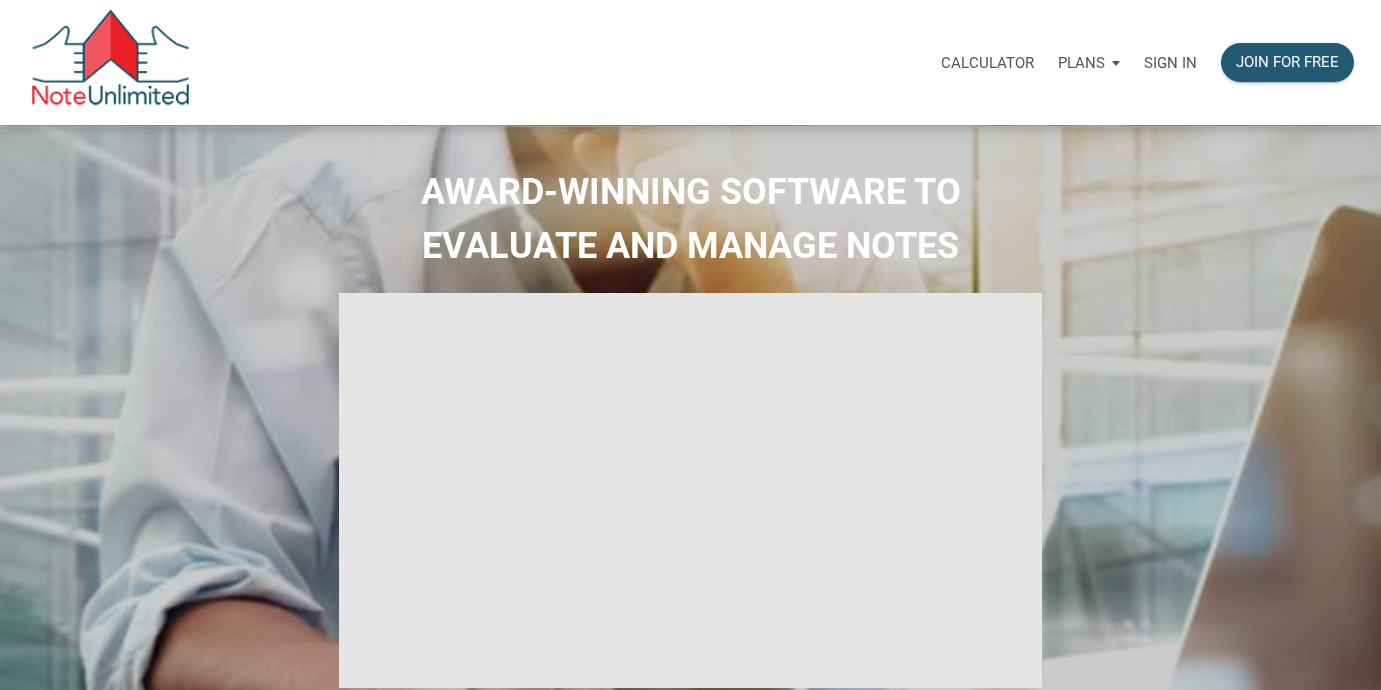 scroll, scrollTop: 0, scrollLeft: 0, axis: both 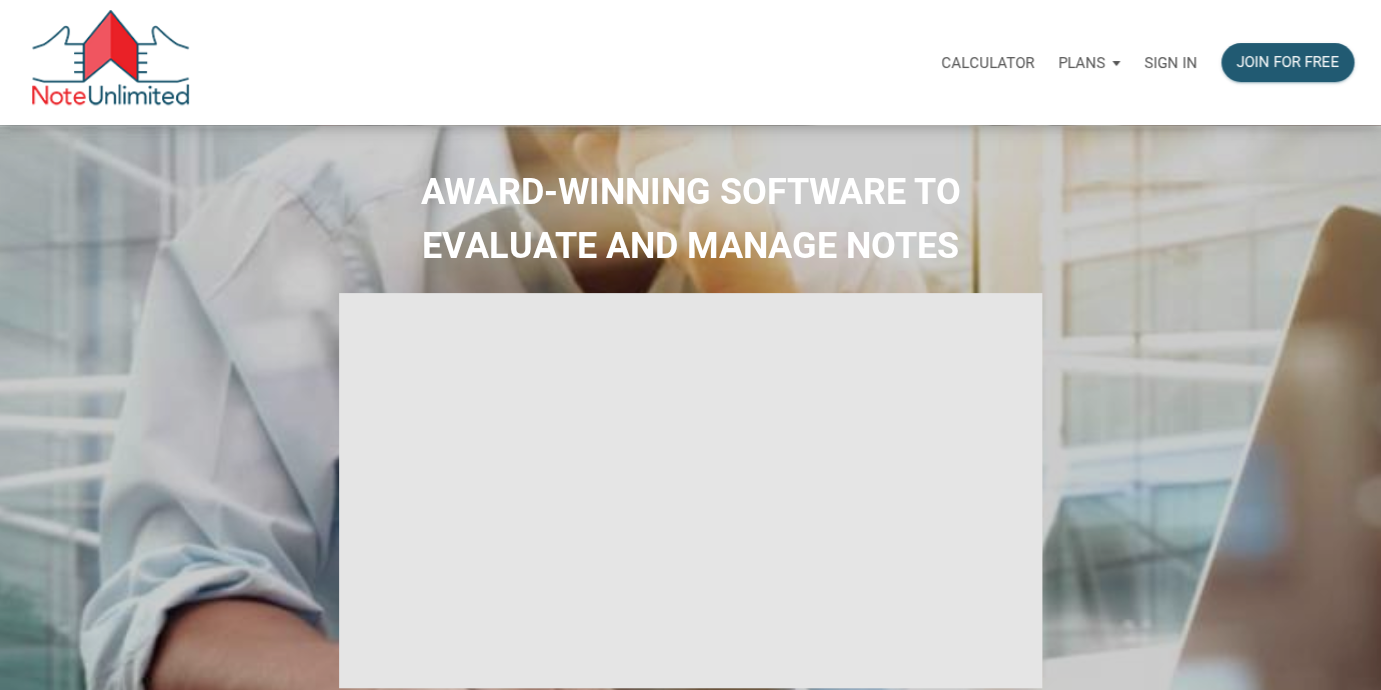 click on "Sign in" at bounding box center (1170, 63) 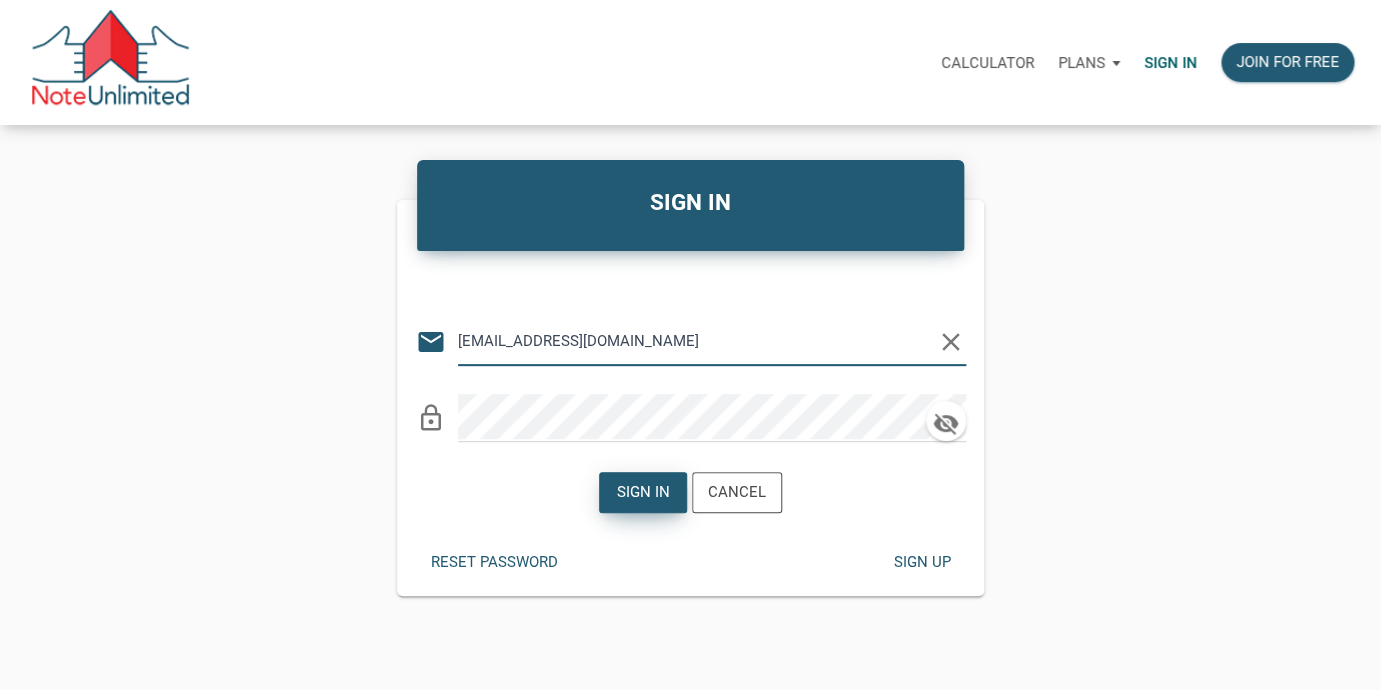 type on "[EMAIL_ADDRESS][DOMAIN_NAME]" 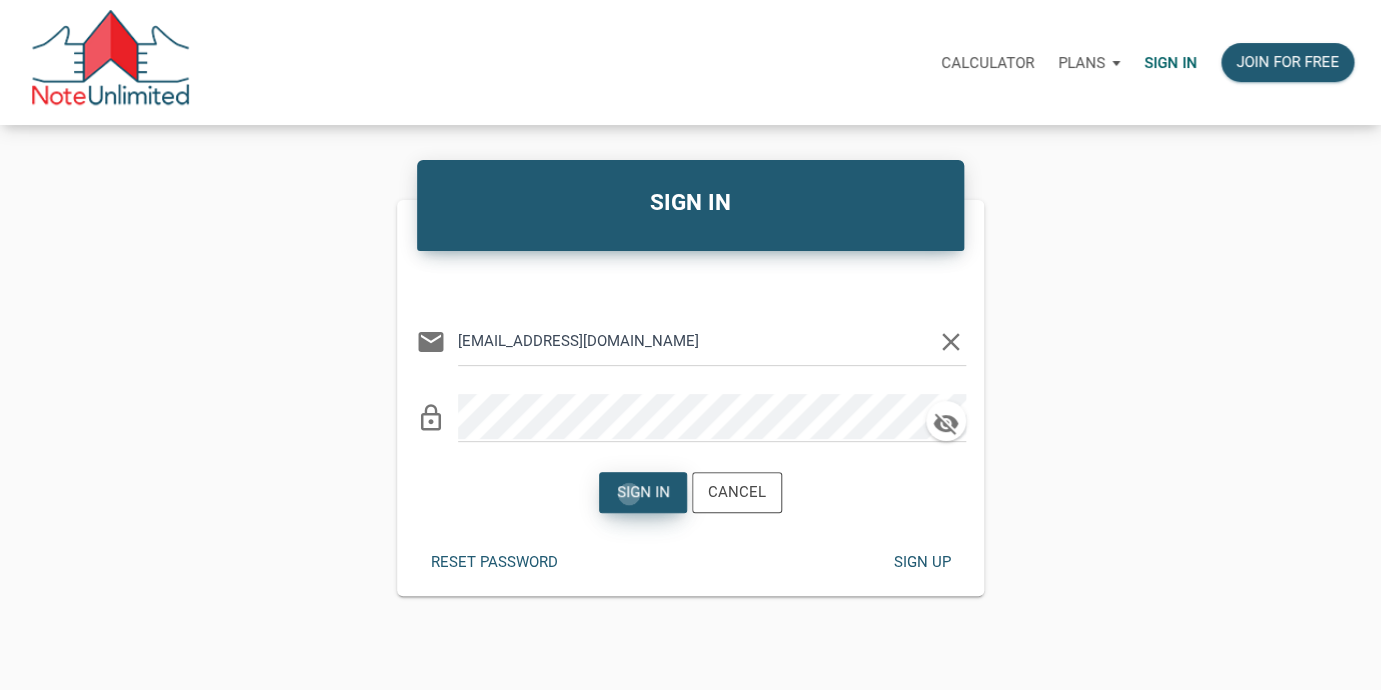 click on "Sign in" at bounding box center [643, 492] 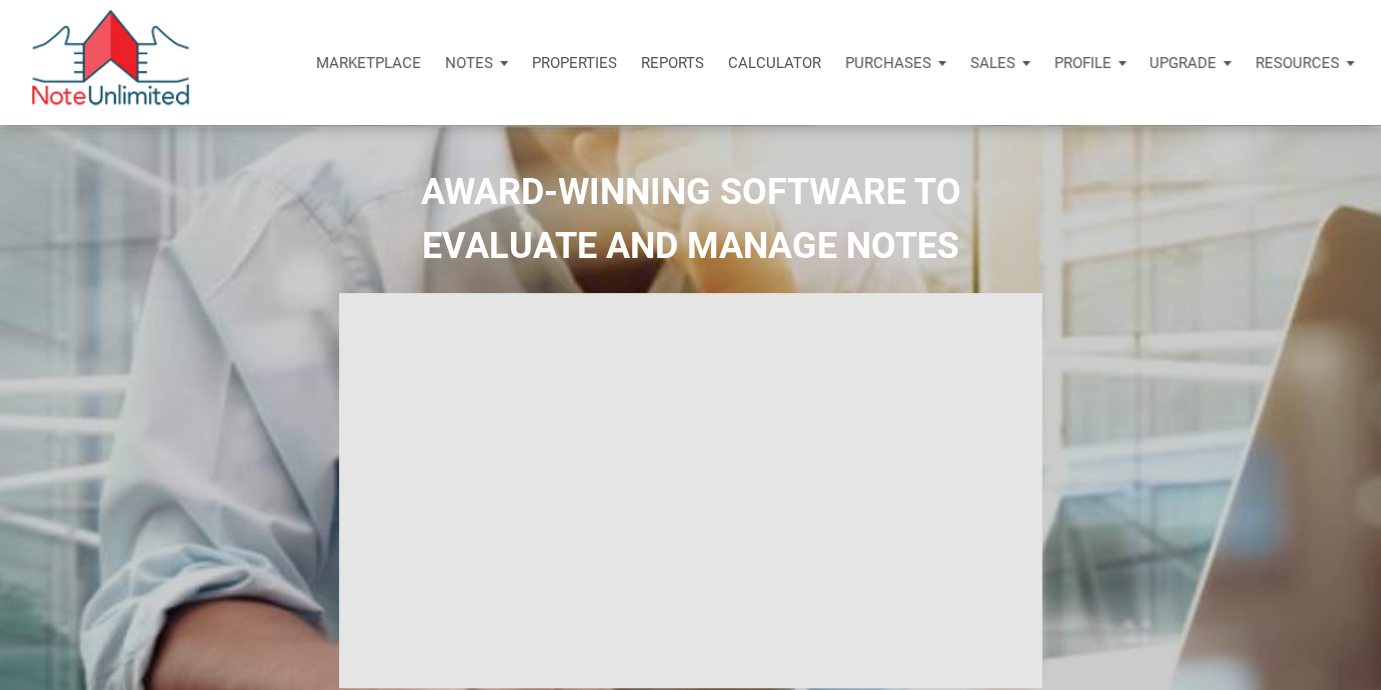 type on "Introduction to new features" 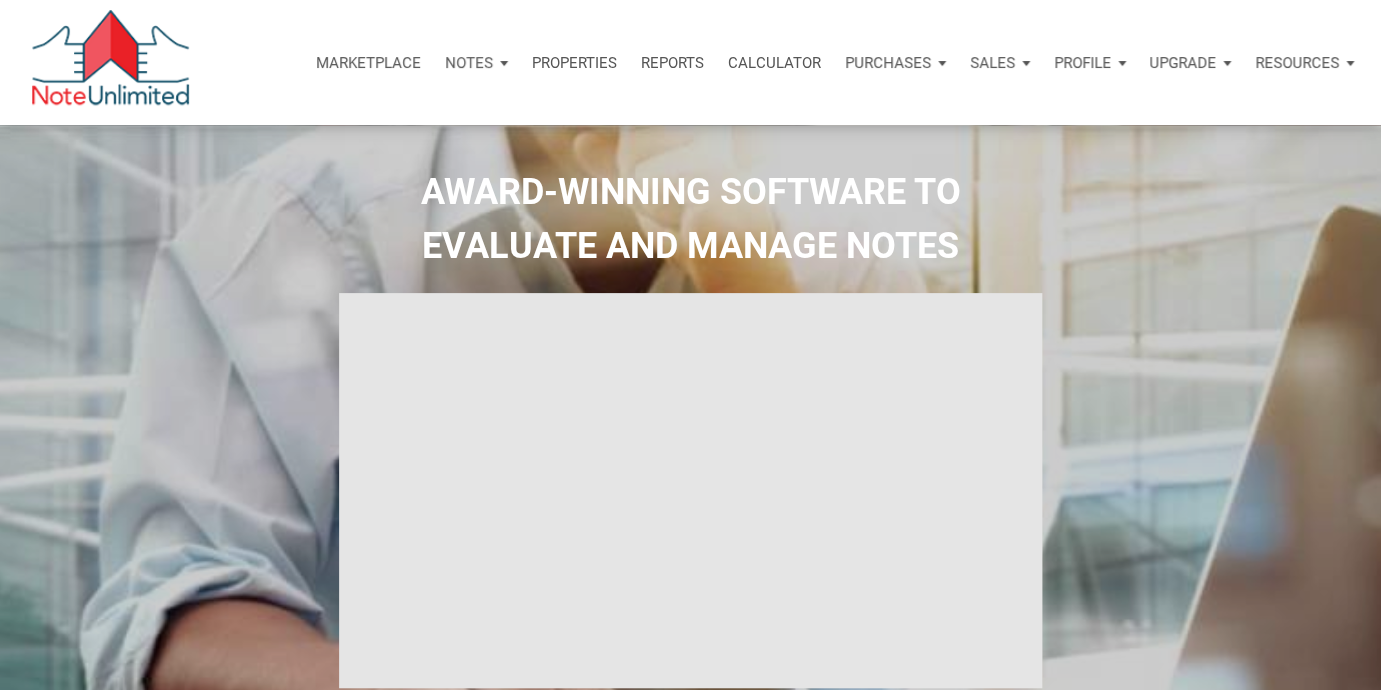 click on "Notes" at bounding box center (469, 63) 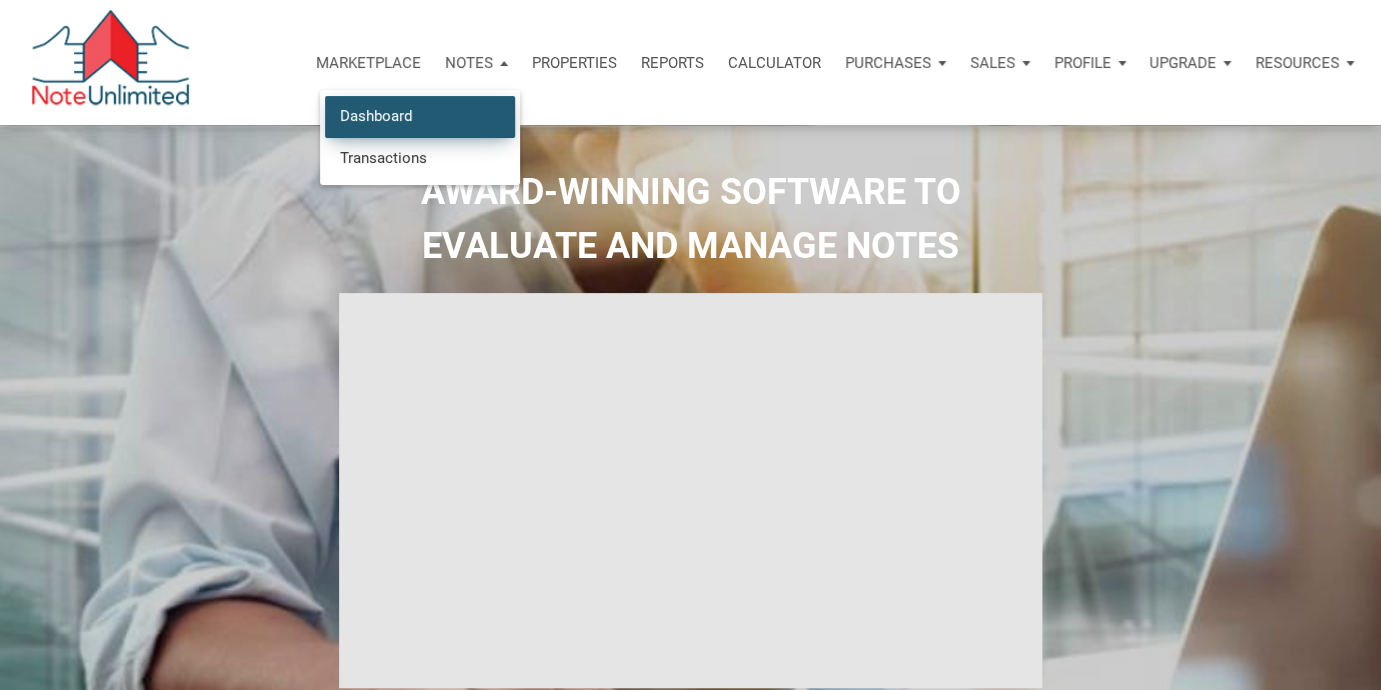 click on "Dashboard" at bounding box center (420, 116) 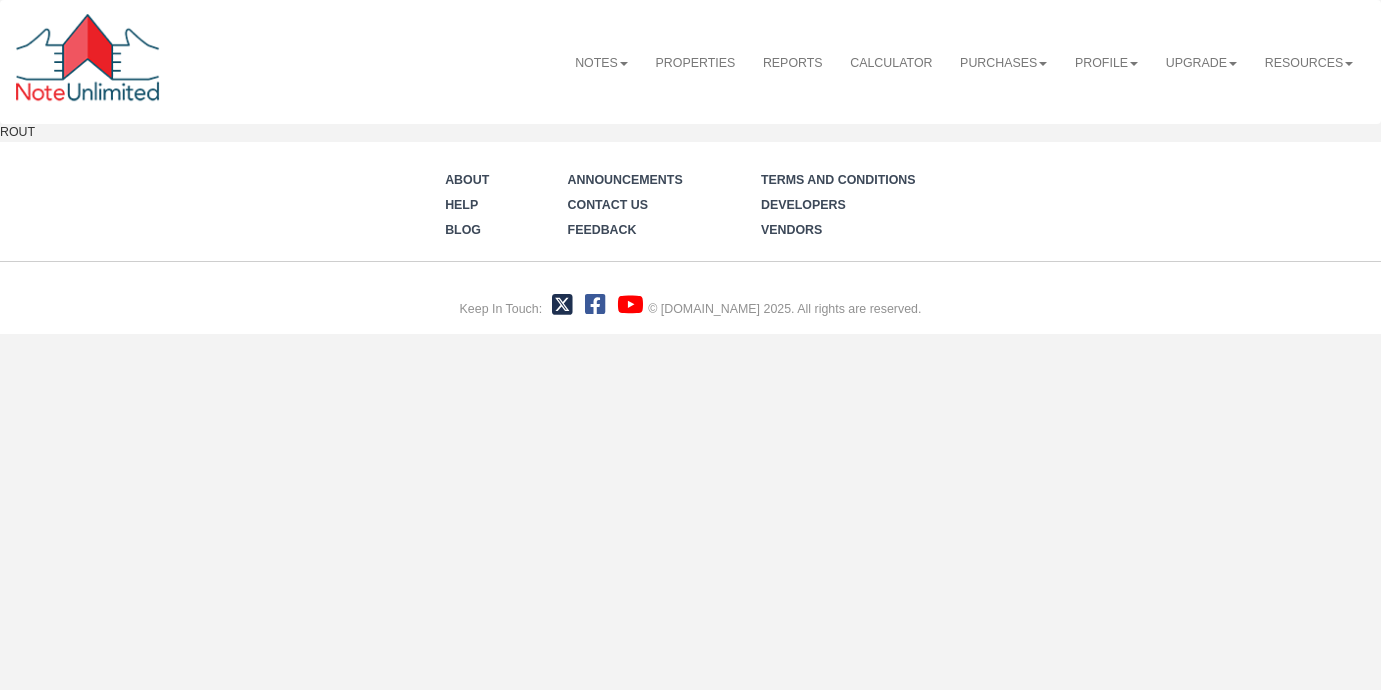 scroll, scrollTop: 0, scrollLeft: 0, axis: both 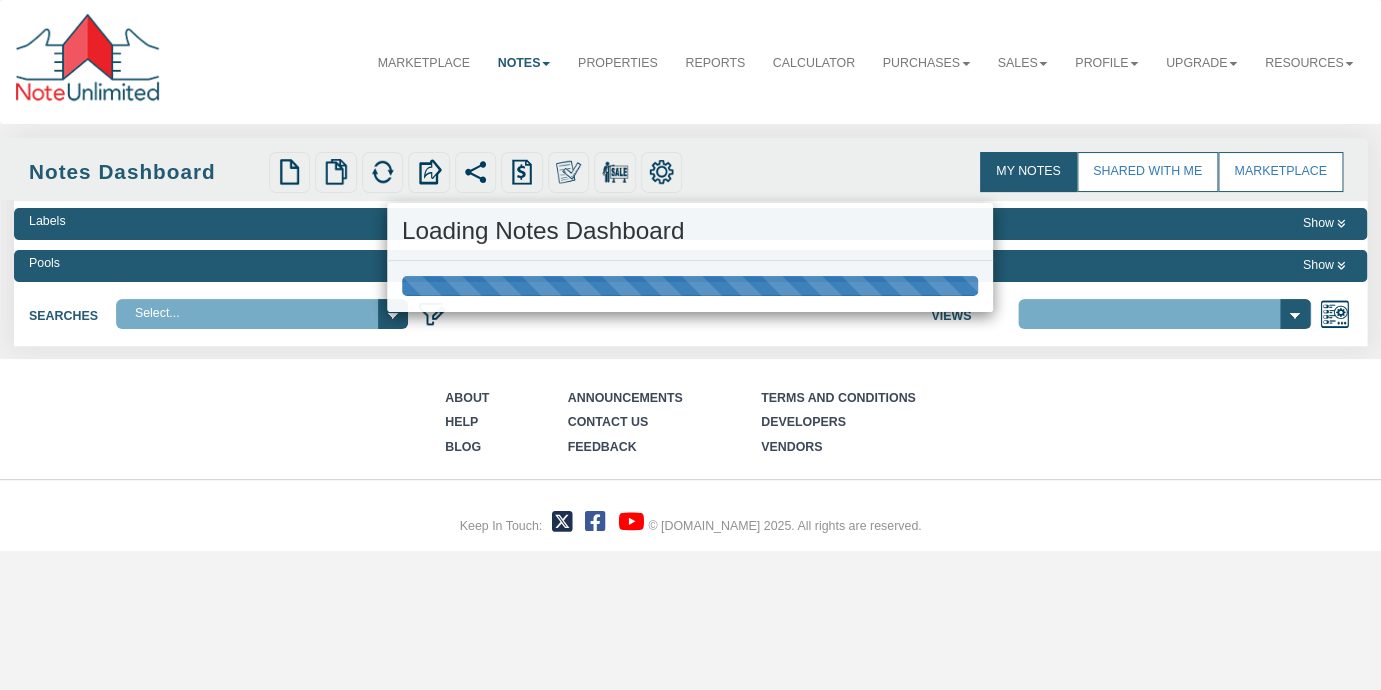 select on "3" 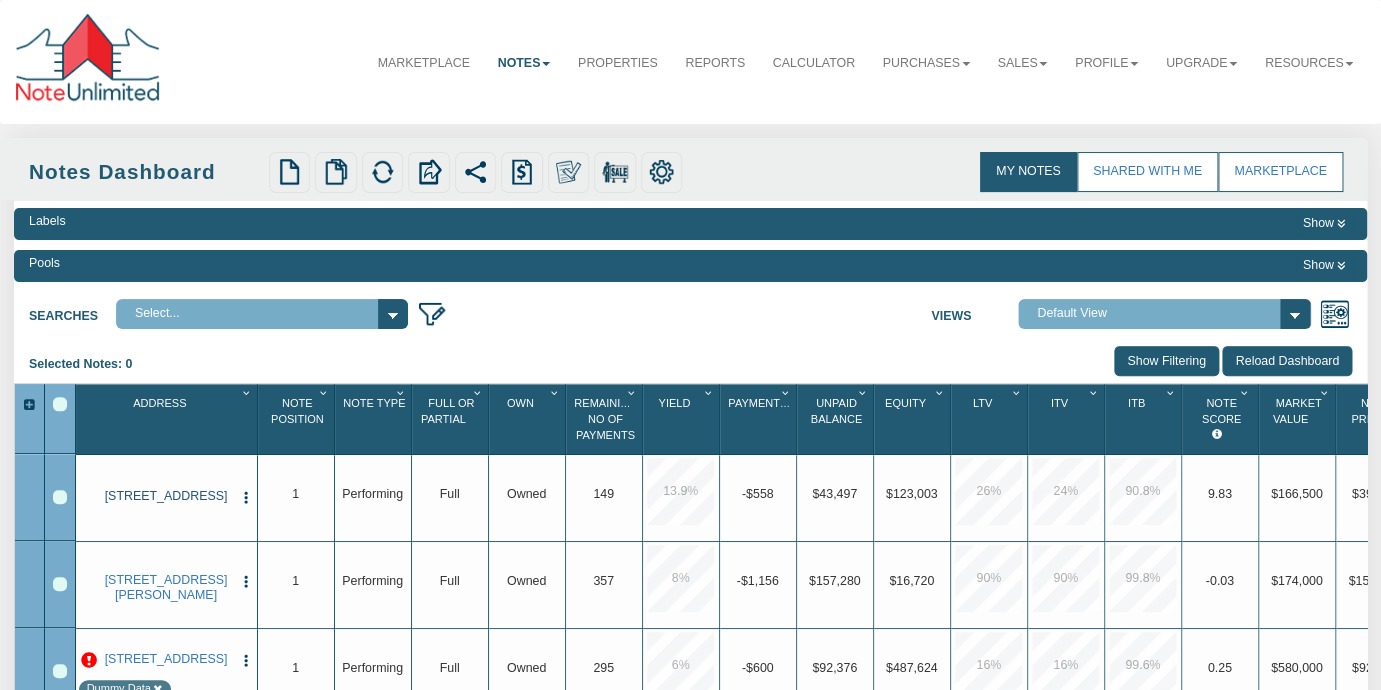 click on "[STREET_ADDRESS]" at bounding box center [166, 496] 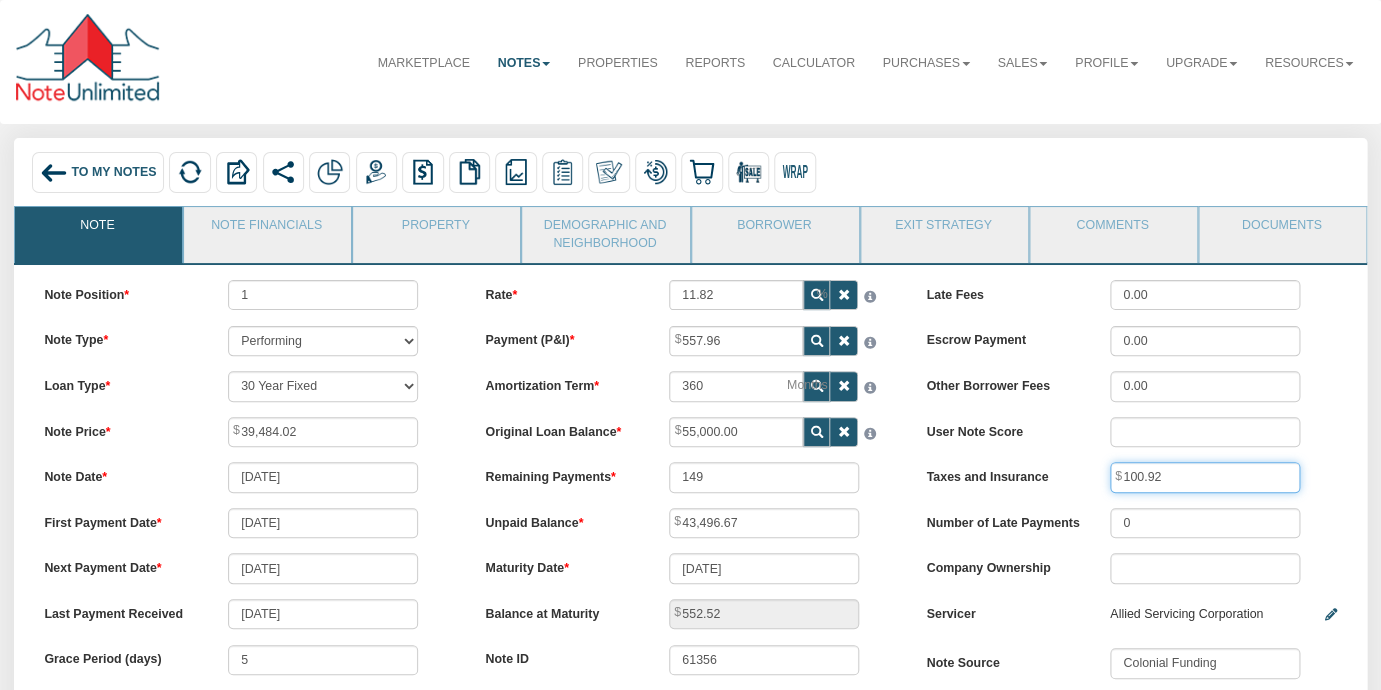 click on "100.92" at bounding box center (1205, 477) 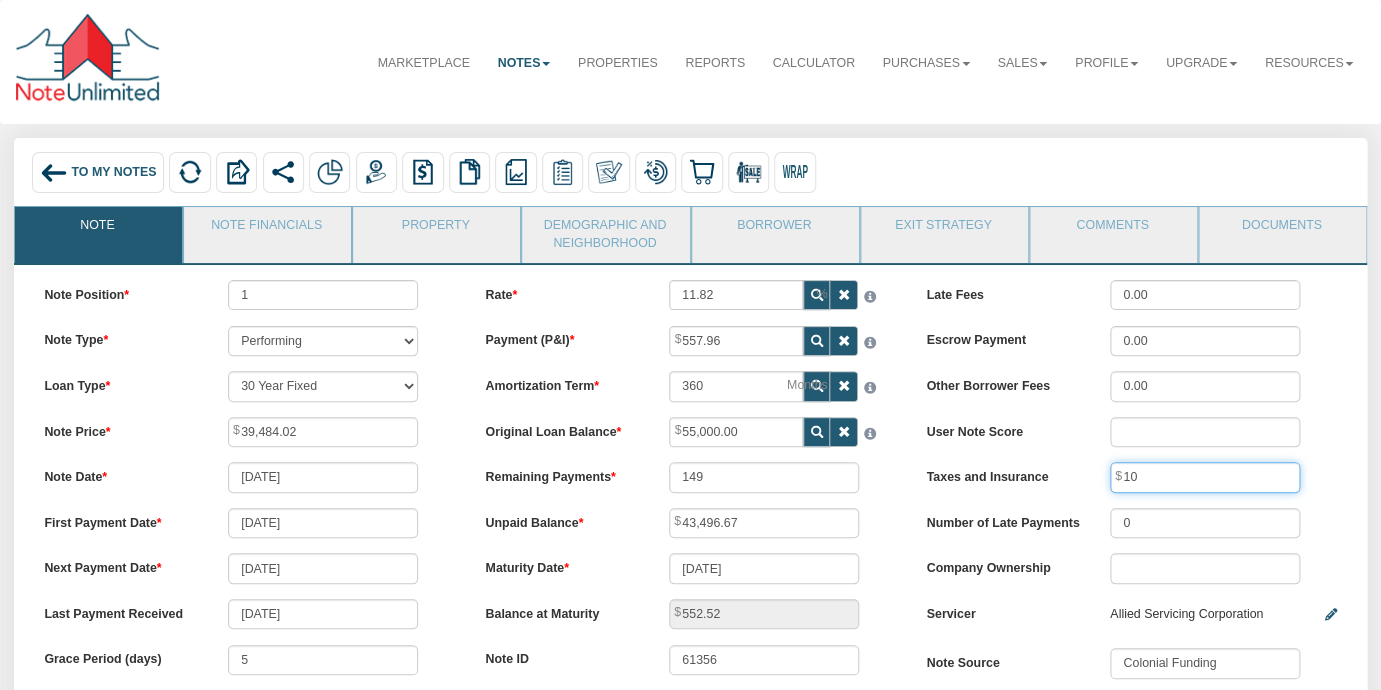 type on "1" 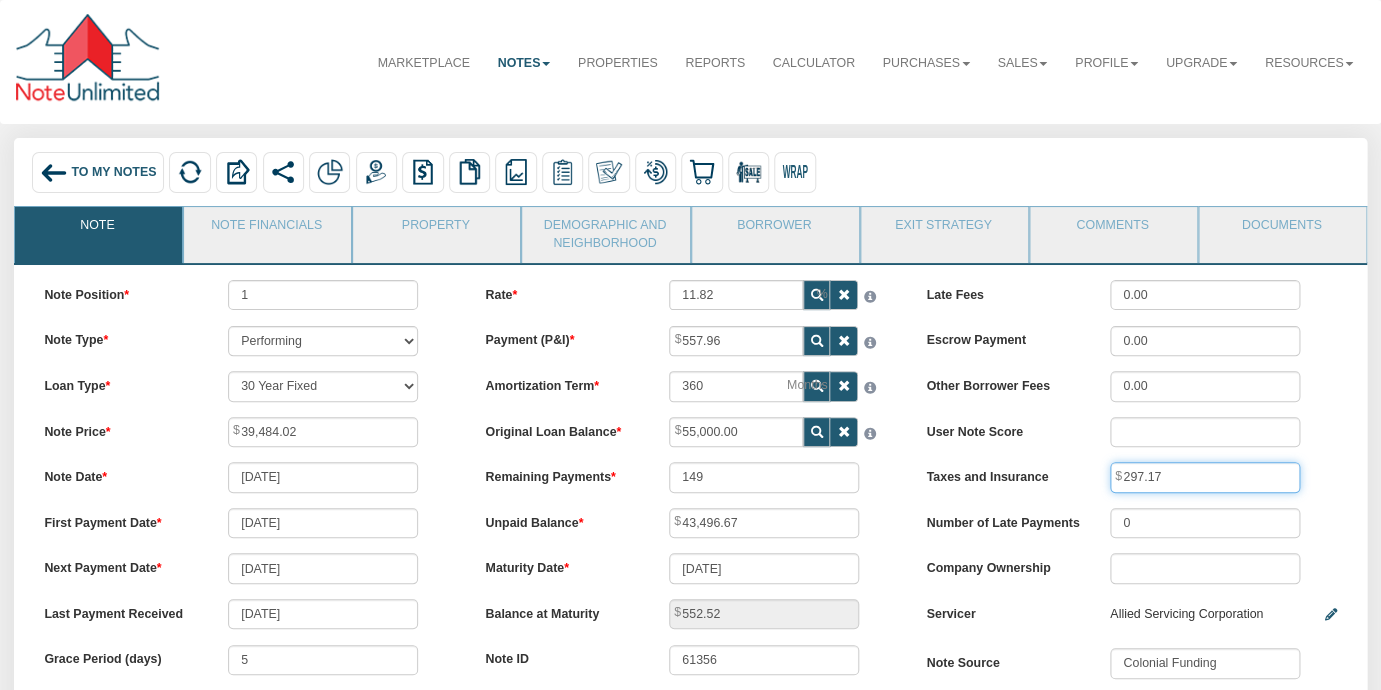 type on "297.17" 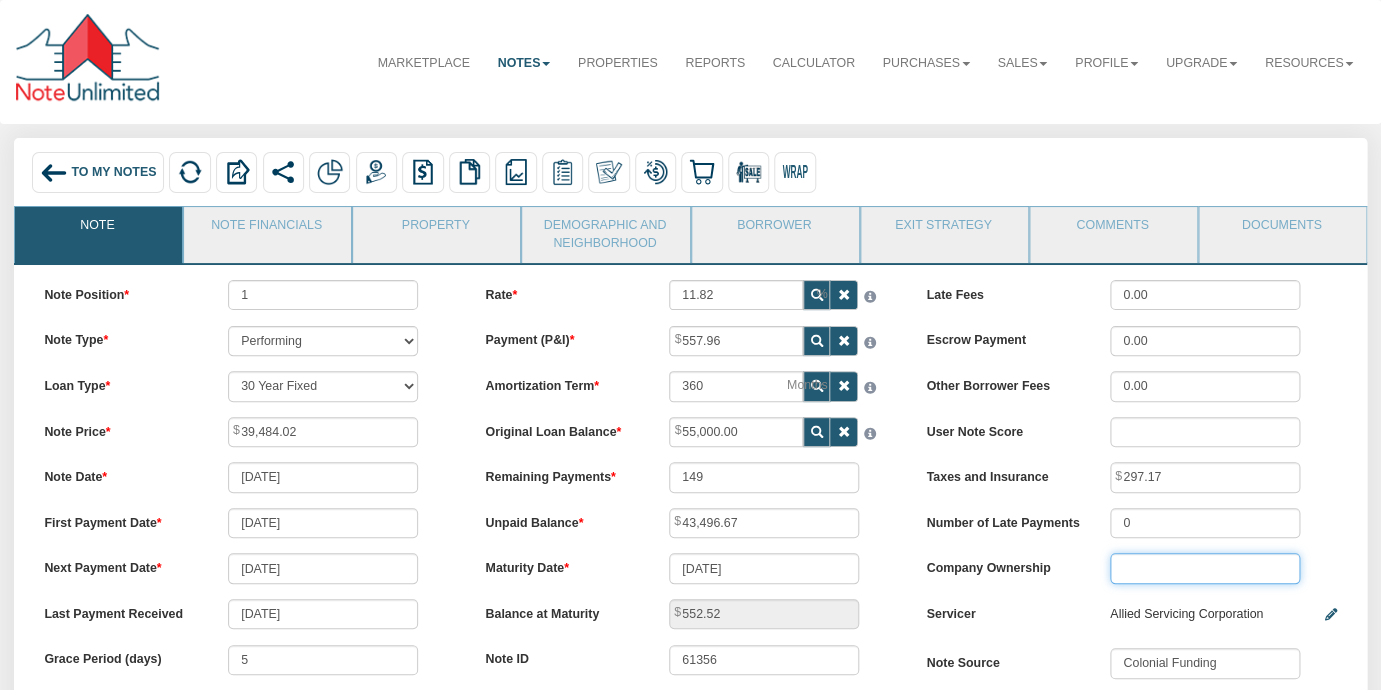 scroll, scrollTop: 762, scrollLeft: 0, axis: vertical 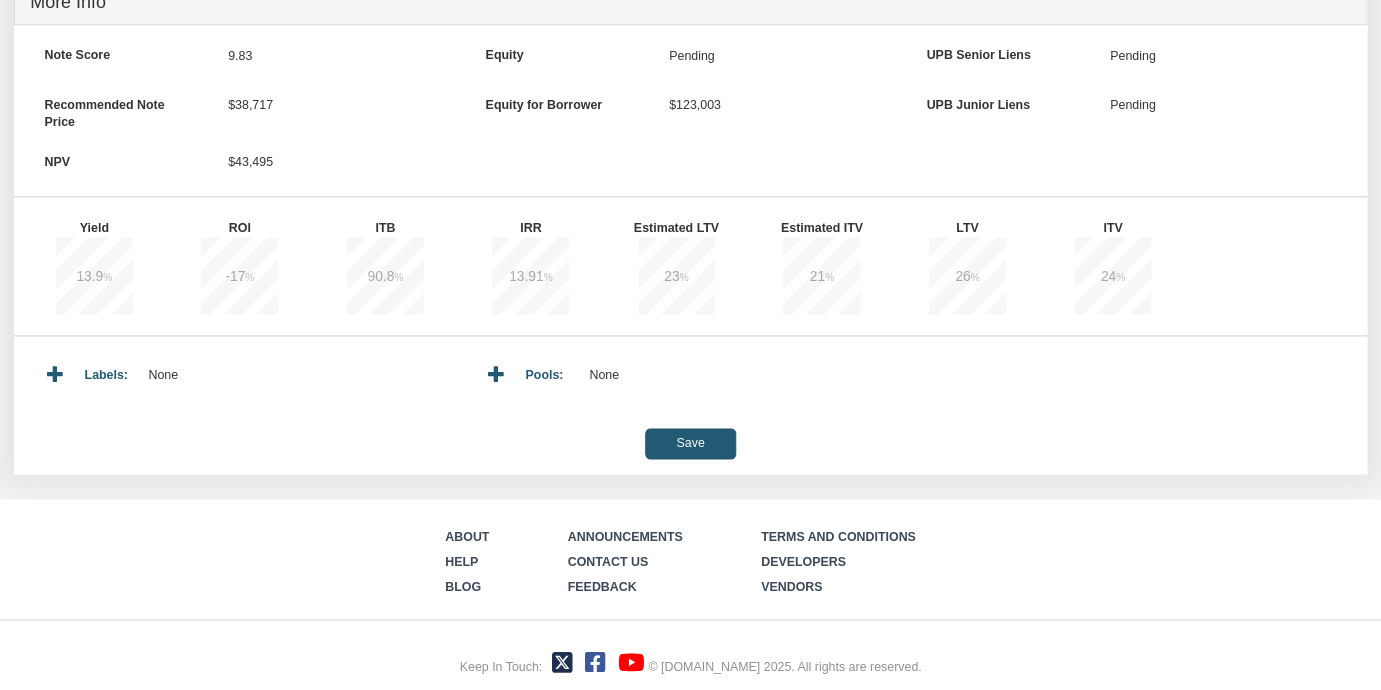 click on "Save" at bounding box center (690, 443) 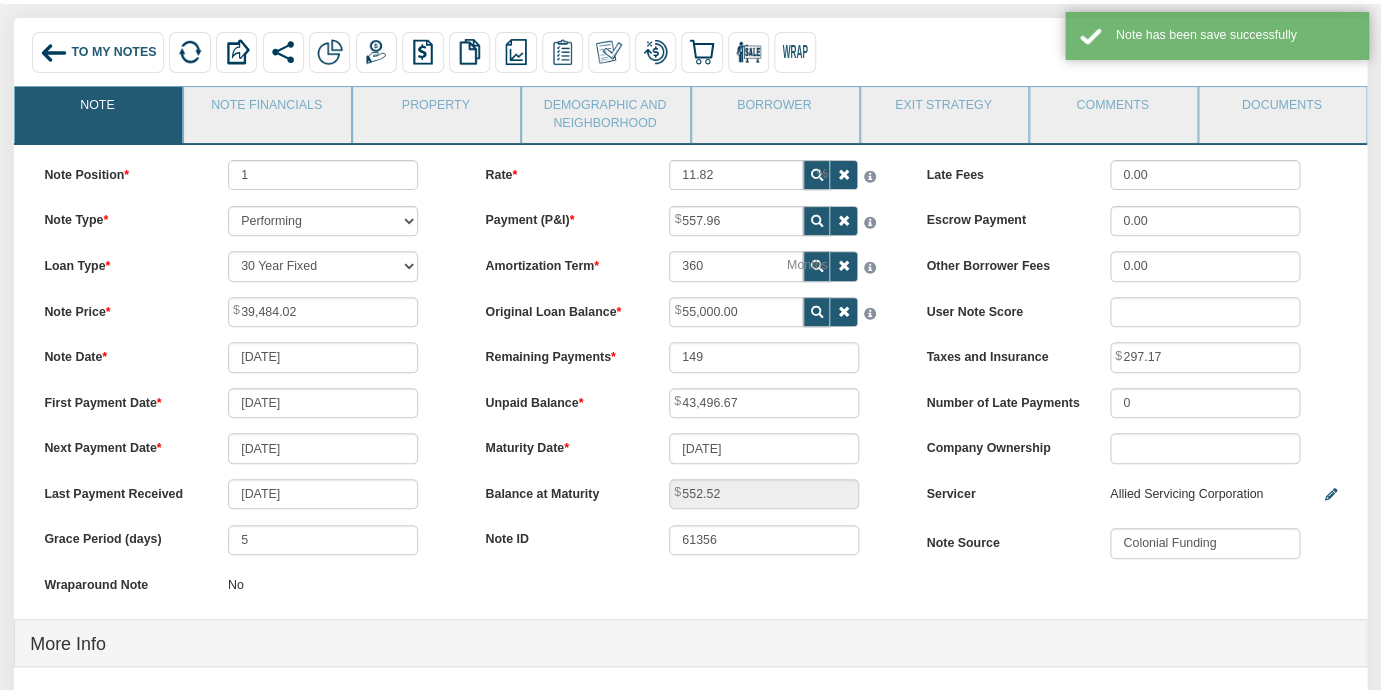 scroll, scrollTop: 0, scrollLeft: 0, axis: both 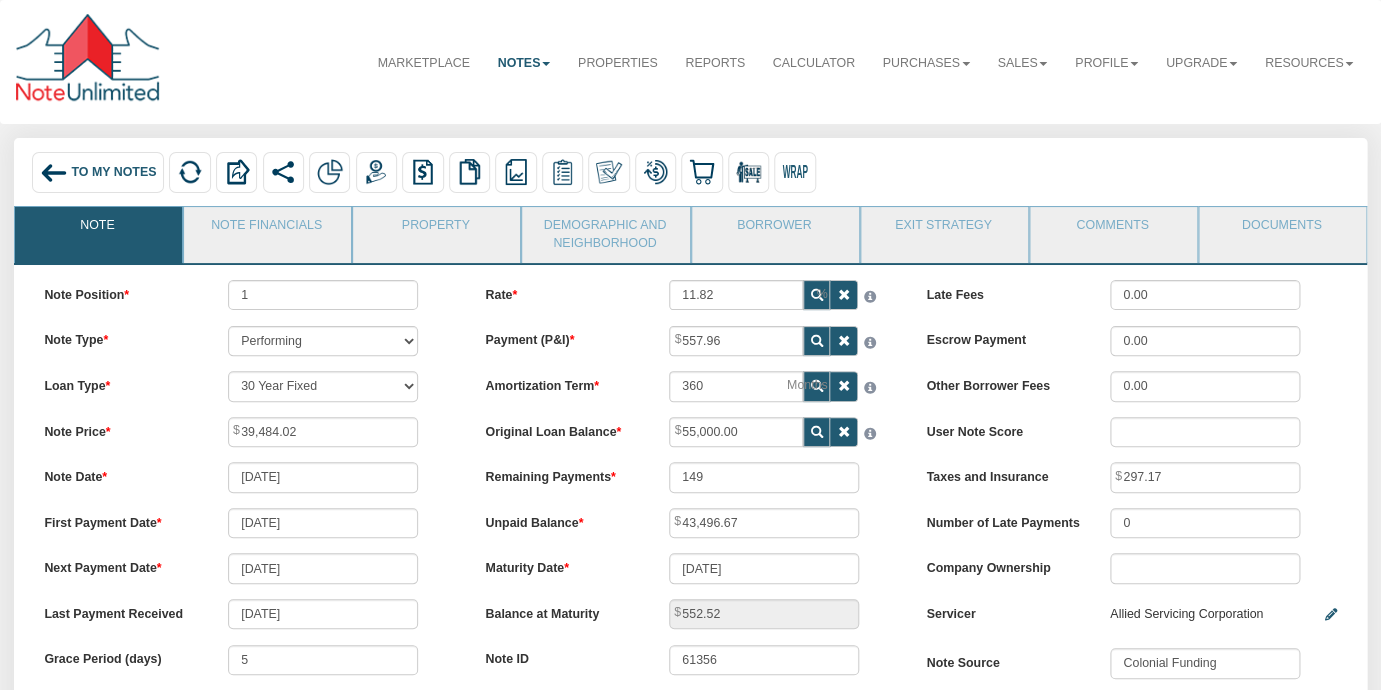 click on "To My Notes" at bounding box center [98, 172] 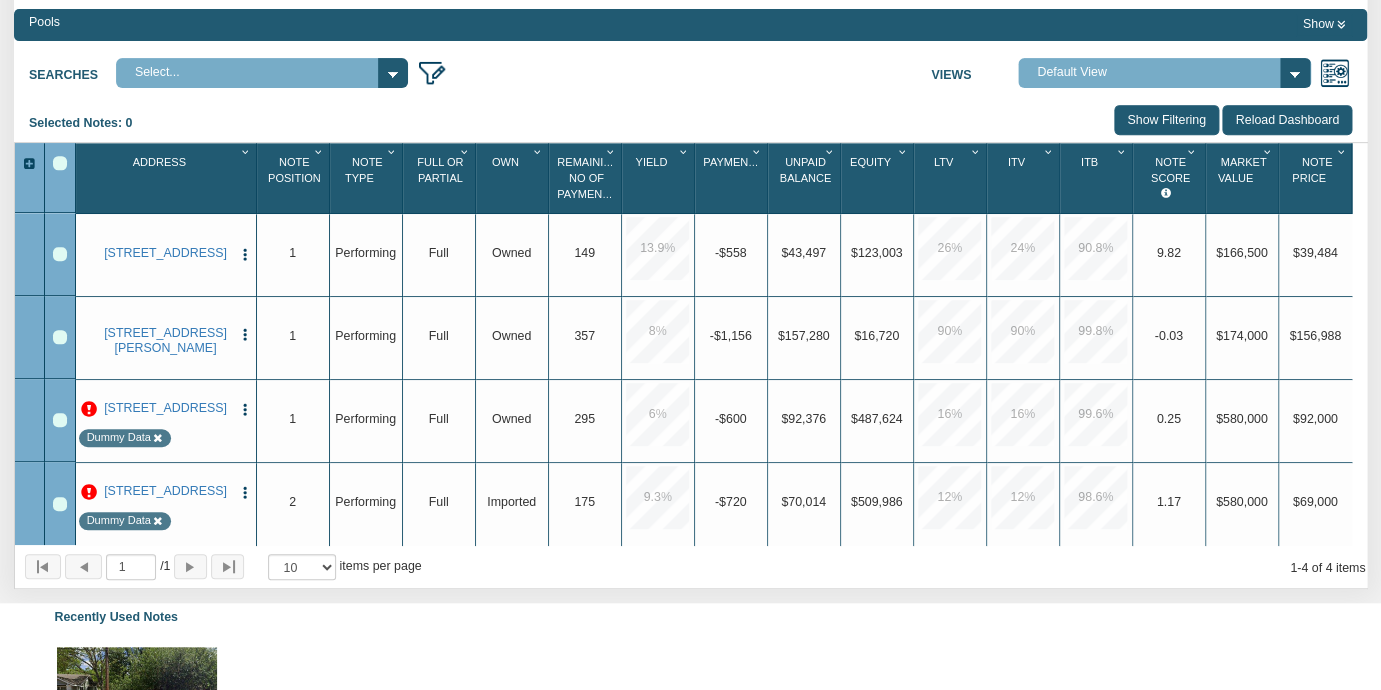 scroll, scrollTop: 244, scrollLeft: 0, axis: vertical 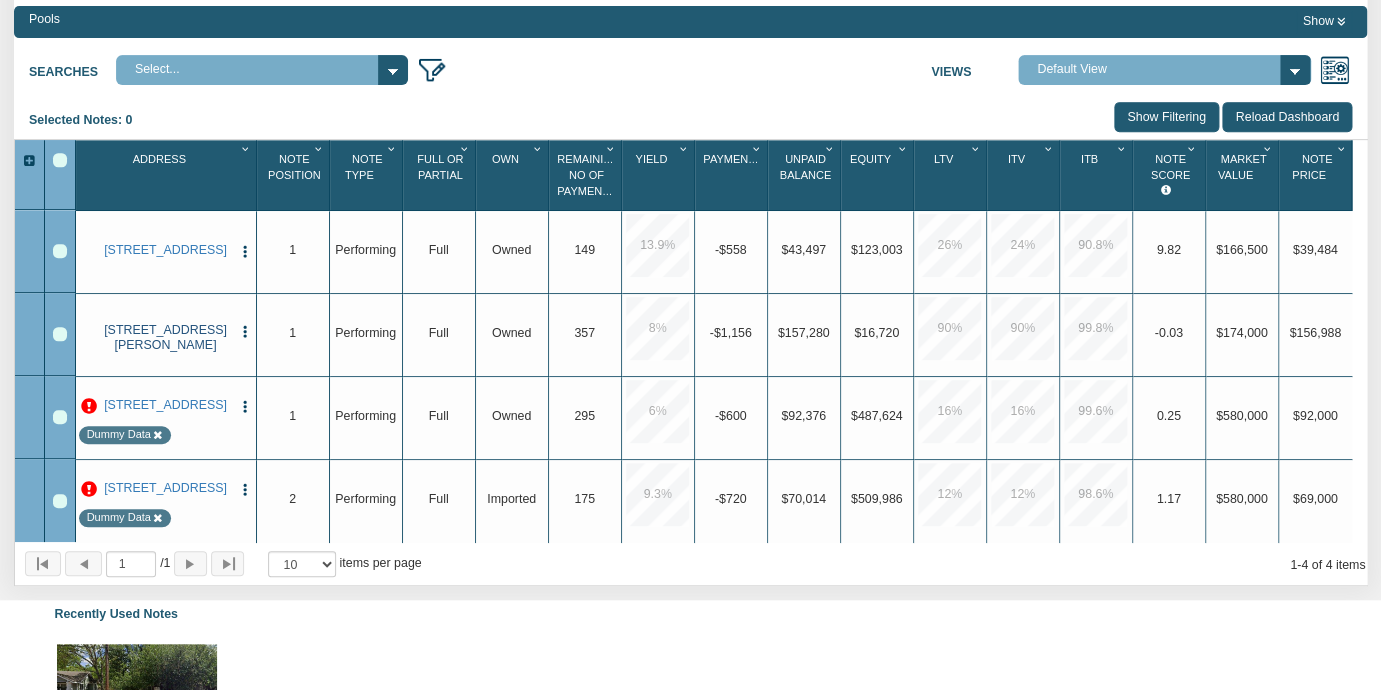 click on "[STREET_ADDRESS][PERSON_NAME]" at bounding box center (165, 338) 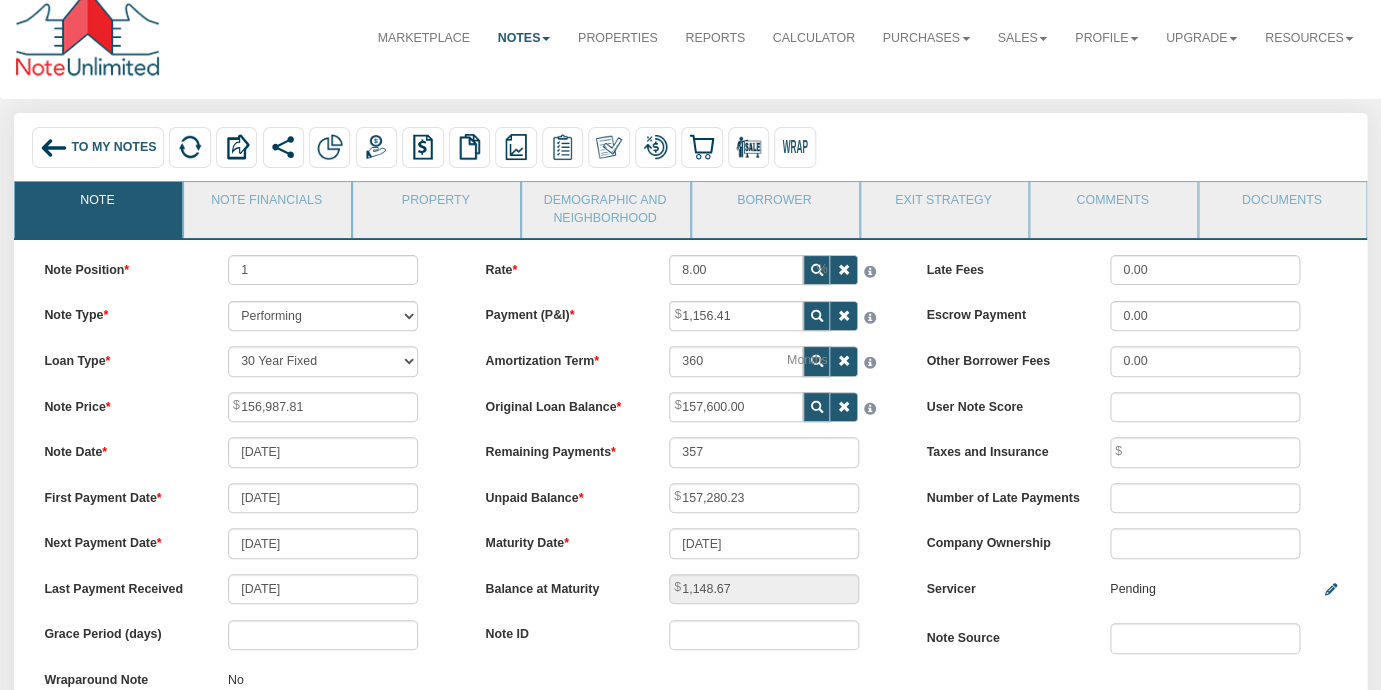 scroll, scrollTop: 26, scrollLeft: 0, axis: vertical 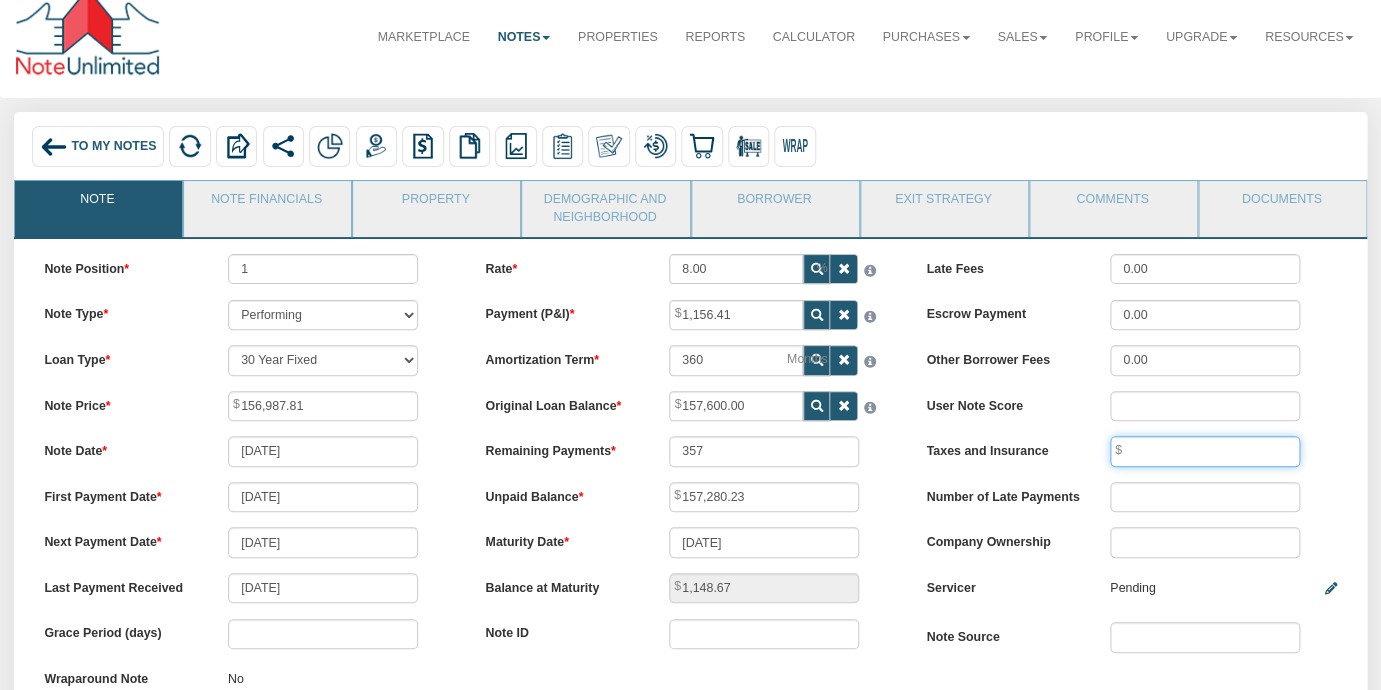 click at bounding box center [1205, 451] 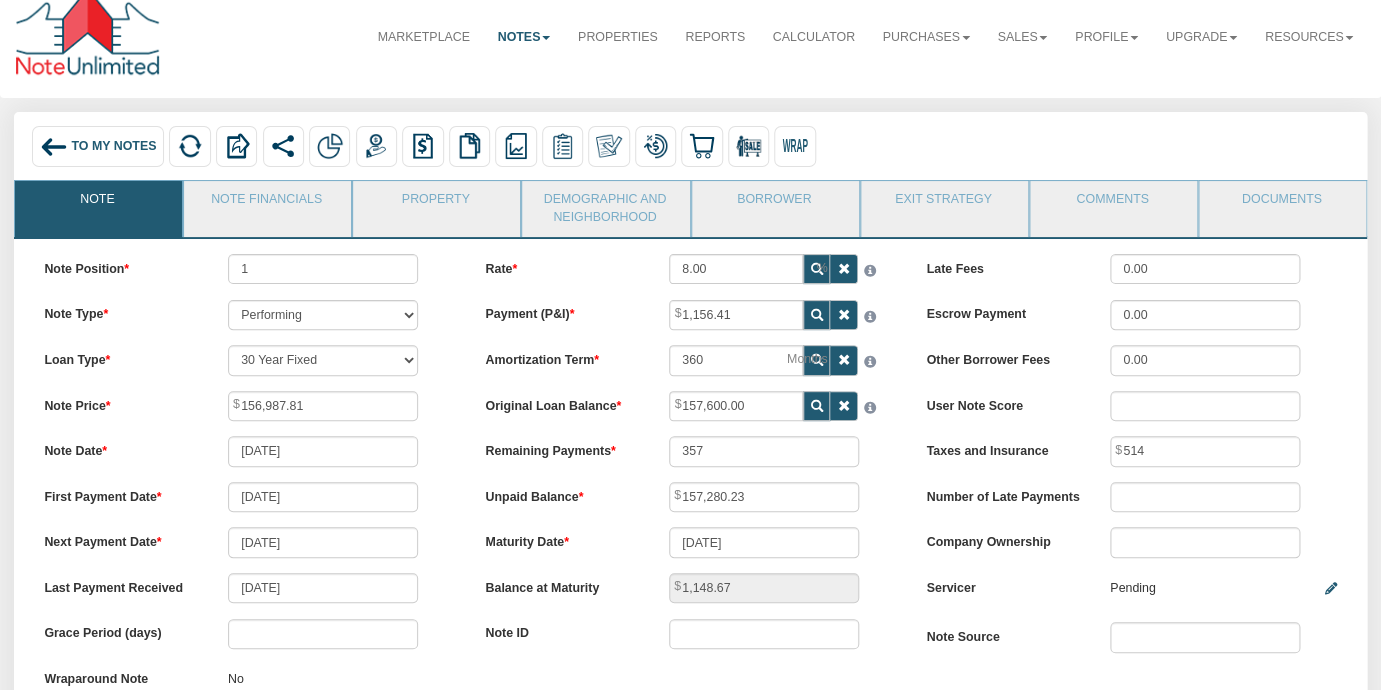 type on "514.00" 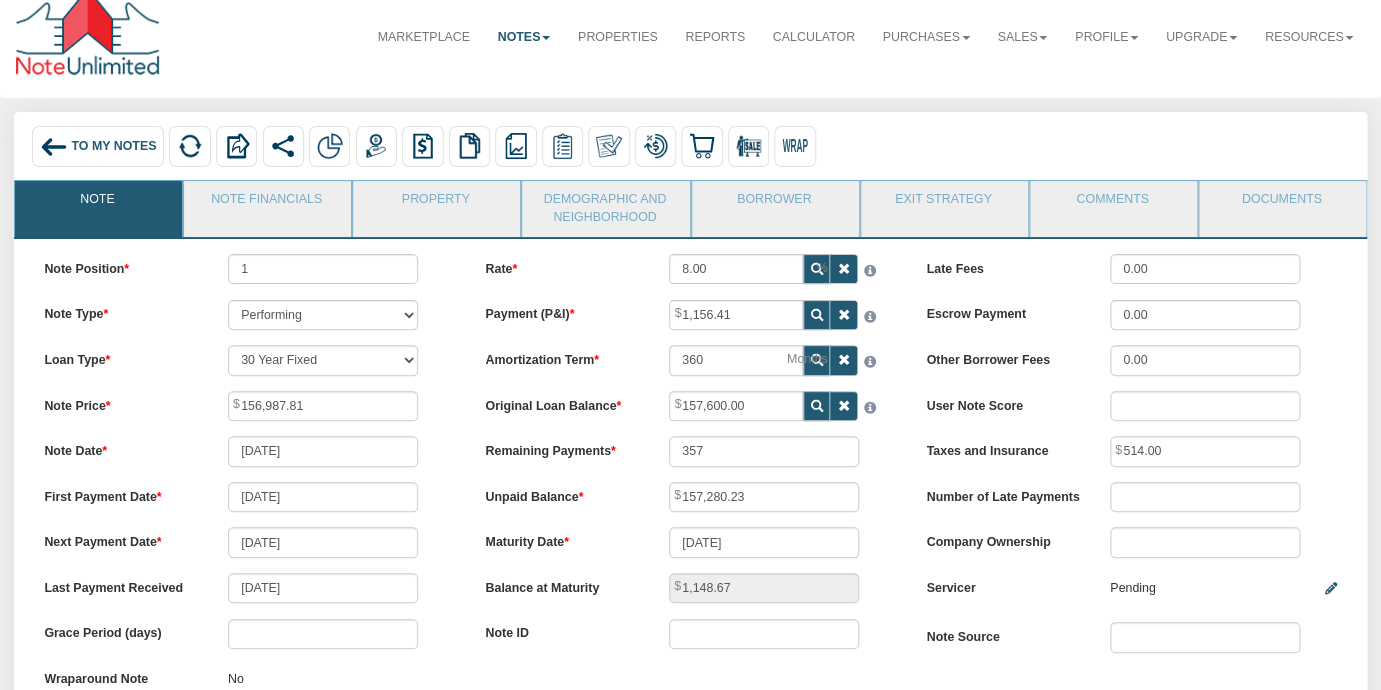 click on "Unpaid Balance
157,280.23" at bounding box center [690, 497] 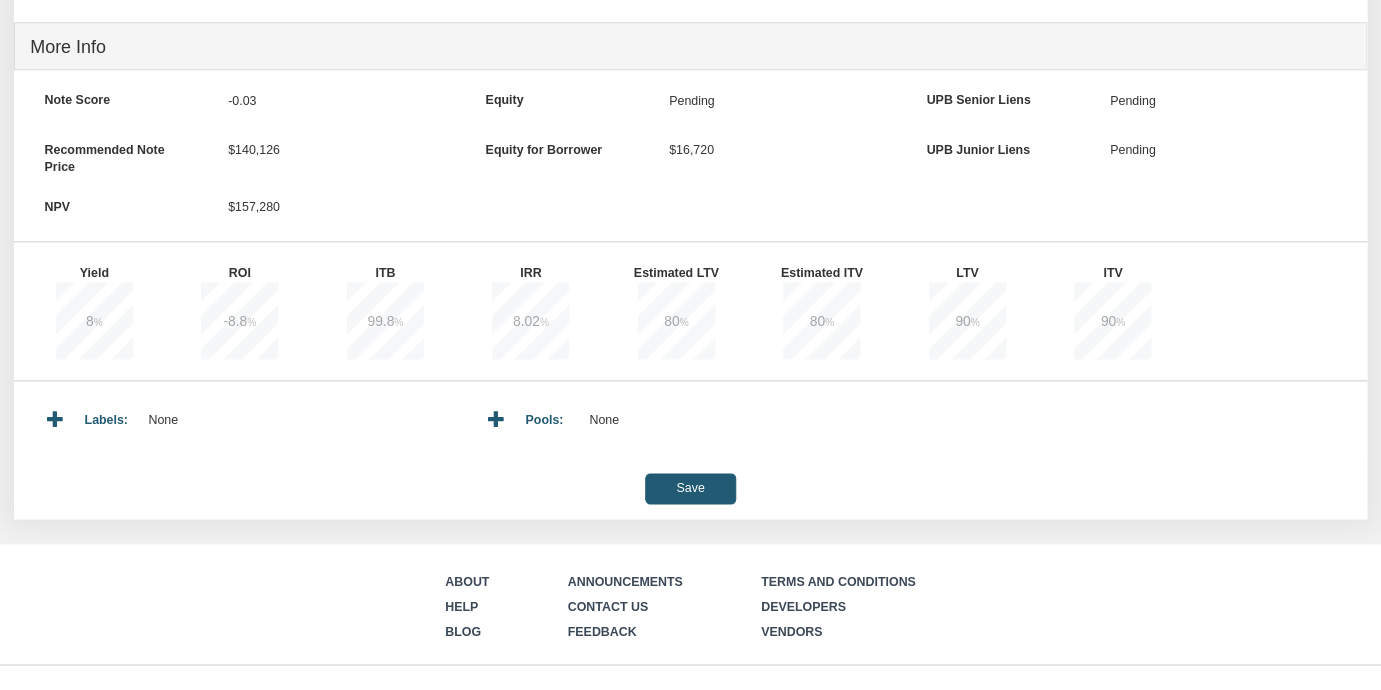 scroll, scrollTop: 762, scrollLeft: 0, axis: vertical 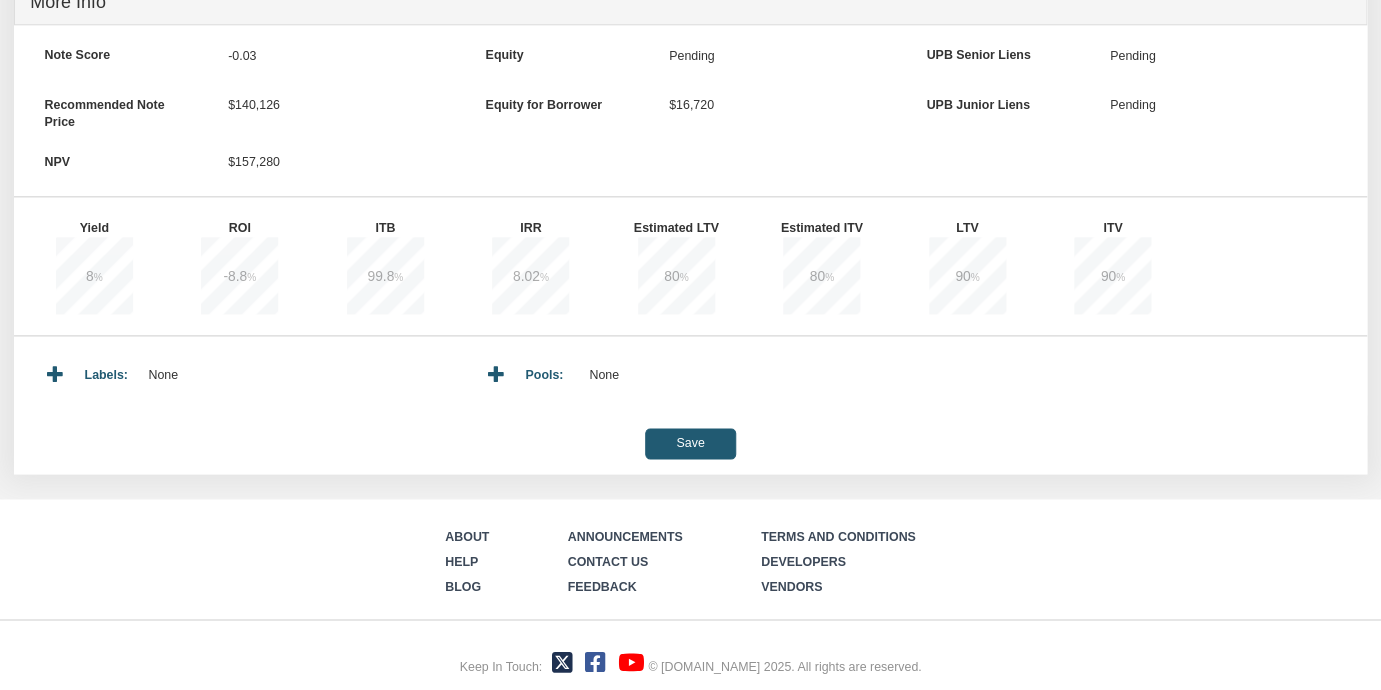 click on "Save" at bounding box center [690, 443] 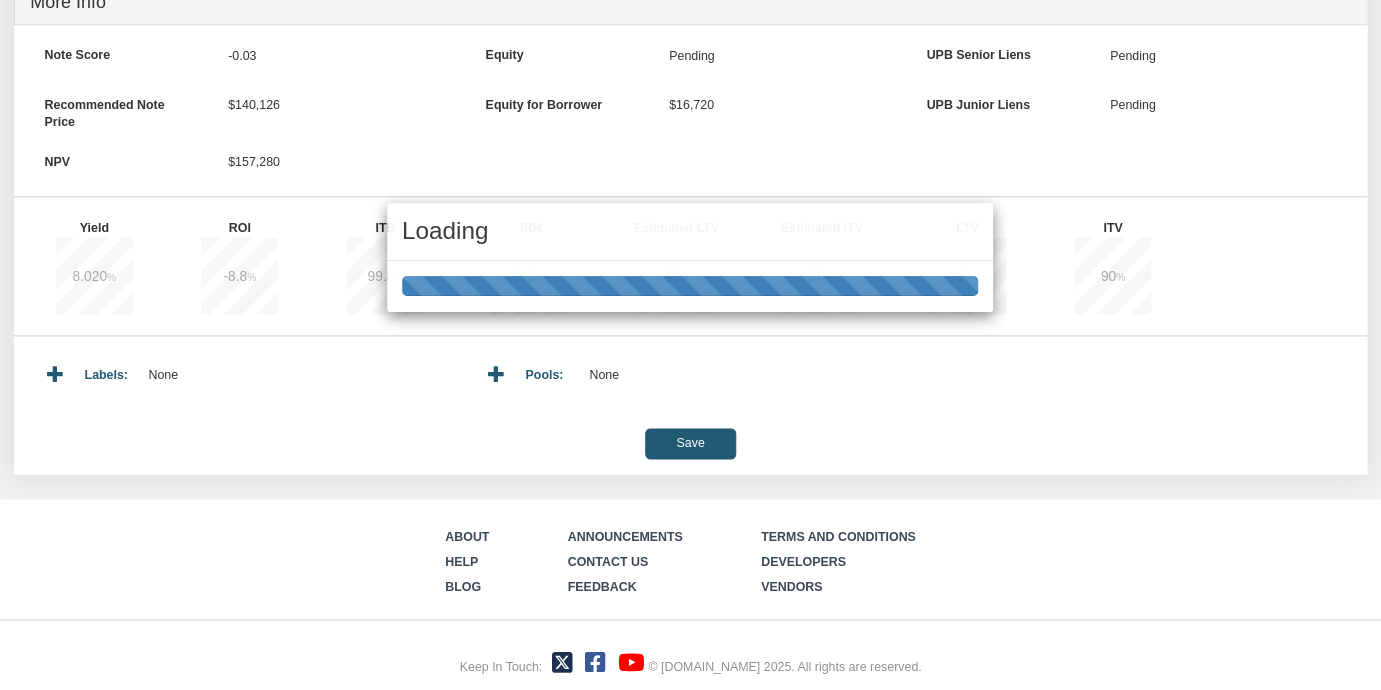 type on "1,148.64" 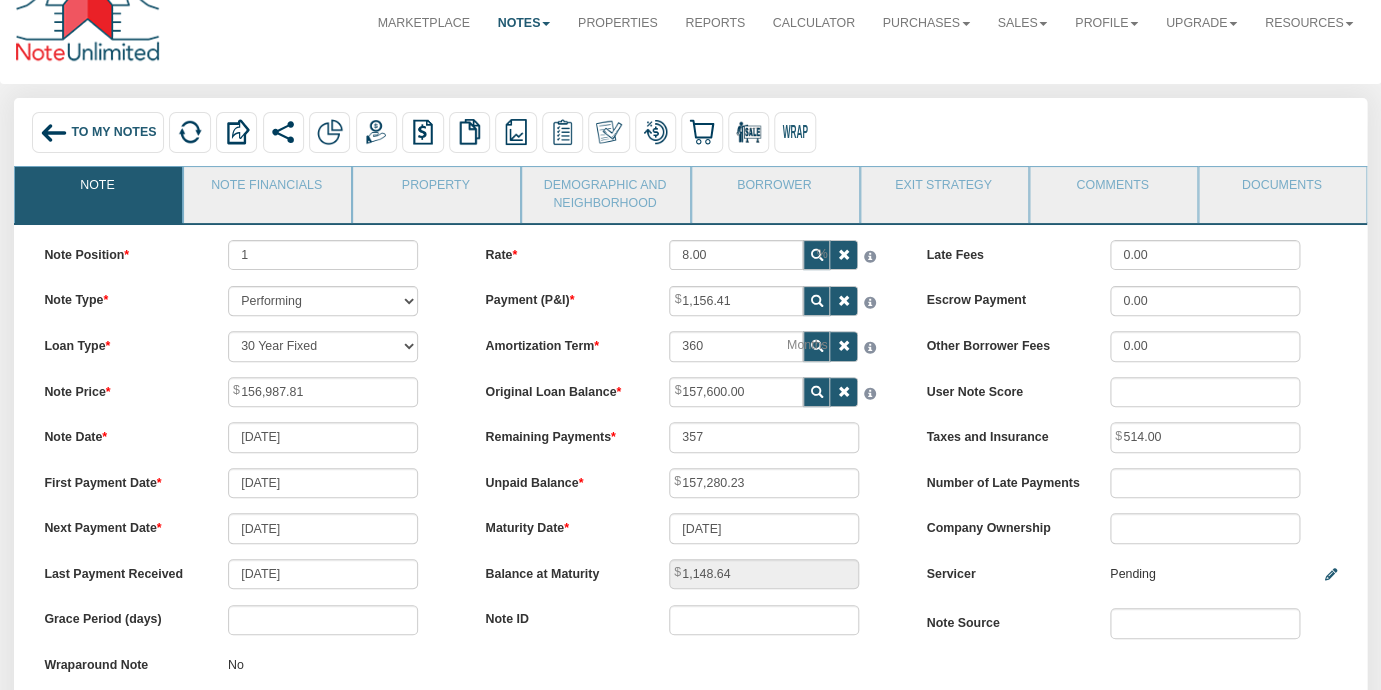 scroll, scrollTop: 0, scrollLeft: 0, axis: both 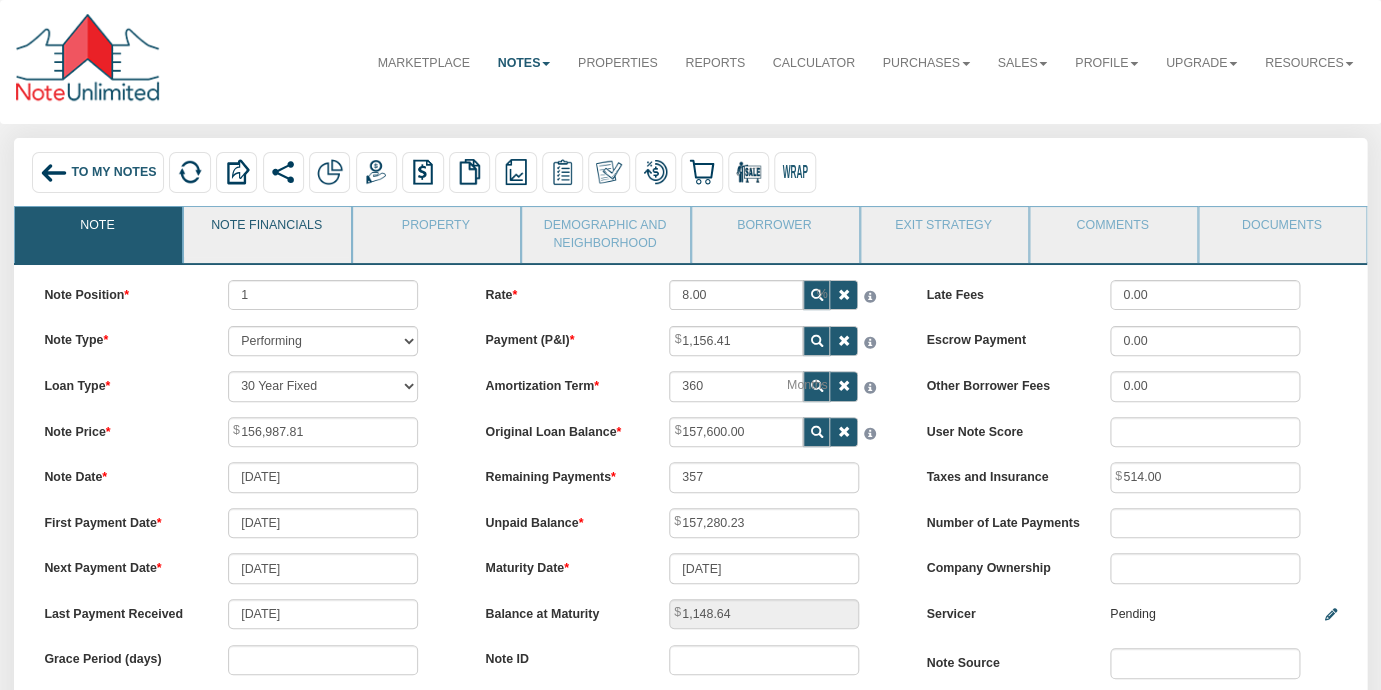 click on "Note Financials" at bounding box center (266, 232) 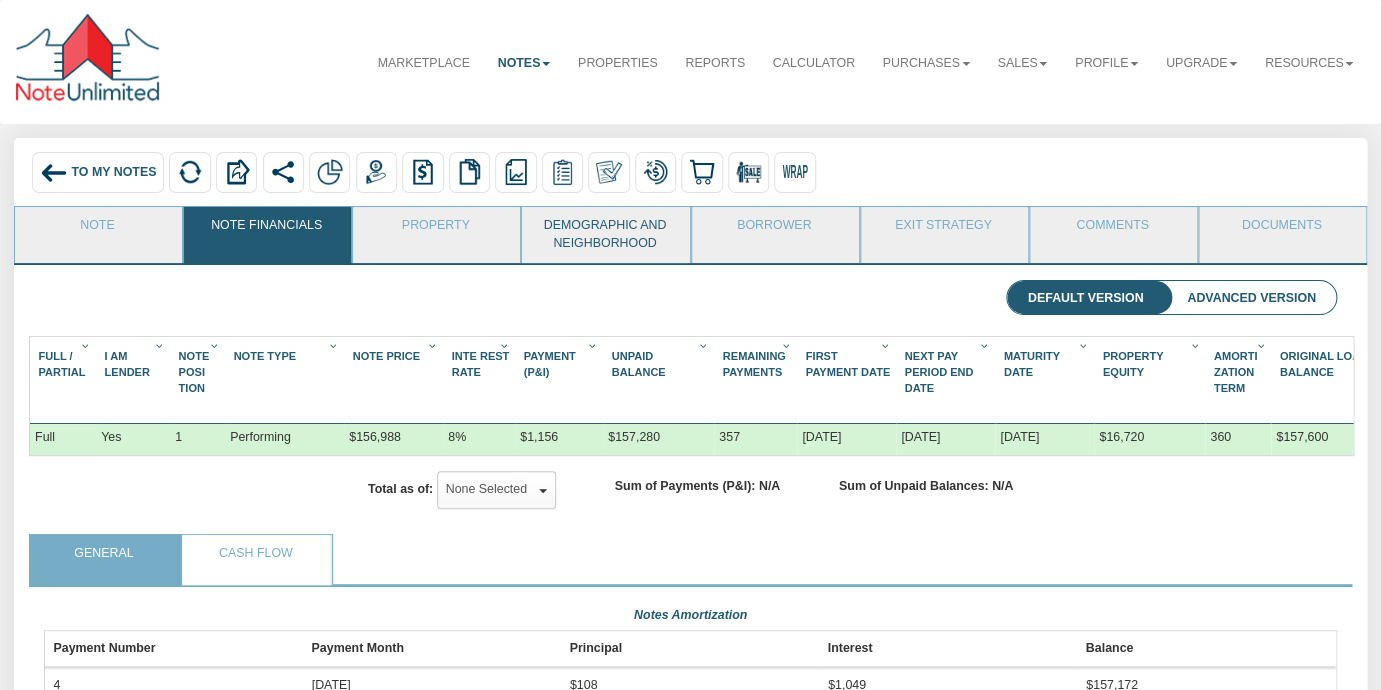 scroll, scrollTop: 999679, scrollLeft: 998707, axis: both 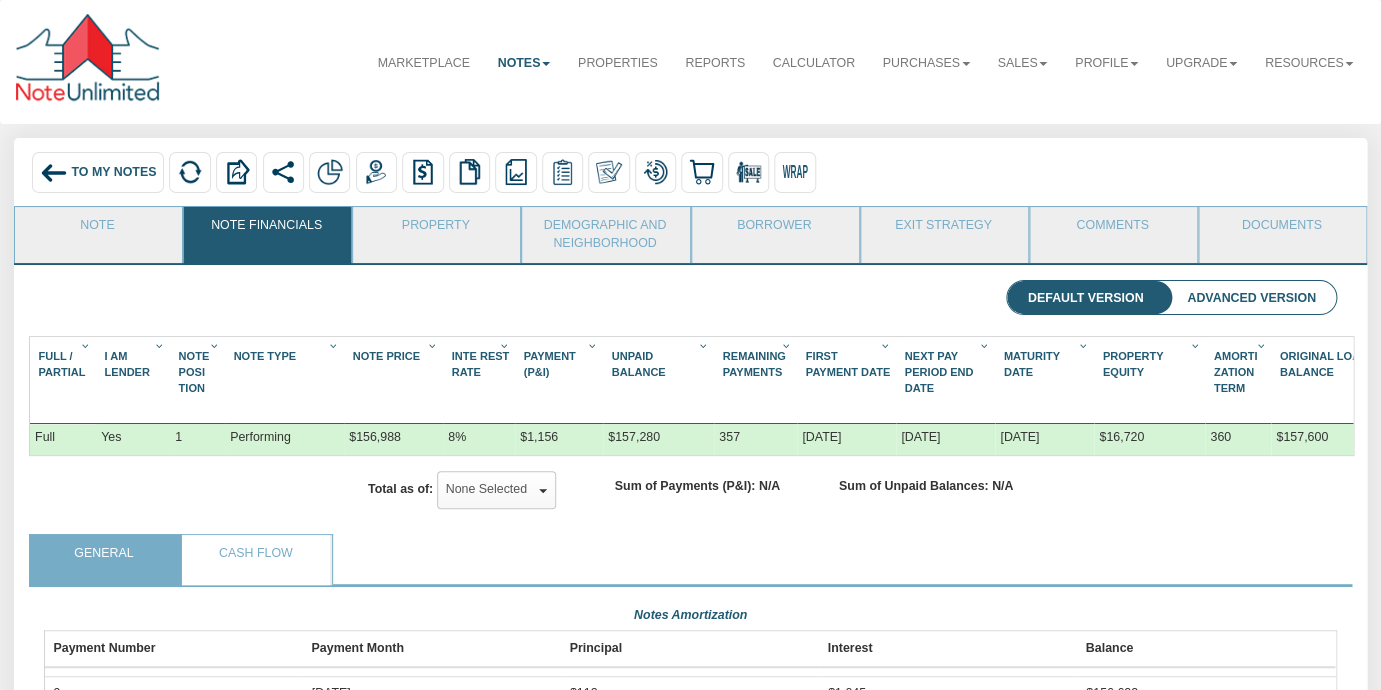 click on "To My Notes" at bounding box center (113, 173) 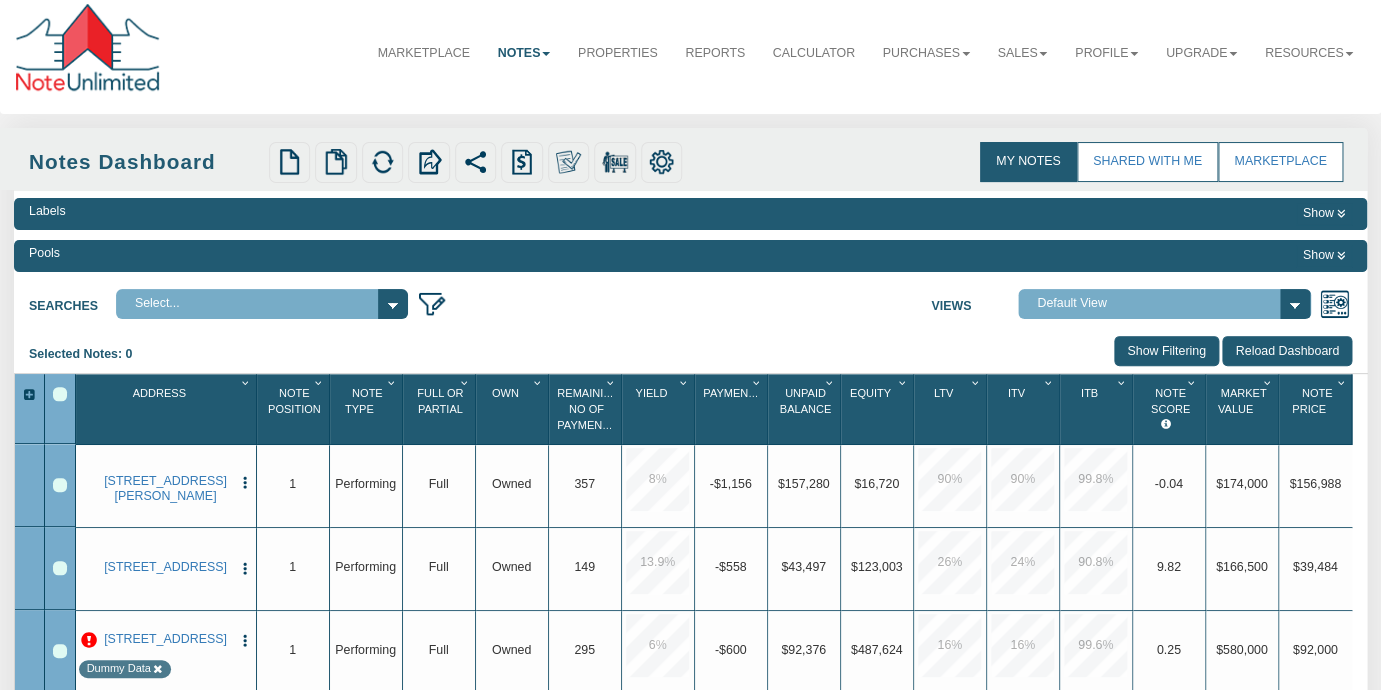 scroll, scrollTop: 0, scrollLeft: 0, axis: both 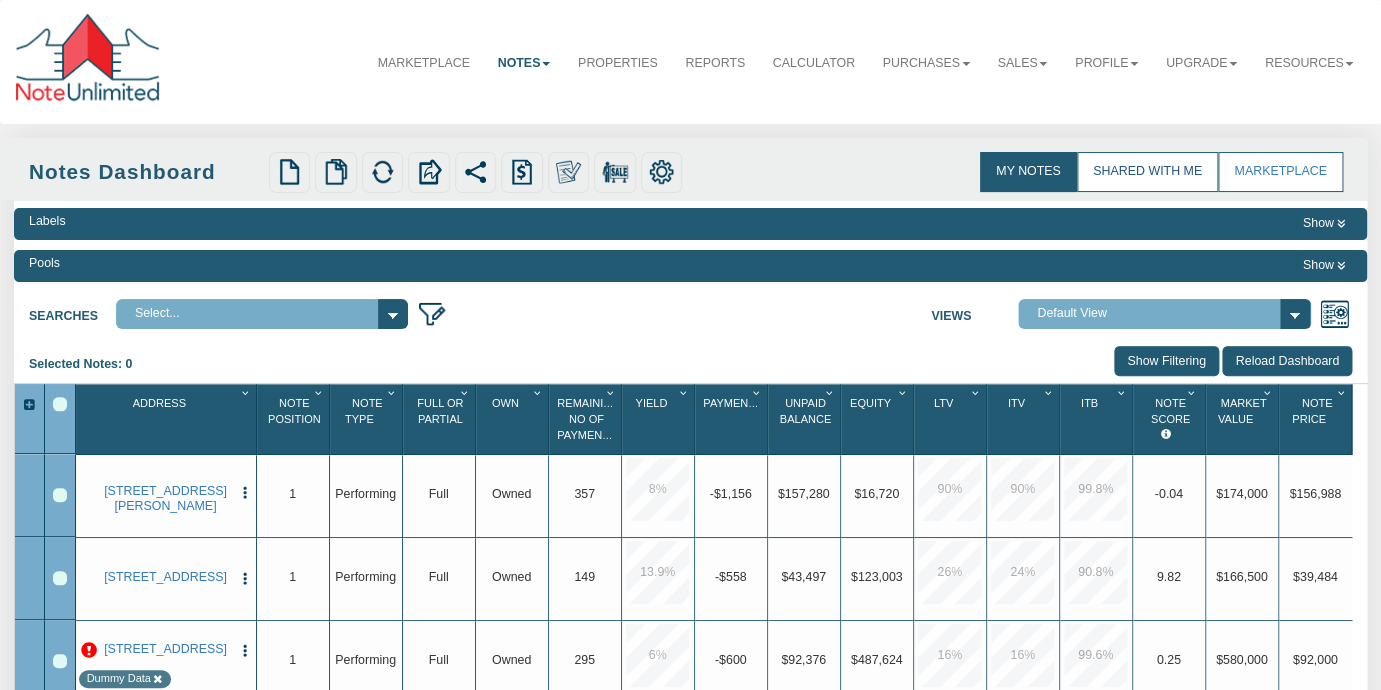 click on "Shared with Me" at bounding box center [1147, 172] 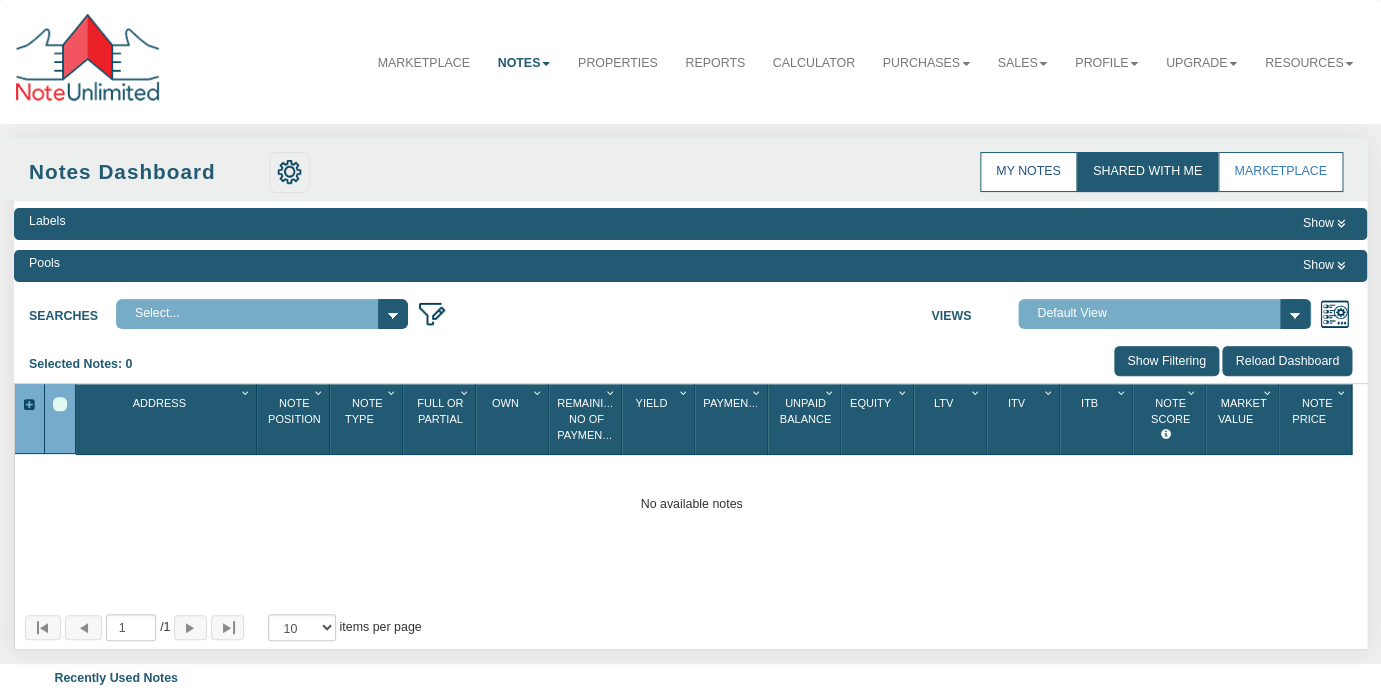click on "My Notes" at bounding box center [1028, 172] 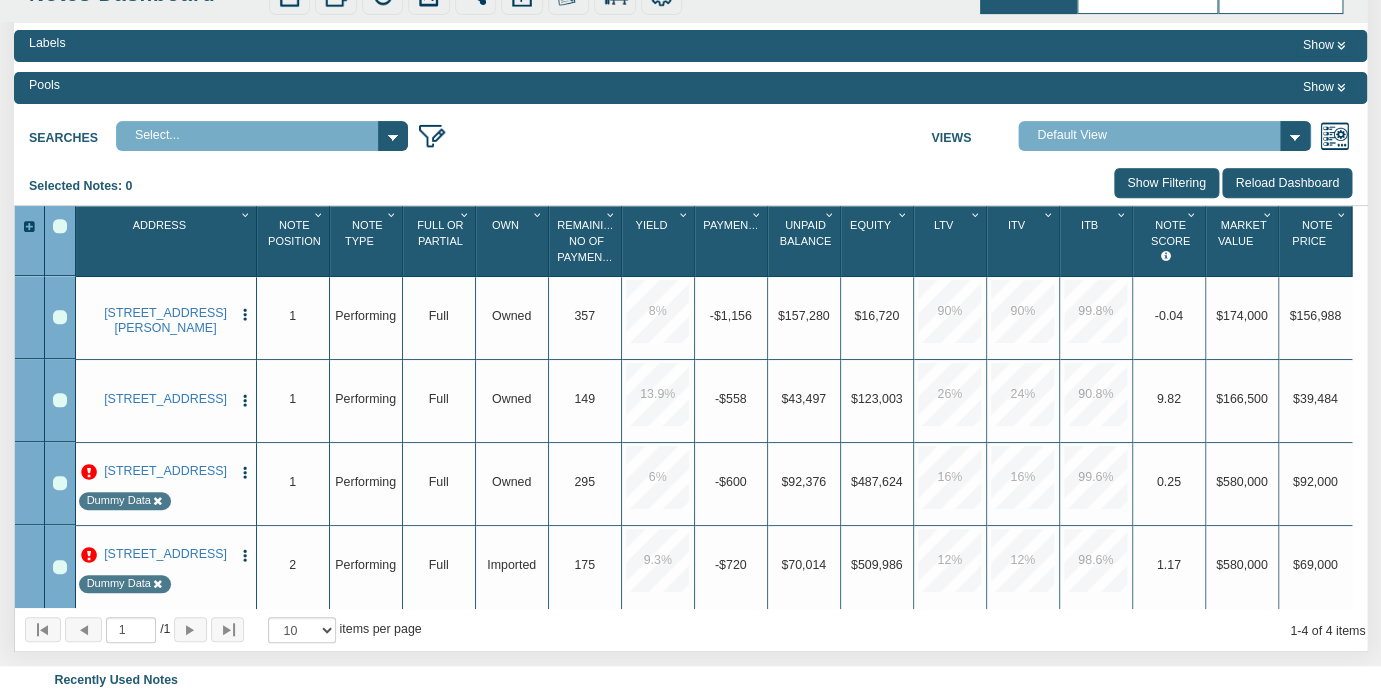 scroll, scrollTop: 183, scrollLeft: 0, axis: vertical 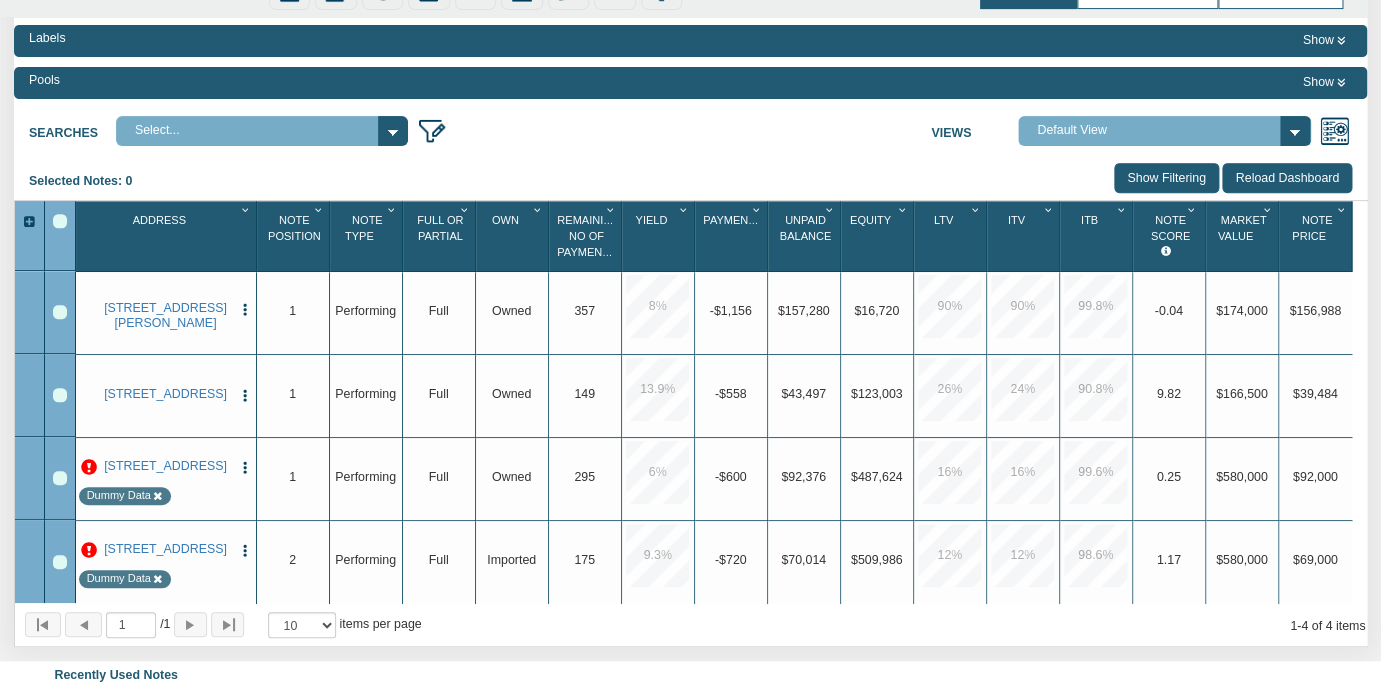 click on "Show Filtering" at bounding box center [1166, 178] 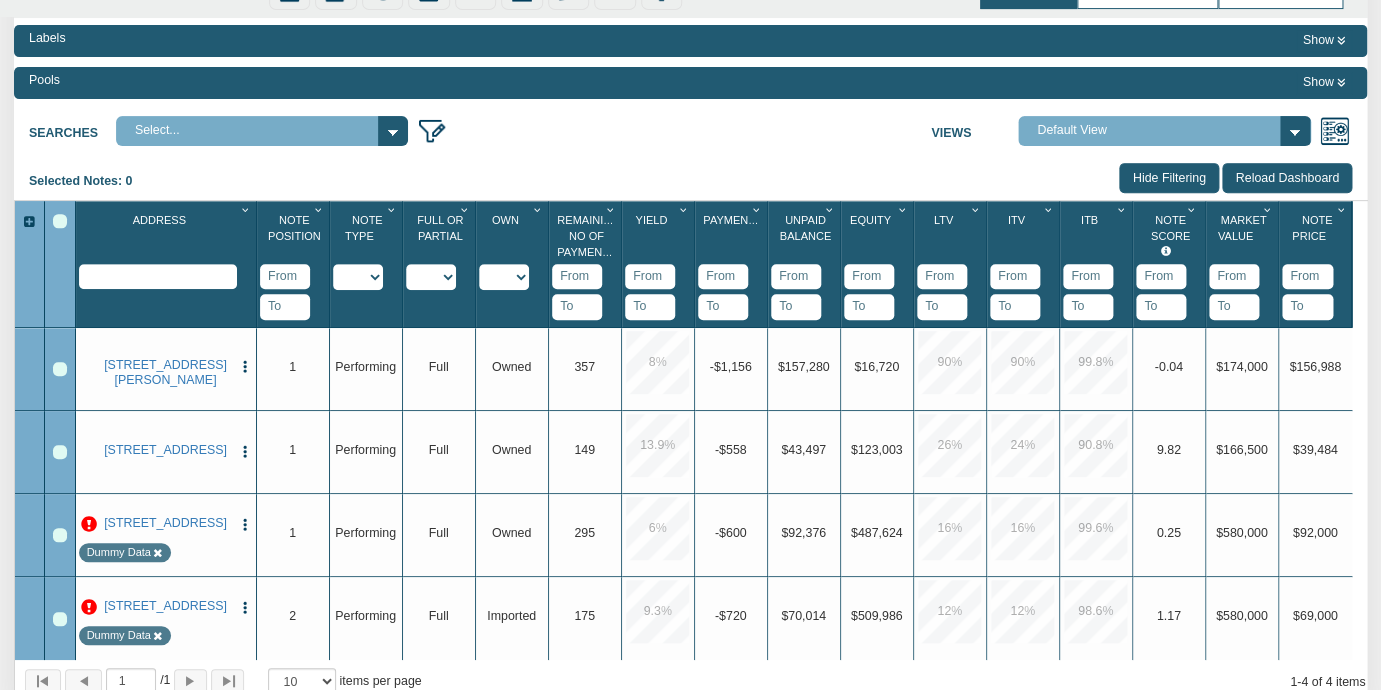click on "Show Filtering" at bounding box center (1168, 178) 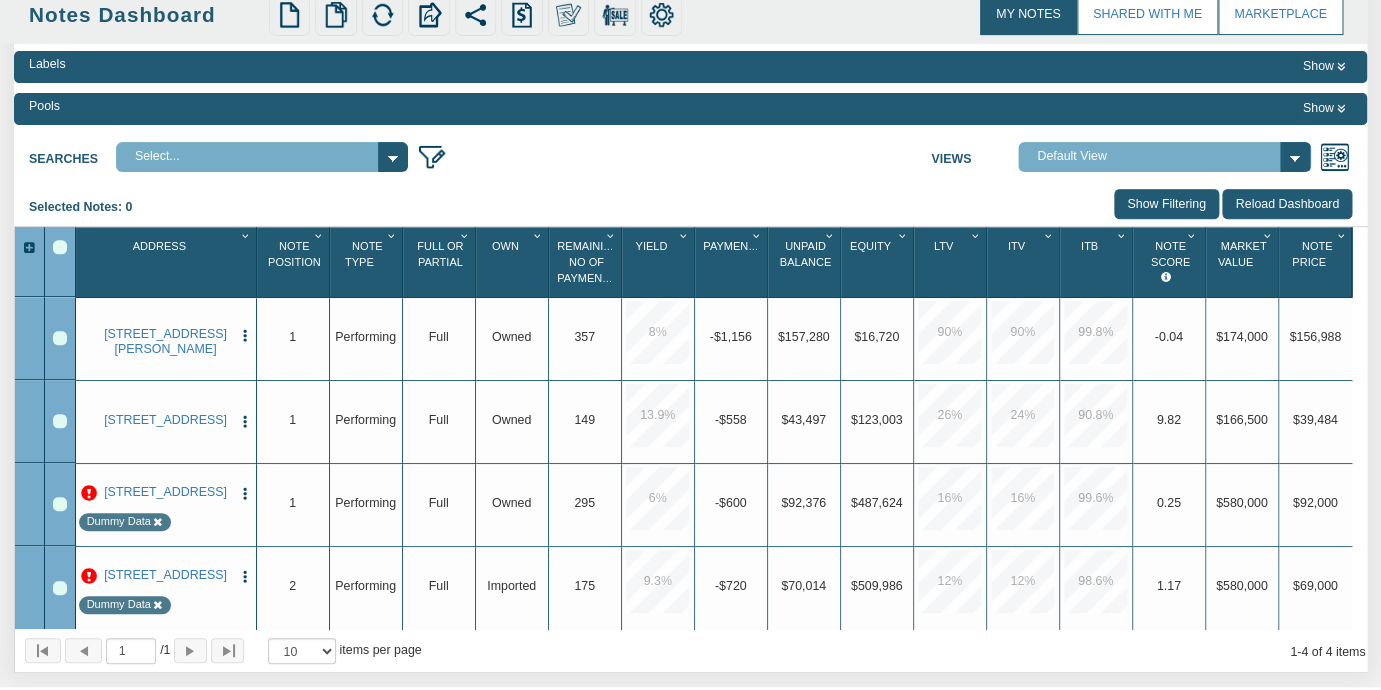 scroll, scrollTop: 158, scrollLeft: 0, axis: vertical 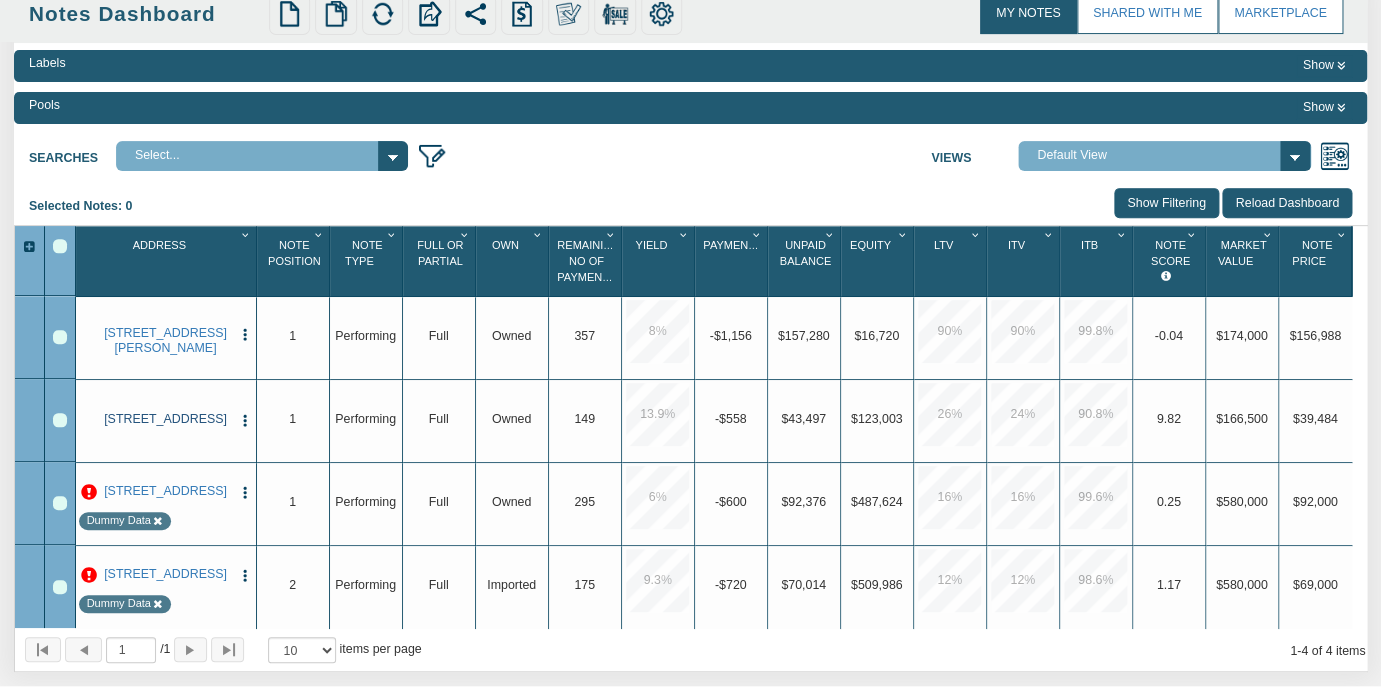 click on "[STREET_ADDRESS]" at bounding box center [165, 419] 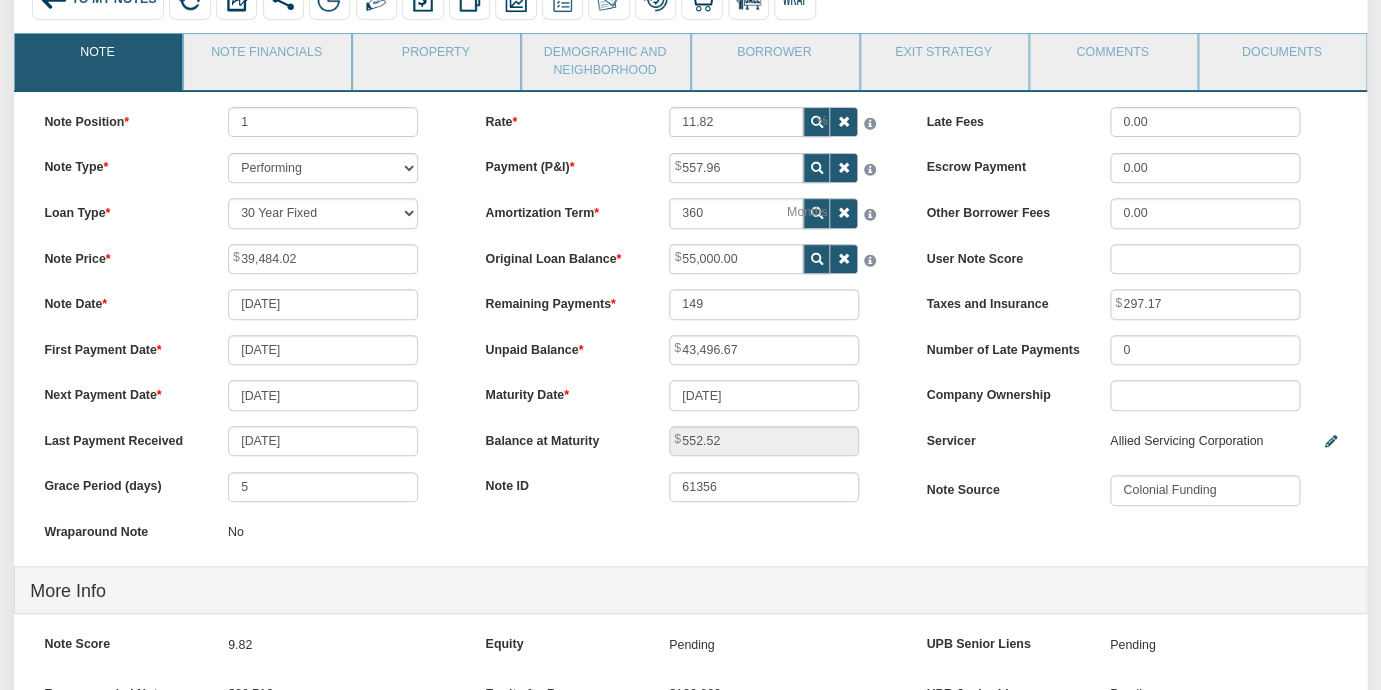 scroll, scrollTop: 0, scrollLeft: 0, axis: both 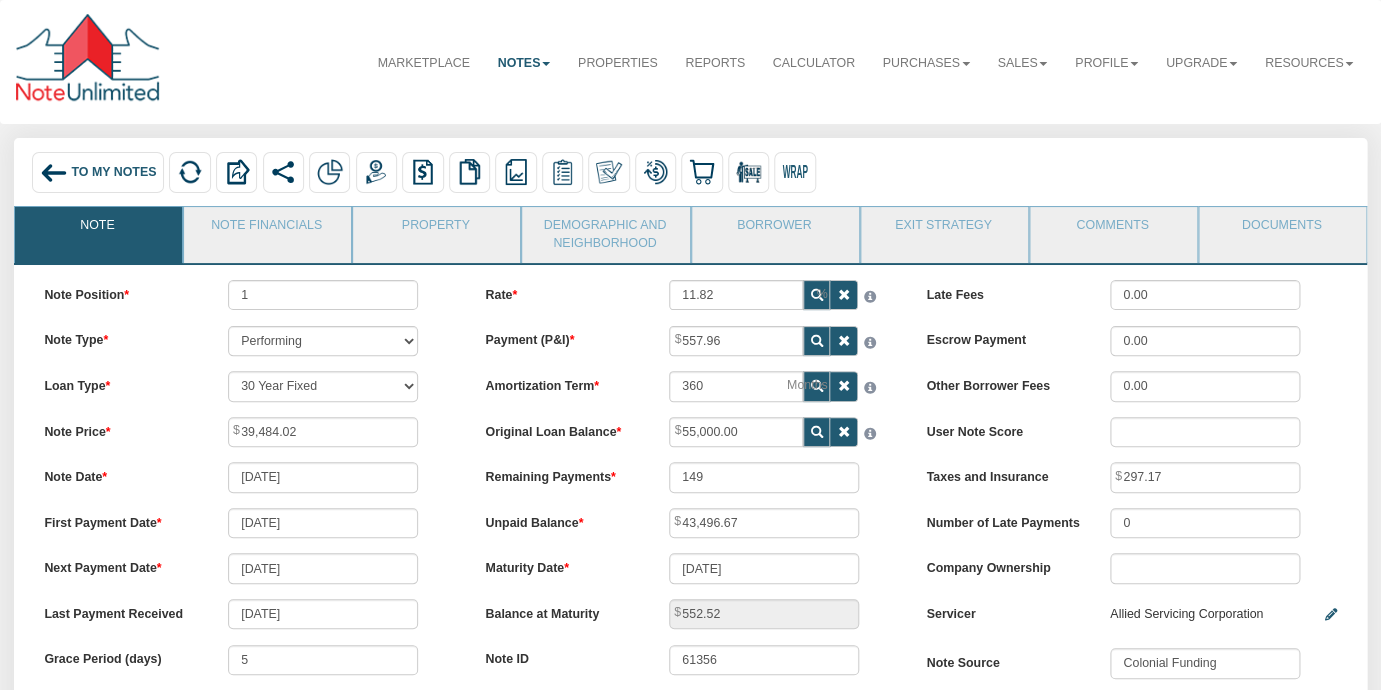 click on "To My Notes" at bounding box center (113, 173) 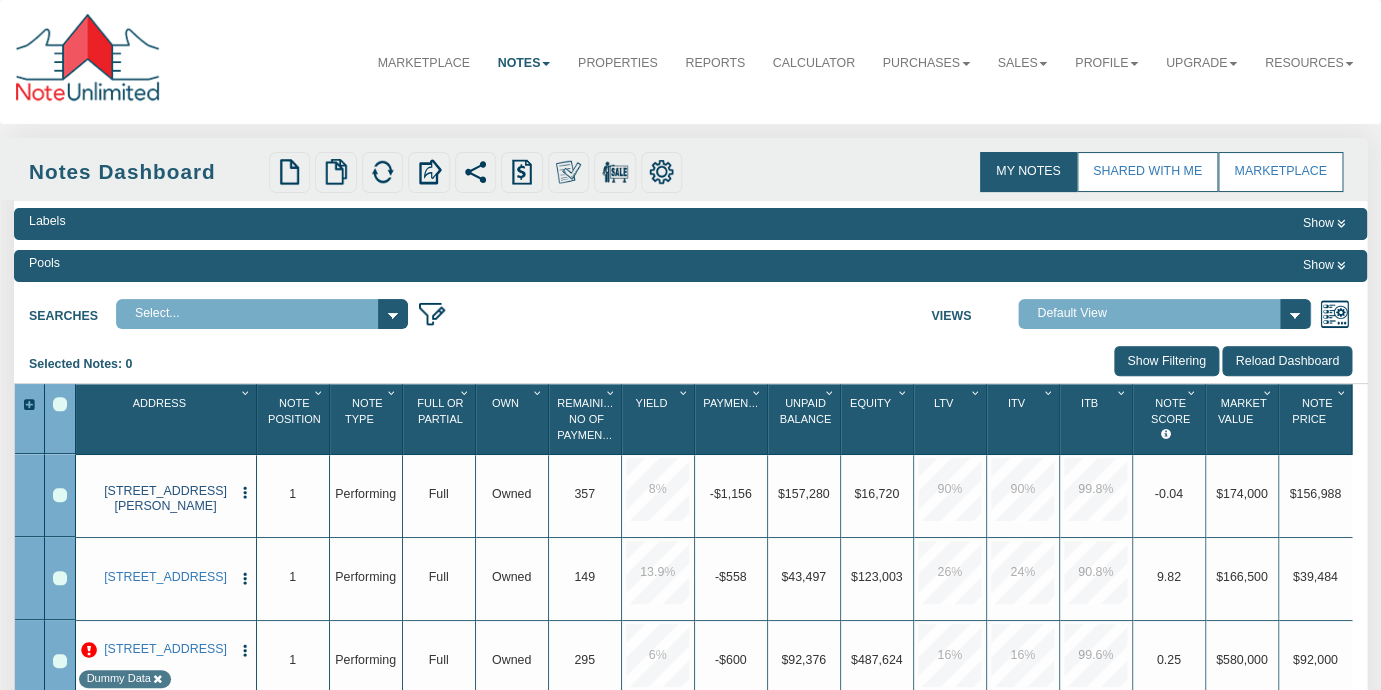 click on "[STREET_ADDRESS][PERSON_NAME]" at bounding box center [165, 499] 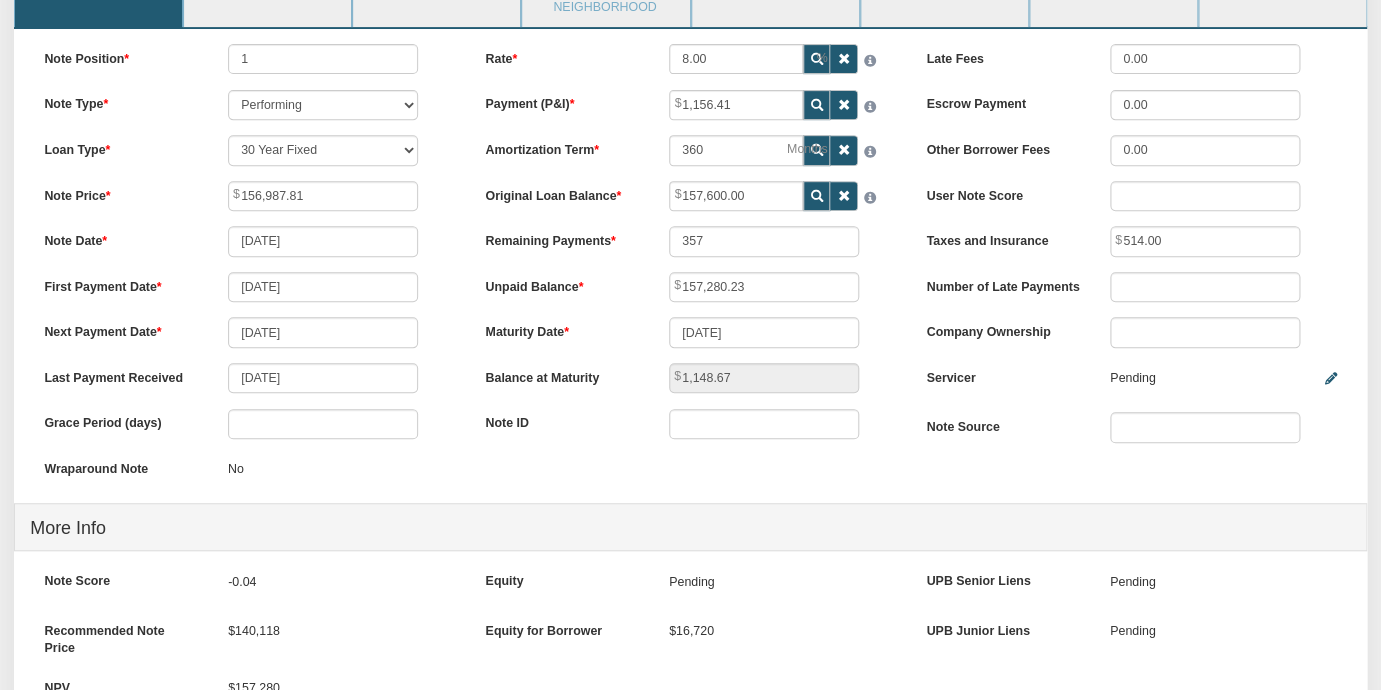 scroll, scrollTop: 247, scrollLeft: 0, axis: vertical 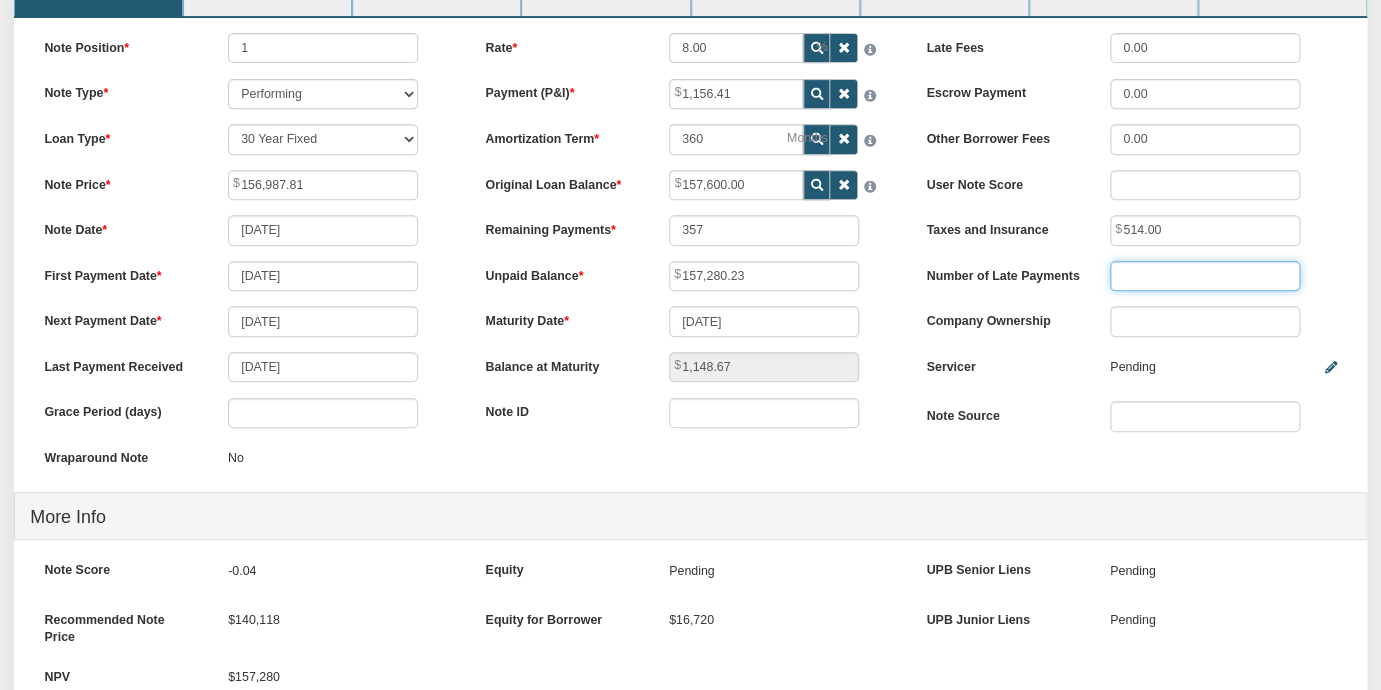 click at bounding box center [1205, 276] 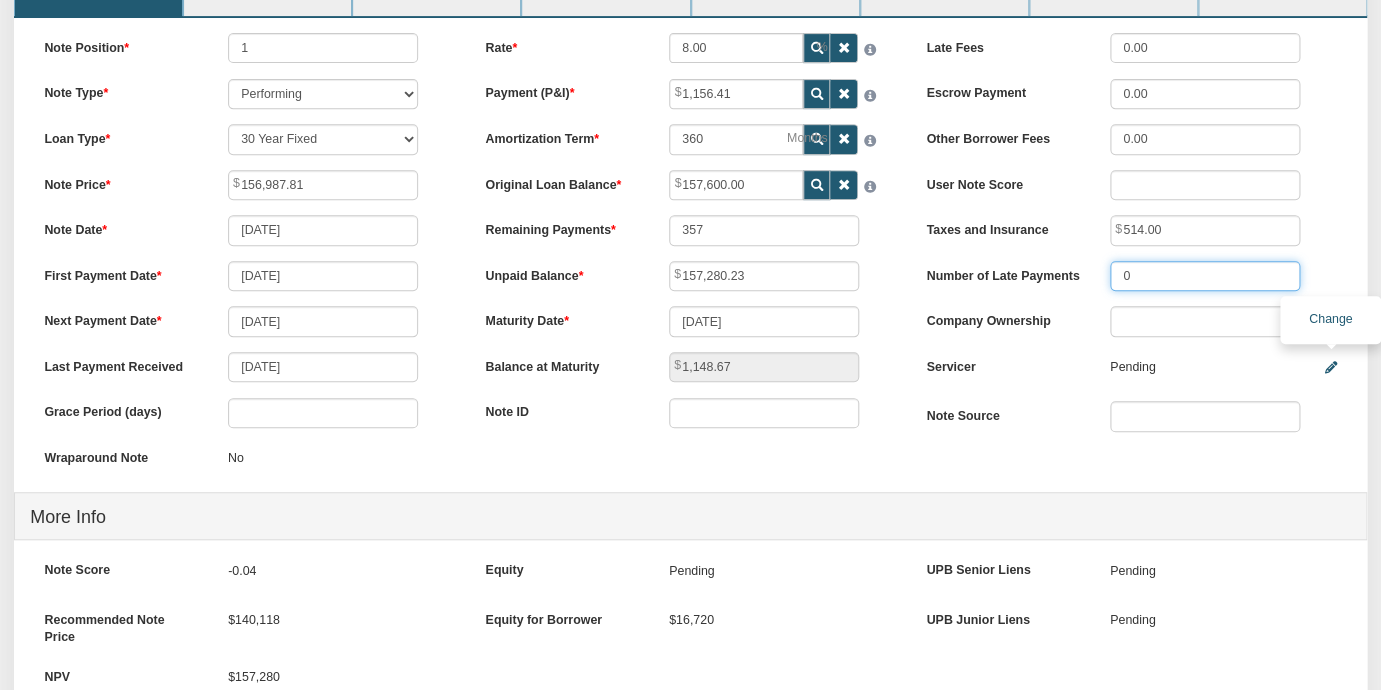 type on "0" 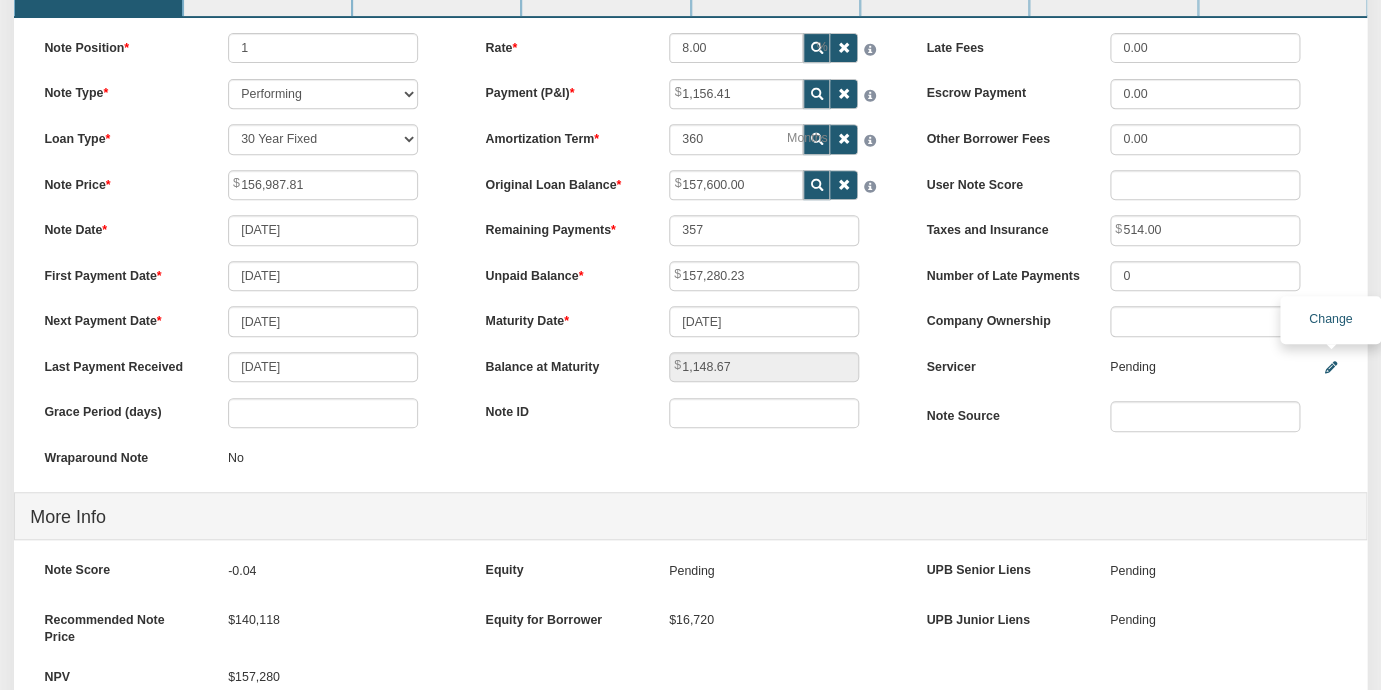 click at bounding box center [1331, 368] 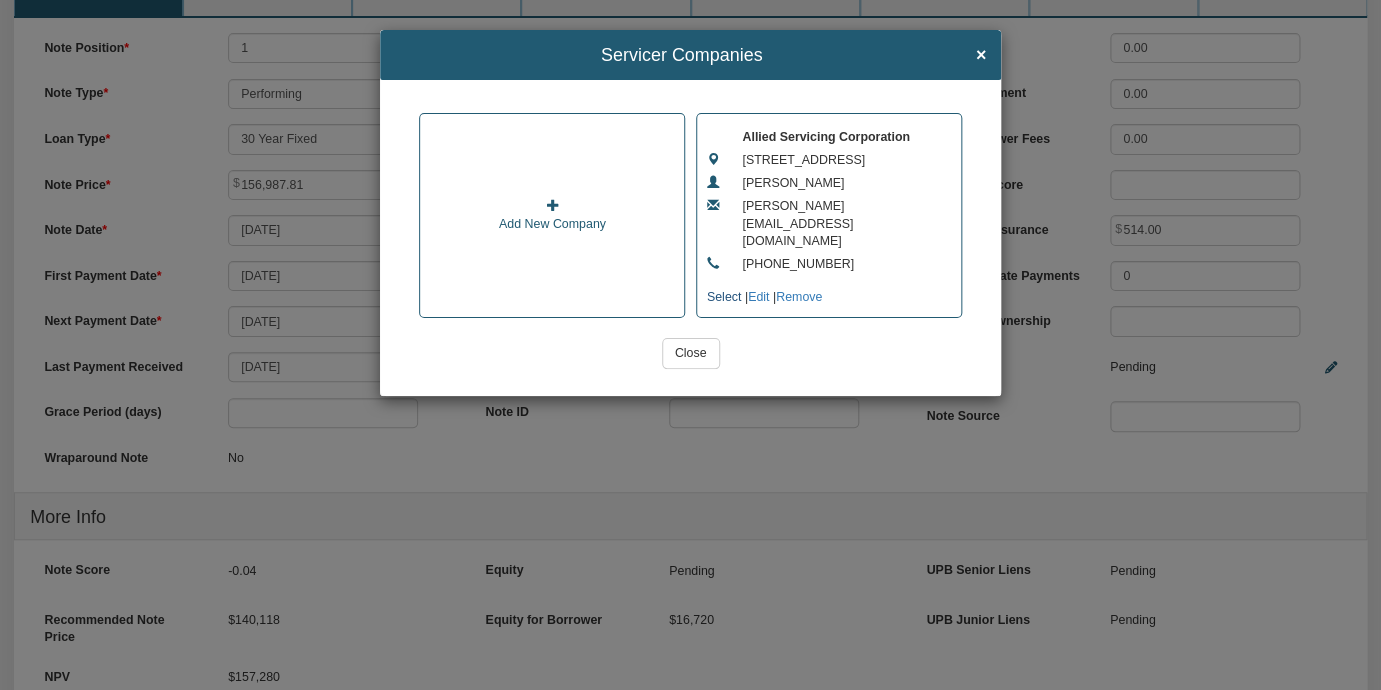 click on "Select" at bounding box center (724, 297) 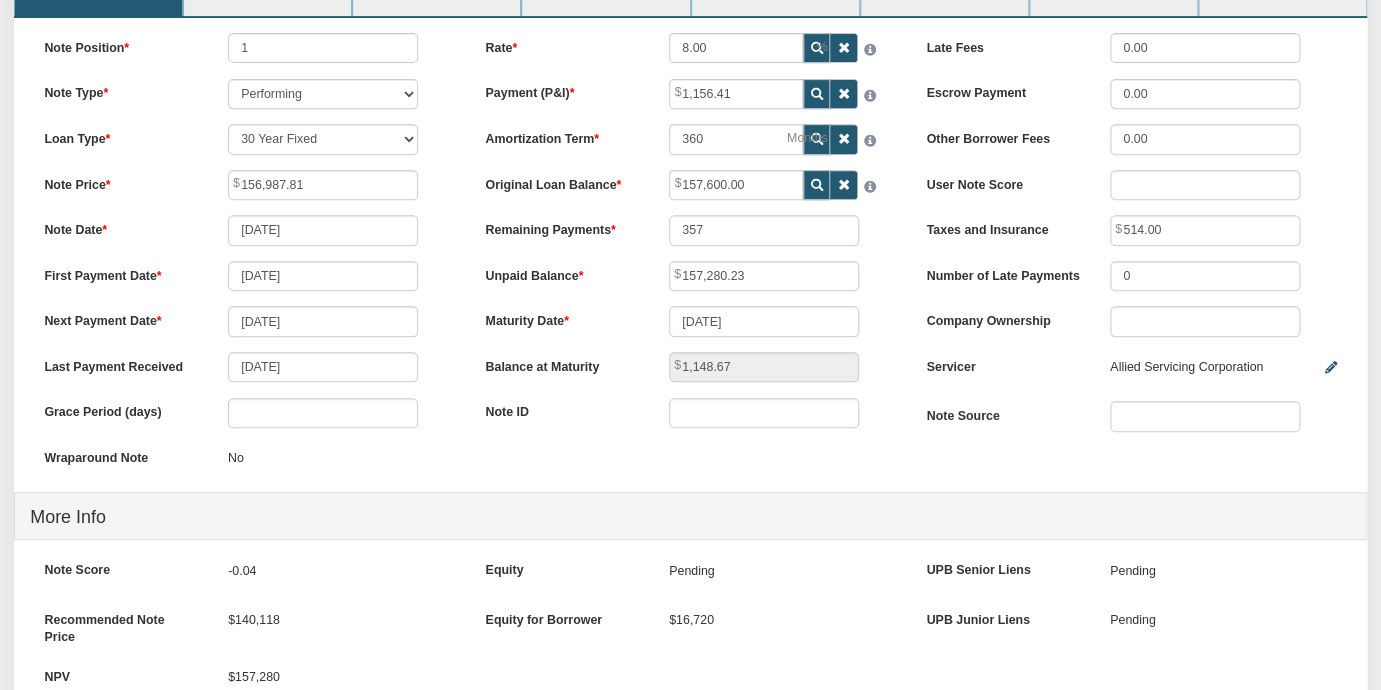 click on "Late Fees
0.00
Escrow Payment
0.00
Other Borrower Fees
0.00
User Note Score
Taxes and Insurance
514.00
Number of Late Payments
0" at bounding box center (1131, 240) 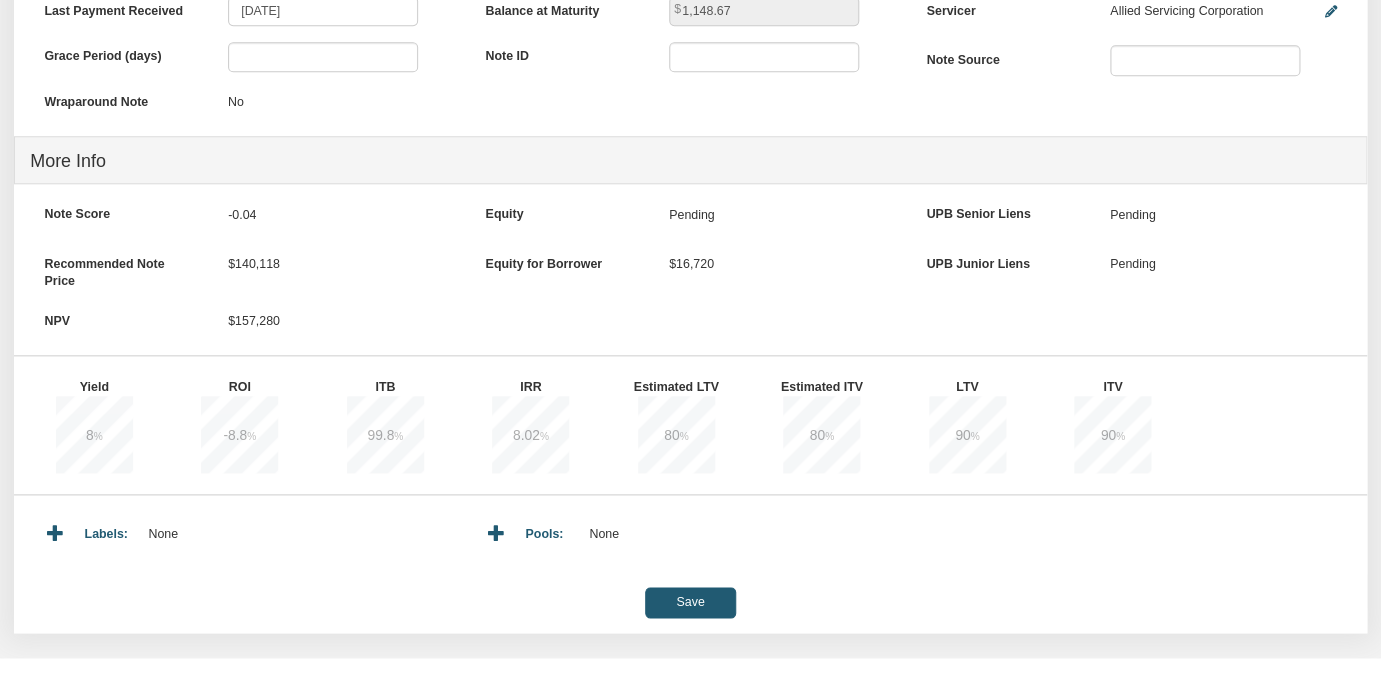 scroll, scrollTop: 609, scrollLeft: 0, axis: vertical 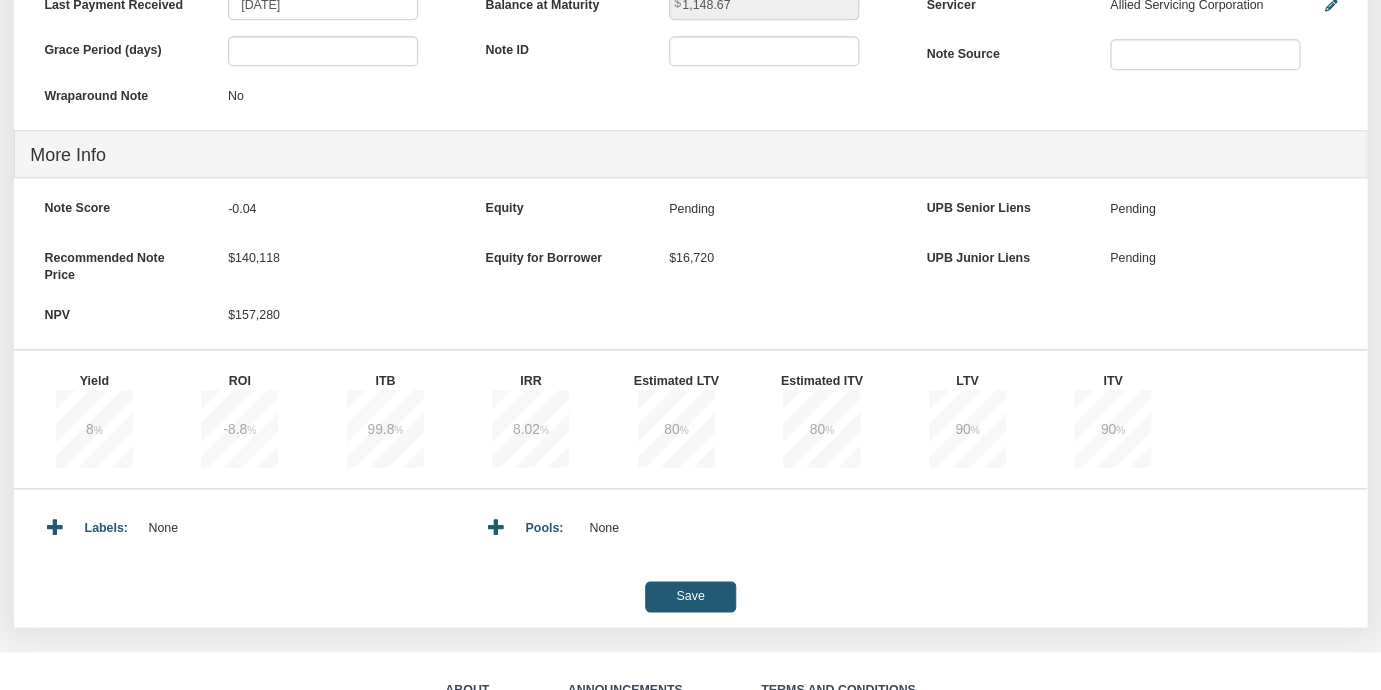 click on "Save" at bounding box center [690, 596] 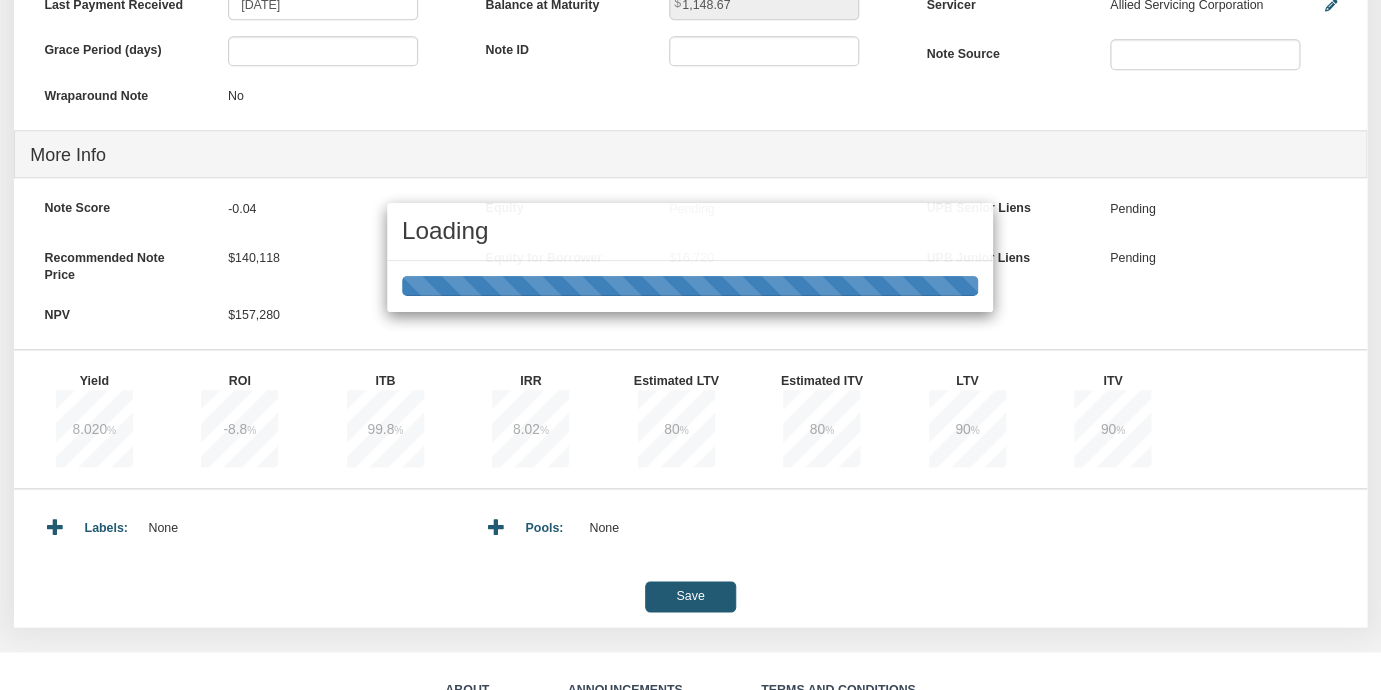 type on "1,148.64" 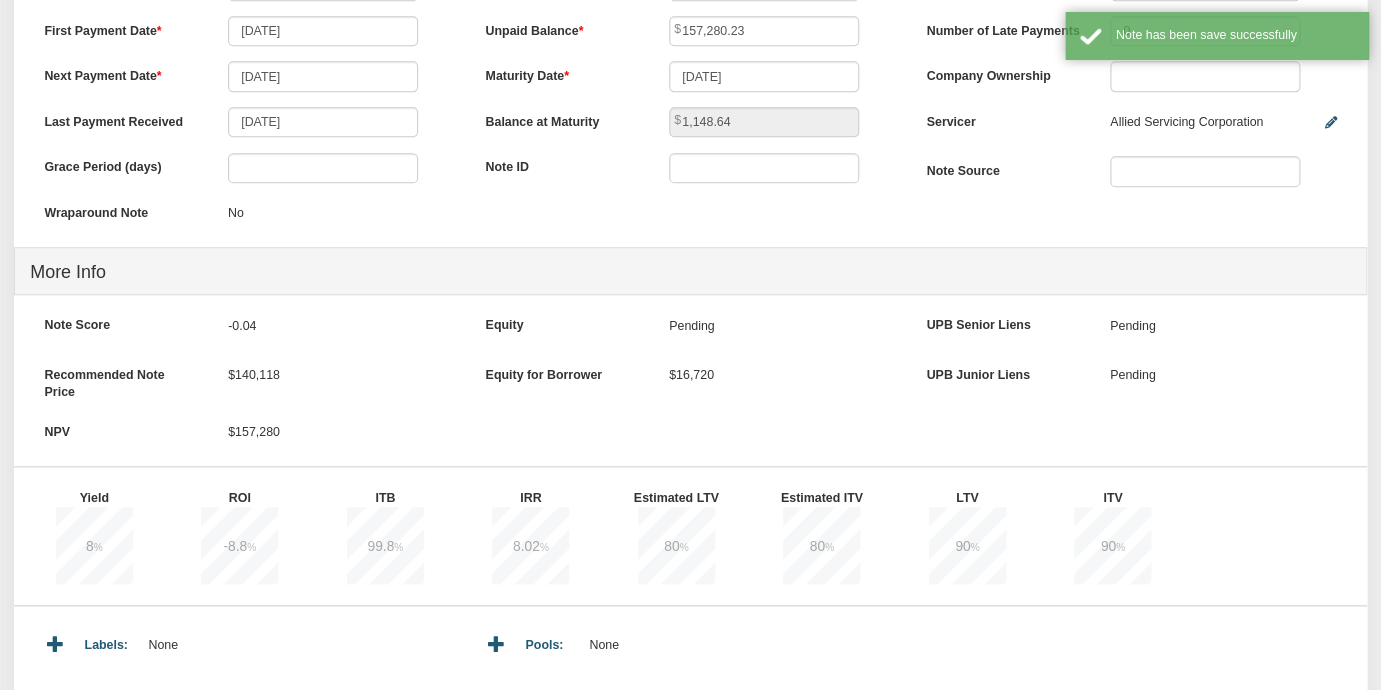 scroll, scrollTop: 494, scrollLeft: 0, axis: vertical 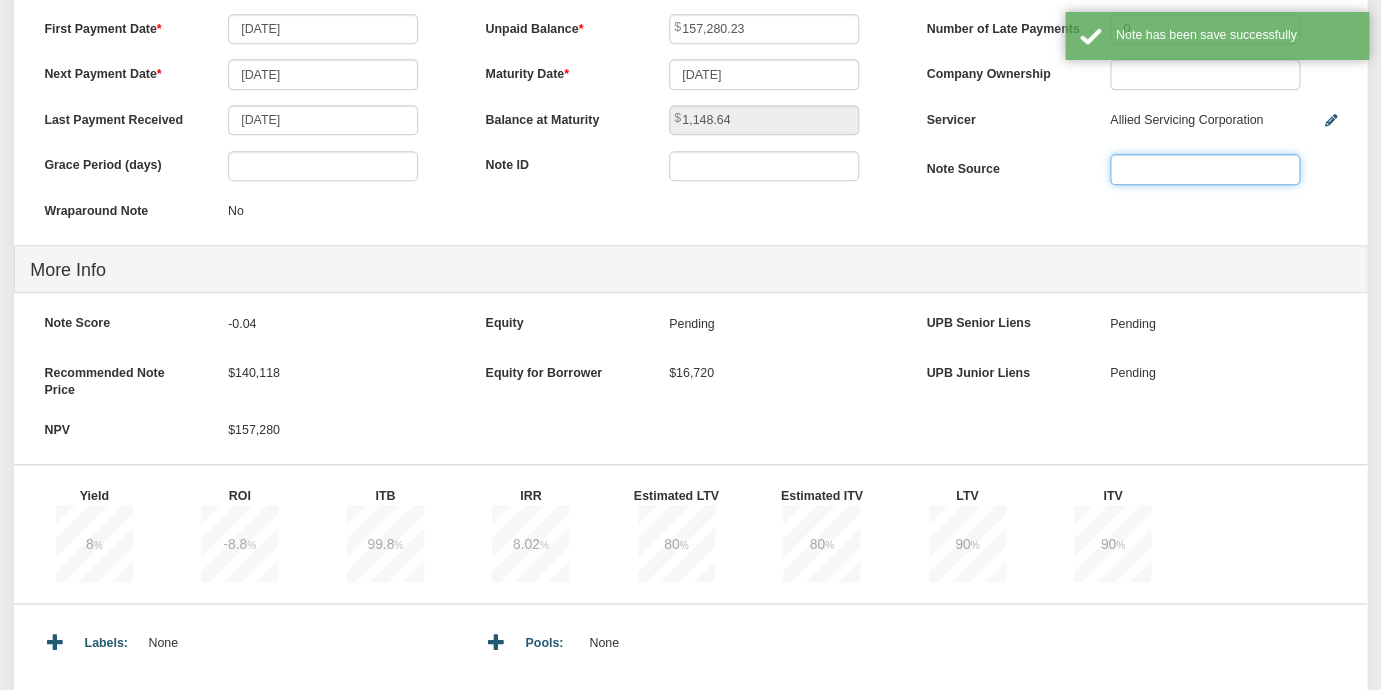 click at bounding box center (1205, 169) 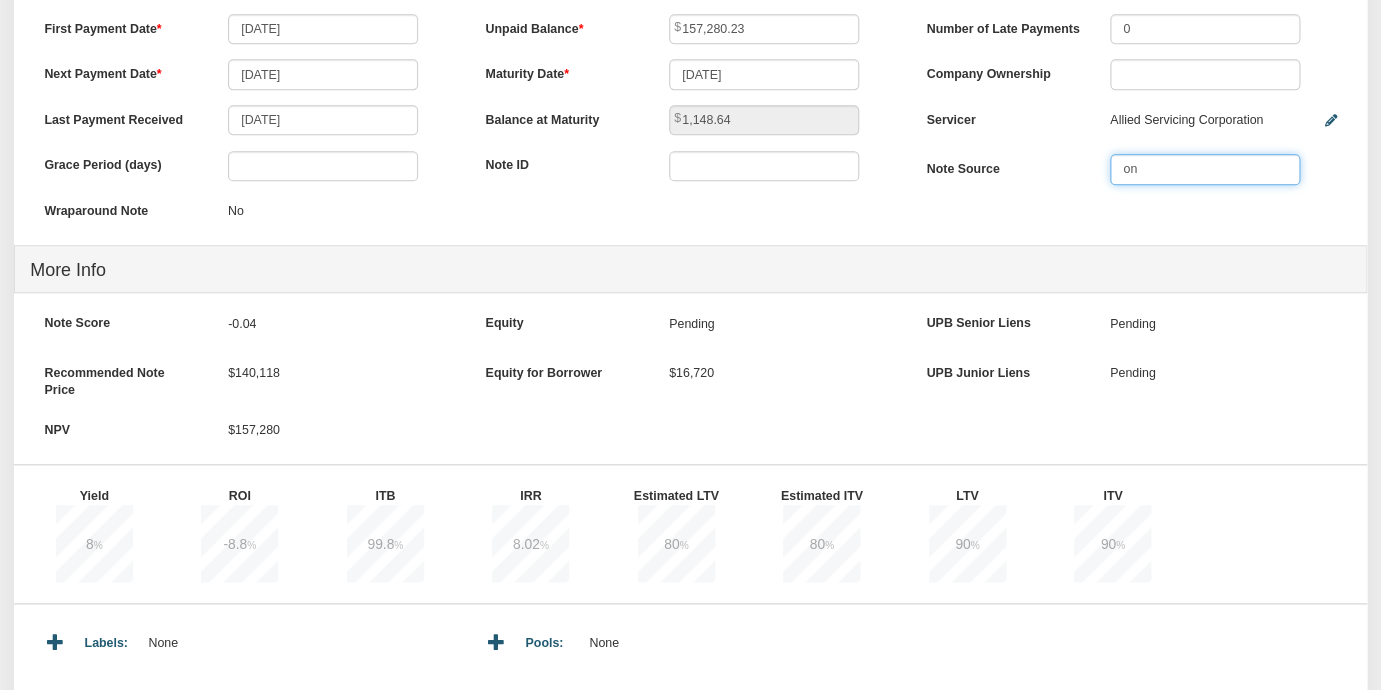 type on "o" 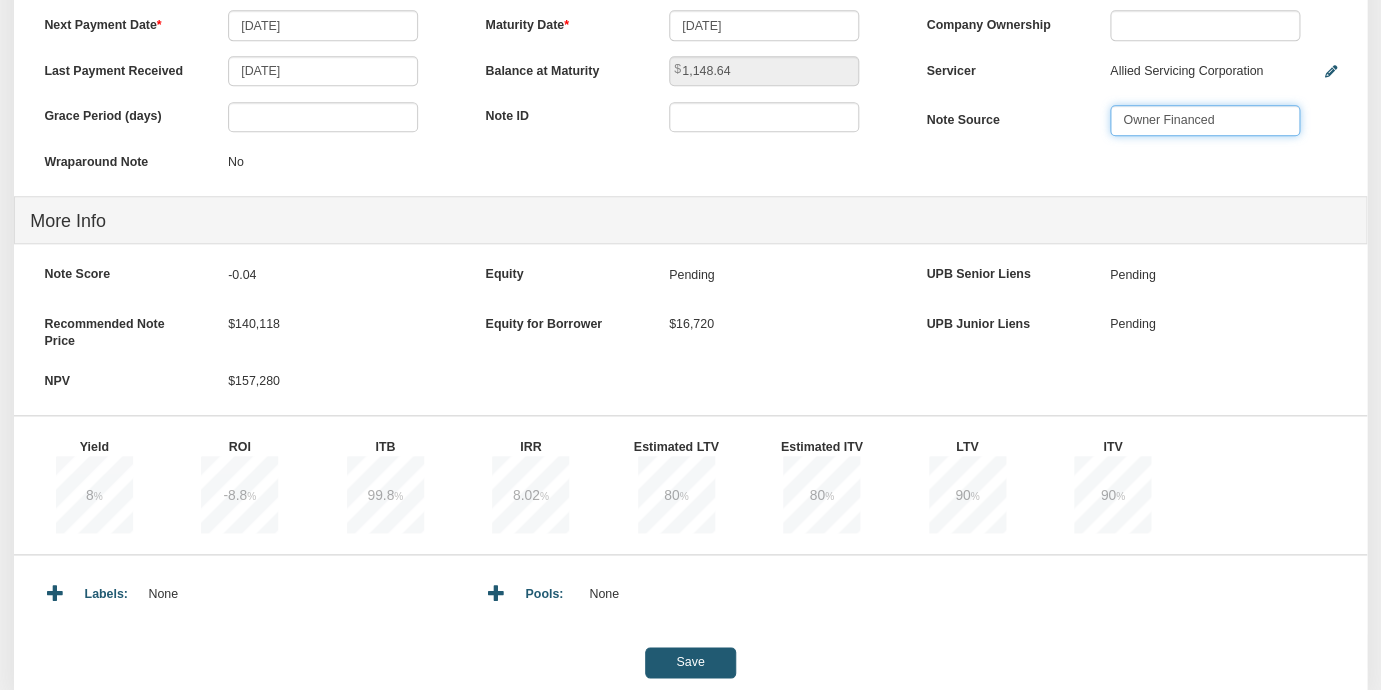 scroll, scrollTop: 540, scrollLeft: 0, axis: vertical 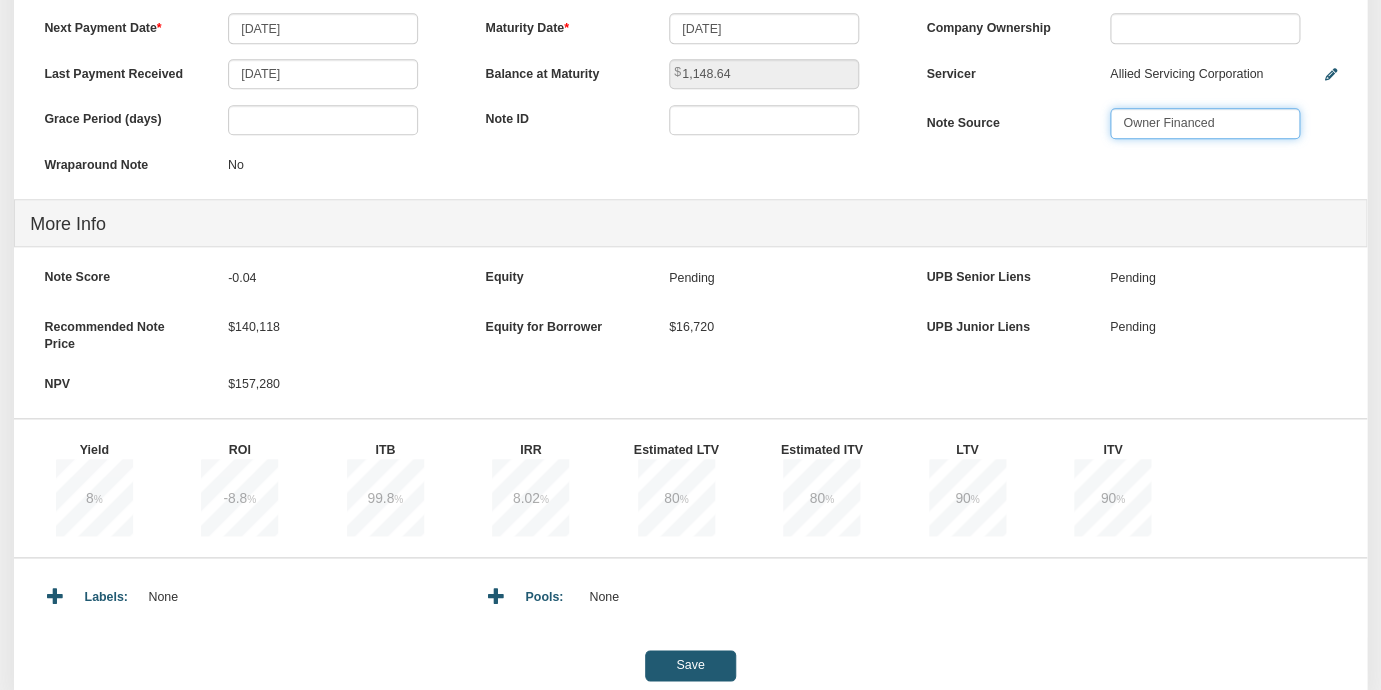 click on "Owner Financed" at bounding box center [1205, 123] 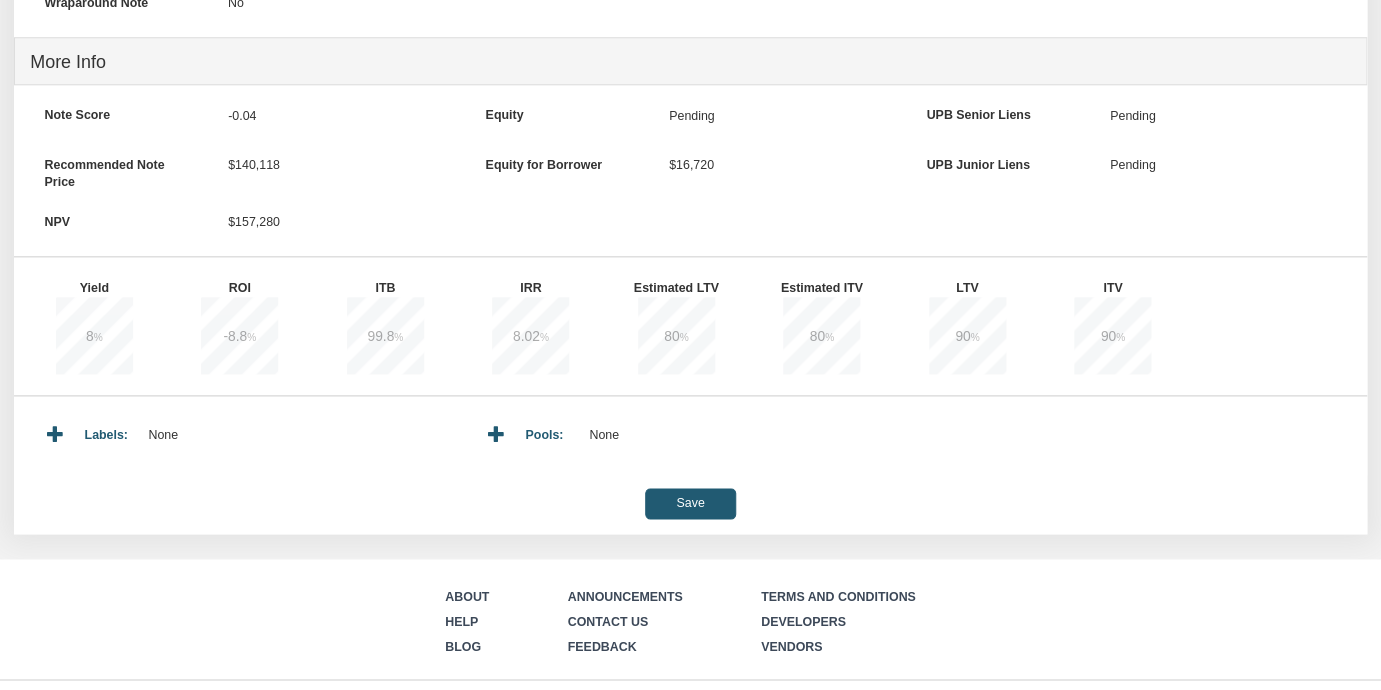 scroll, scrollTop: 705, scrollLeft: 0, axis: vertical 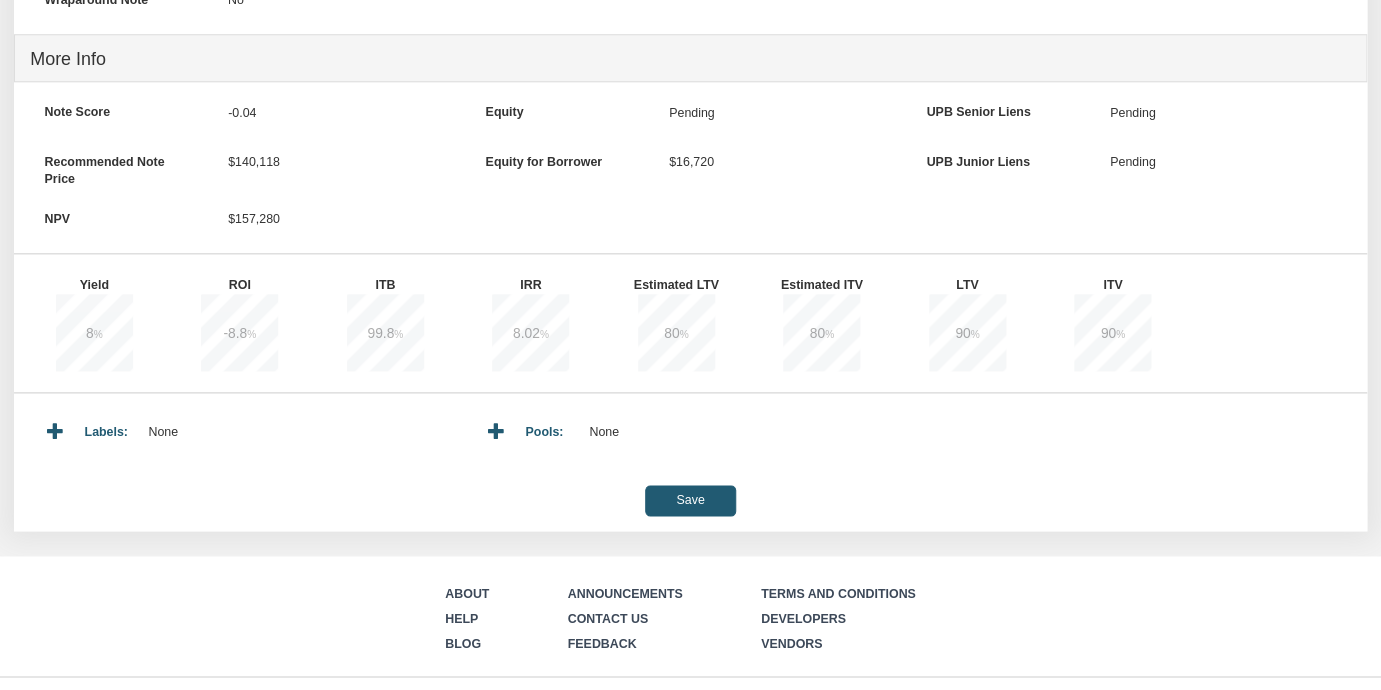 type on "Seller Financed" 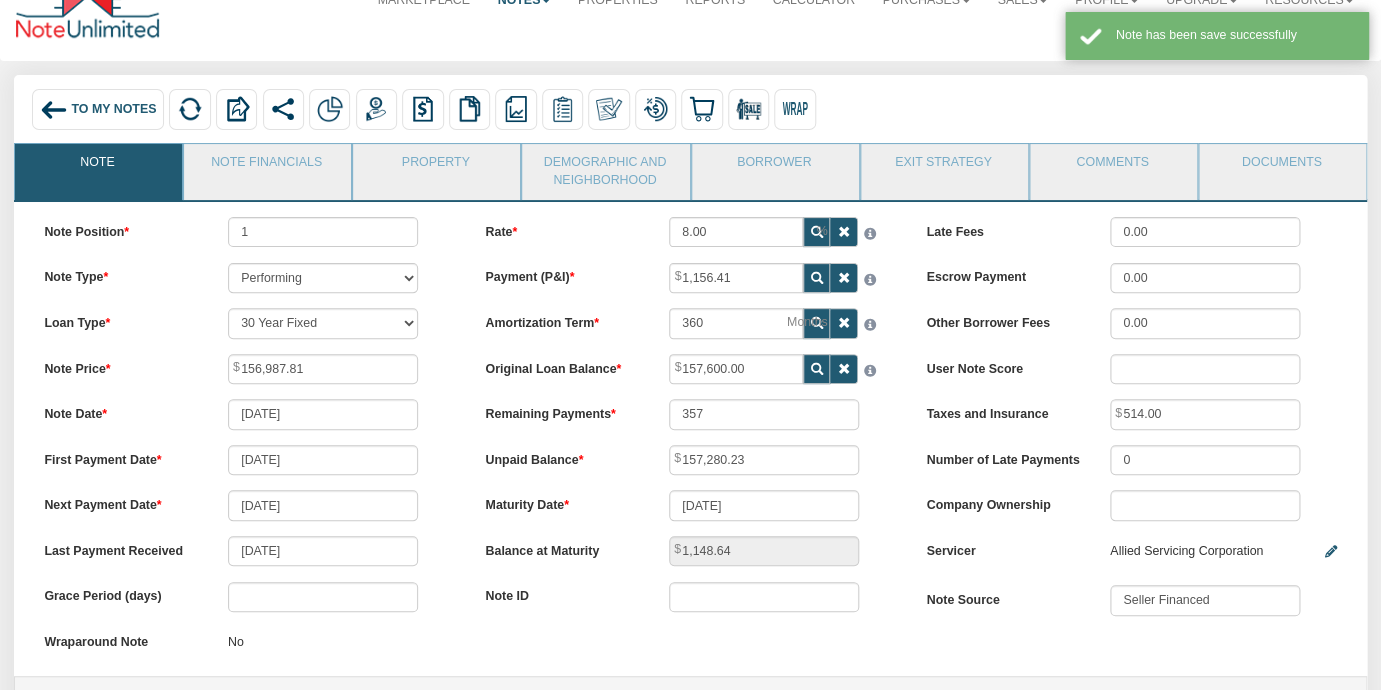 scroll, scrollTop: 31, scrollLeft: 0, axis: vertical 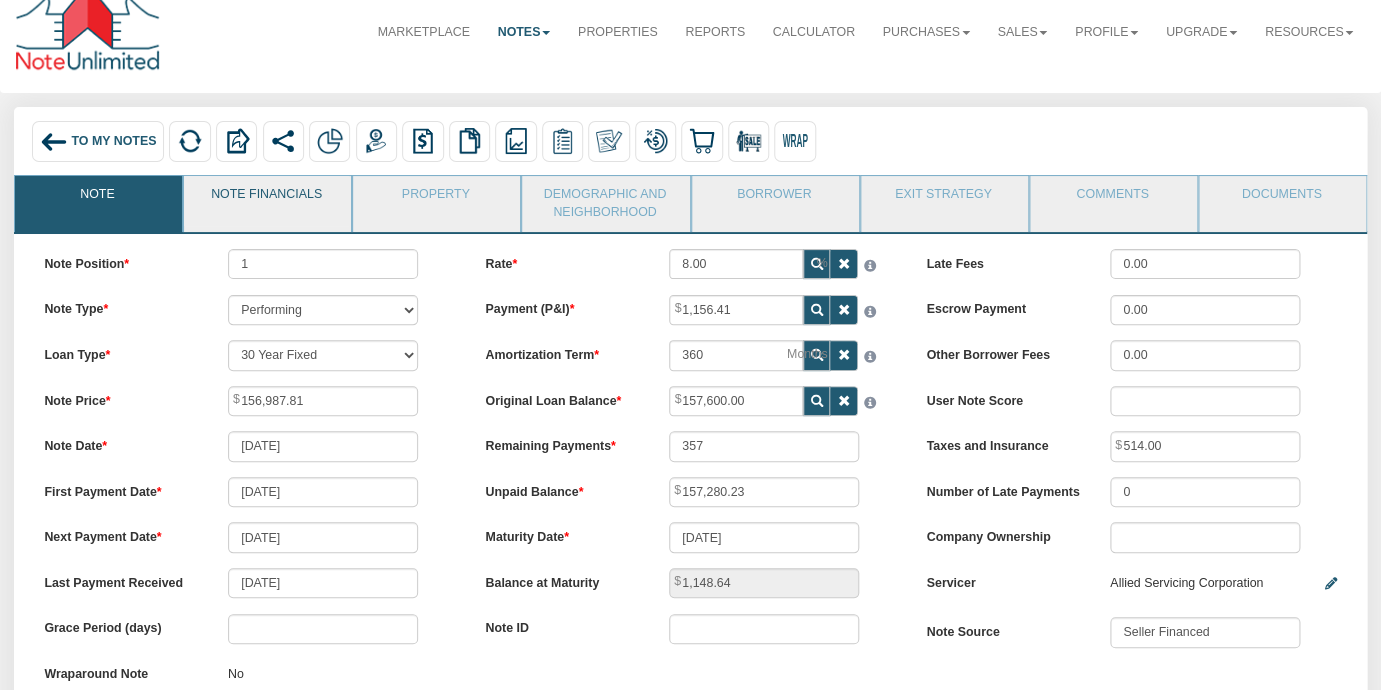 click on "Note Financials" at bounding box center (266, 201) 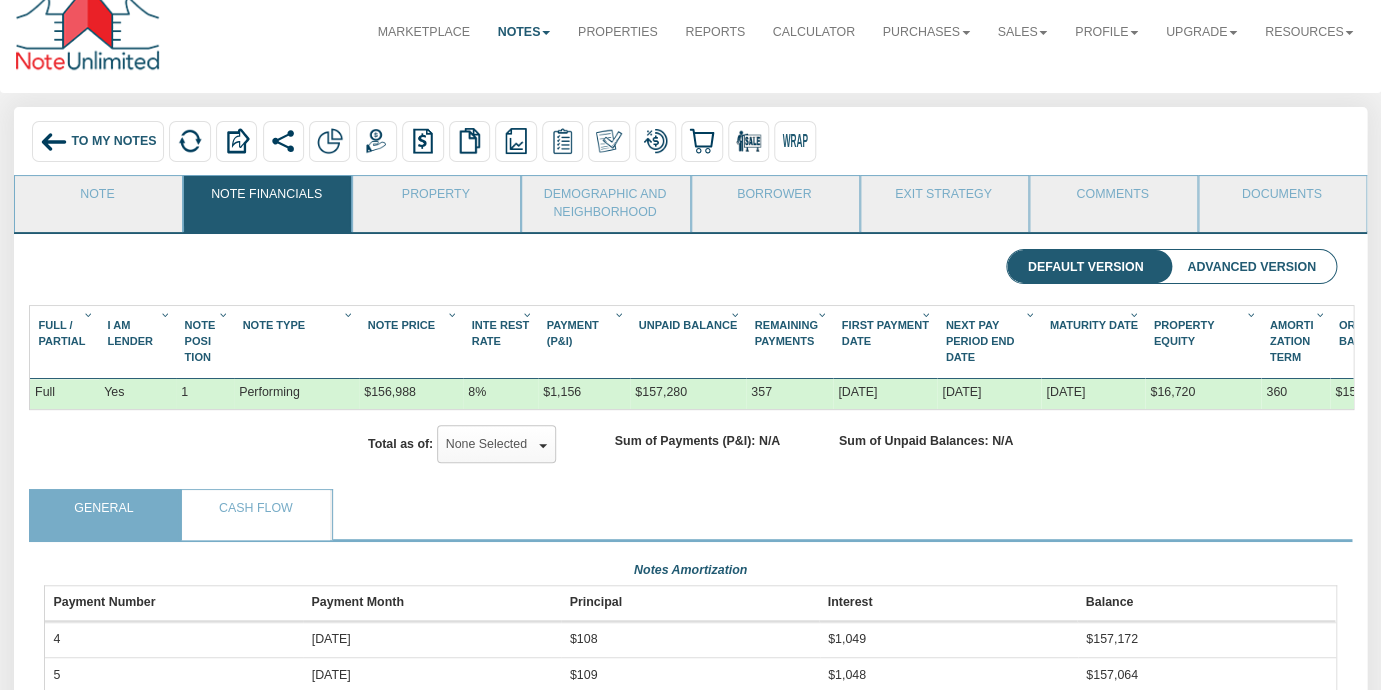 scroll, scrollTop: 999679, scrollLeft: 998707, axis: both 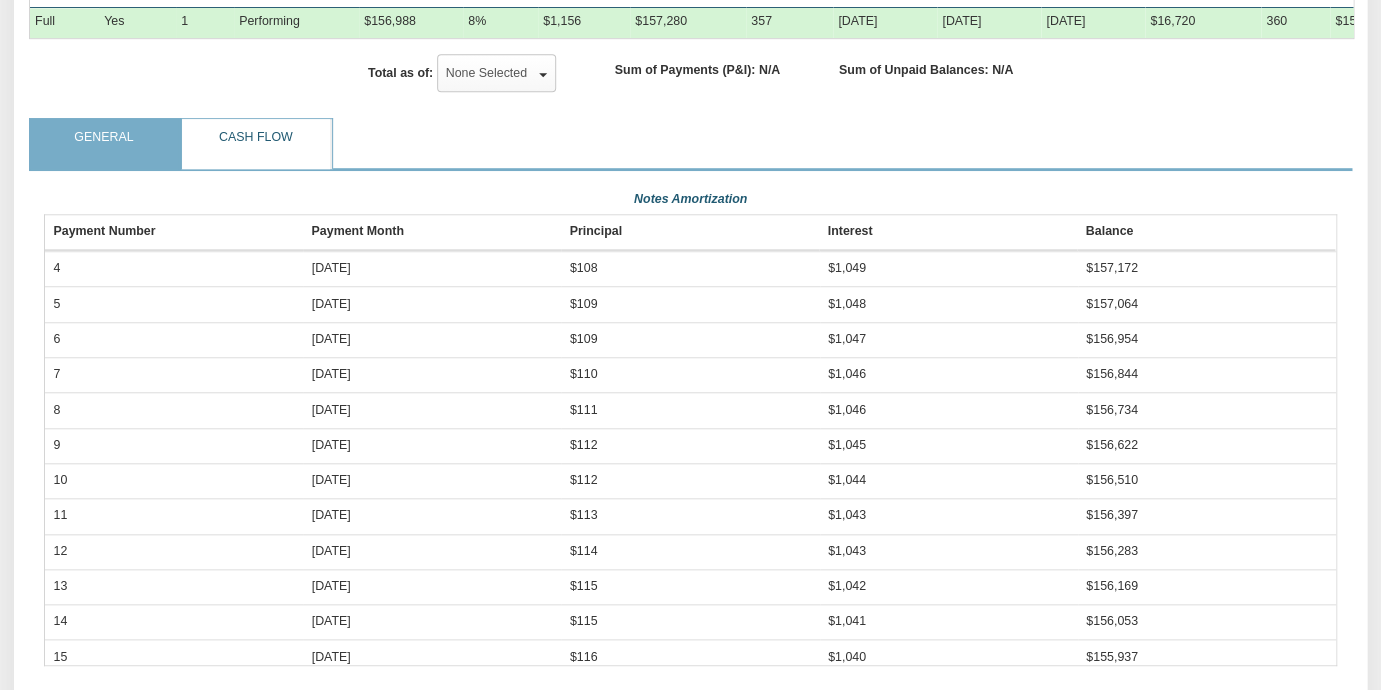 click on "Cash Flow" at bounding box center [256, 144] 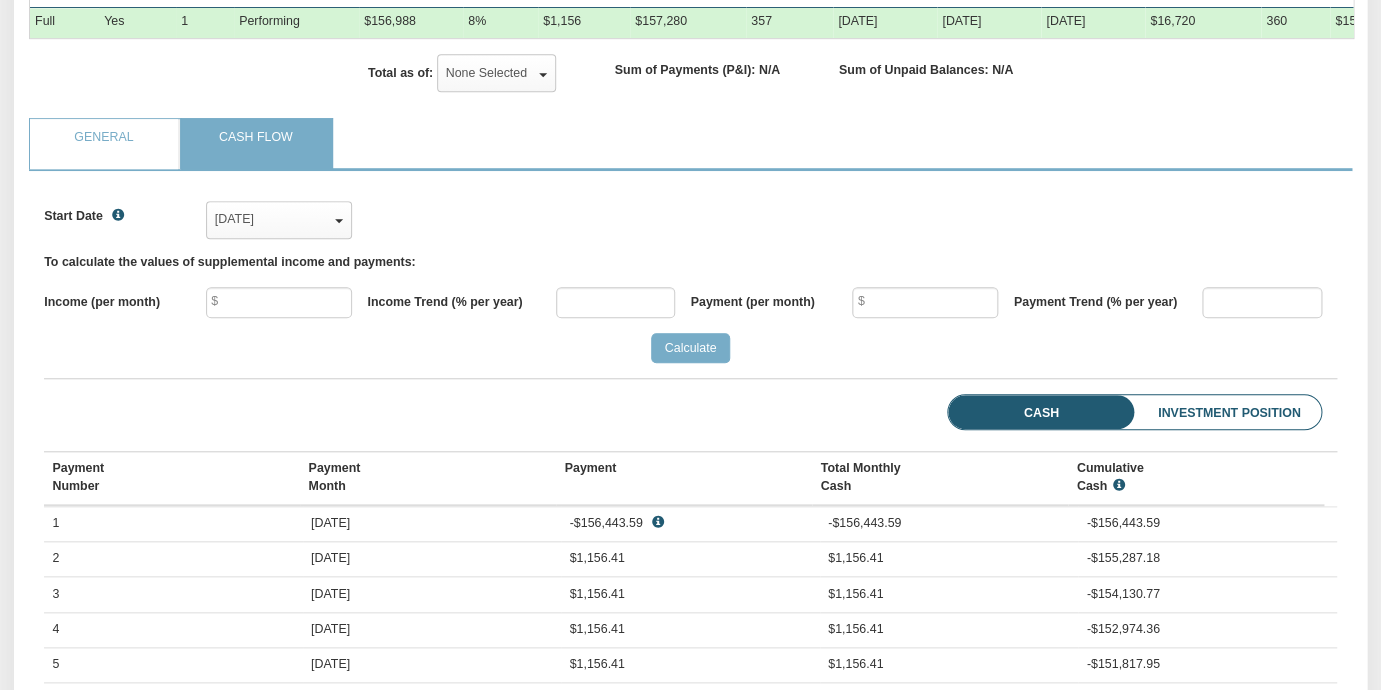 scroll, scrollTop: 999724, scrollLeft: 998707, axis: both 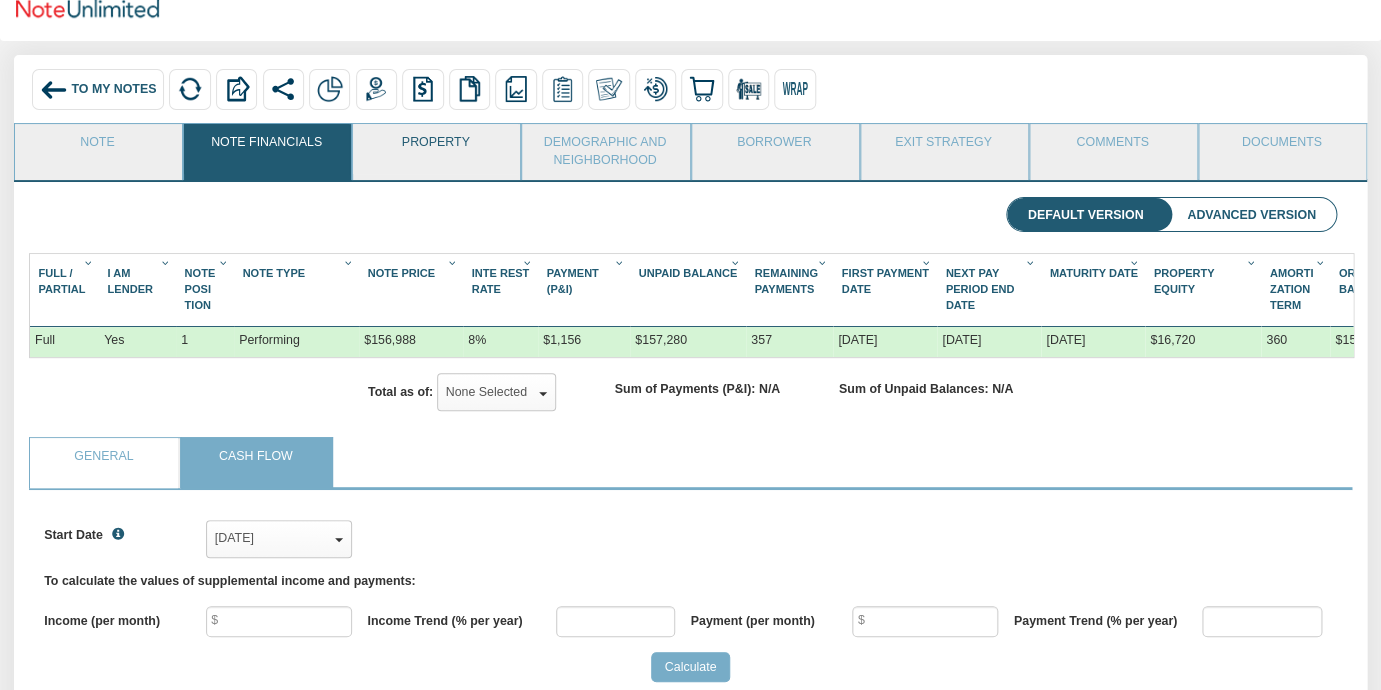 click on "Property" at bounding box center (435, 149) 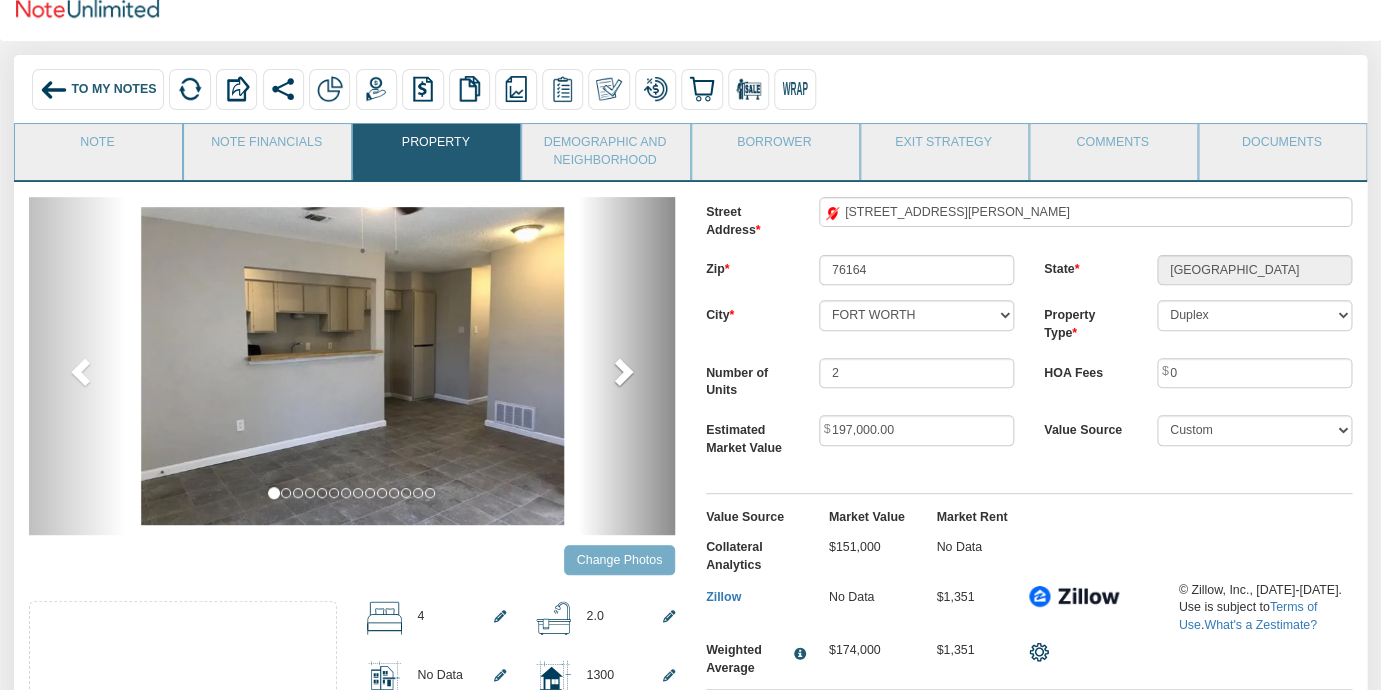 click at bounding box center [622, 371] 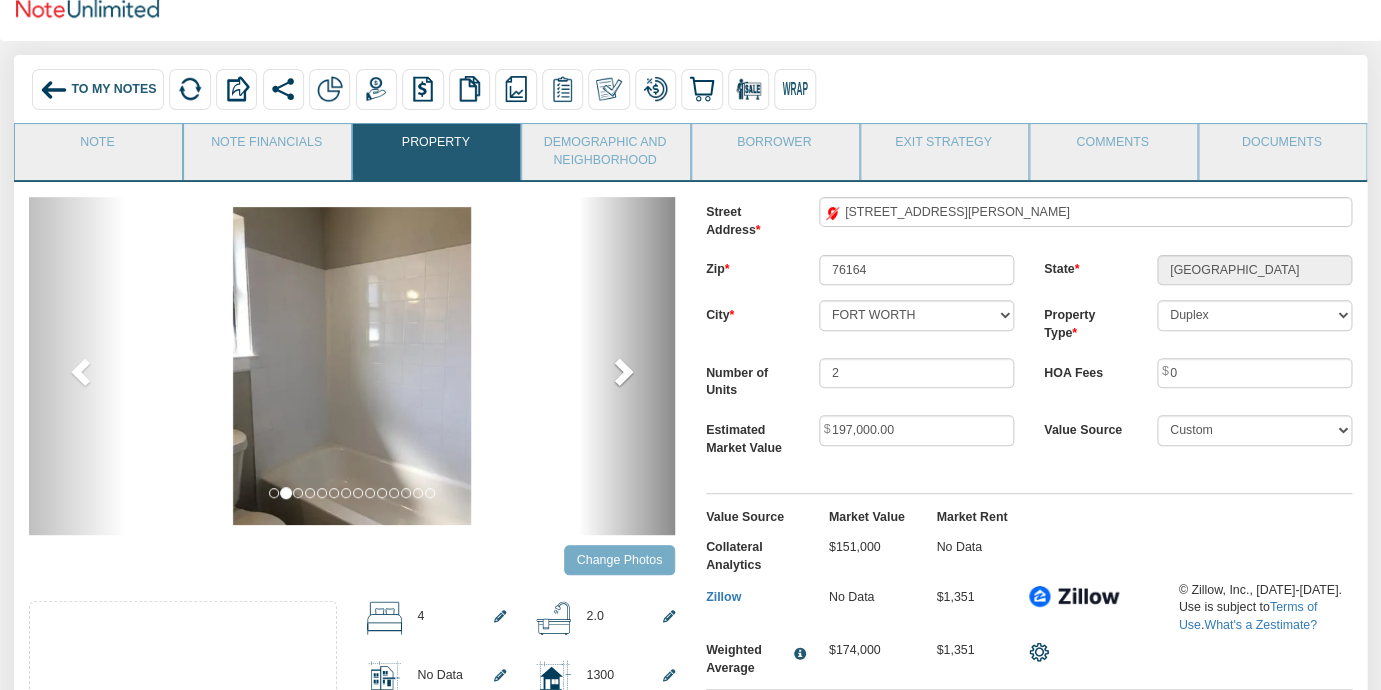 click at bounding box center [622, 371] 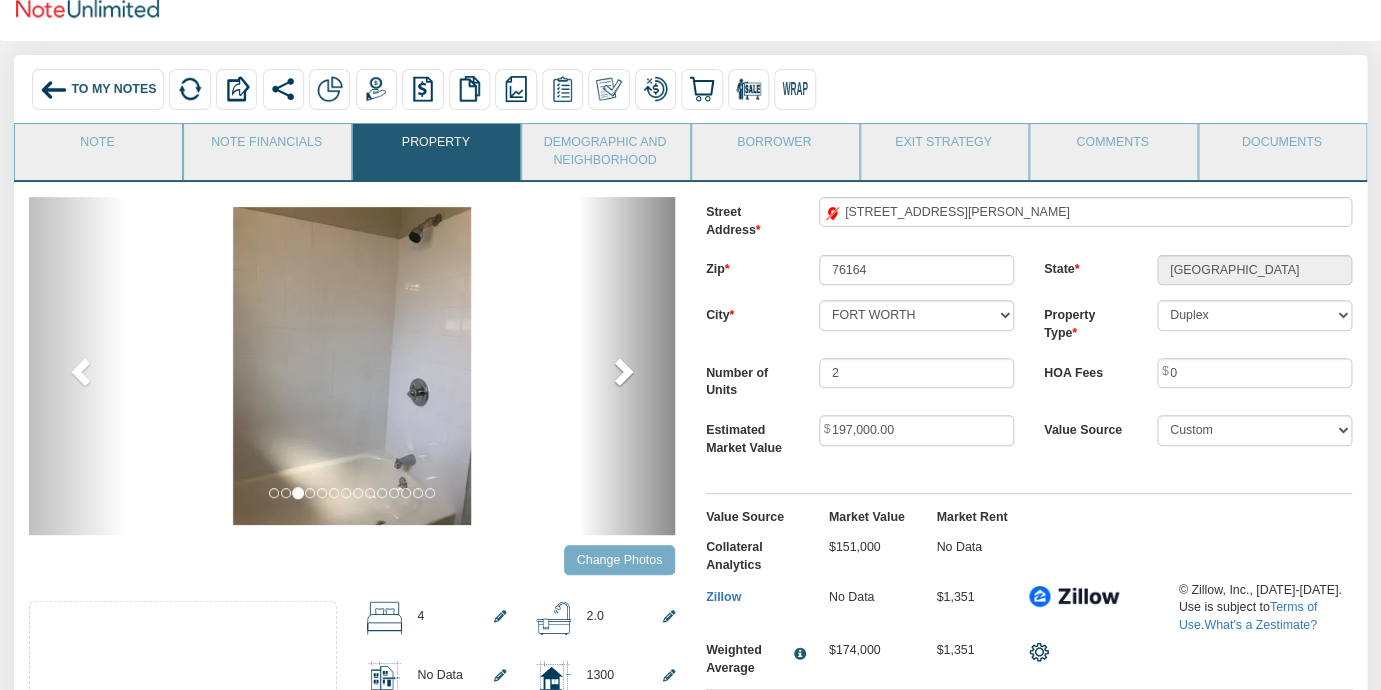click at bounding box center (622, 371) 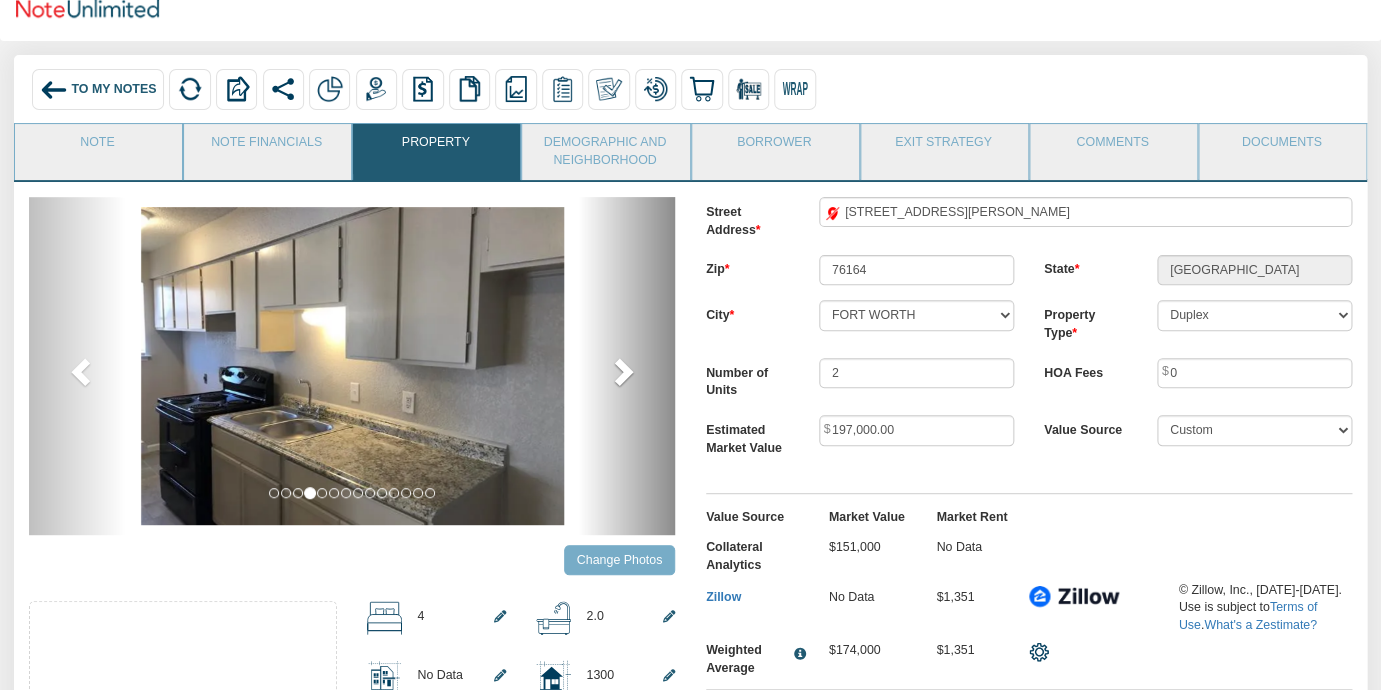 click at bounding box center (622, 371) 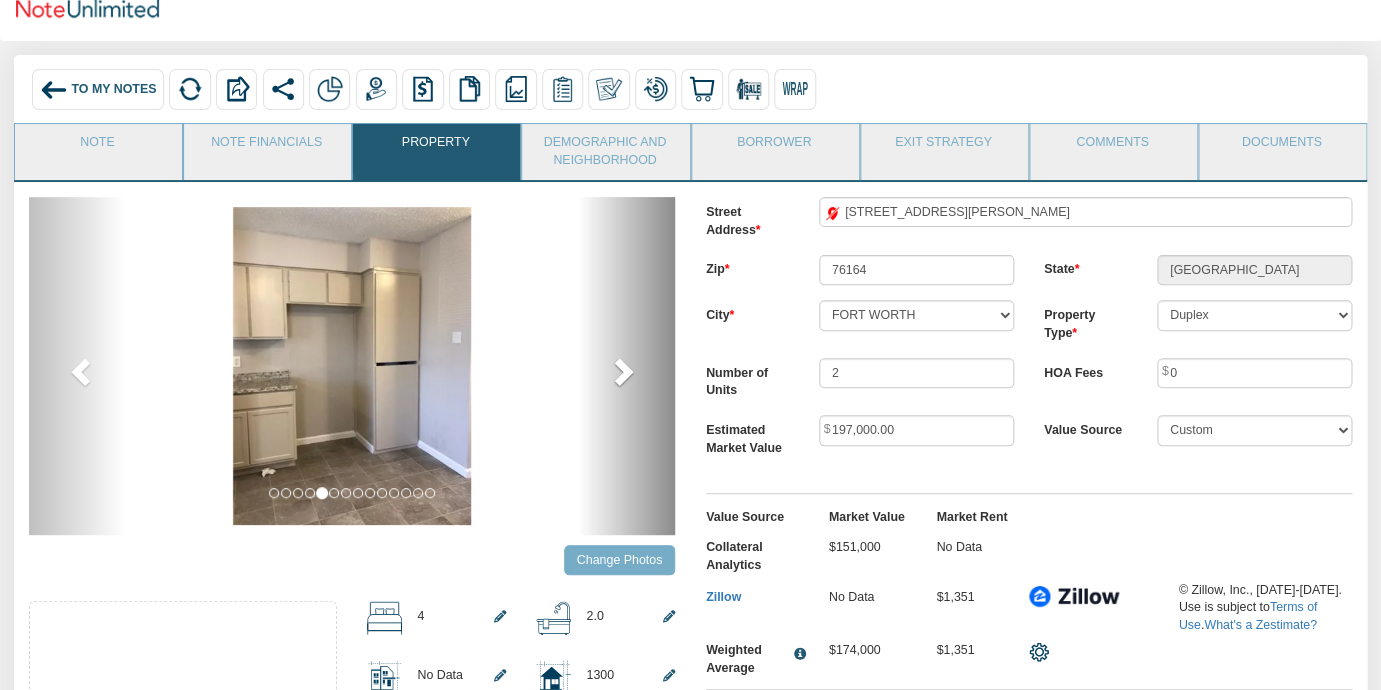click at bounding box center (622, 371) 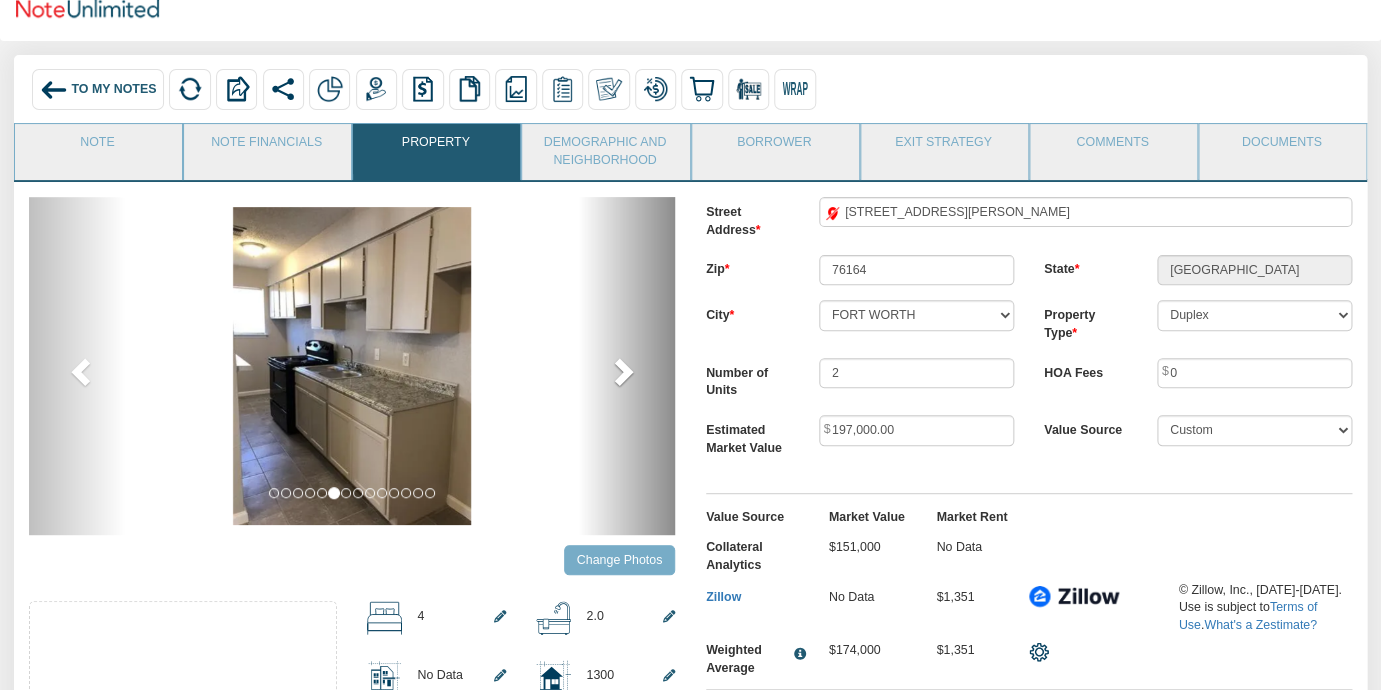 click at bounding box center (622, 371) 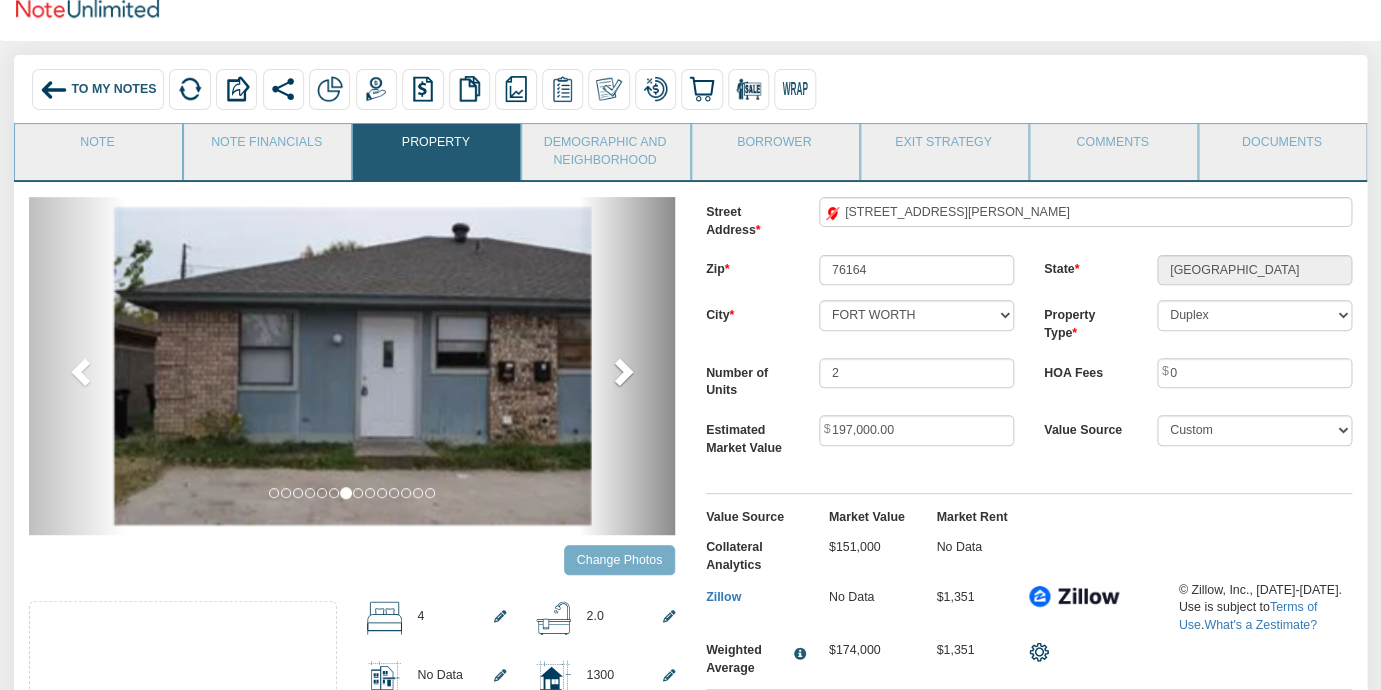 click at bounding box center [622, 371] 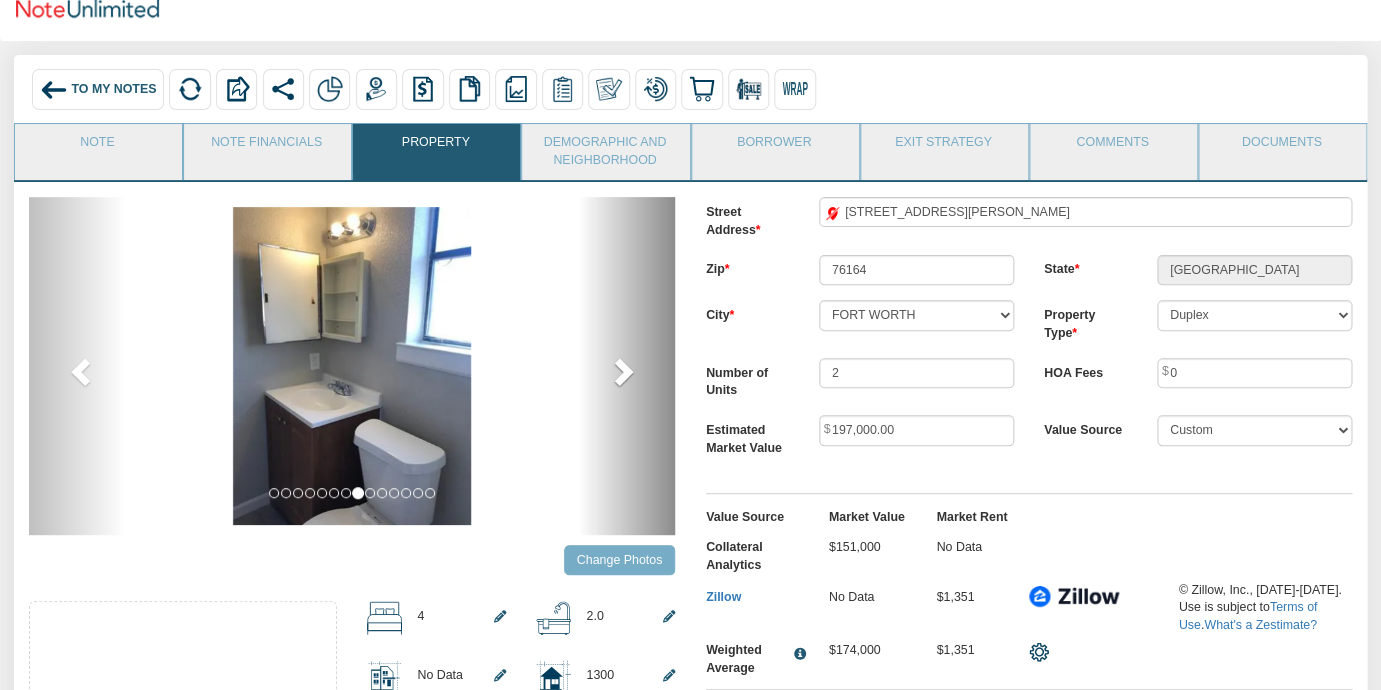 click at bounding box center (622, 371) 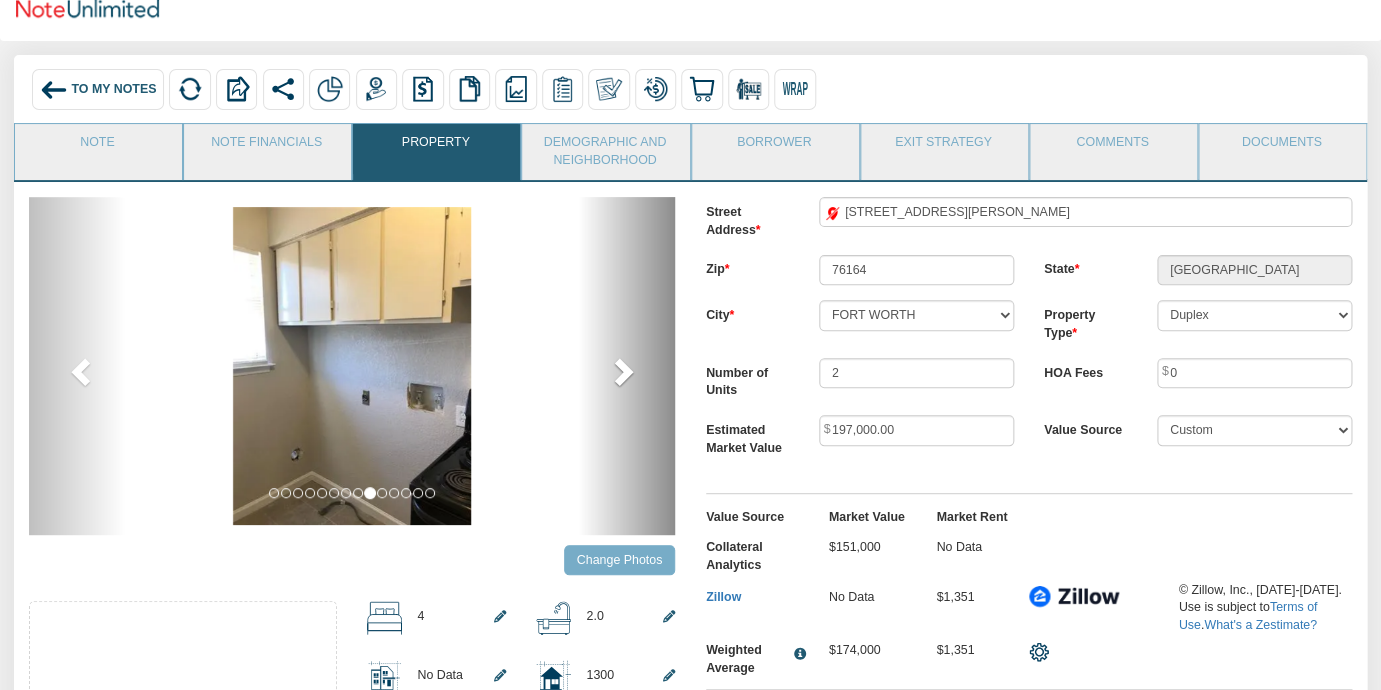 click at bounding box center (622, 371) 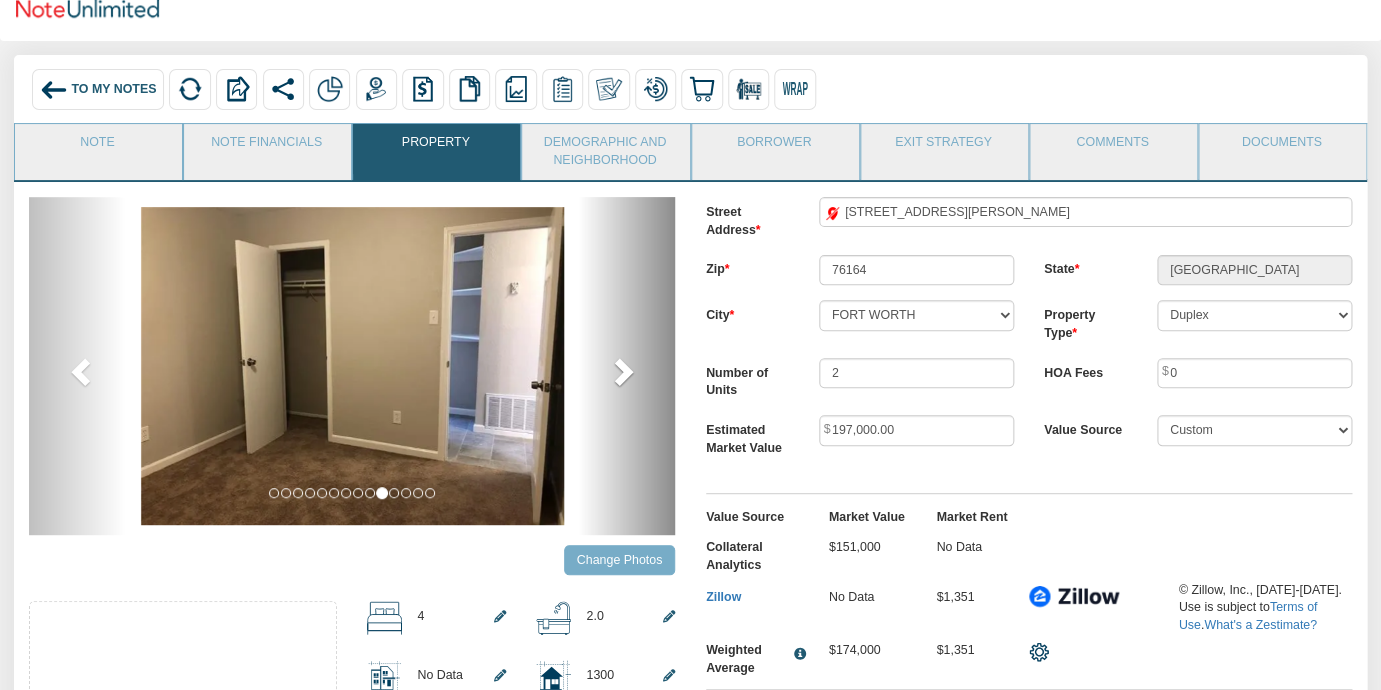 click at bounding box center (622, 371) 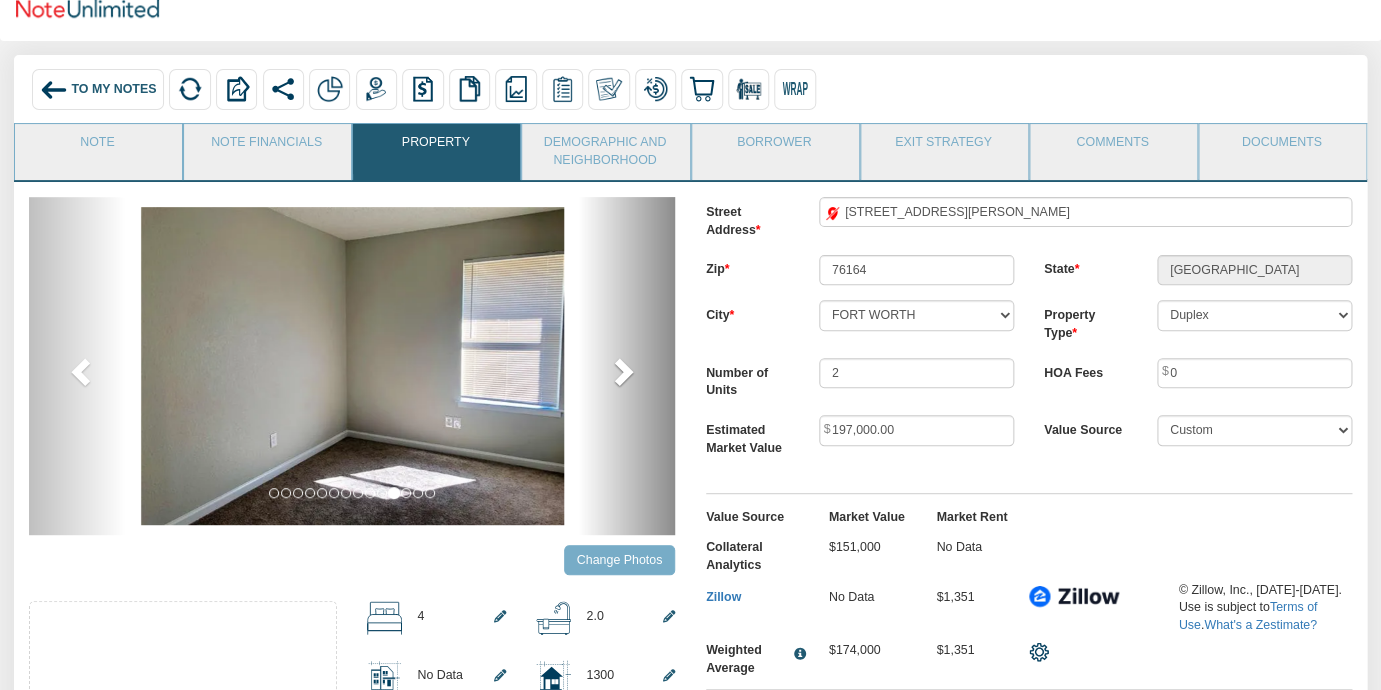 click at bounding box center (622, 371) 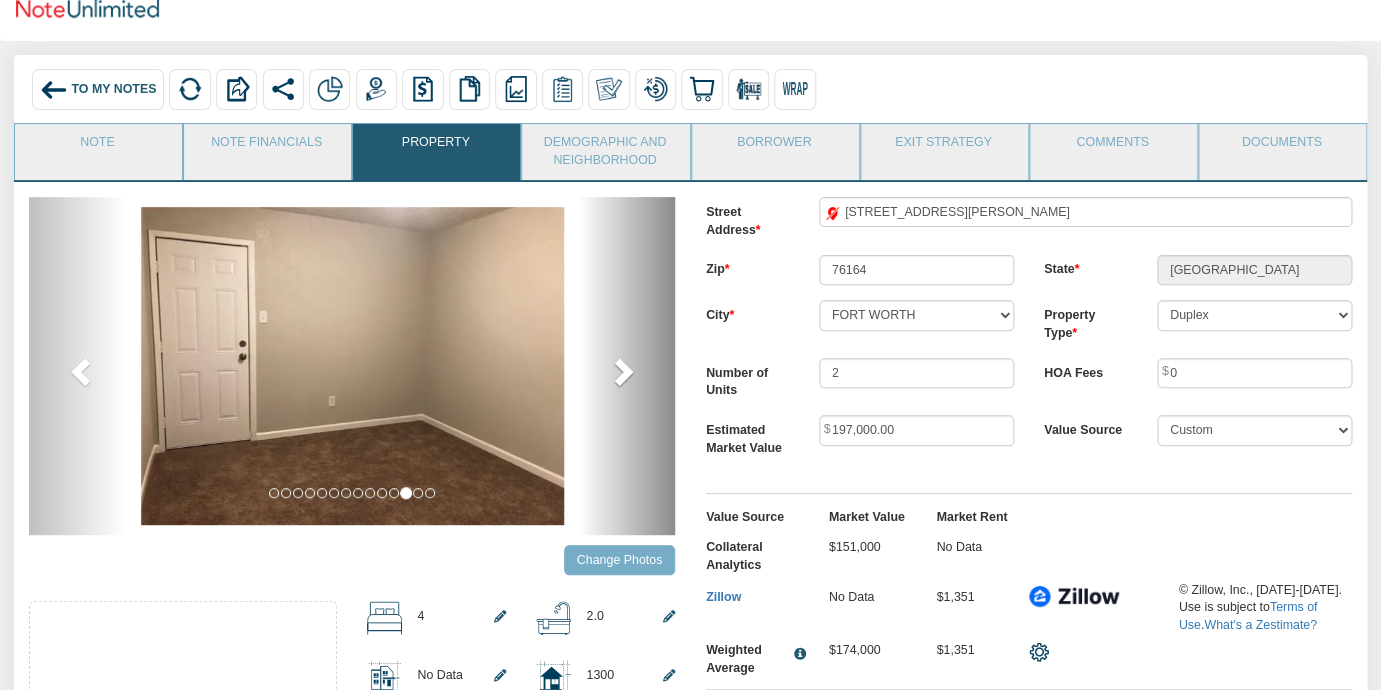 click at bounding box center [622, 371] 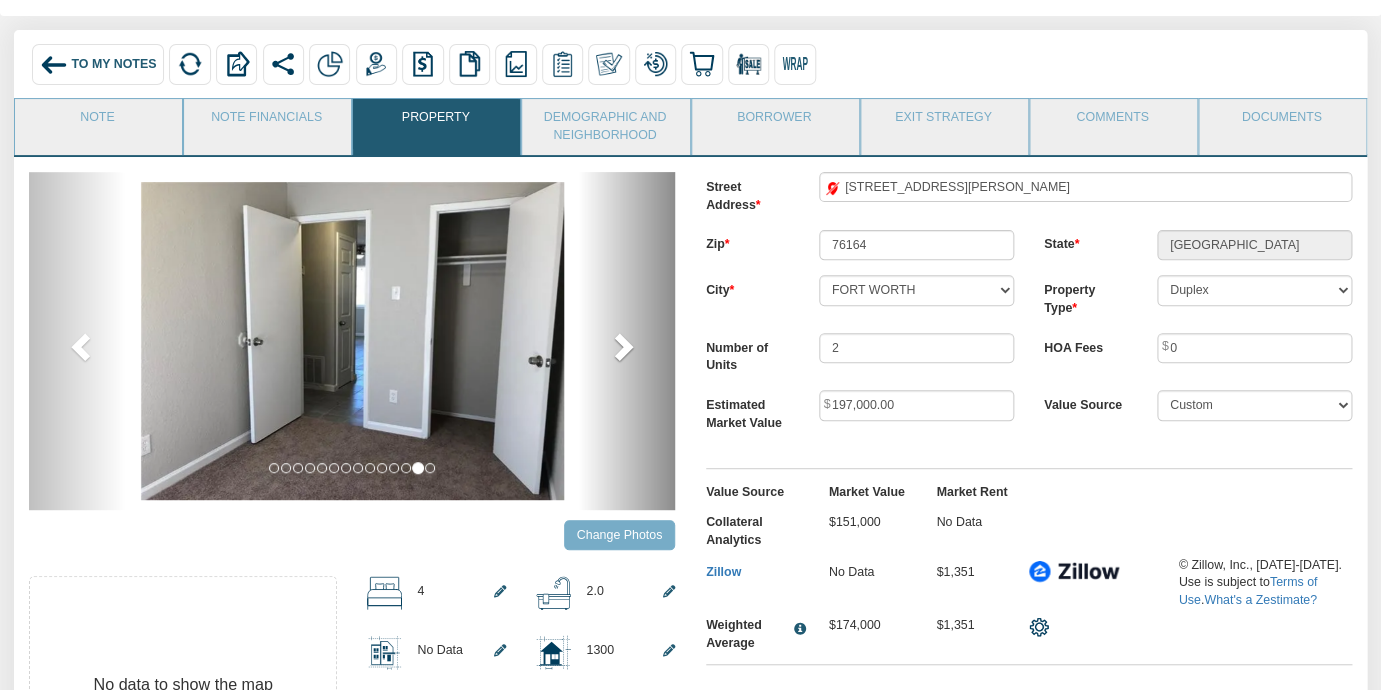 scroll, scrollTop: 105, scrollLeft: 0, axis: vertical 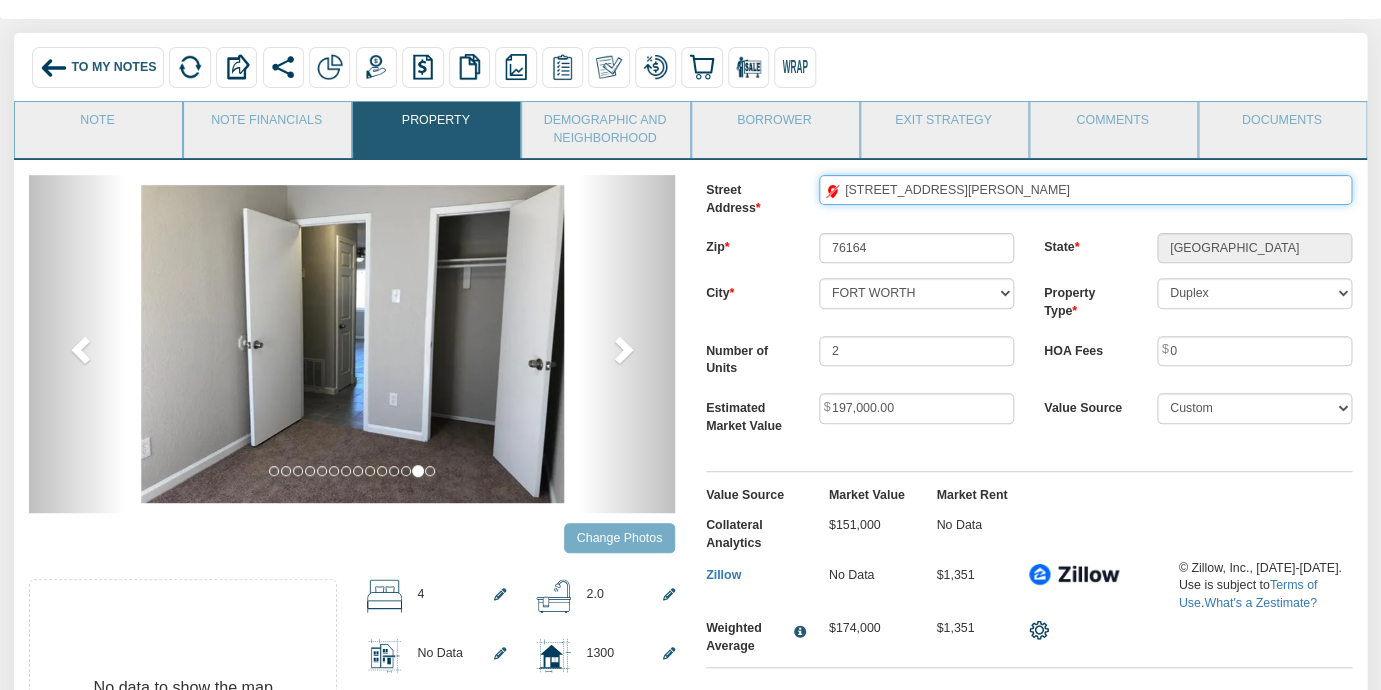 click on "[STREET_ADDRESS][PERSON_NAME]" at bounding box center (1085, 190) 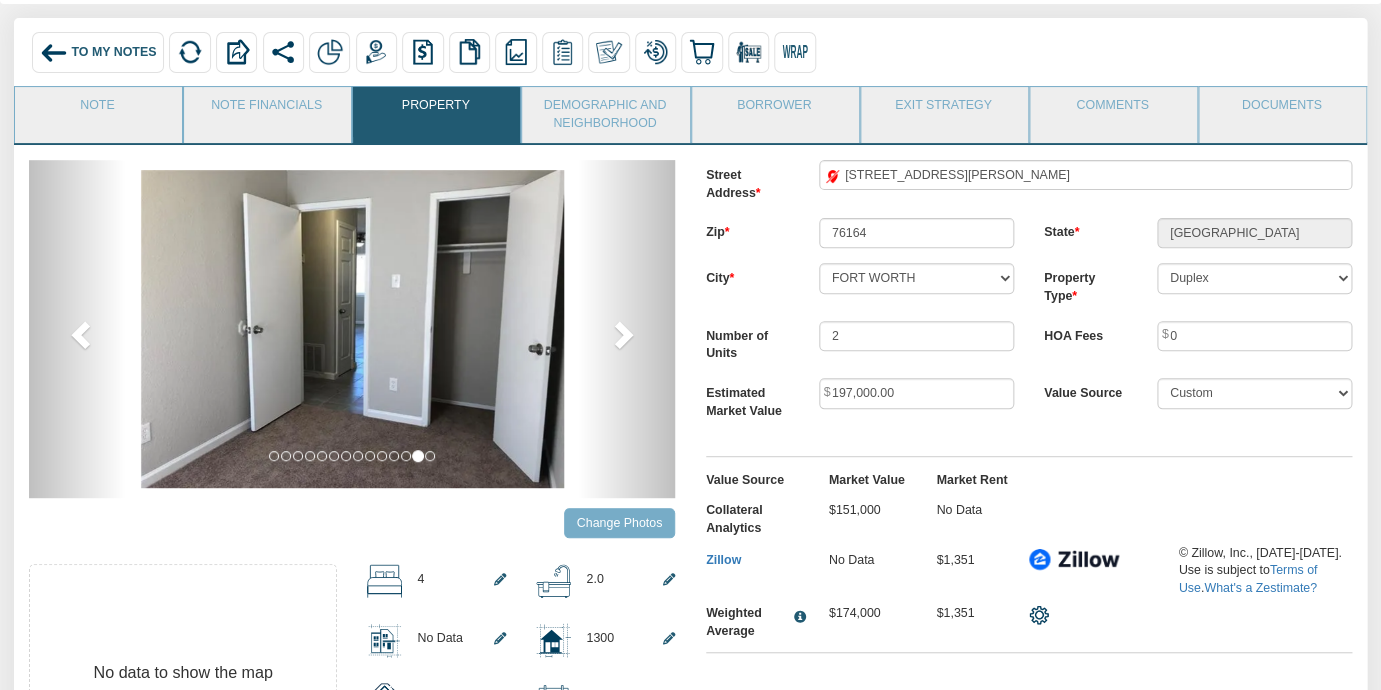 scroll, scrollTop: 0, scrollLeft: 0, axis: both 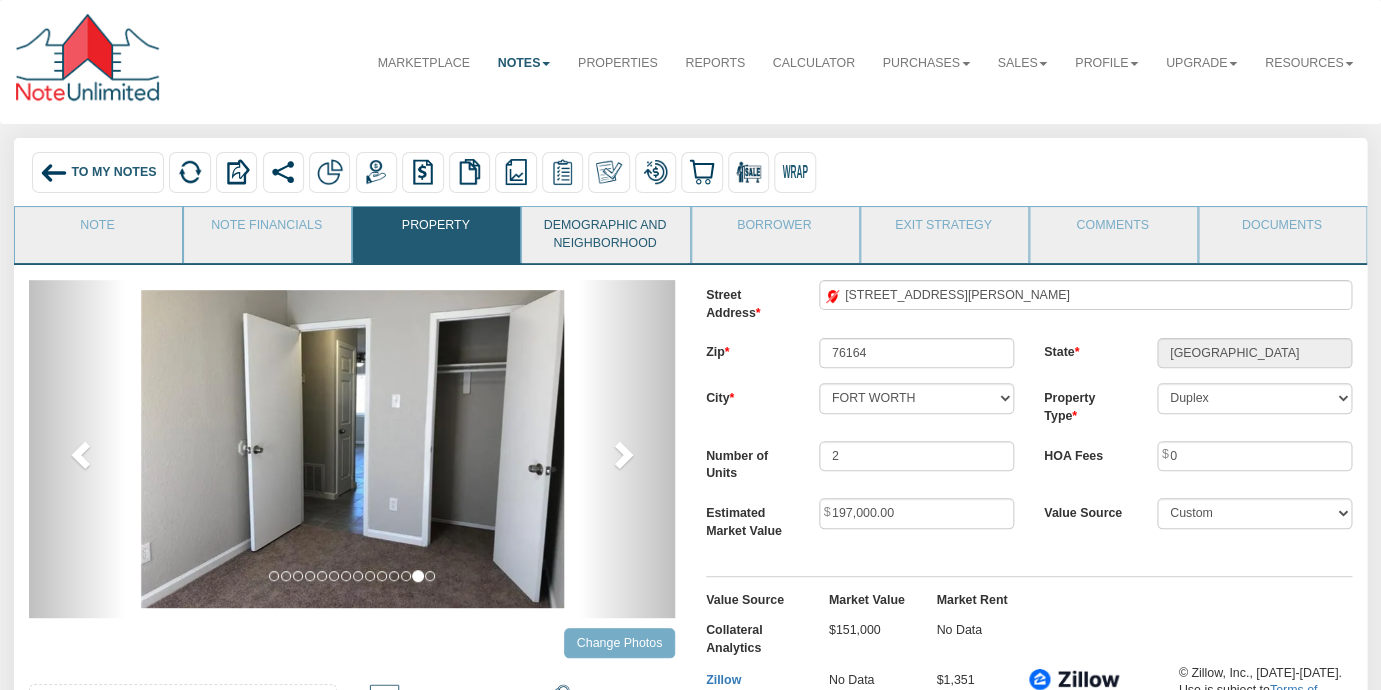 click on "Demographic and Neighborhood" at bounding box center [604, 235] 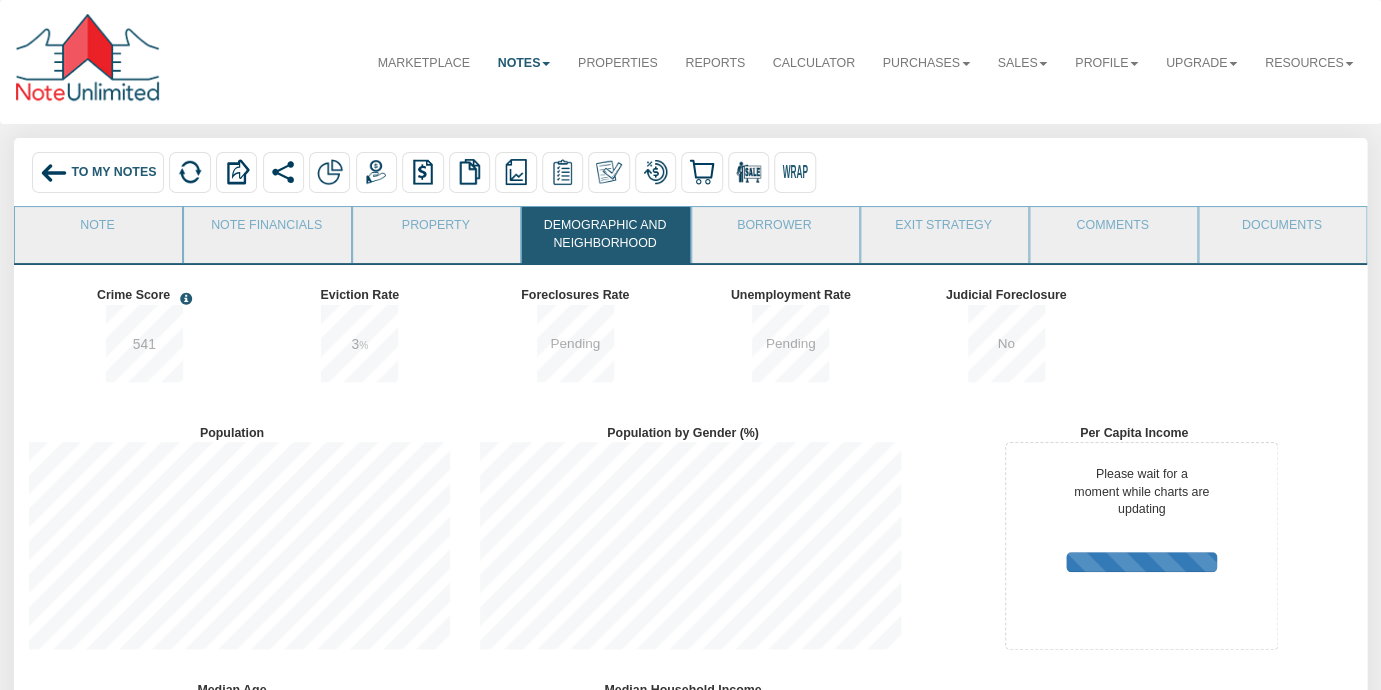 scroll, scrollTop: 999753, scrollLeft: 999549, axis: both 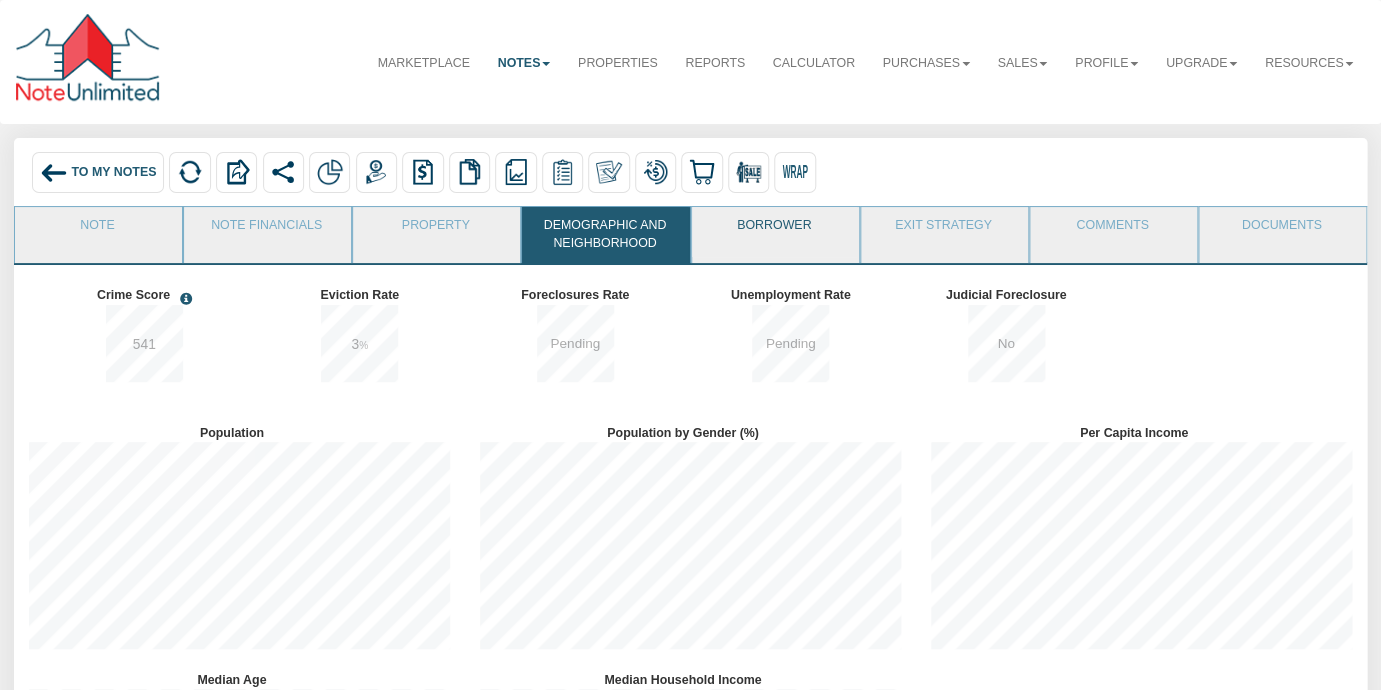 click on "Borrower" at bounding box center [774, 232] 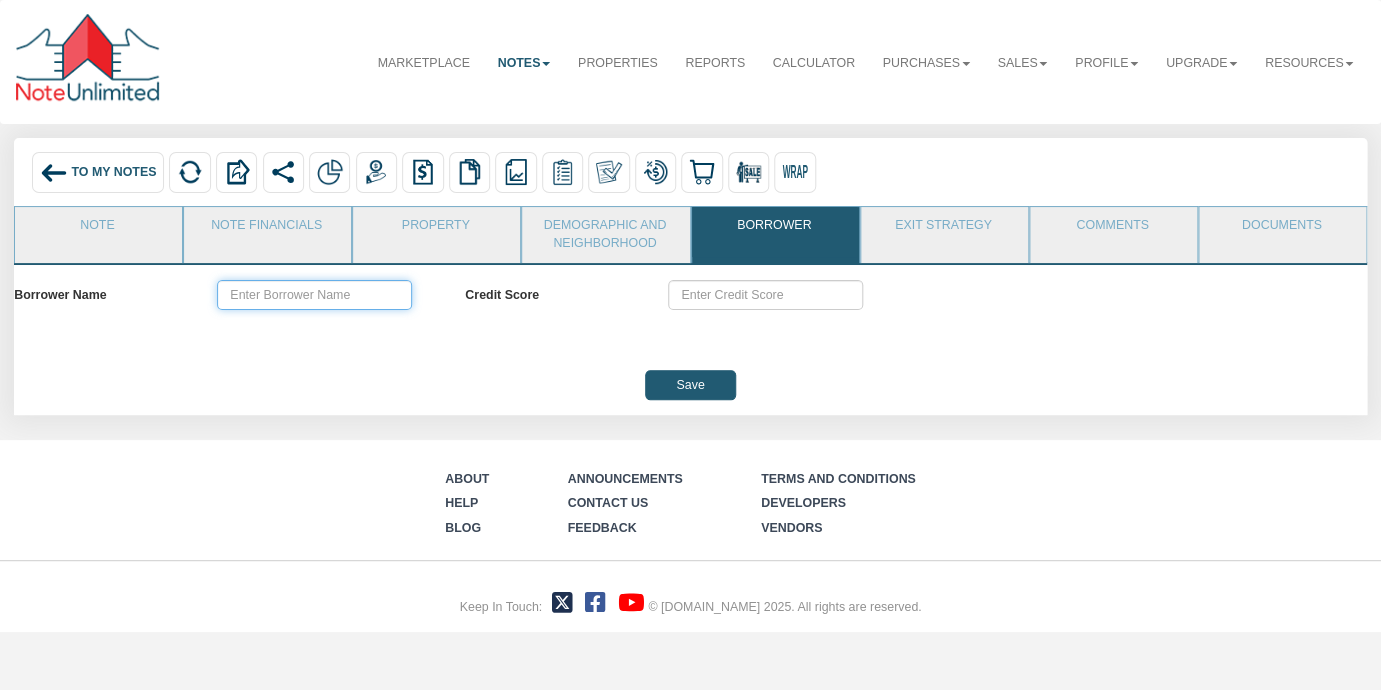 click at bounding box center [314, 295] 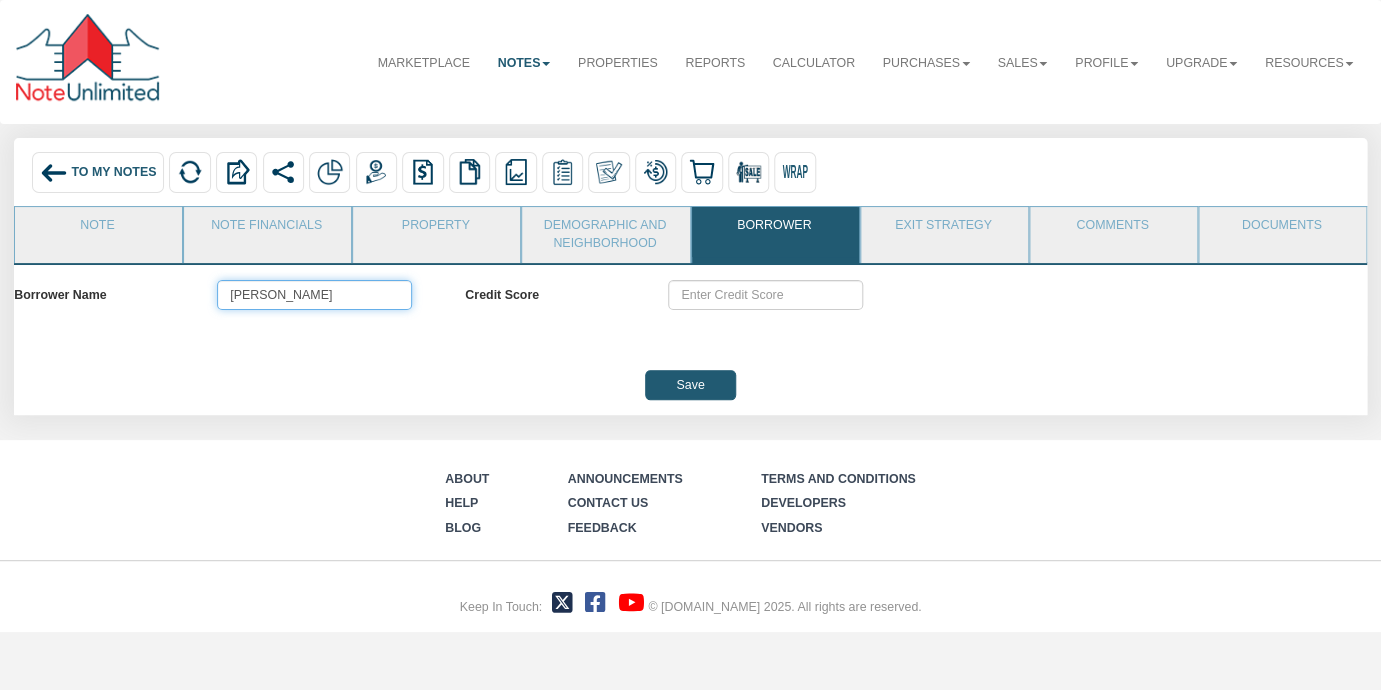 type on "[PERSON_NAME]" 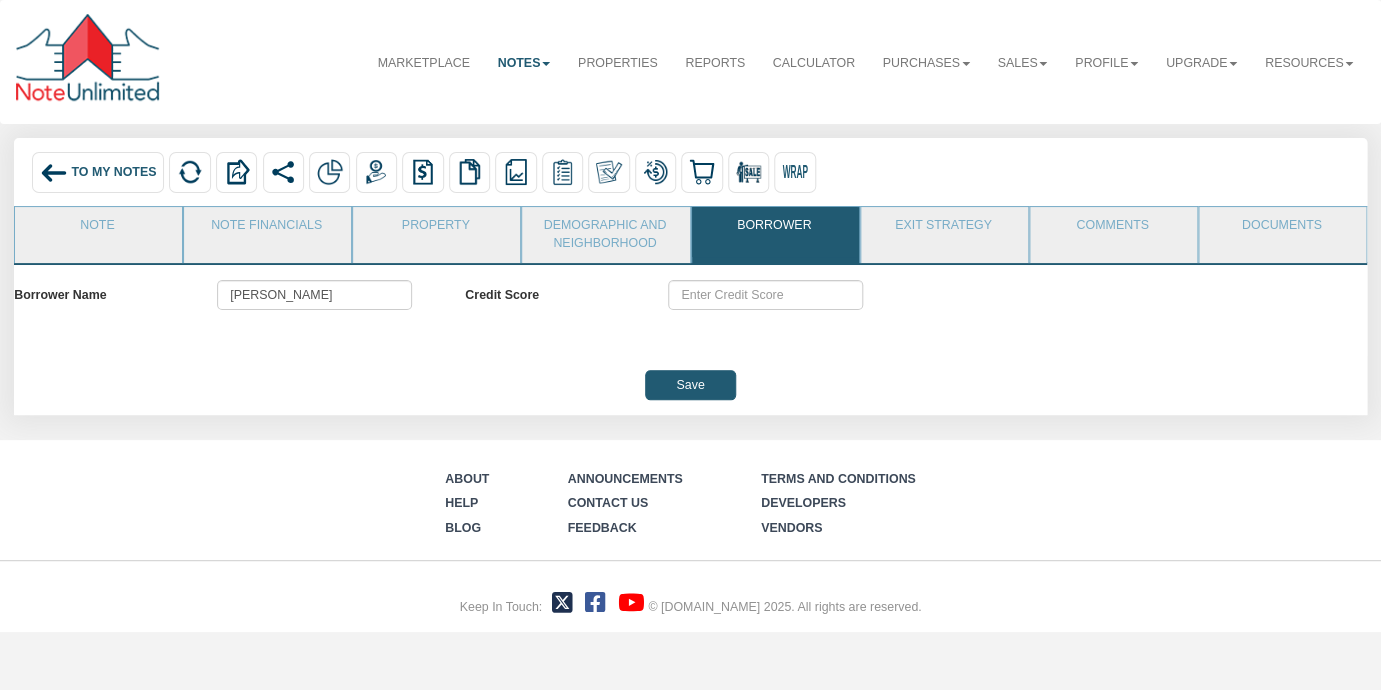 click on "Save" at bounding box center [690, 385] 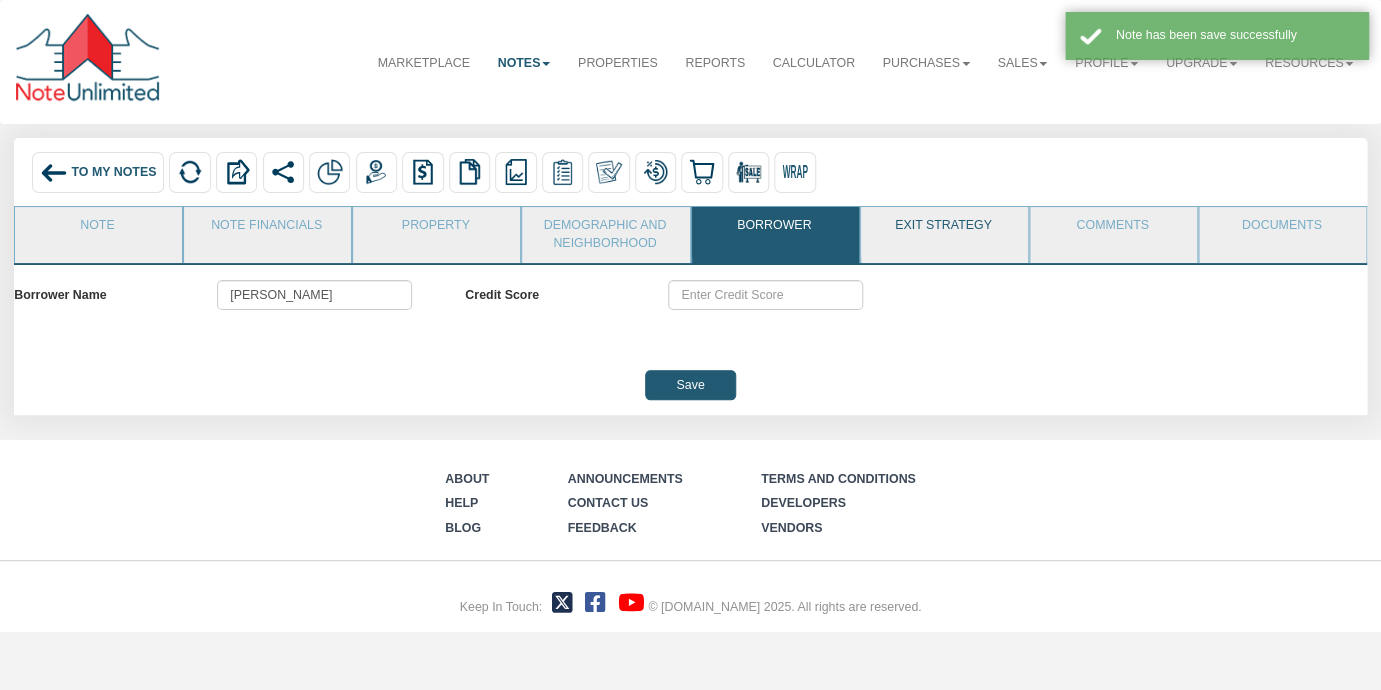 click on "Exit Strategy" at bounding box center (943, 232) 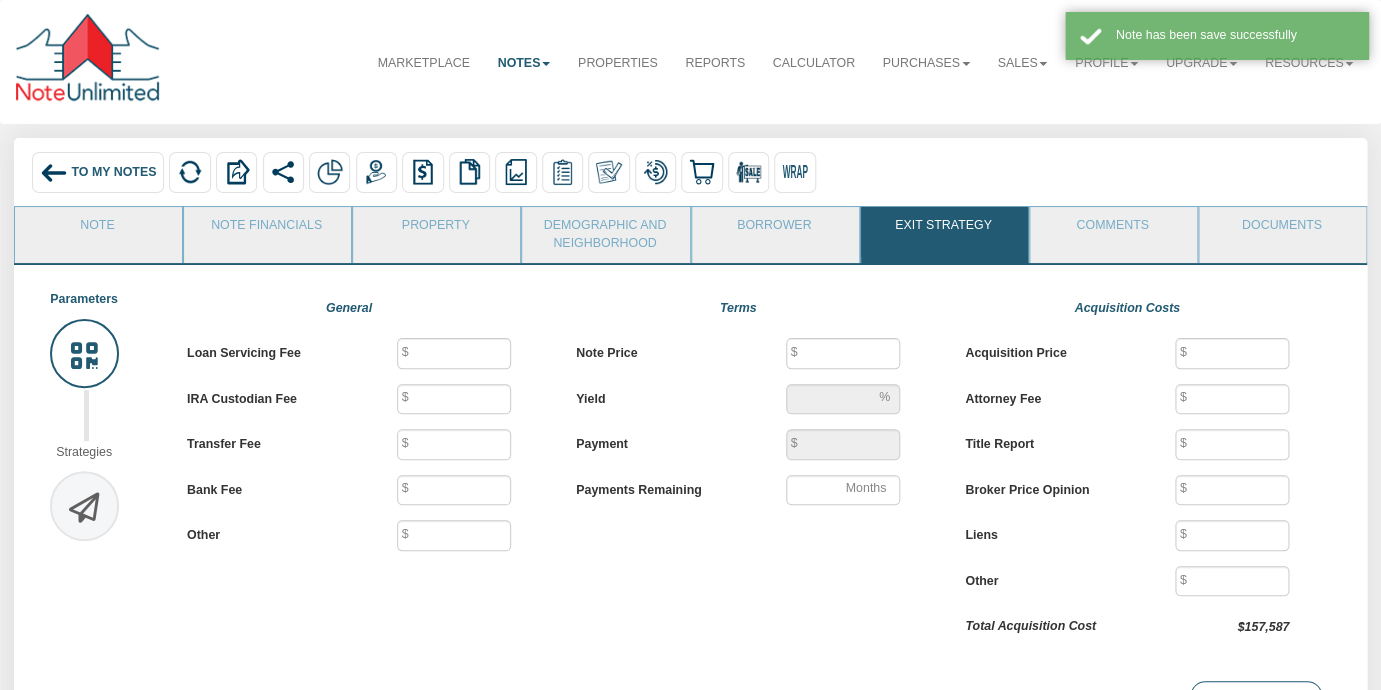 type on "40" 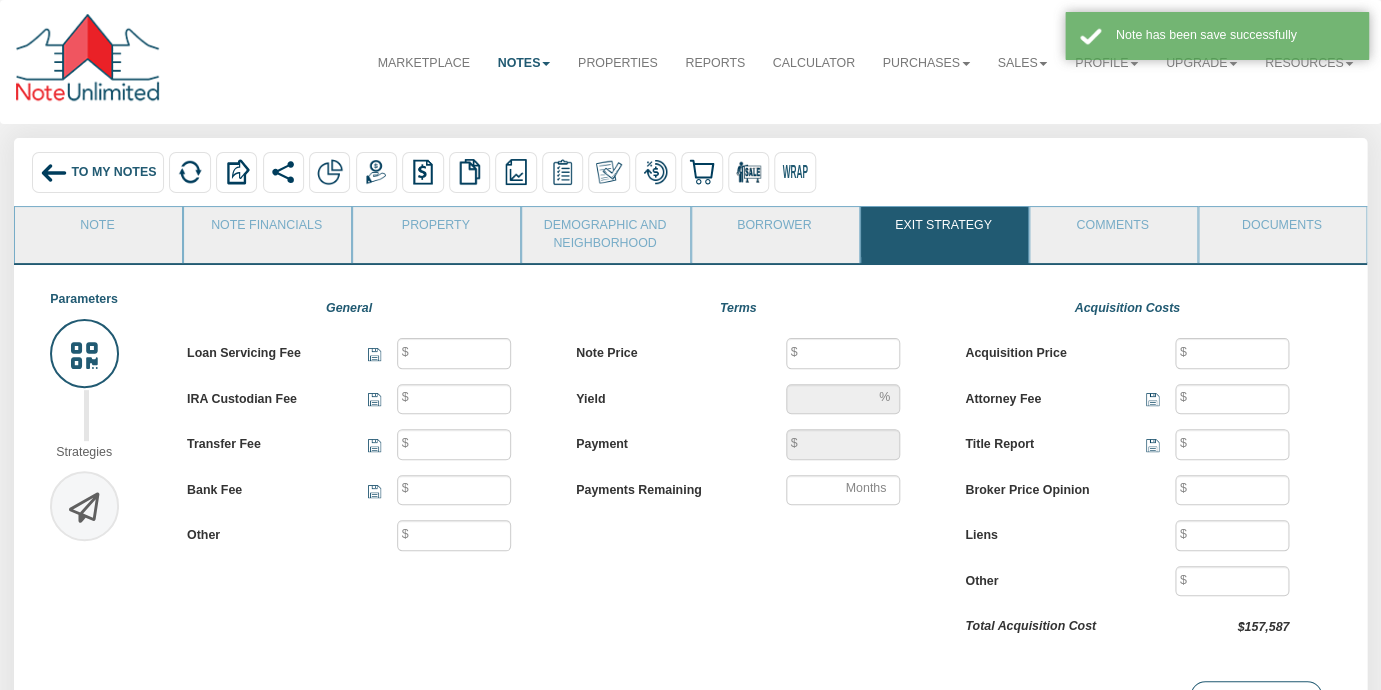 type on "25" 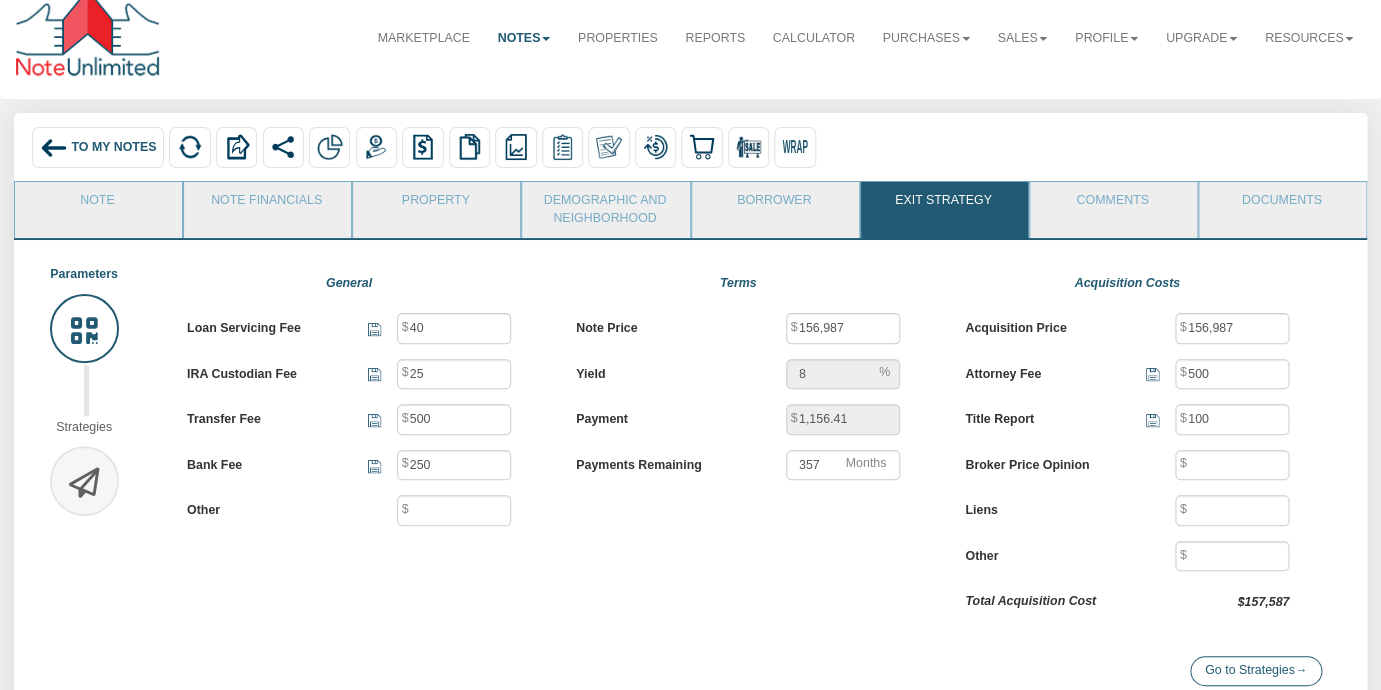 scroll, scrollTop: 0, scrollLeft: 0, axis: both 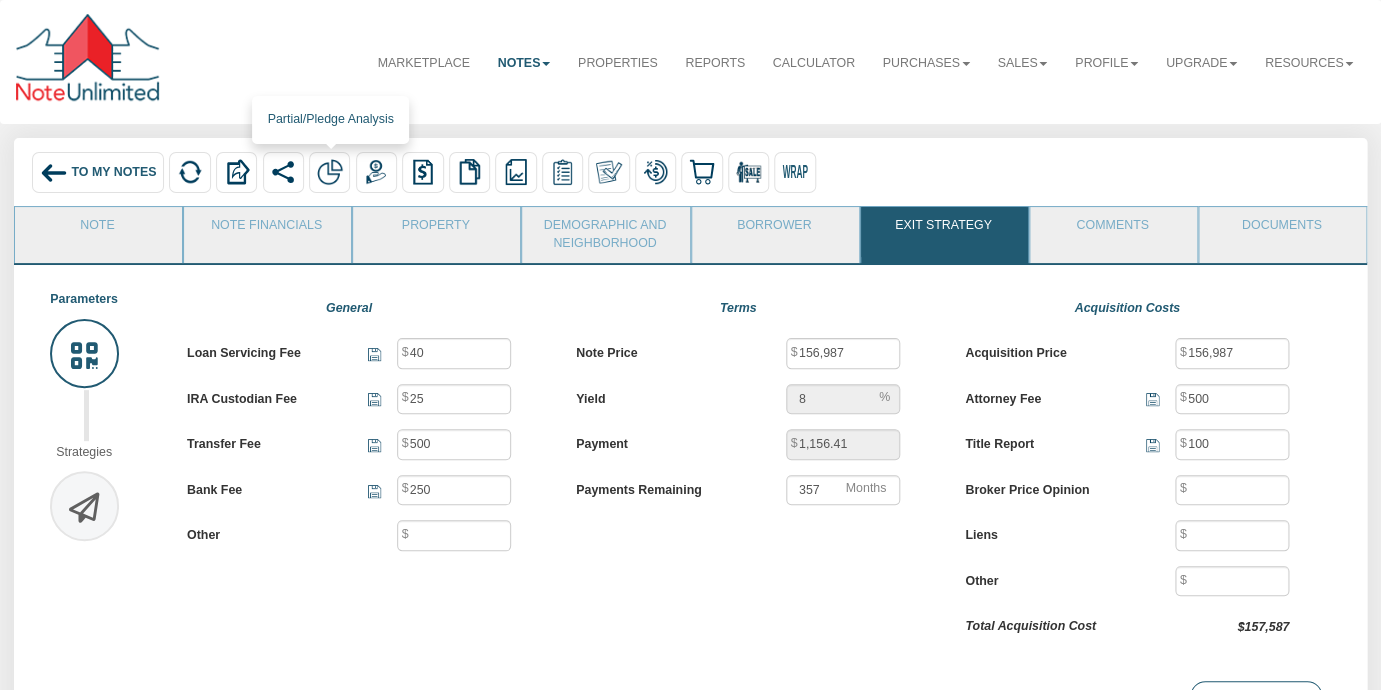 click at bounding box center [330, 172] 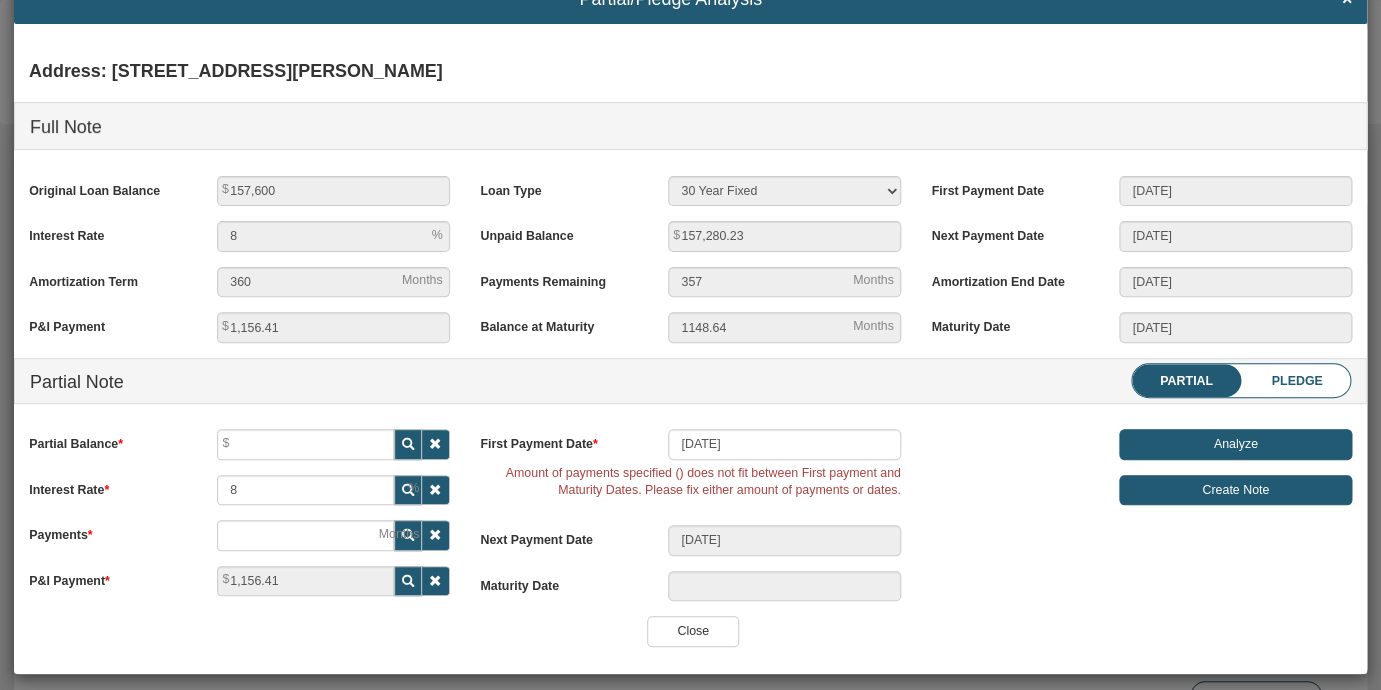 scroll, scrollTop: 70, scrollLeft: 0, axis: vertical 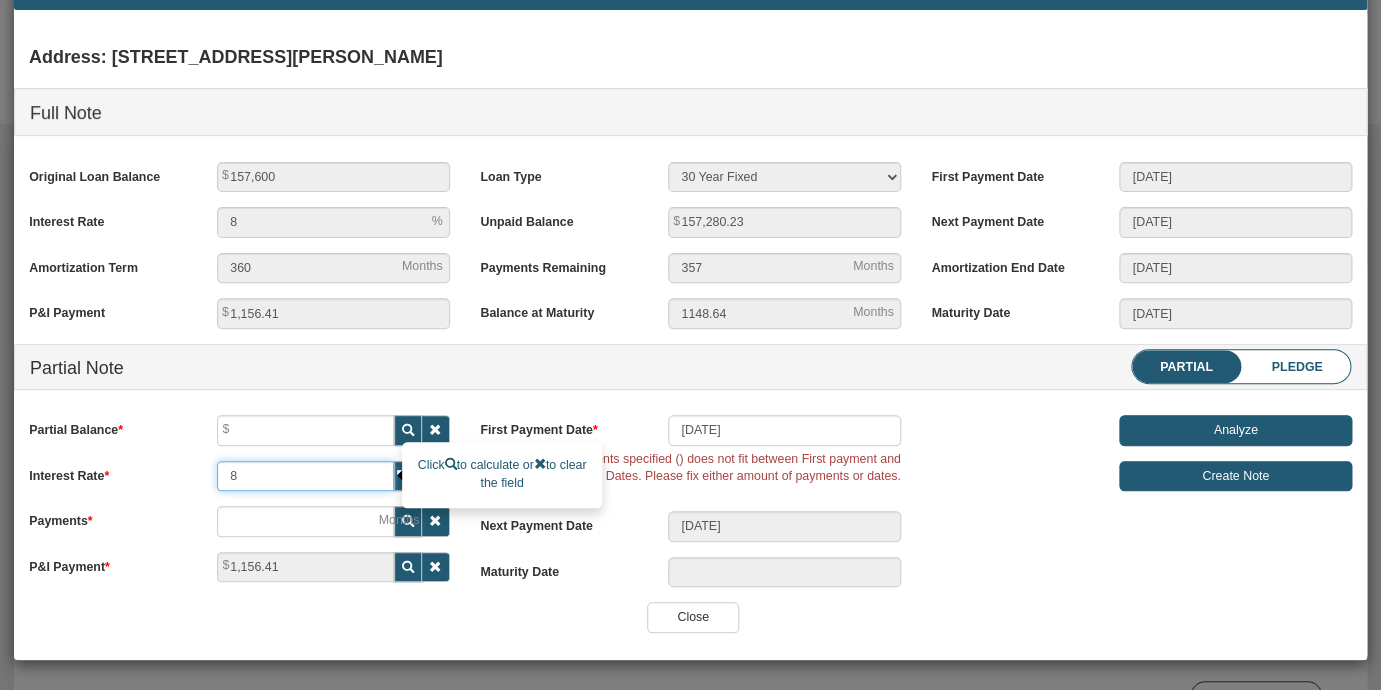 click on "8" at bounding box center (305, 476) 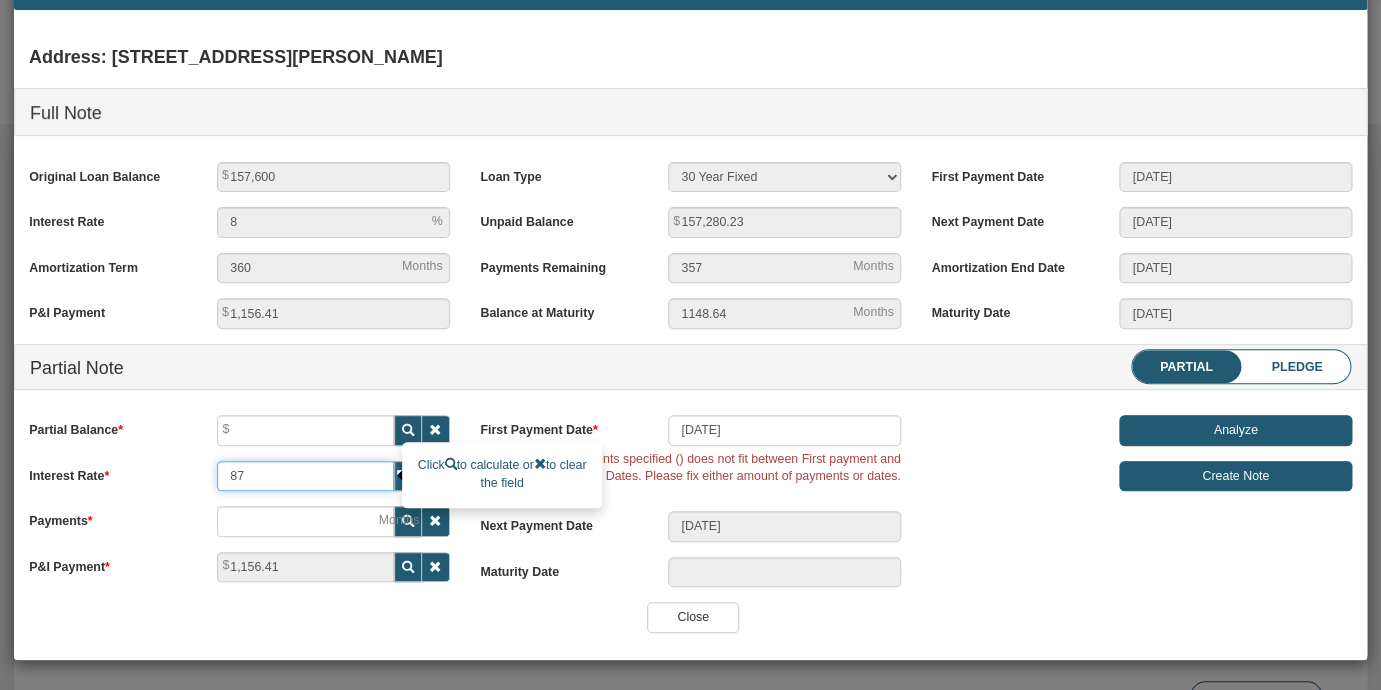 type on "8" 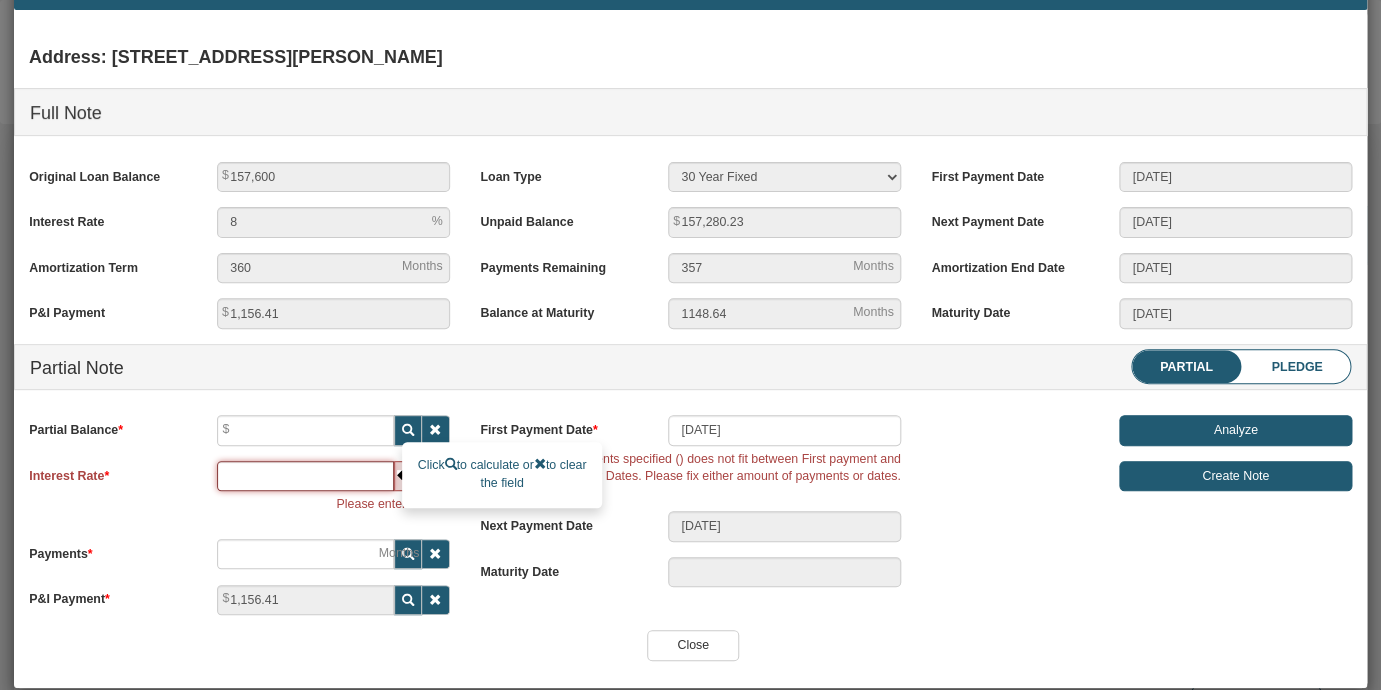 type on "7" 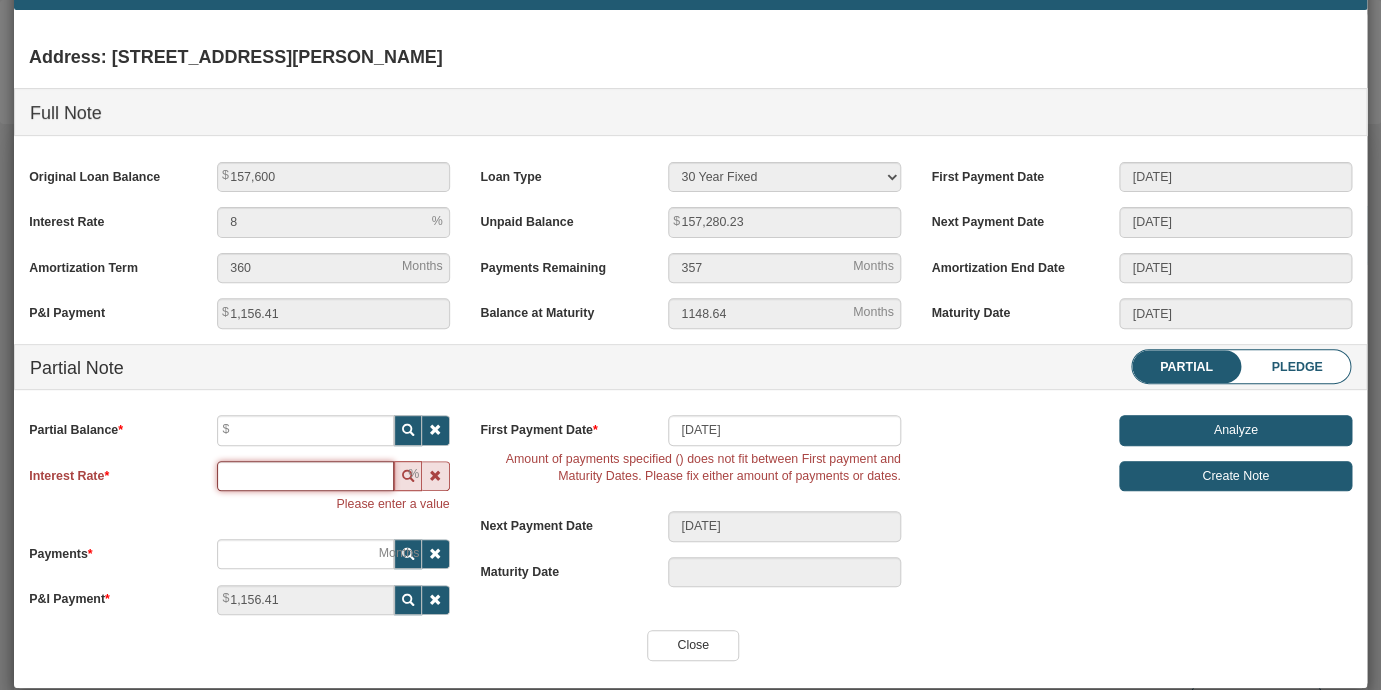 type on "8" 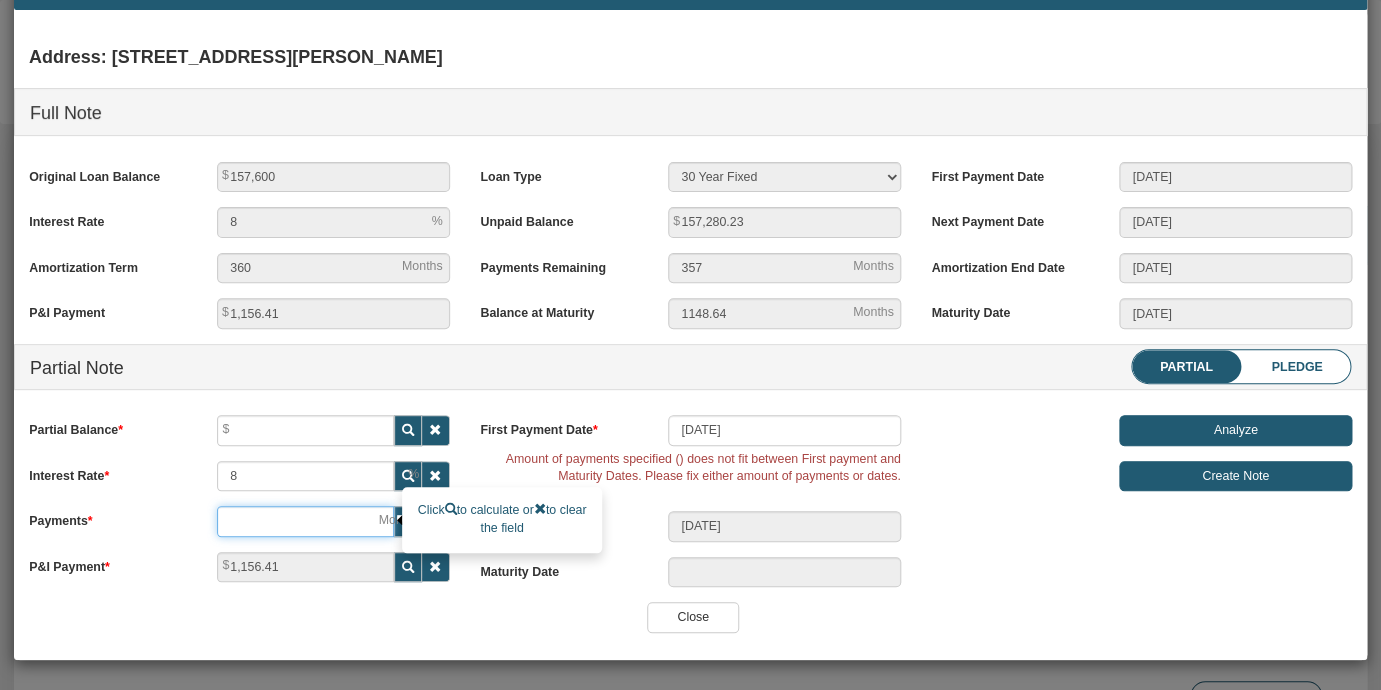 click at bounding box center [305, 521] 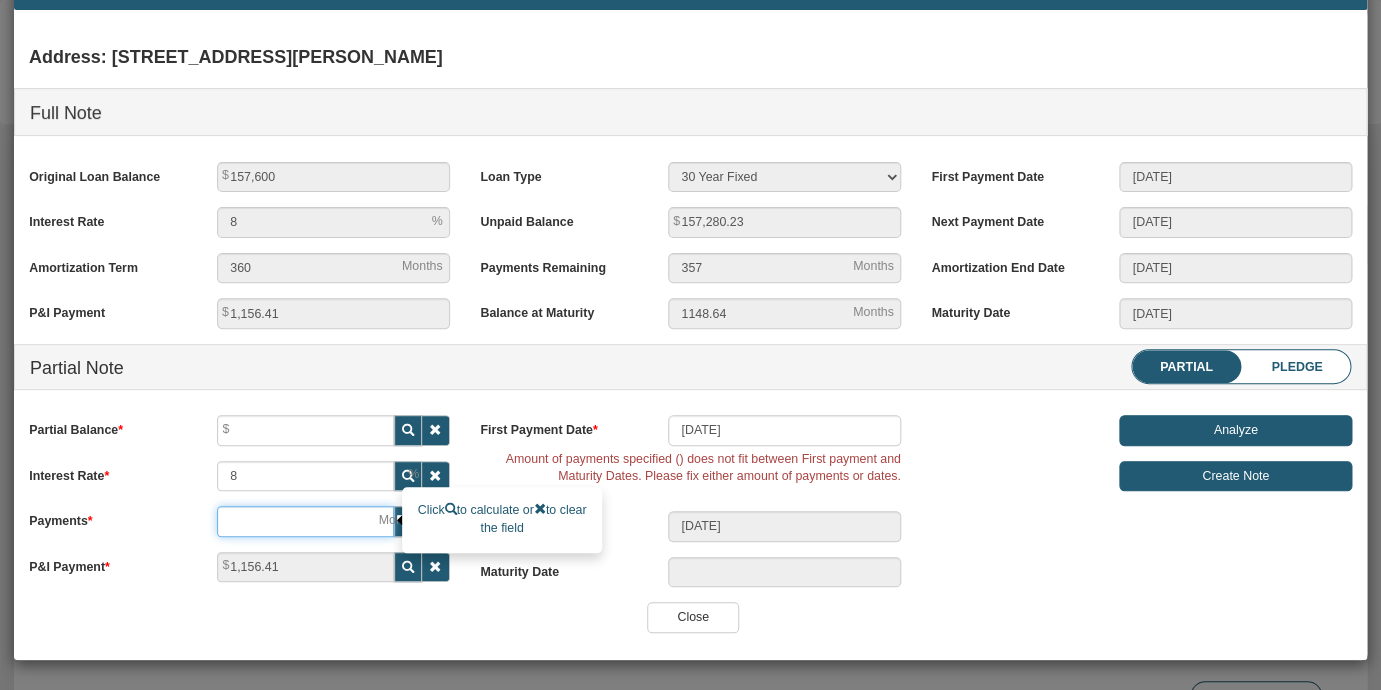 type on "6" 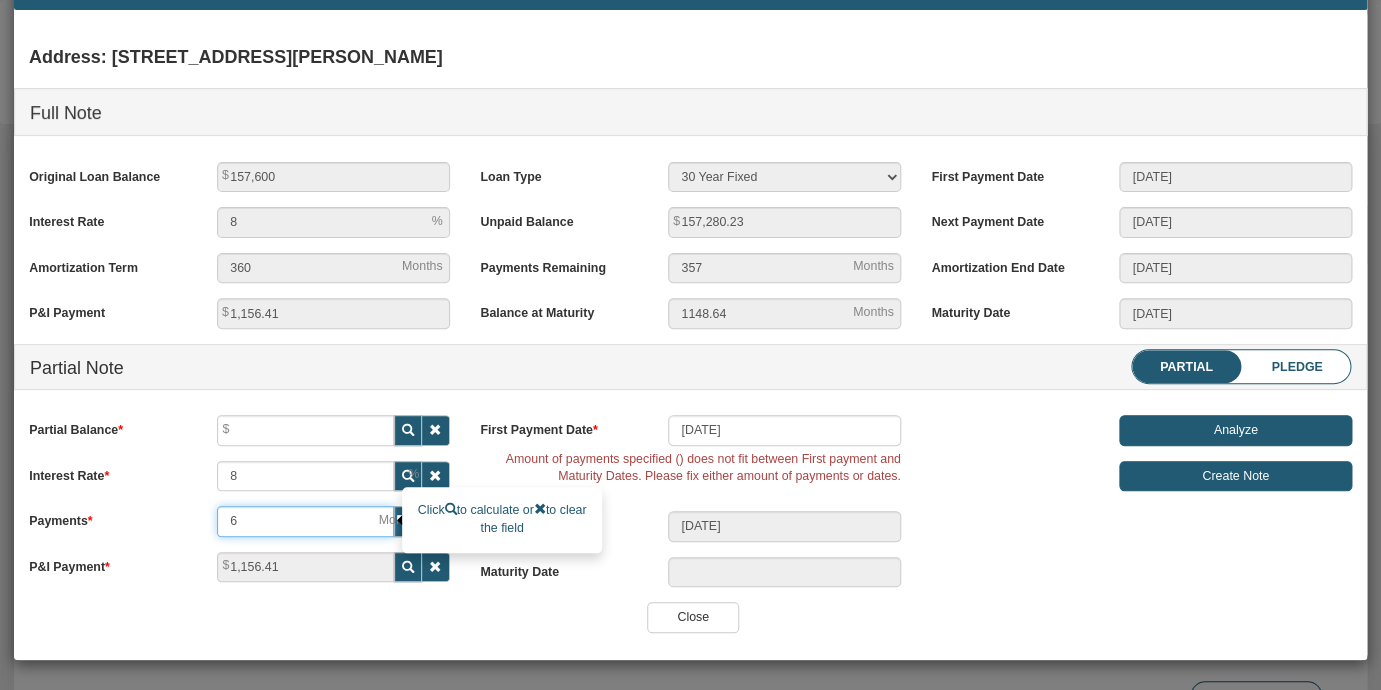 type on "01/01/2026" 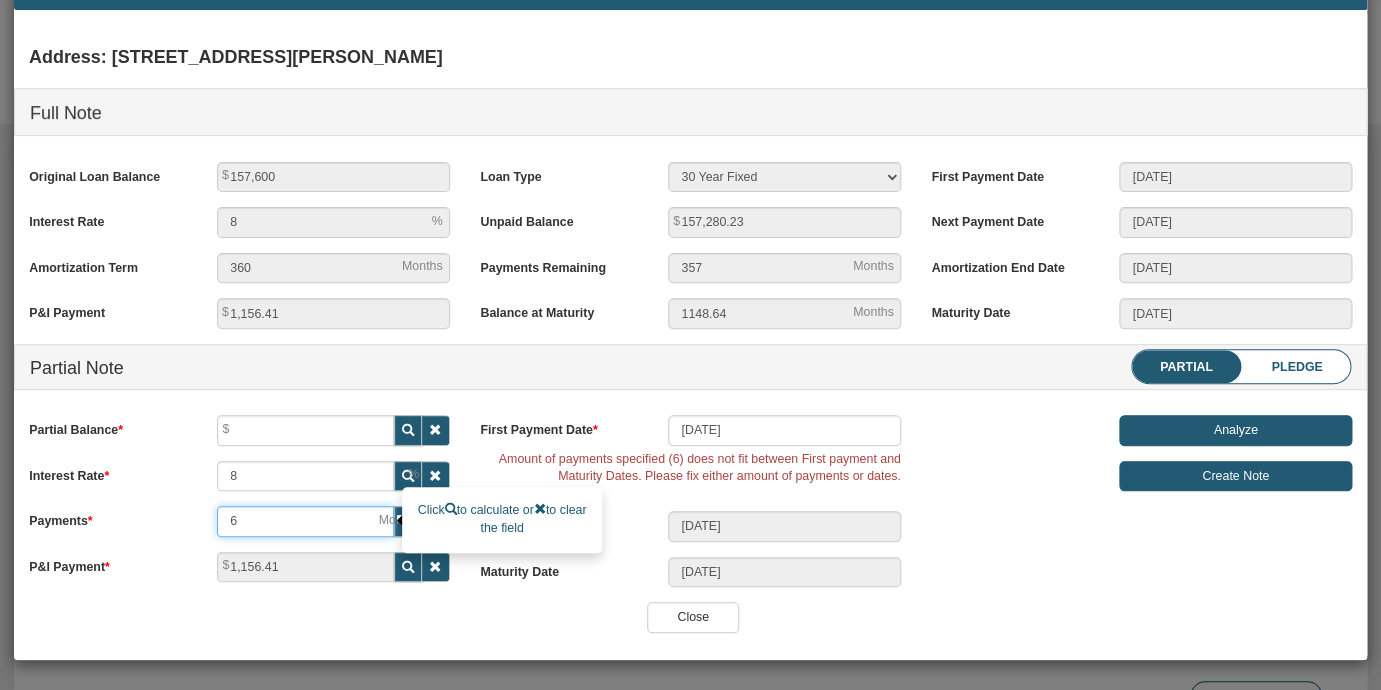 type on "60" 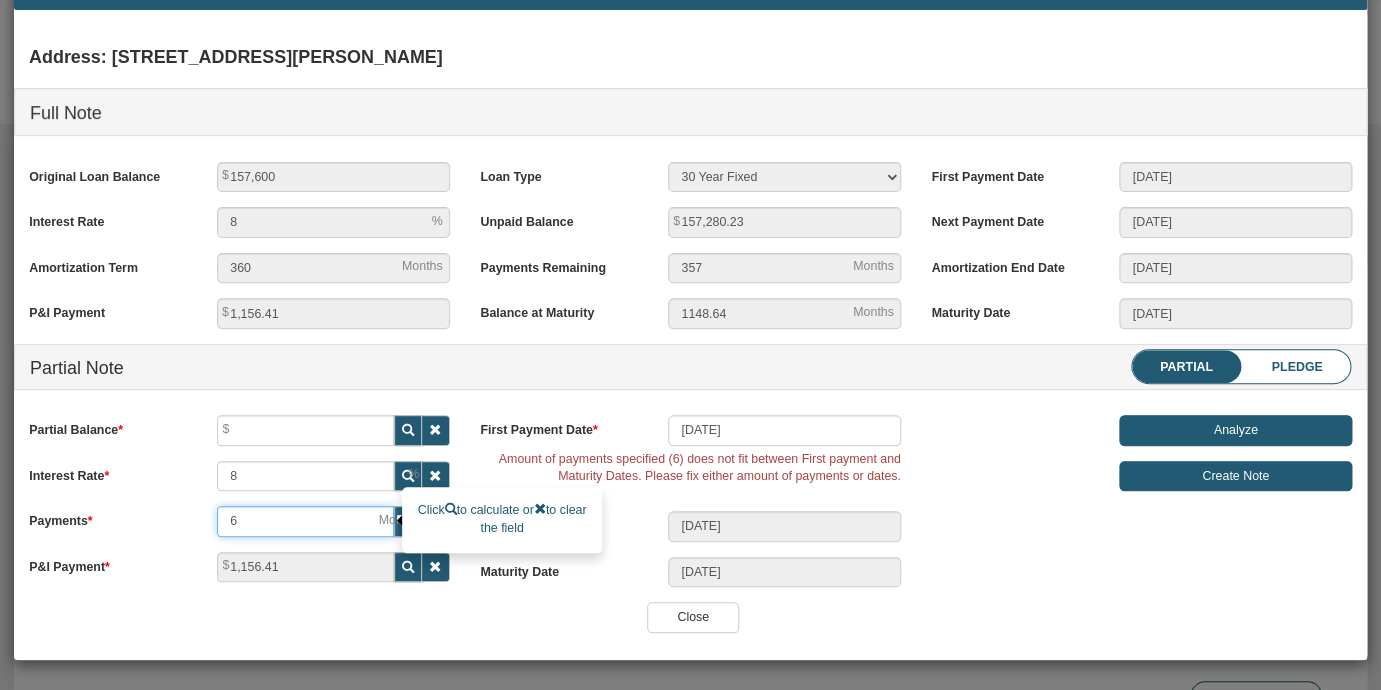type on "07/01/2030" 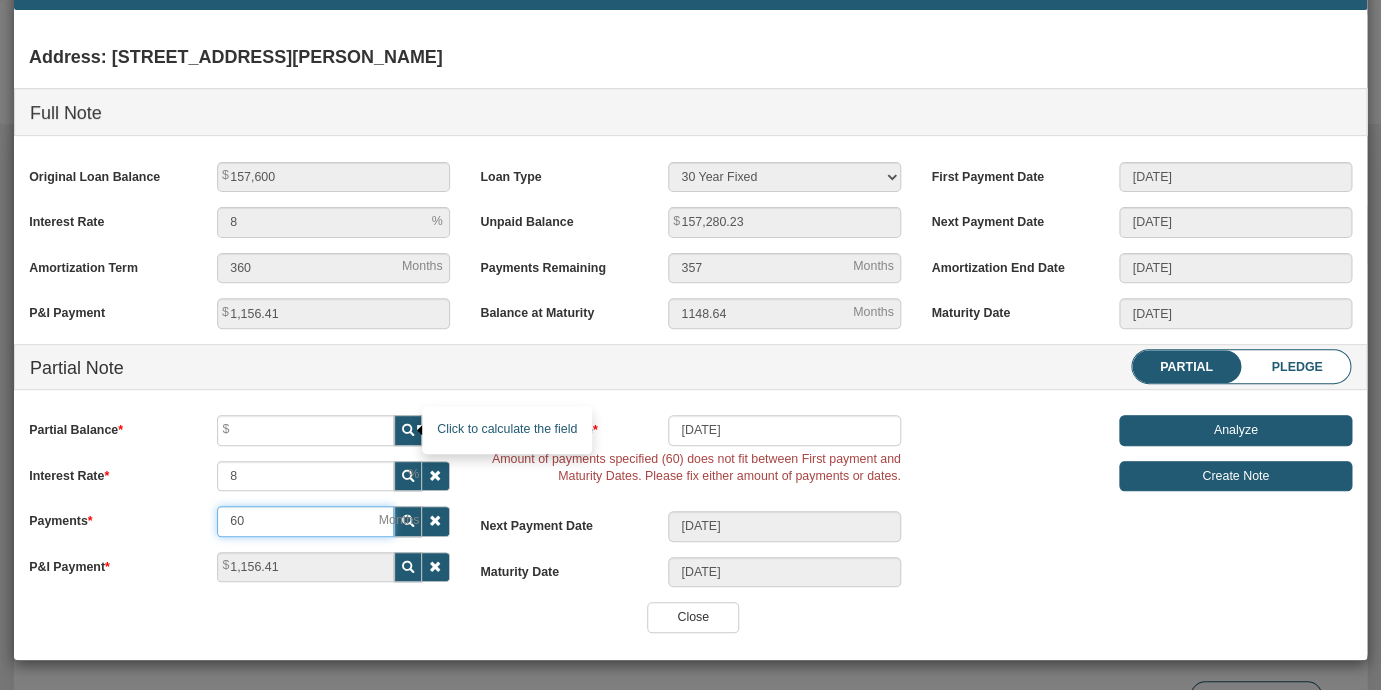 type on "60" 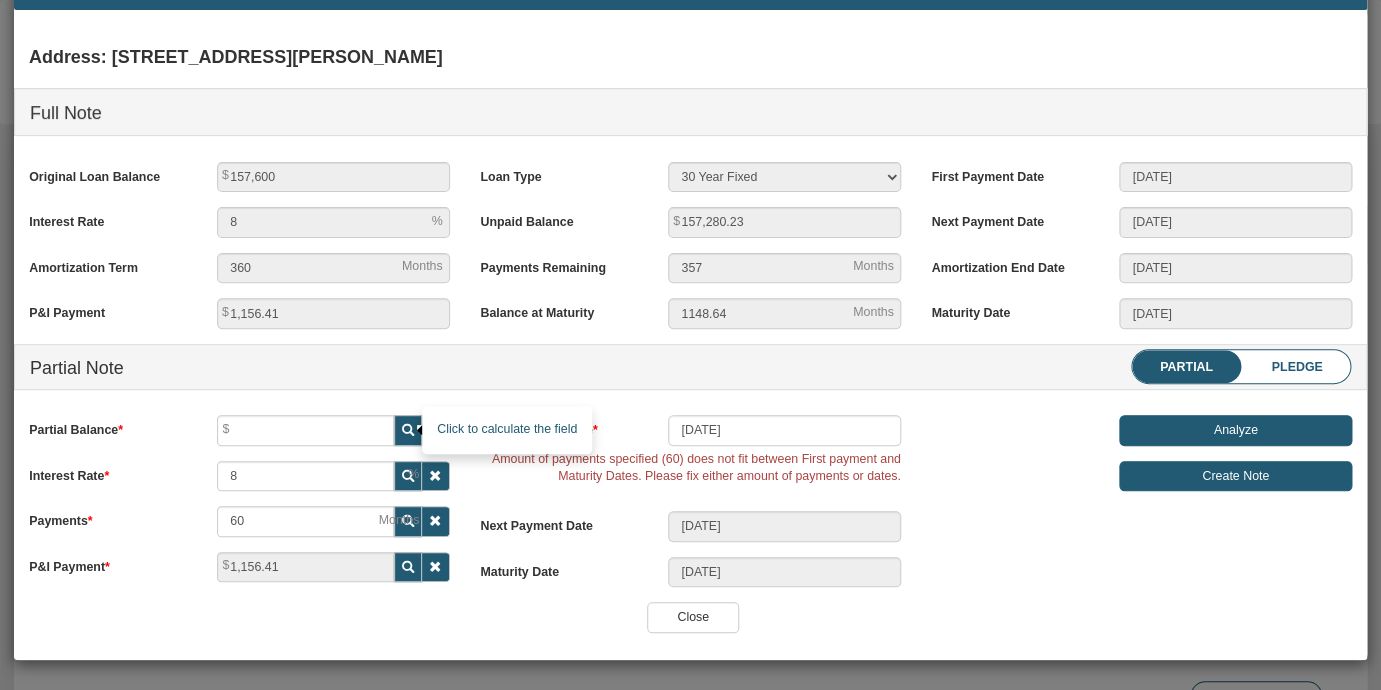 click at bounding box center [408, 430] 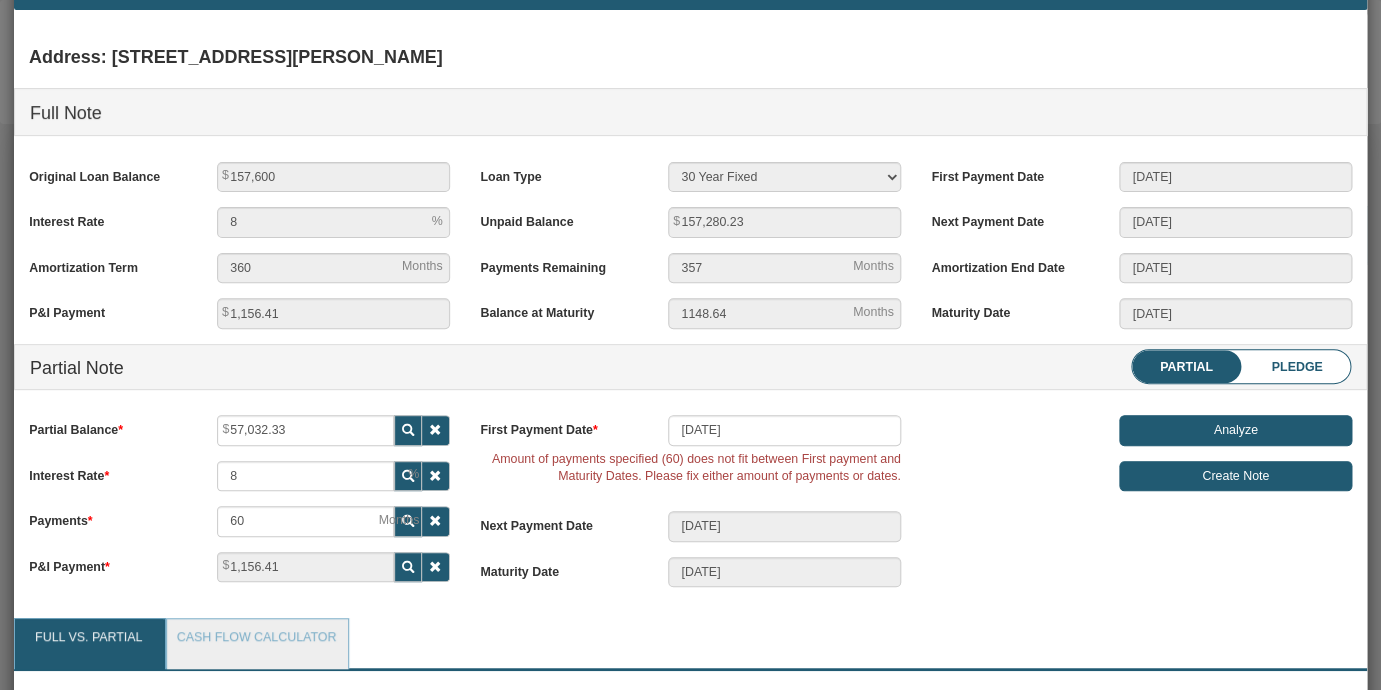 scroll, scrollTop: 999747, scrollLeft: 999677, axis: both 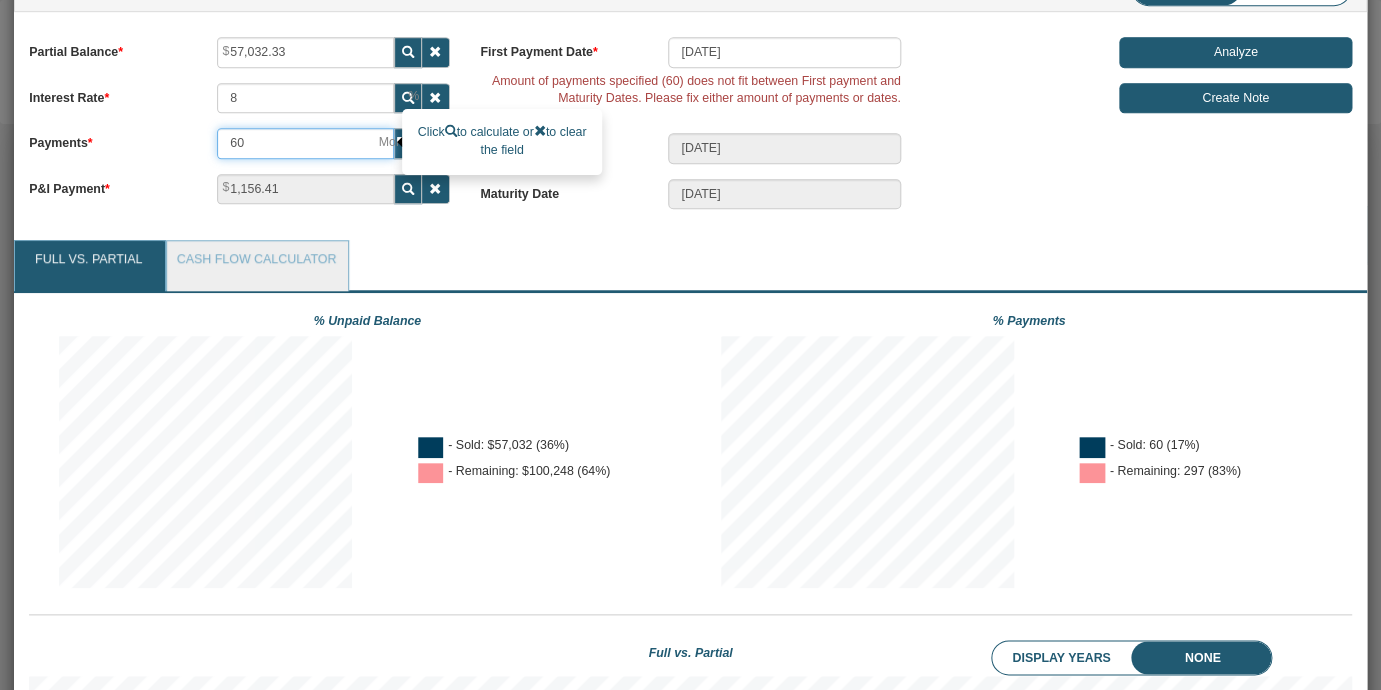 click on "60" at bounding box center (305, 143) 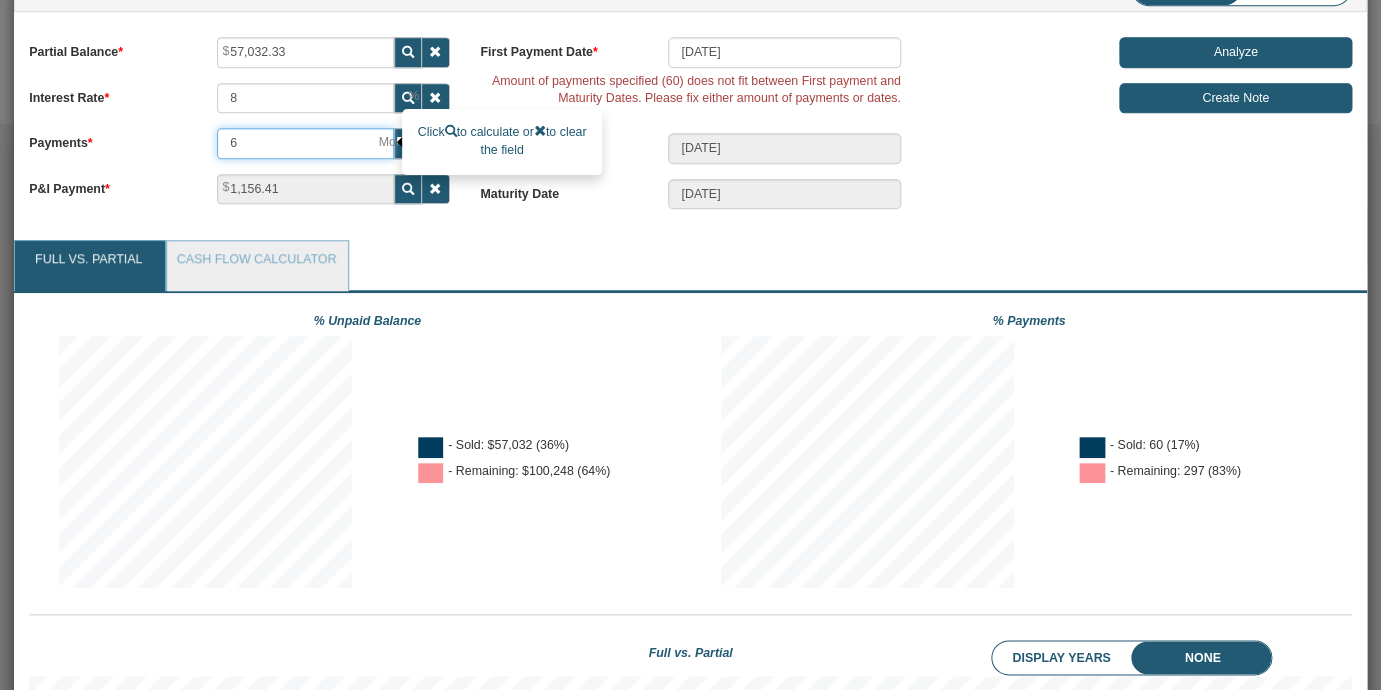 type on "01/01/2026" 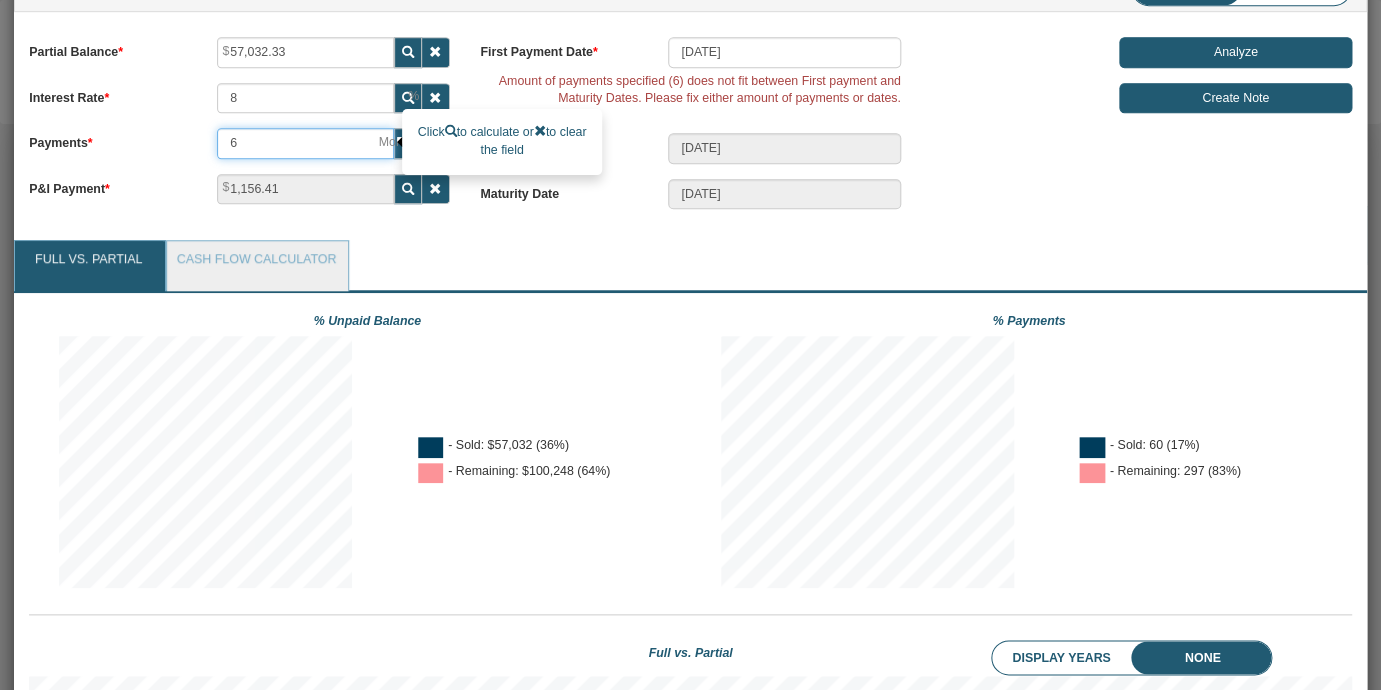 type 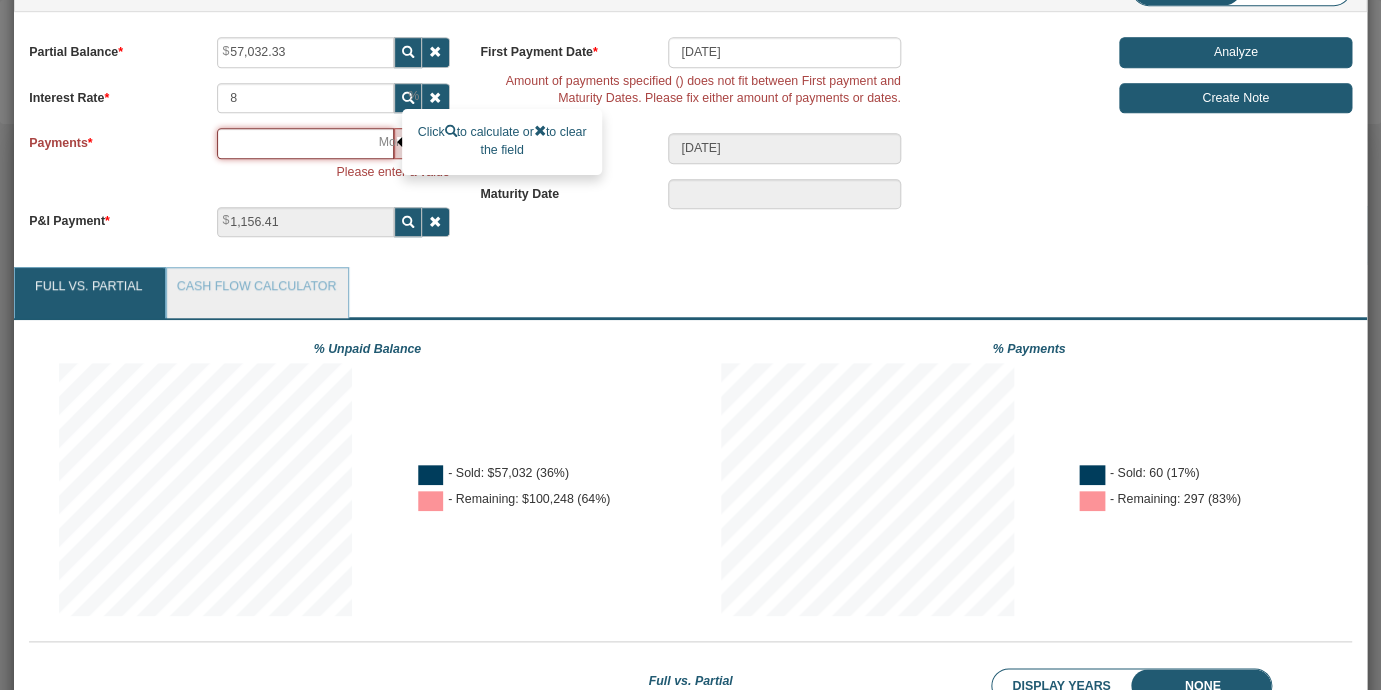 type on "7" 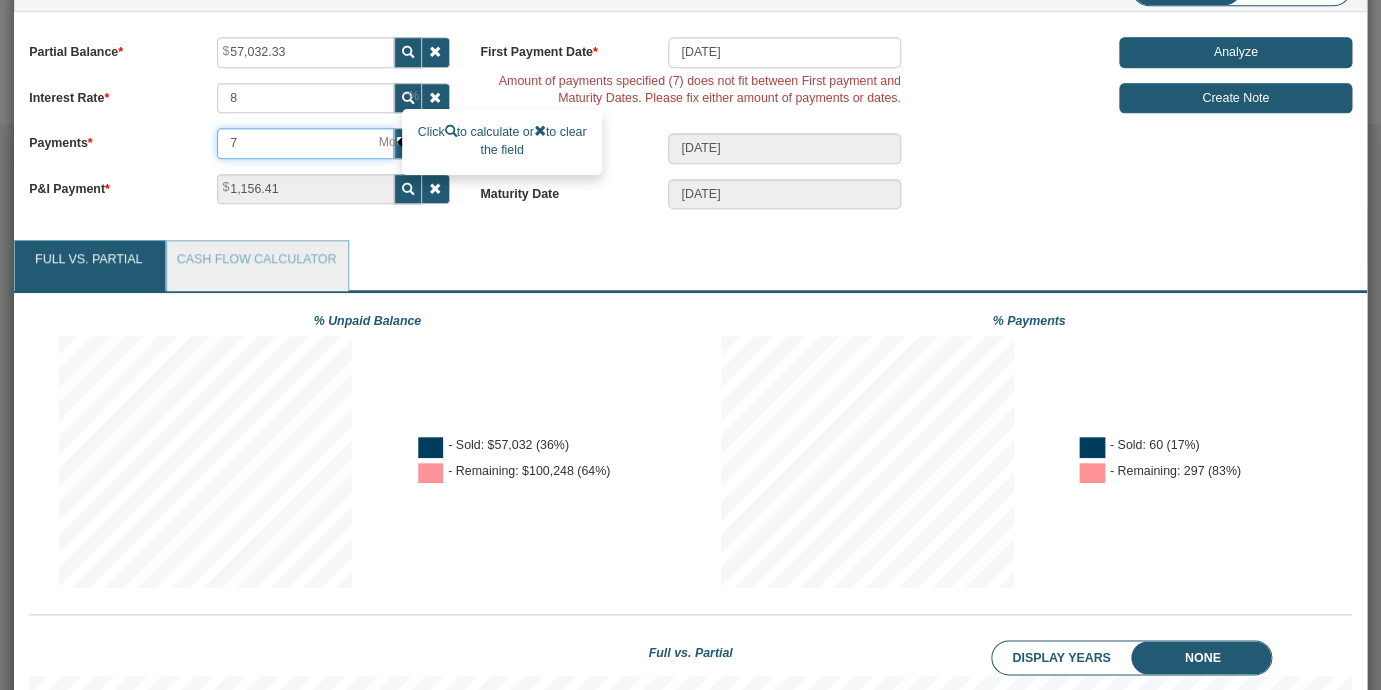 type on "72" 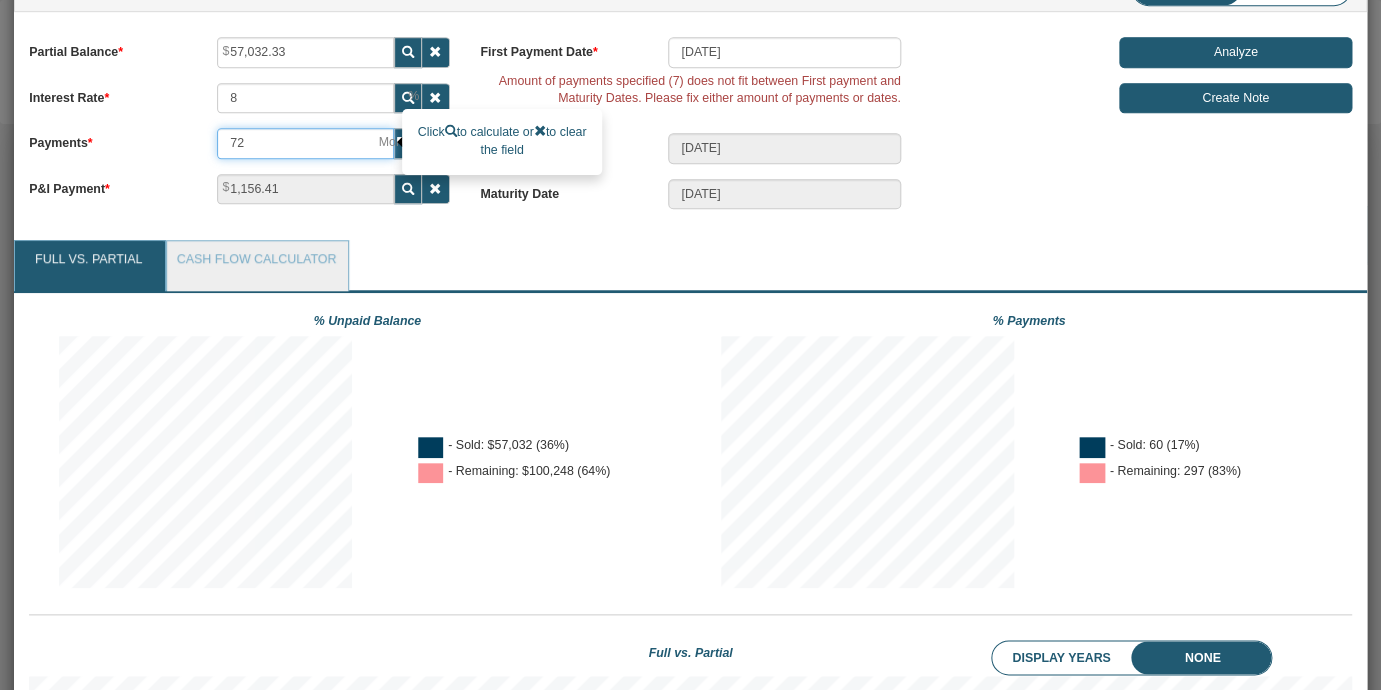 type on "07/01/2031" 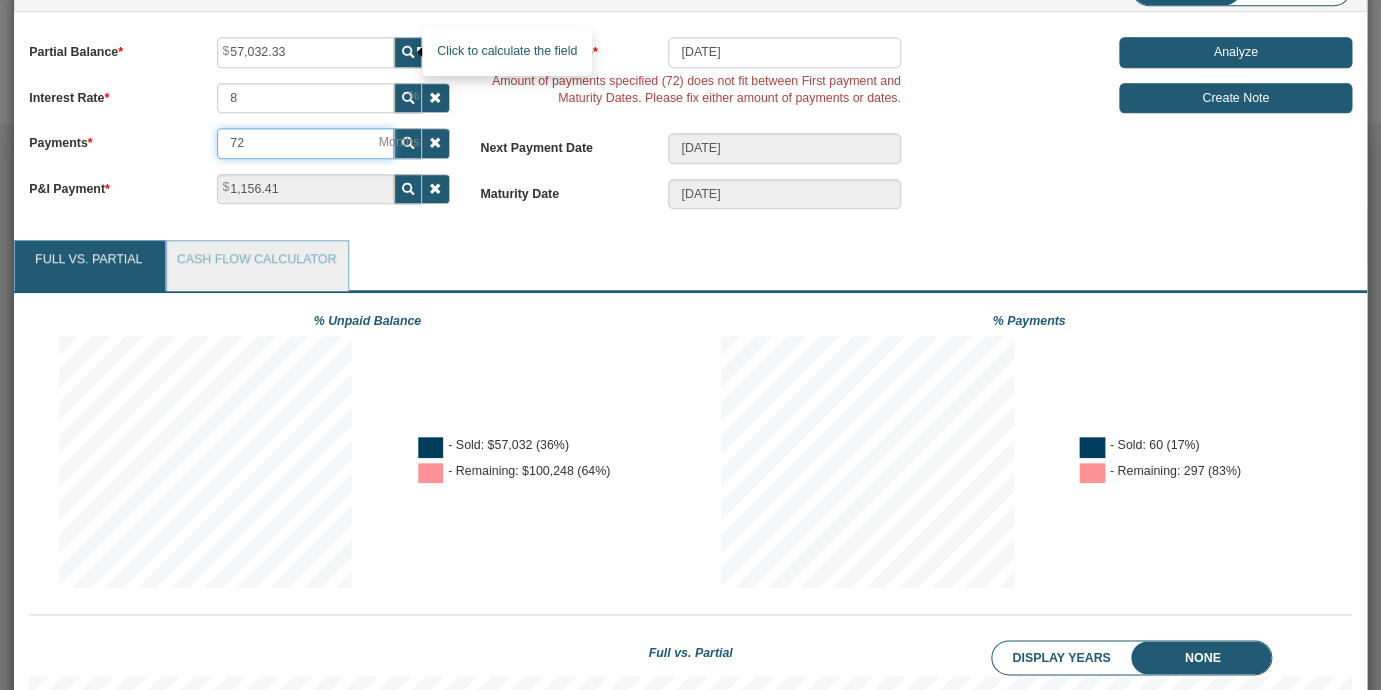 type on "72" 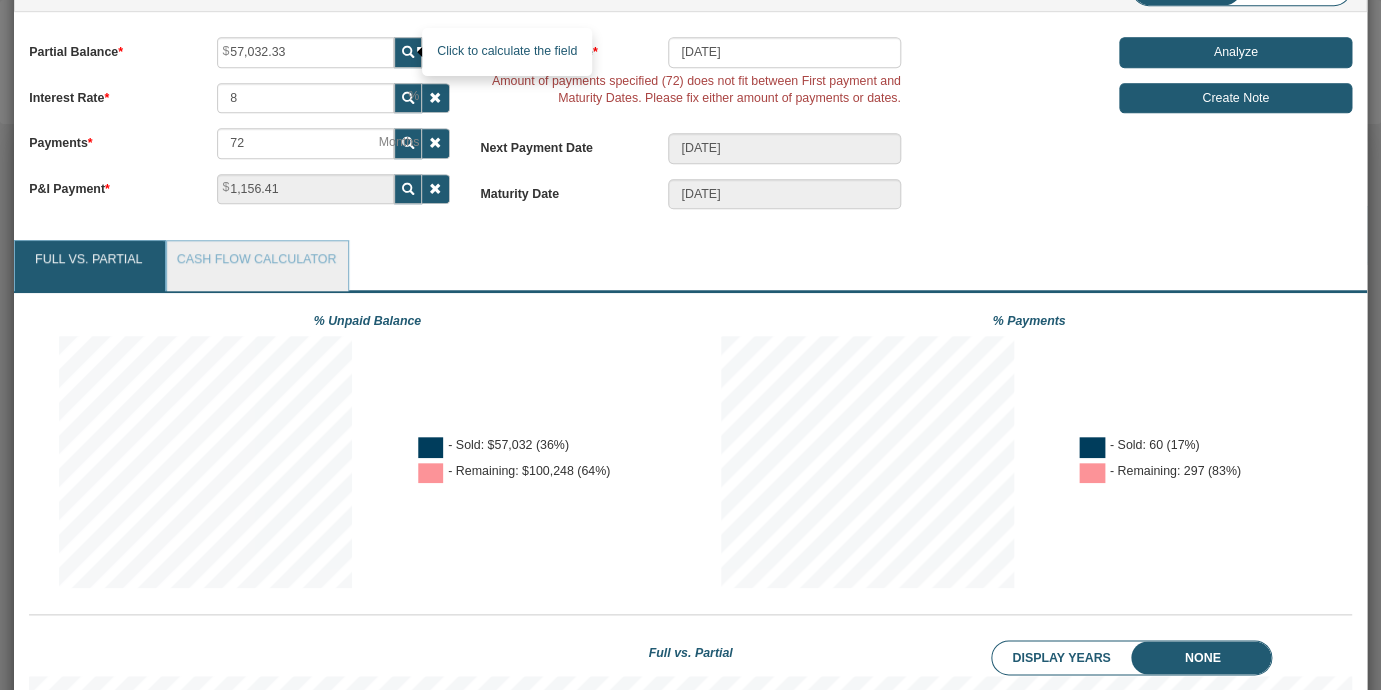 click at bounding box center [408, 52] 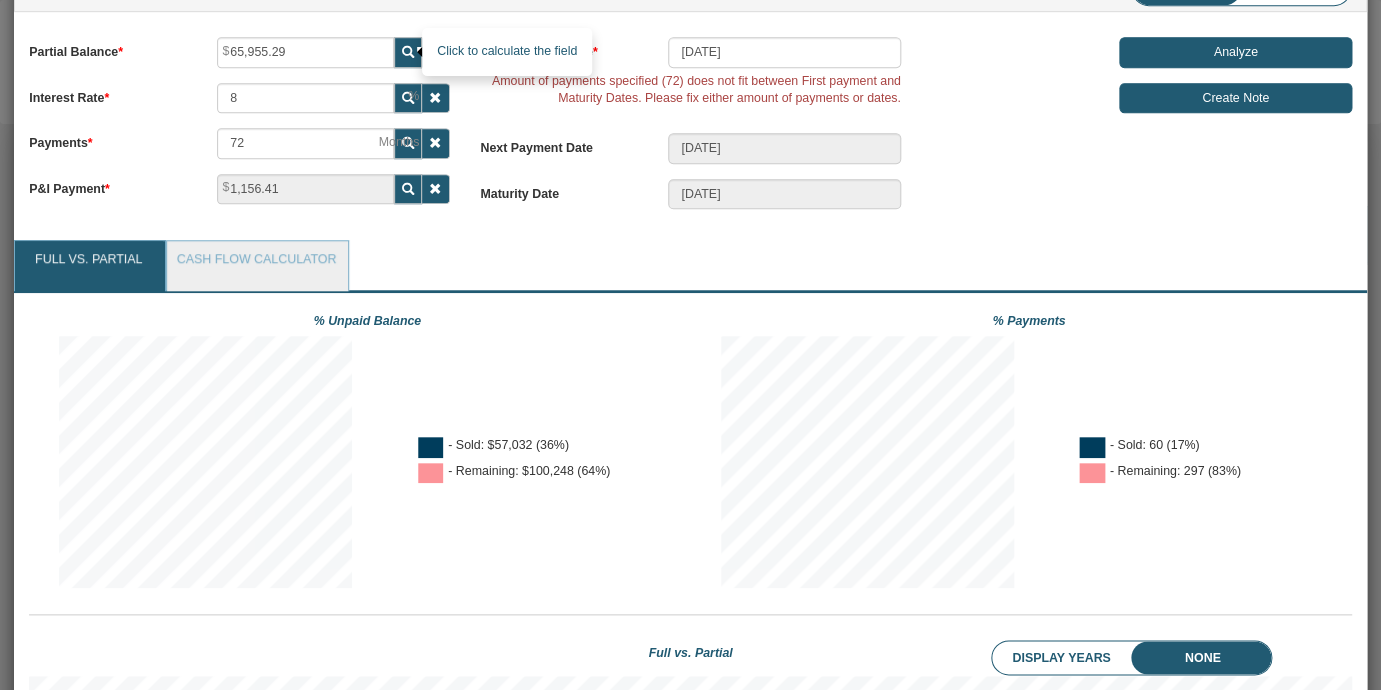 scroll, scrollTop: 70, scrollLeft: 0, axis: vertical 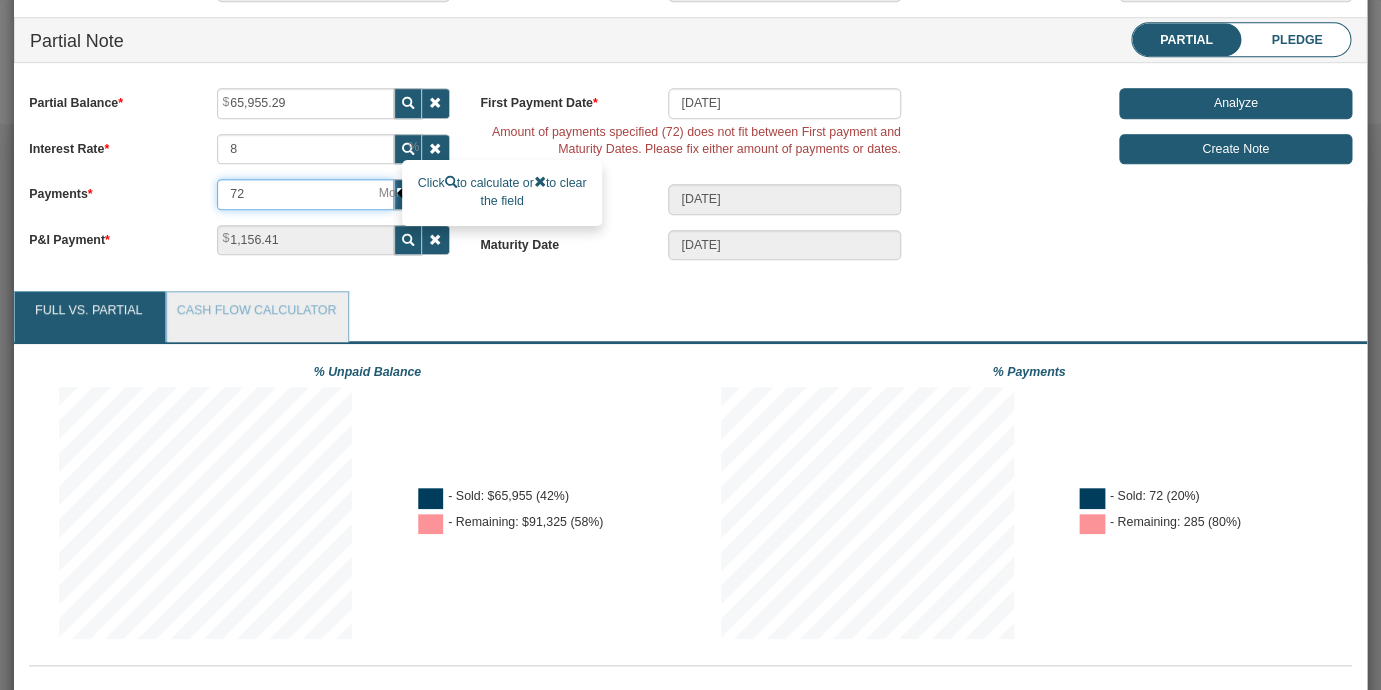 click on "72" at bounding box center (305, 194) 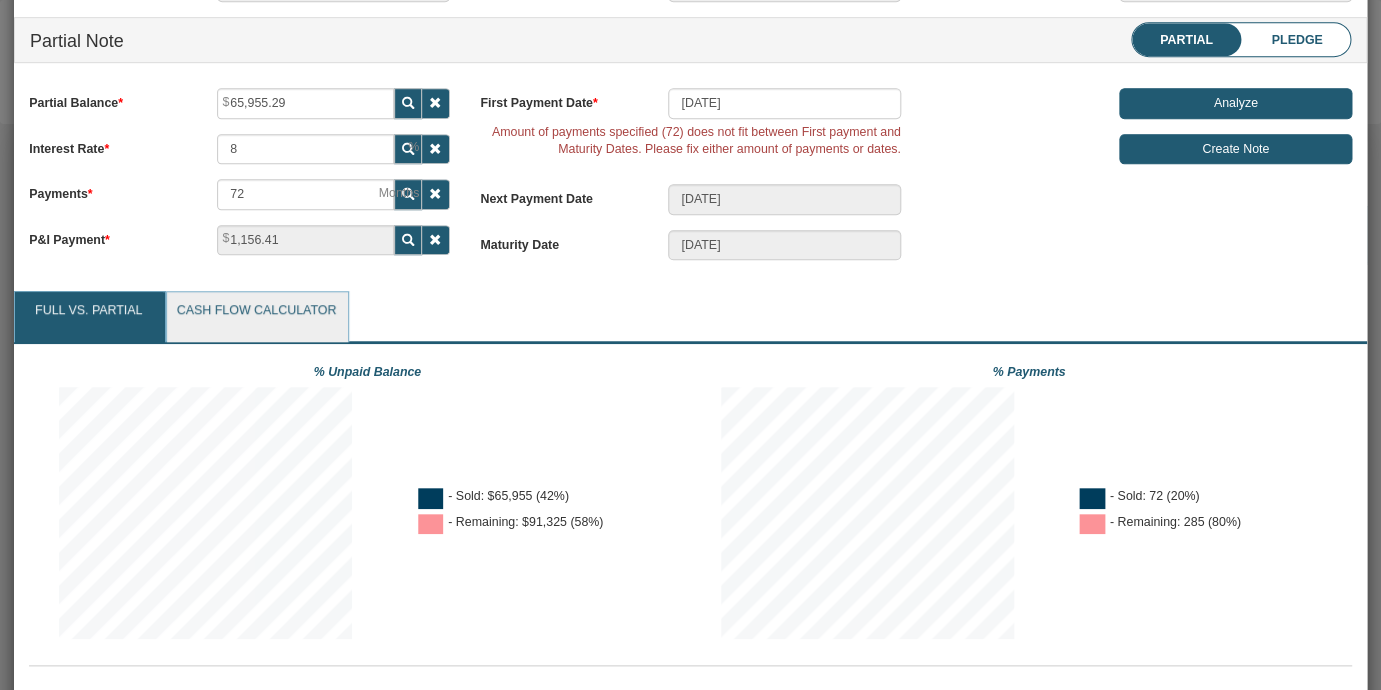 click on "Cash Flow Calculator" at bounding box center (257, 317) 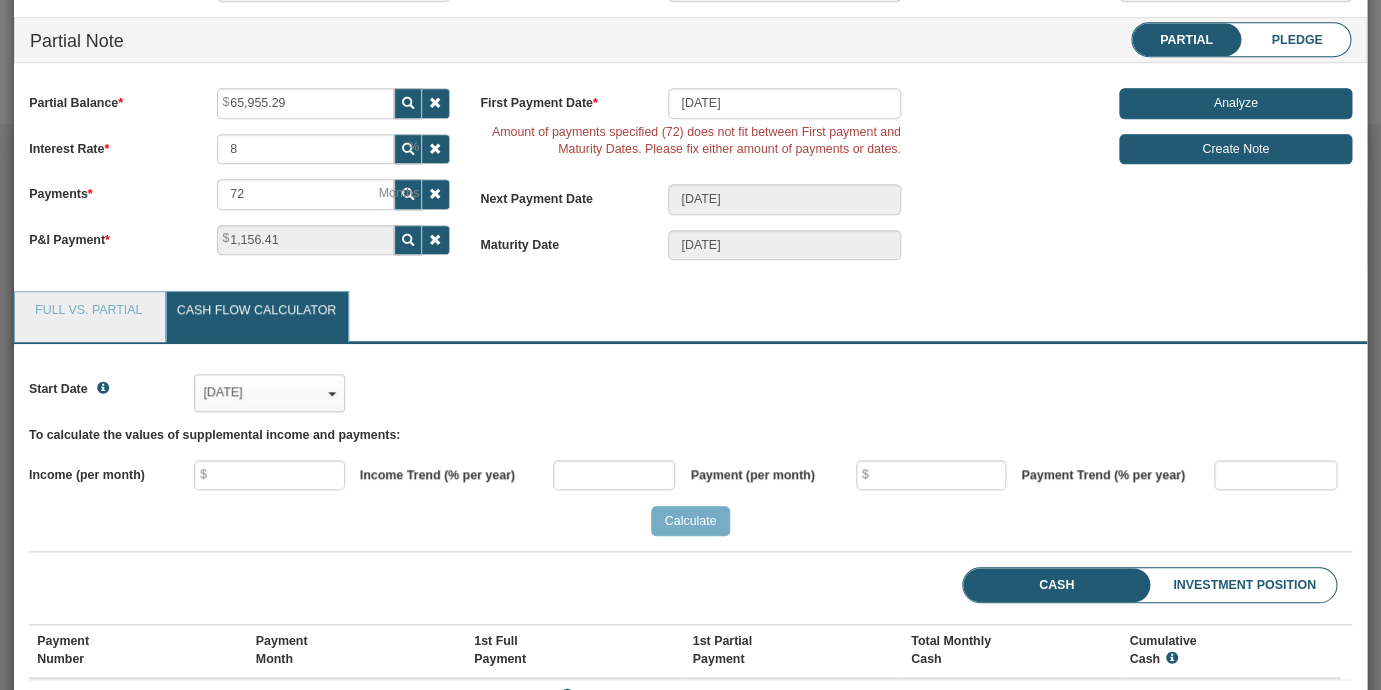 scroll, scrollTop: 999724, scrollLeft: 998677, axis: both 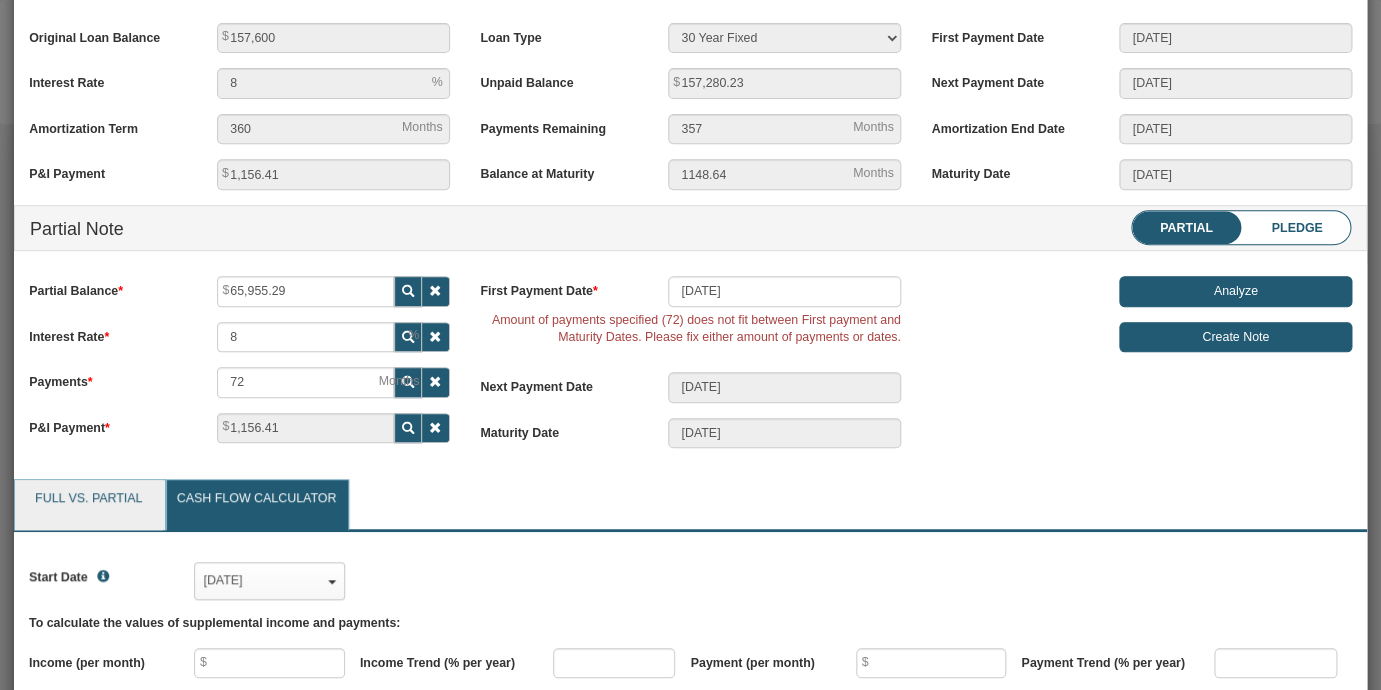 click on "Full vs. Partial" at bounding box center (89, 505) 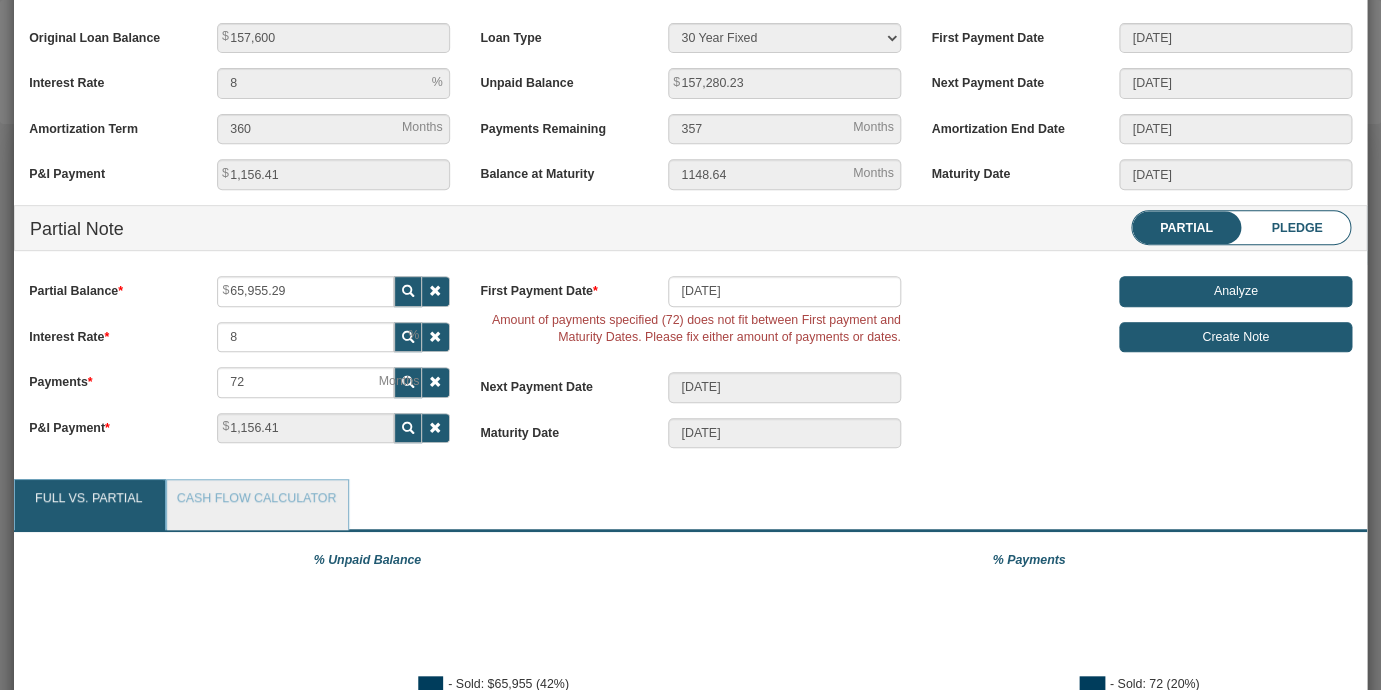 scroll, scrollTop: 999747, scrollLeft: 999677, axis: both 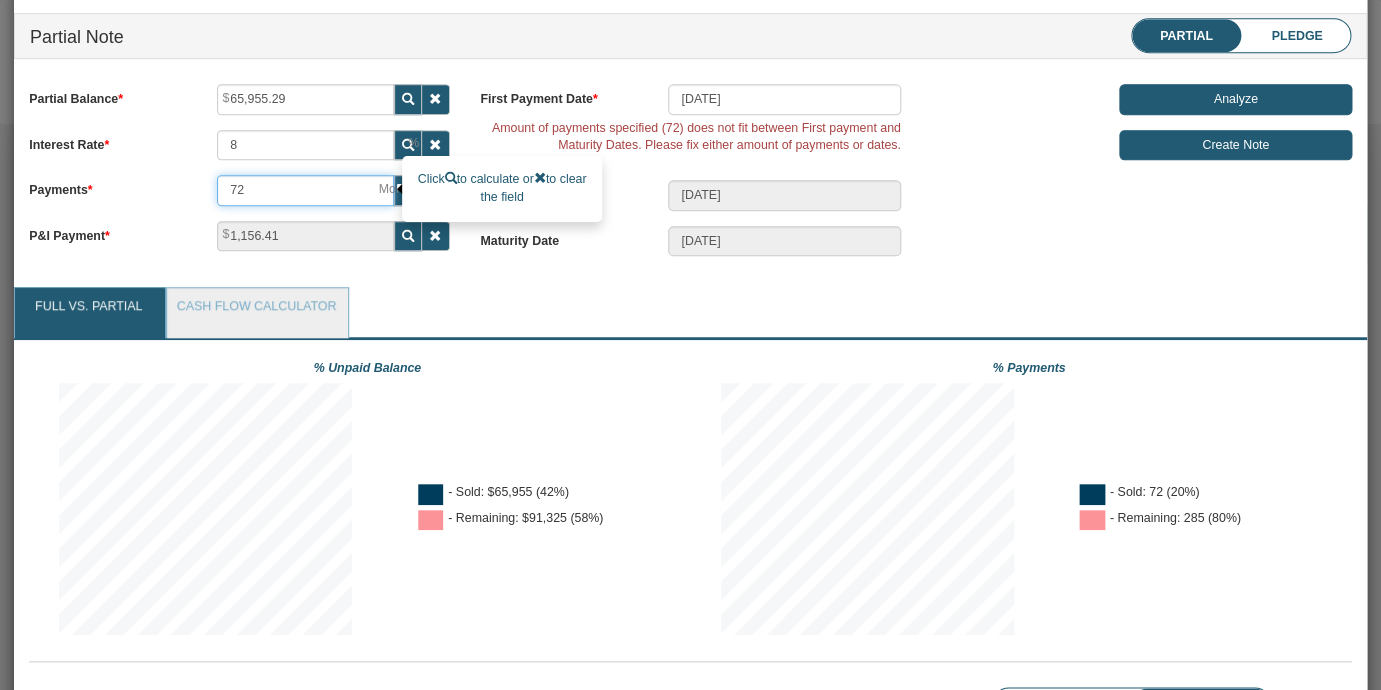 click on "72" at bounding box center (305, 190) 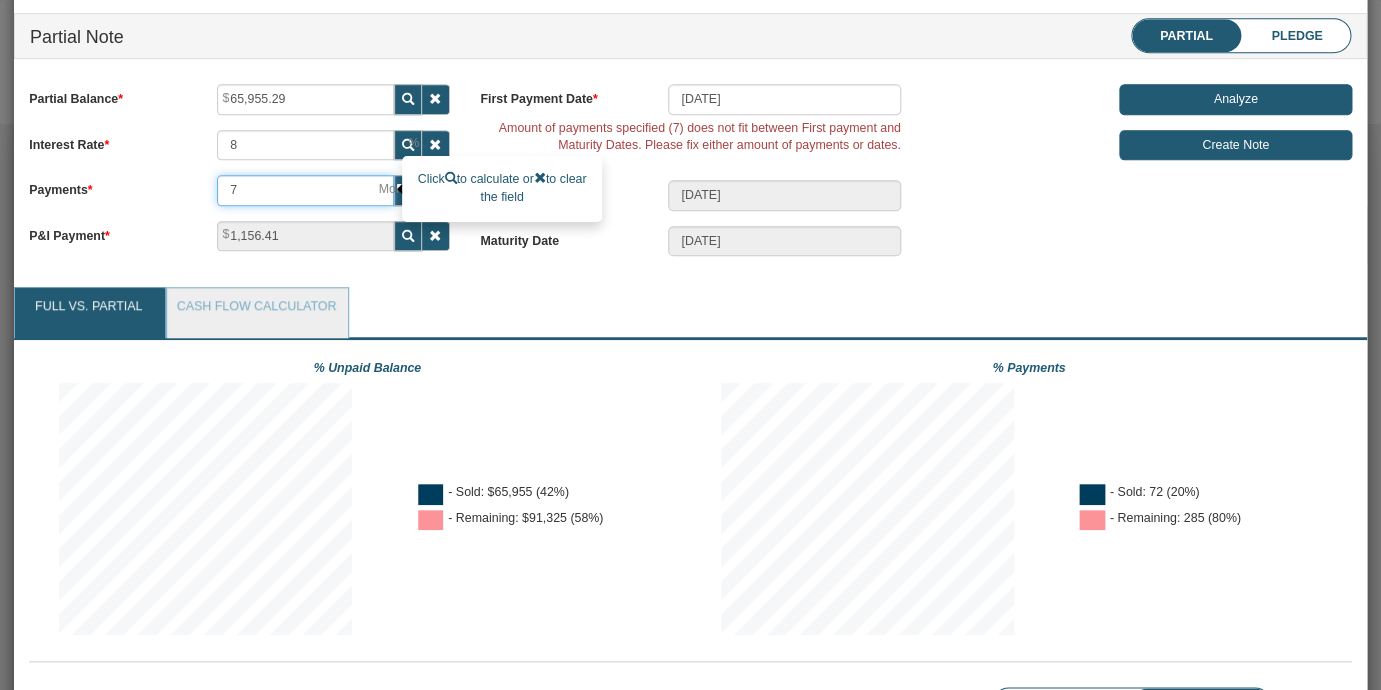 type 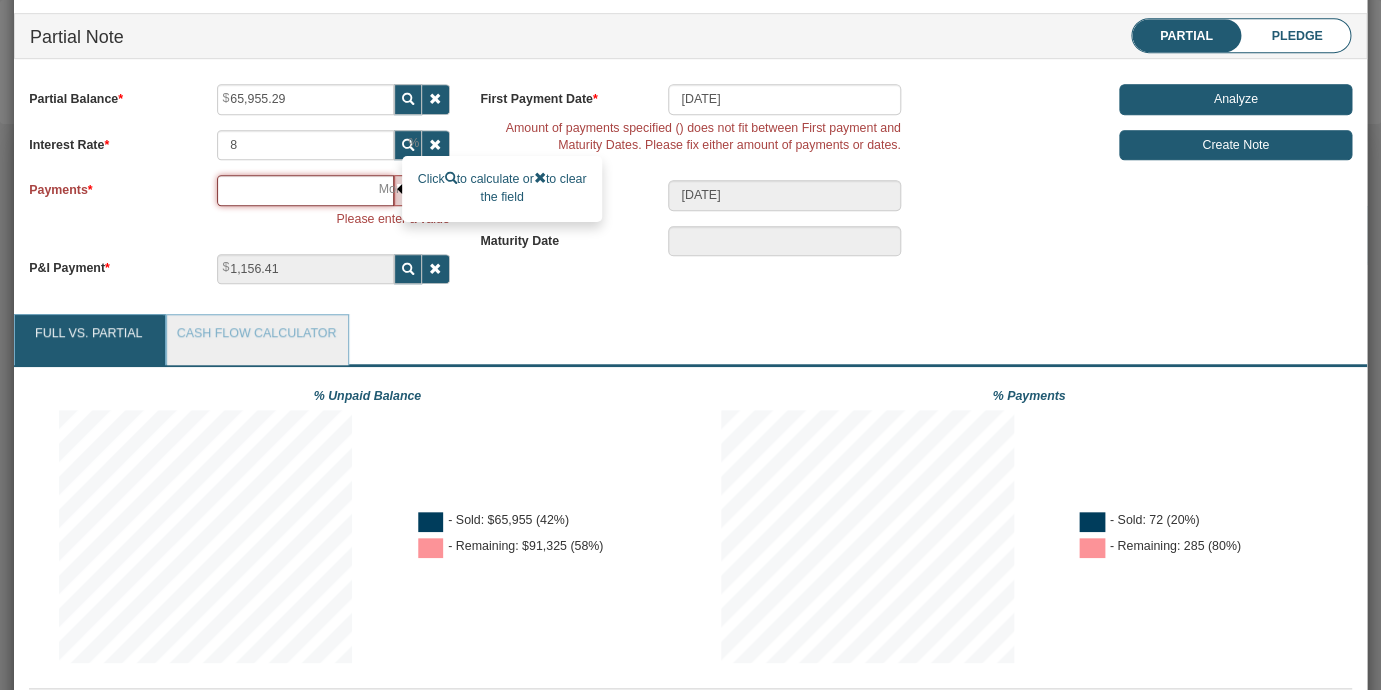 type on "8" 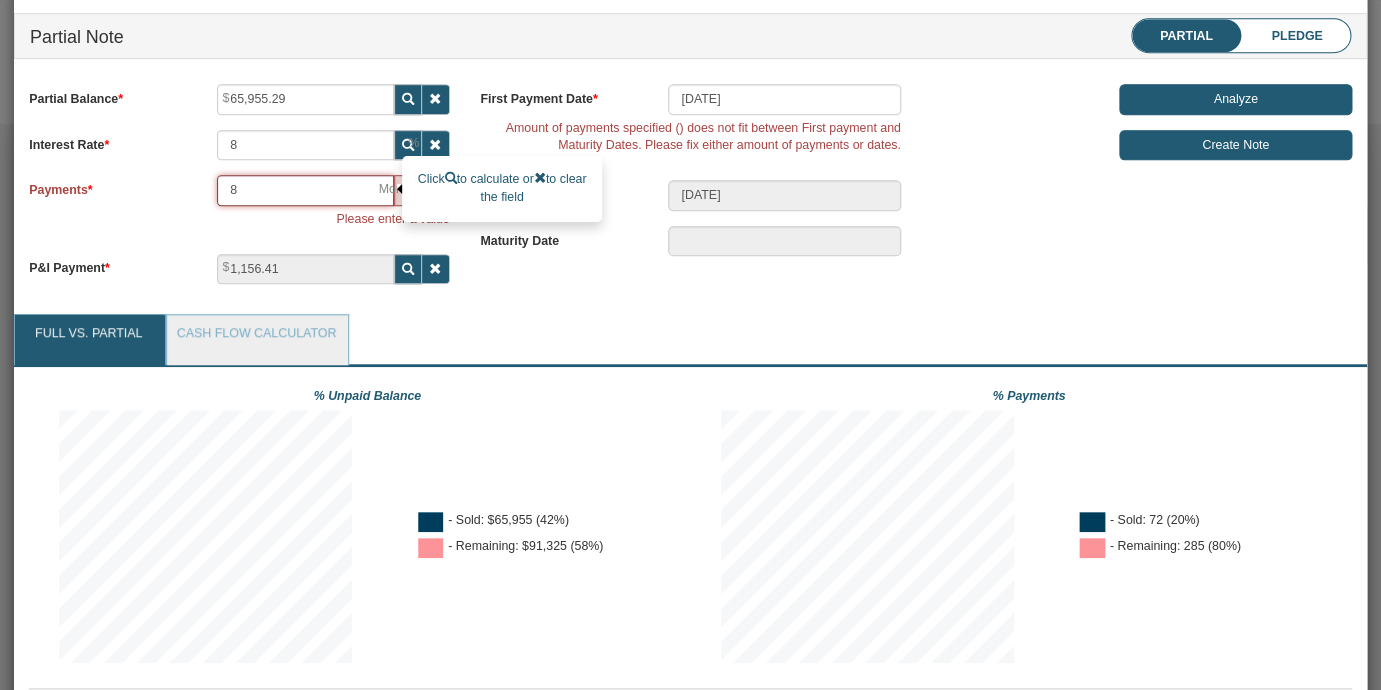 type on "03/01/2026" 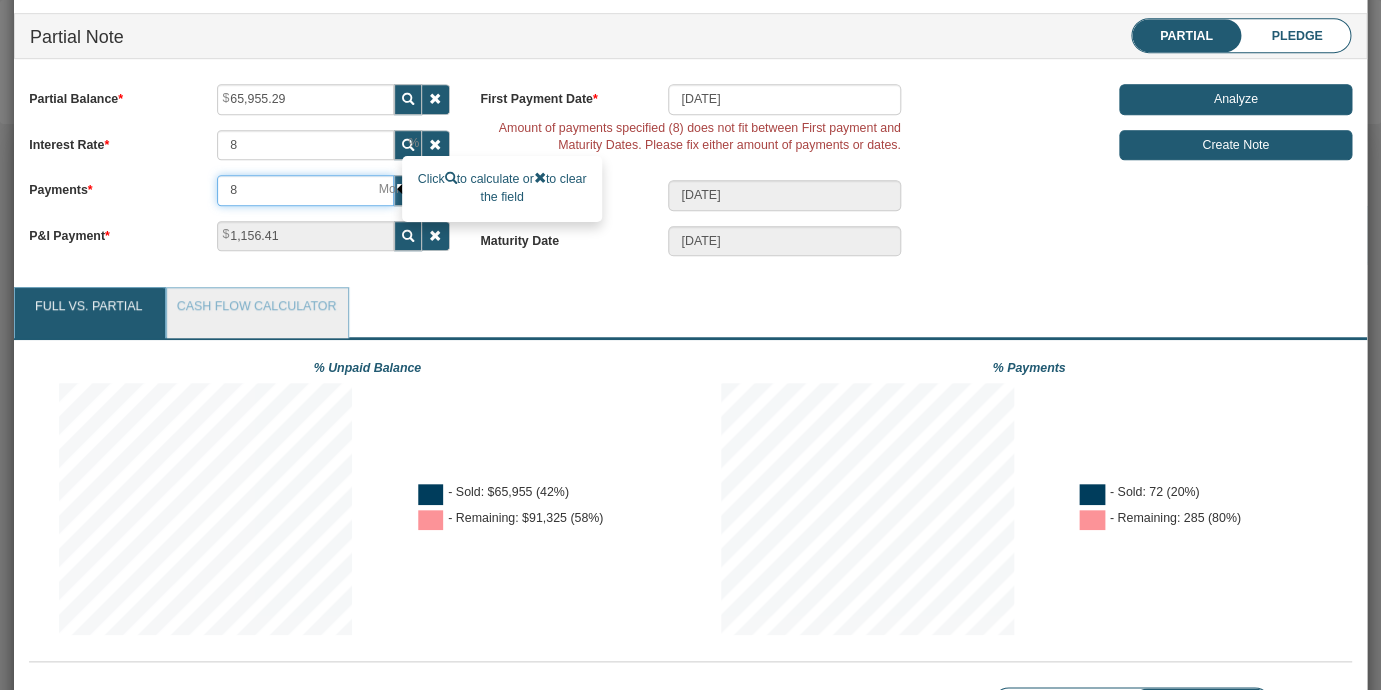 type on "84" 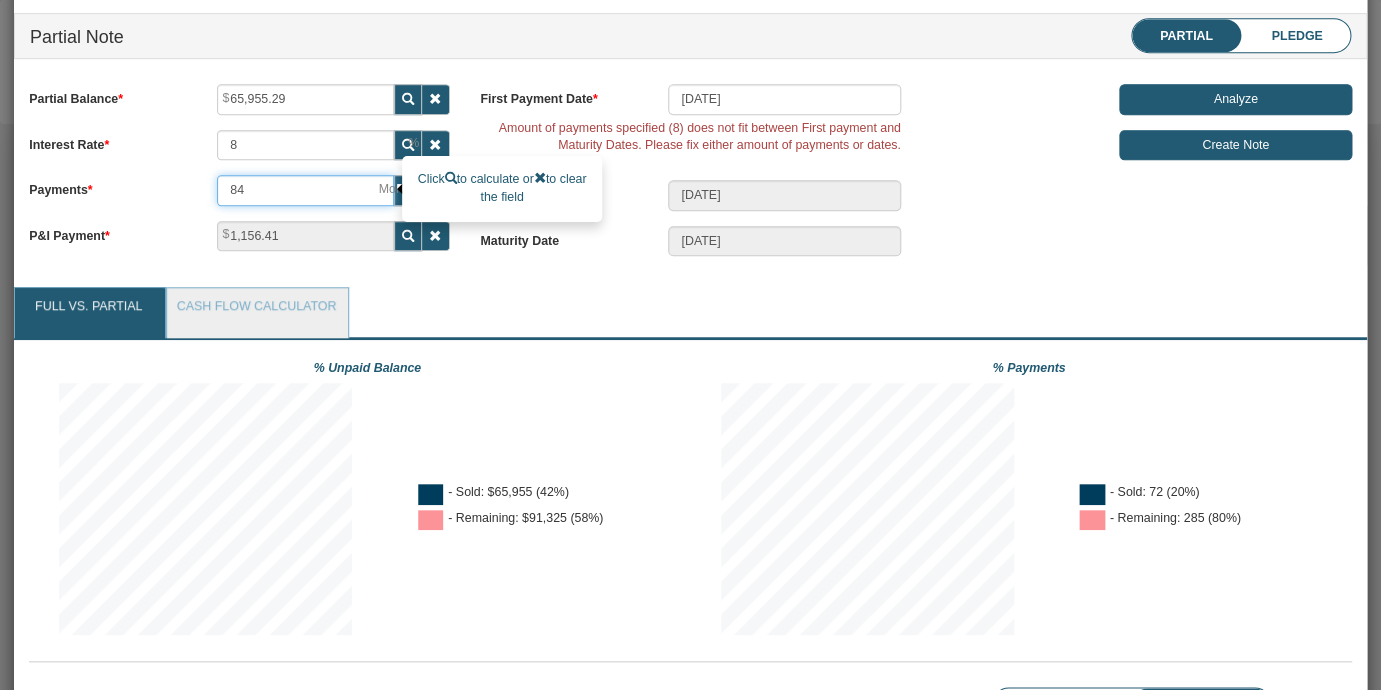 type on "07/01/2032" 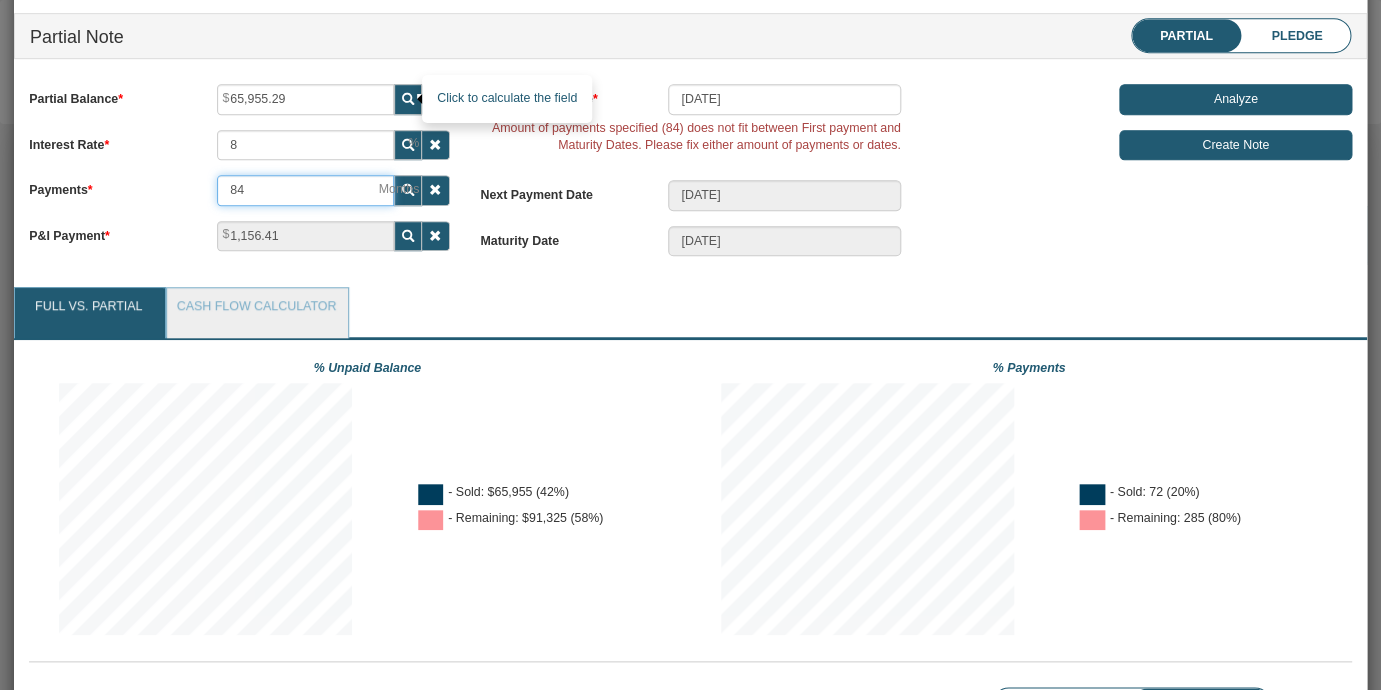 type on "84" 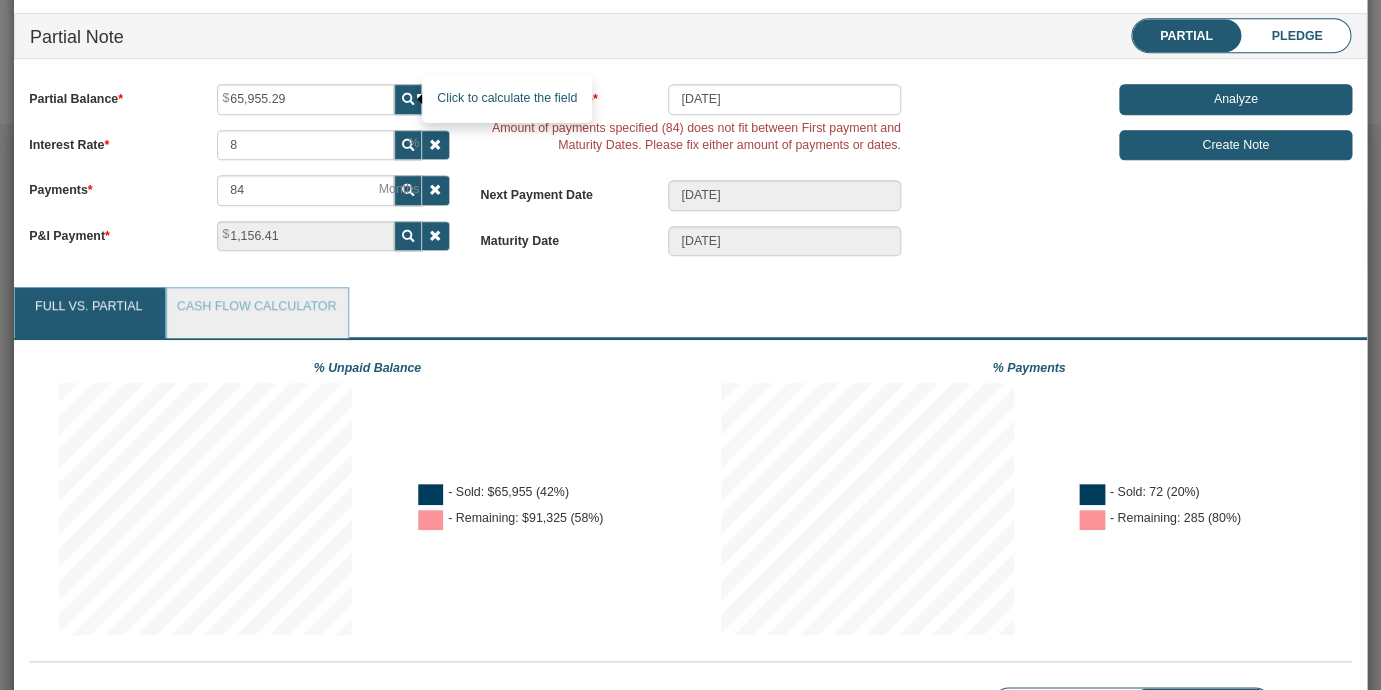 click at bounding box center (408, 99) 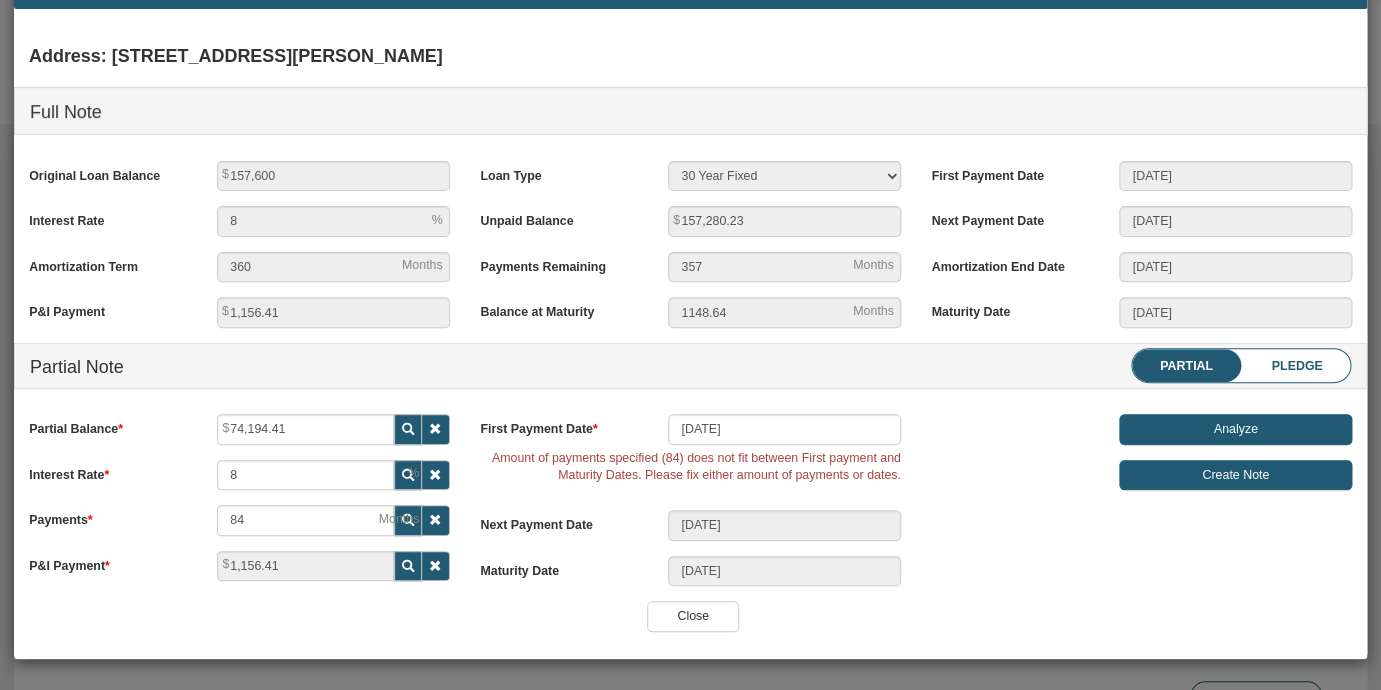 scroll, scrollTop: 70, scrollLeft: 0, axis: vertical 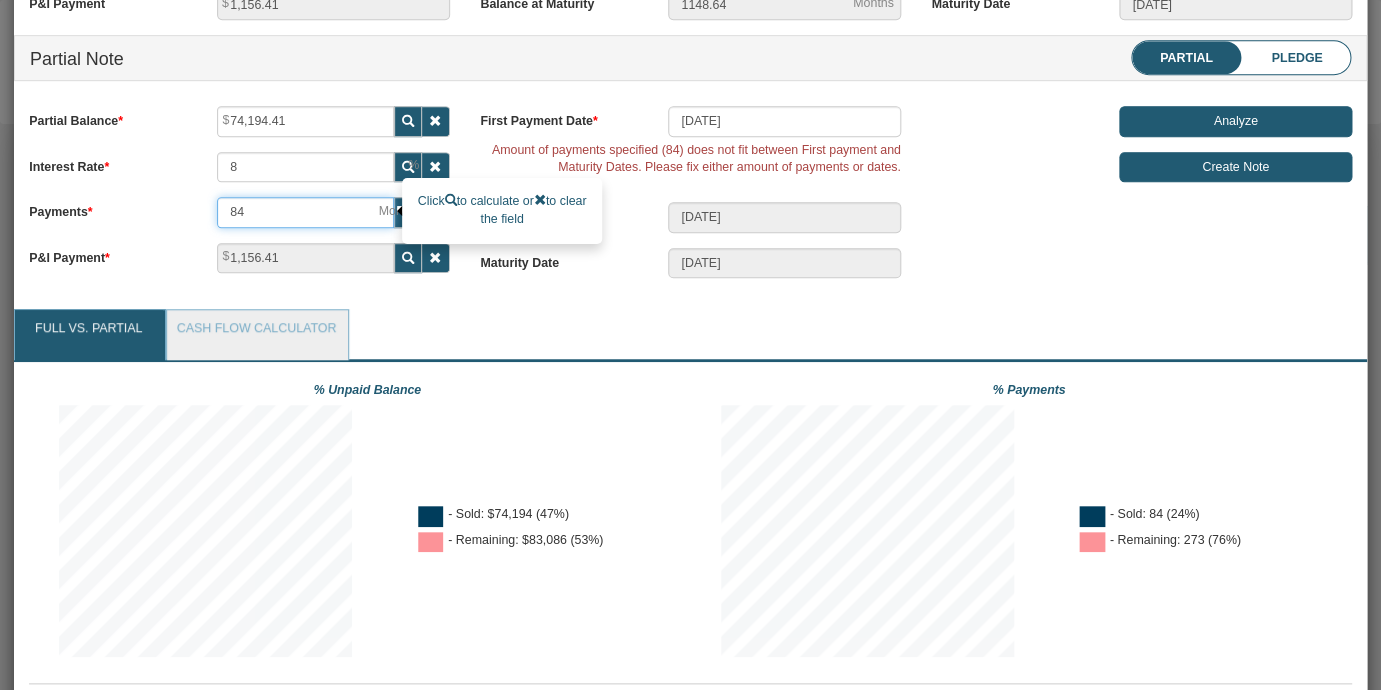 click on "84" at bounding box center [305, 212] 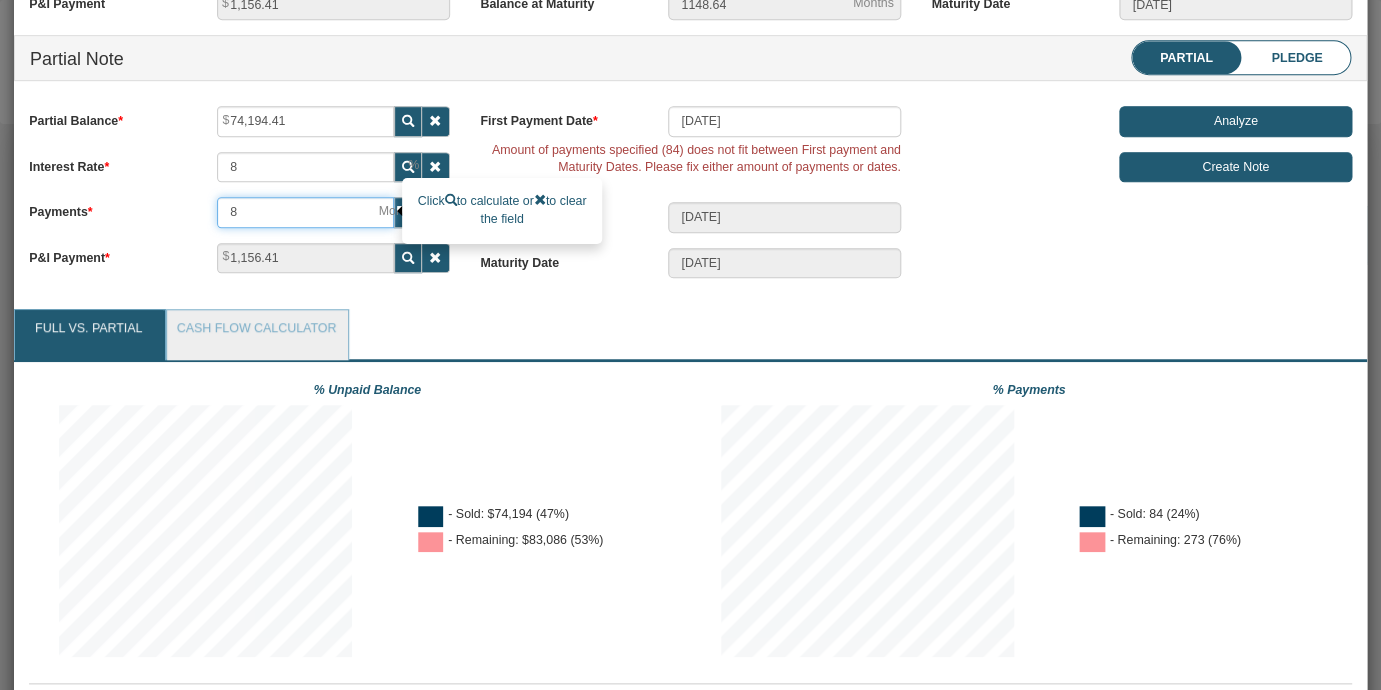 type on "03/01/2026" 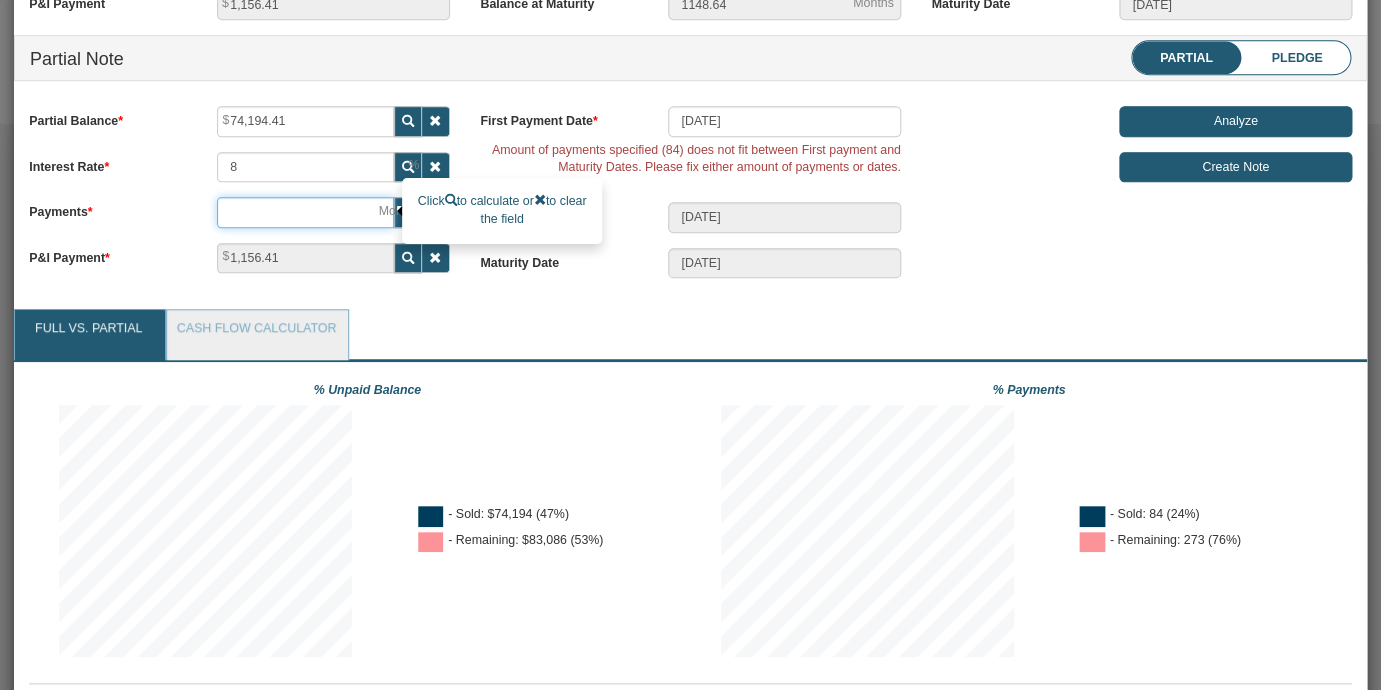 type 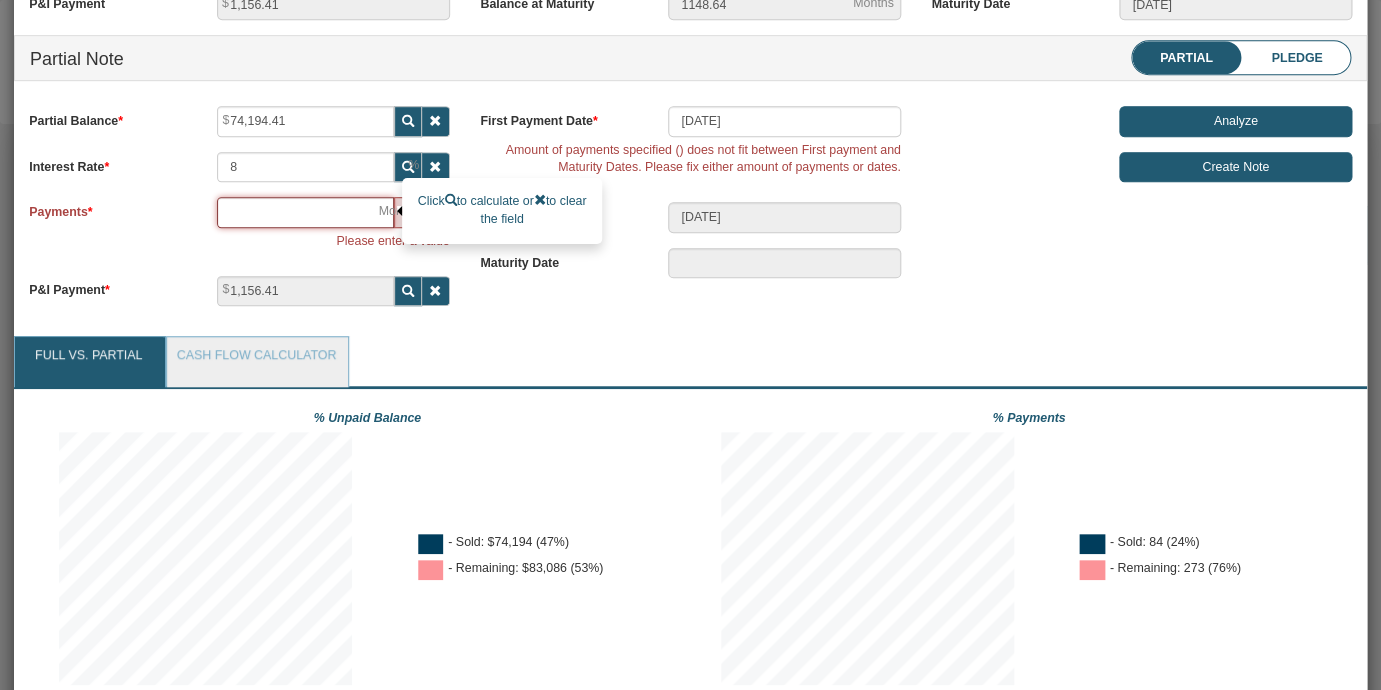 type on "9" 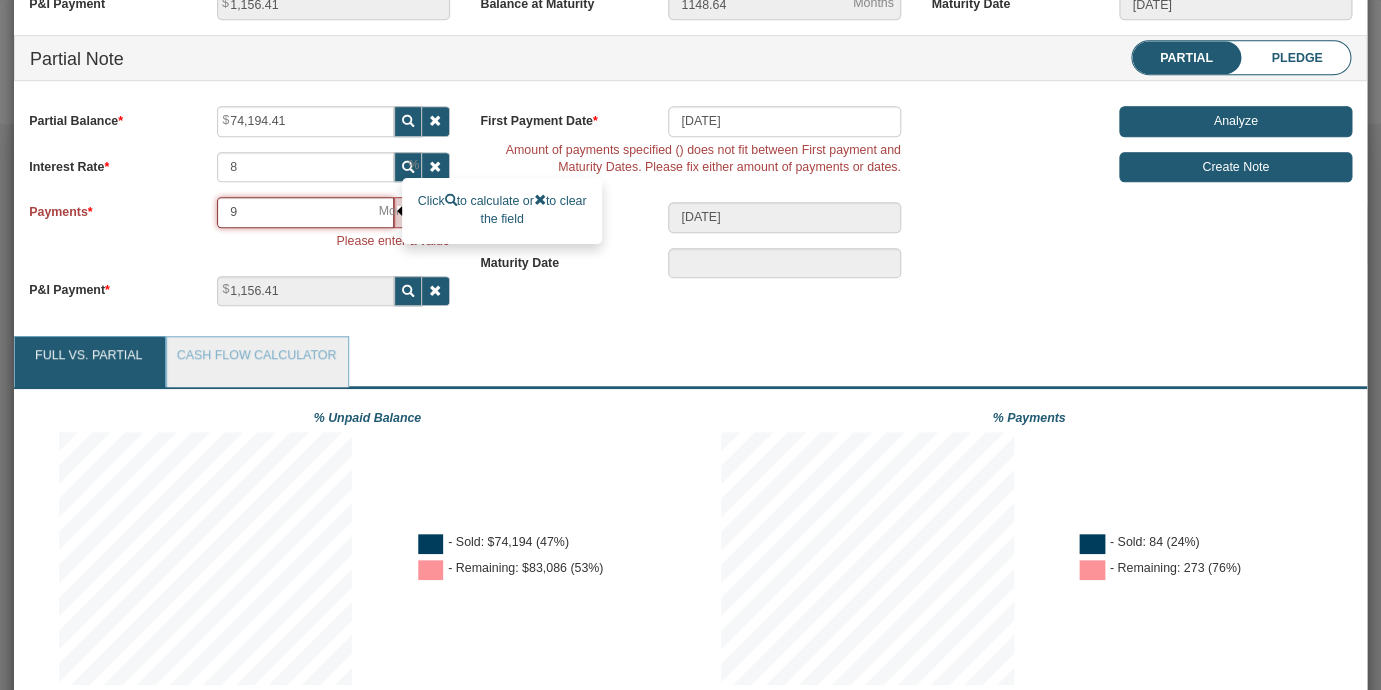 type on "04/01/2026" 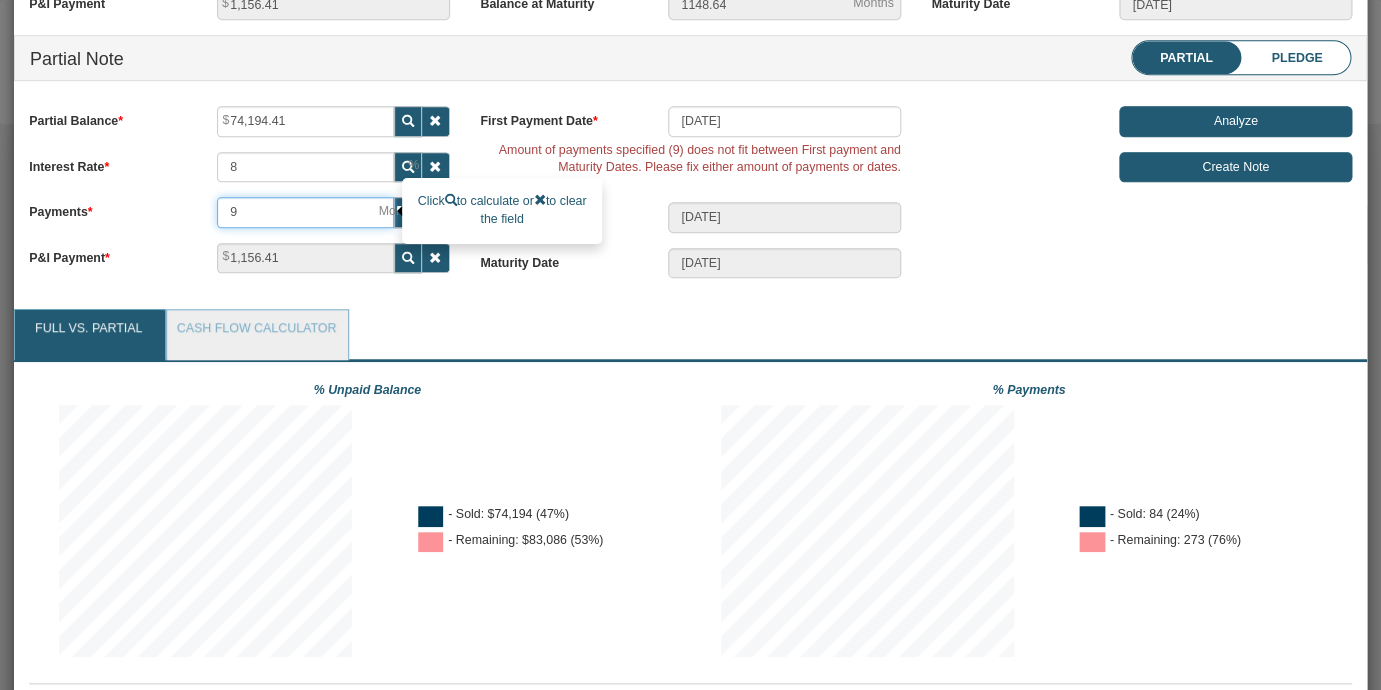 type on "96" 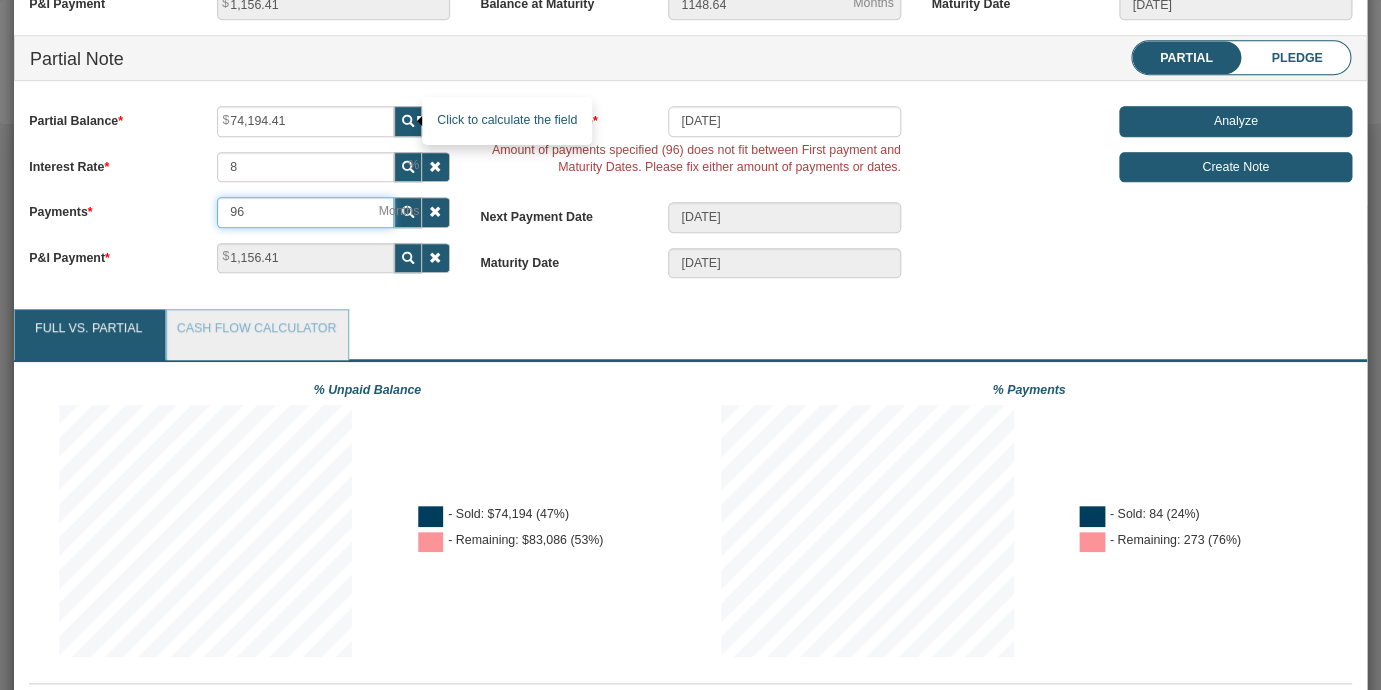 type on "96" 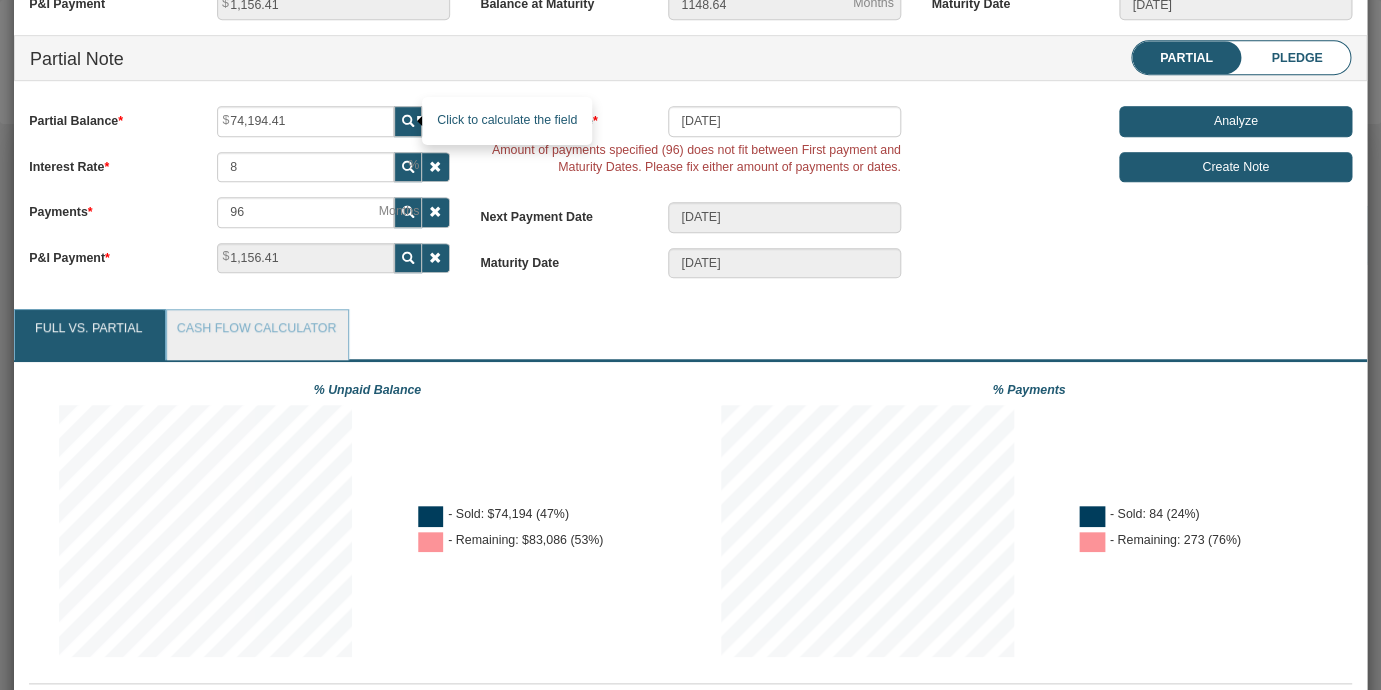 click at bounding box center (408, 121) 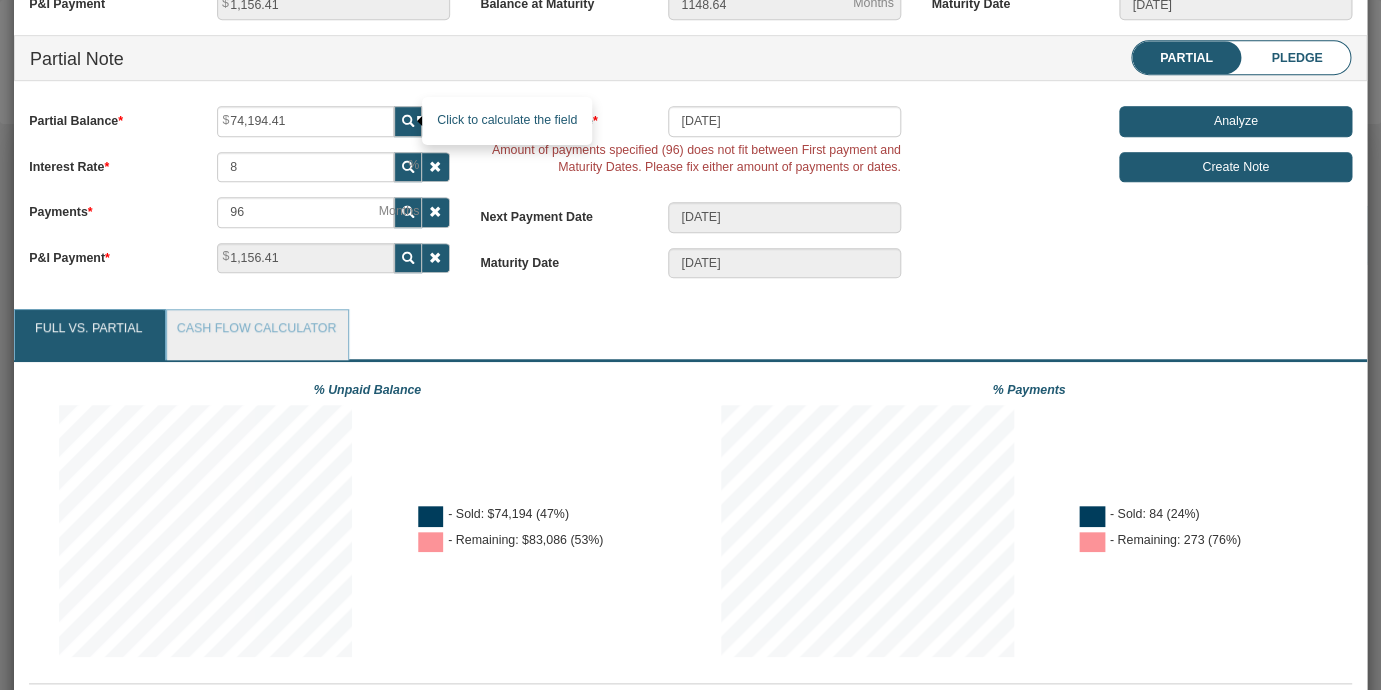 type on "81,802.1" 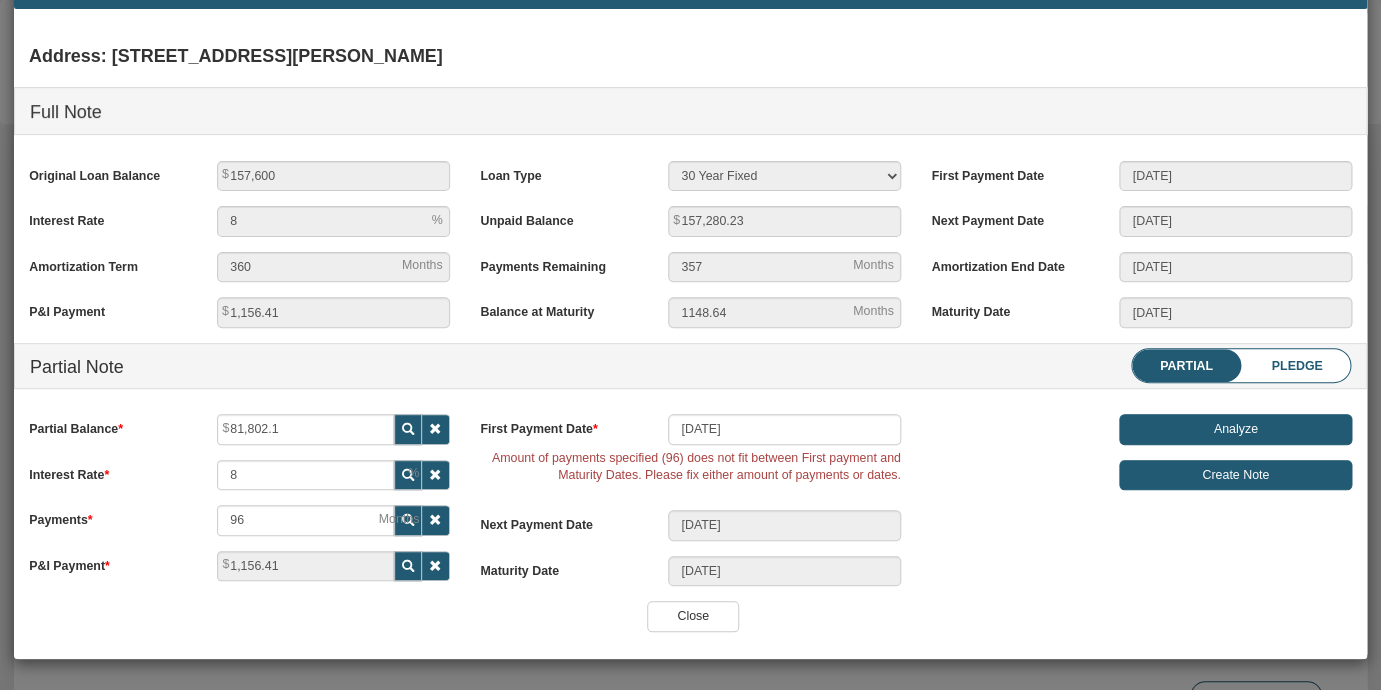 scroll, scrollTop: 70, scrollLeft: 0, axis: vertical 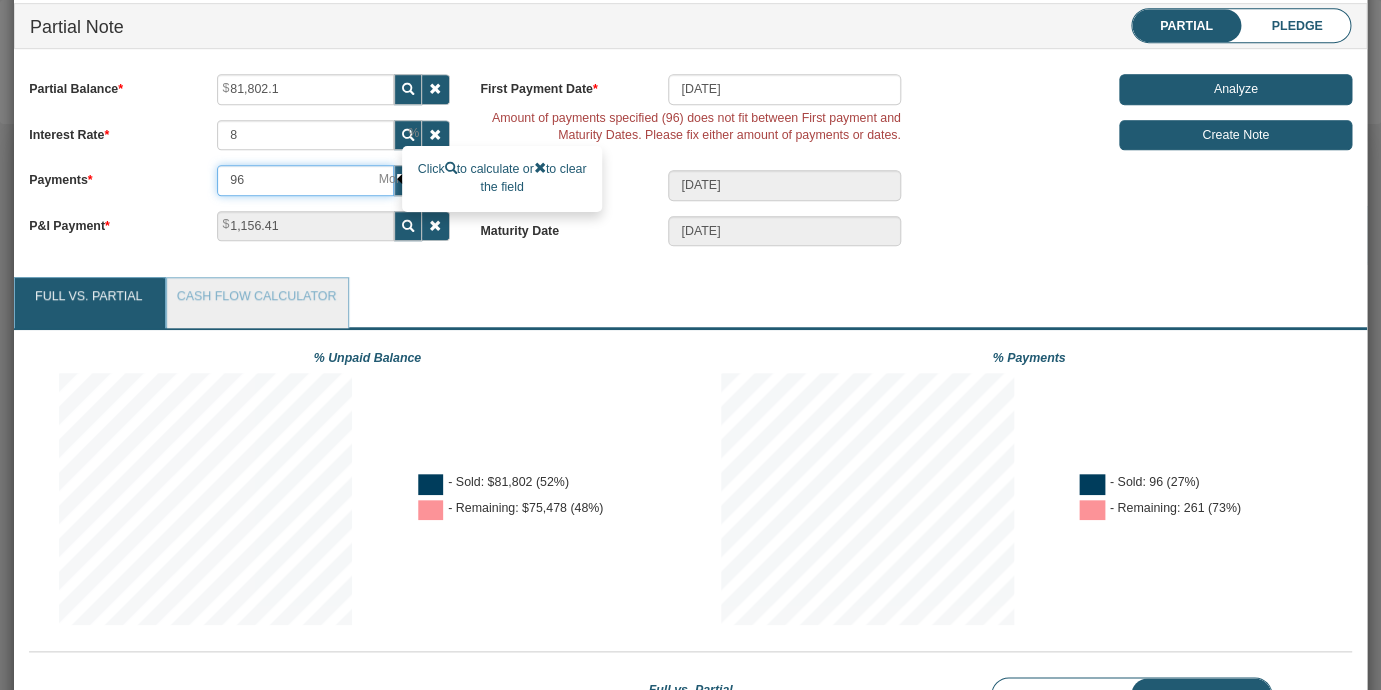 click on "96" at bounding box center (305, 180) 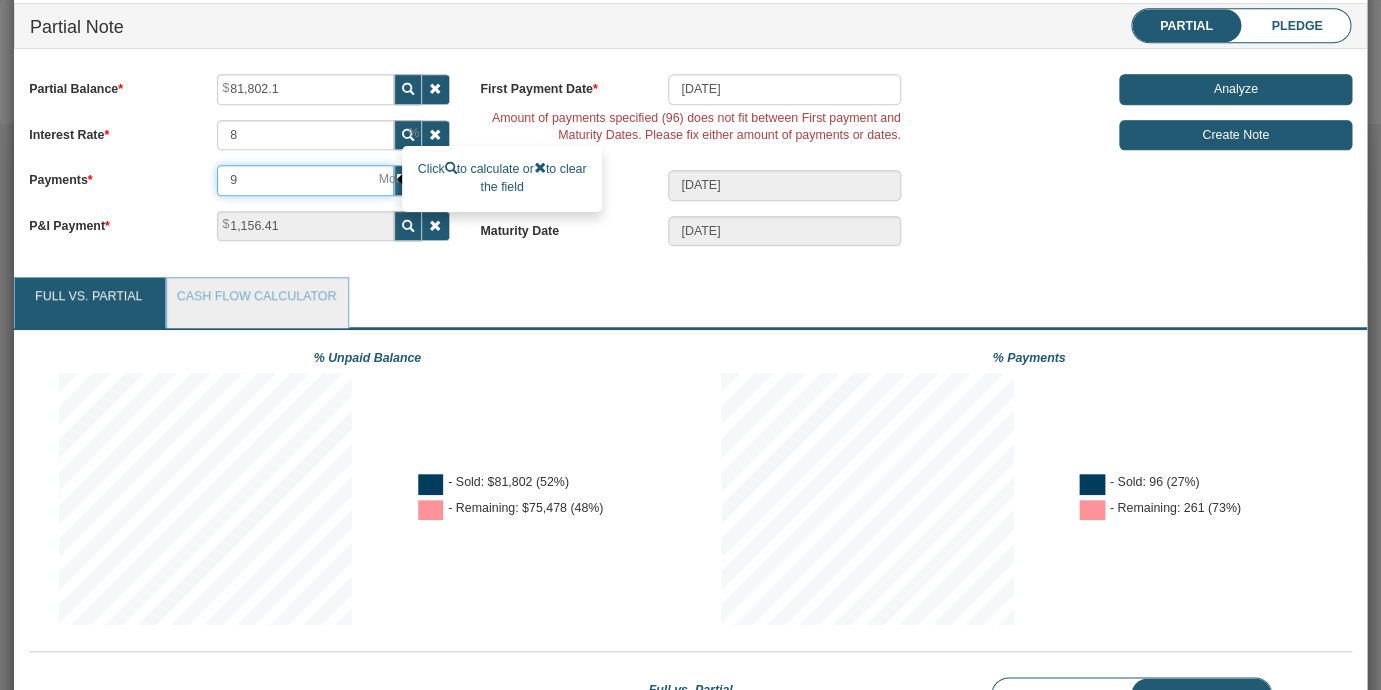 type on "04/01/2026" 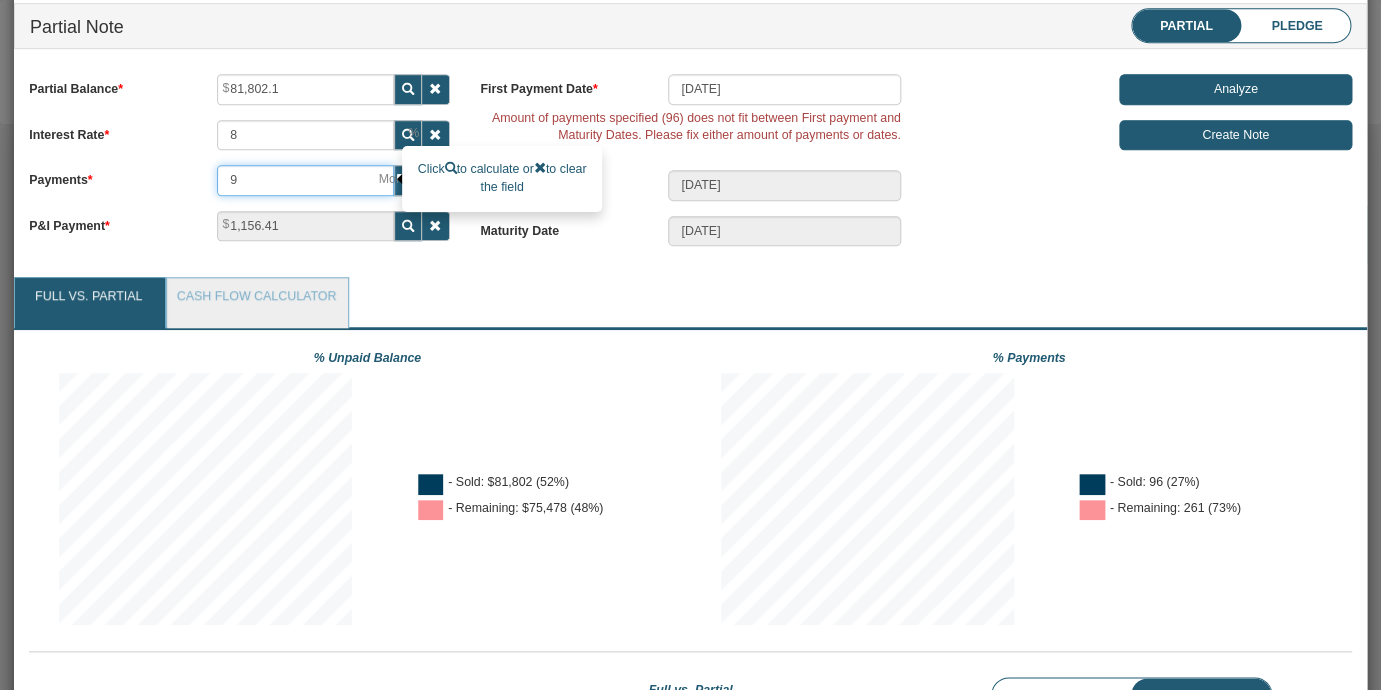 type 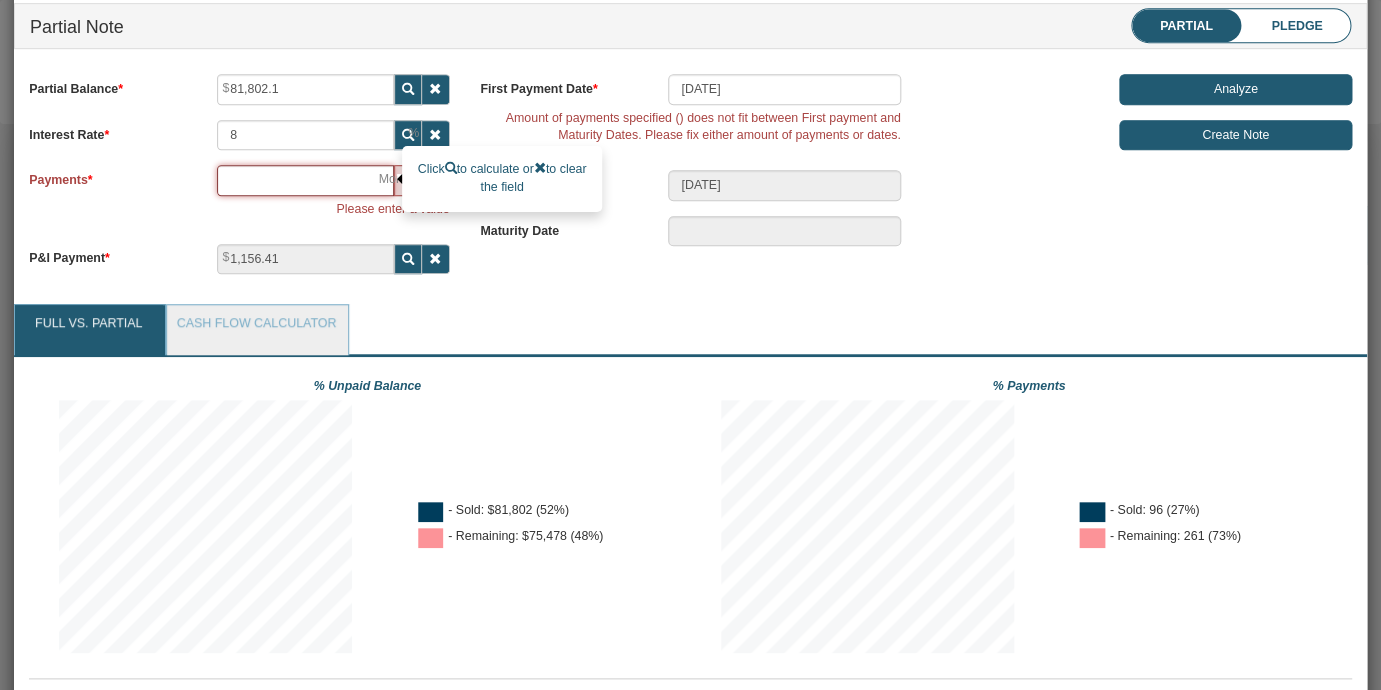 type on "1" 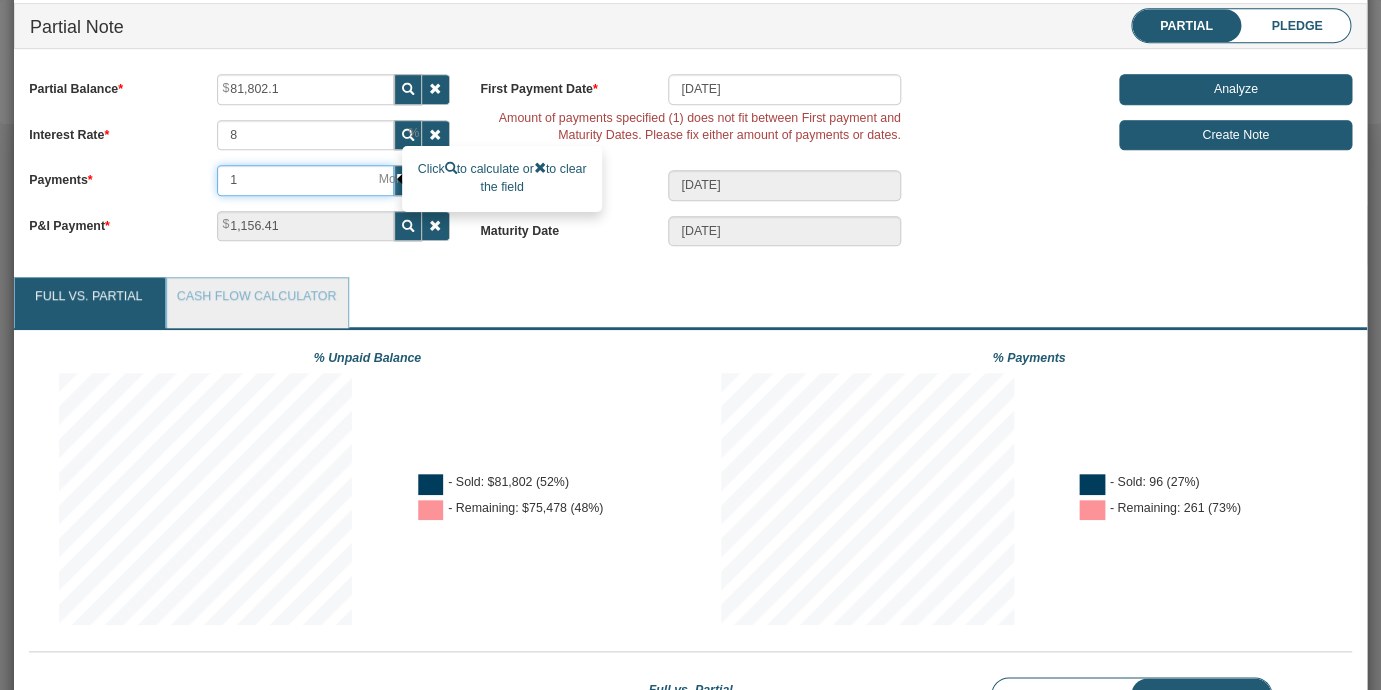type on "10" 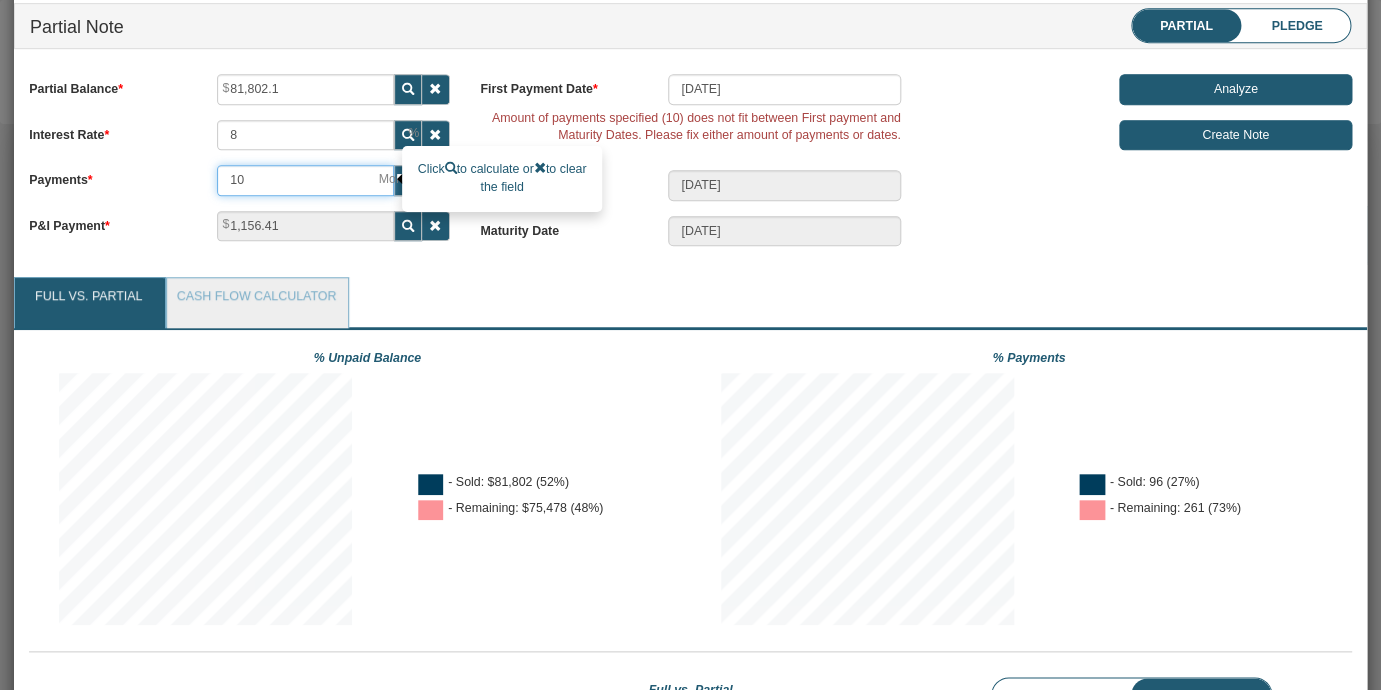 type on "108" 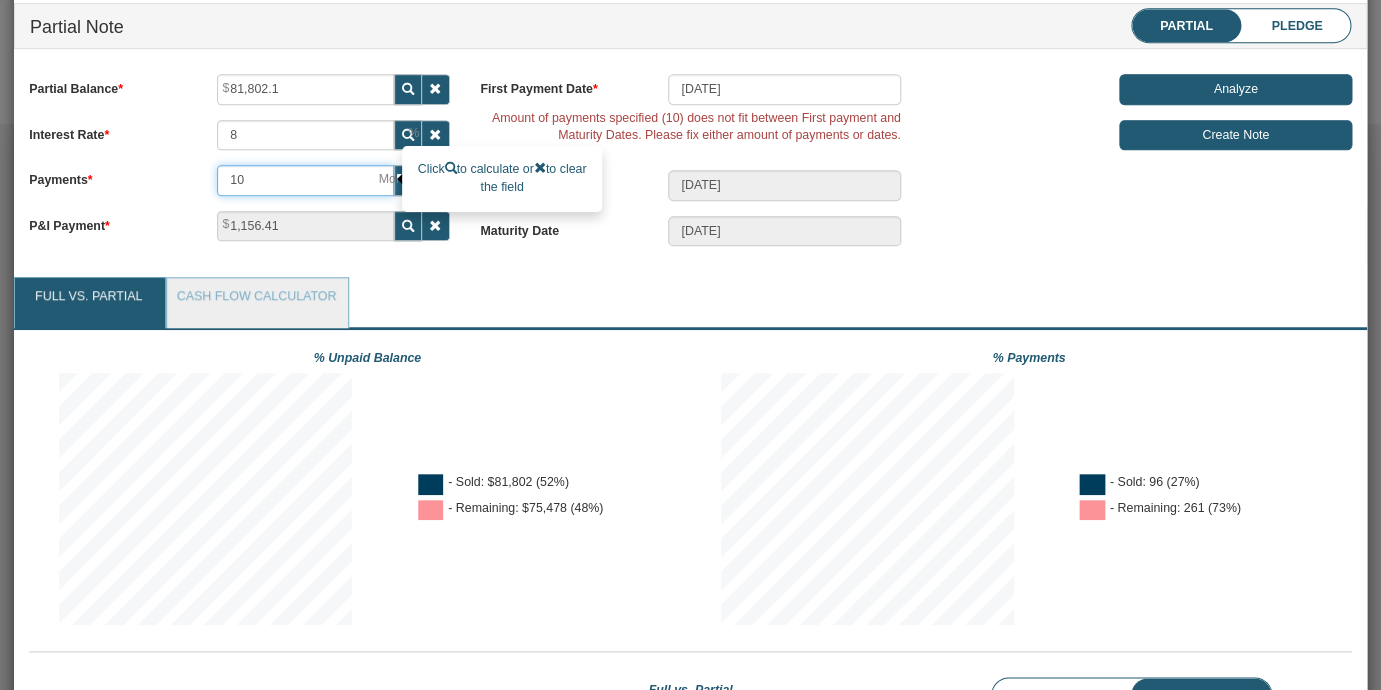 type on "07/01/2034" 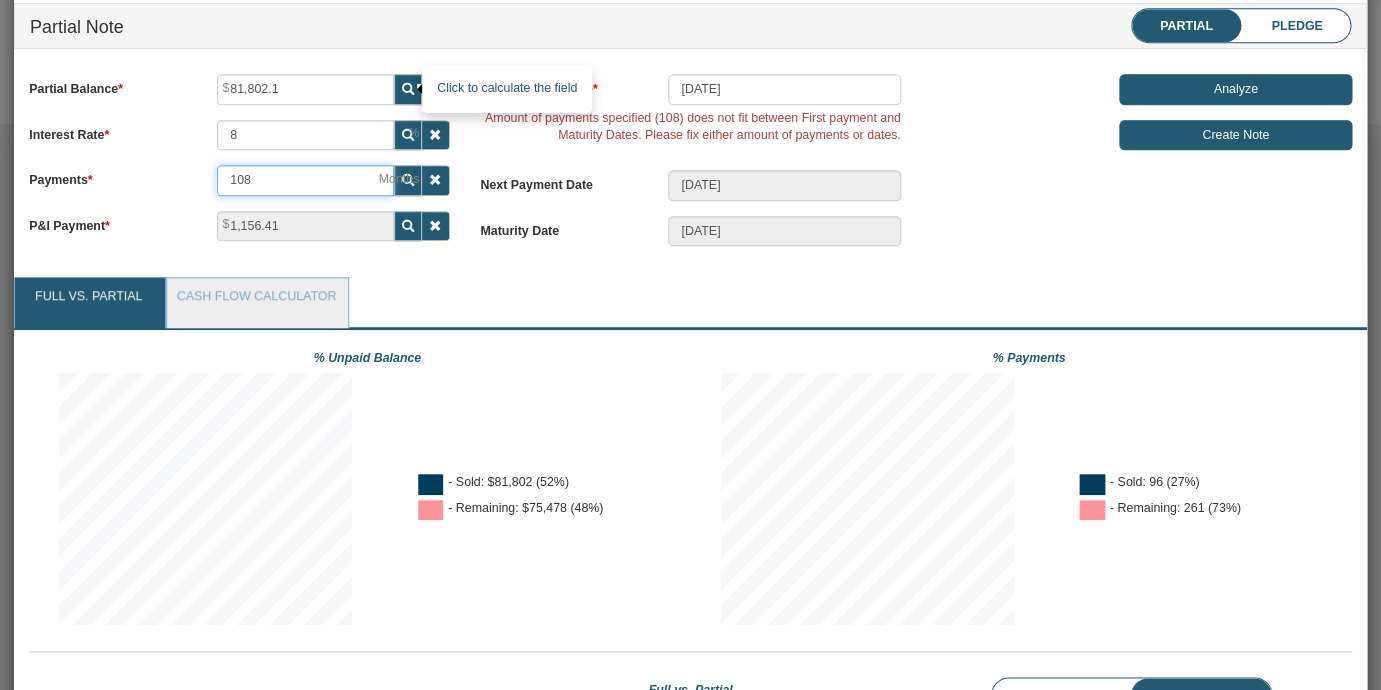 type on "108" 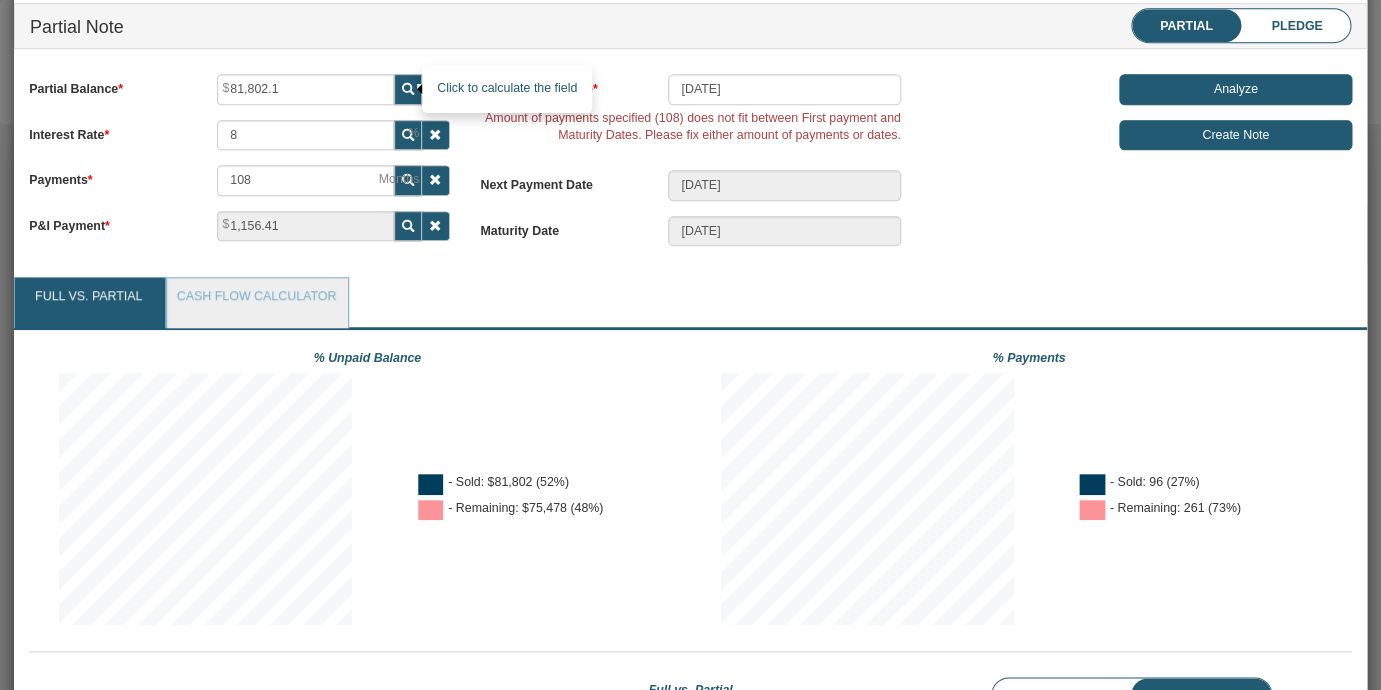 click at bounding box center [408, 89] 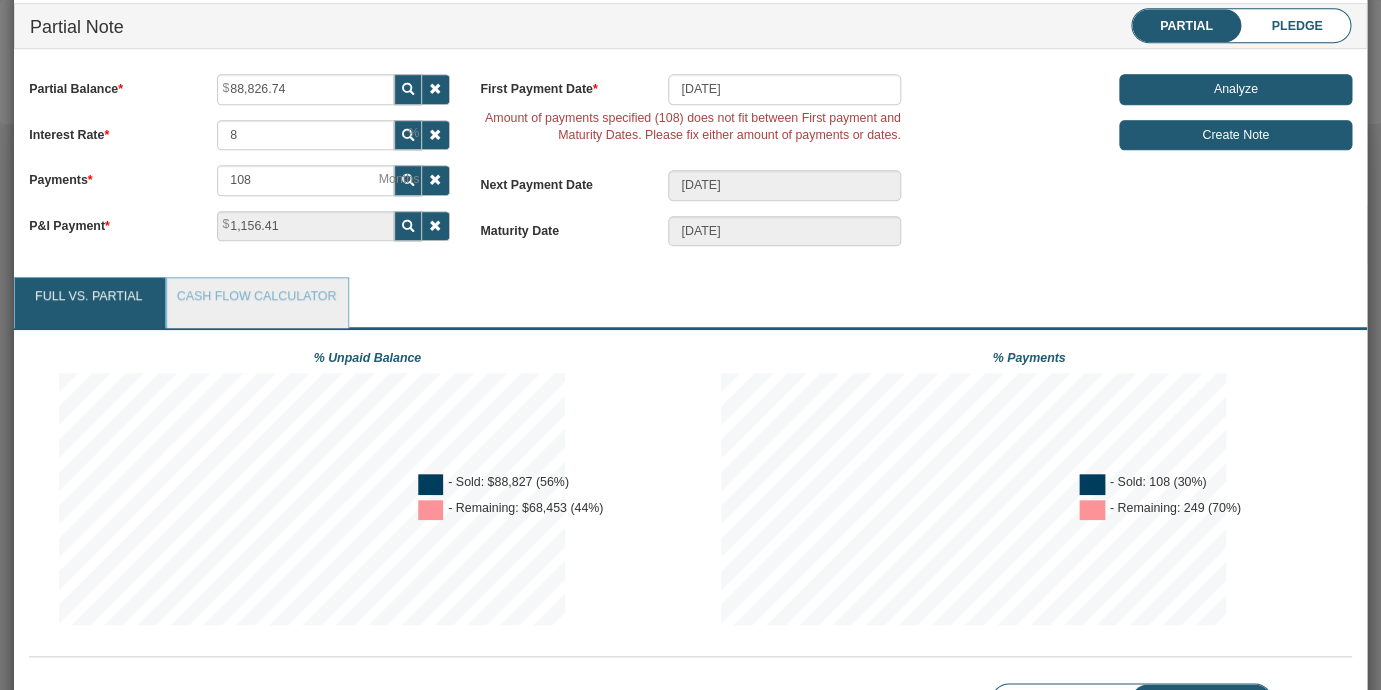 scroll, scrollTop: 70, scrollLeft: 0, axis: vertical 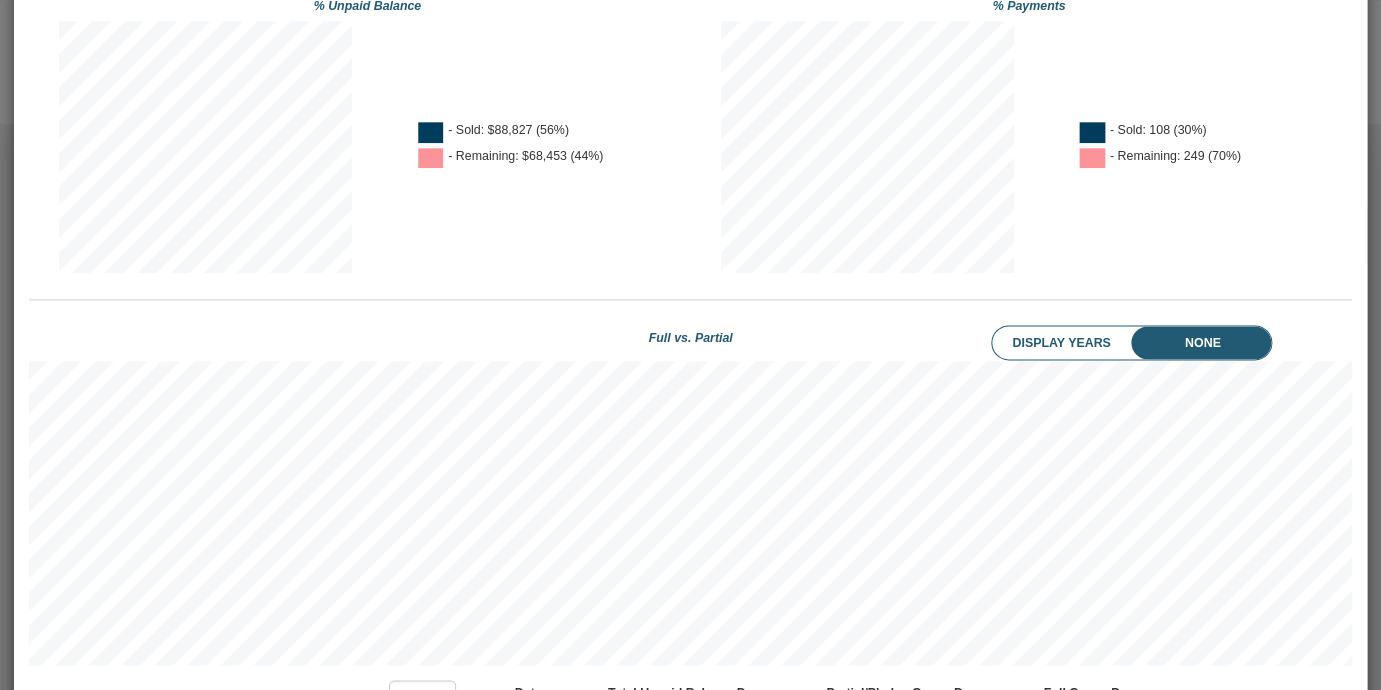 click on "Display Years" at bounding box center [1076, 343] 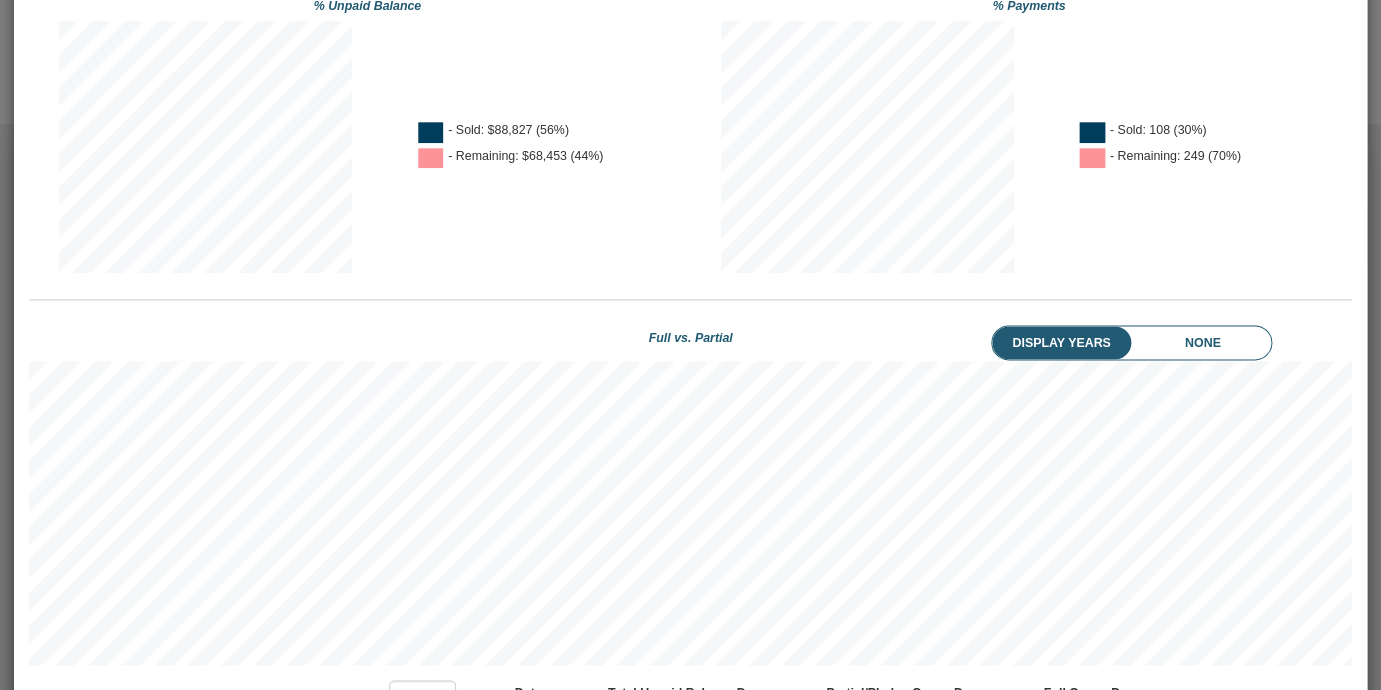 scroll, scrollTop: 999697, scrollLeft: 998677, axis: both 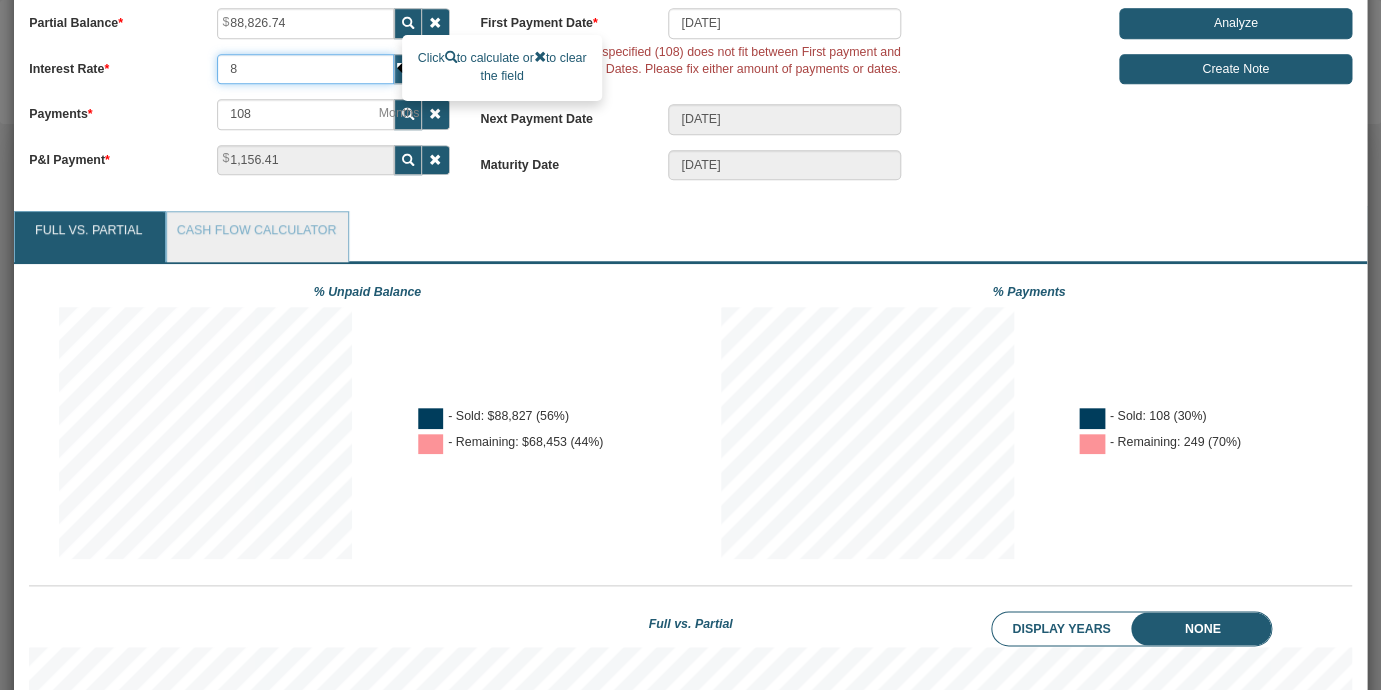 click on "8" at bounding box center [305, 69] 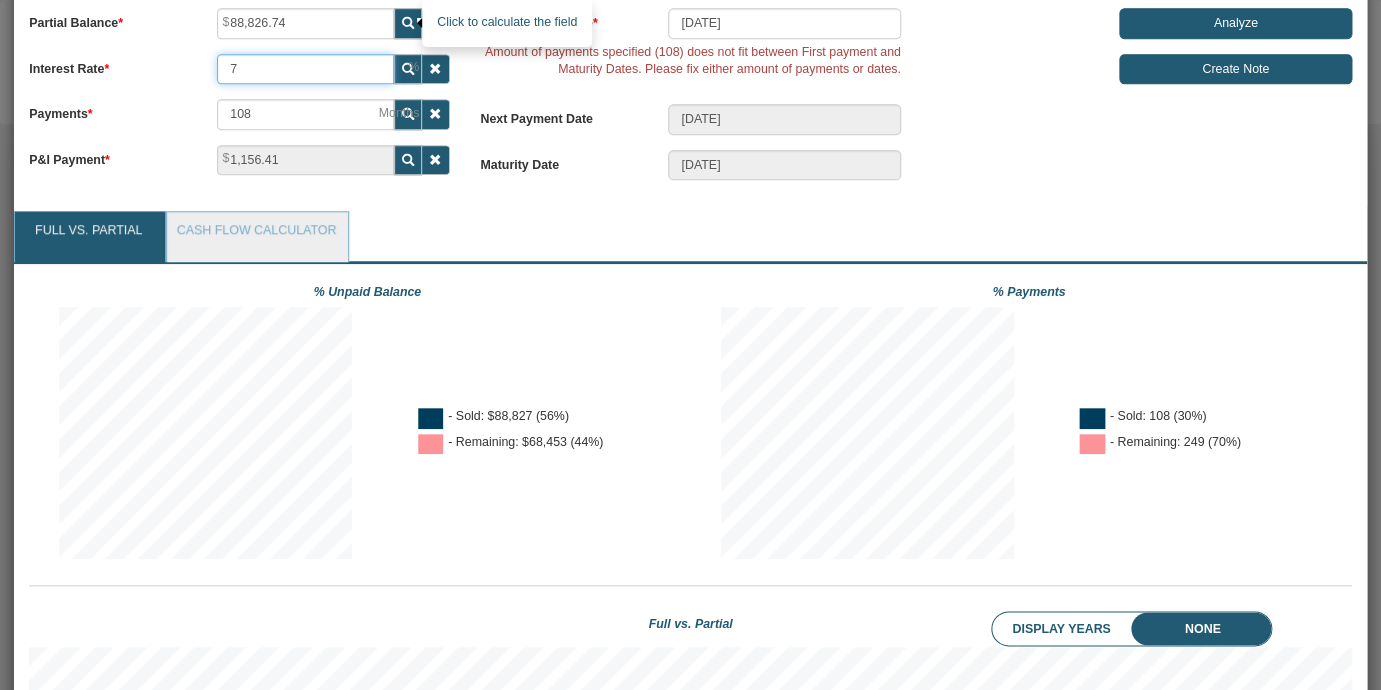 type on "7" 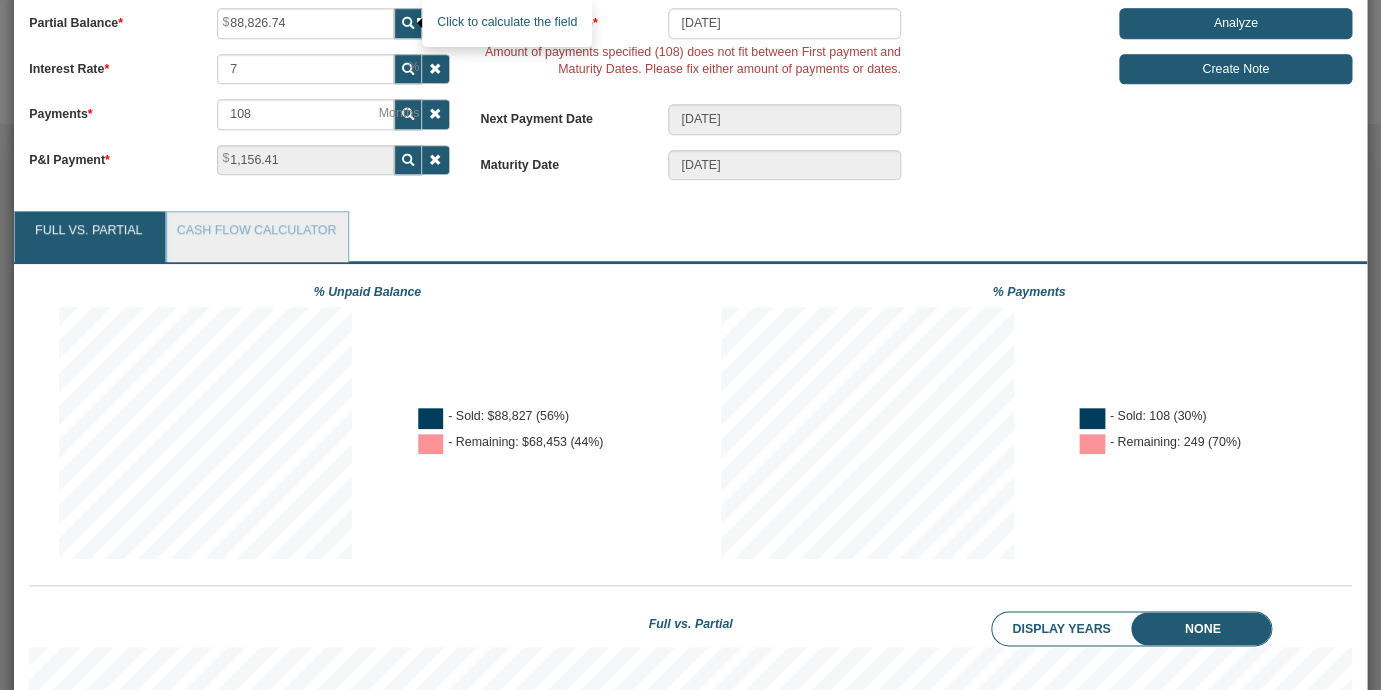 click at bounding box center [408, 23] 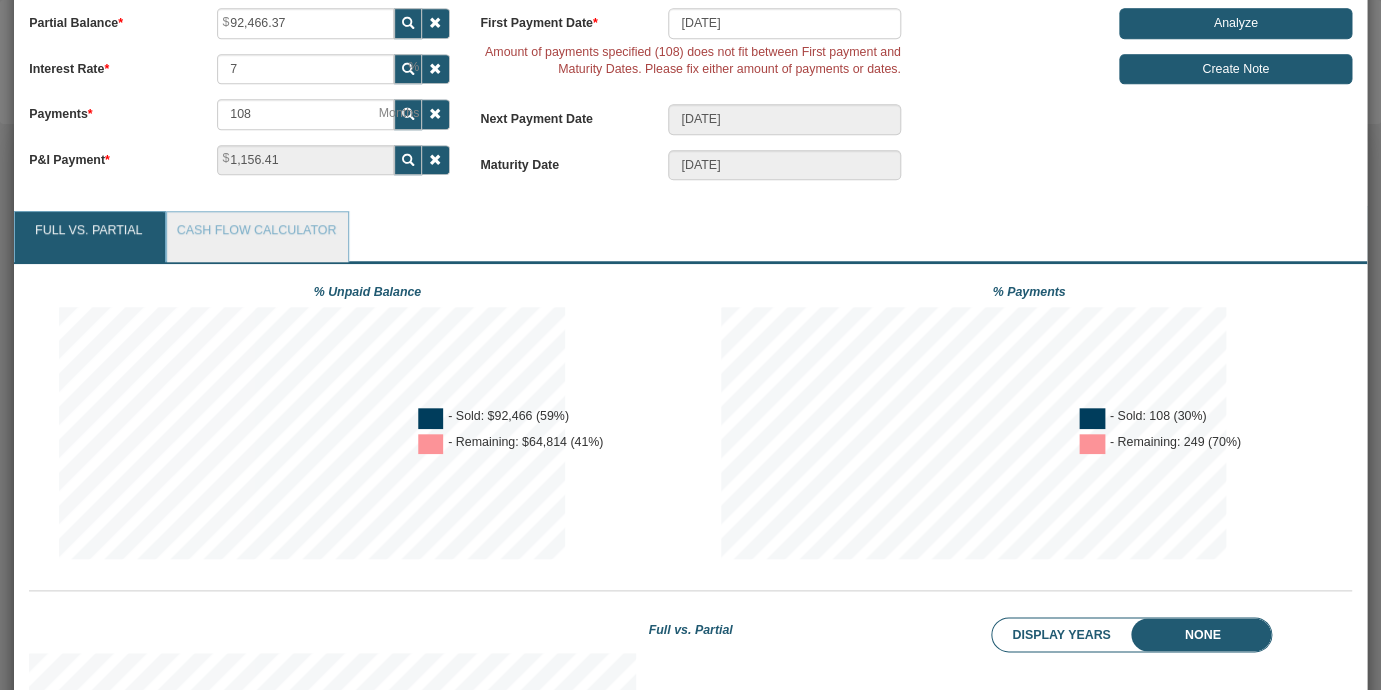 scroll, scrollTop: 70, scrollLeft: 0, axis: vertical 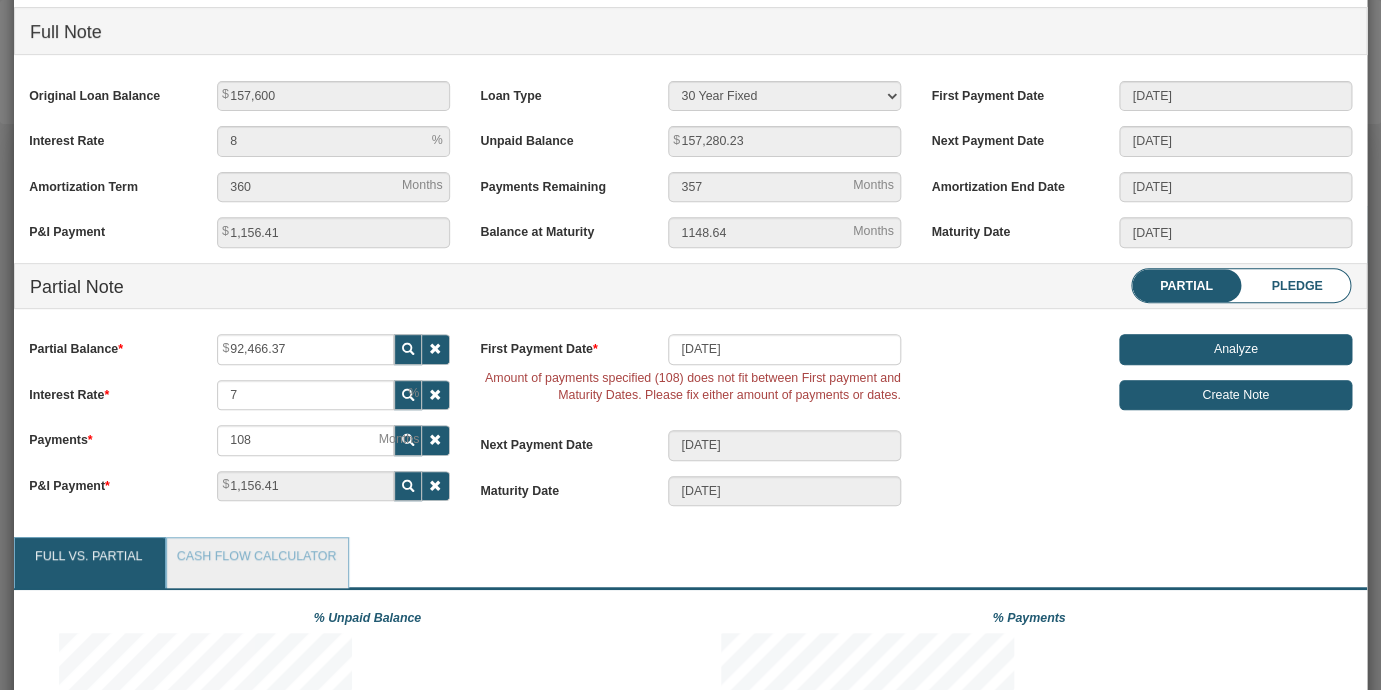 click on "Pledge" at bounding box center (1297, 286) 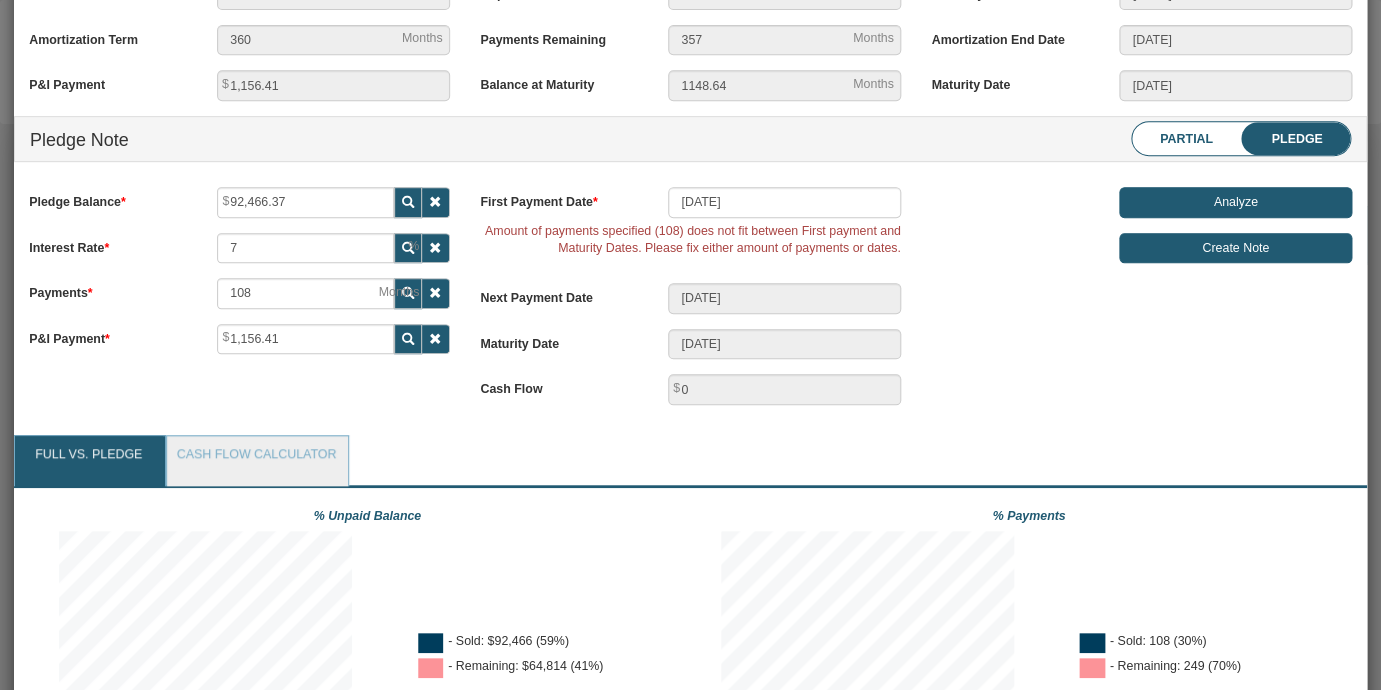 scroll, scrollTop: 299, scrollLeft: 0, axis: vertical 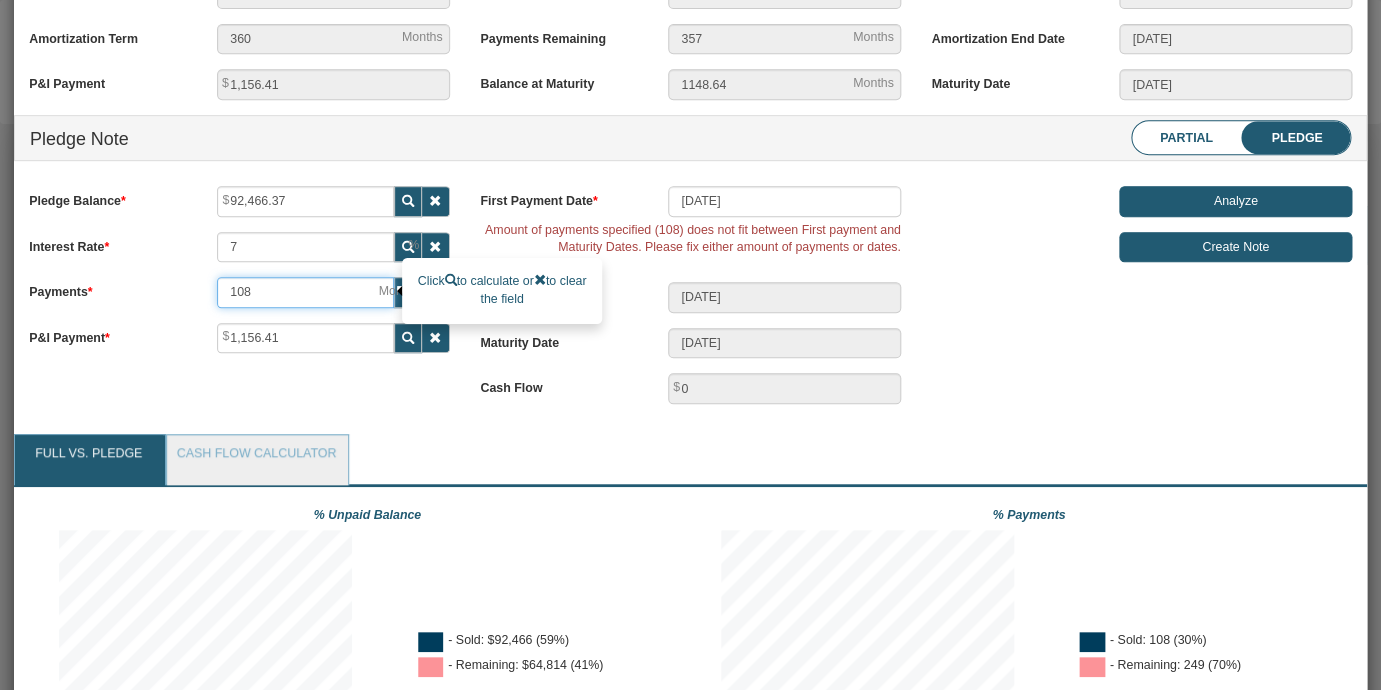 click on "108" at bounding box center (305, 292) 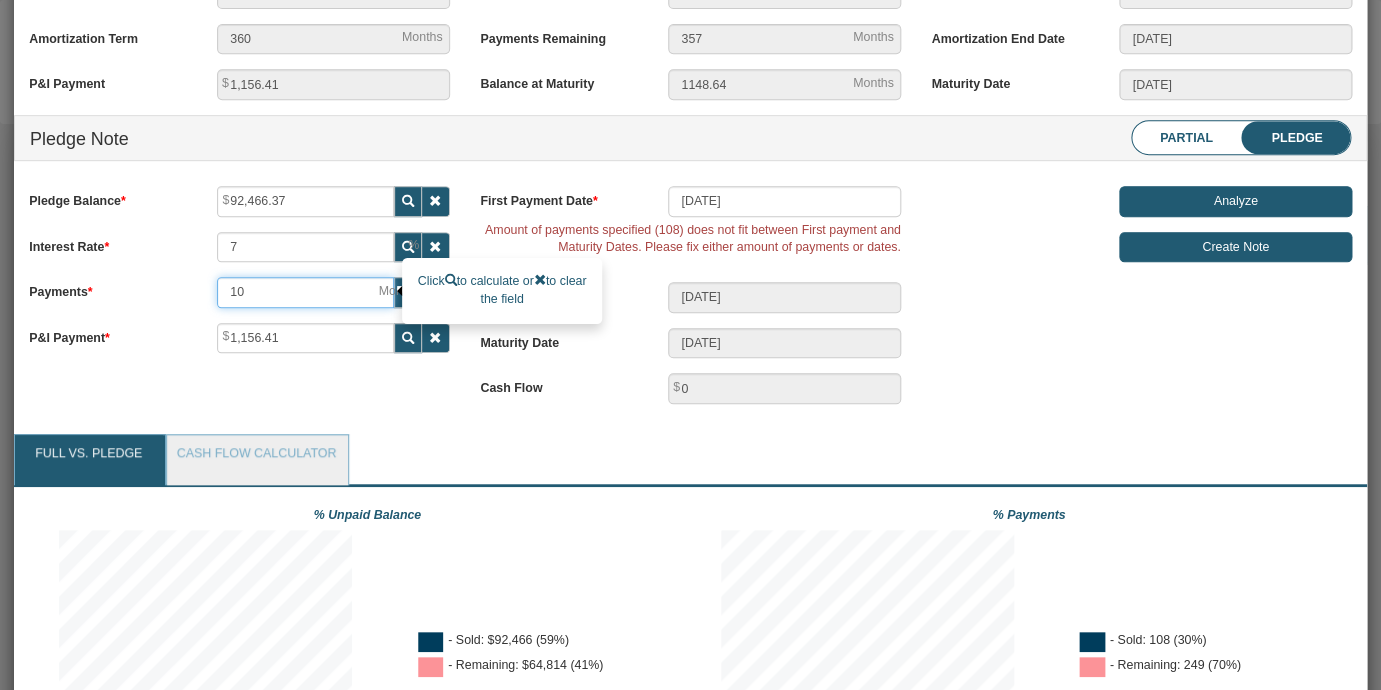 type on "05/01/2026" 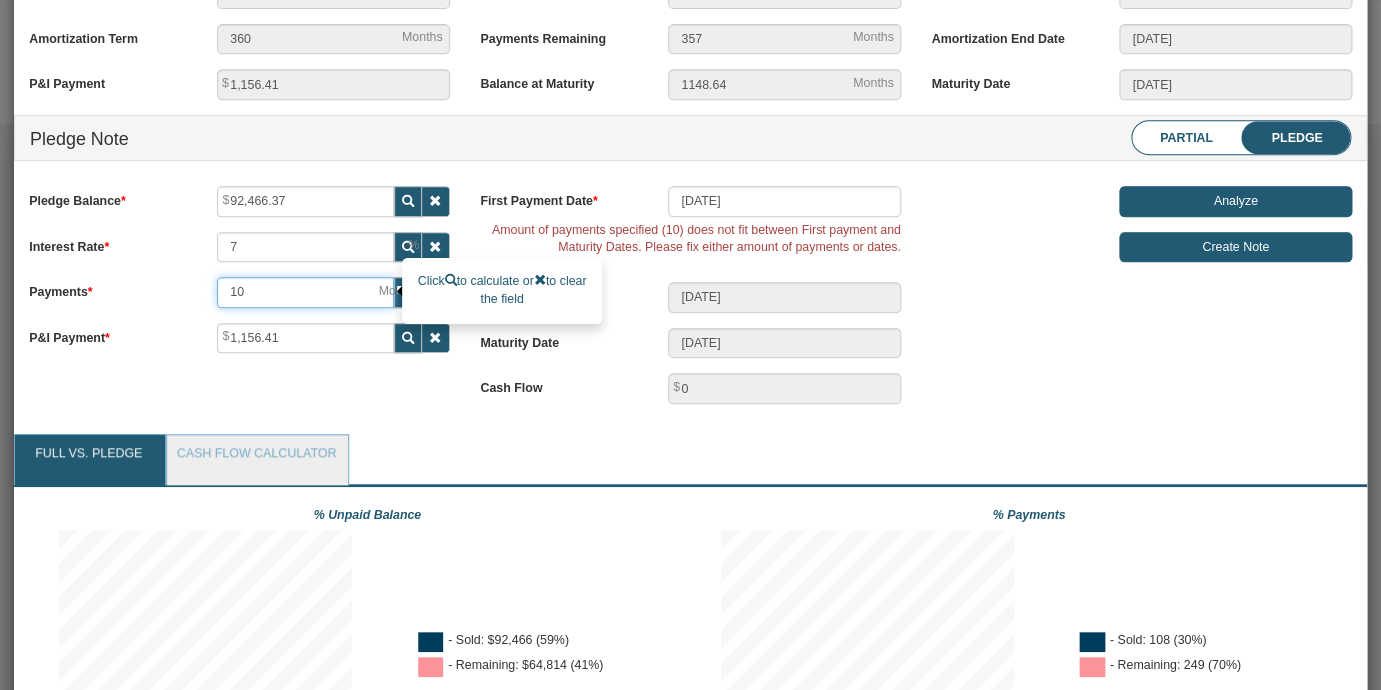 type on "1" 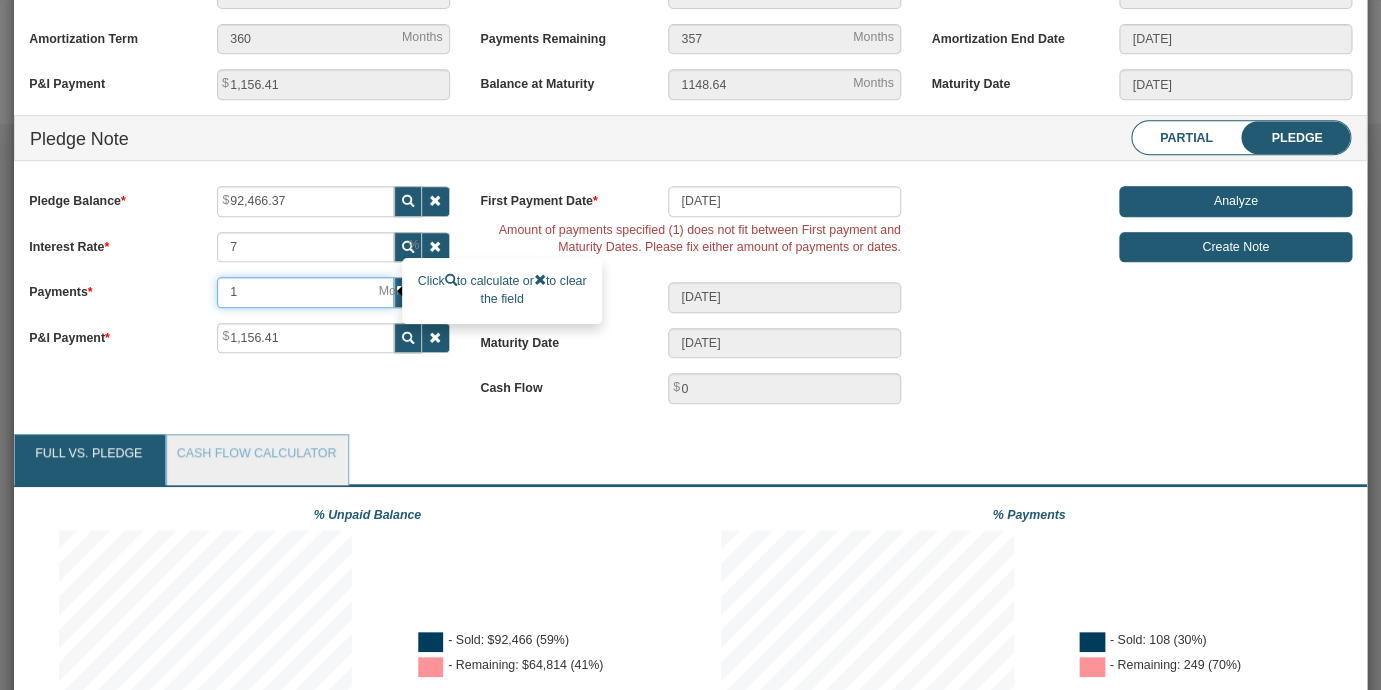 type 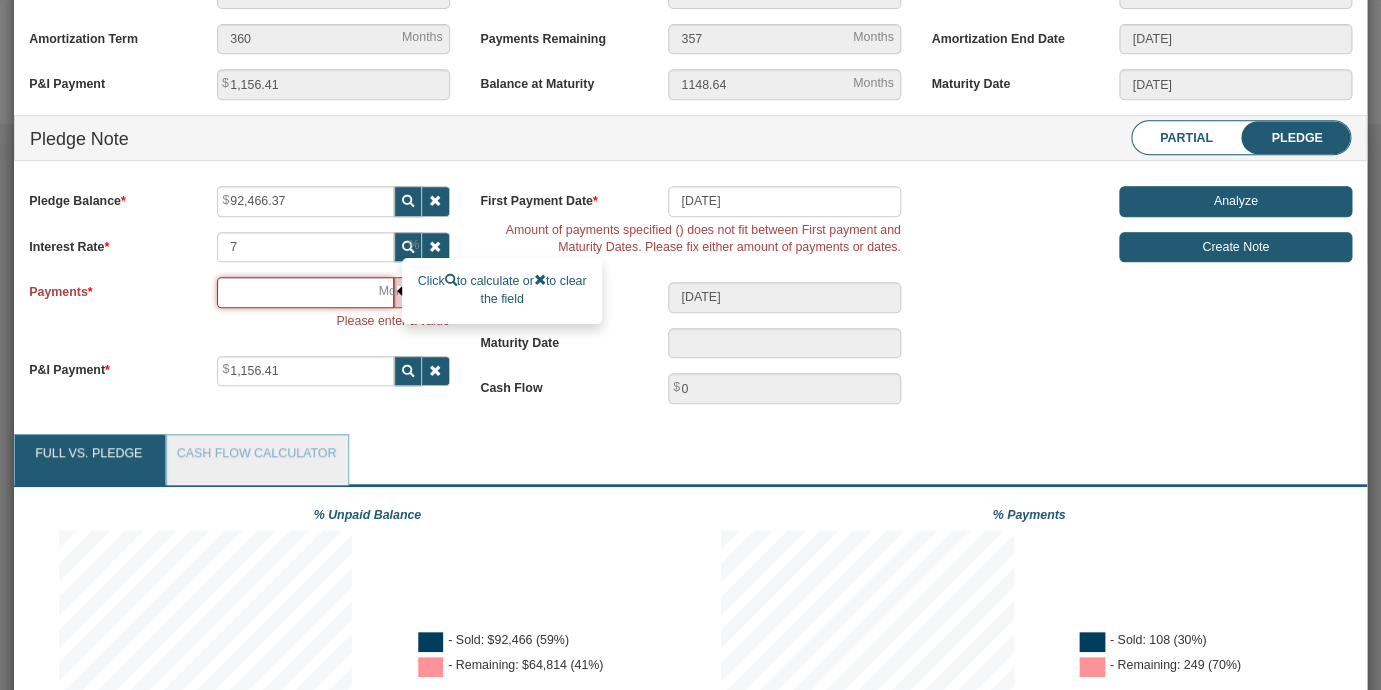 type on "3" 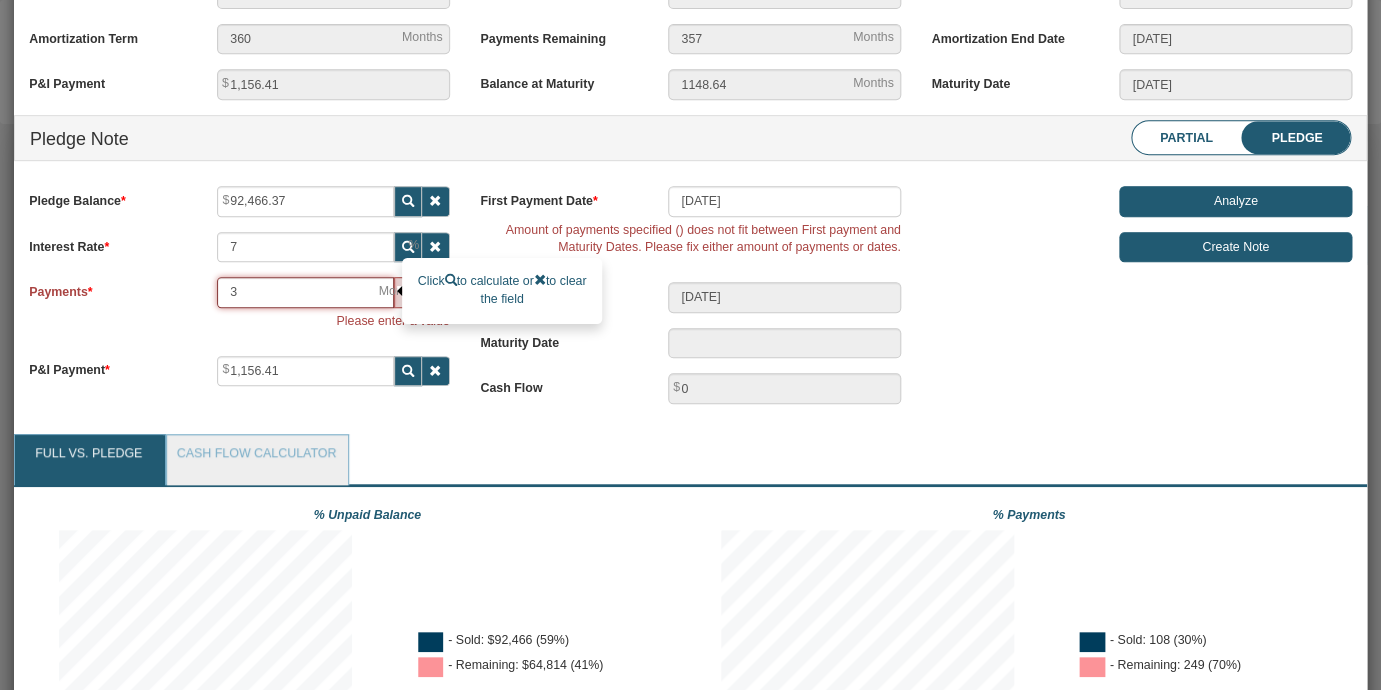 type on "10/01/2025" 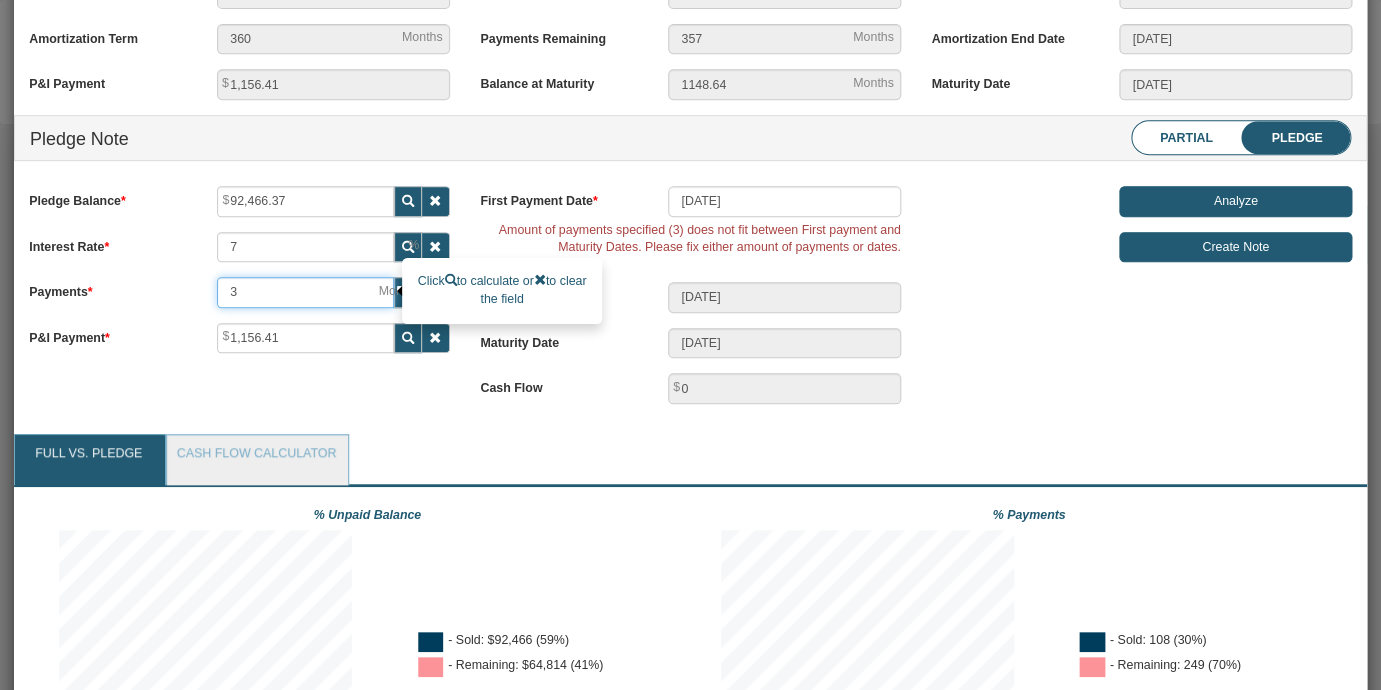 type on "36" 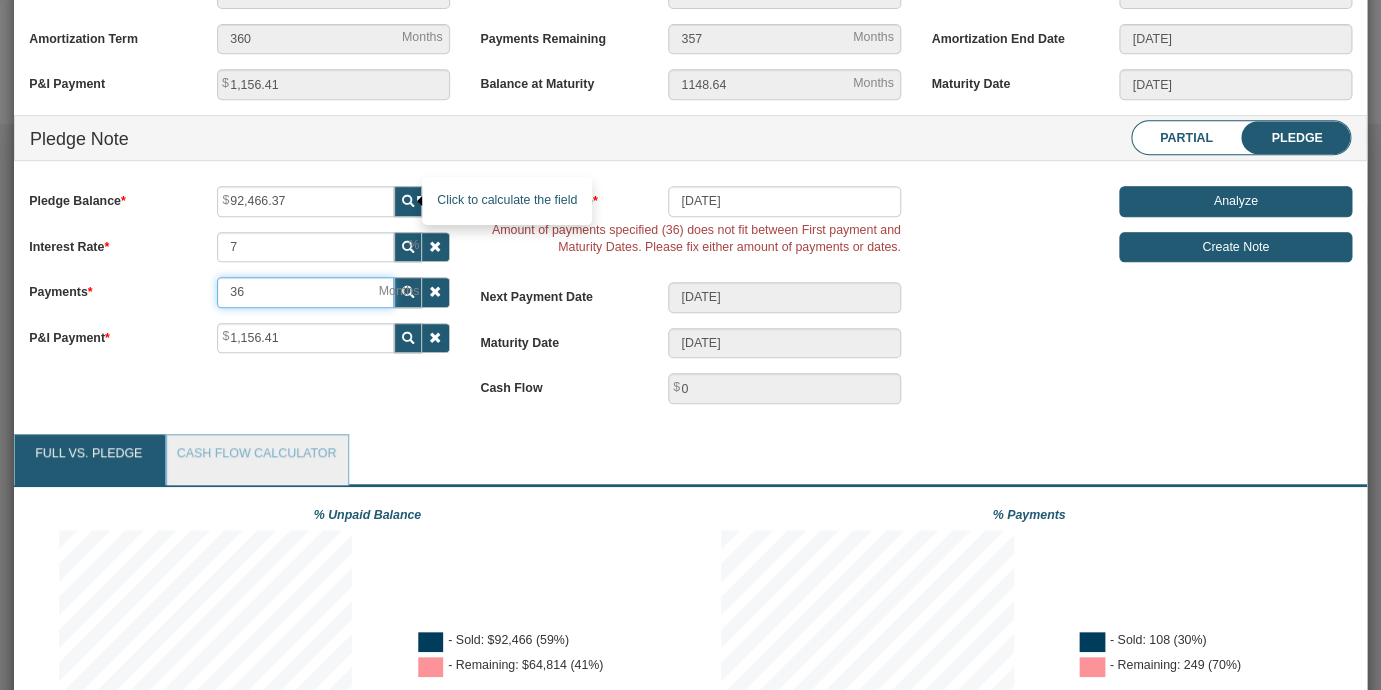 type on "36" 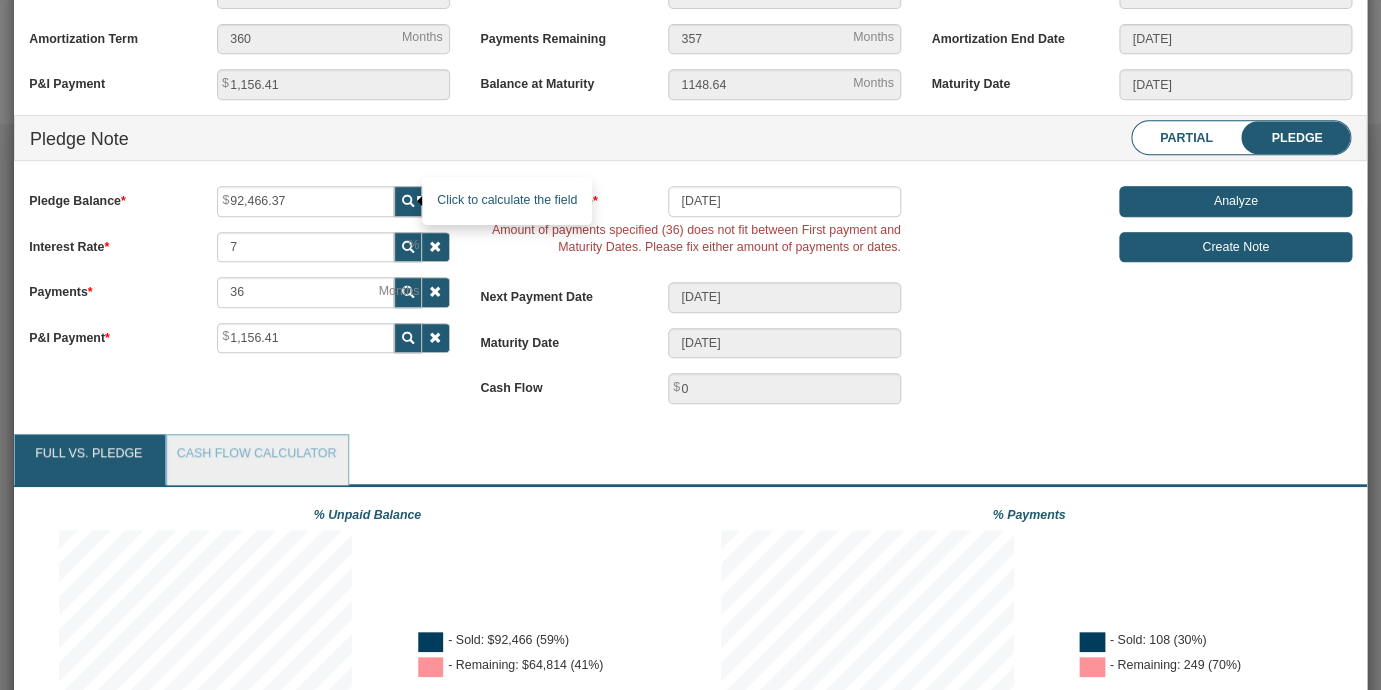 click at bounding box center [408, 201] 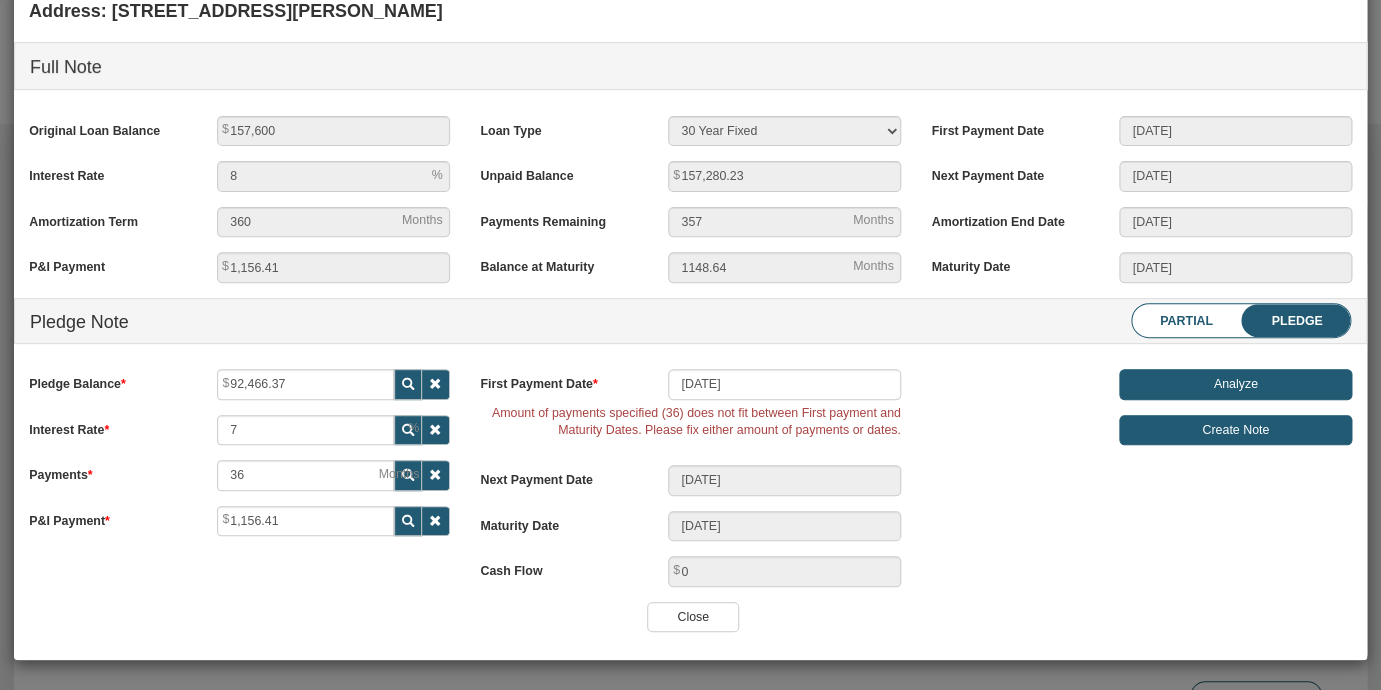 type on "37,452.03" 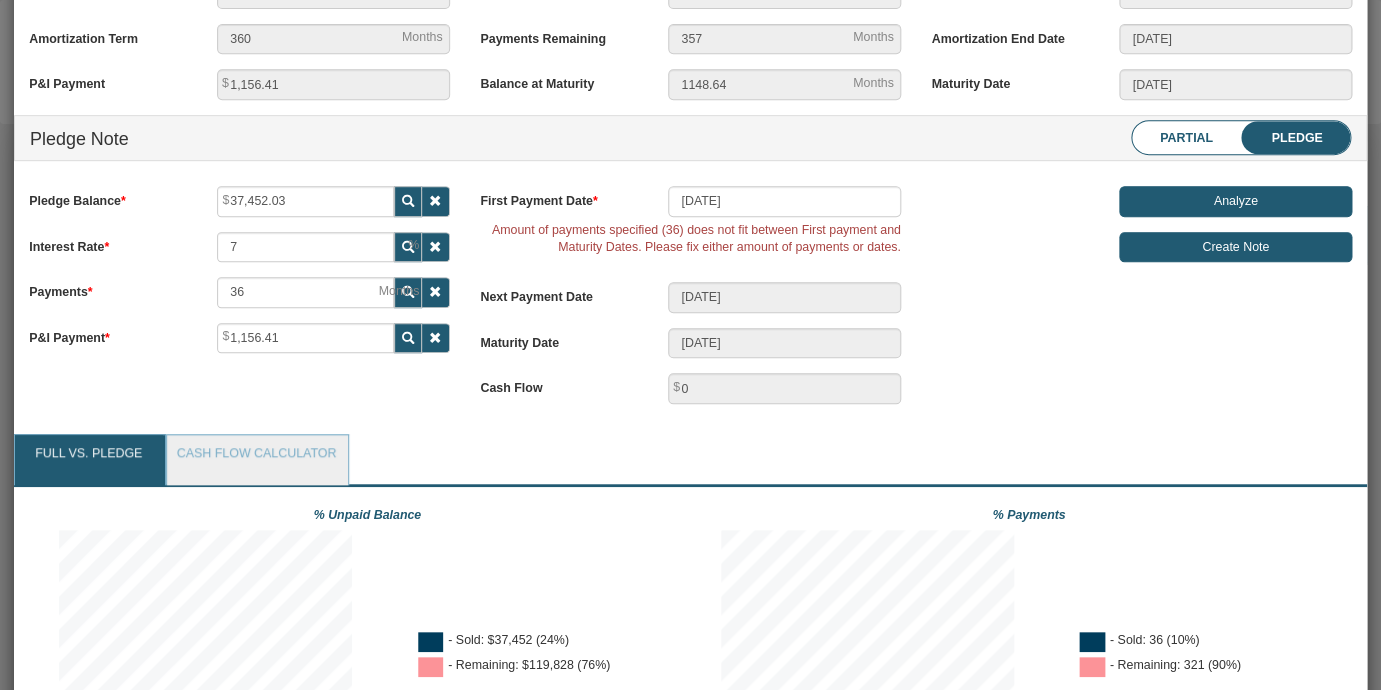 scroll, scrollTop: 116, scrollLeft: 0, axis: vertical 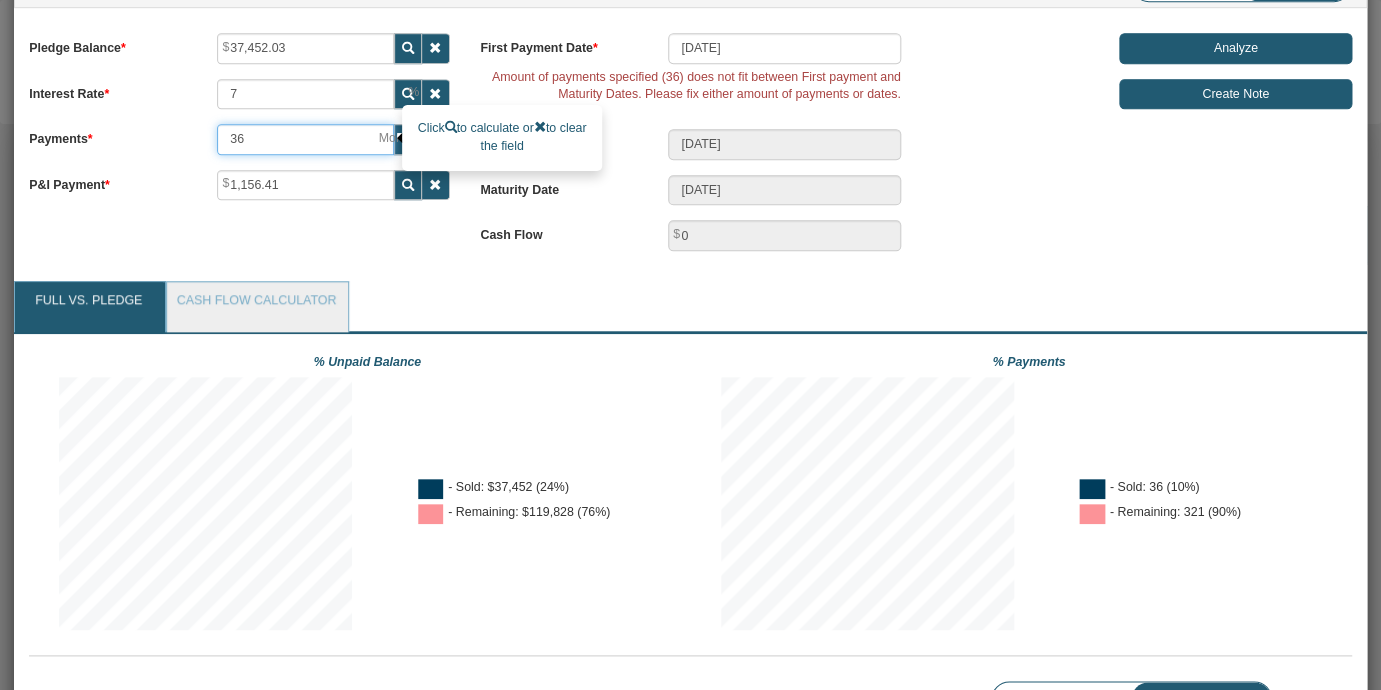 click on "36" at bounding box center [305, 139] 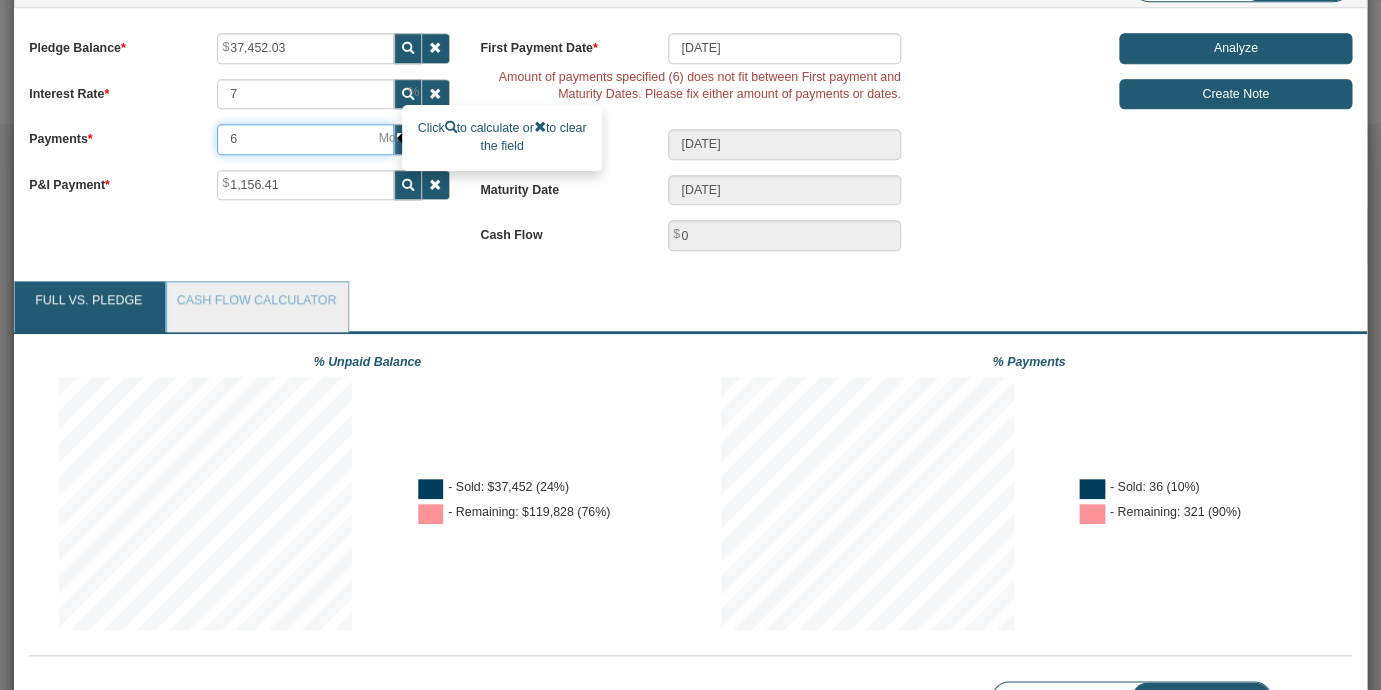 type on "60" 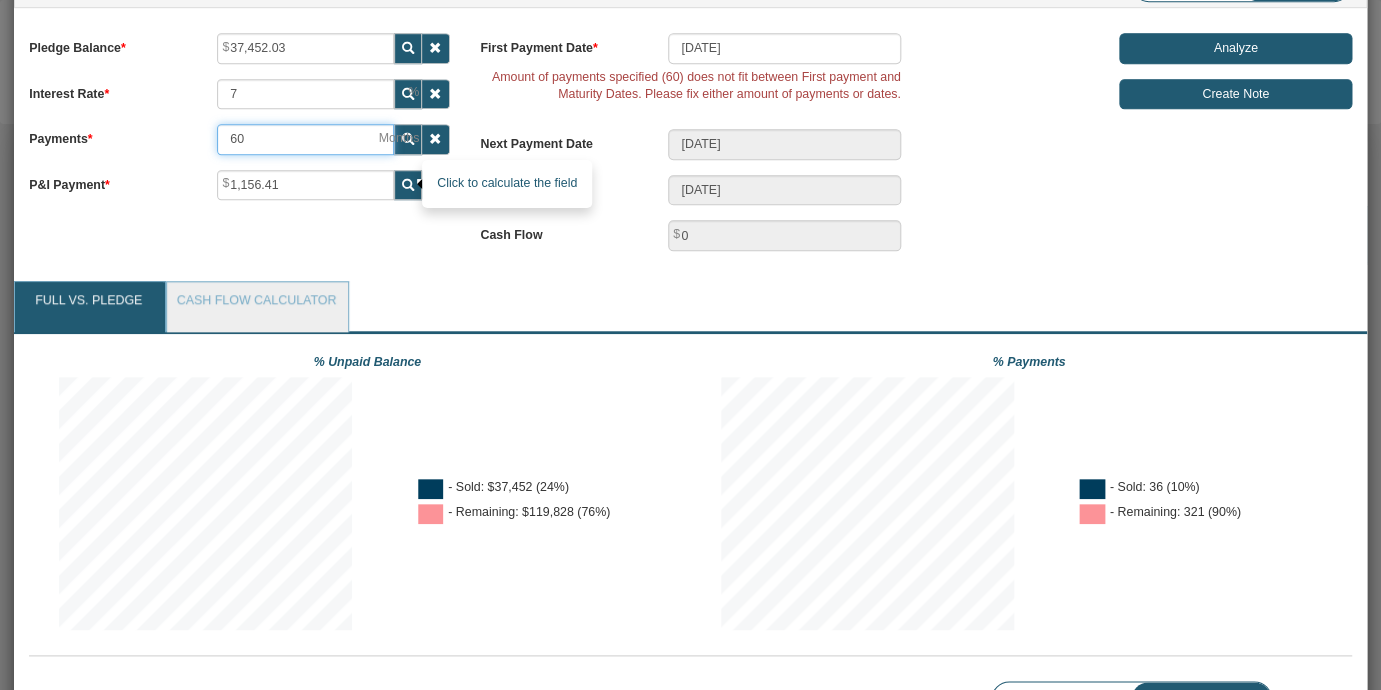 type on "60" 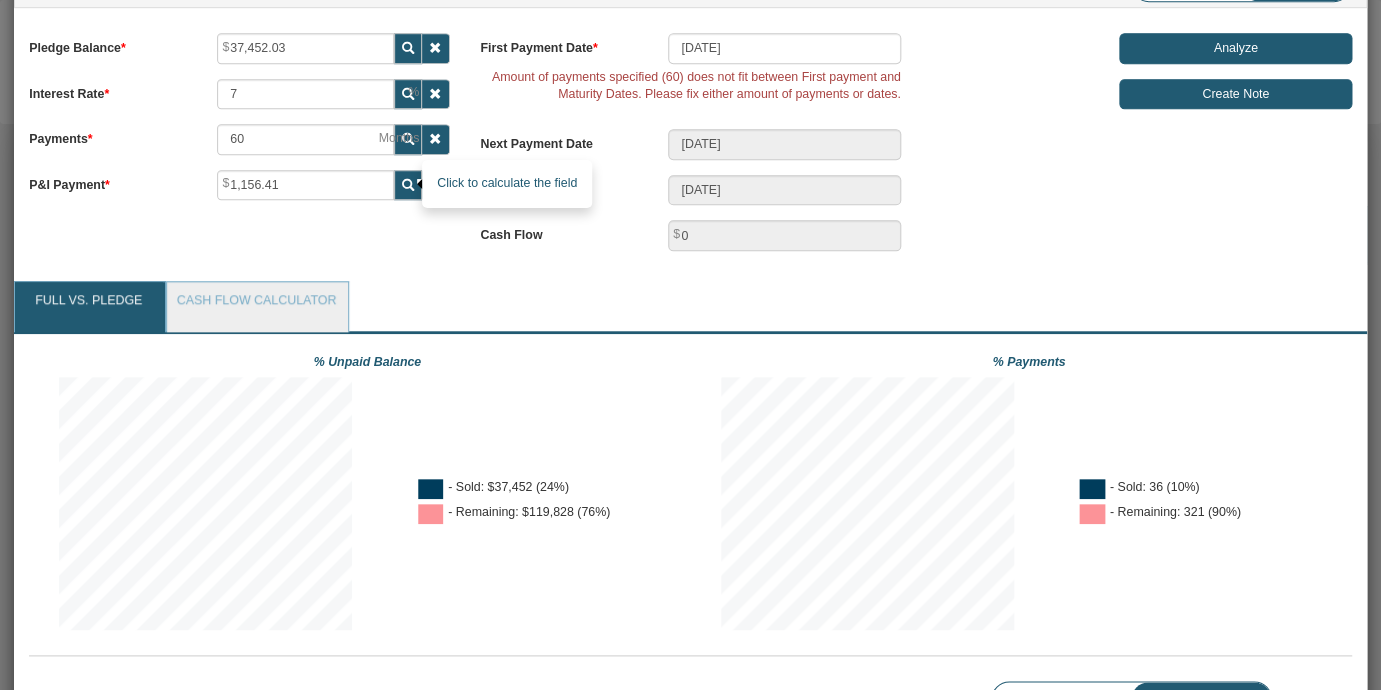 click at bounding box center (408, 185) 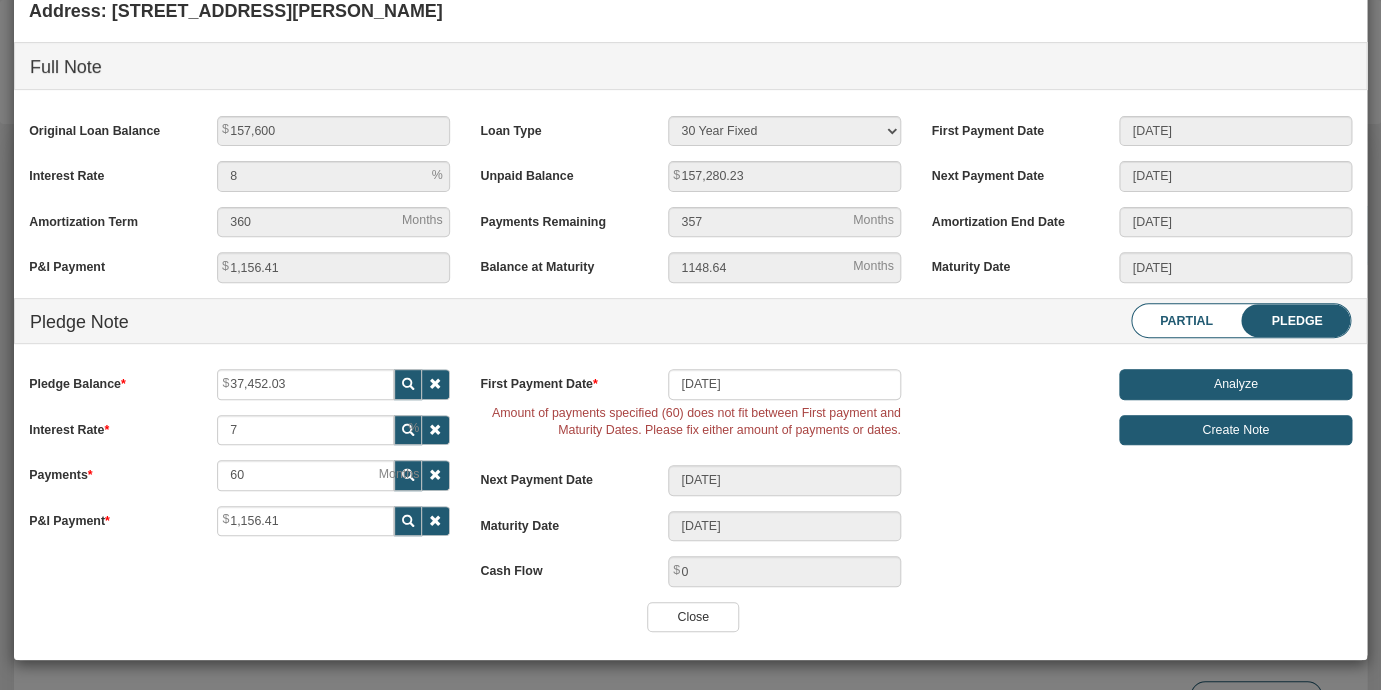 type on "741.6" 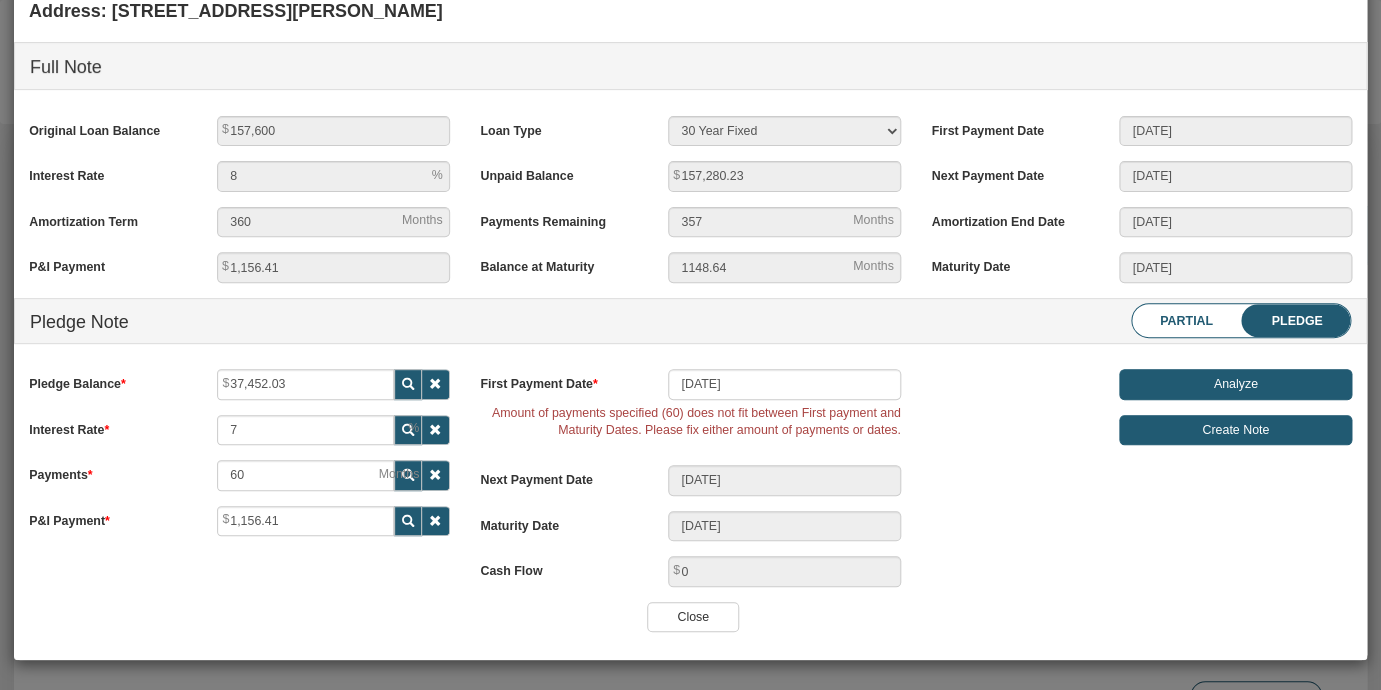 type on "414.81" 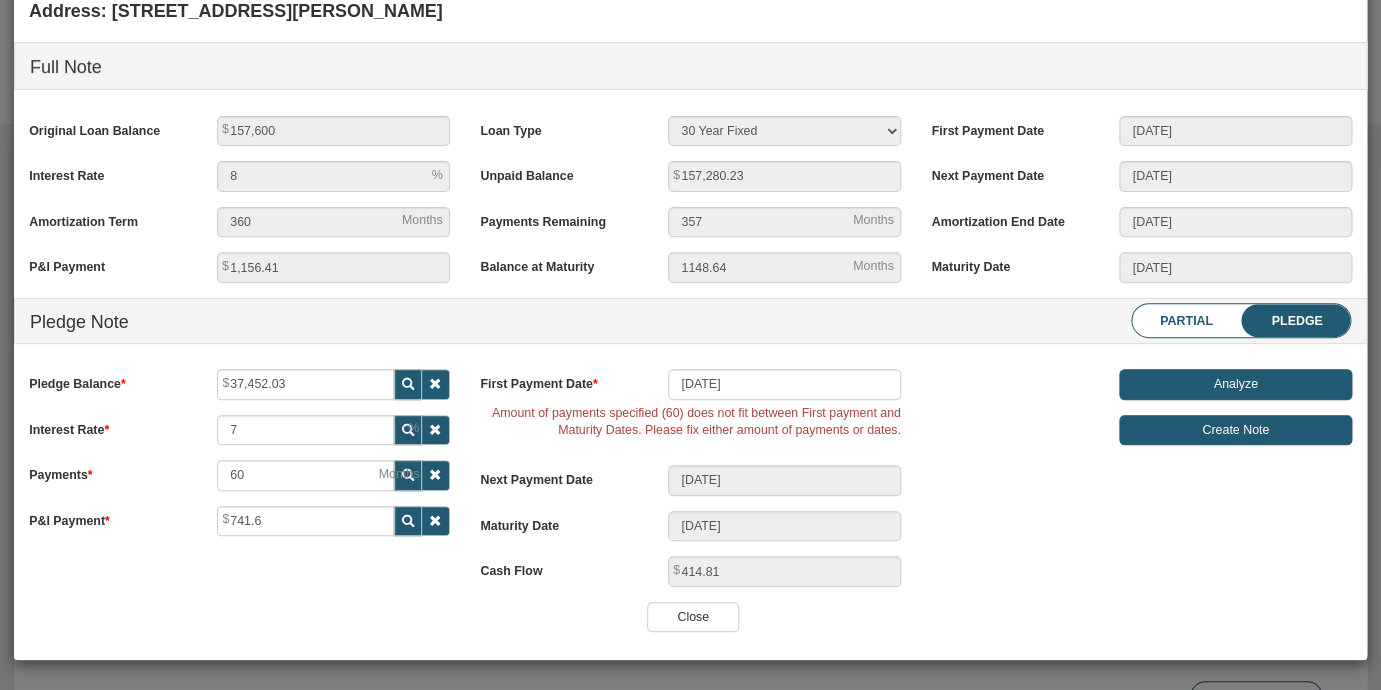 scroll, scrollTop: 116, scrollLeft: 0, axis: vertical 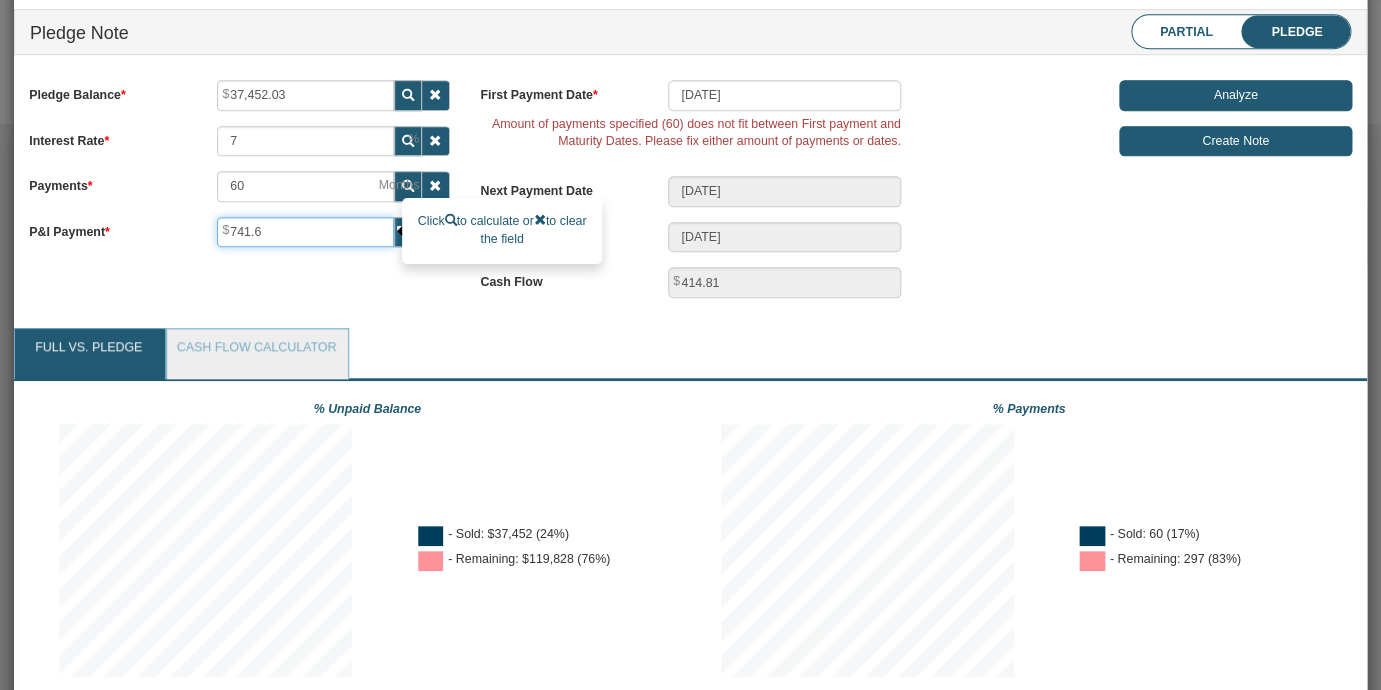 click on "741.6" at bounding box center [305, 232] 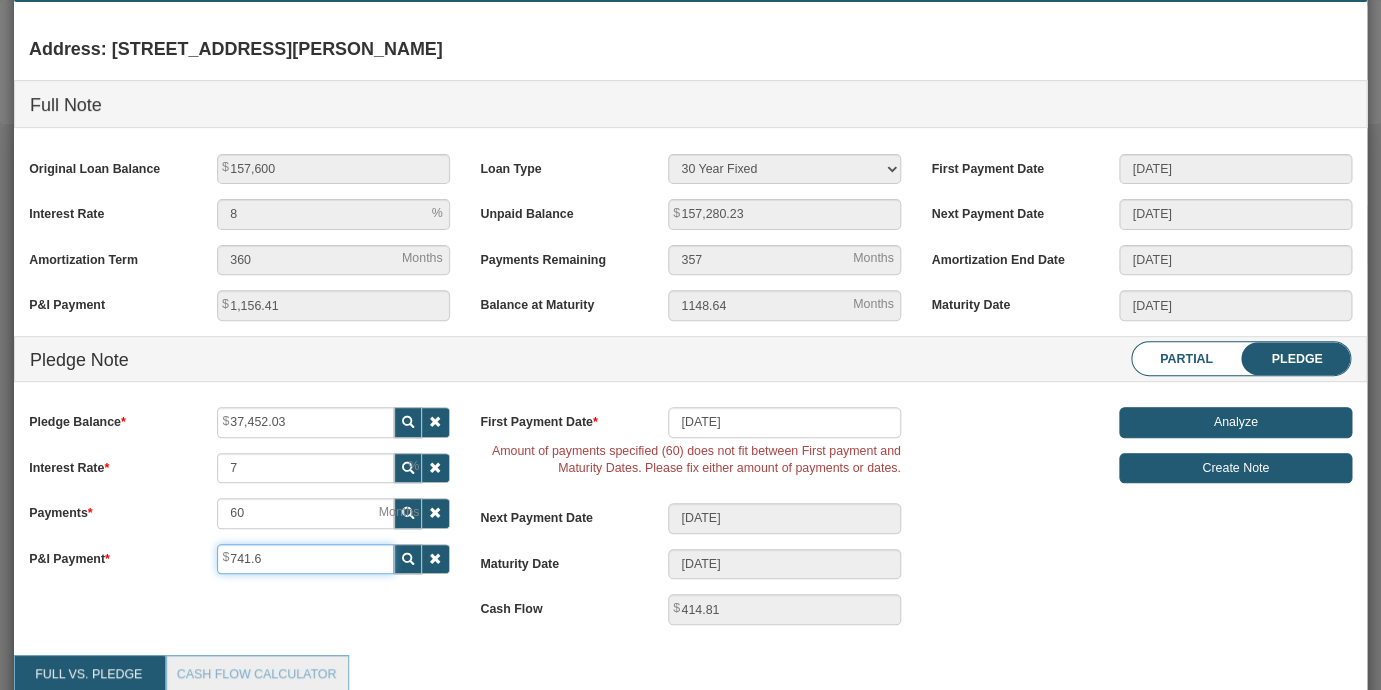 scroll, scrollTop: 0, scrollLeft: 0, axis: both 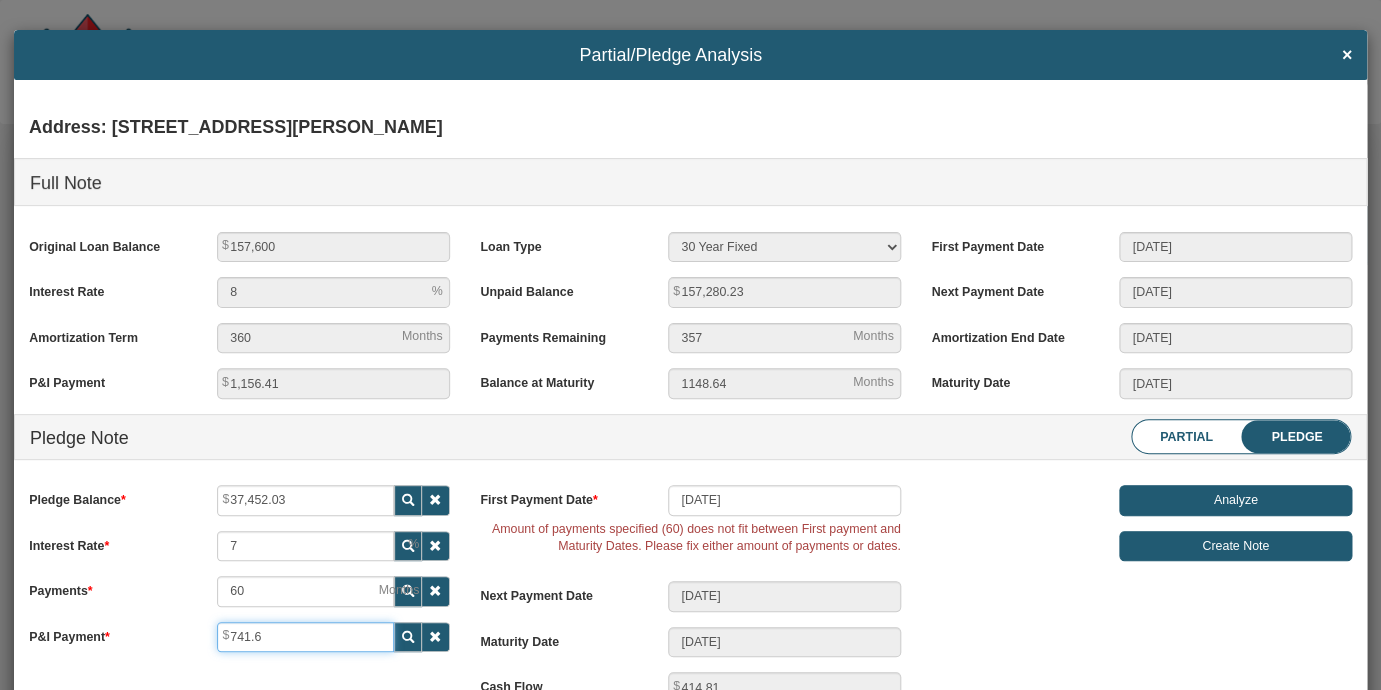 type on "1" 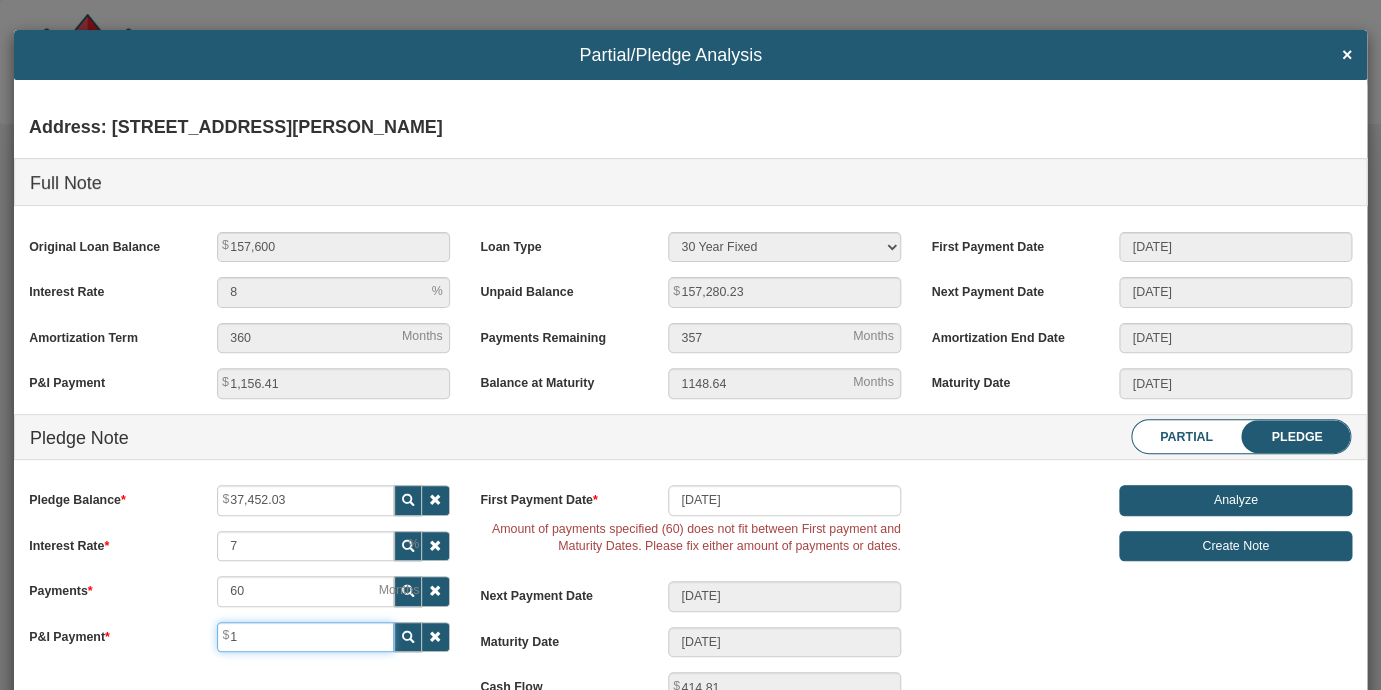 type on "1155.41" 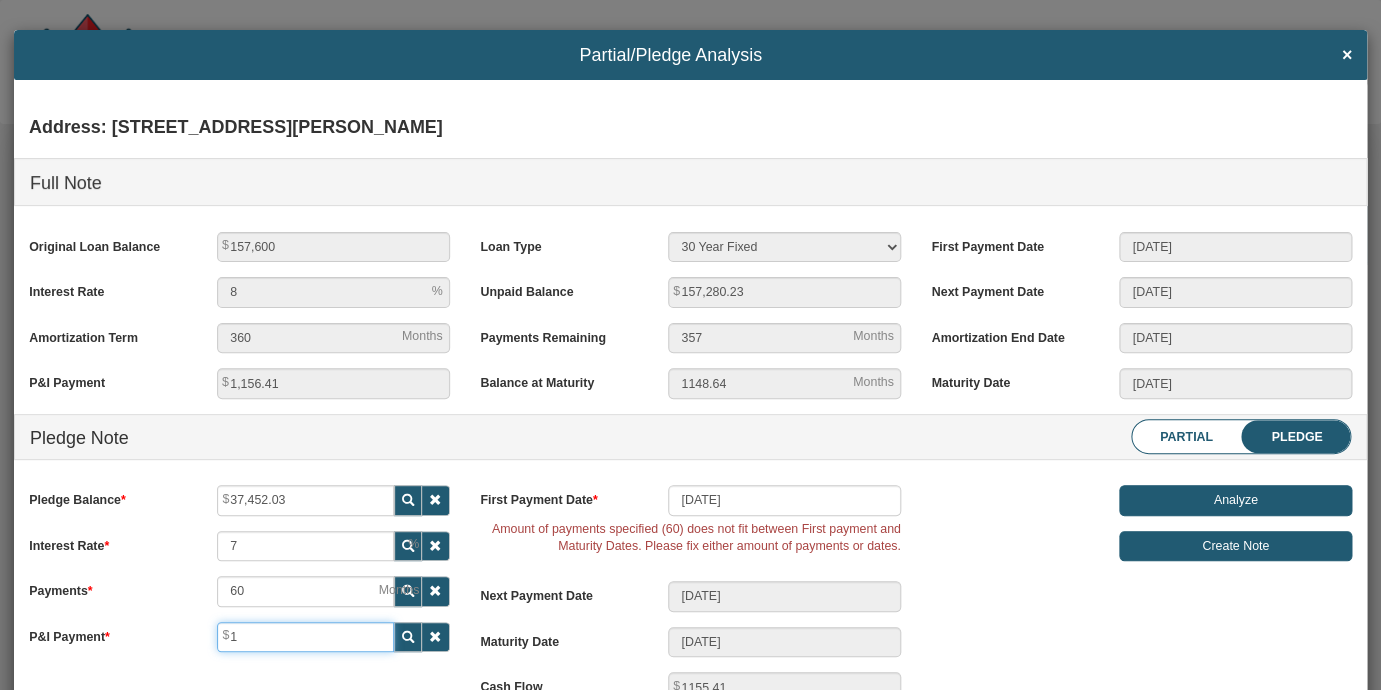 type on "11" 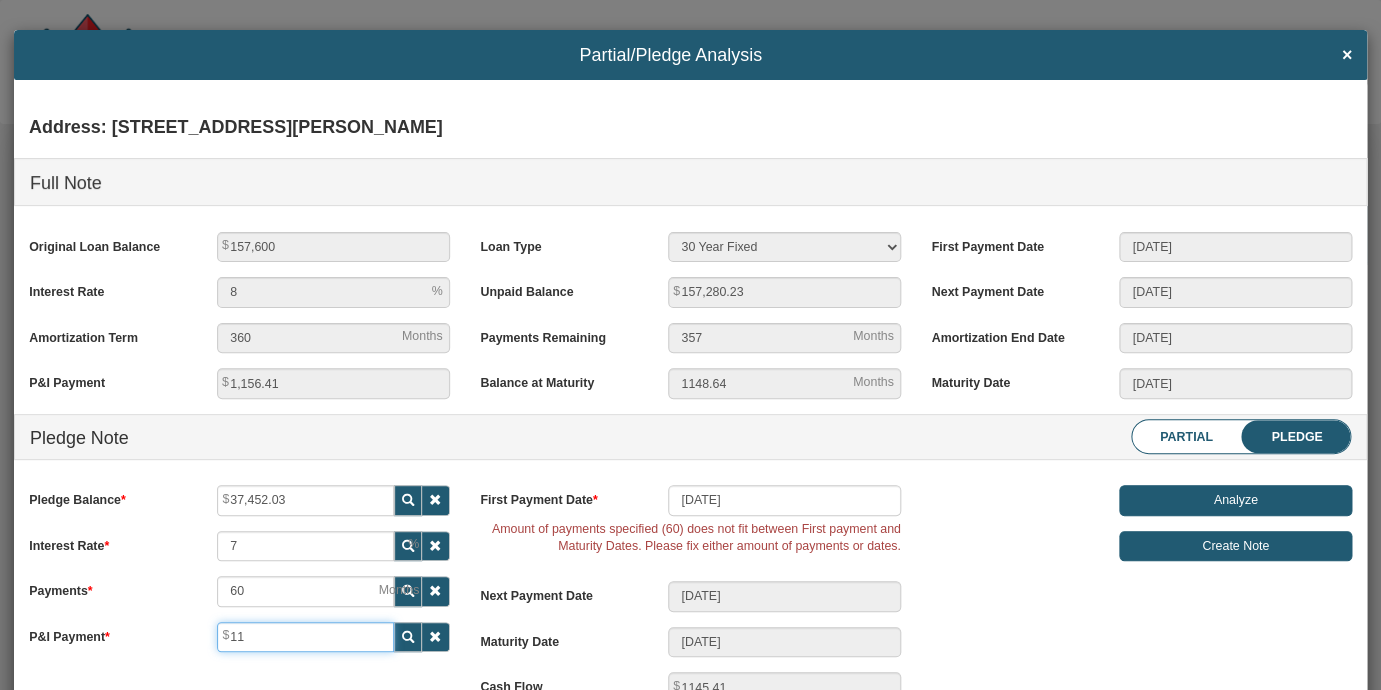 type on "115" 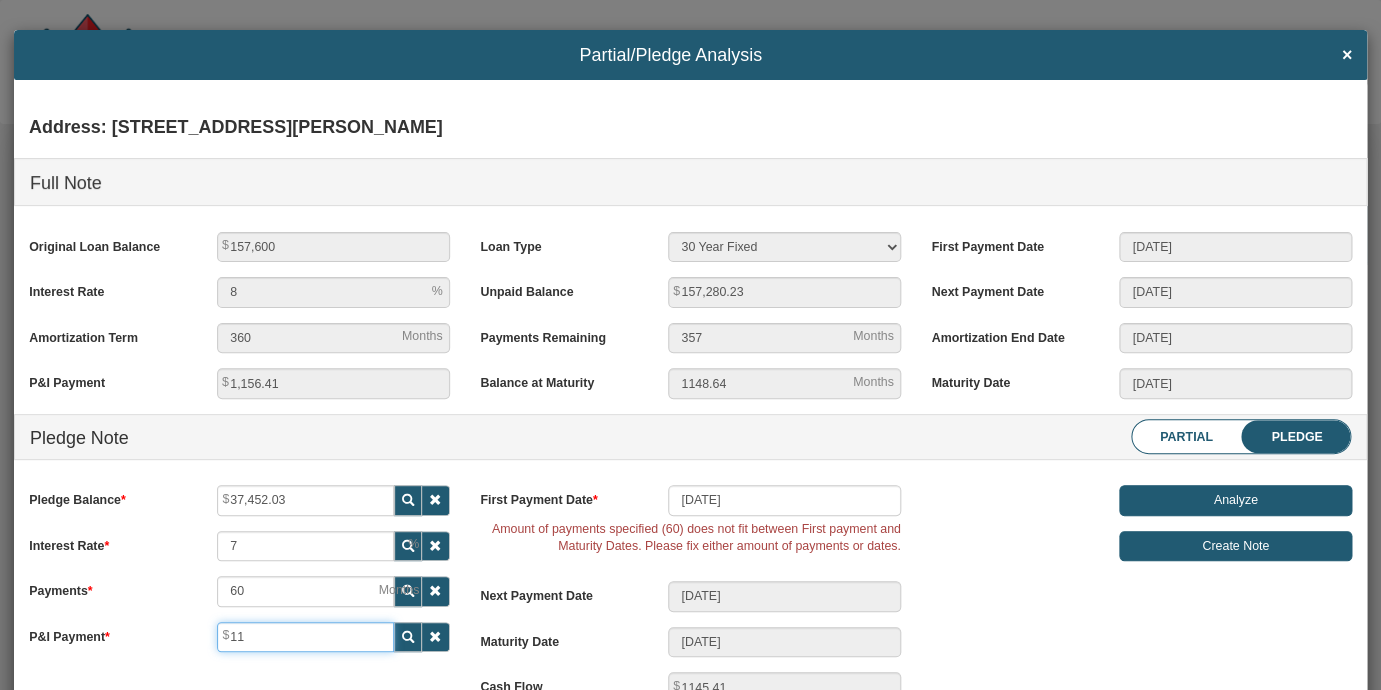 type on "1041.41" 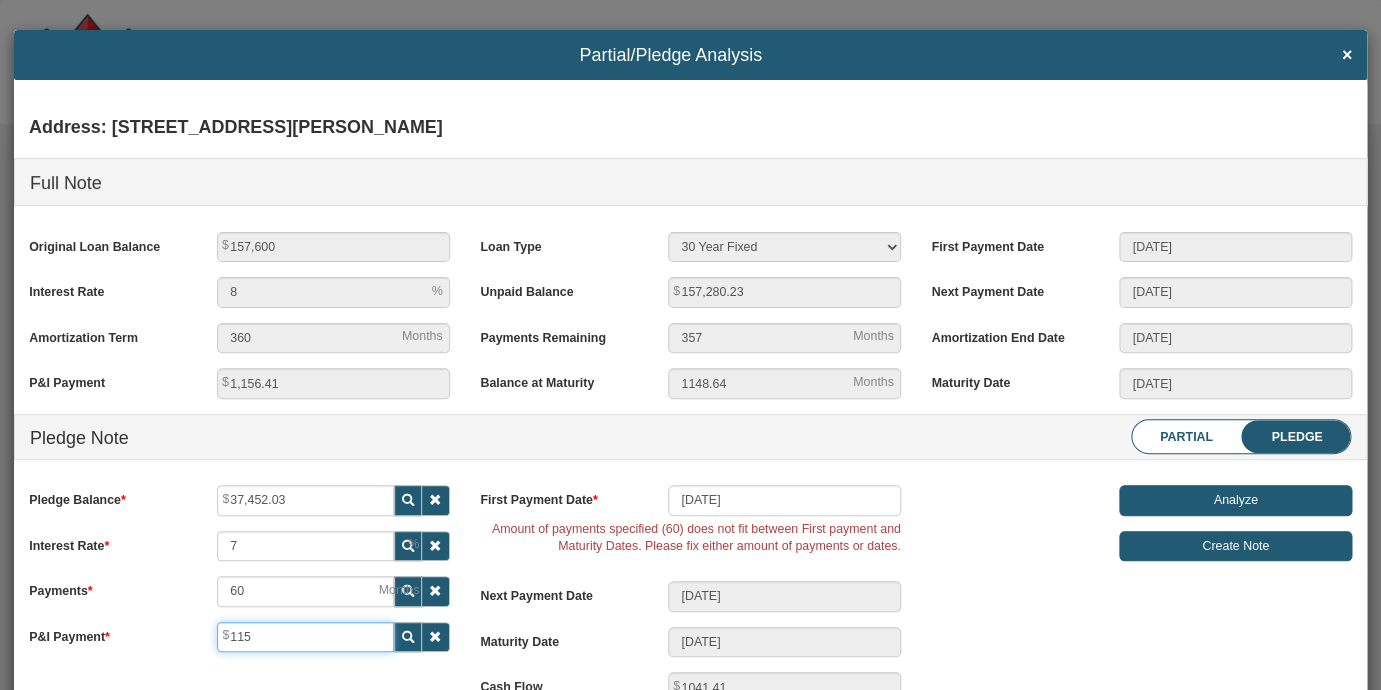 type on "1,156" 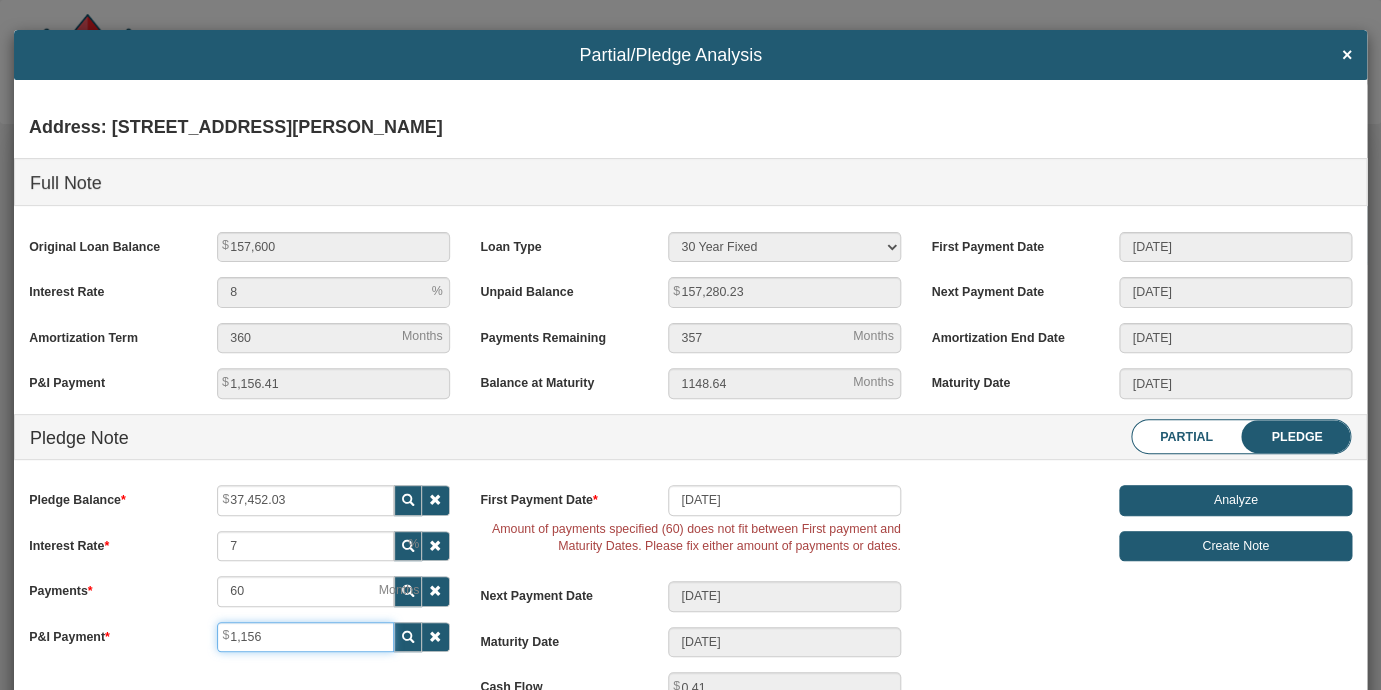 type on "11,564" 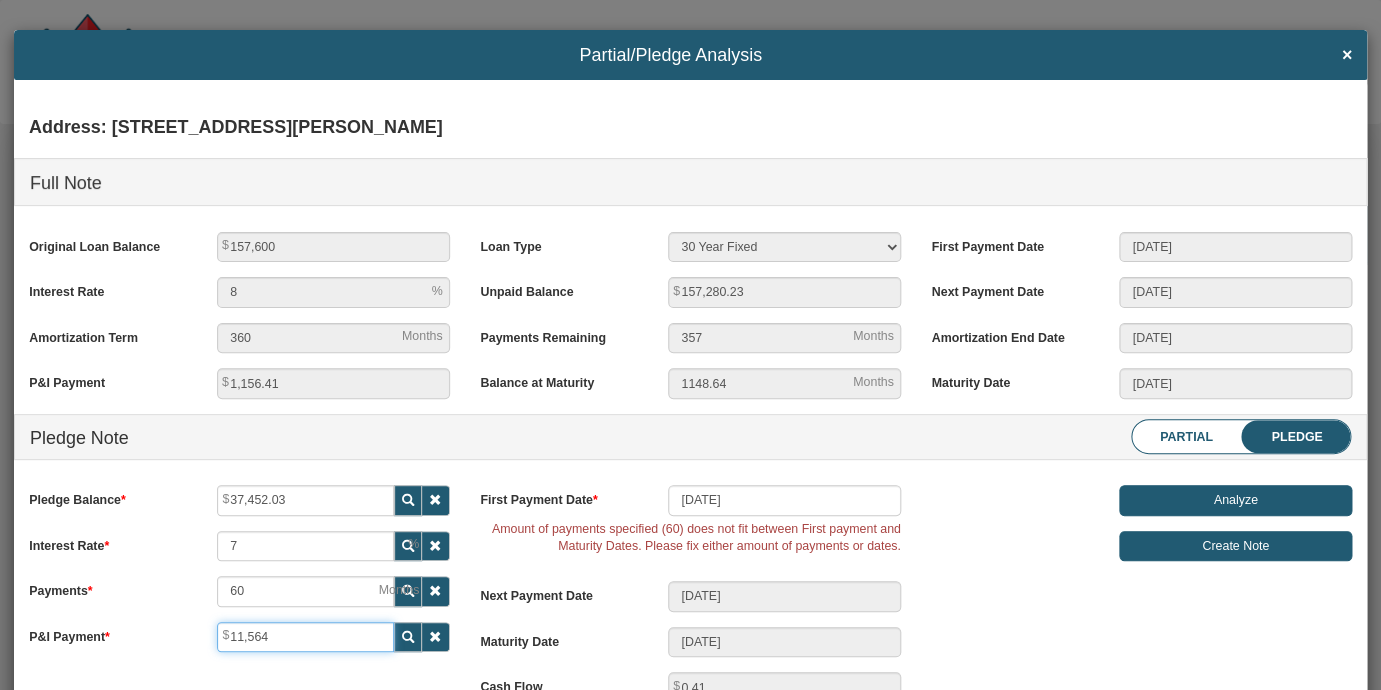 type on "-10407.59" 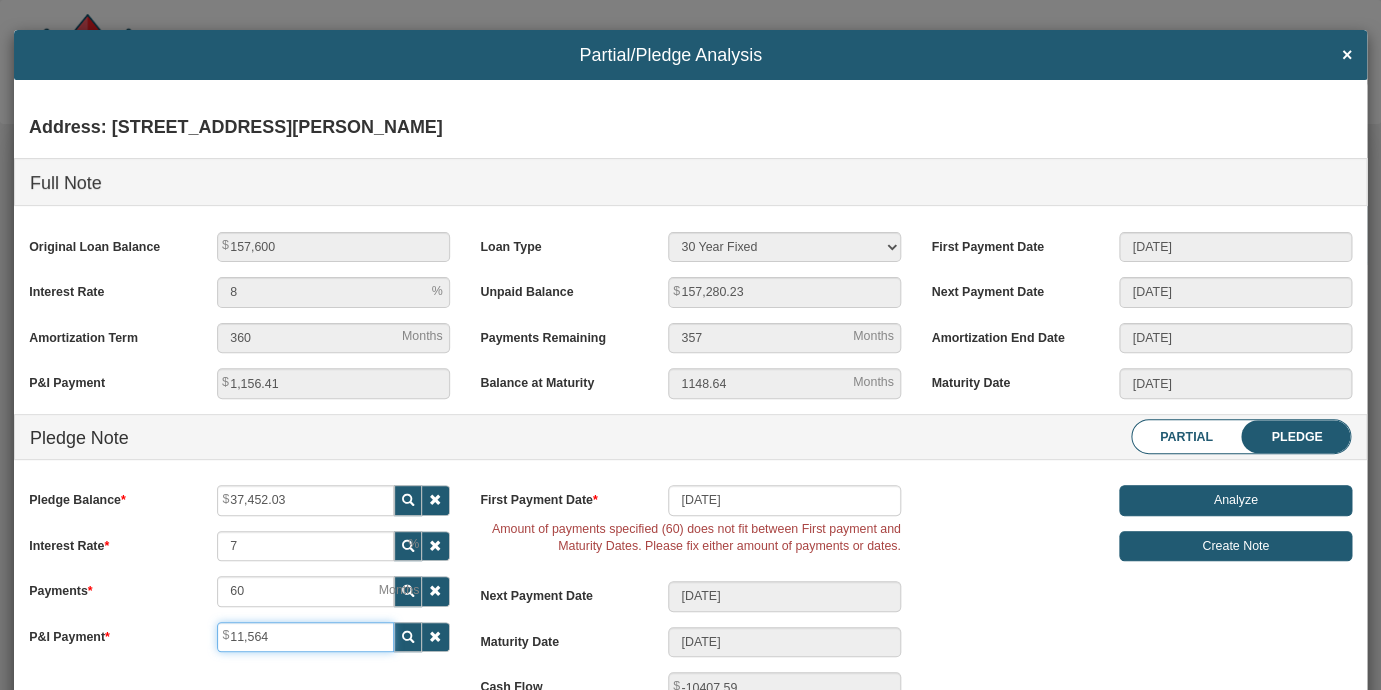 type on "115,641" 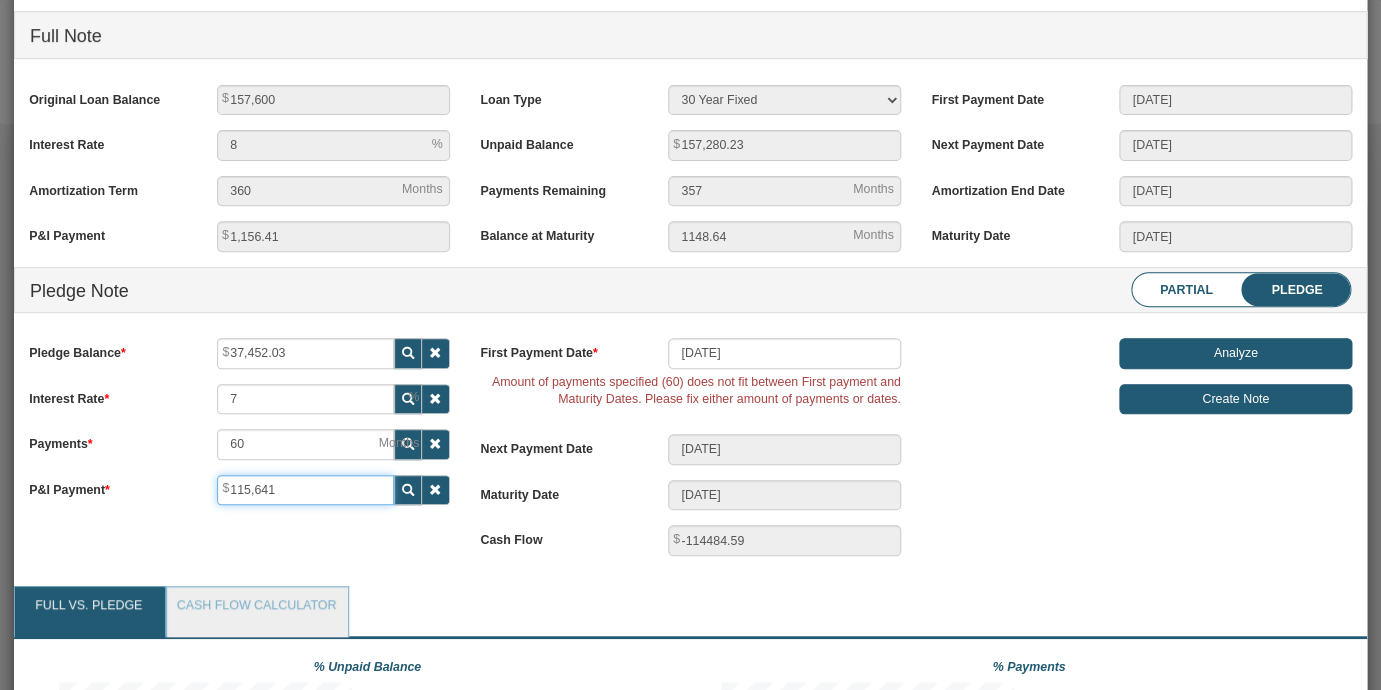 scroll, scrollTop: 210, scrollLeft: 0, axis: vertical 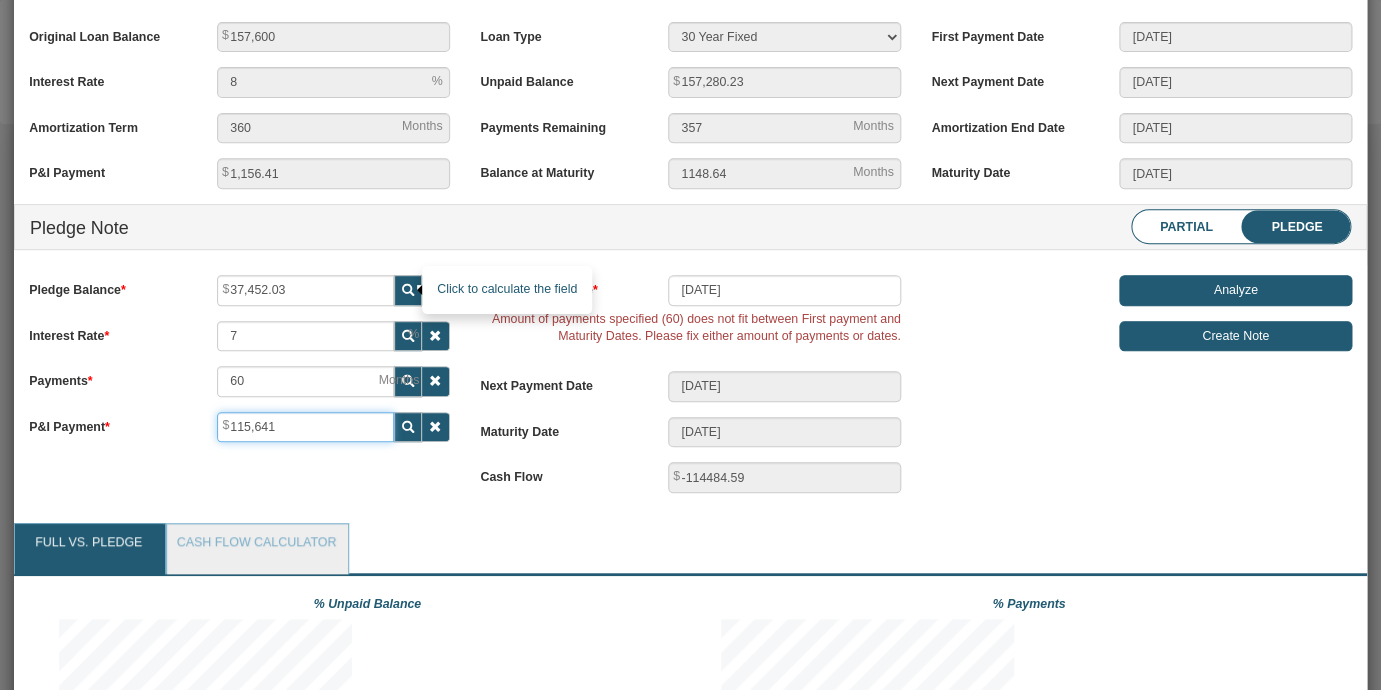 type on "115,641" 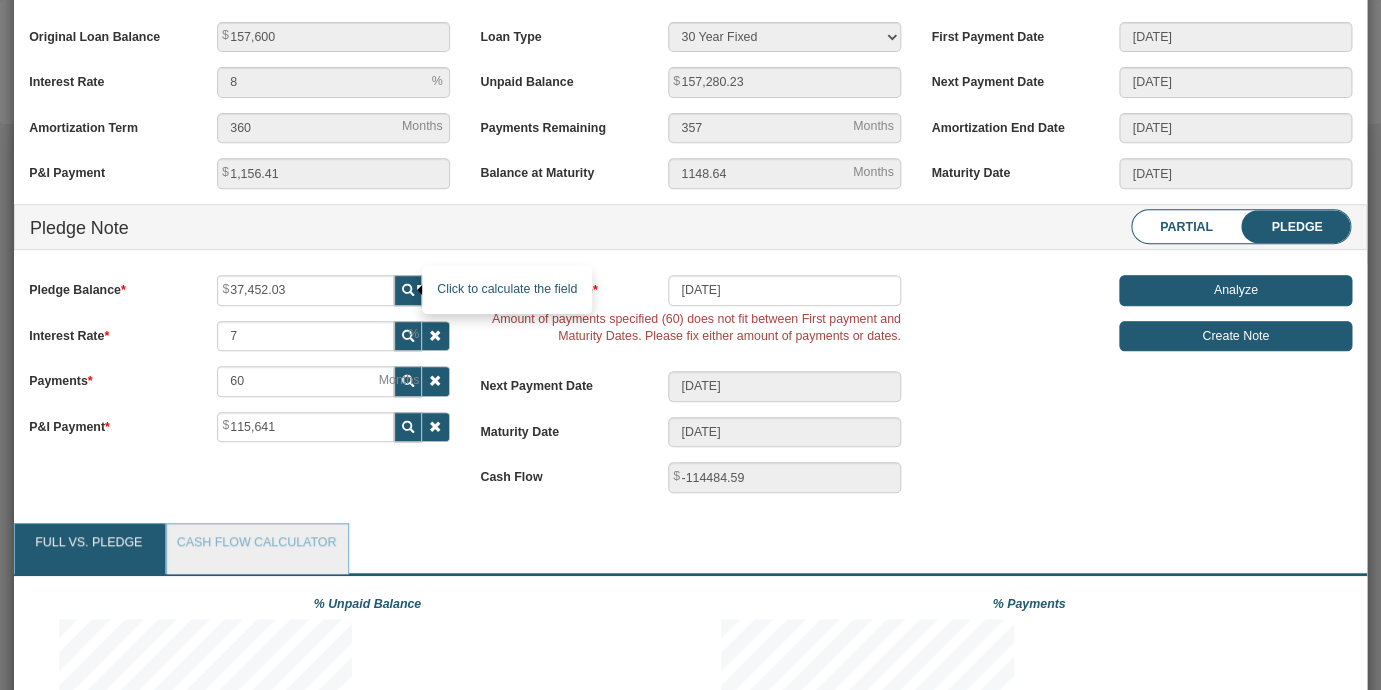 click at bounding box center (408, 290) 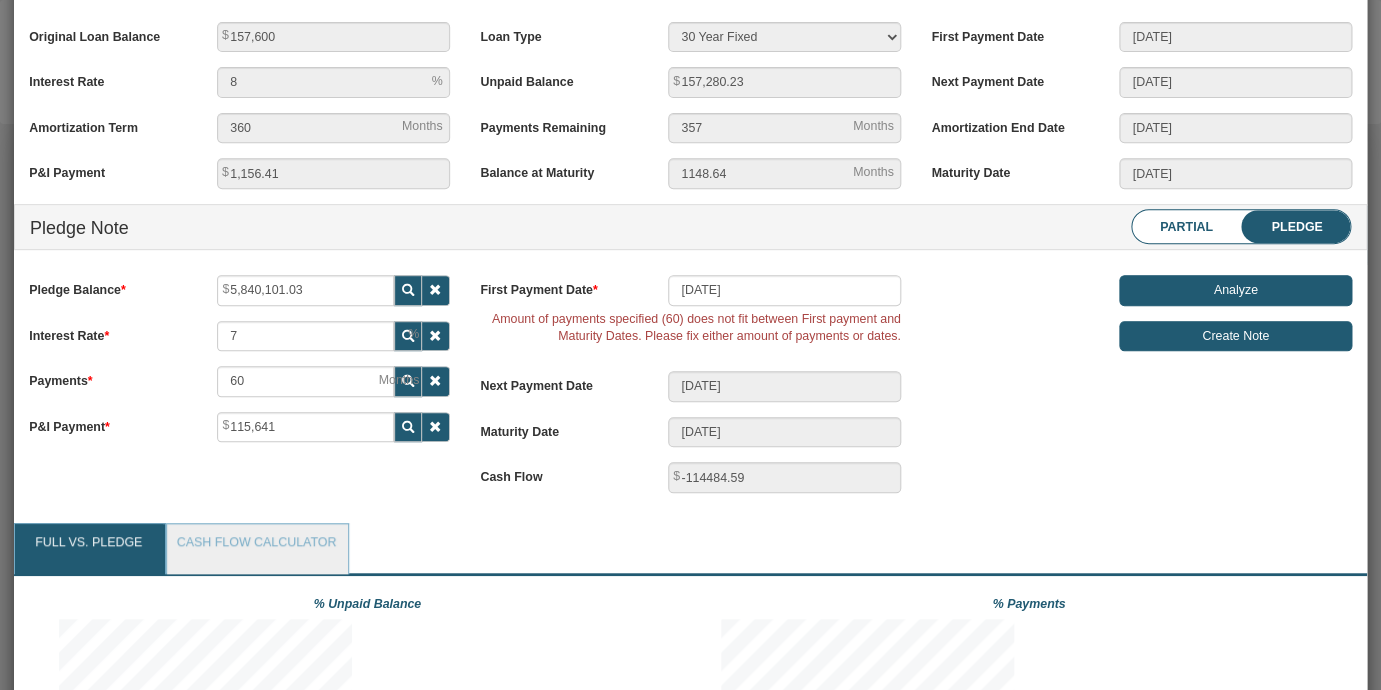scroll, scrollTop: 116, scrollLeft: 0, axis: vertical 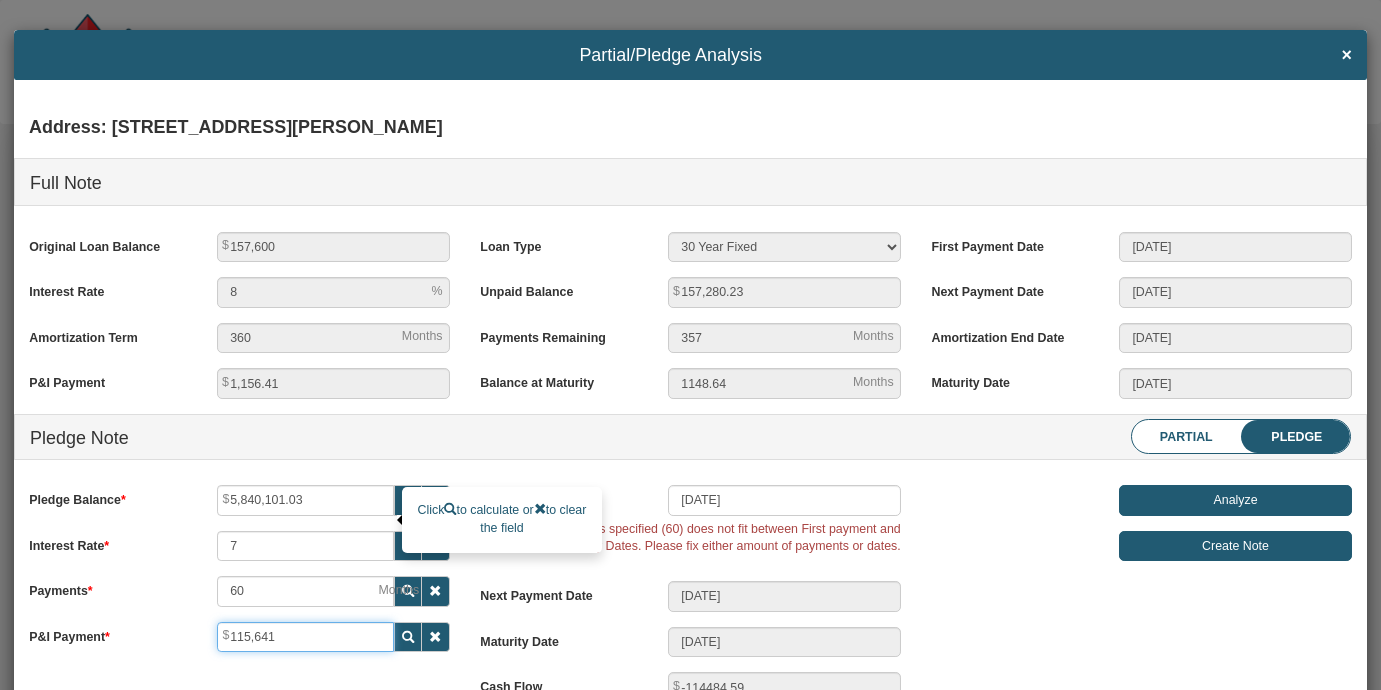 click on "115,641" at bounding box center (305, 637) 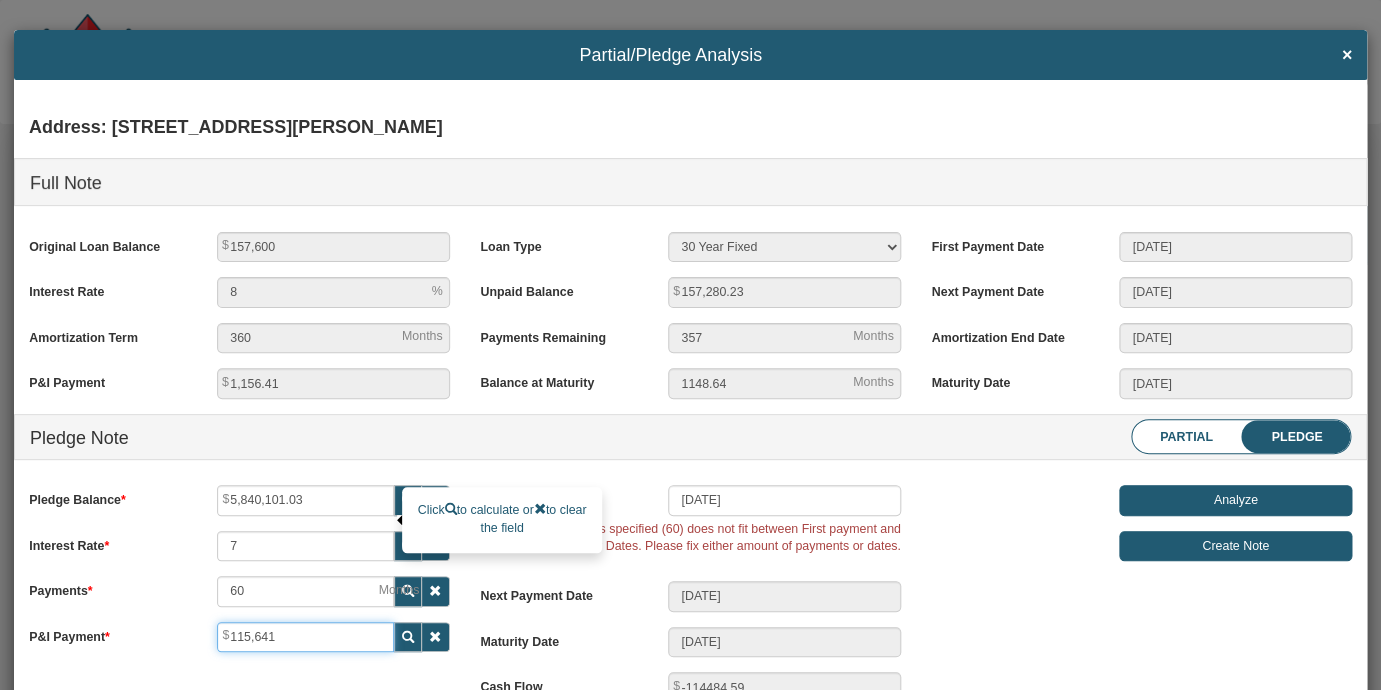scroll, scrollTop: 116, scrollLeft: 0, axis: vertical 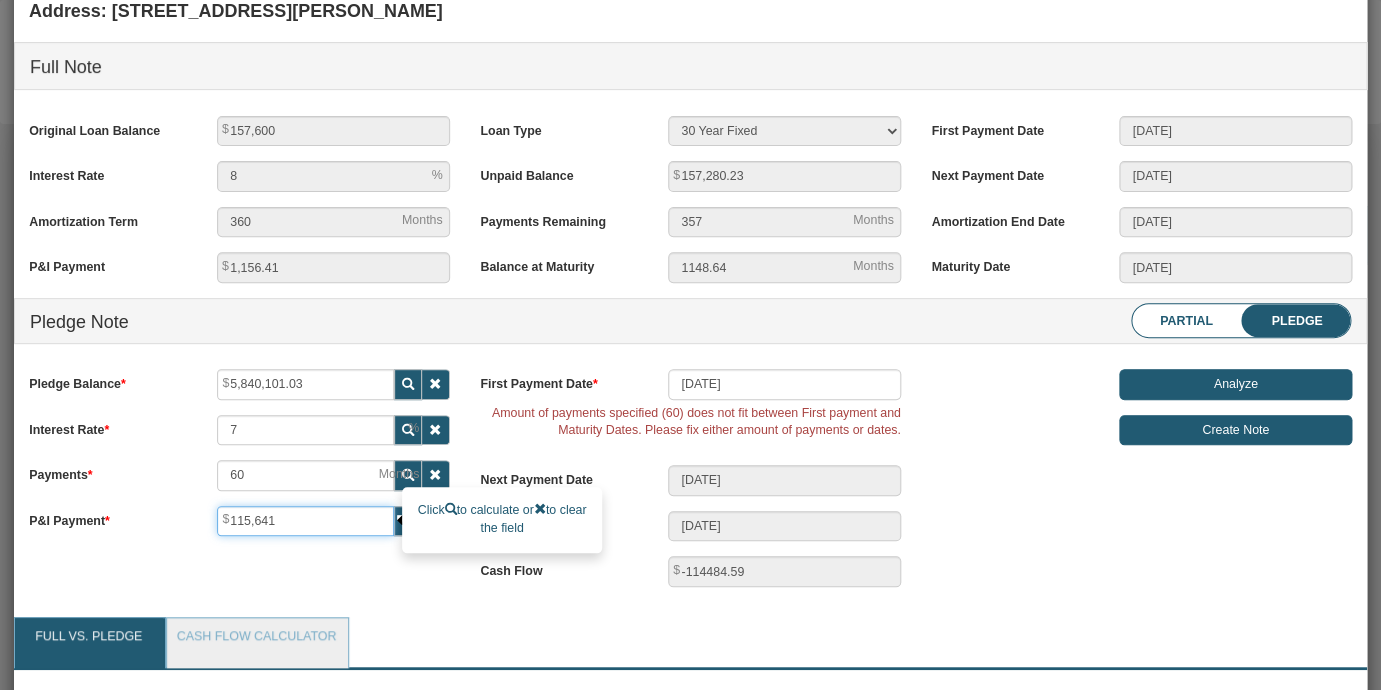 type on "11,564" 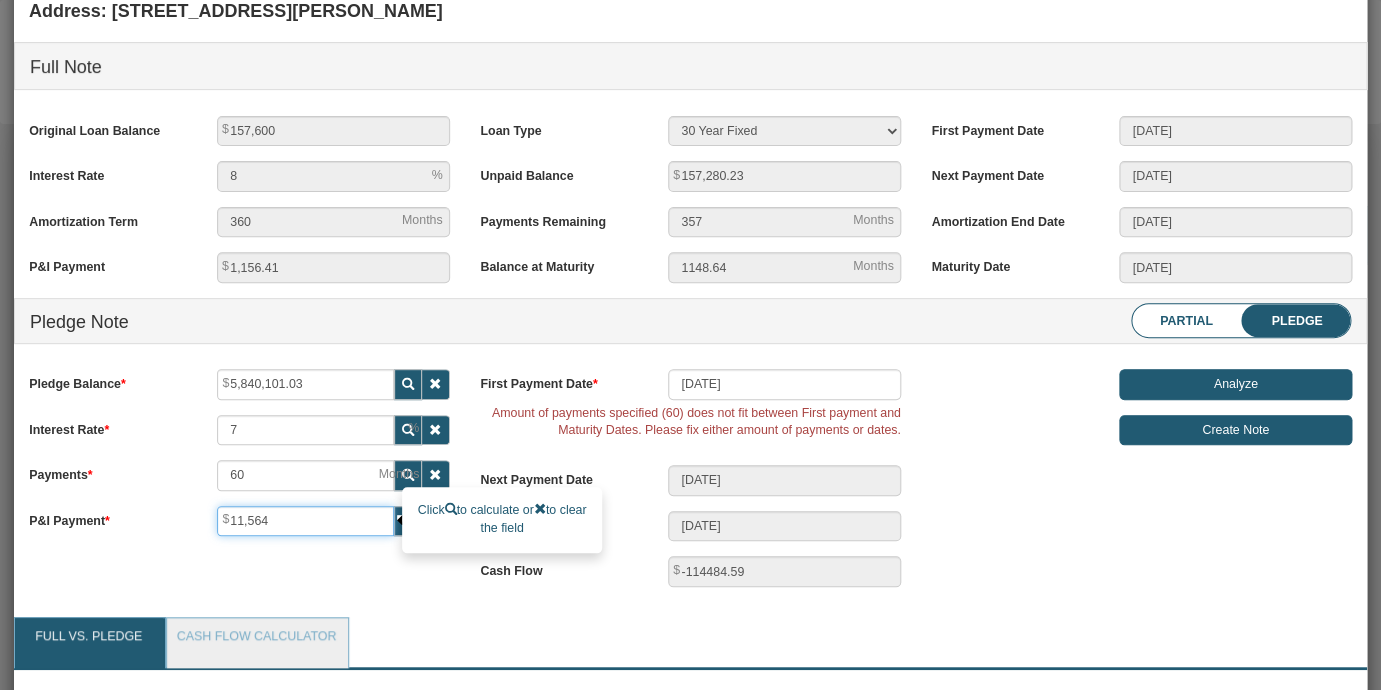 type on "-10407.59" 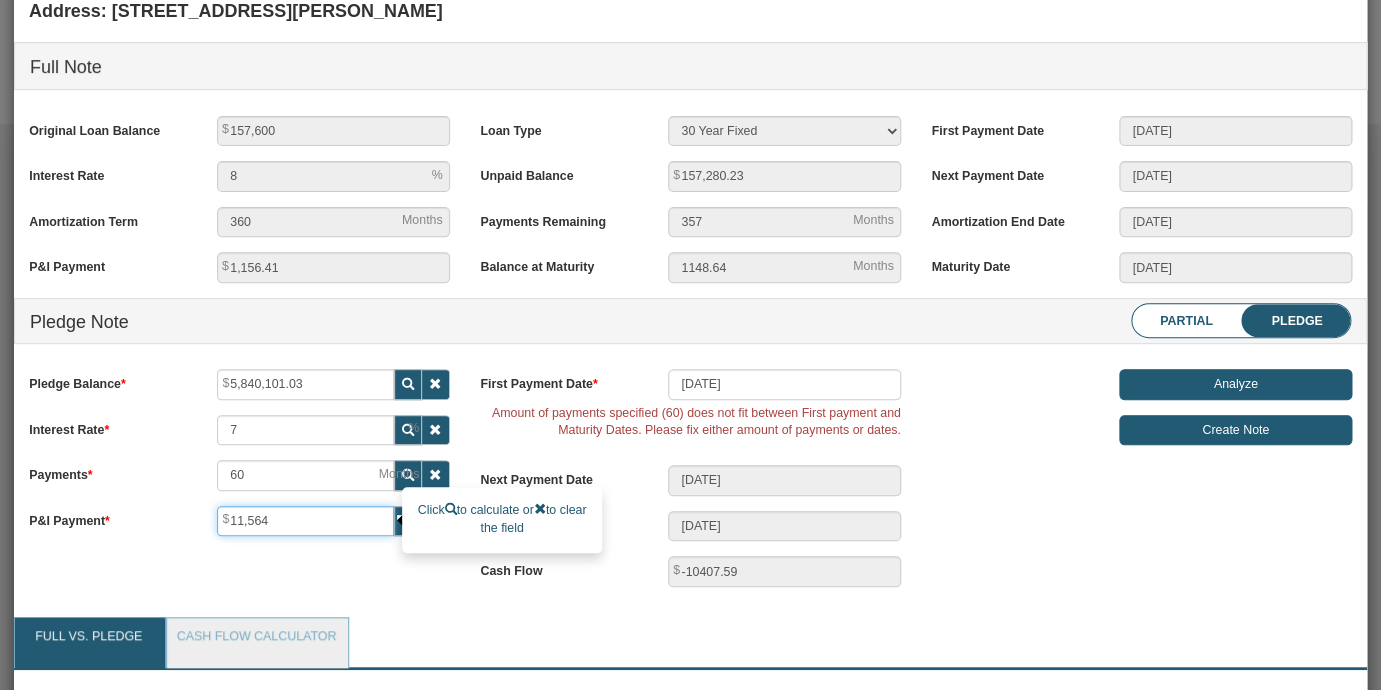 type on "1,156" 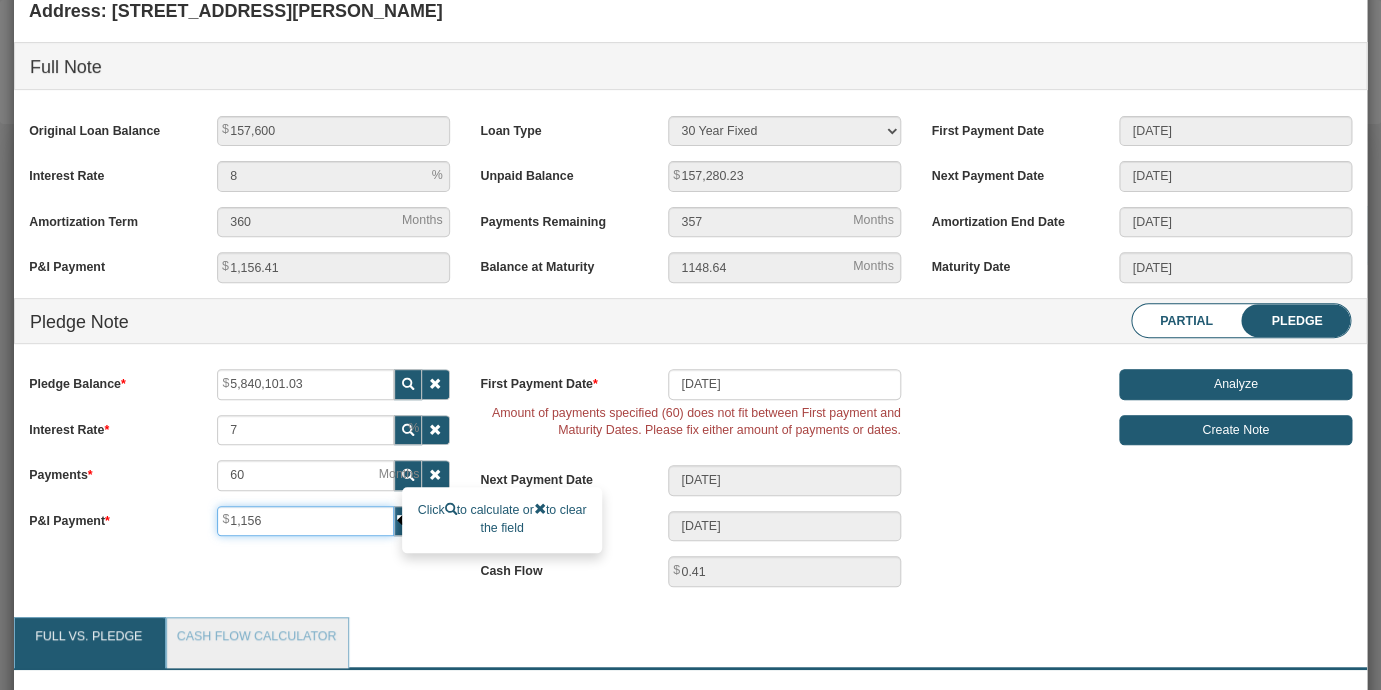 type on "11,564" 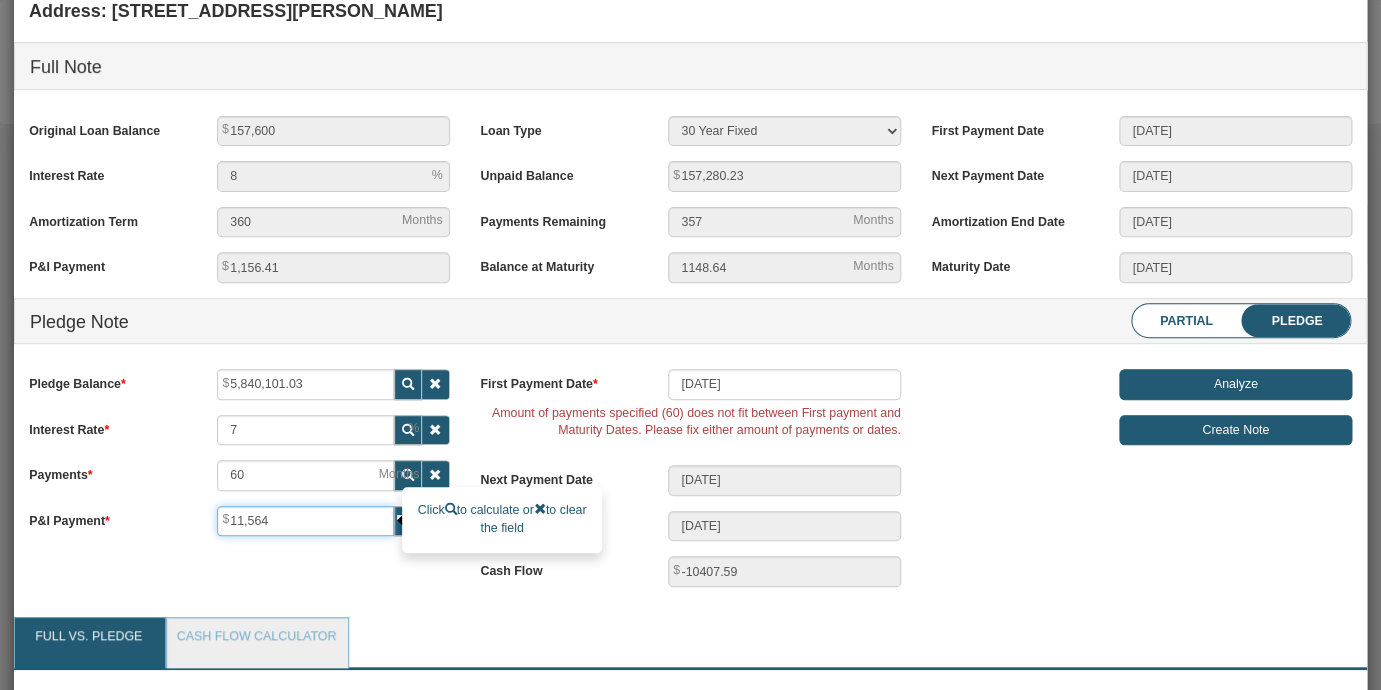 type on "115,641" 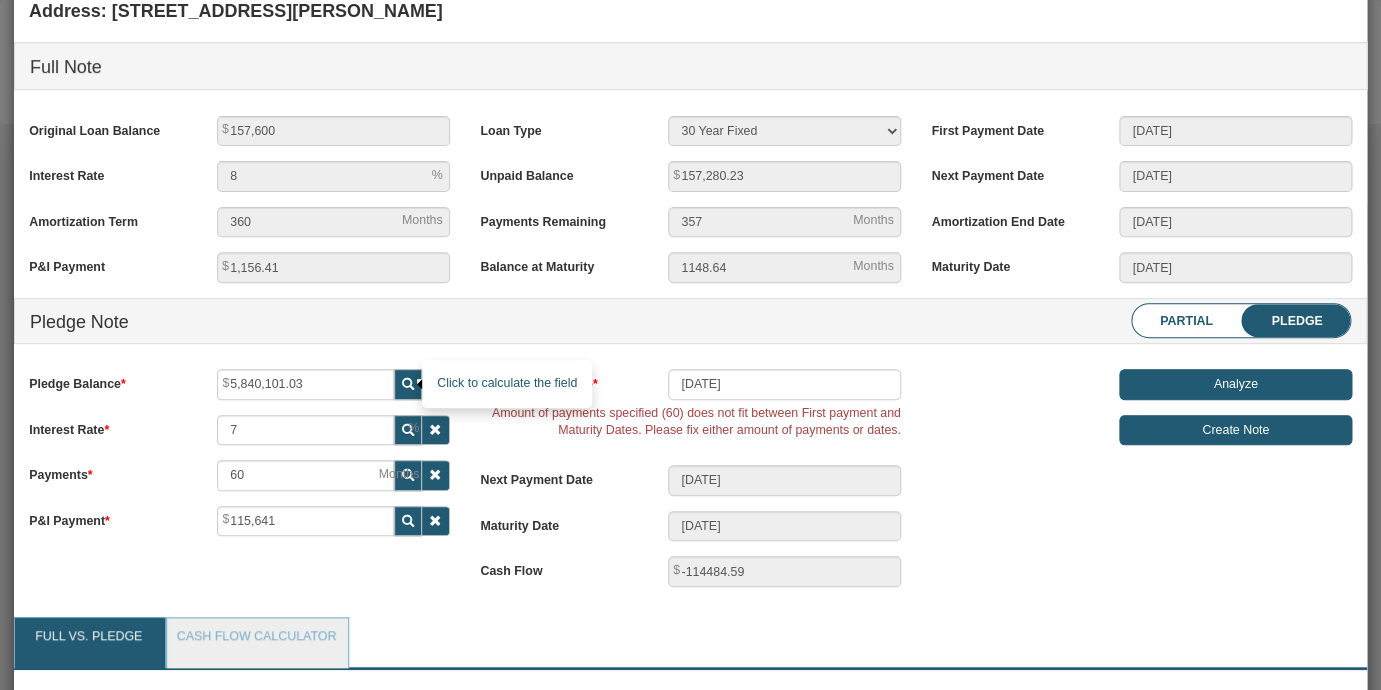 click at bounding box center (408, 384) 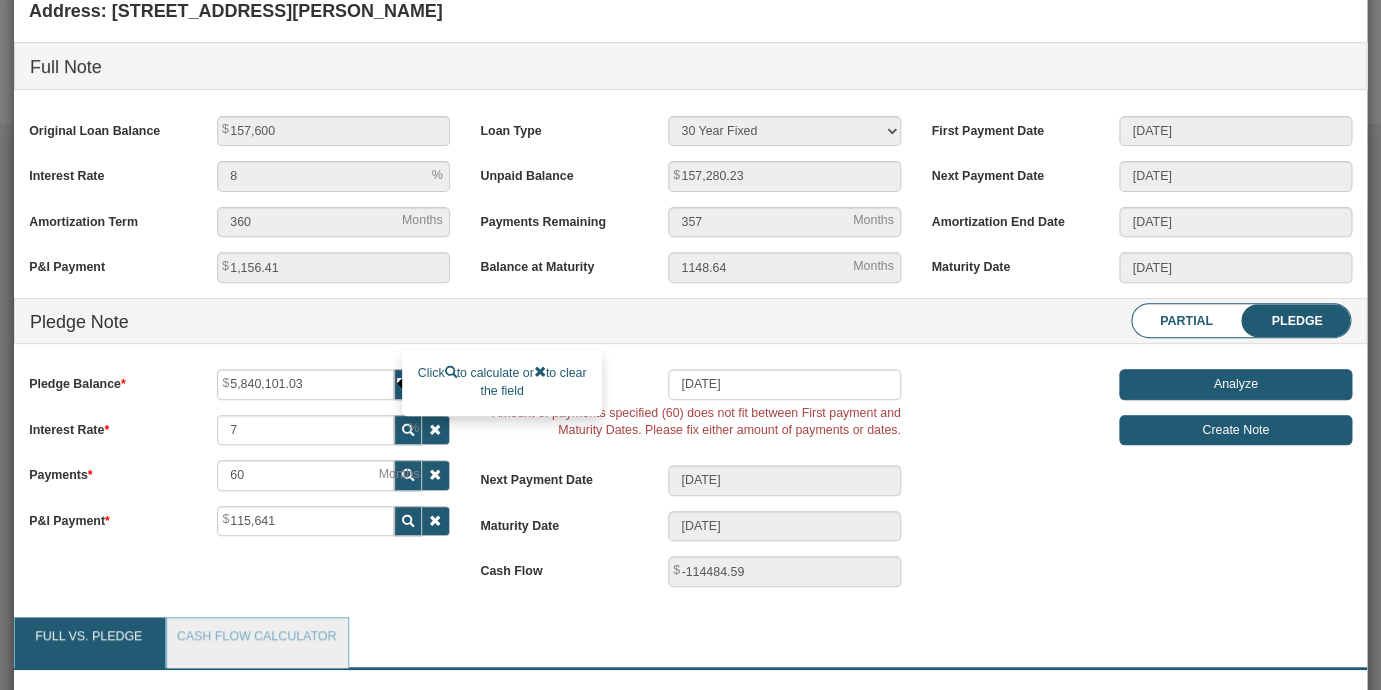 scroll, scrollTop: 999747, scrollLeft: 999677, axis: both 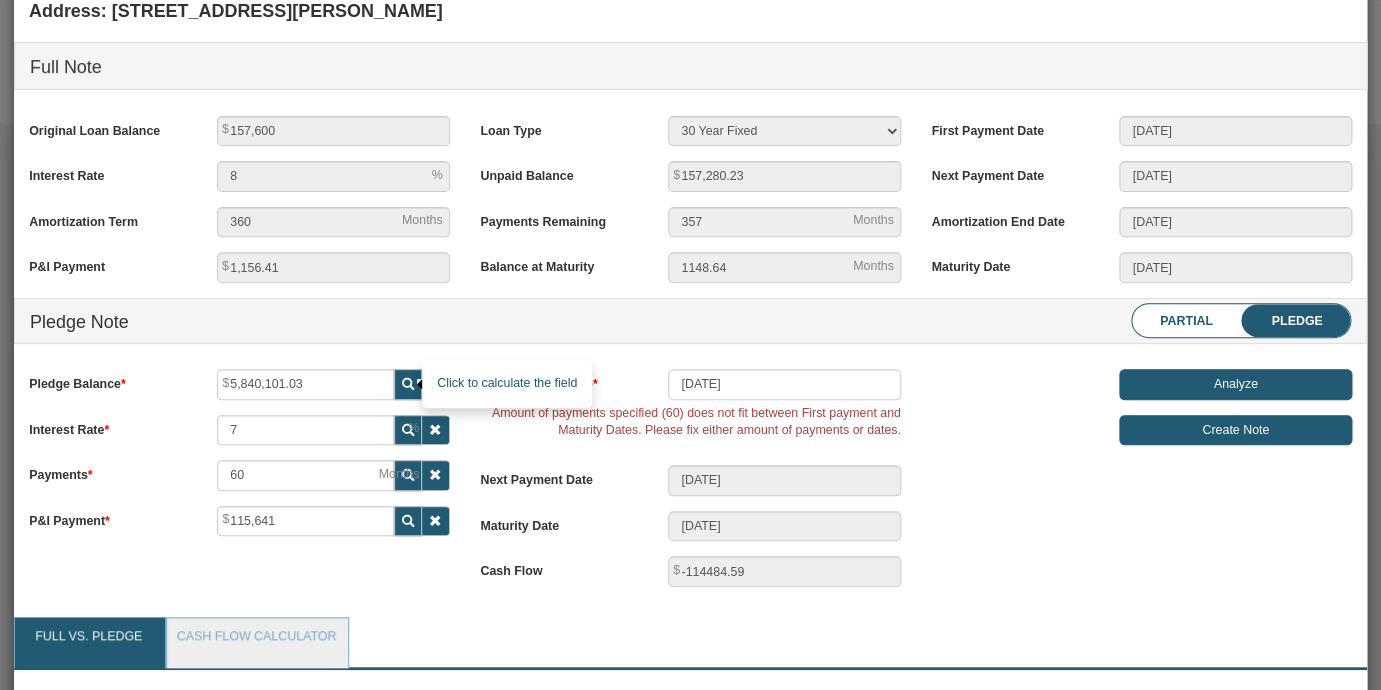 click at bounding box center (408, 384) 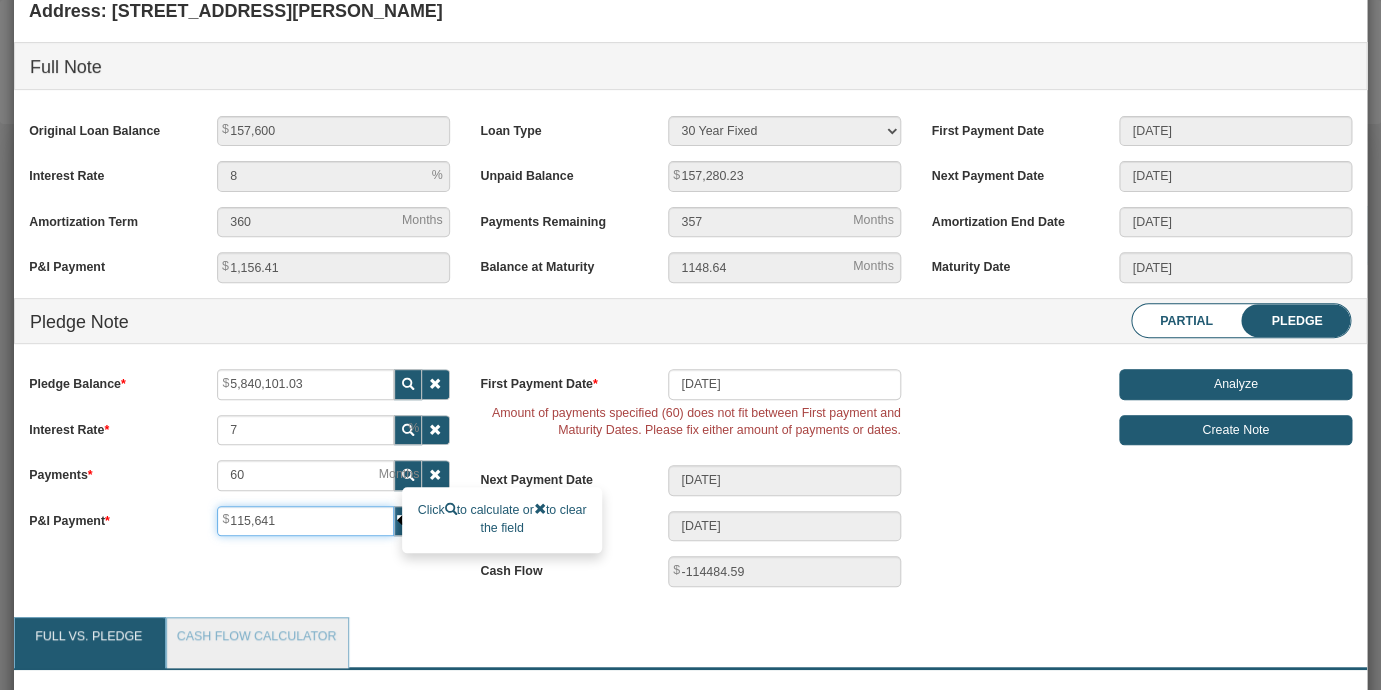 click on "115,641" at bounding box center (305, 521) 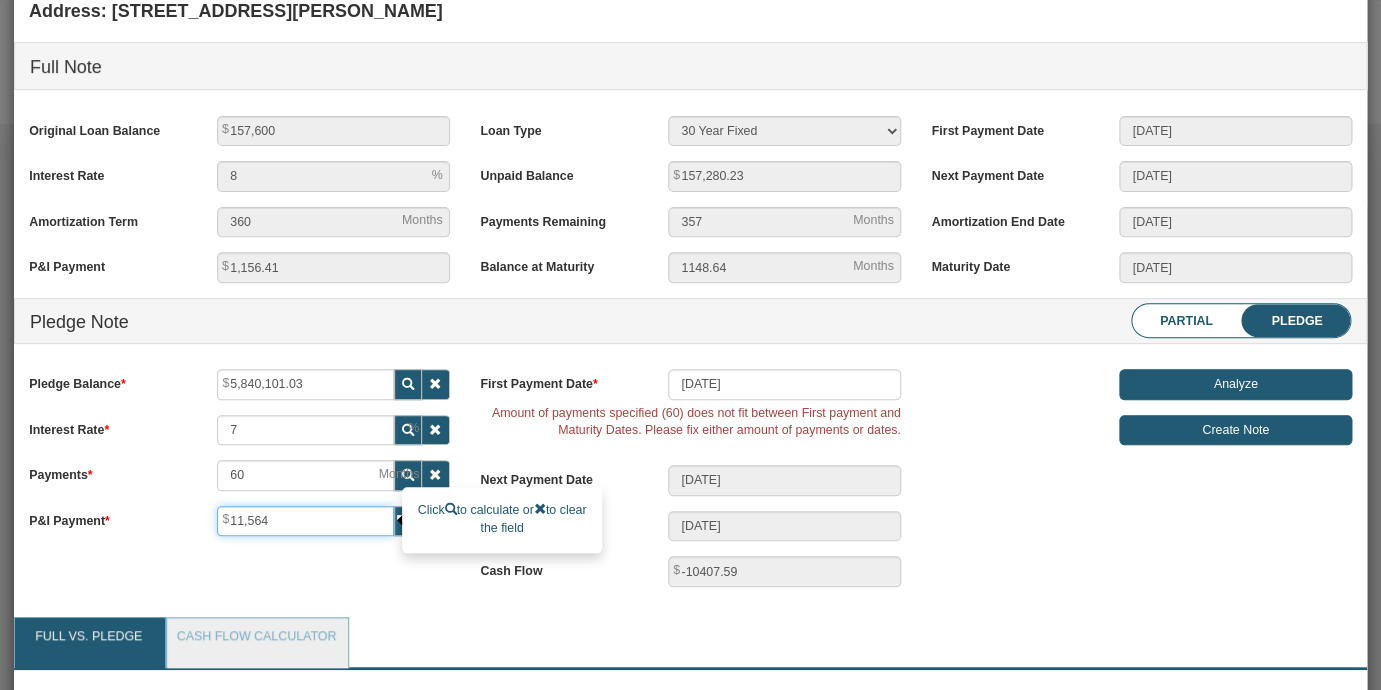 type on "1,156" 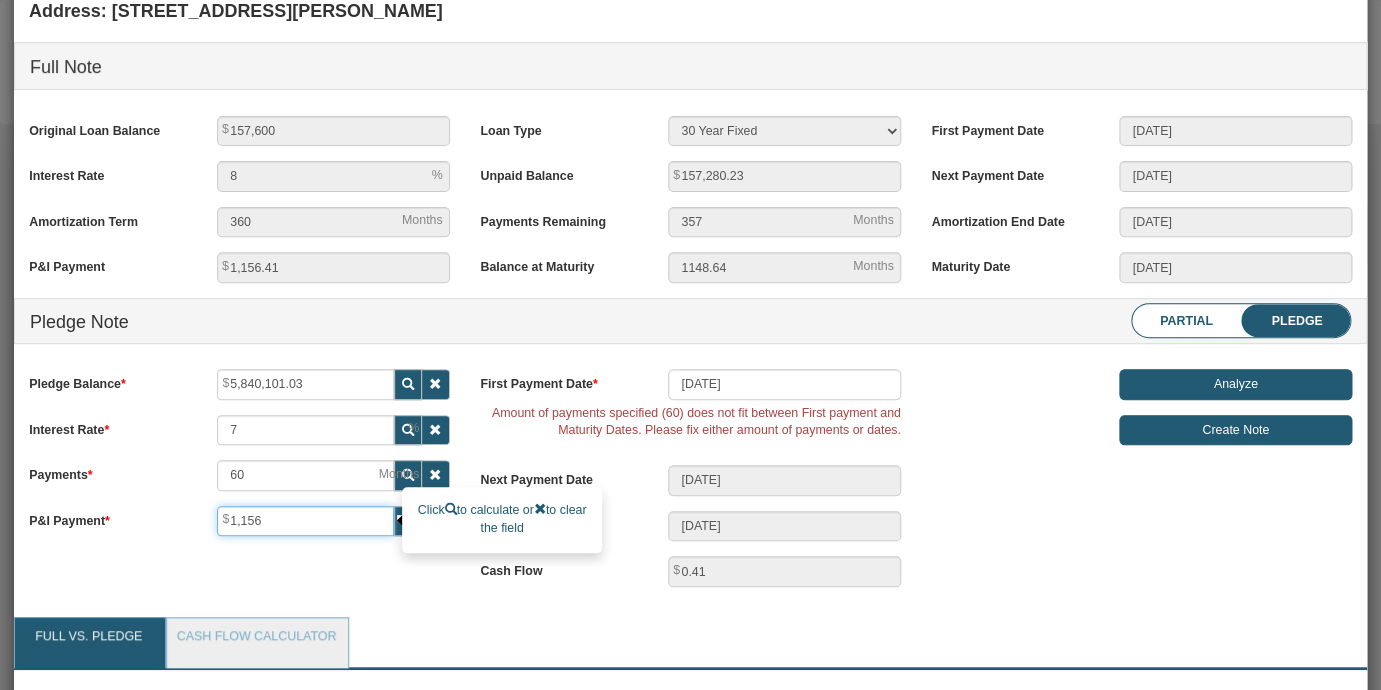 type on "115" 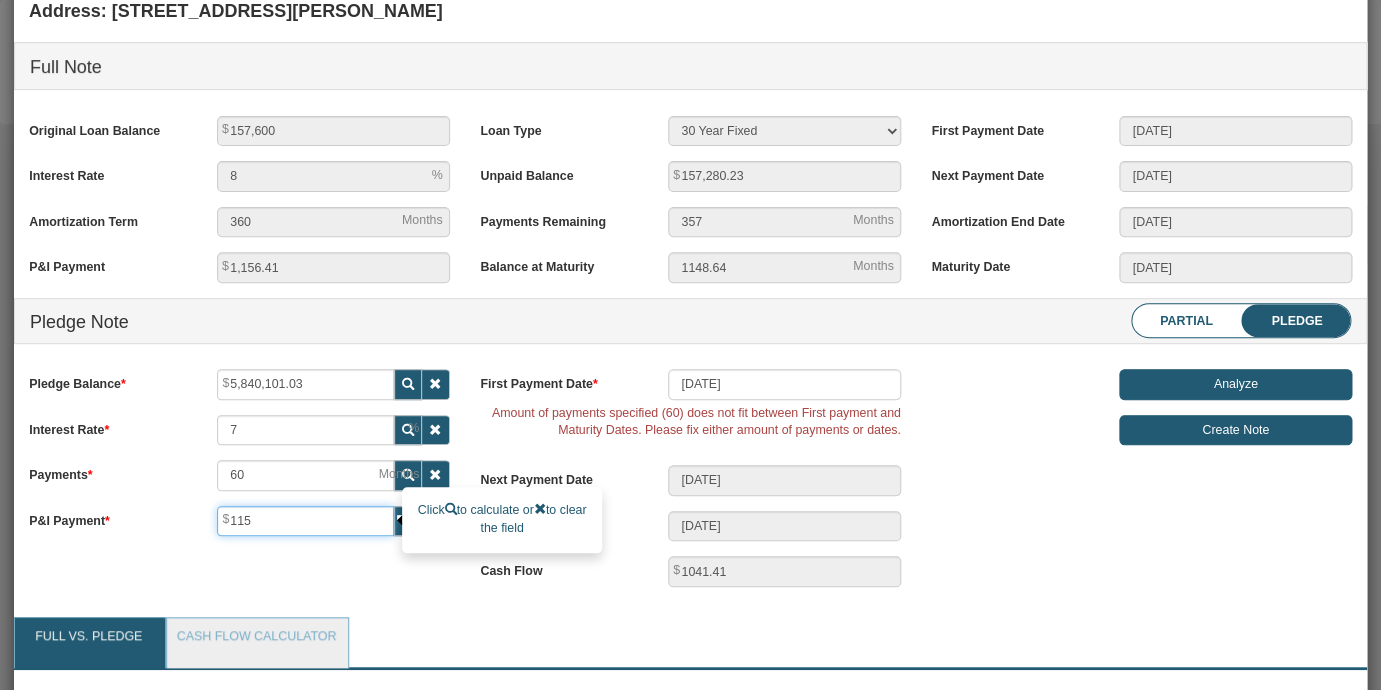 type on "11" 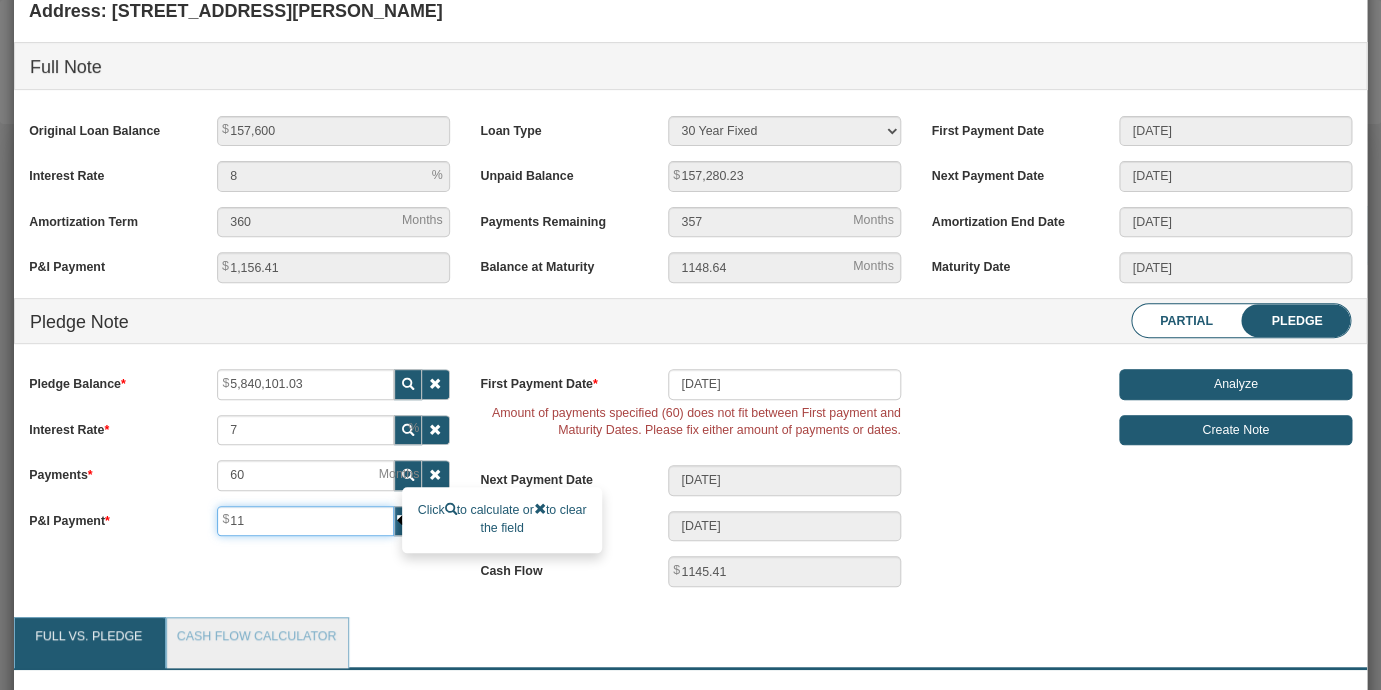 type on "1" 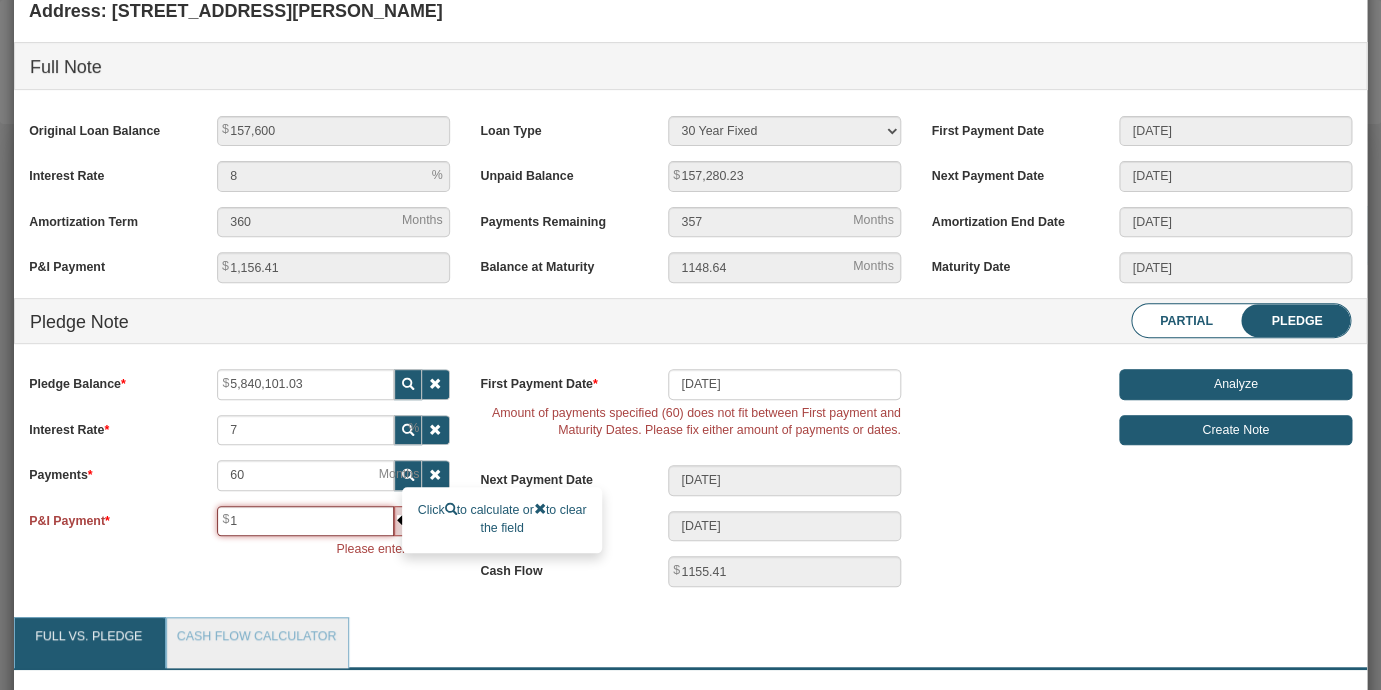 type on "11" 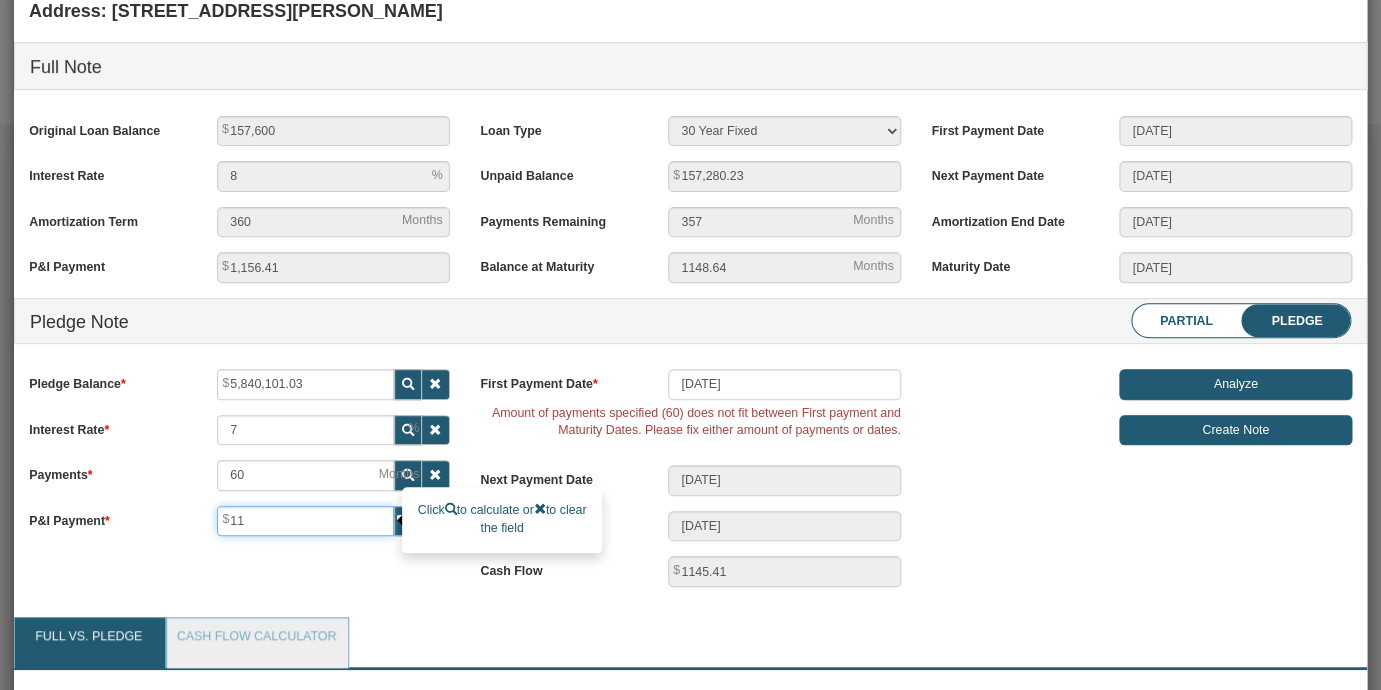 type on "115" 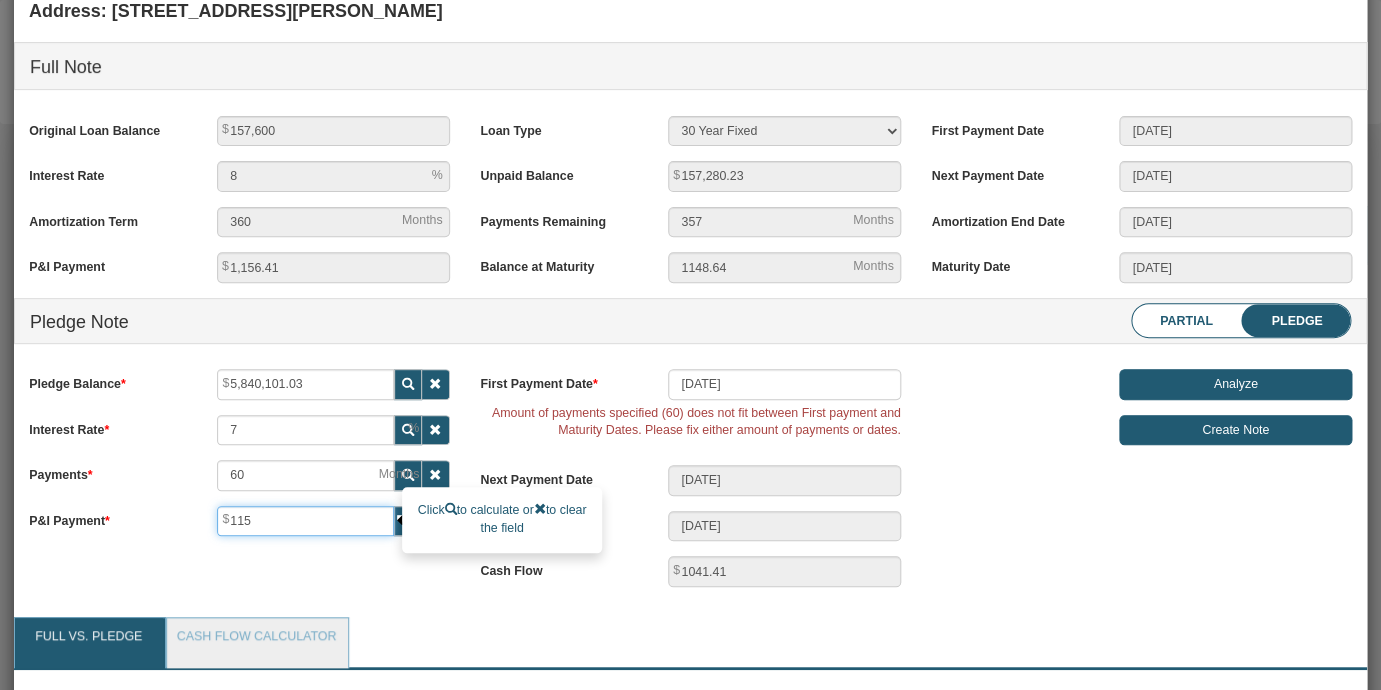 type on "1,156" 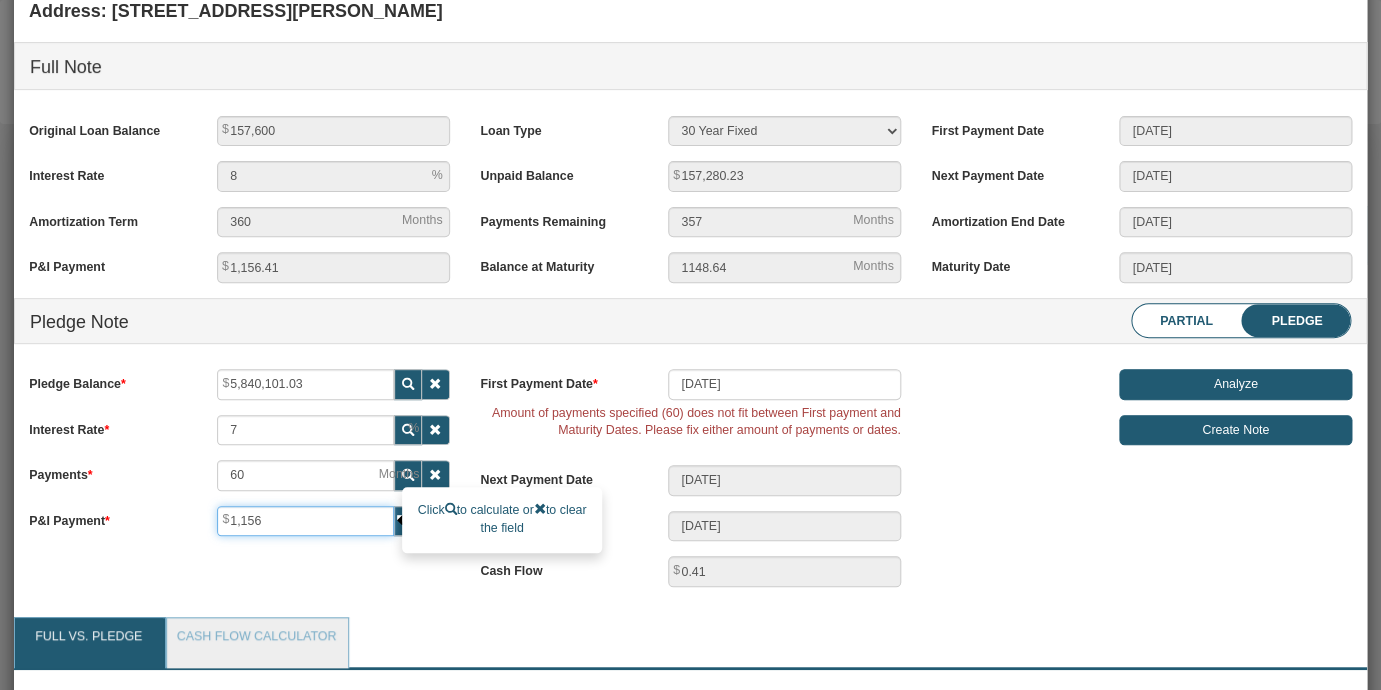 type on "11,564" 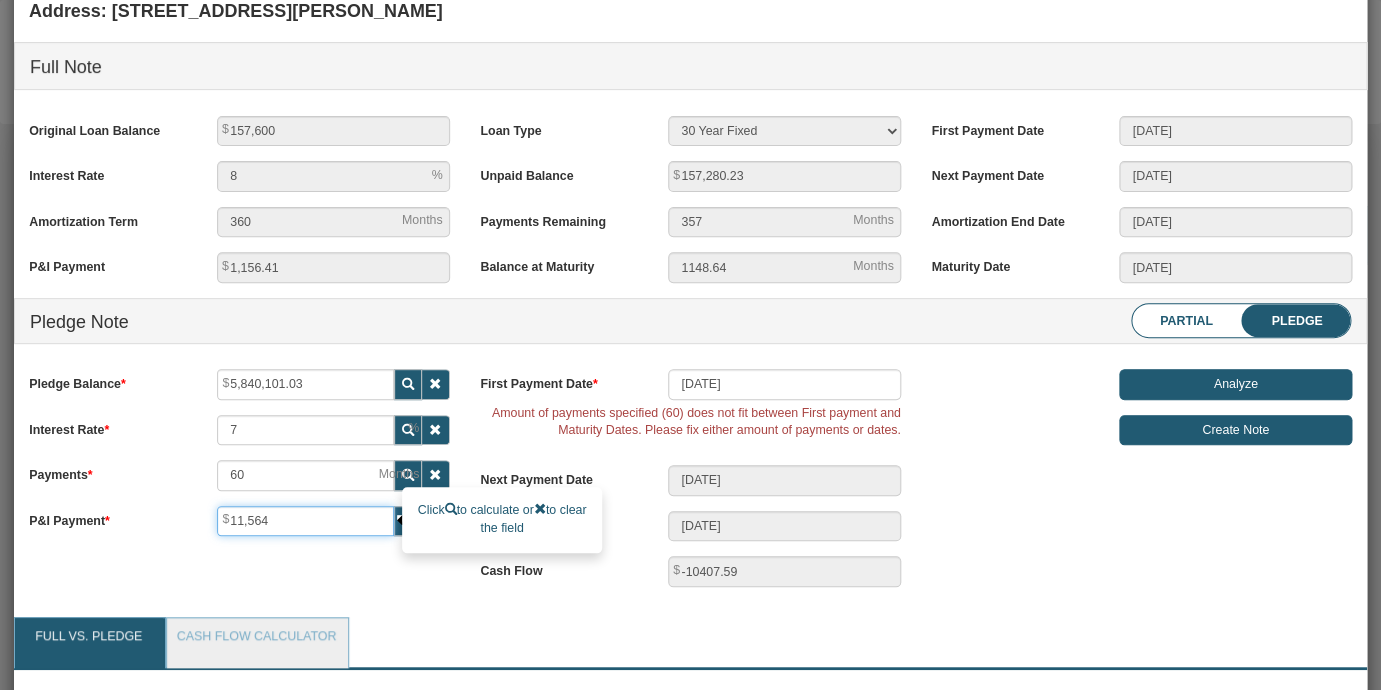 type on "115,641" 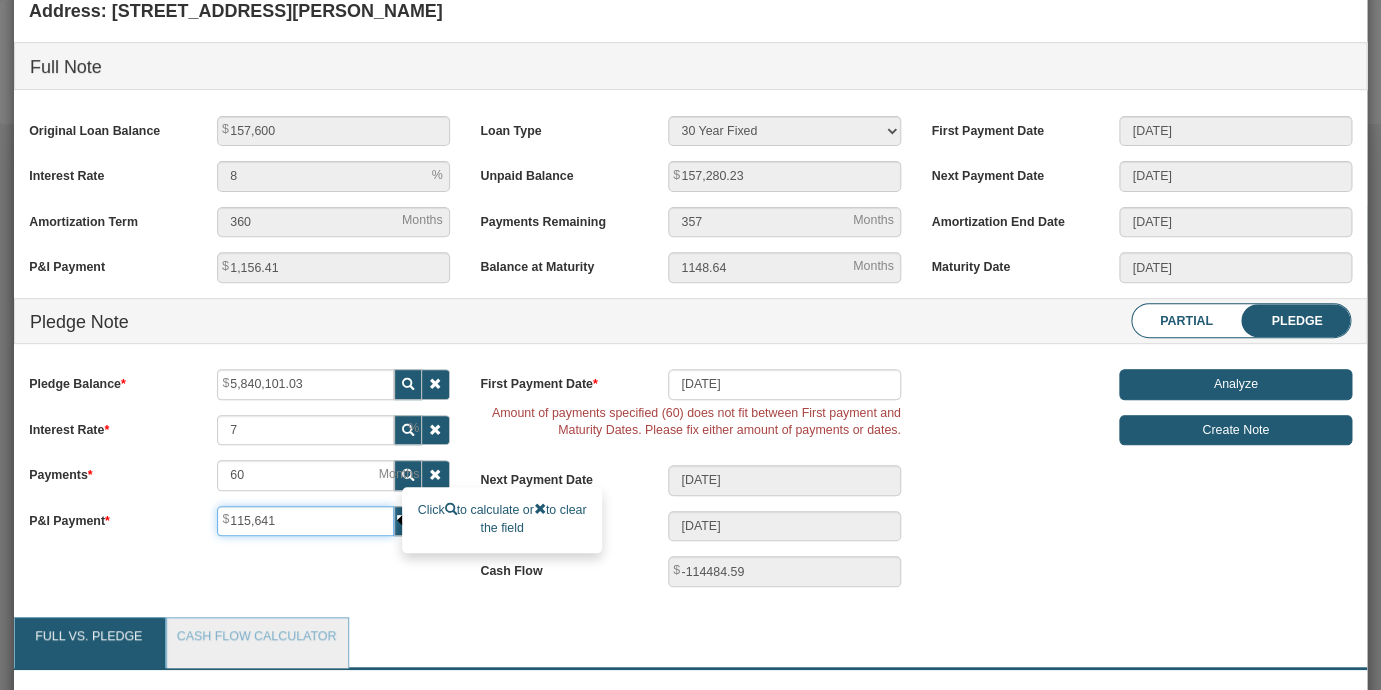 type on "11,541" 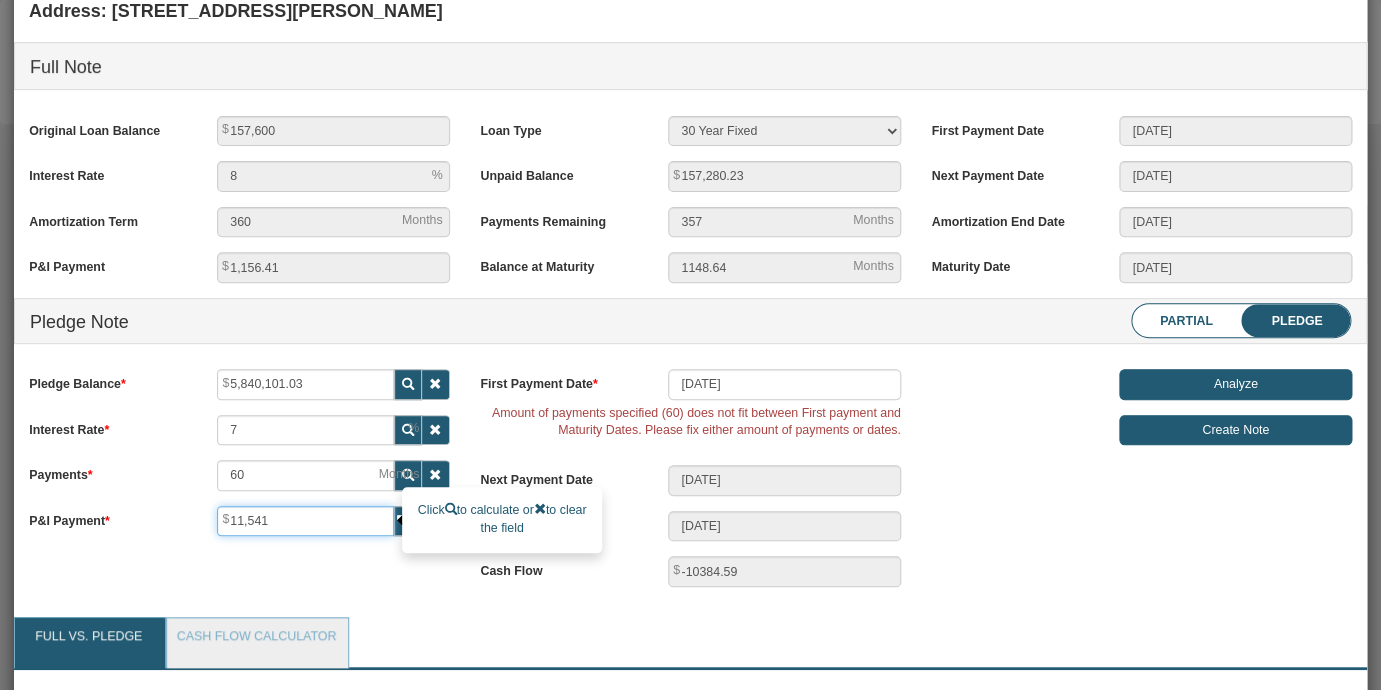 type on "1,154" 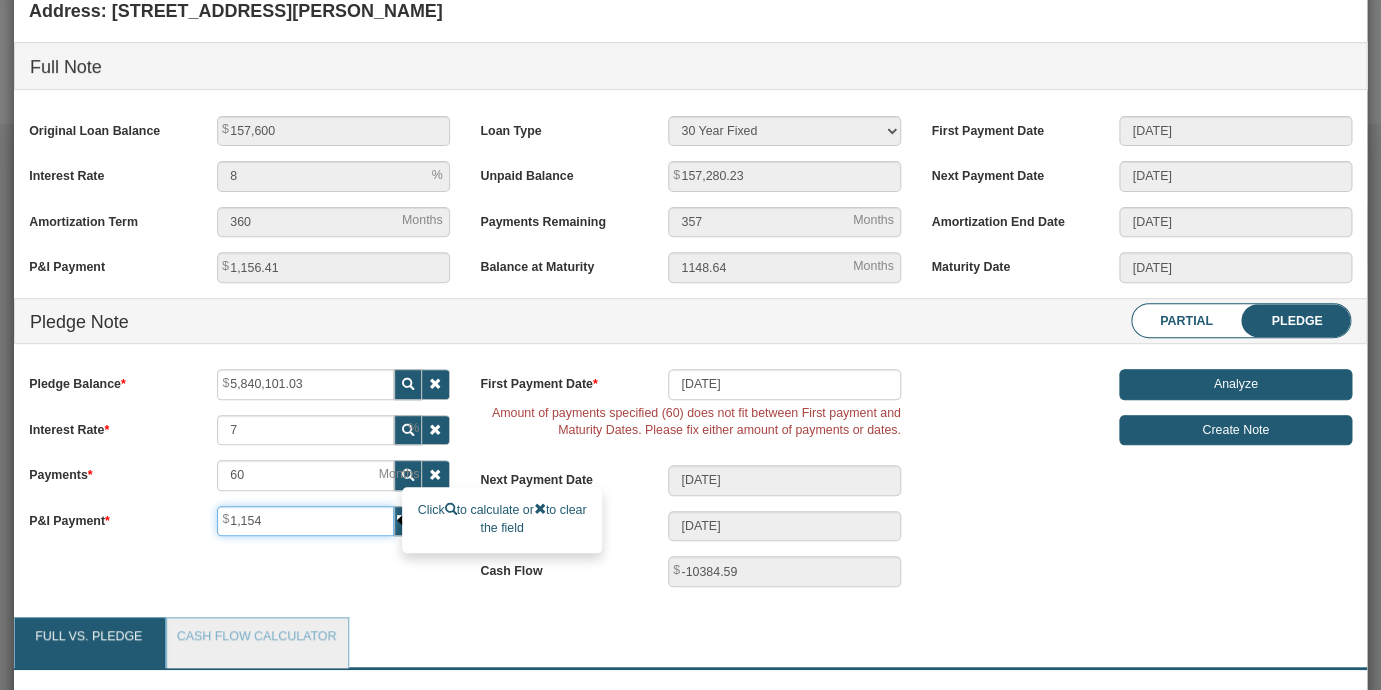 type on "2.41" 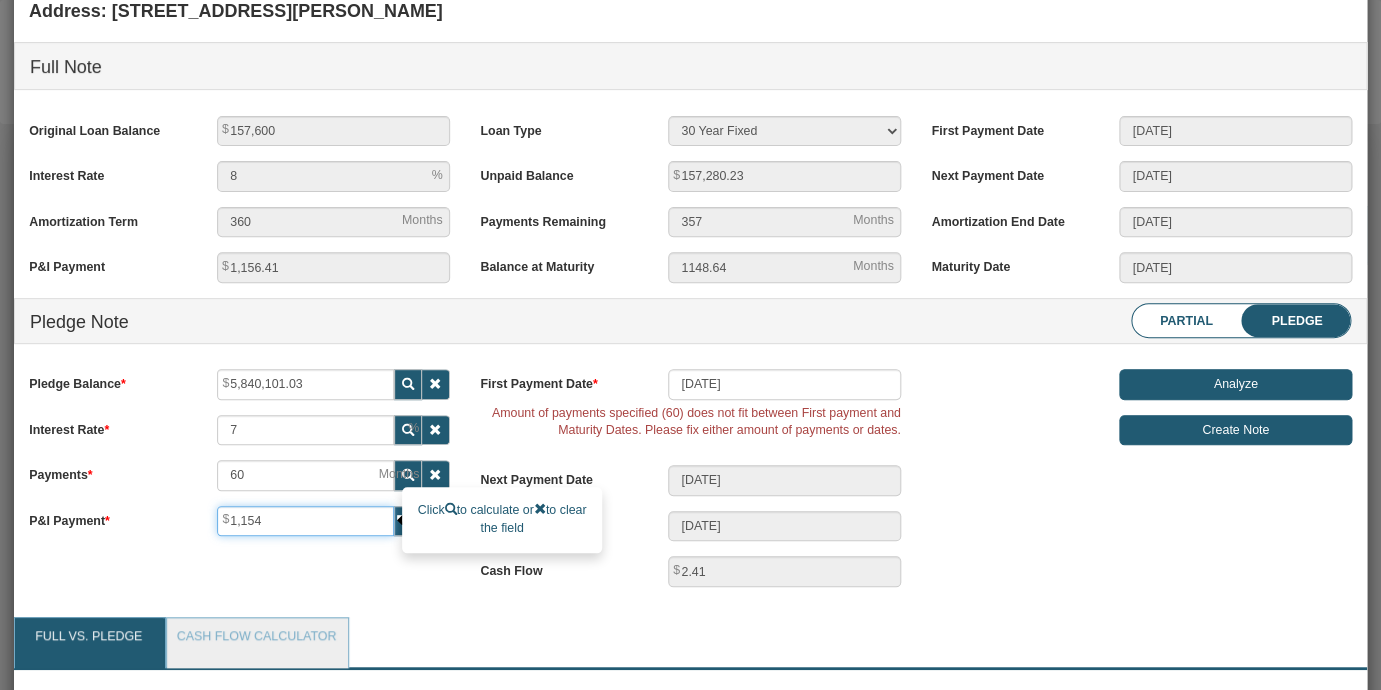 type on "115" 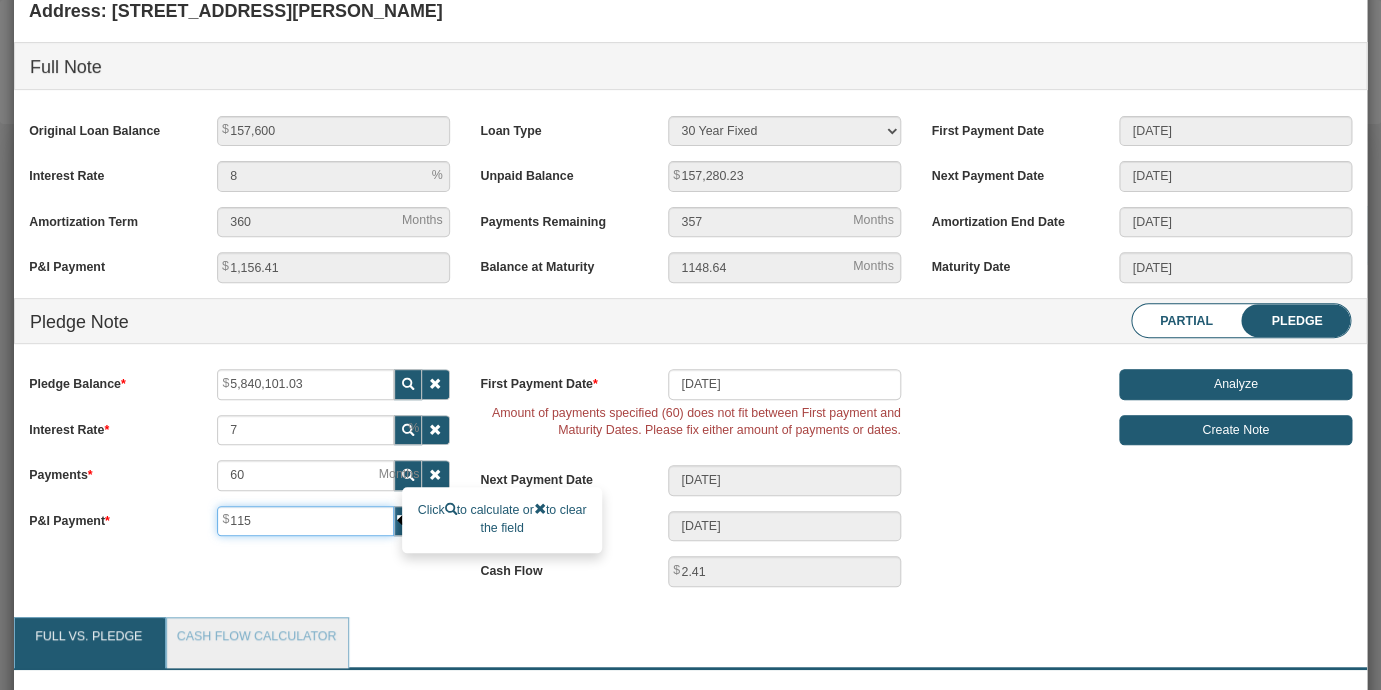 type on "1041.41" 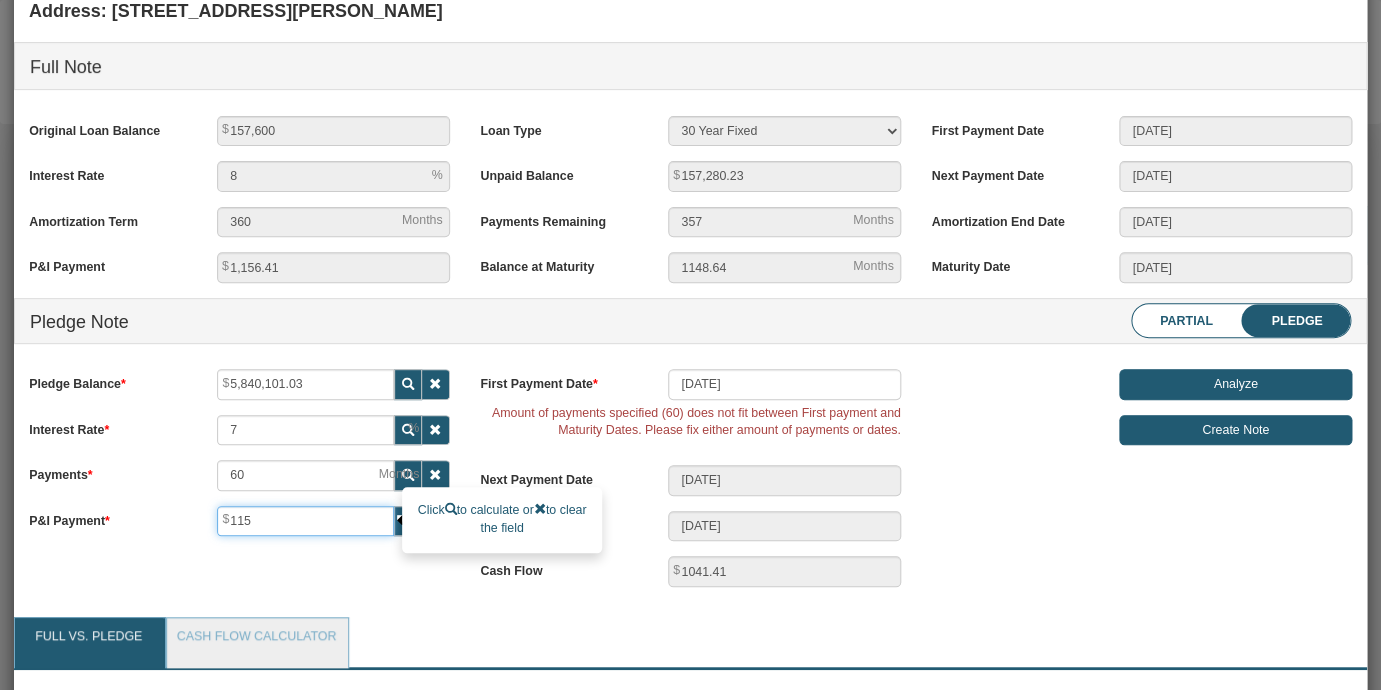type on "1,156" 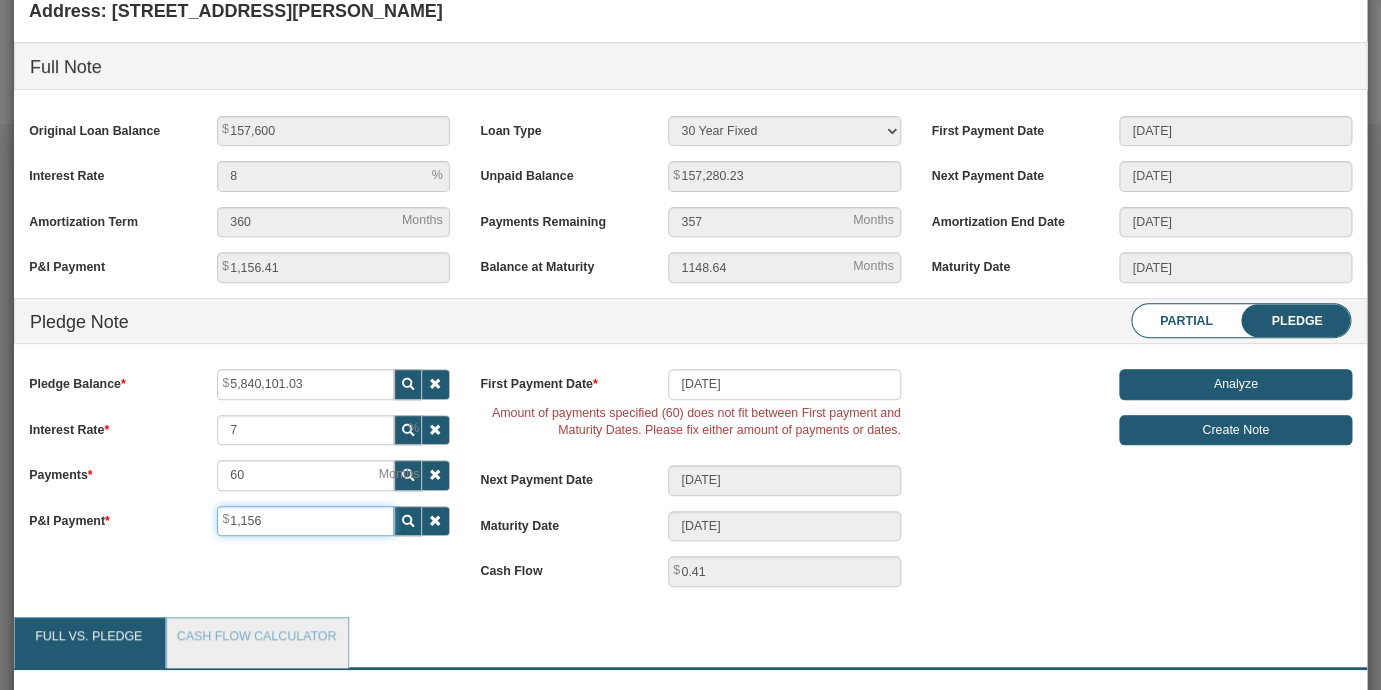 type on "1,156" 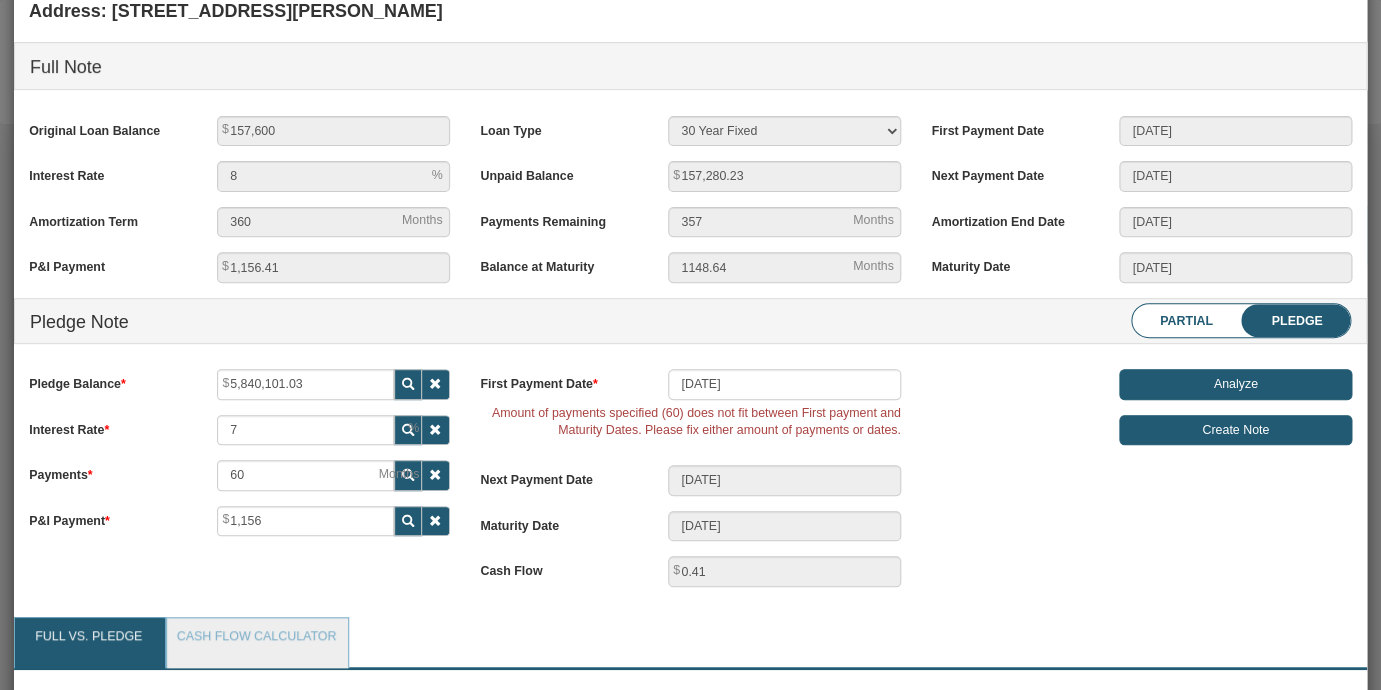 click at bounding box center (408, 384) 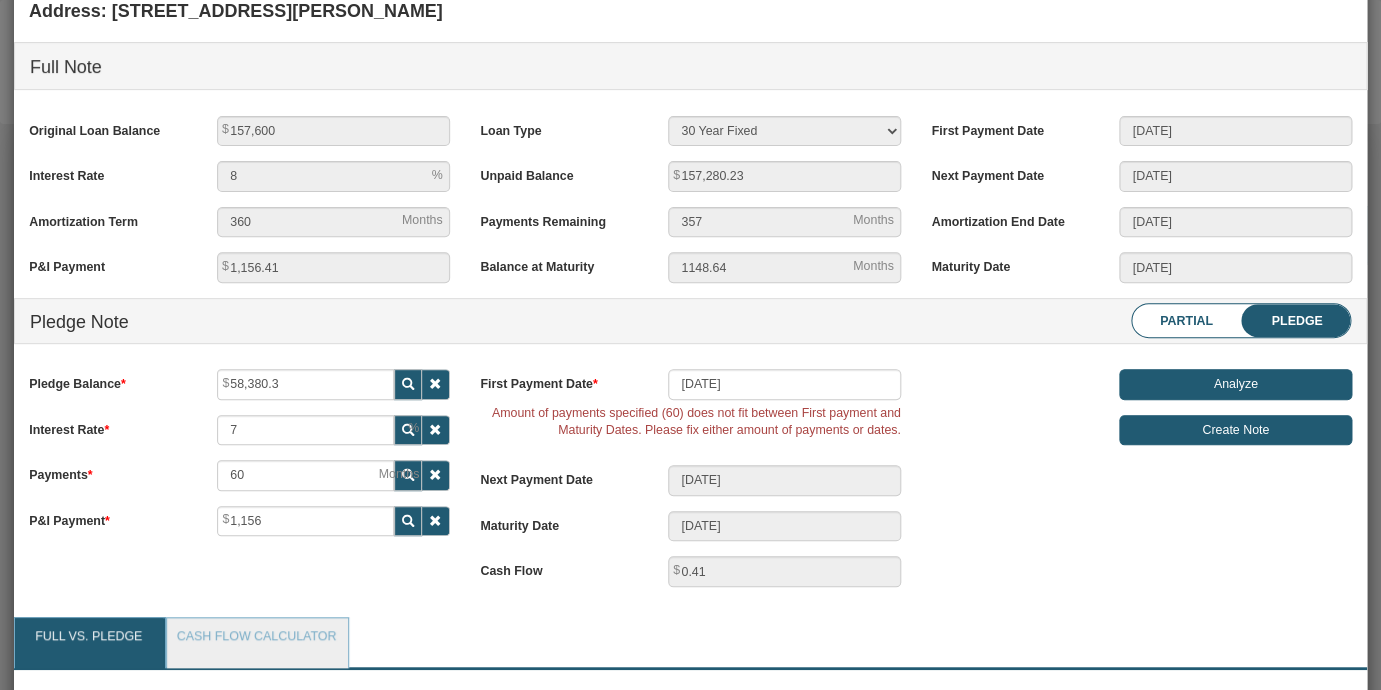 scroll, scrollTop: 999747, scrollLeft: 999677, axis: both 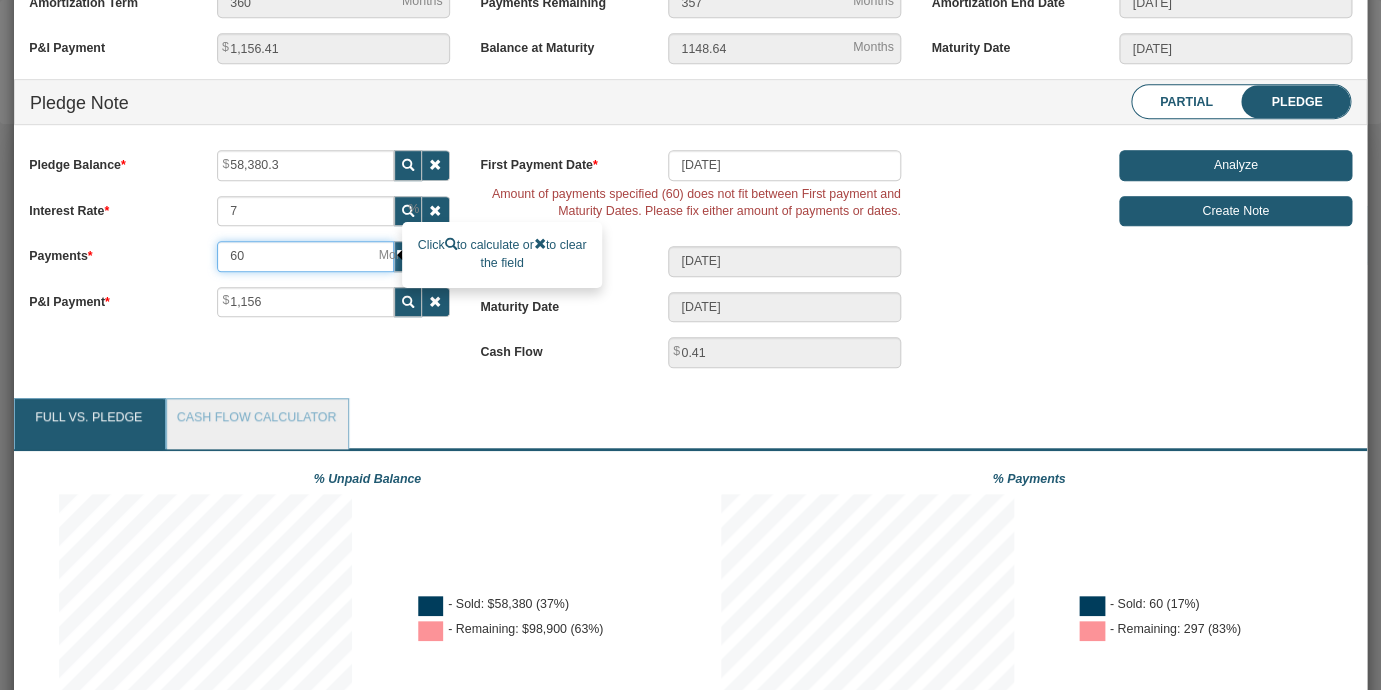 click on "60" at bounding box center (305, 256) 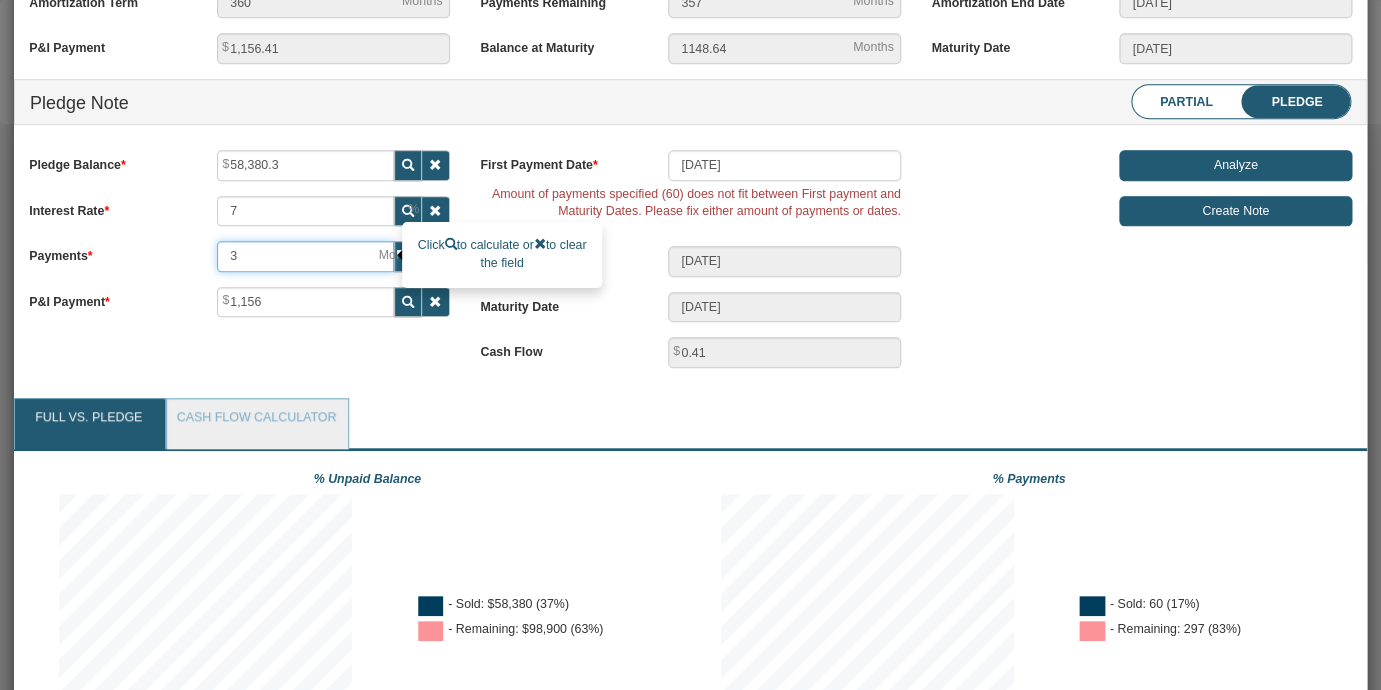 type on "10/01/2025" 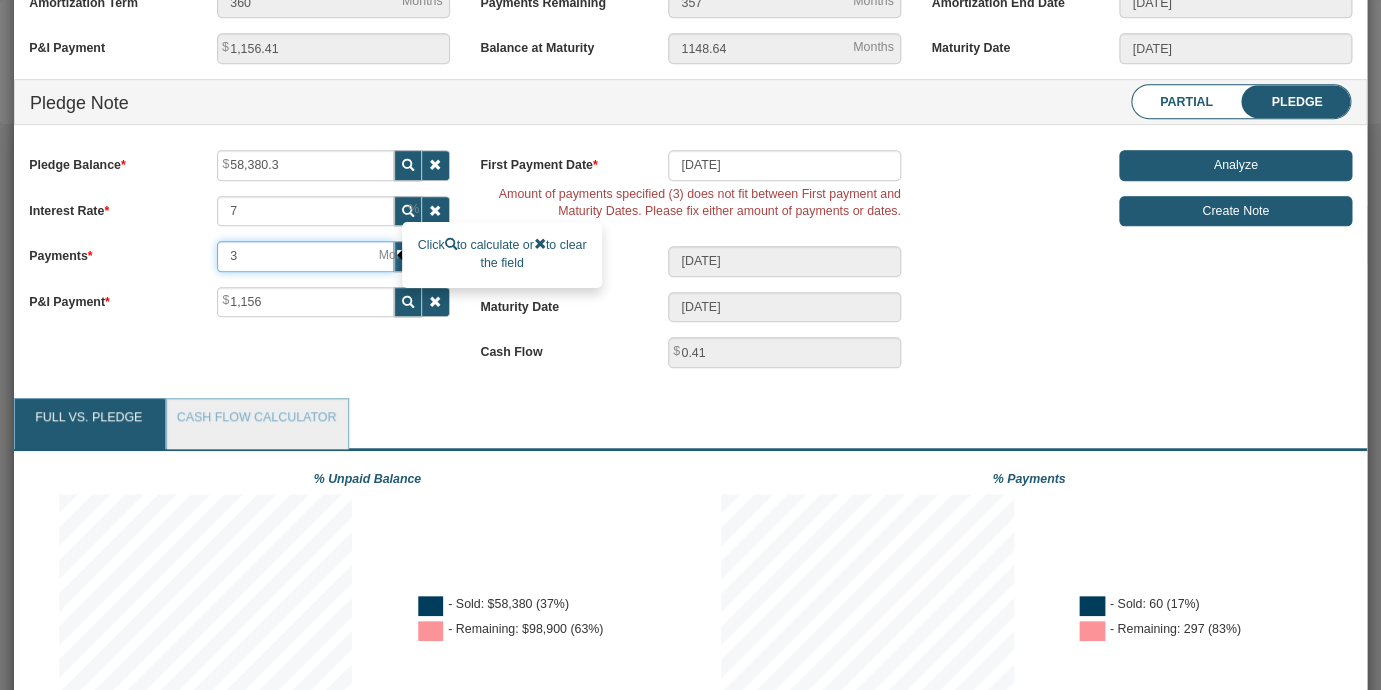 type on "36" 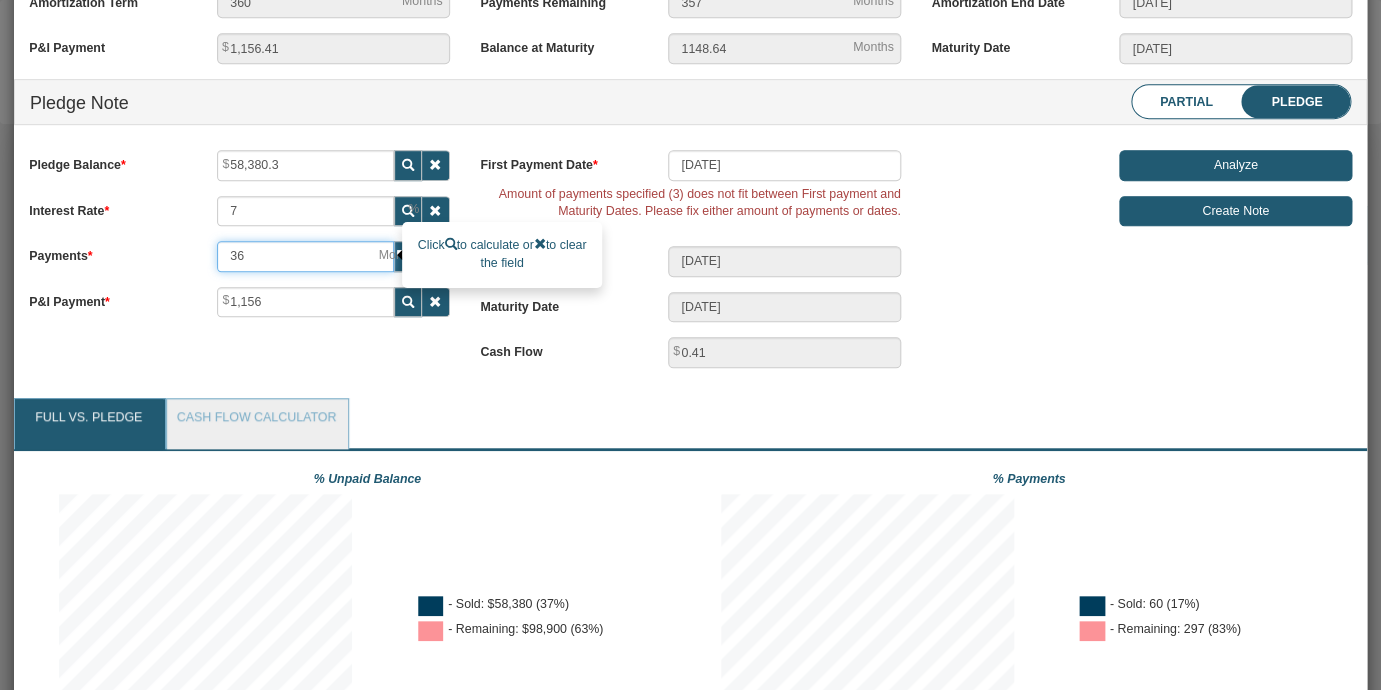 type on "07/01/2028" 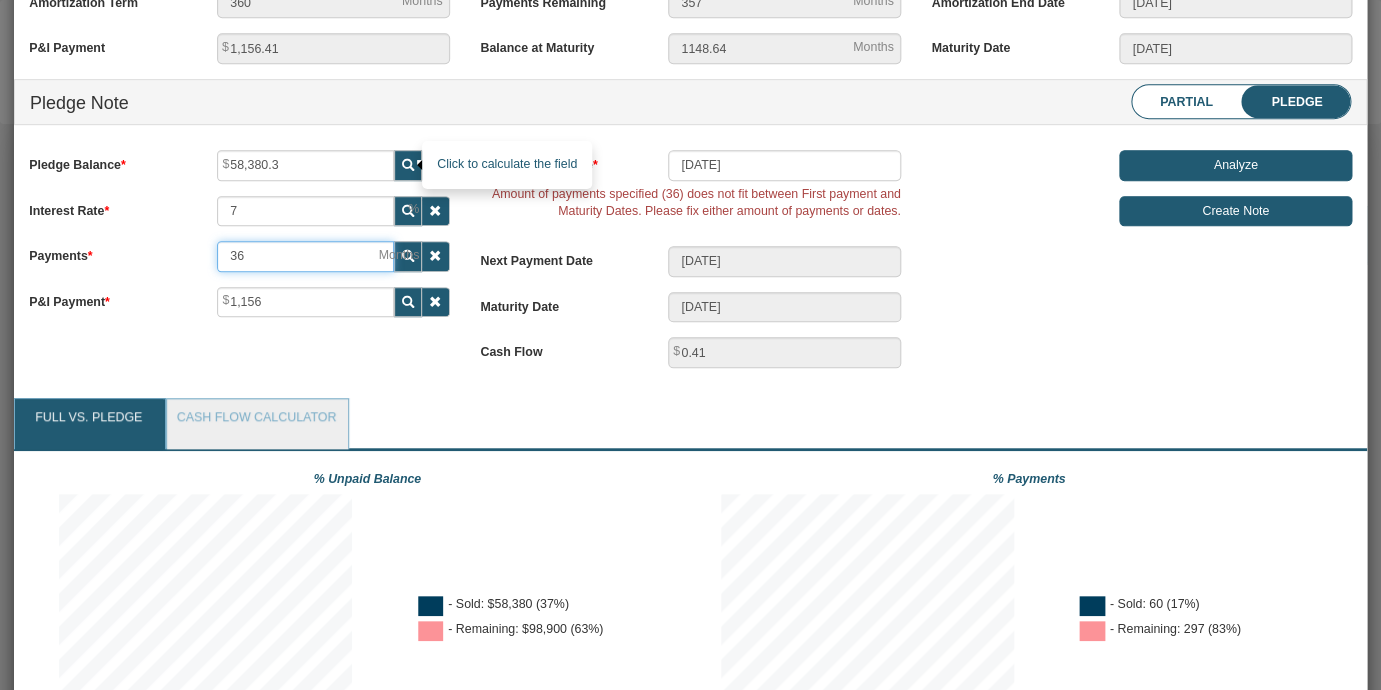 type on "36" 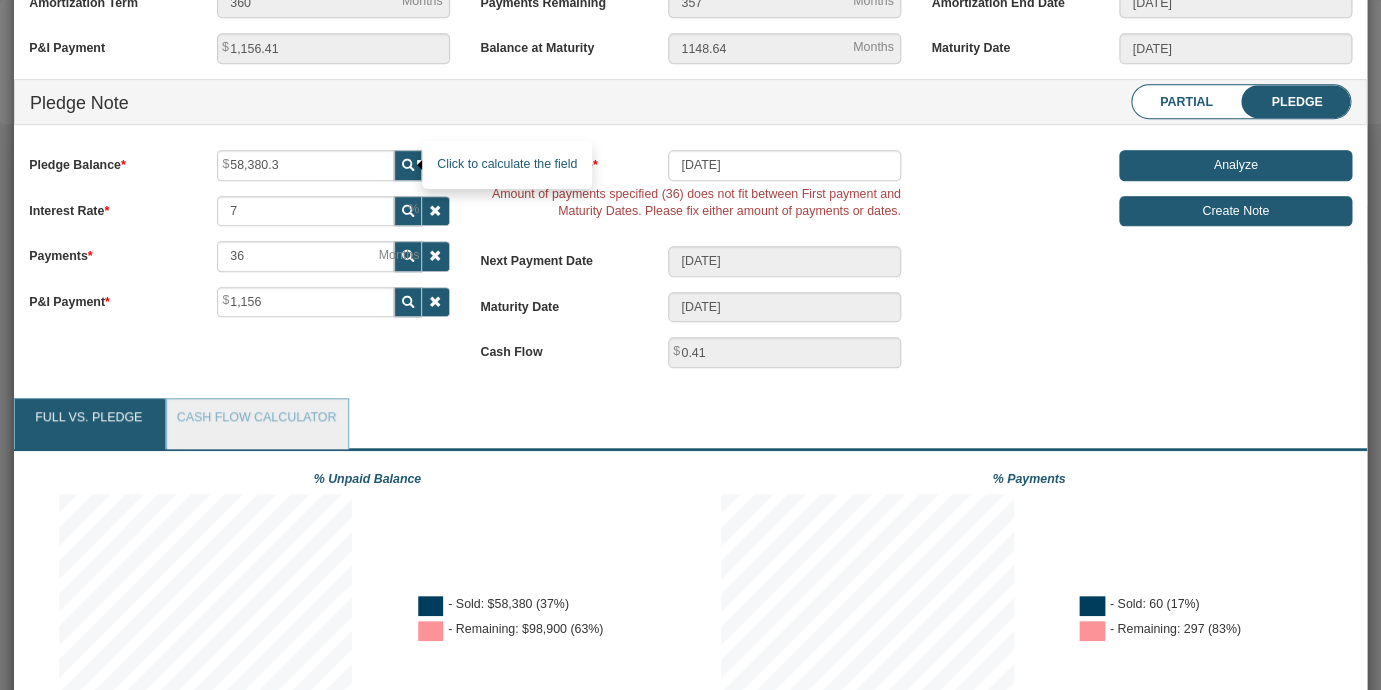 click at bounding box center [408, 165] 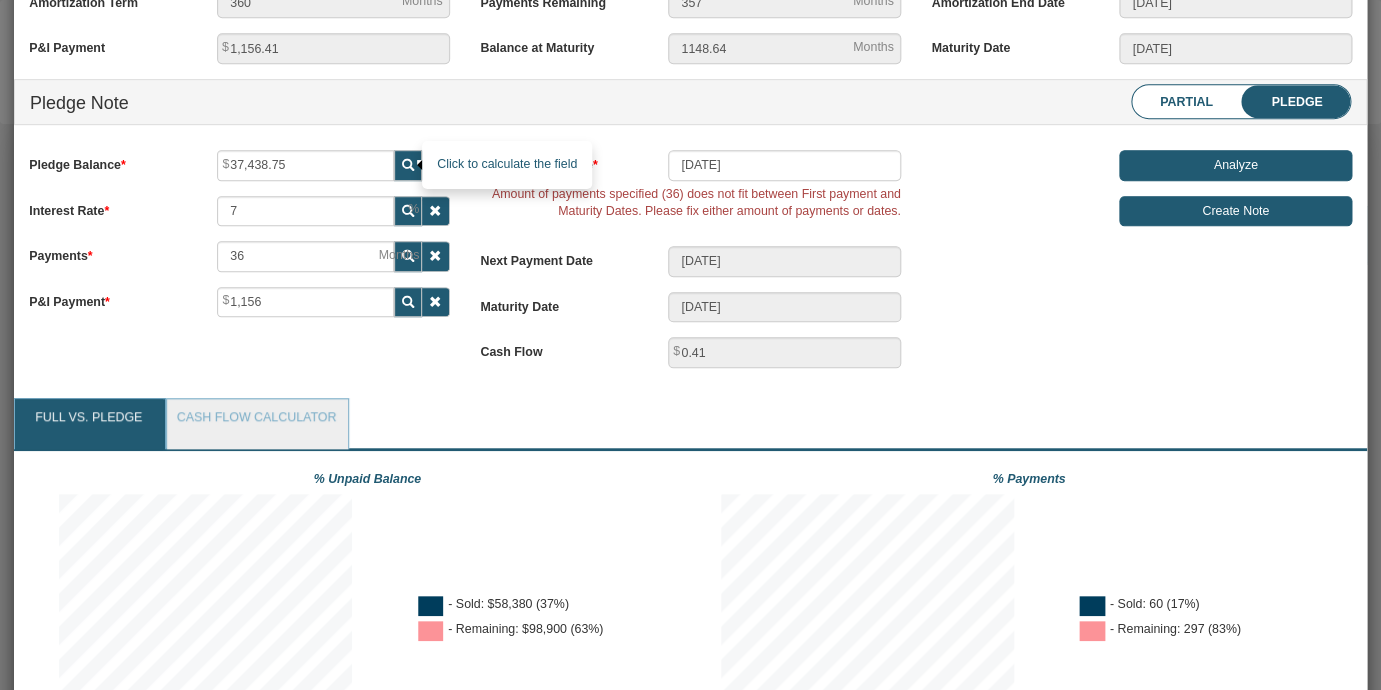 scroll, scrollTop: 116, scrollLeft: 0, axis: vertical 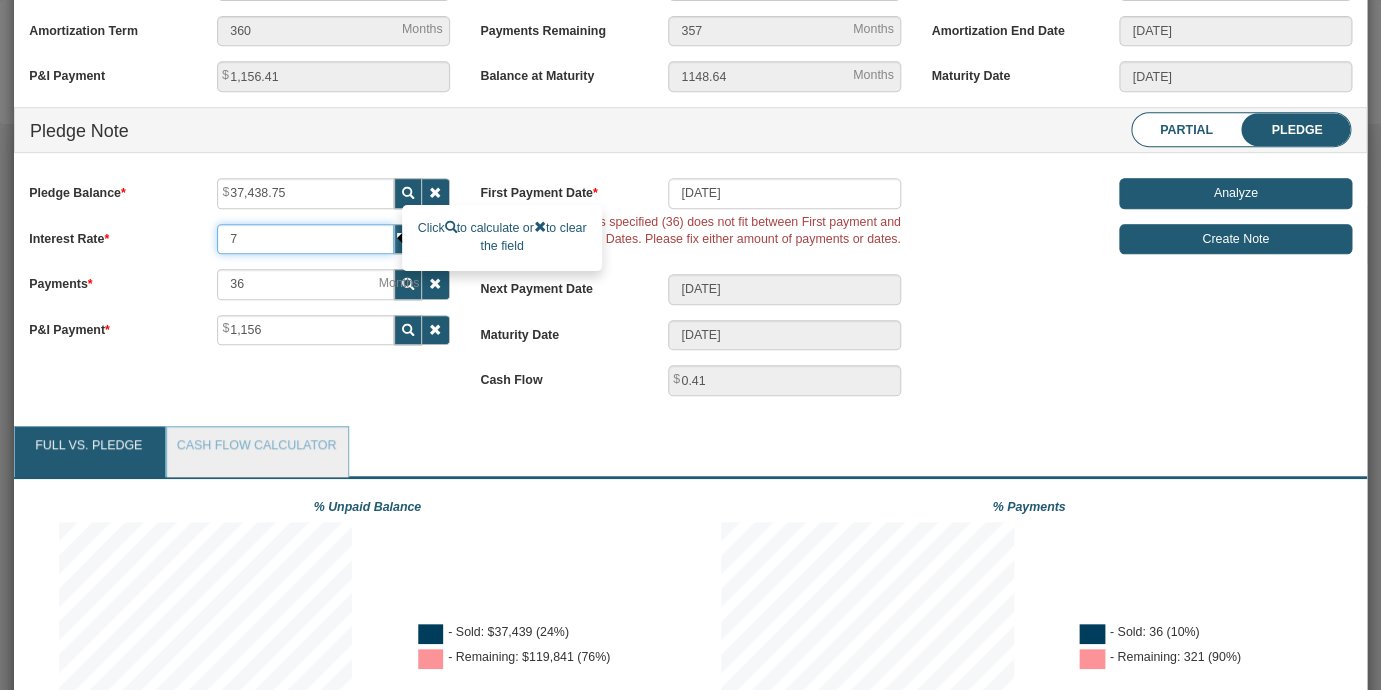 click on "7" at bounding box center (305, 239) 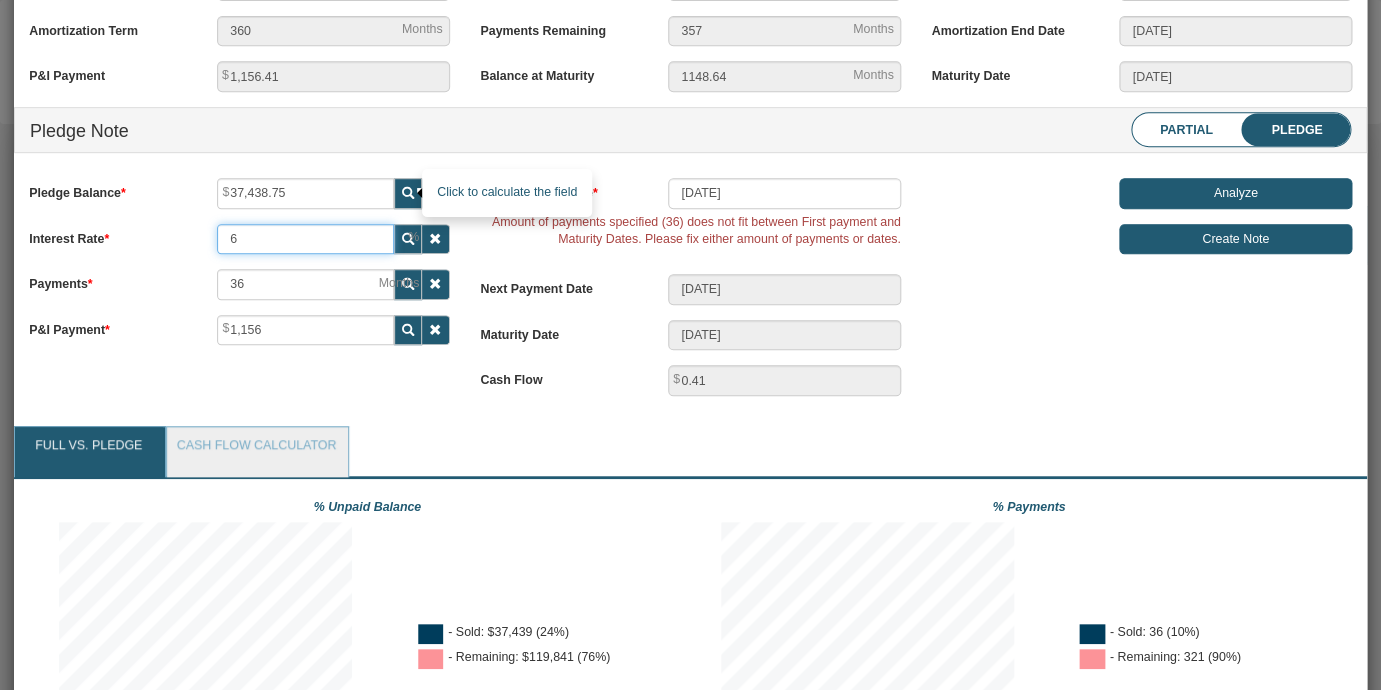type on "6" 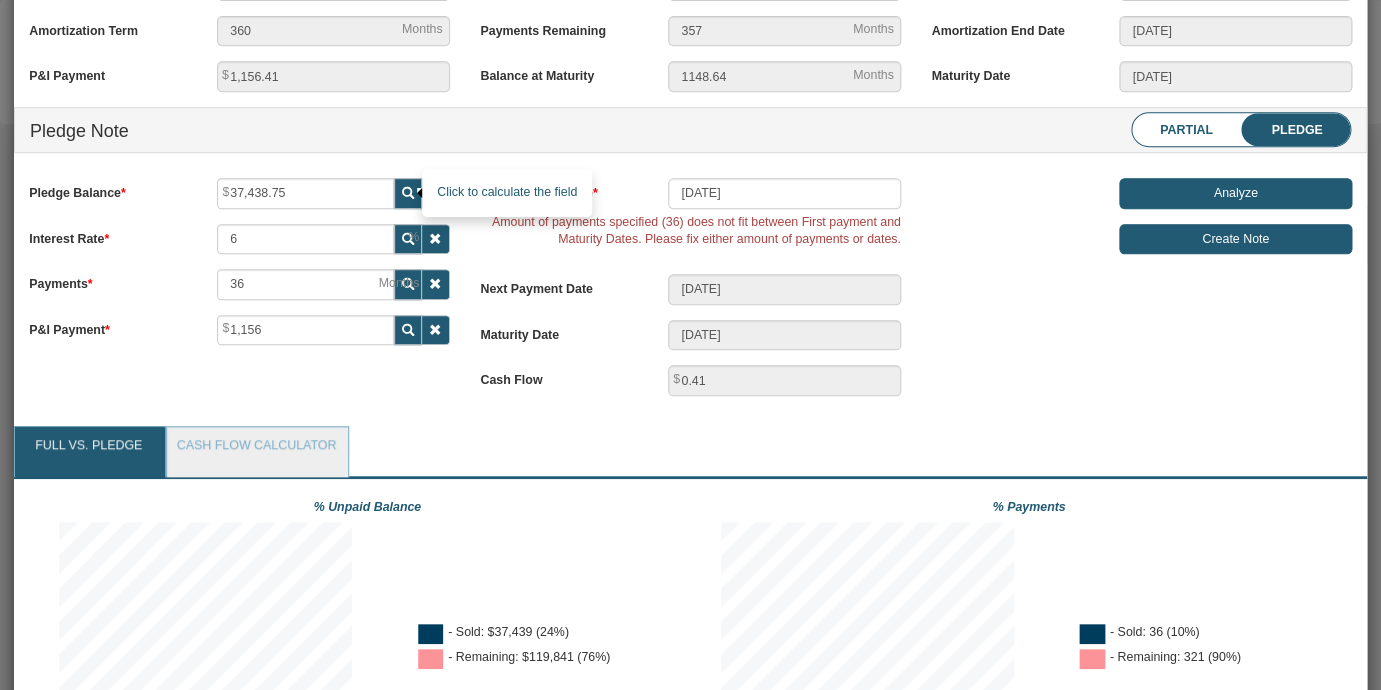 click at bounding box center [408, 193] 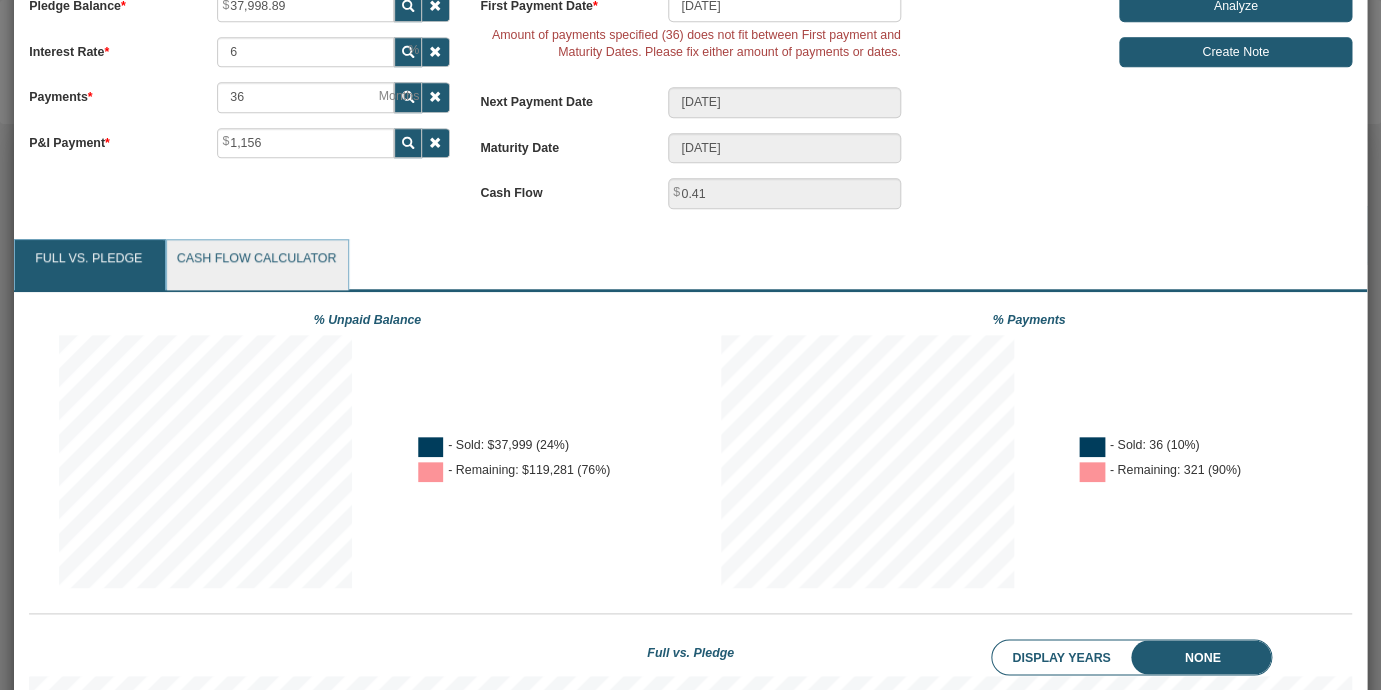 click on "Cash Flow Calculator" at bounding box center (257, 265) 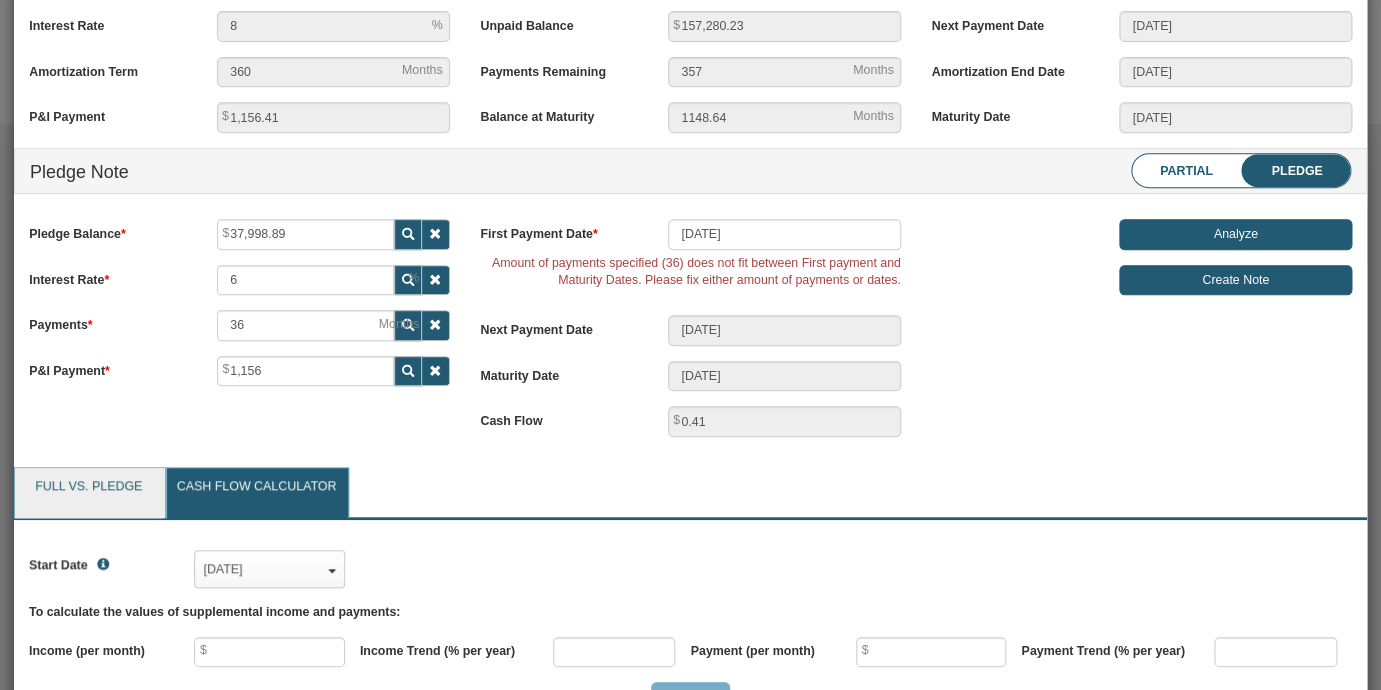 click on "Full vs. Pledge" at bounding box center (89, 493) 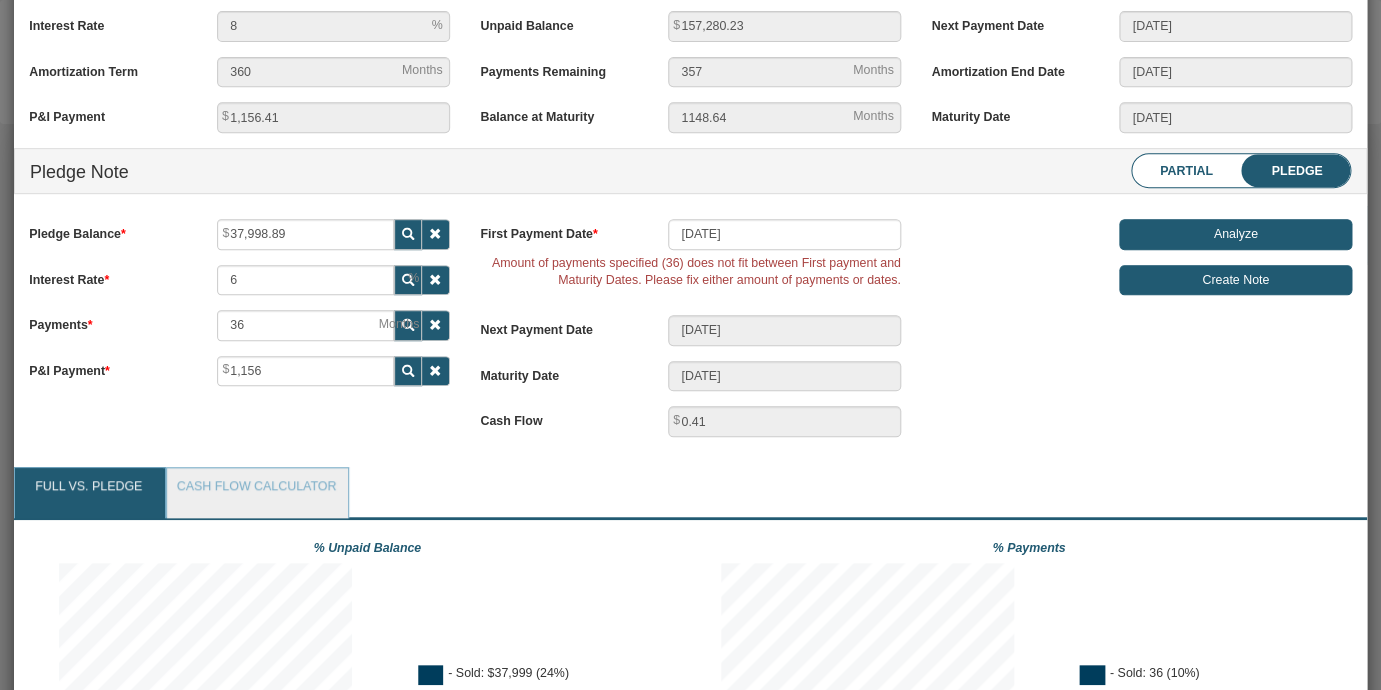 click on "Analyze" at bounding box center (1235, 234) 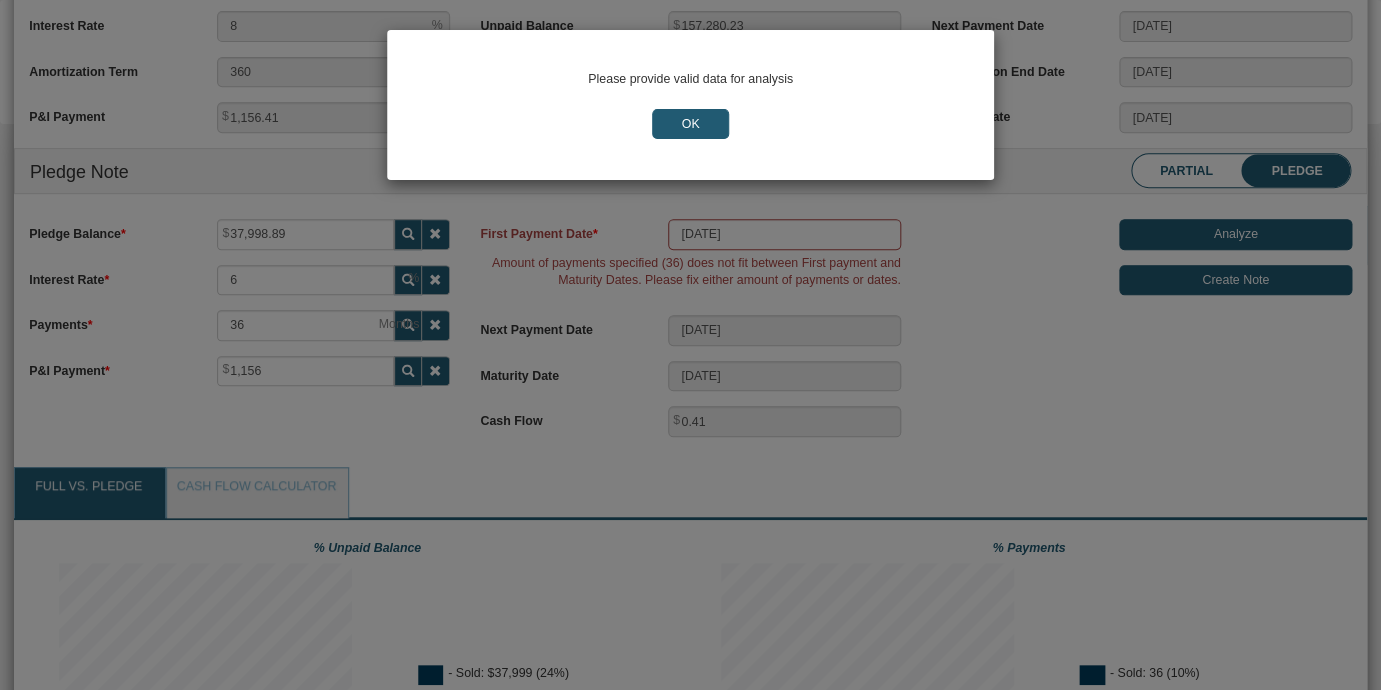 click on "OK" at bounding box center [690, 124] 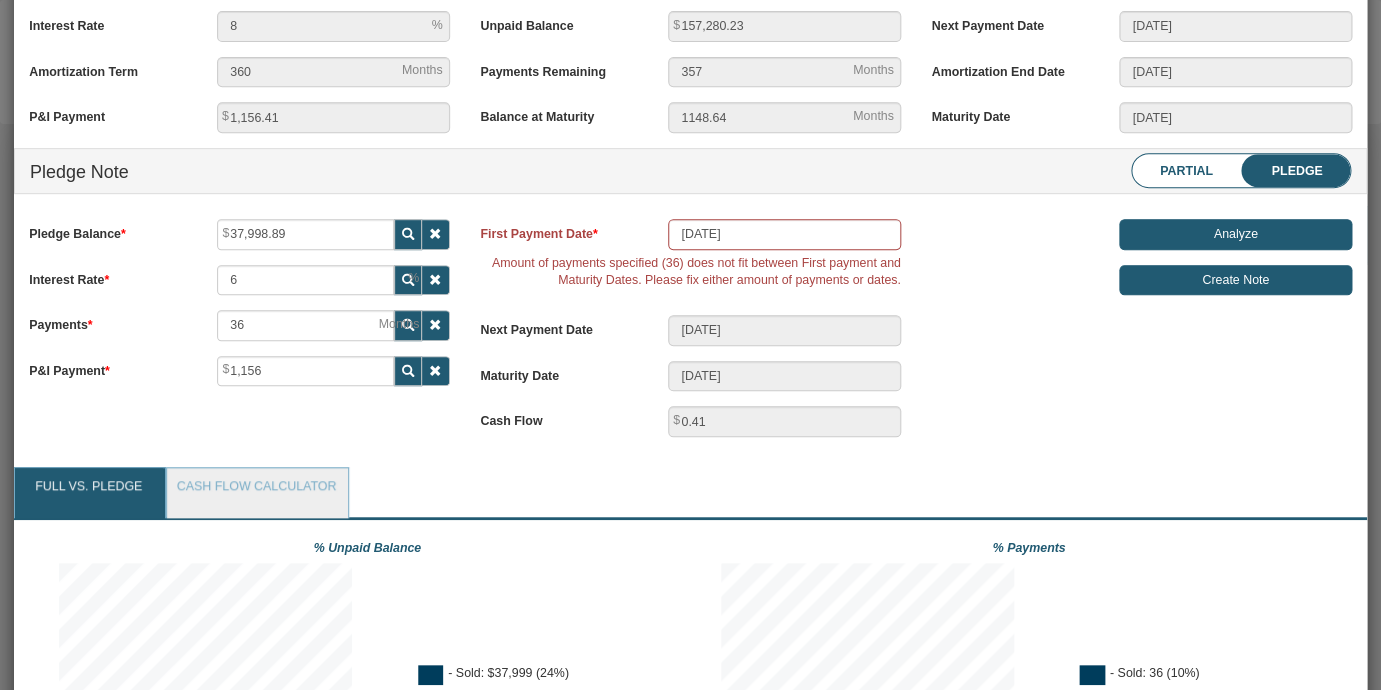 click on "Create Note" at bounding box center [1141, 280] 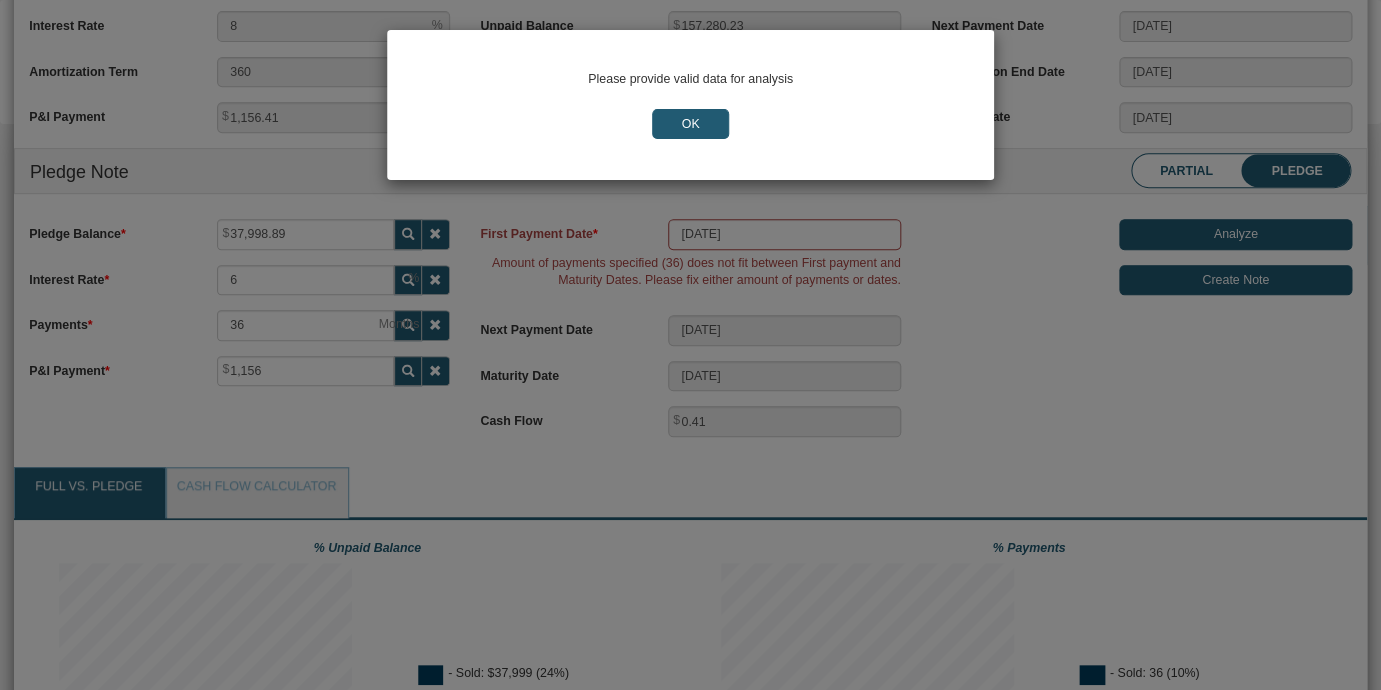 click on "OK" at bounding box center [690, 124] 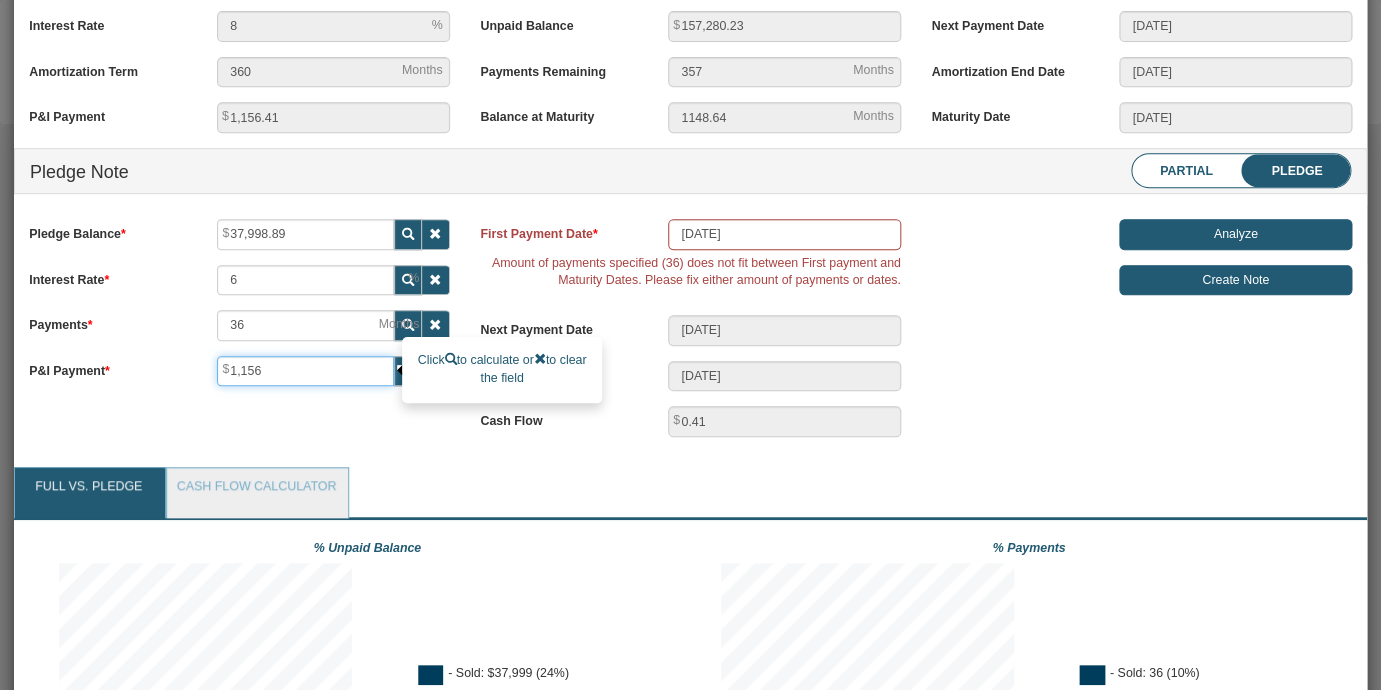 click on "1,156" at bounding box center (305, 371) 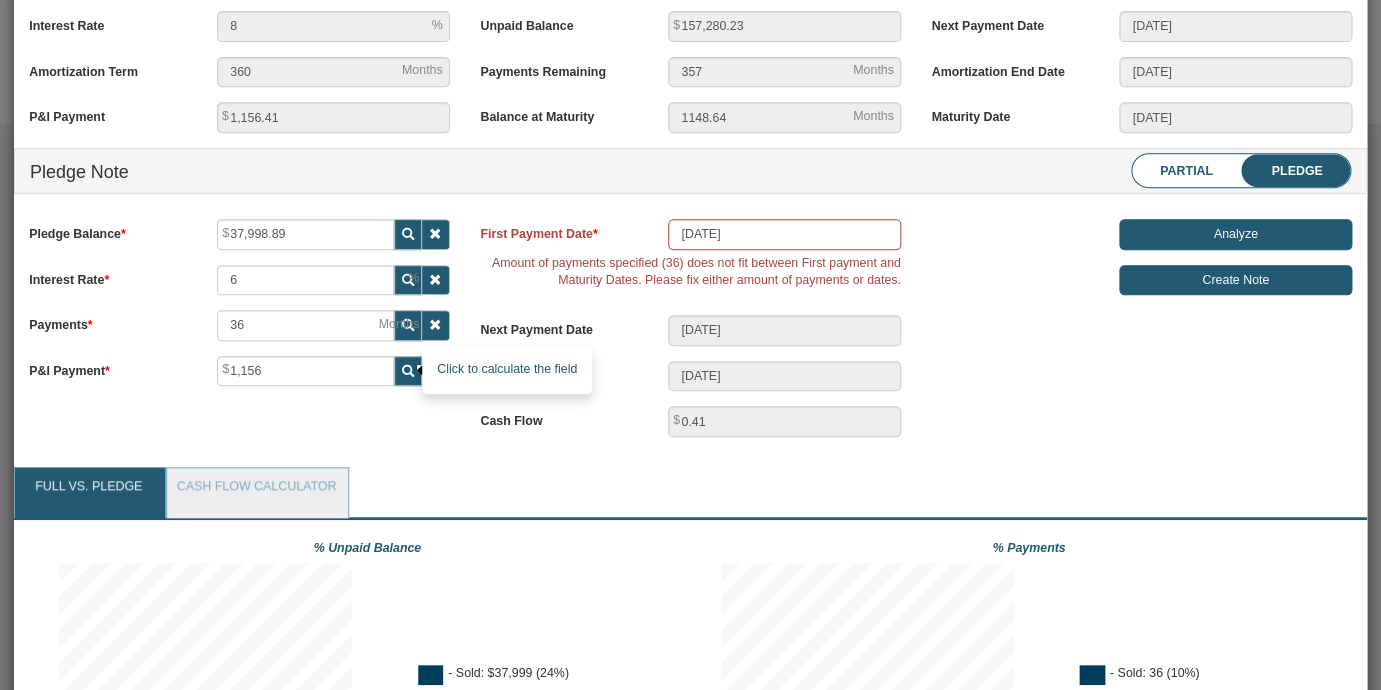 click at bounding box center [408, 371] 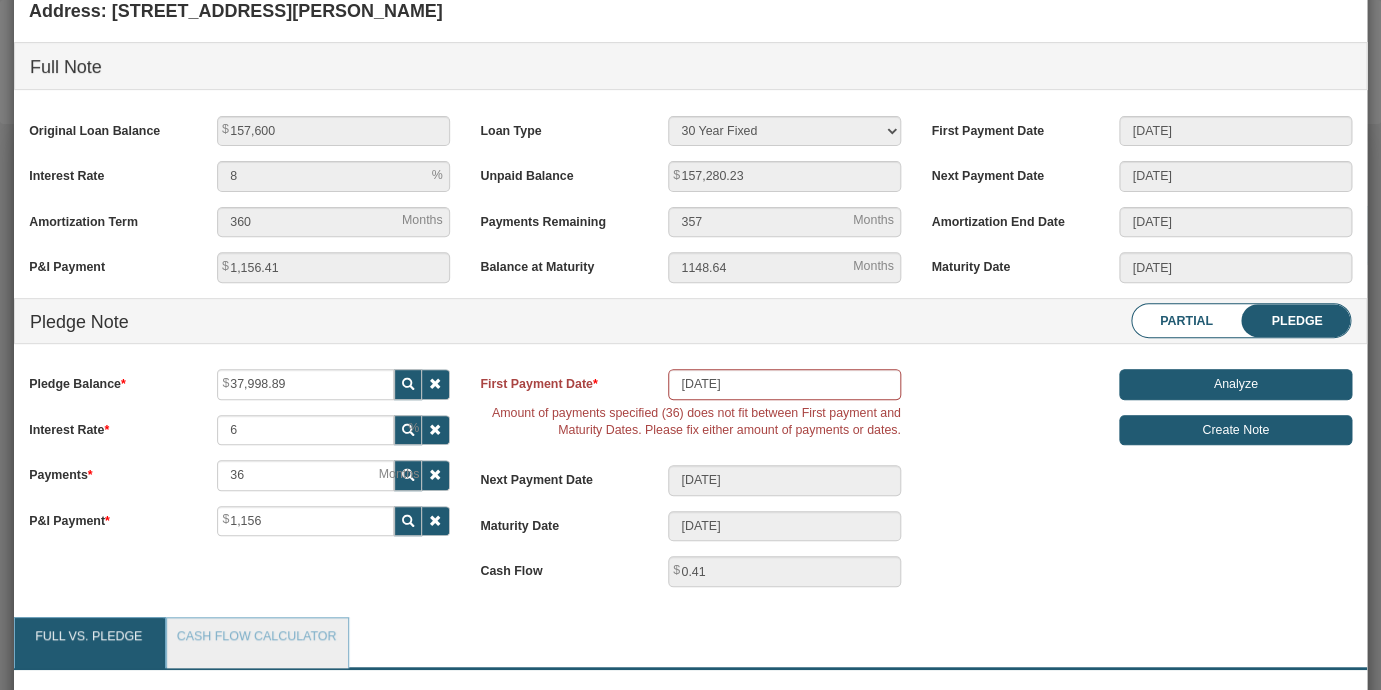 click on "Interest Rate
6" at bounding box center [239, 430] 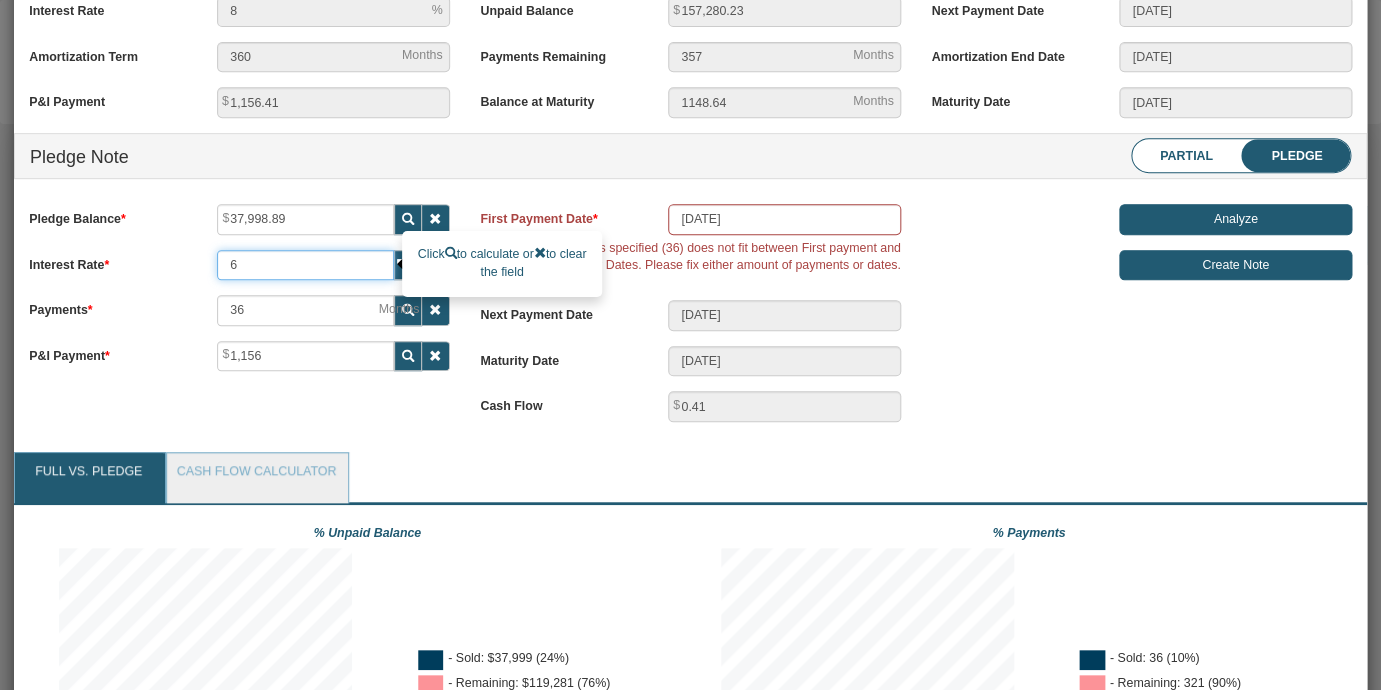 click on "6" at bounding box center (305, 265) 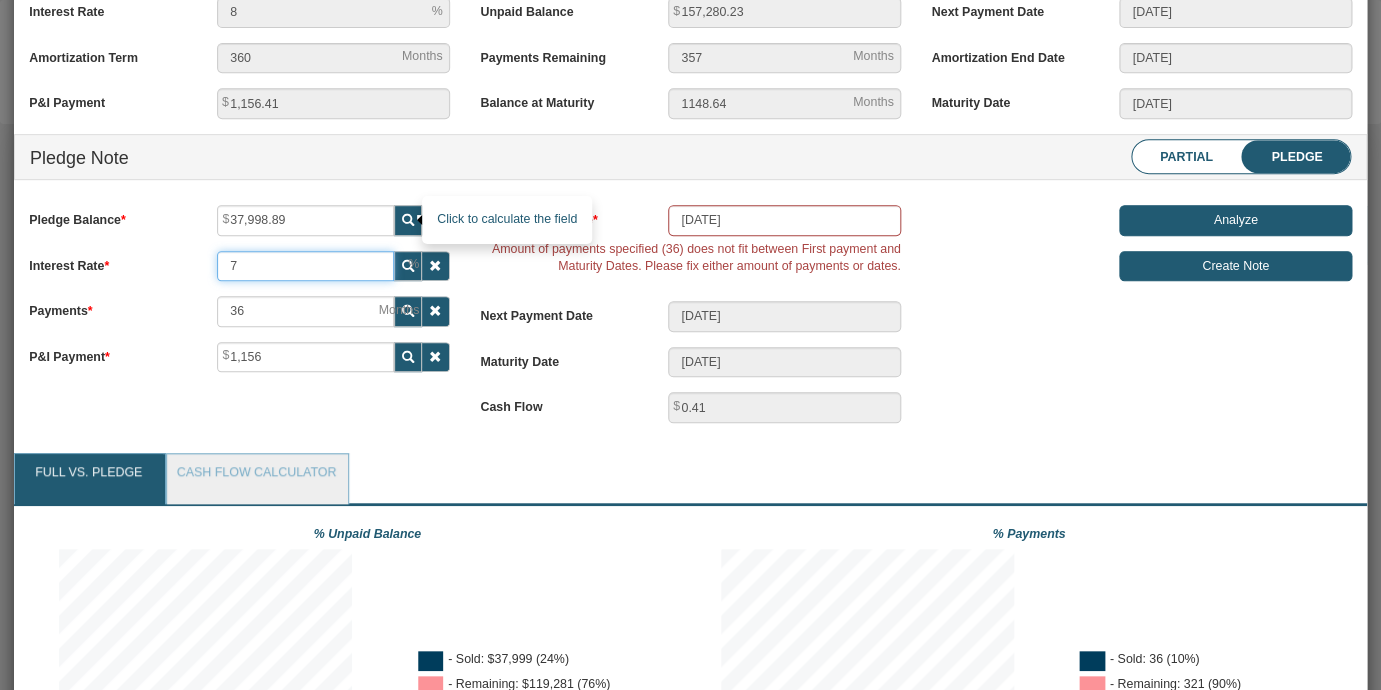 type on "7" 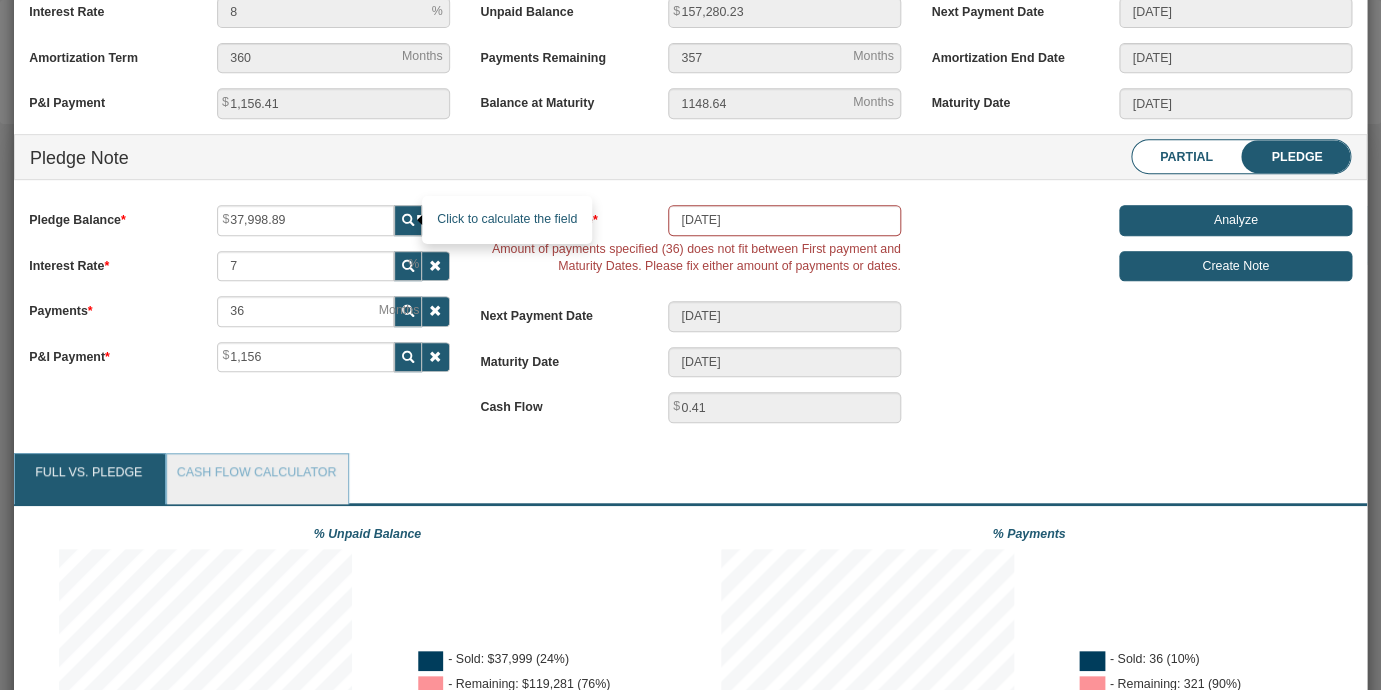 click at bounding box center [408, 220] 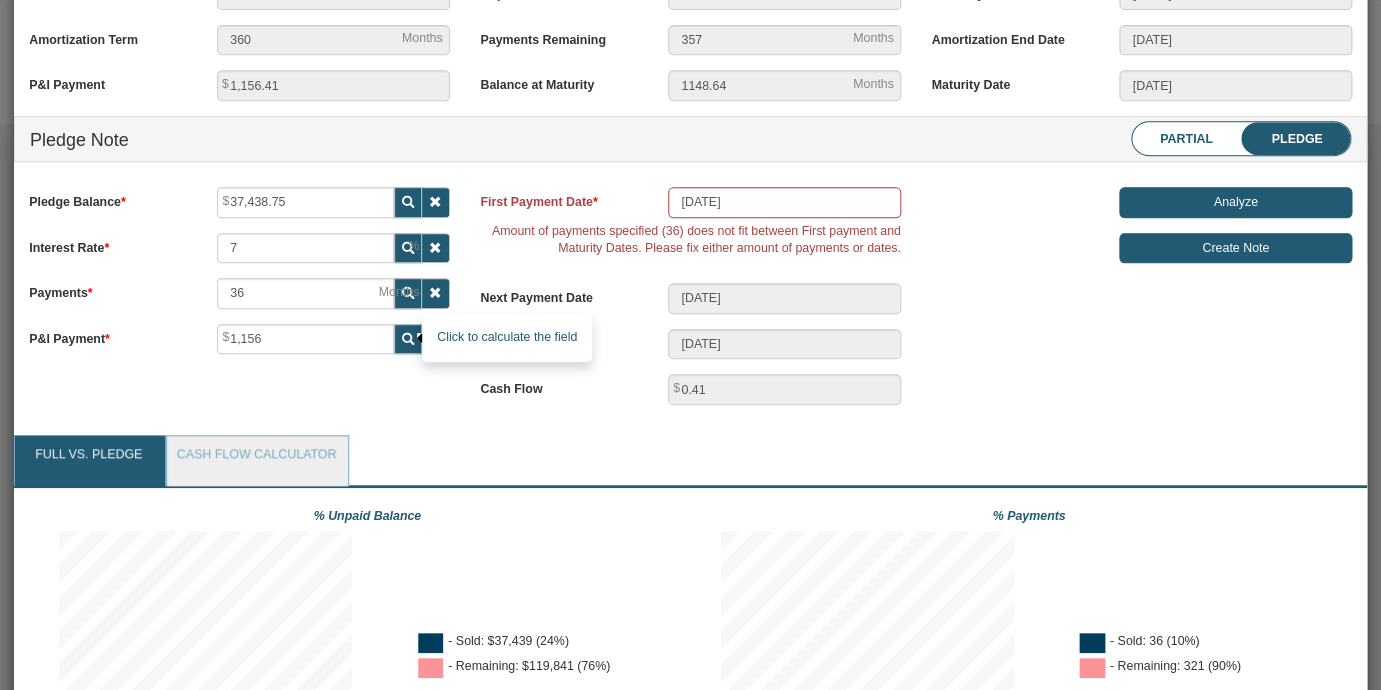 click at bounding box center (408, 339) 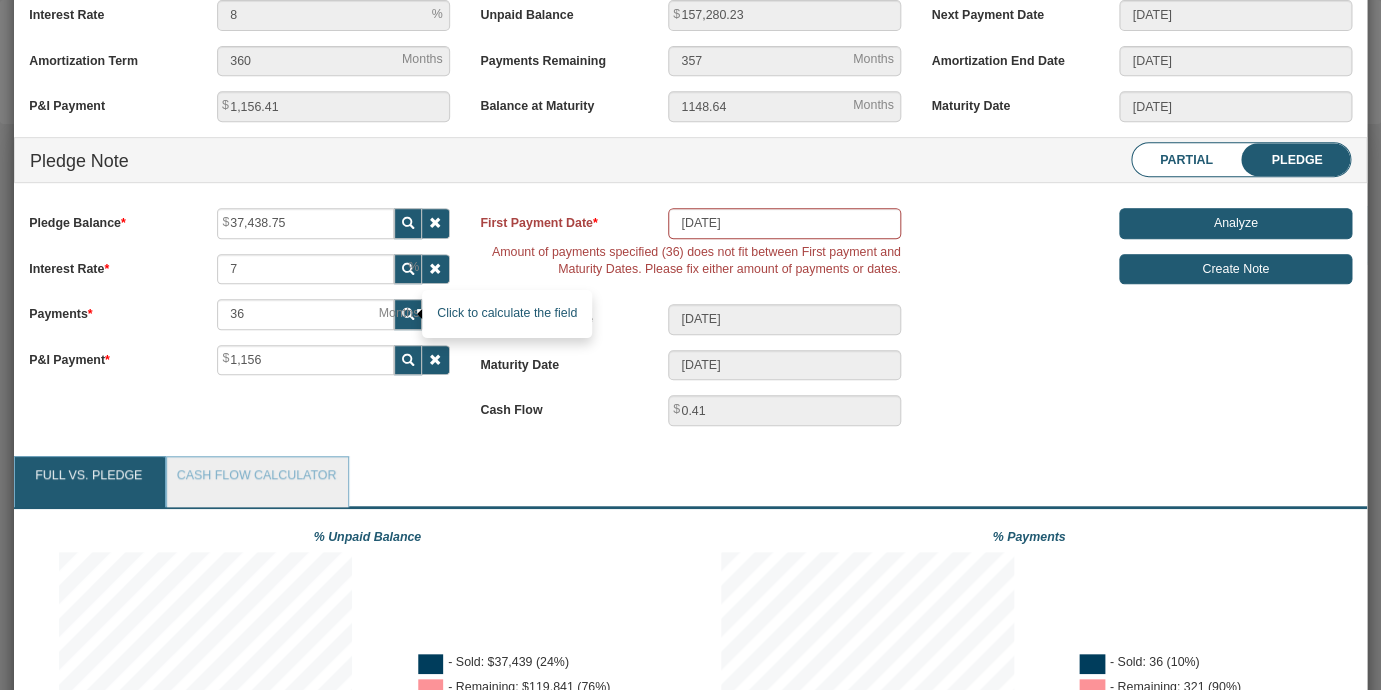 click at bounding box center (408, 314) 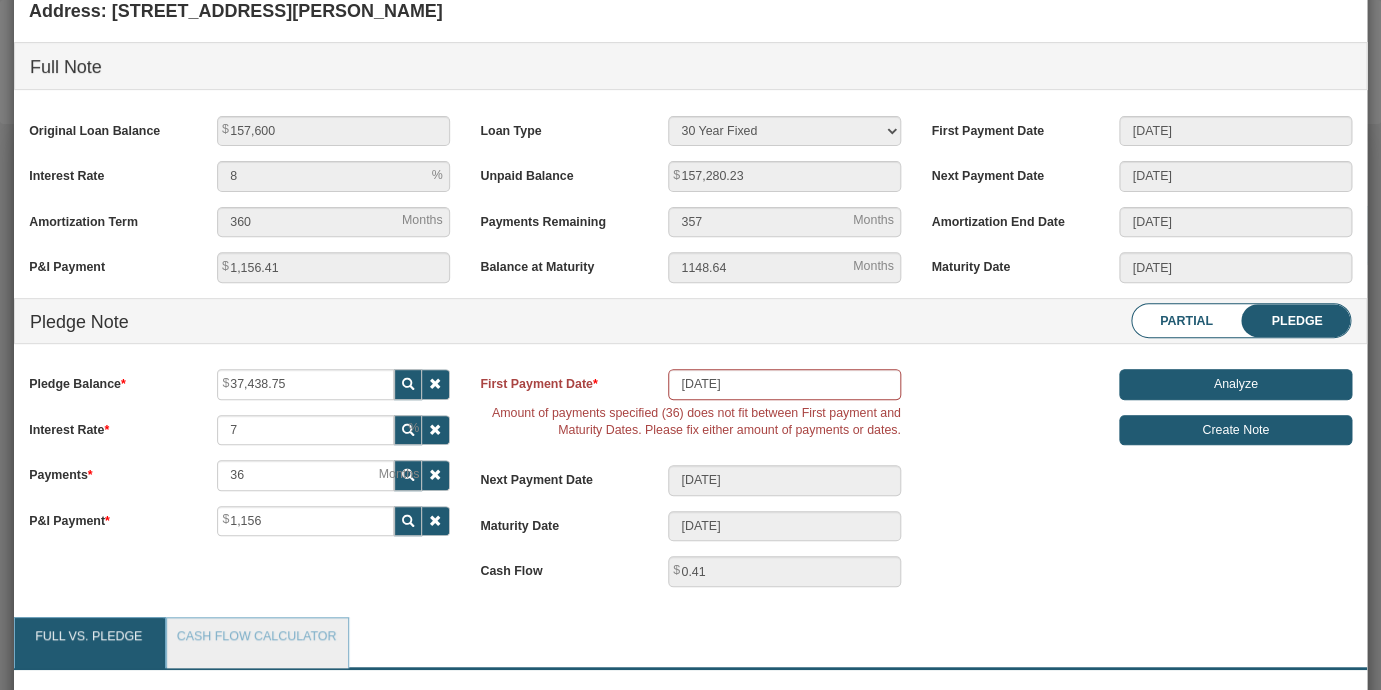 click on "Pledge Balance" at bounding box center [108, 381] 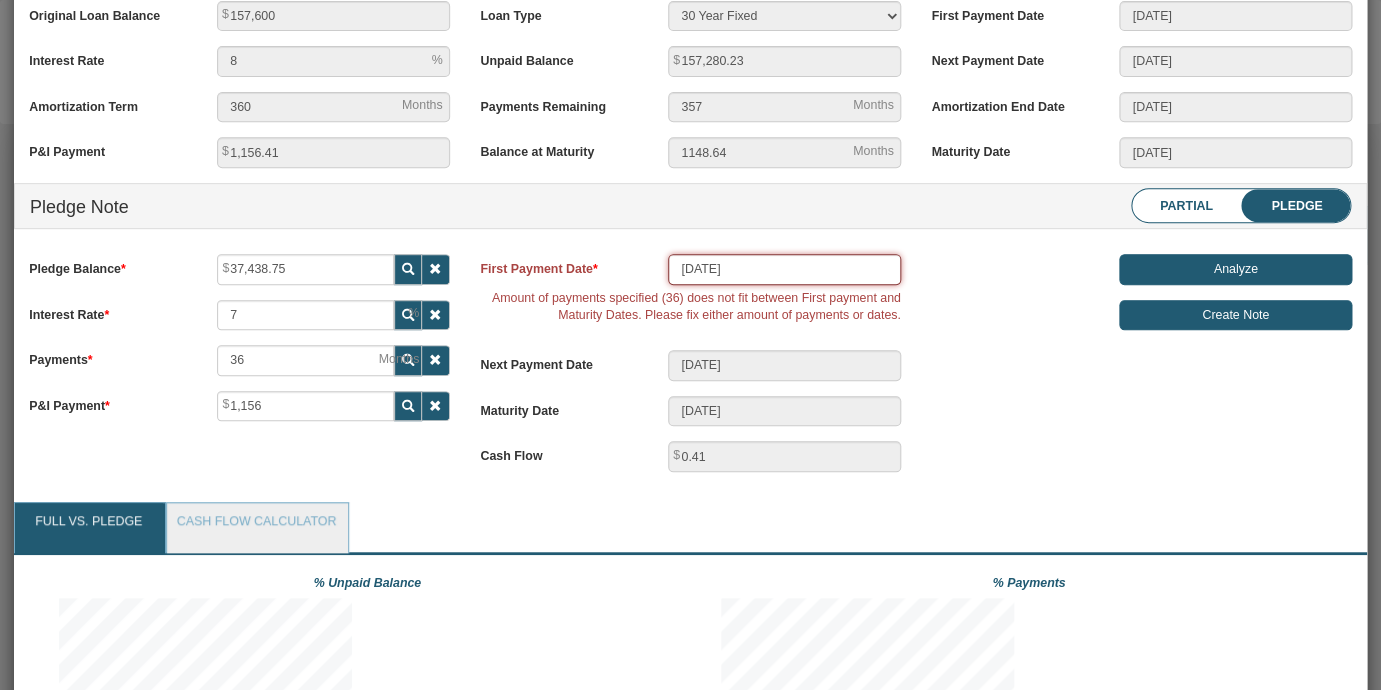 click on "[DATE]" at bounding box center (784, 269) 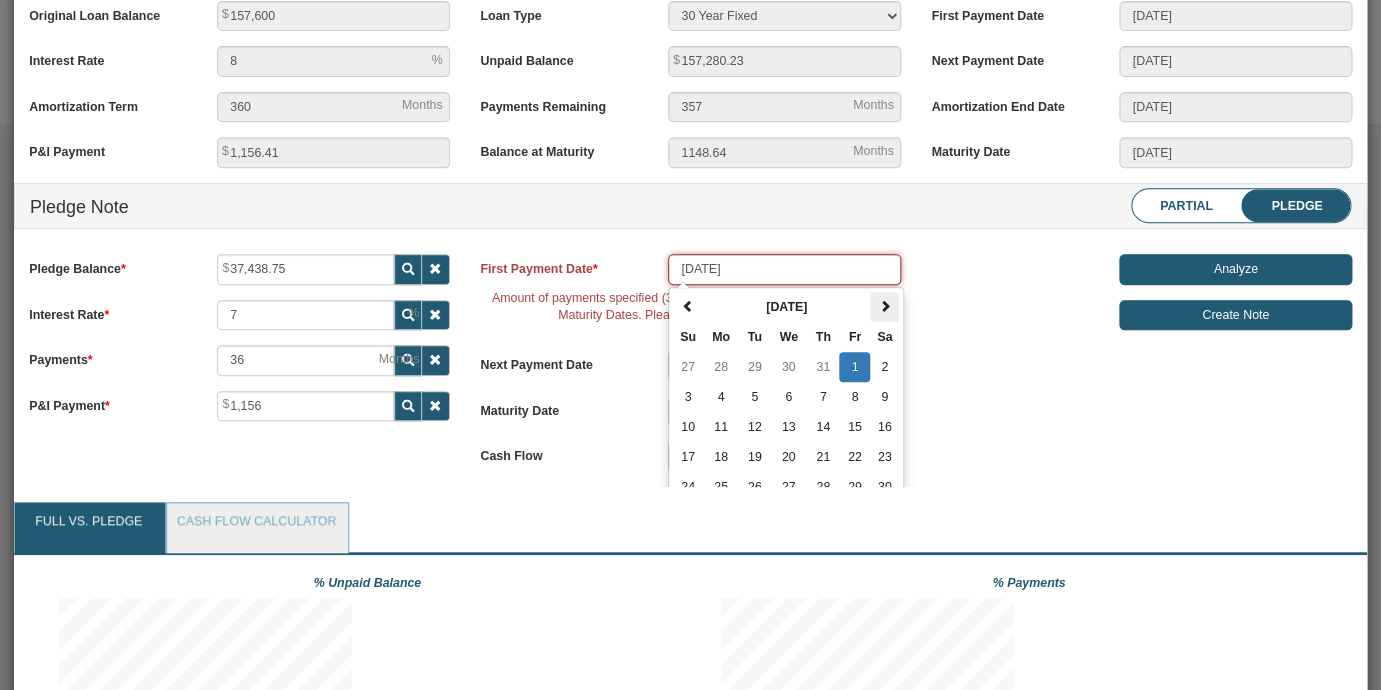 click at bounding box center [885, 306] 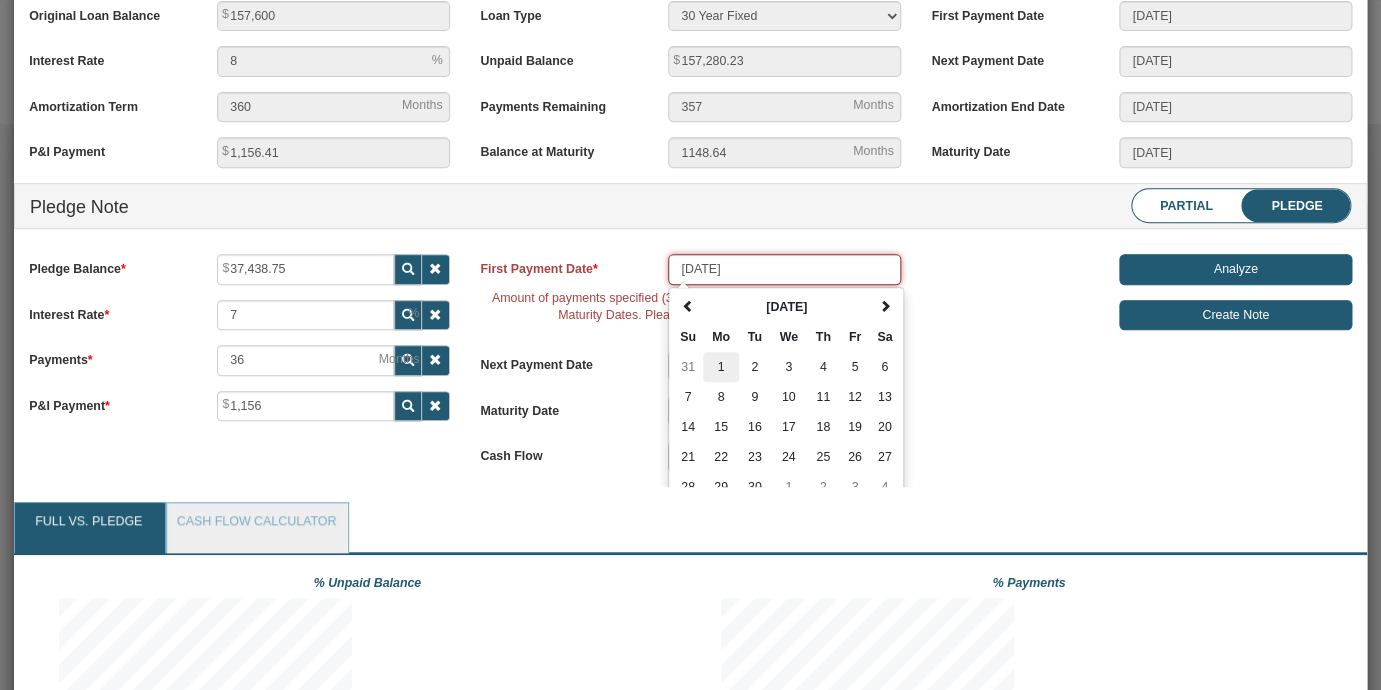 click on "1" at bounding box center (721, 367) 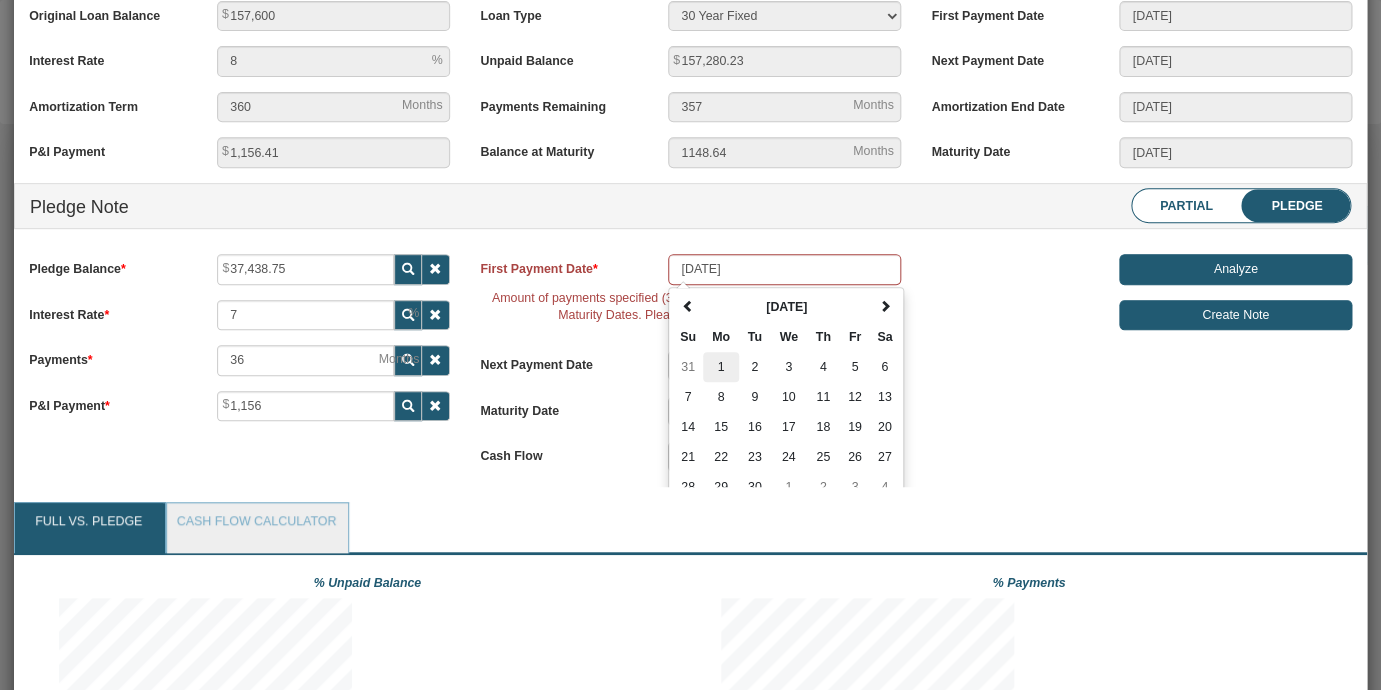 type on "09/01/2025" 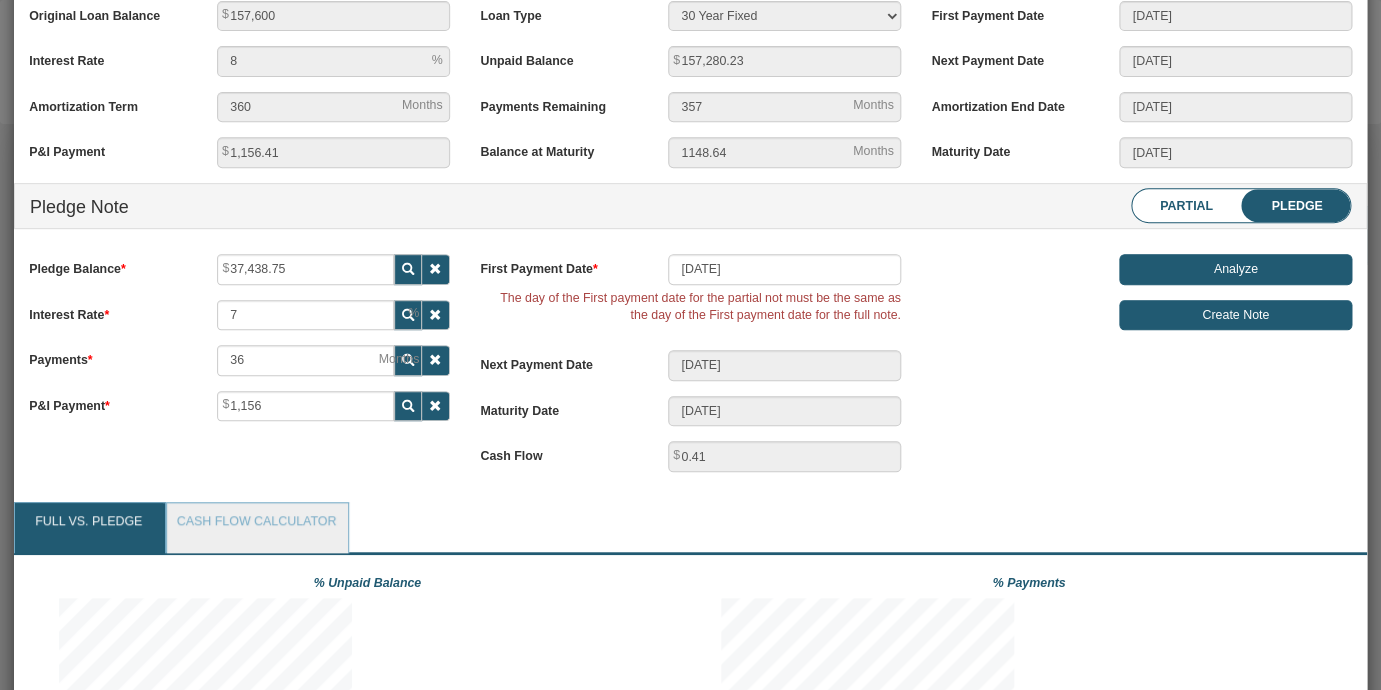 type on "09/01/2025" 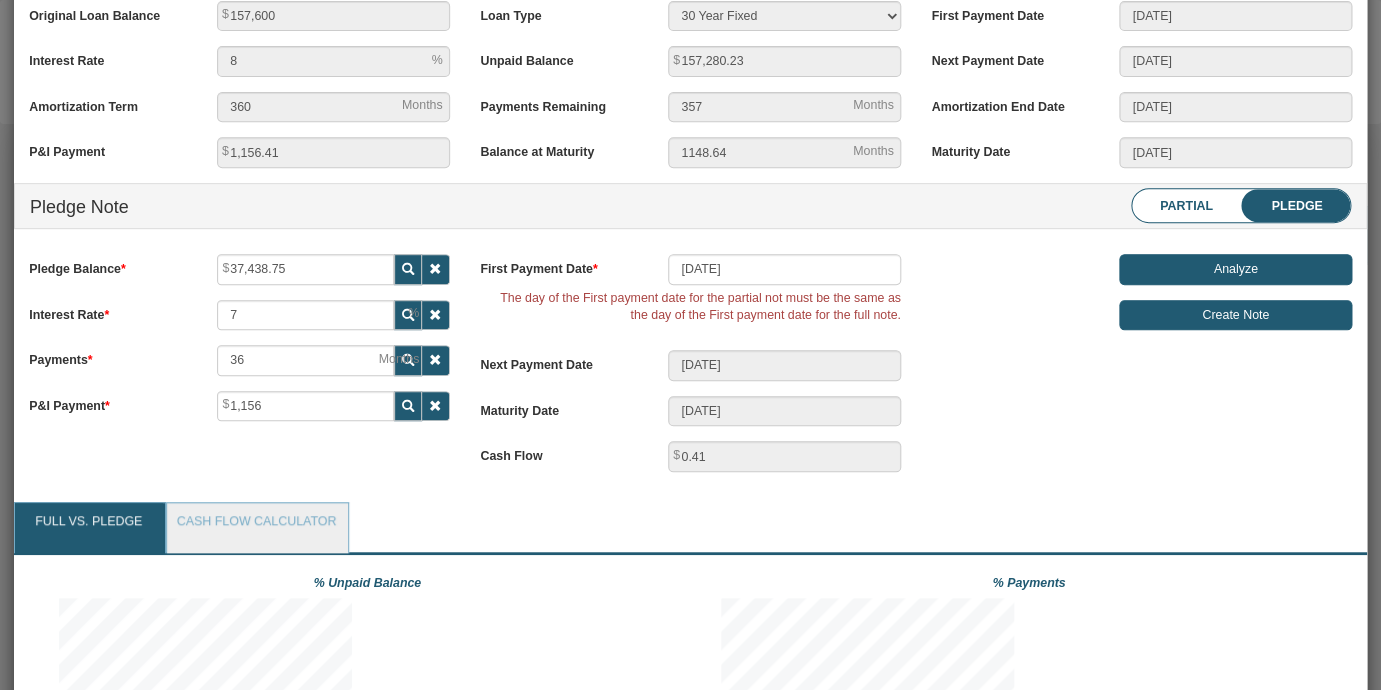 type on "08/01/2028" 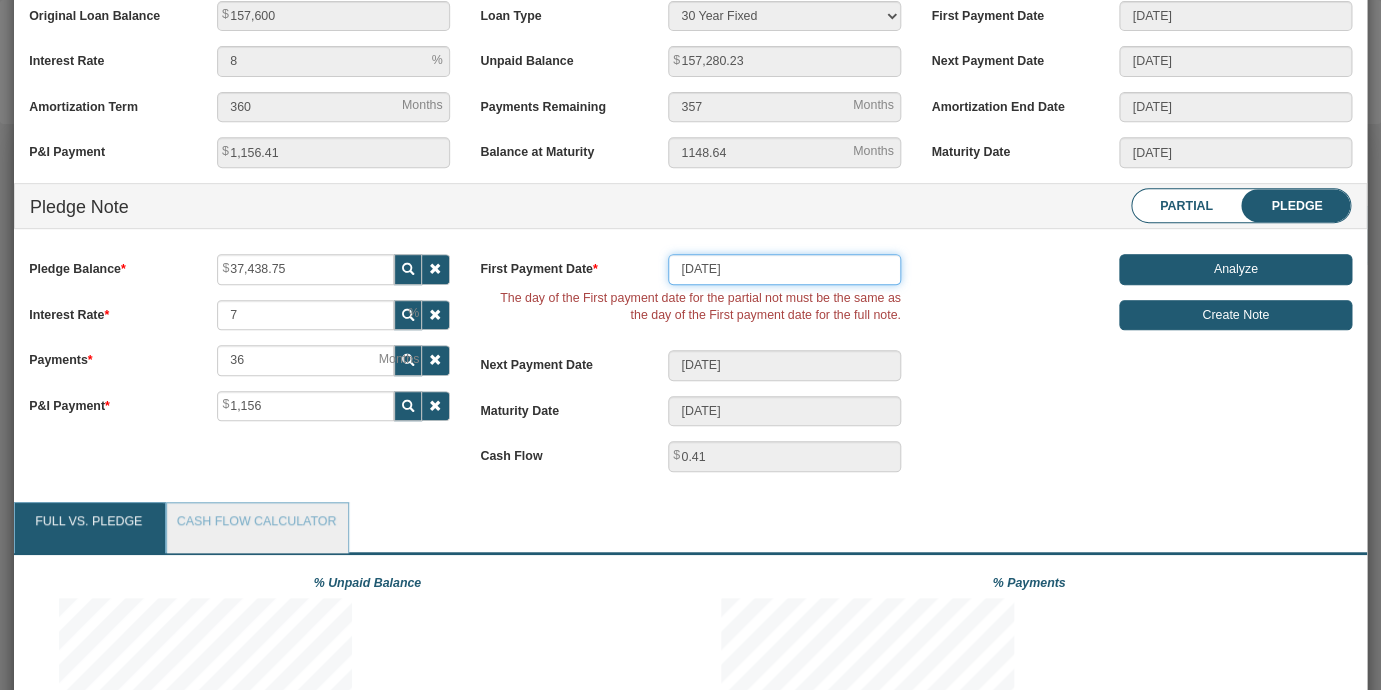 click on "09/01/2025" at bounding box center [784, 269] 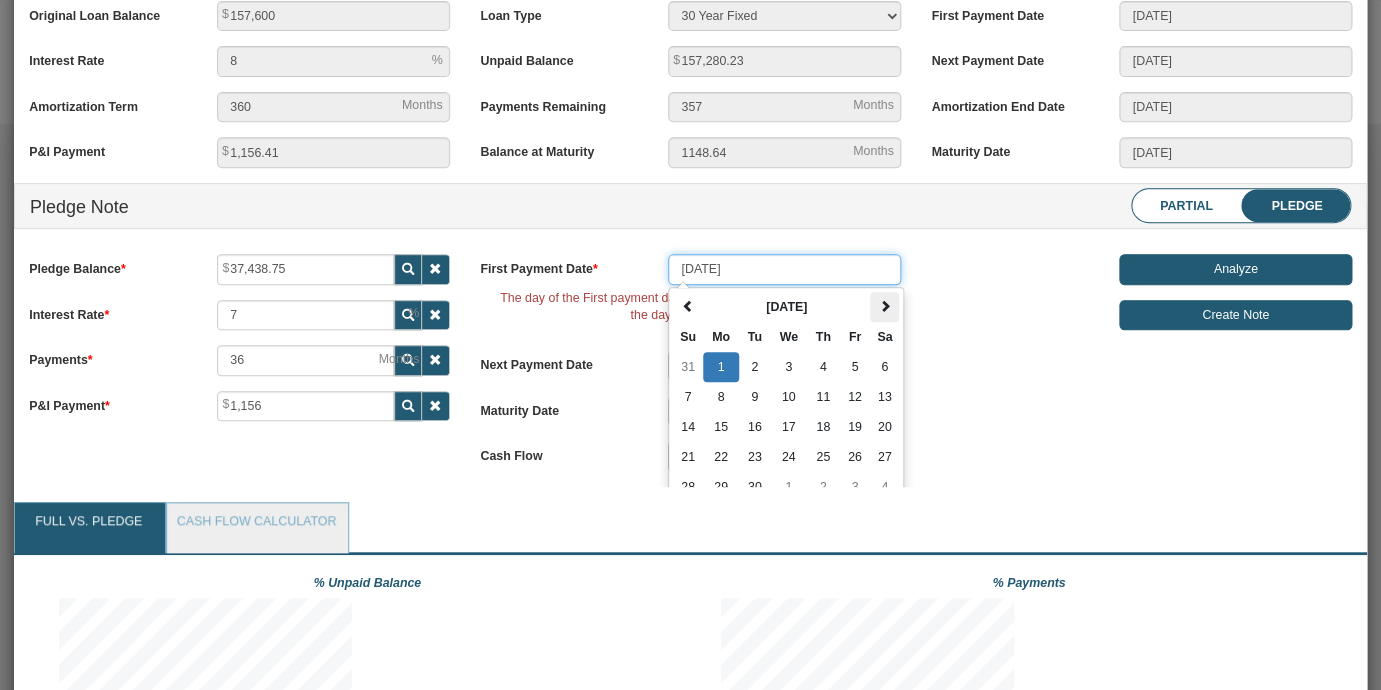 click at bounding box center (885, 306) 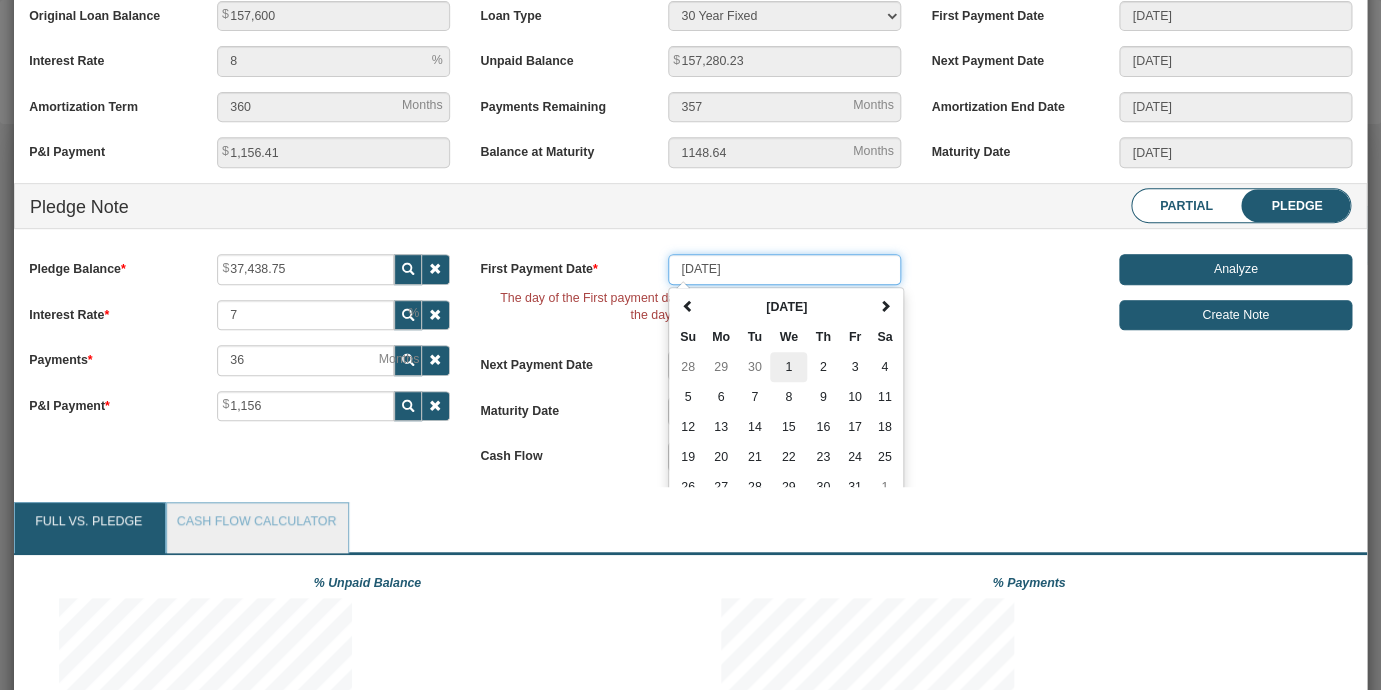 click on "1" at bounding box center (788, 367) 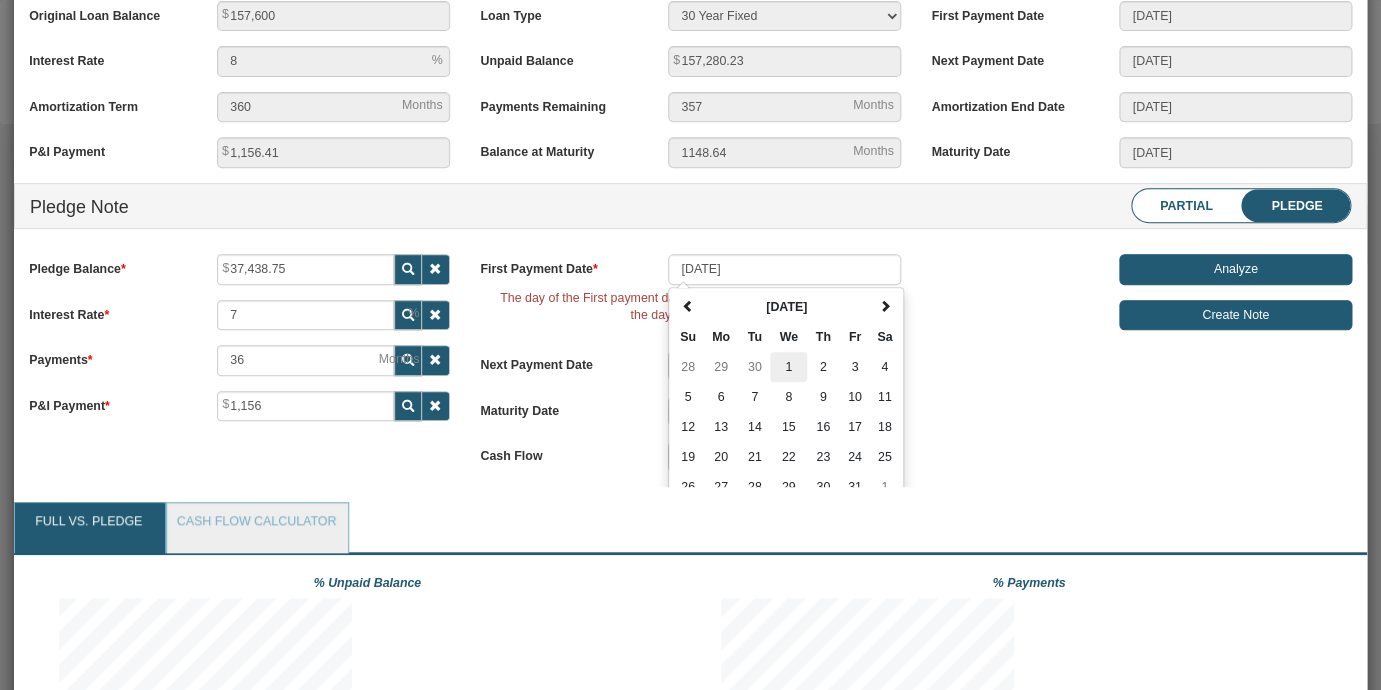 type on "10/01/2025" 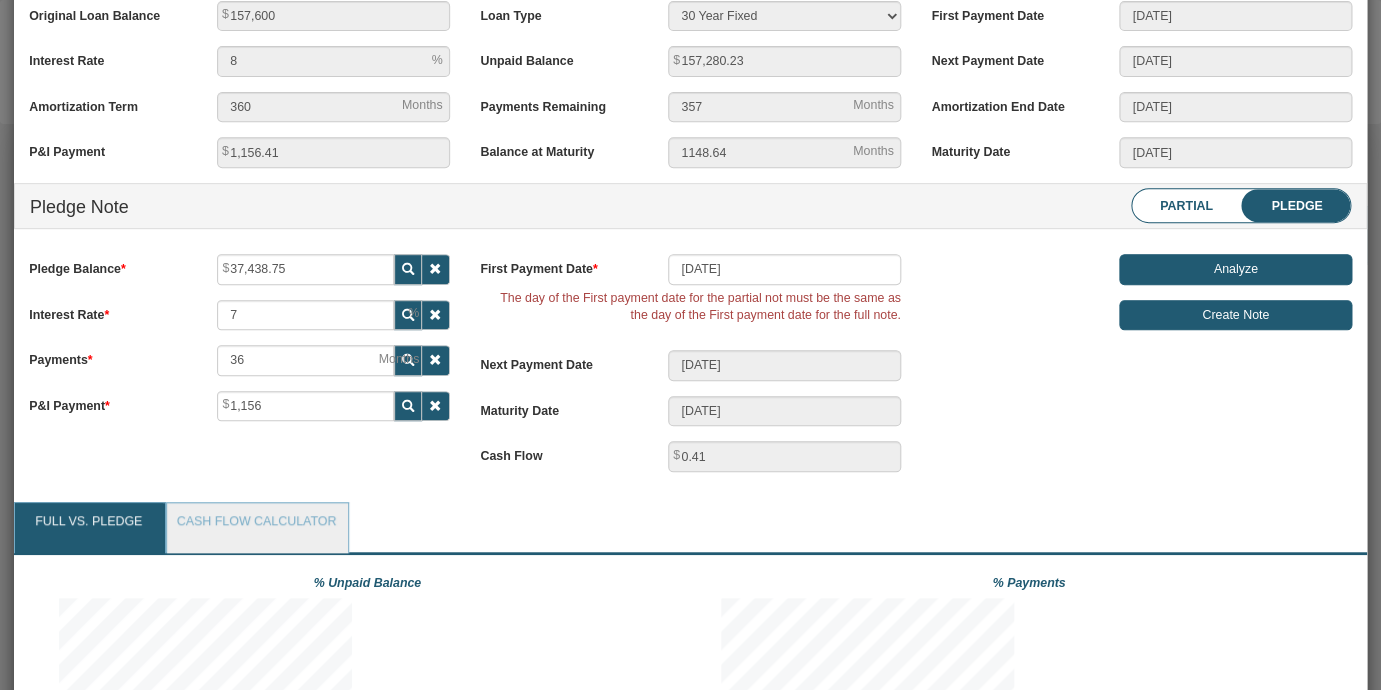 type on "10/01/2025" 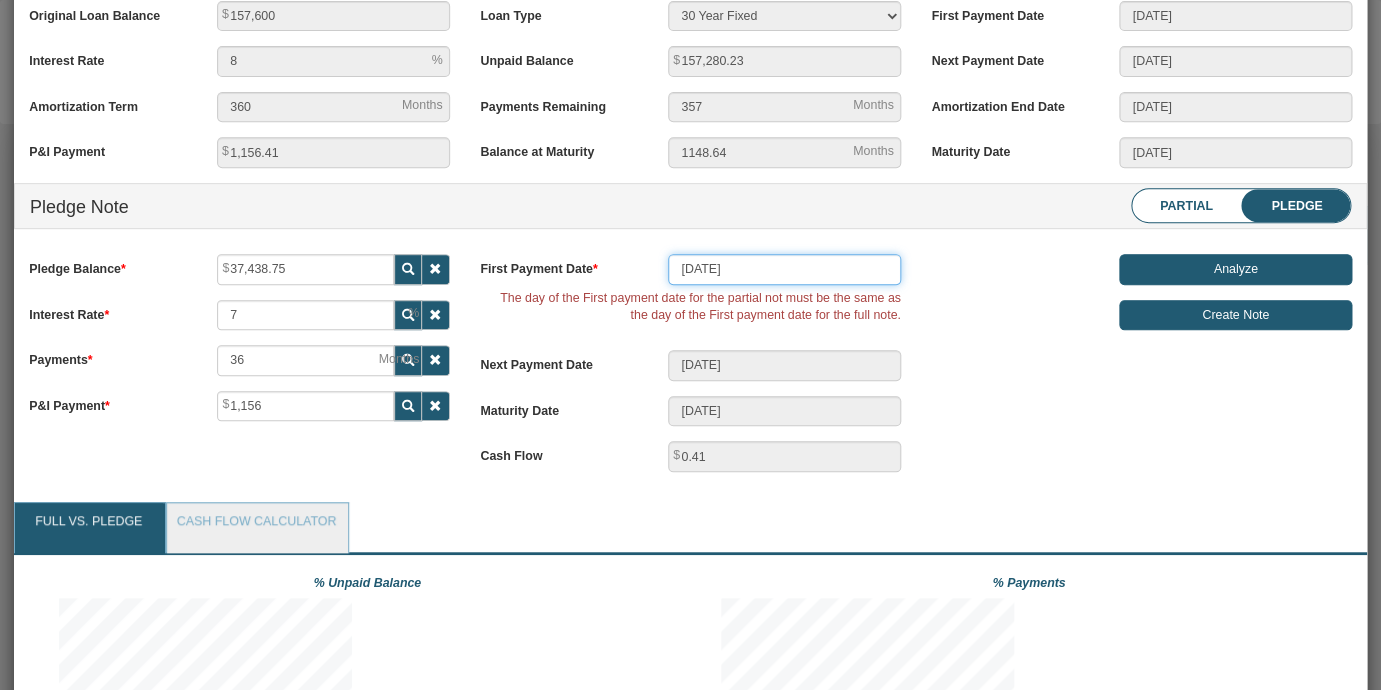 click on "10/01/2025" at bounding box center [784, 269] 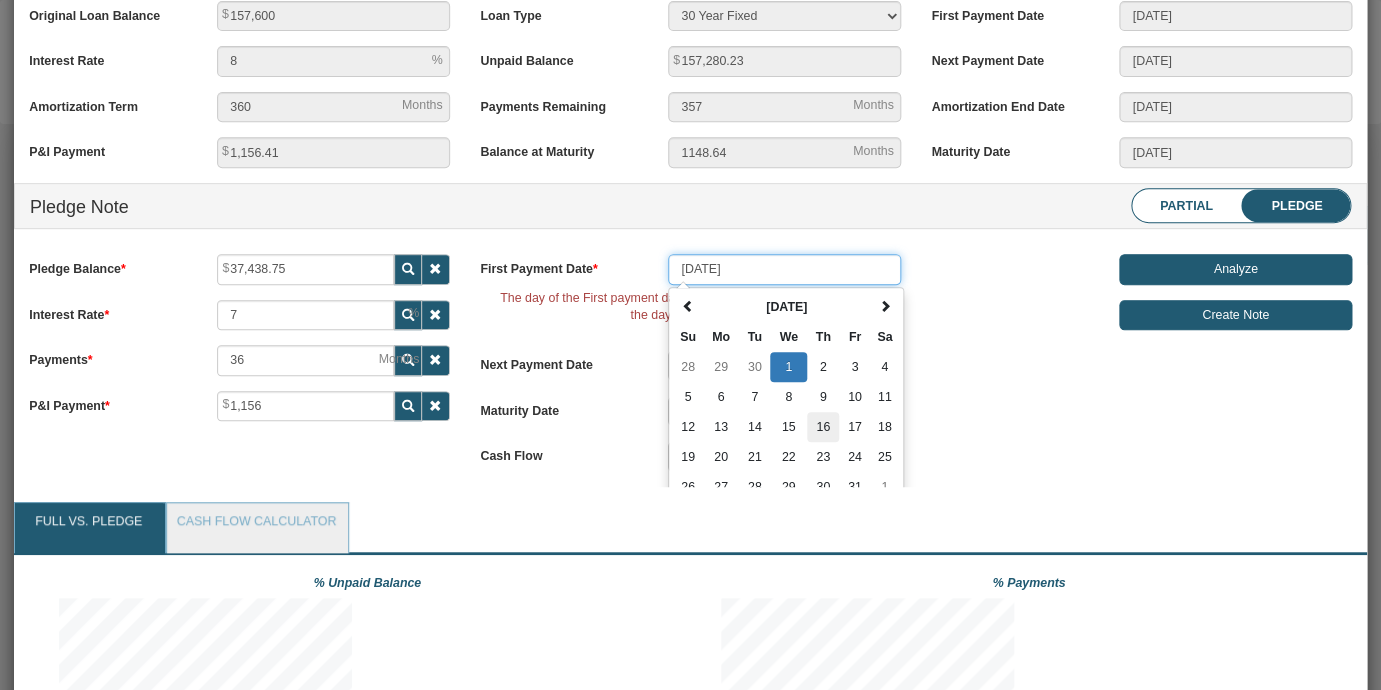 click on "16" at bounding box center (823, 427) 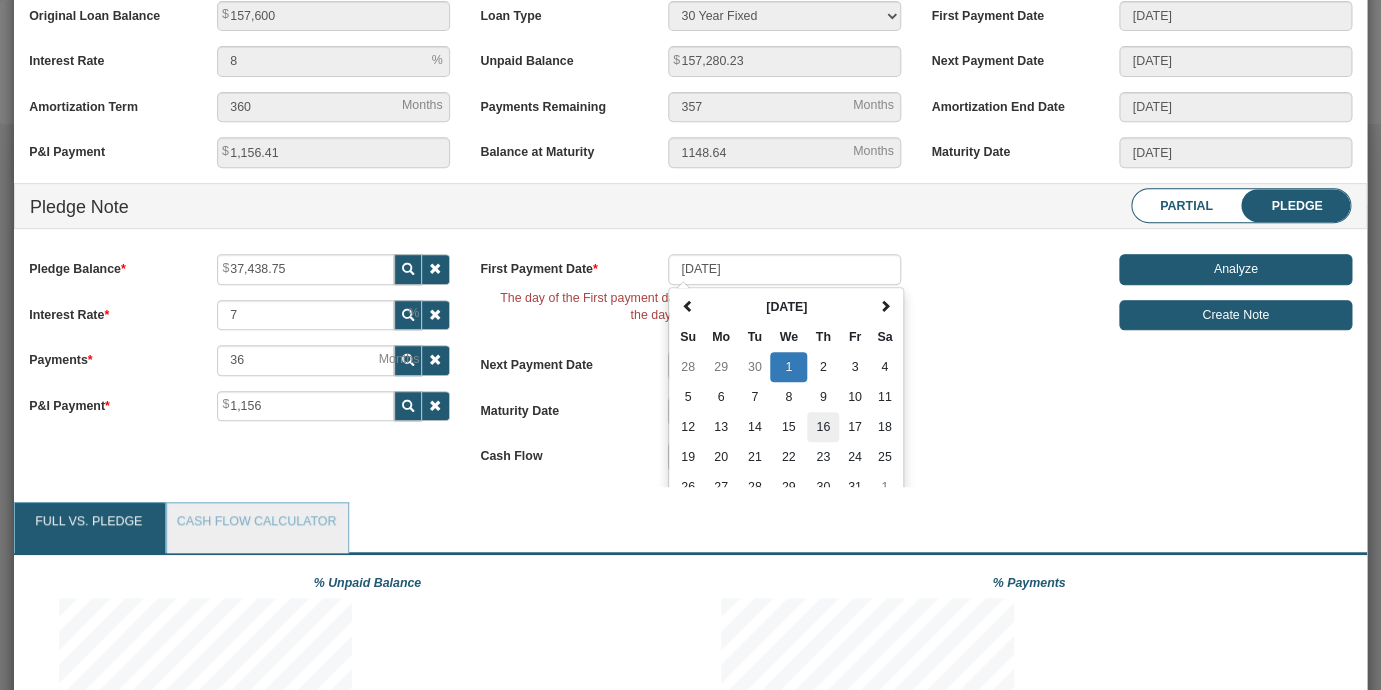 type on "10/16/2025" 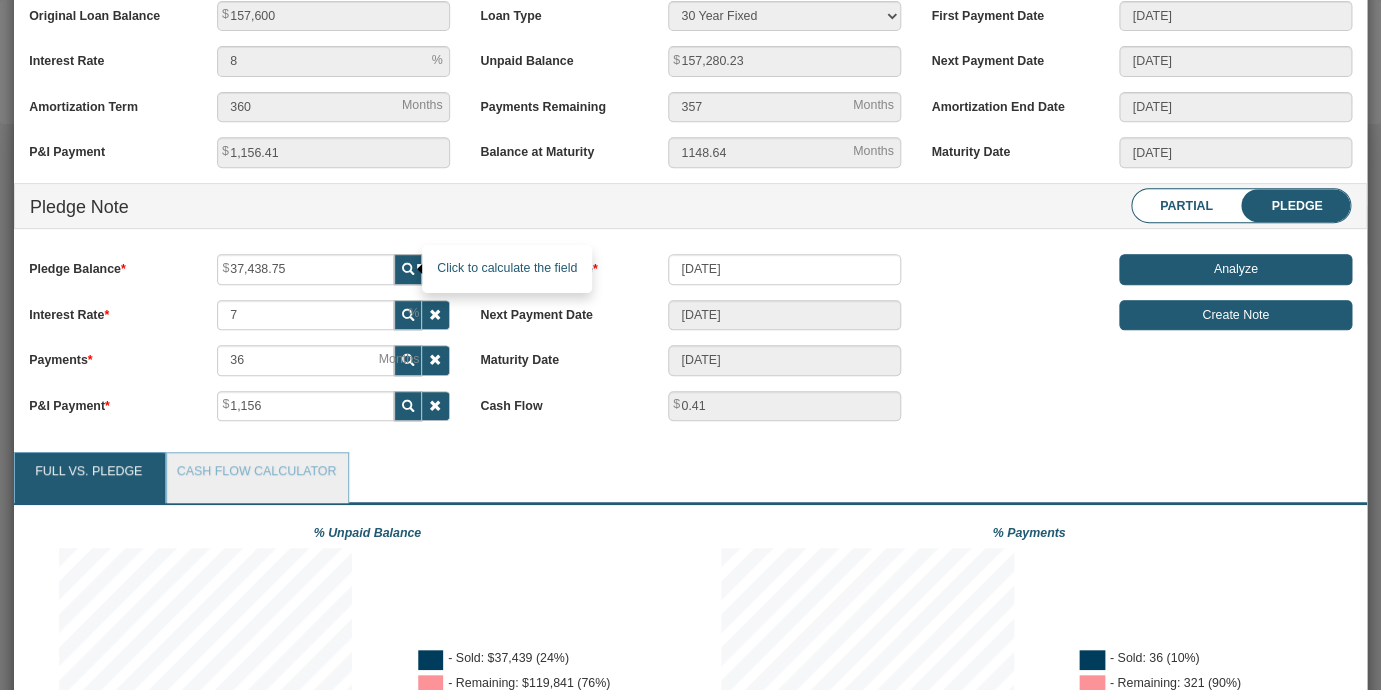 click at bounding box center (408, 269) 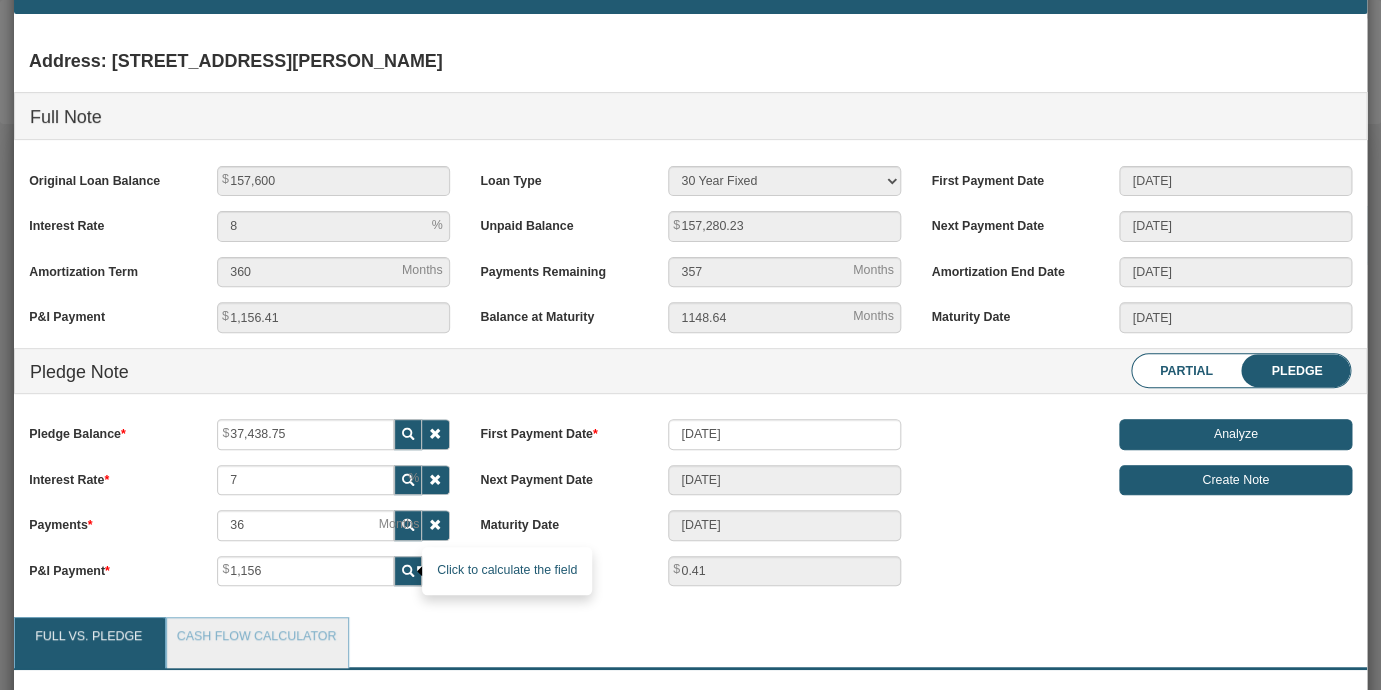 click at bounding box center [408, 571] 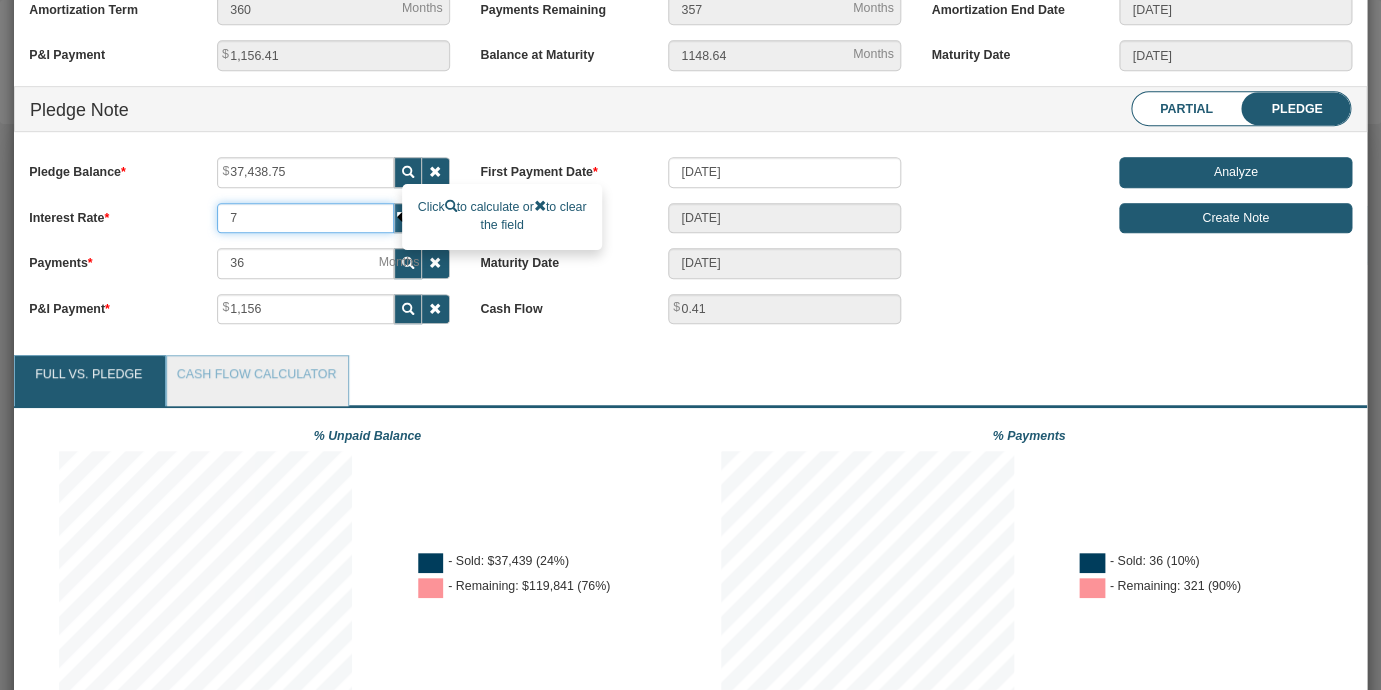 click on "7" at bounding box center (305, 218) 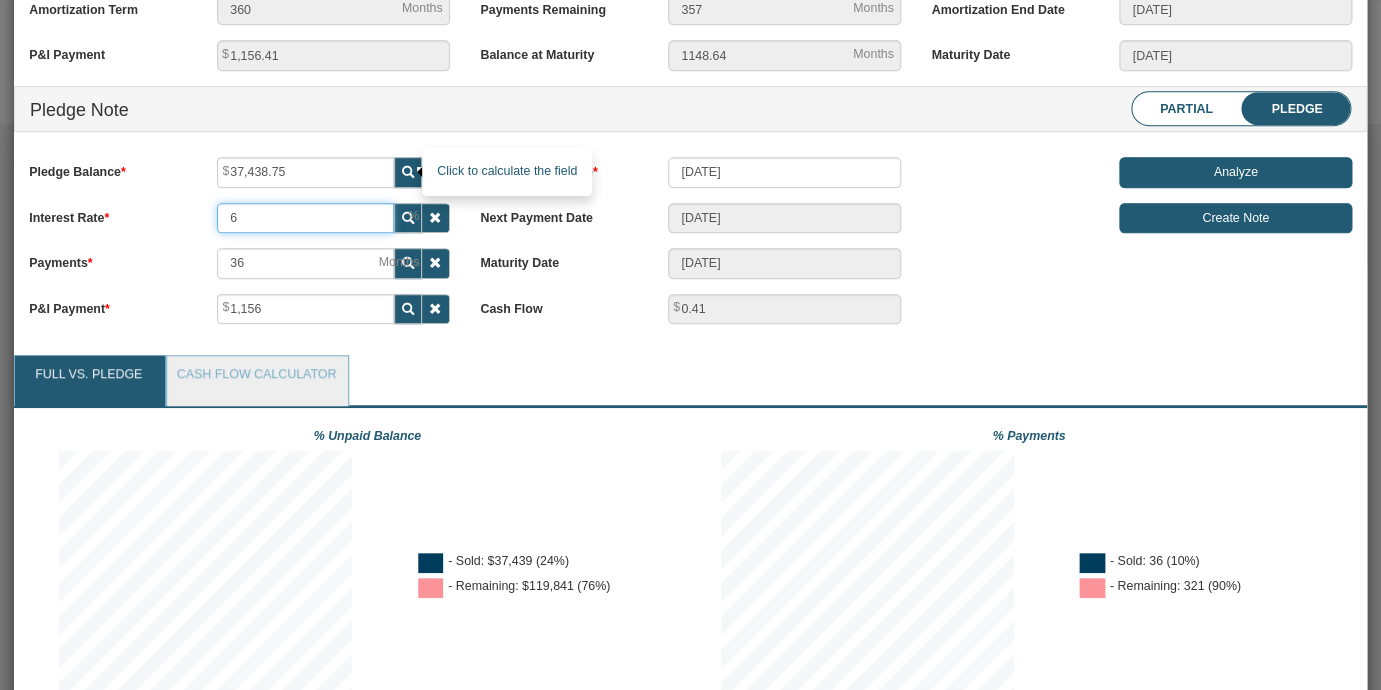 type on "6" 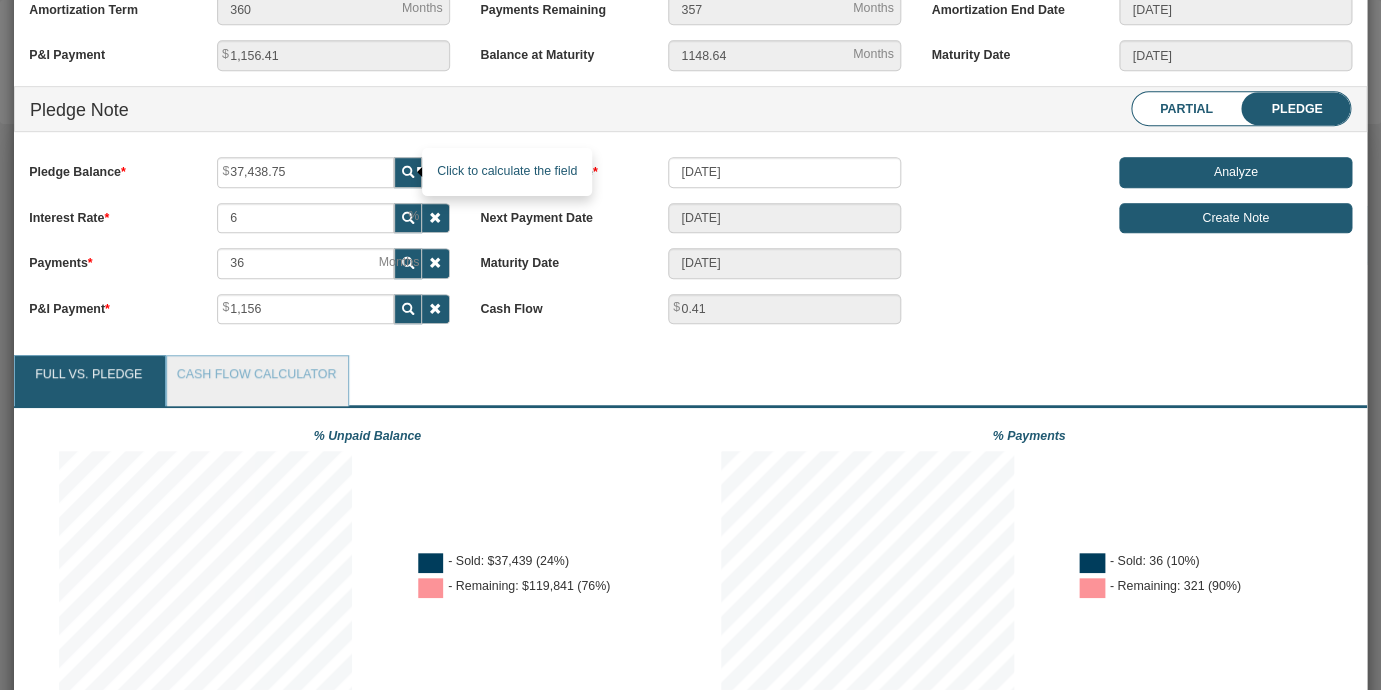 click at bounding box center [408, 172] 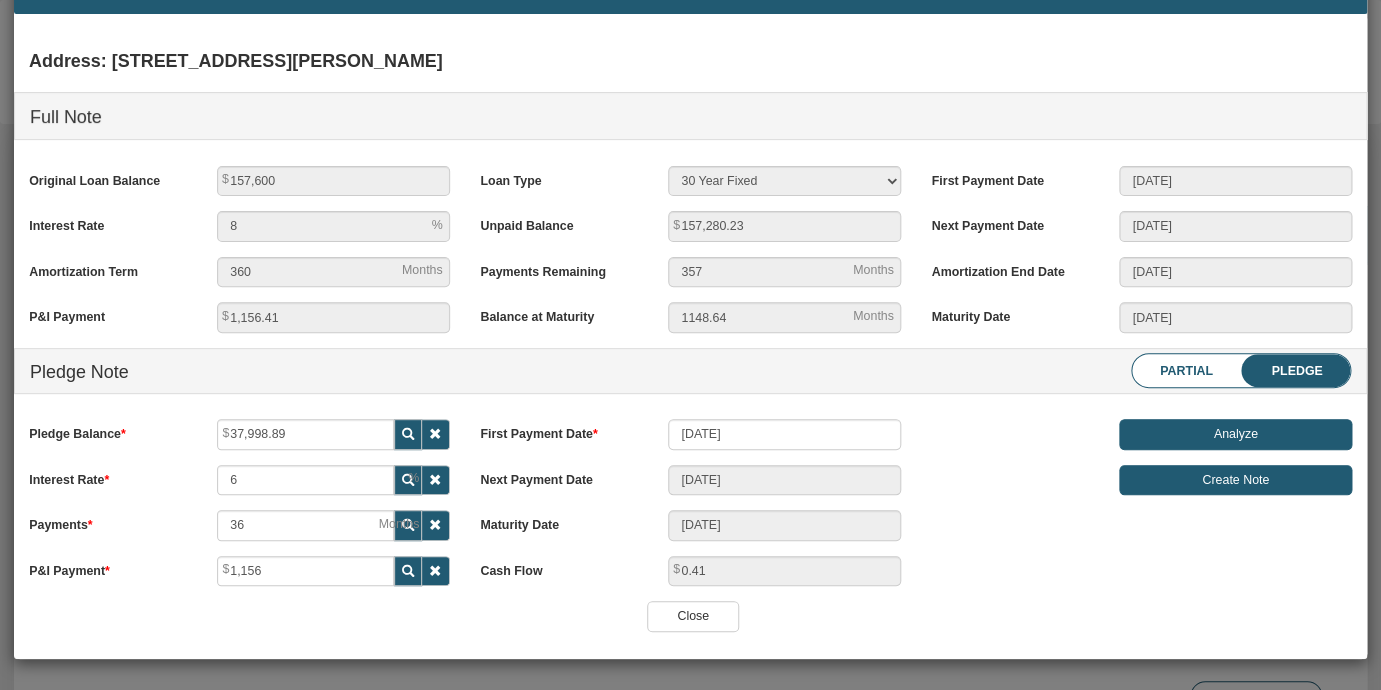 scroll, scrollTop: 66, scrollLeft: 0, axis: vertical 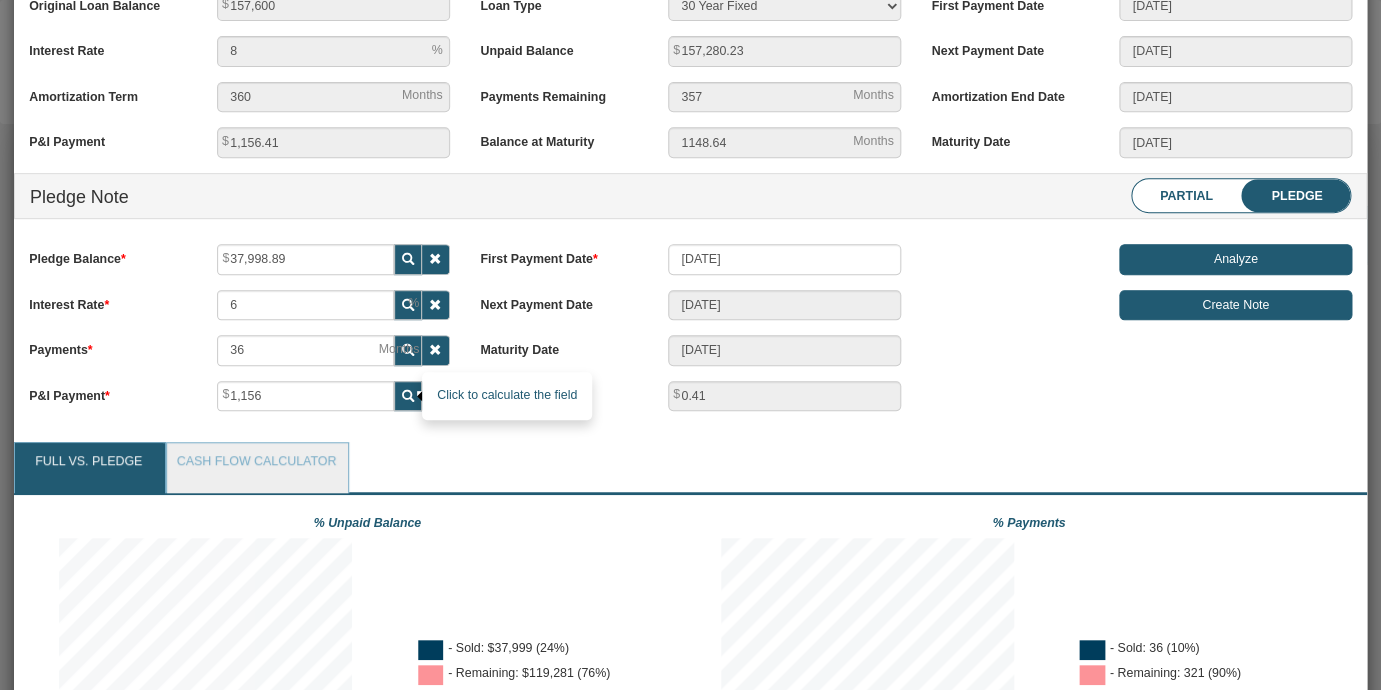 click at bounding box center [408, 396] 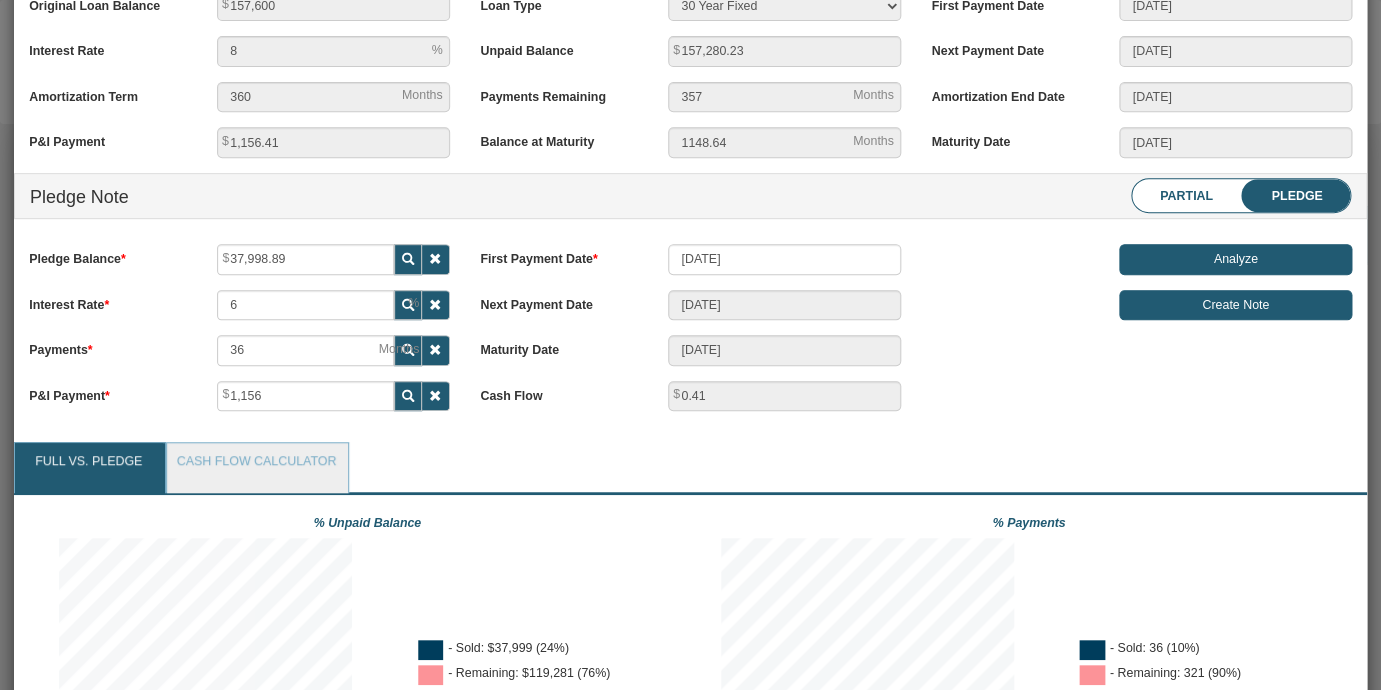 scroll, scrollTop: 66, scrollLeft: 0, axis: vertical 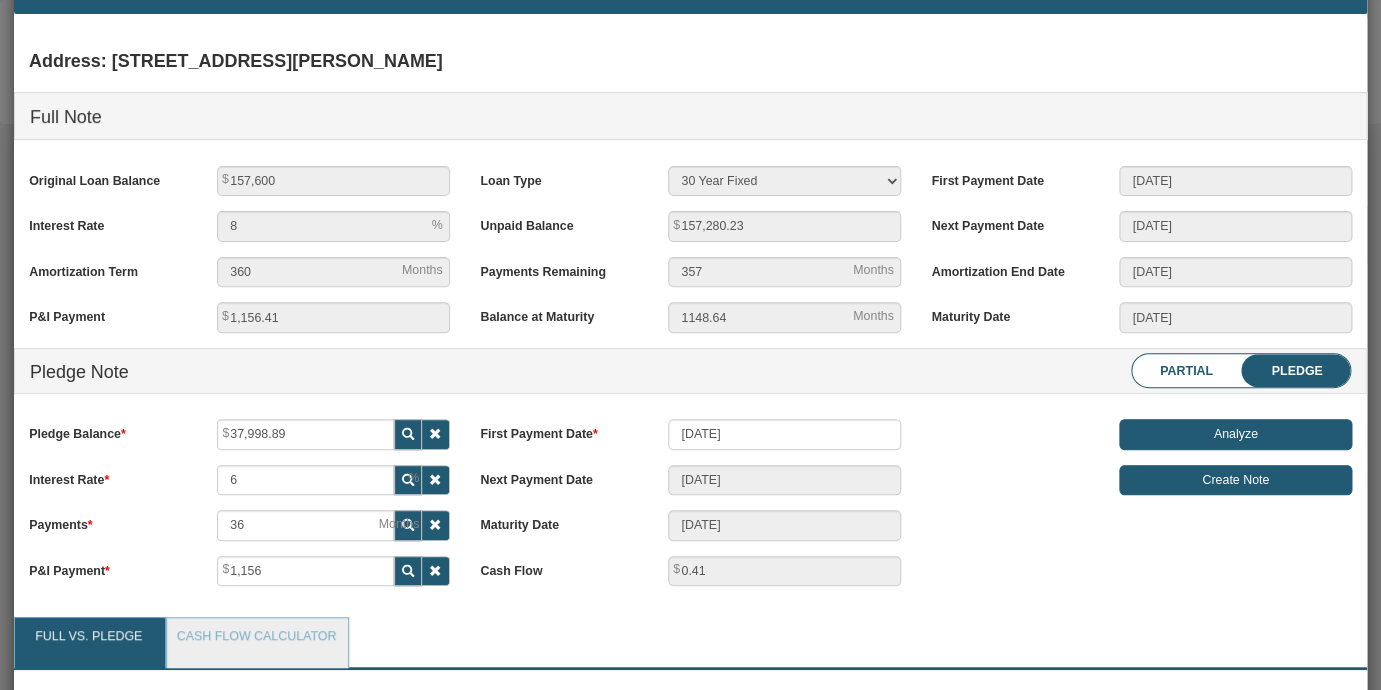 click at bounding box center (408, 434) 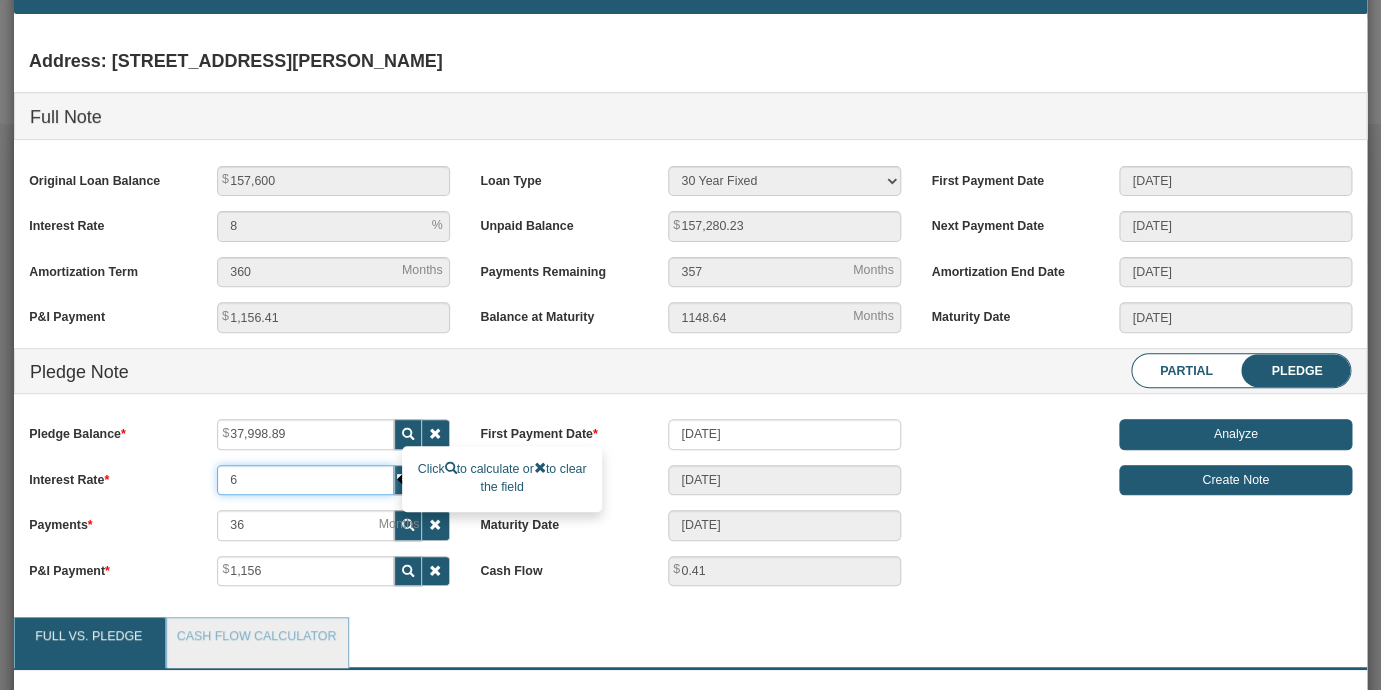 click on "6" at bounding box center [305, 480] 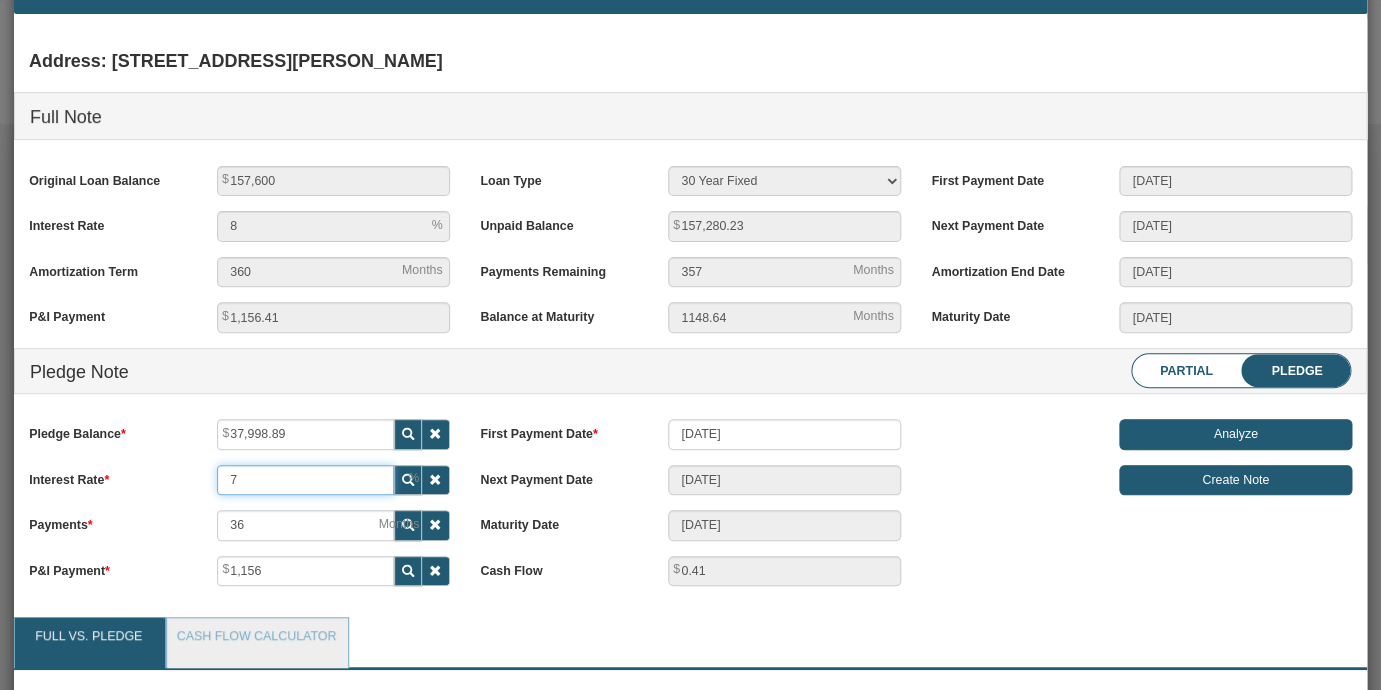 type on "7" 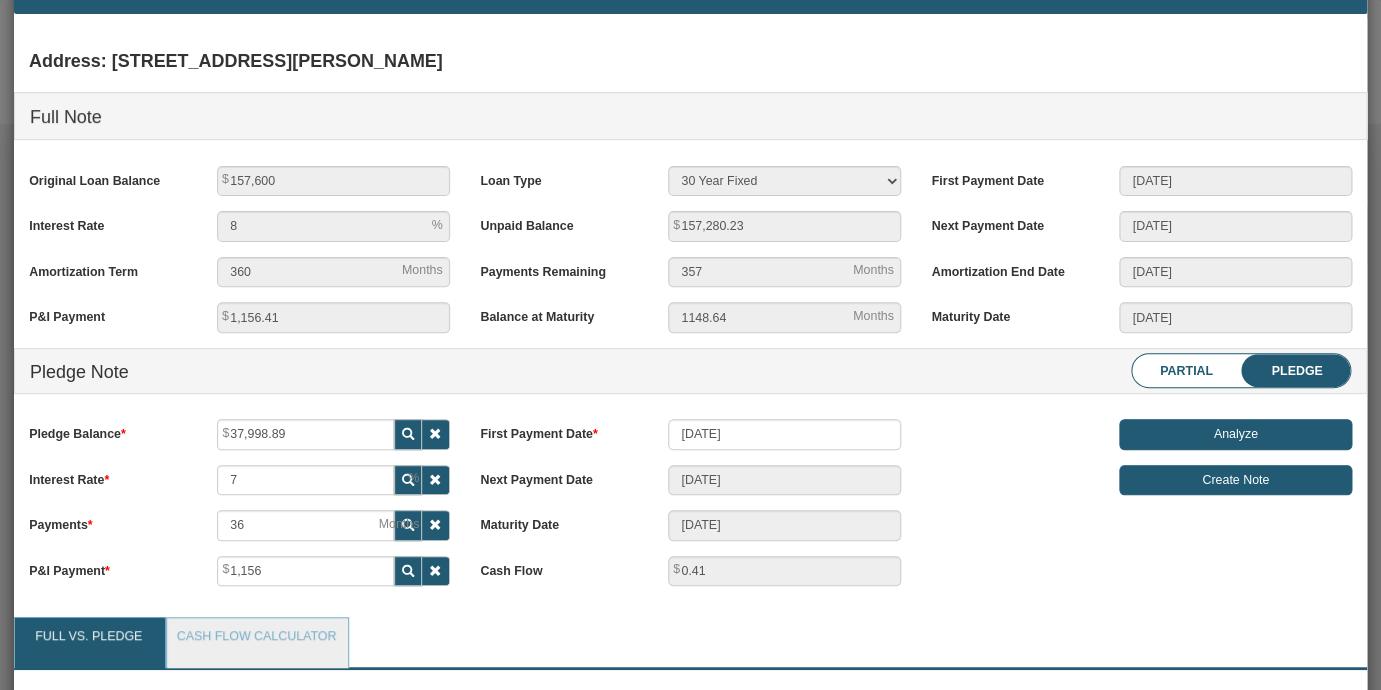 click on "Interest Rate" at bounding box center [108, 477] 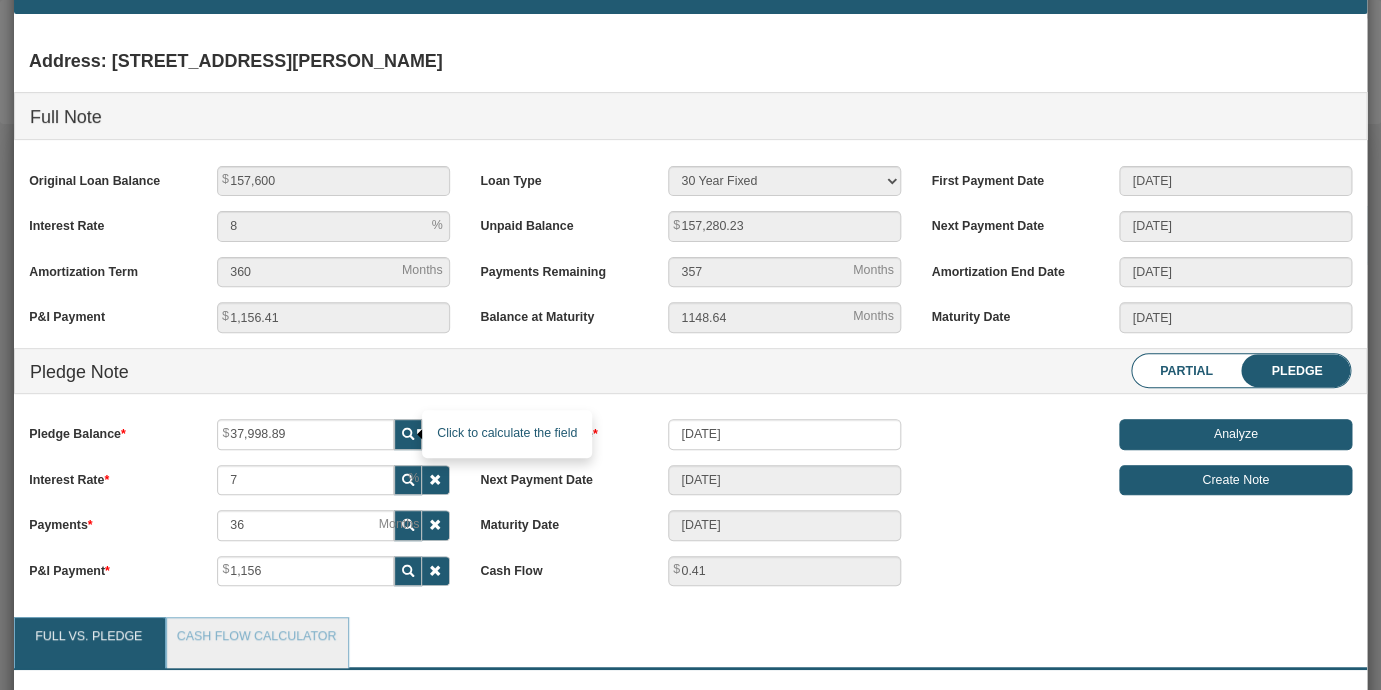 click at bounding box center [408, 434] 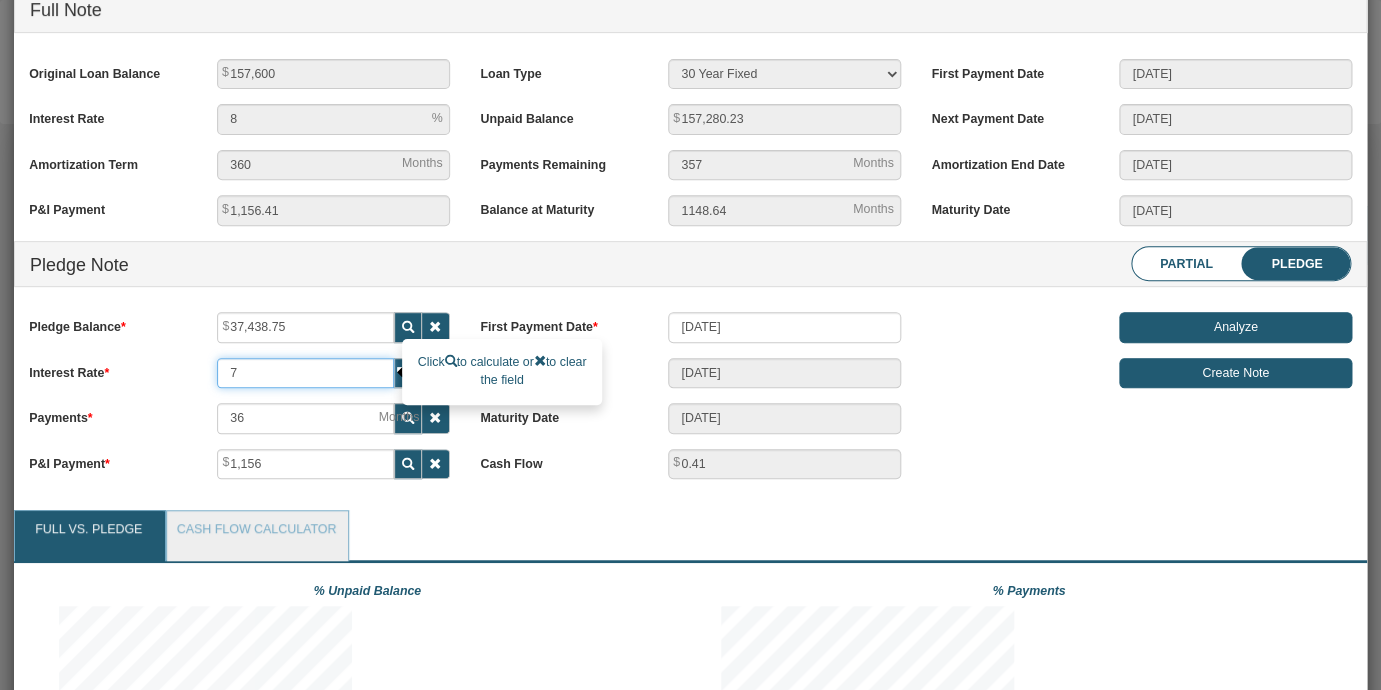 click on "7" at bounding box center (305, 373) 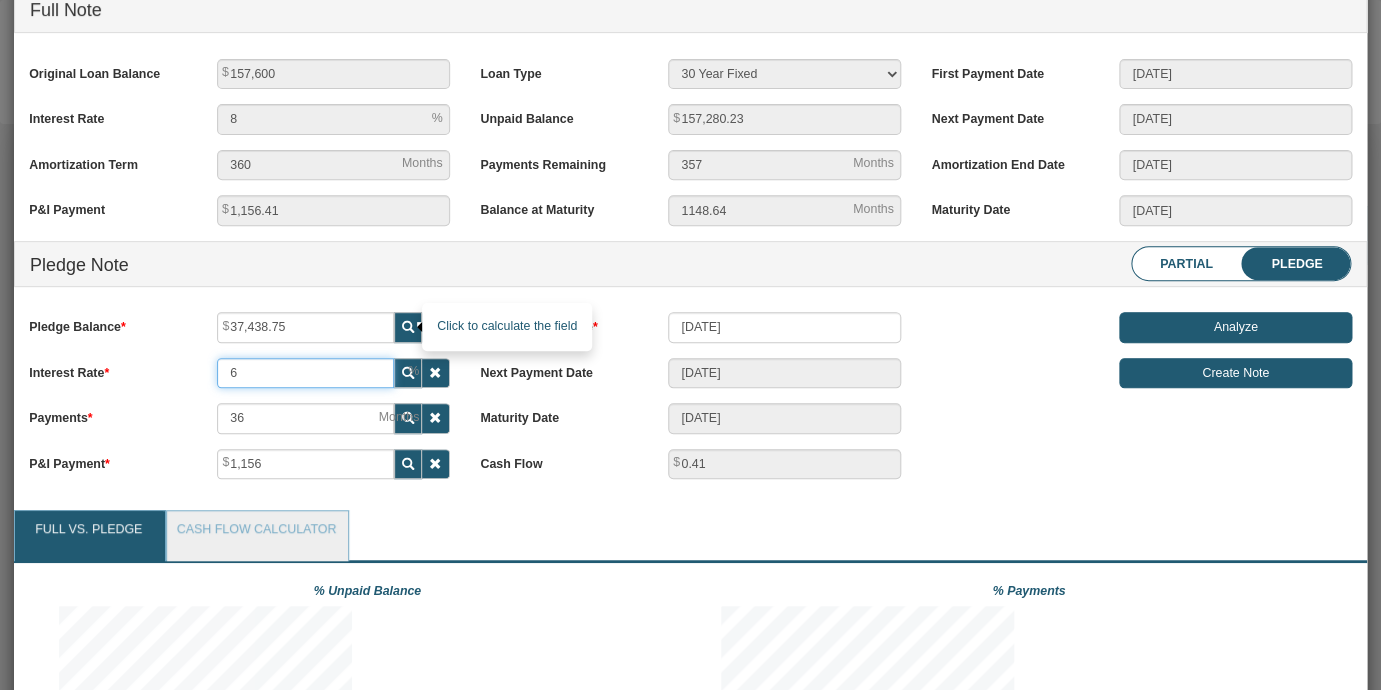 type on "6" 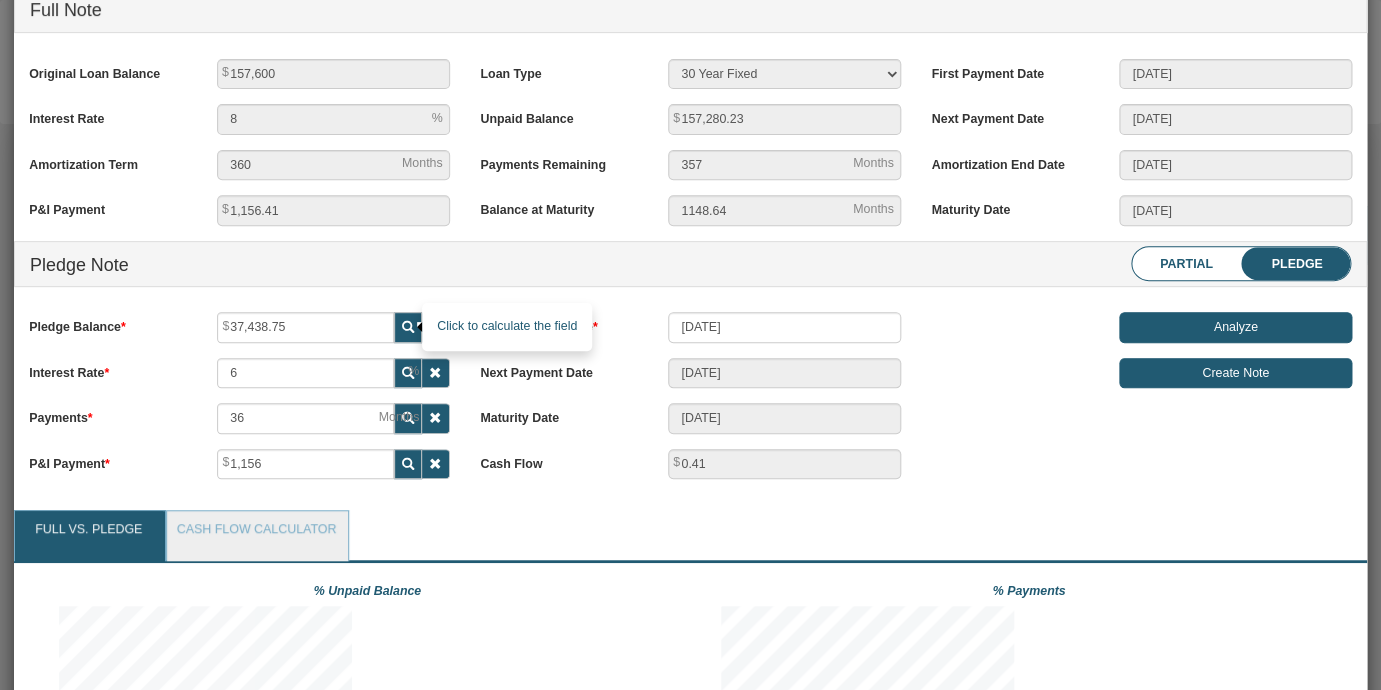 click at bounding box center (408, 327) 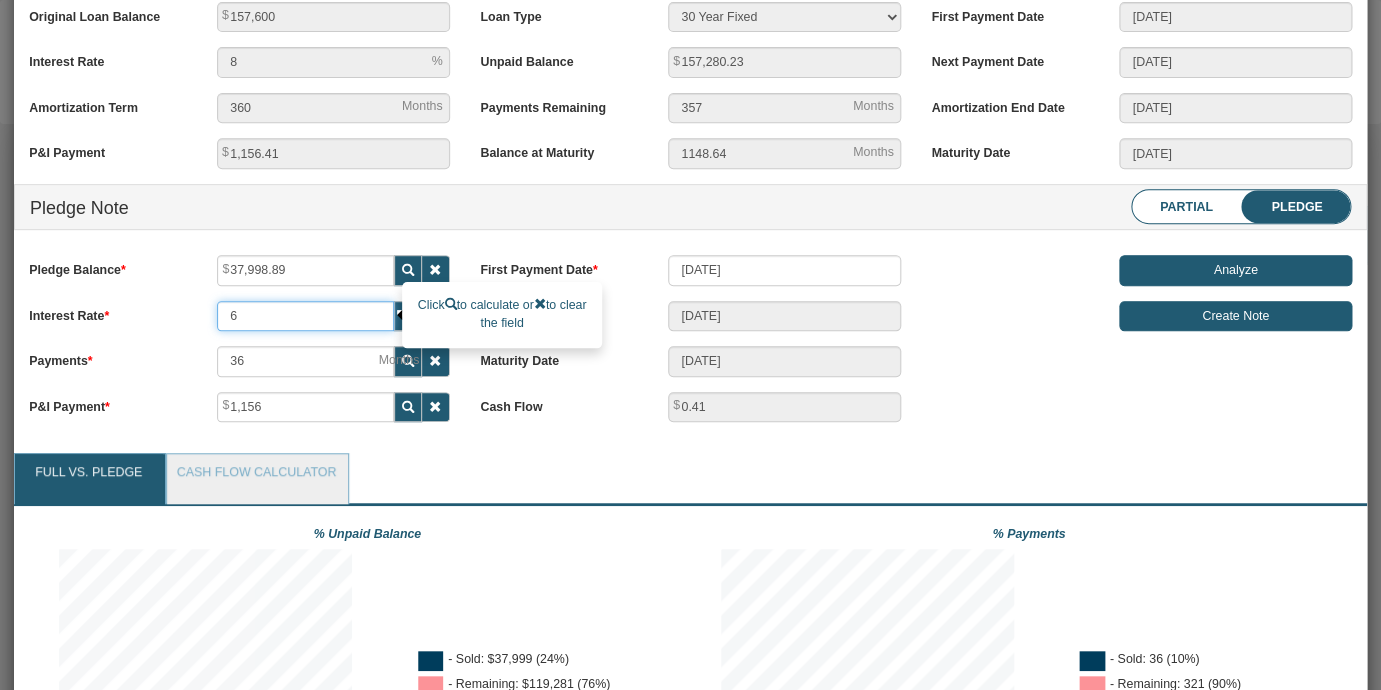 click on "6" at bounding box center (305, 316) 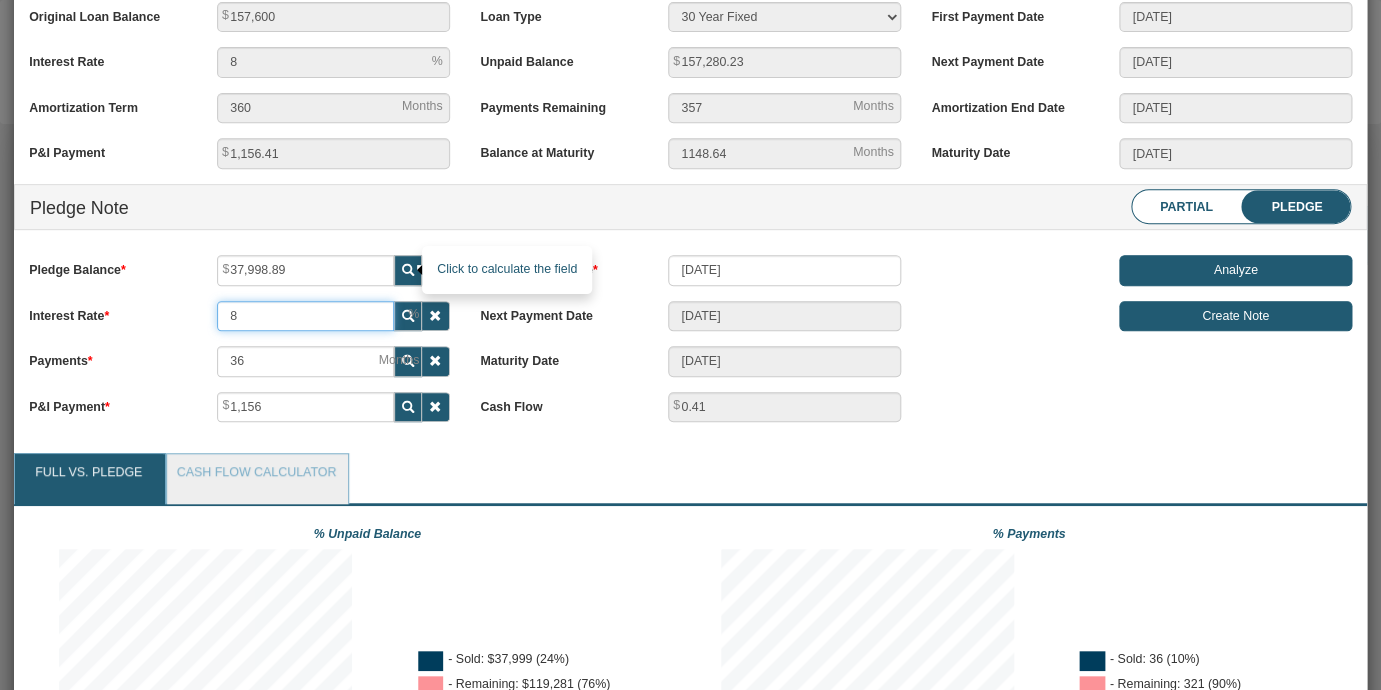 type on "8" 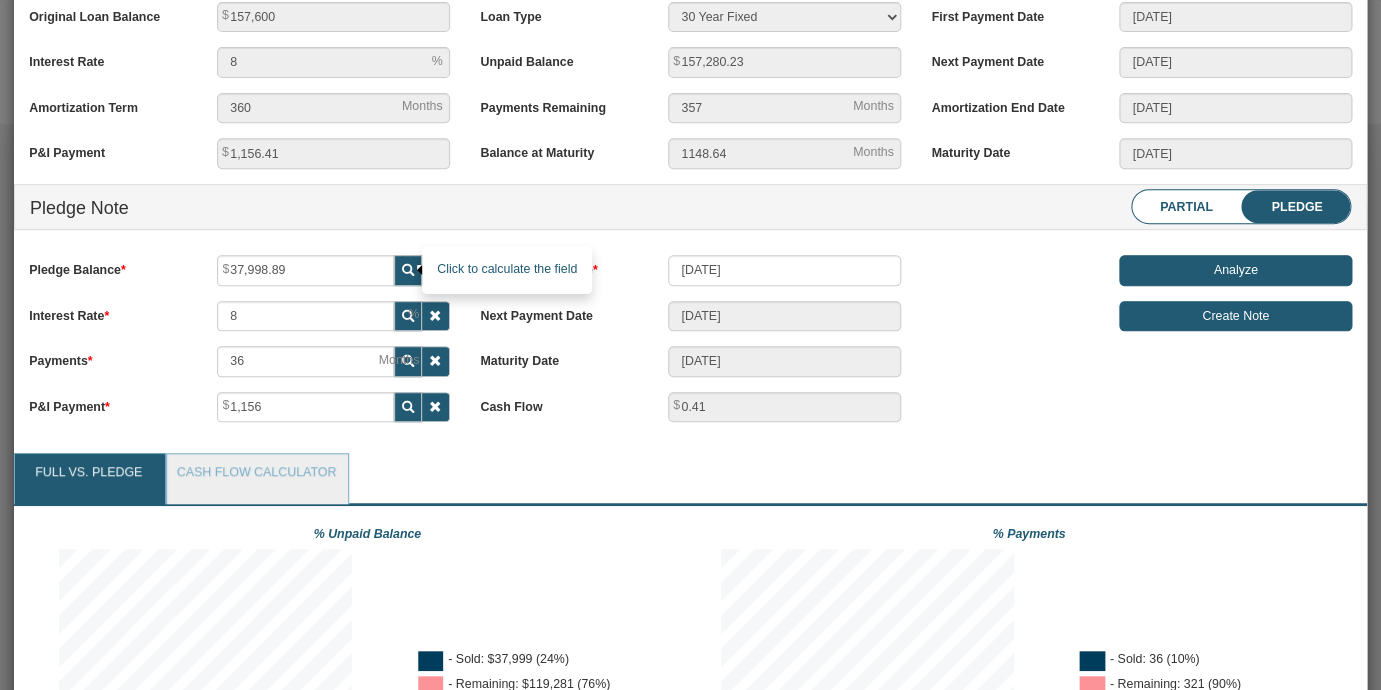 click at bounding box center [408, 270] 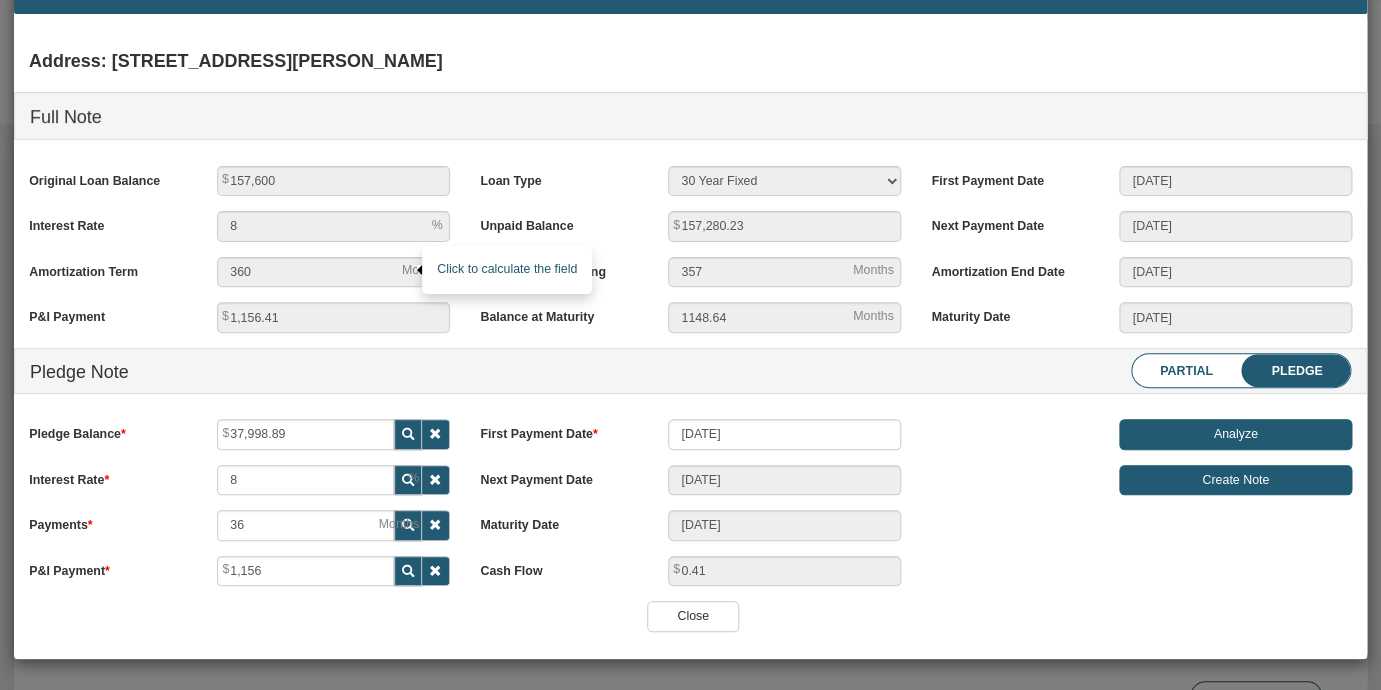 type on "36,890.05" 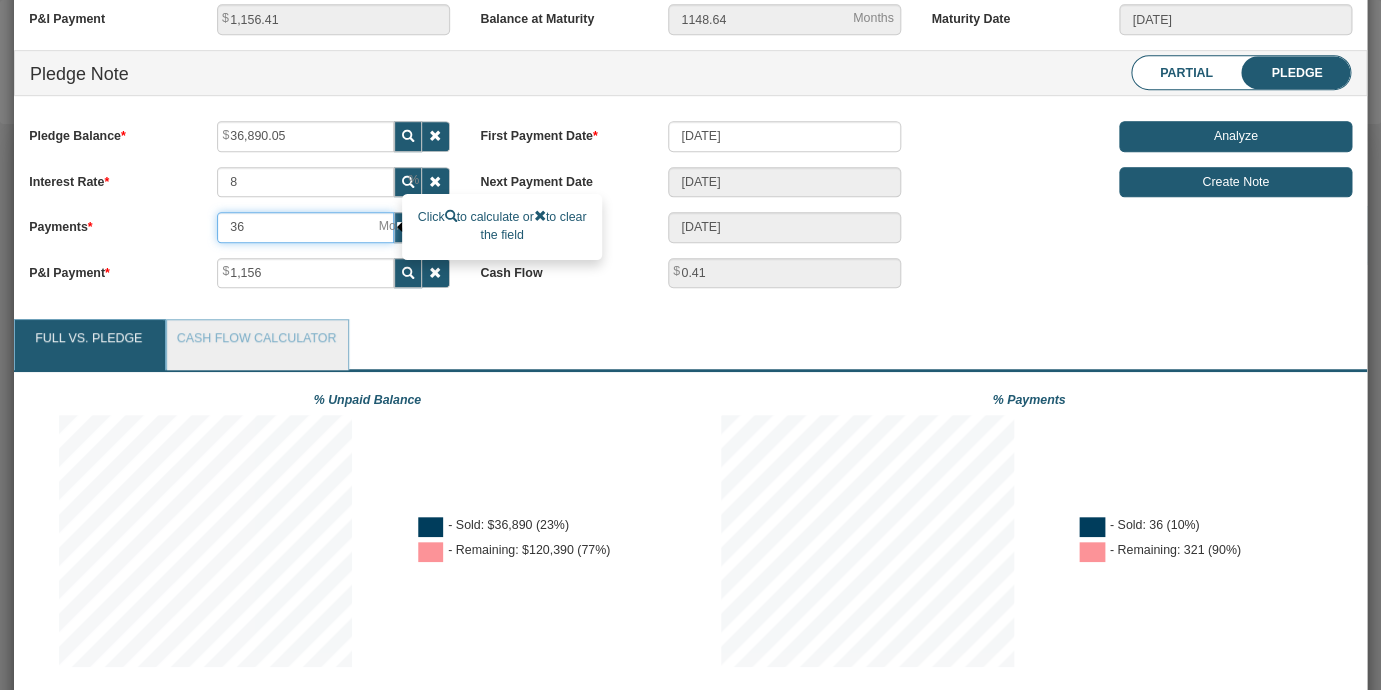 click on "36" at bounding box center (305, 227) 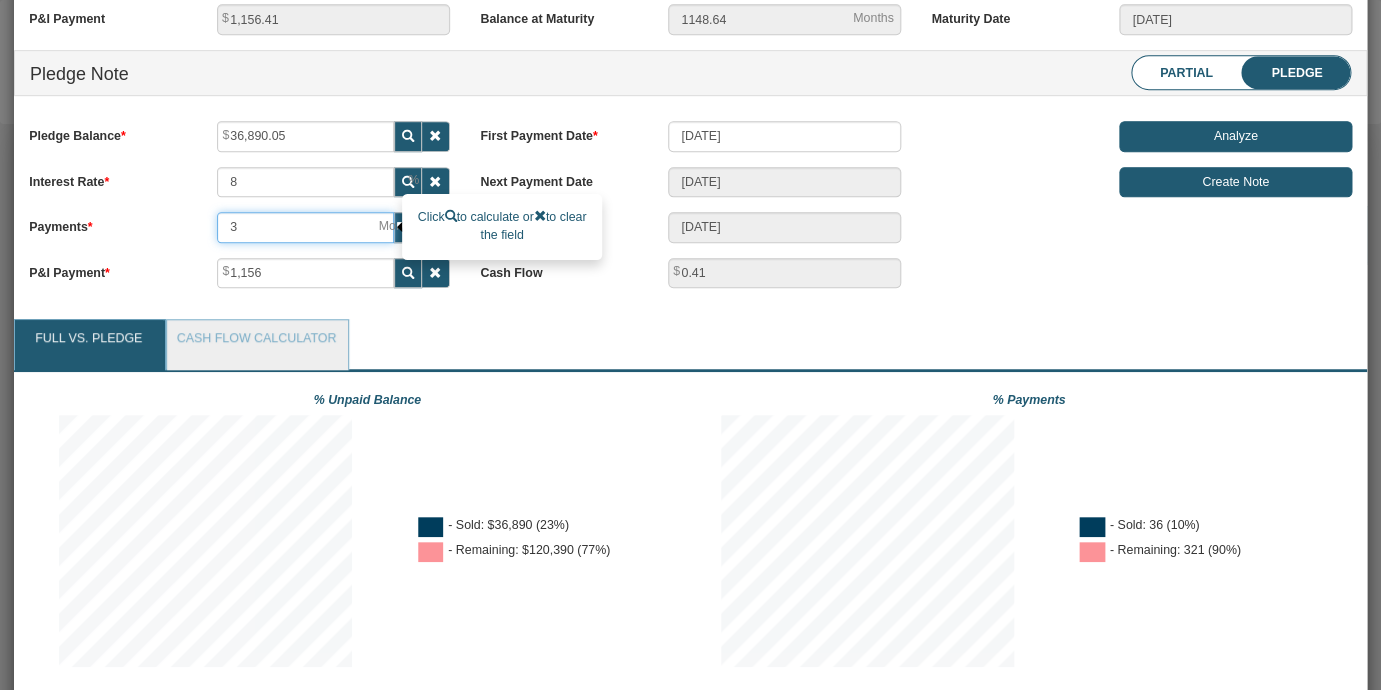 type on "12/16/2025" 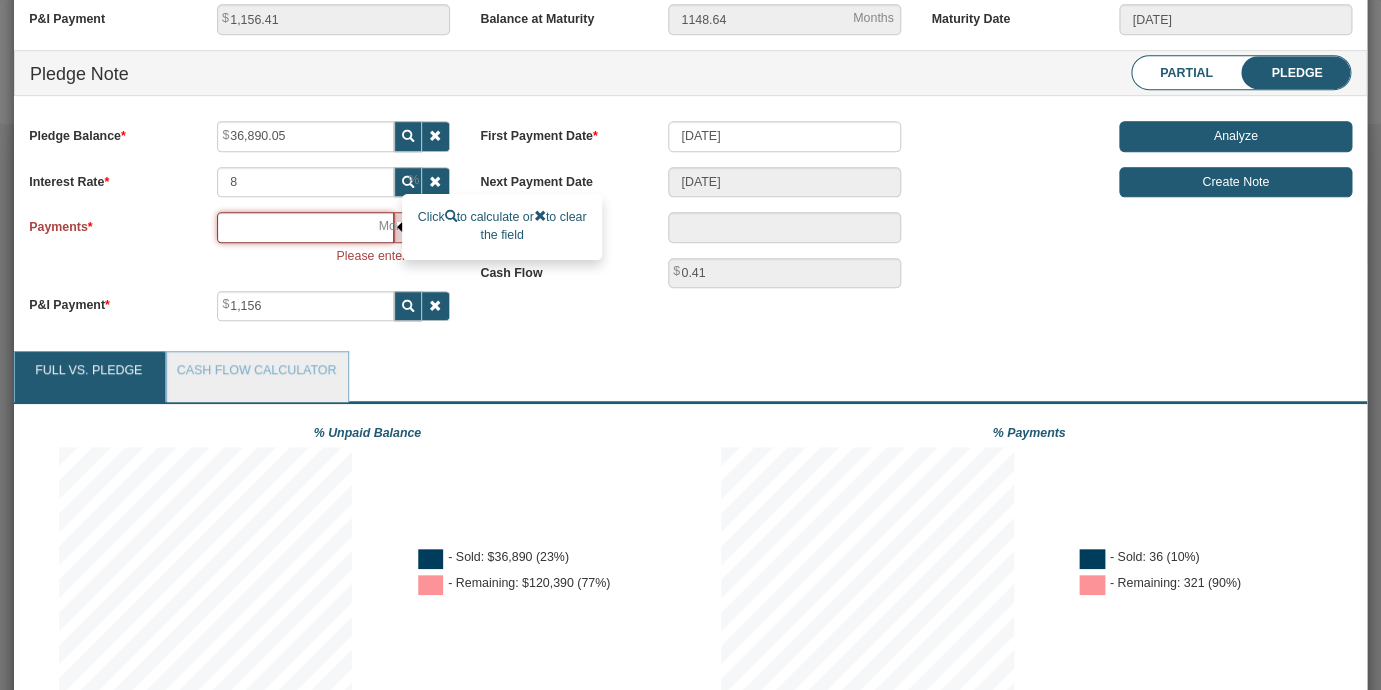 type on "2" 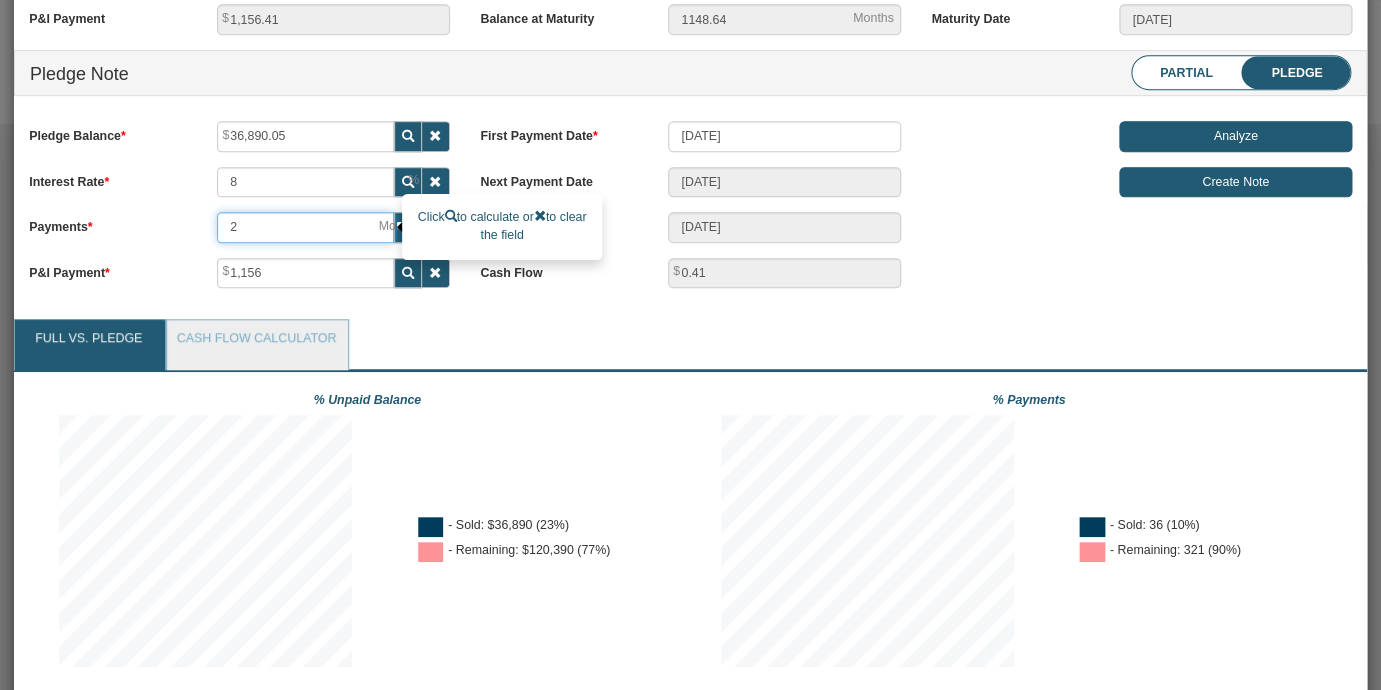 type on "24" 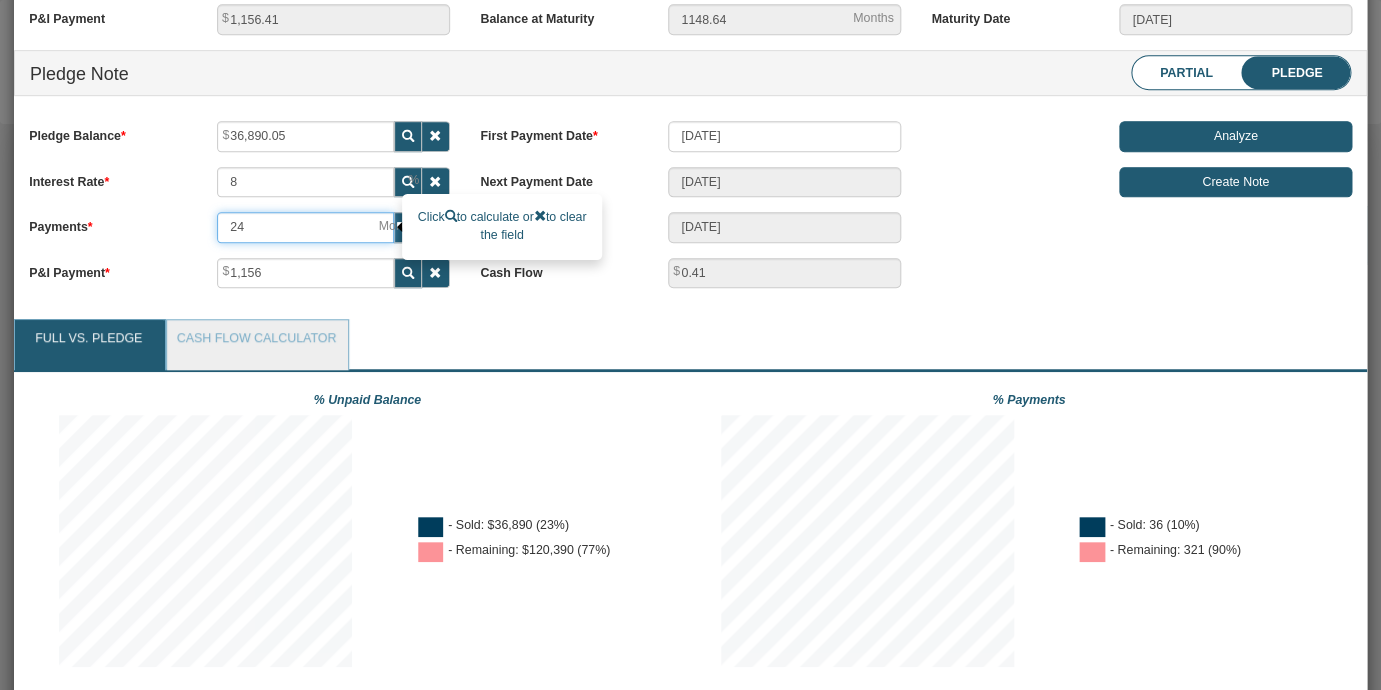 type on "09/16/2027" 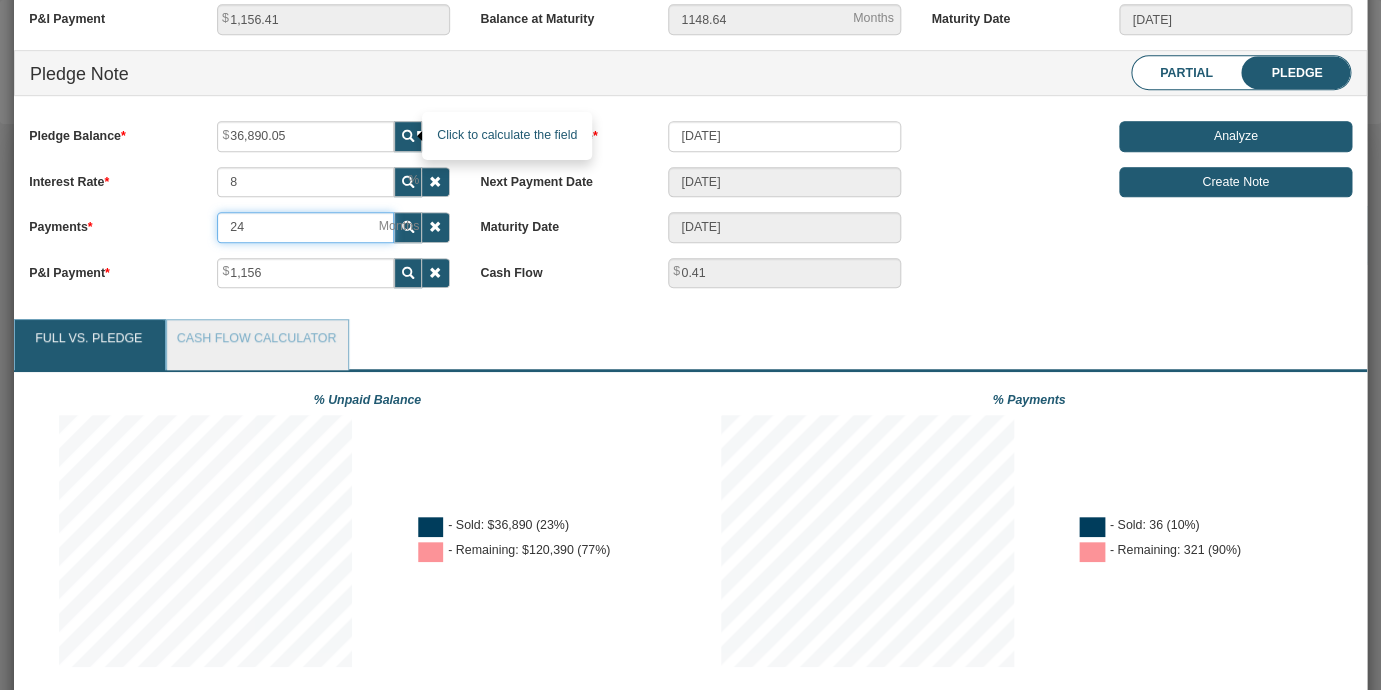 type on "24" 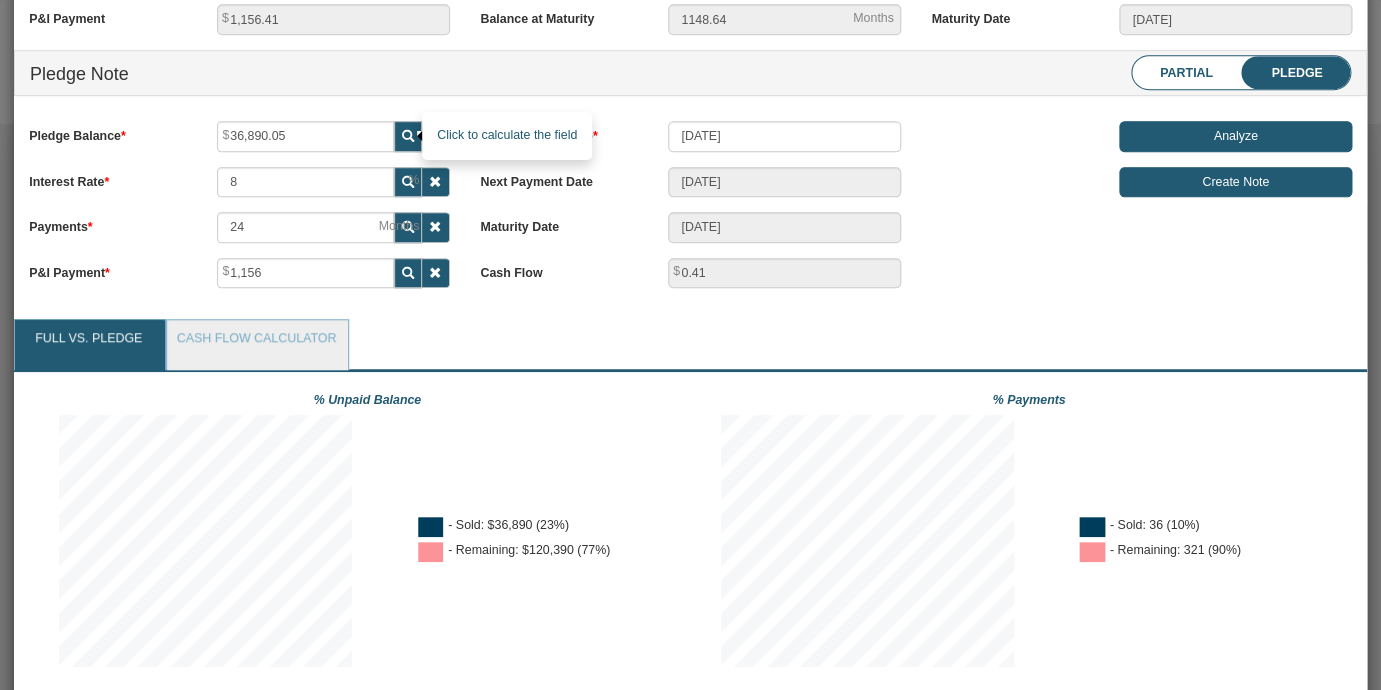 click at bounding box center (408, 136) 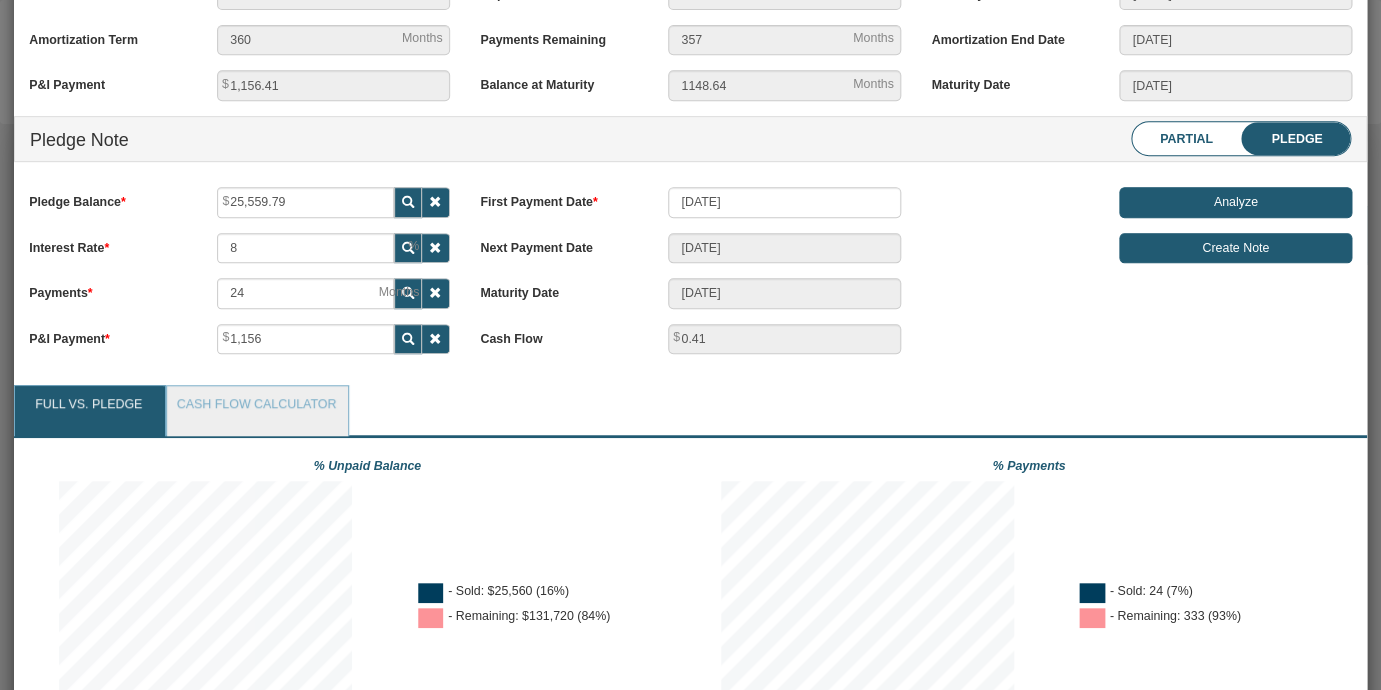 click on "Full vs. Pledge
Cash Flow Calculator" at bounding box center (690, 411) 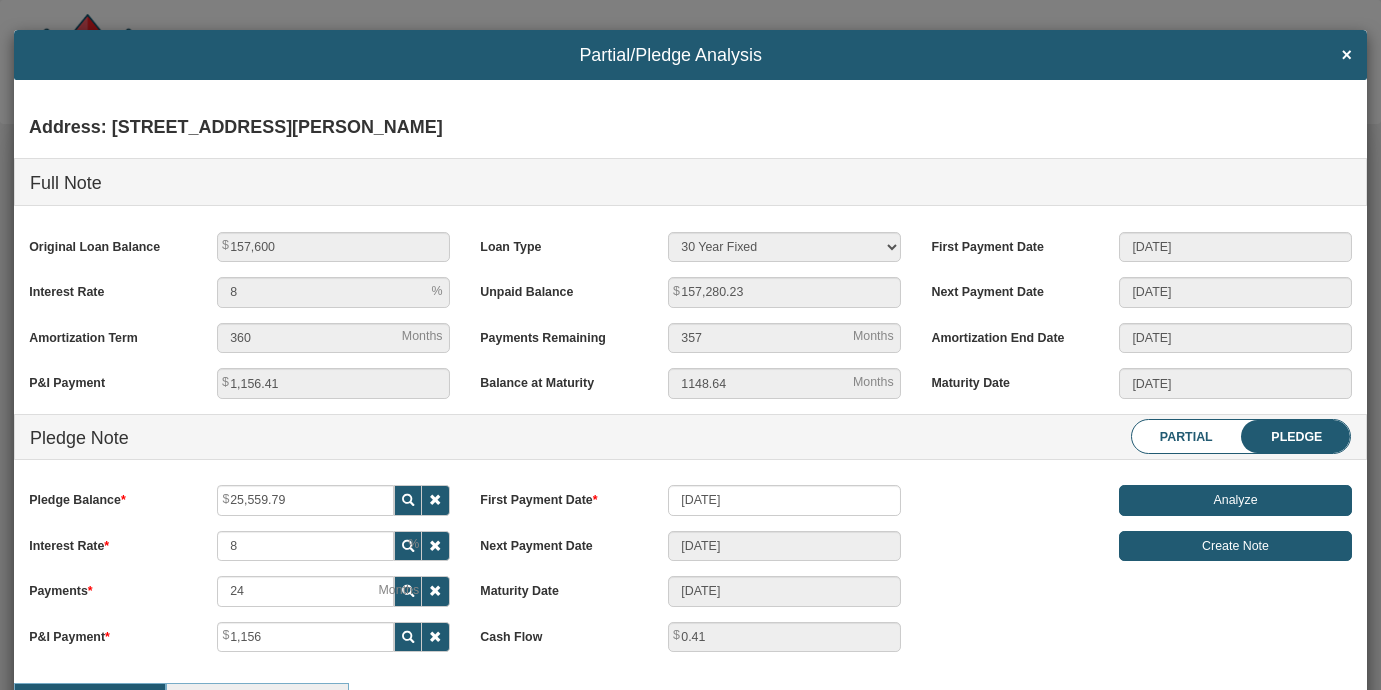 scroll, scrollTop: 0, scrollLeft: 0, axis: both 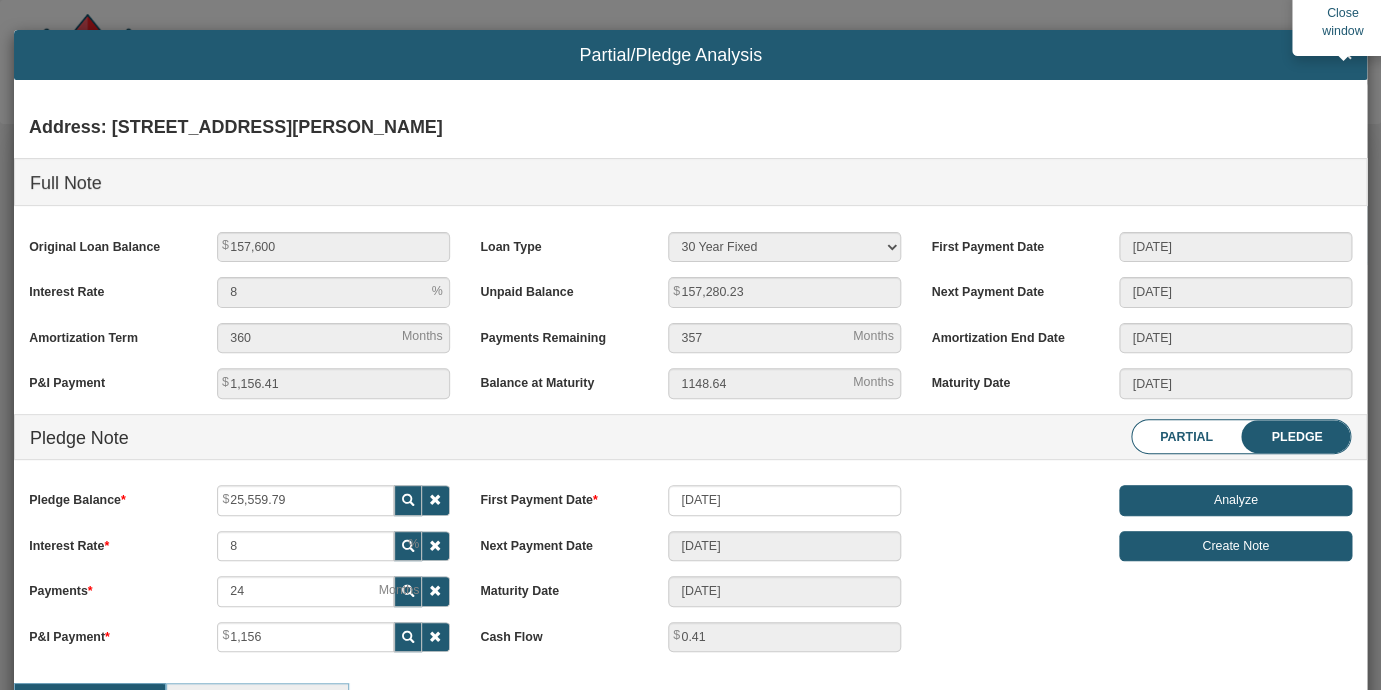 click on "×" at bounding box center (1347, 56) 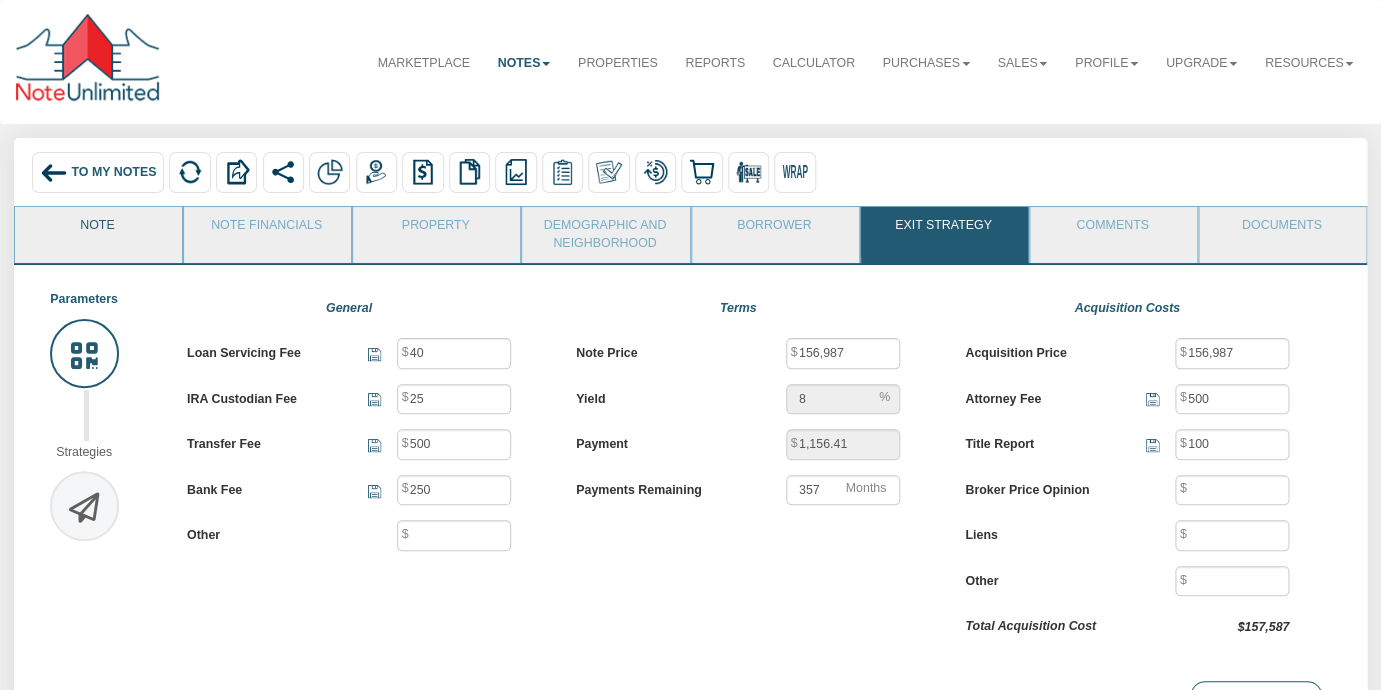 click on "Note" at bounding box center [97, 232] 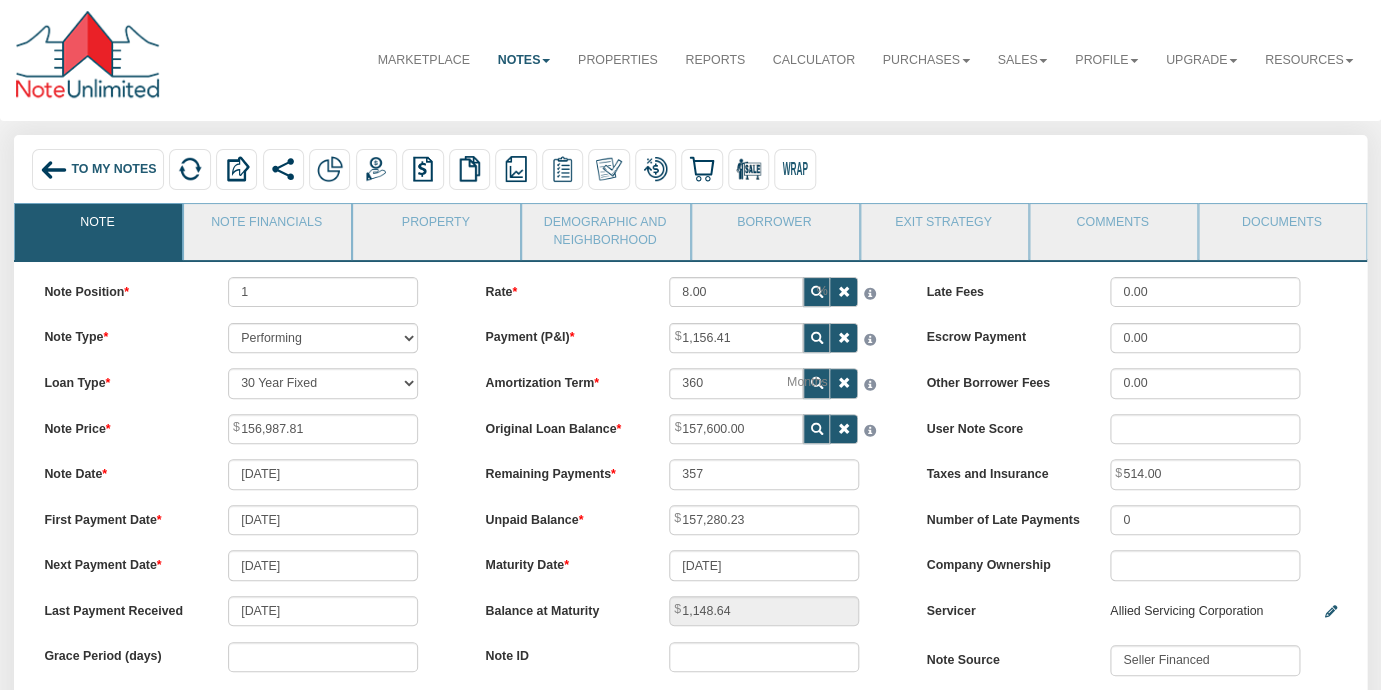 scroll, scrollTop: 0, scrollLeft: 0, axis: both 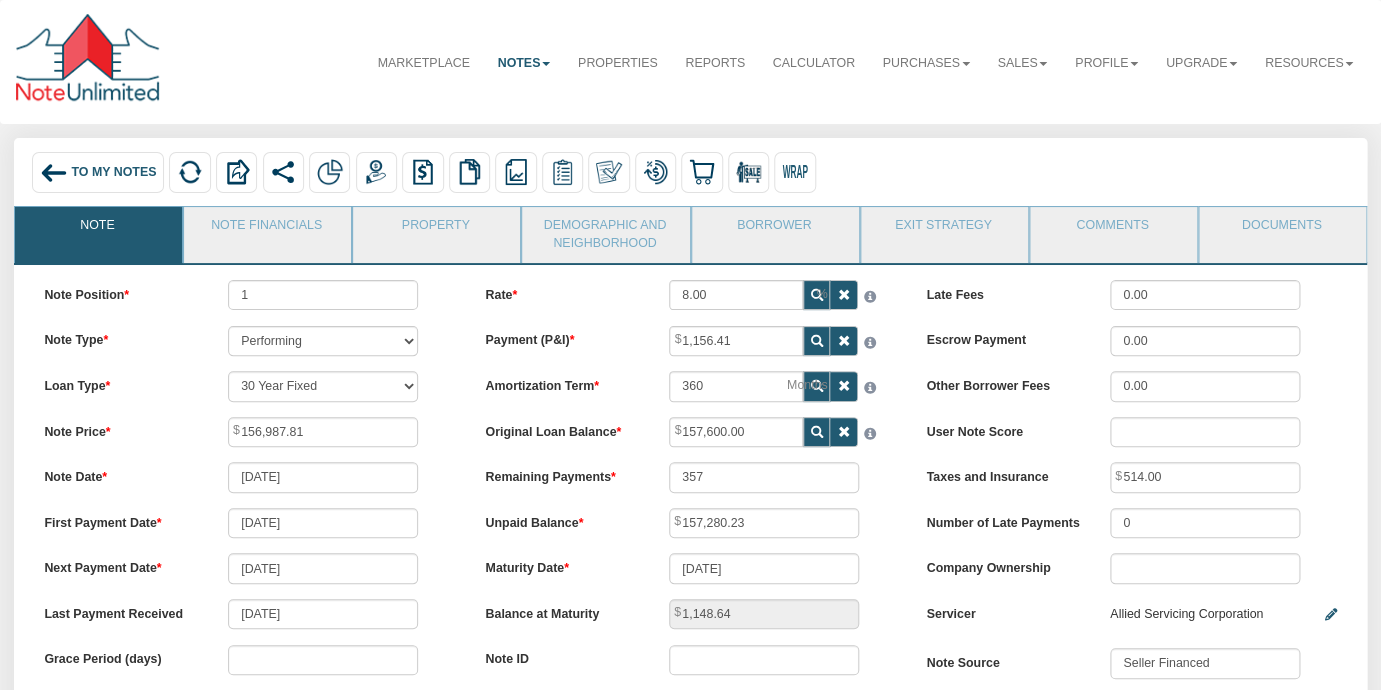 click on "Marketplace
Notes
Dashboard
Transactions
Properties
Reports
Calculator
Purchases
Offers
Orders
Sales" at bounding box center (690, 62) 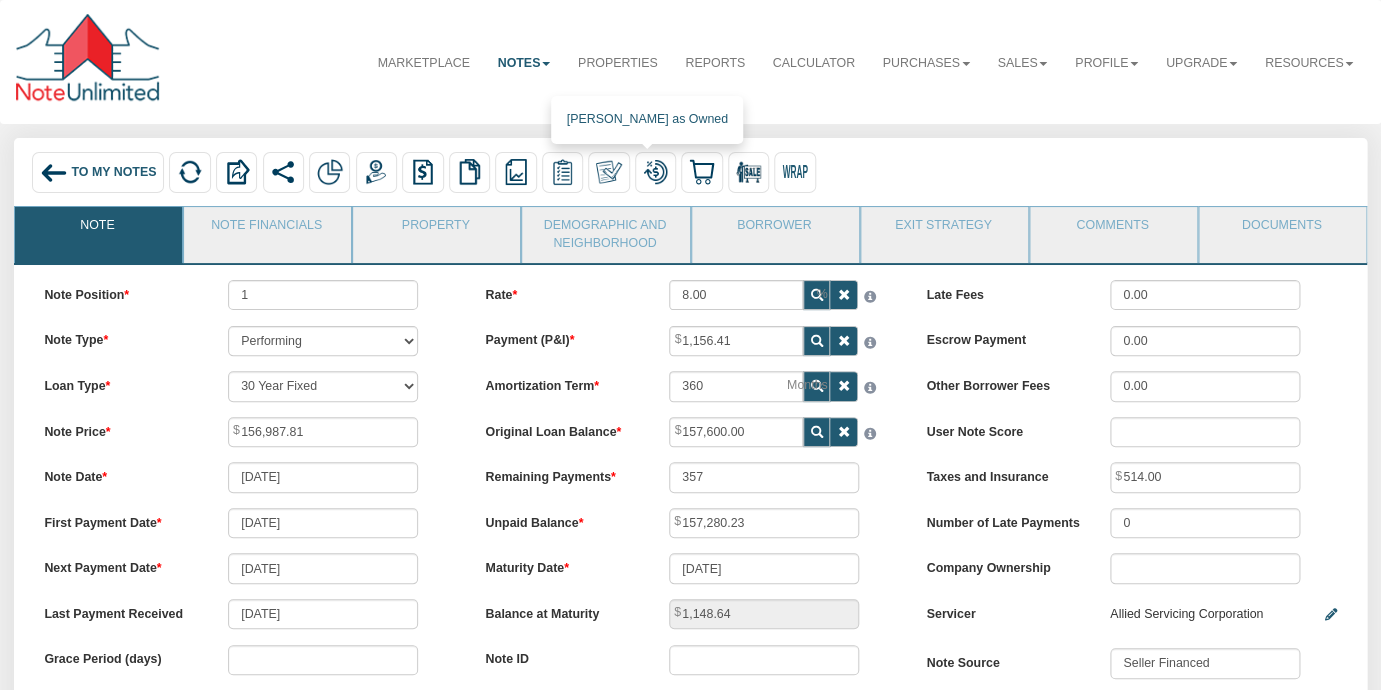 click at bounding box center [609, 172] 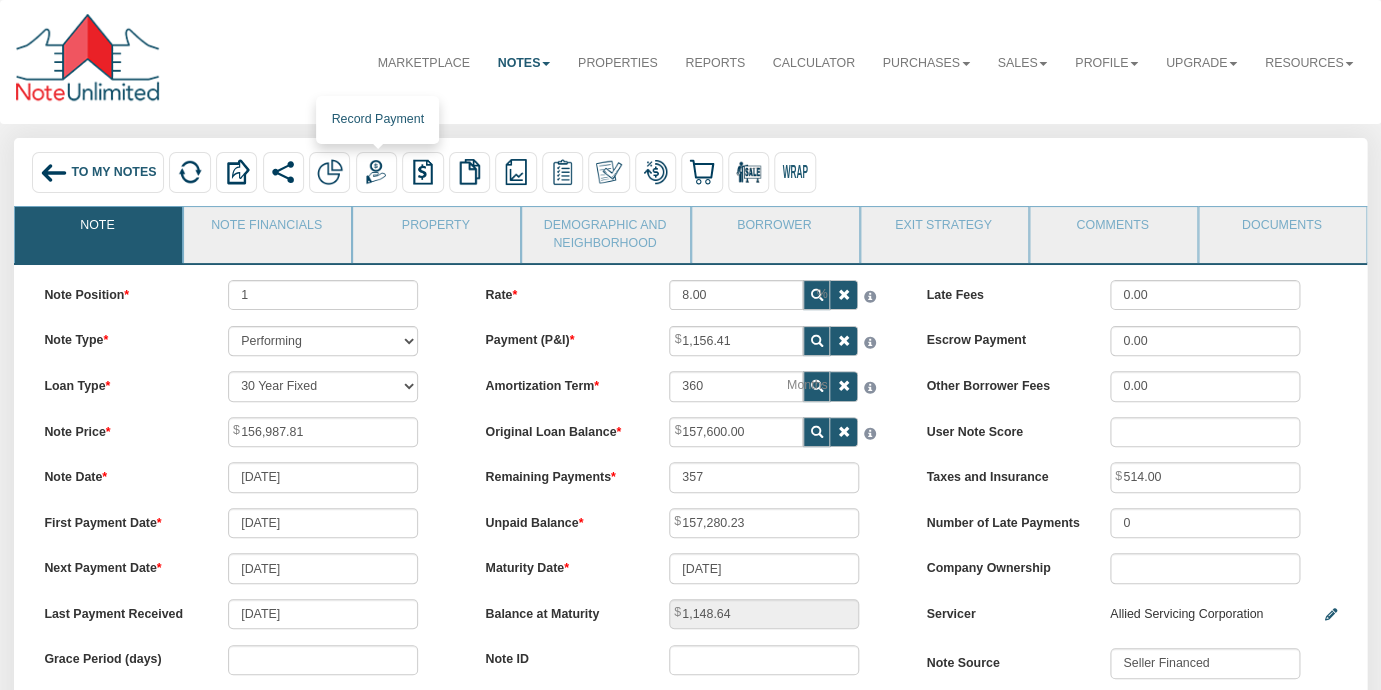 click at bounding box center [376, 172] 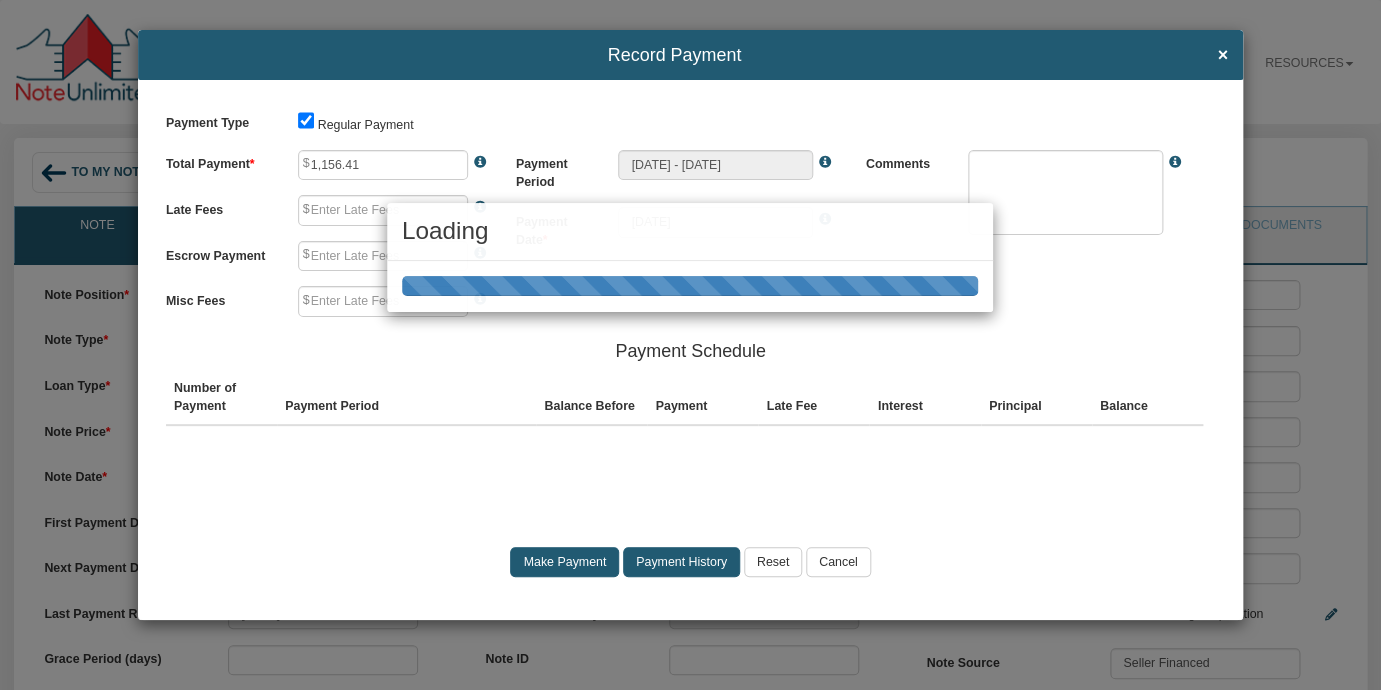type on "0.00" 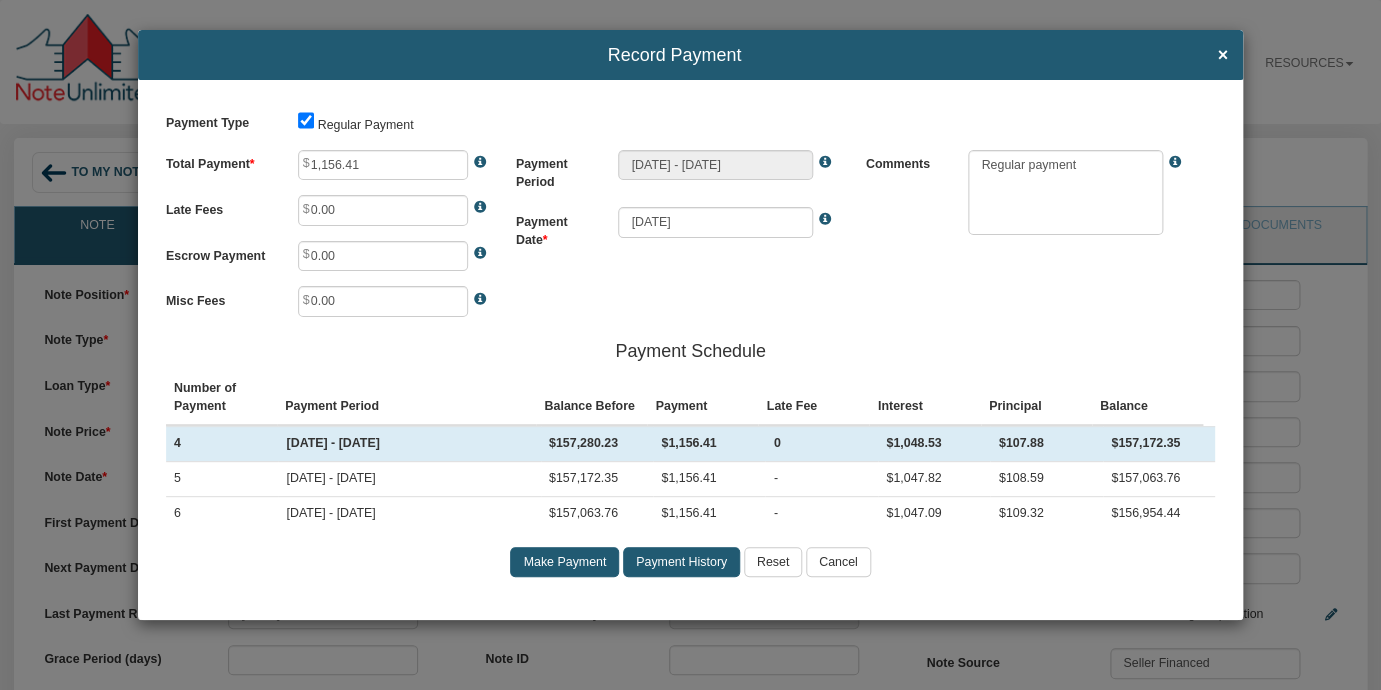 click on "Cancel" at bounding box center (838, 562) 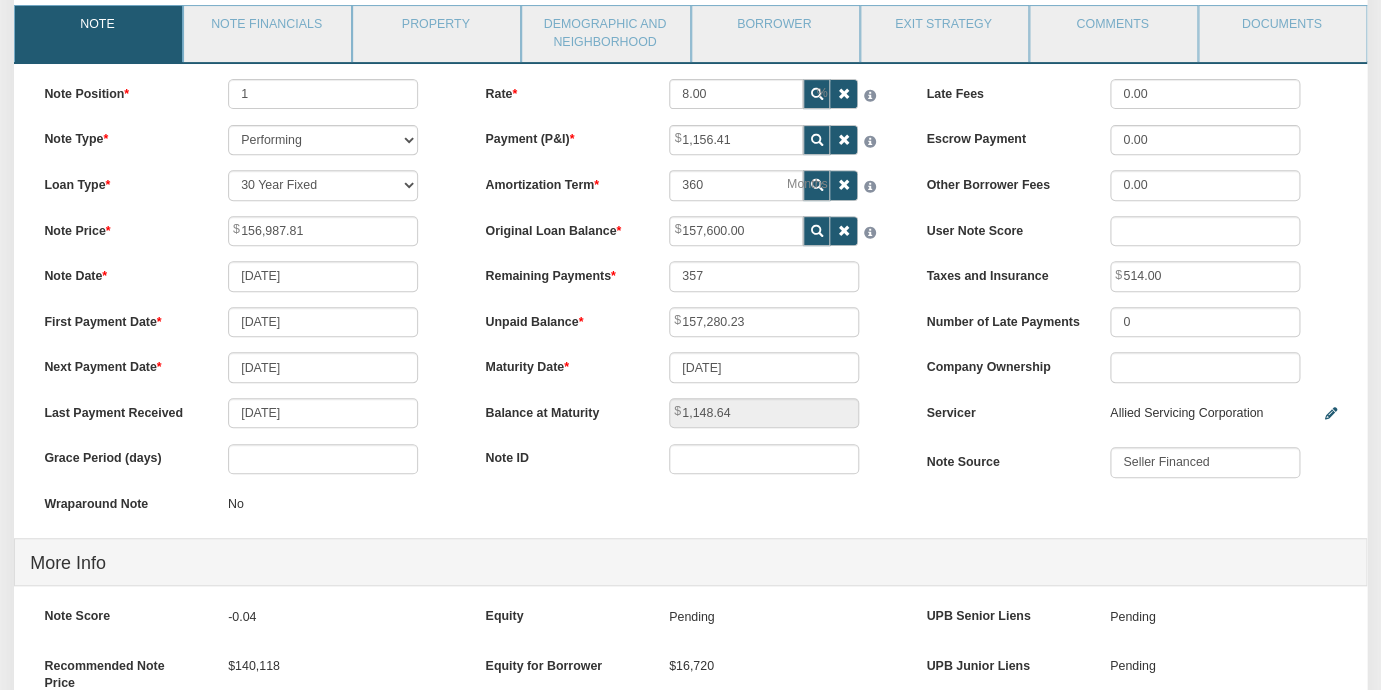 scroll, scrollTop: 203, scrollLeft: 0, axis: vertical 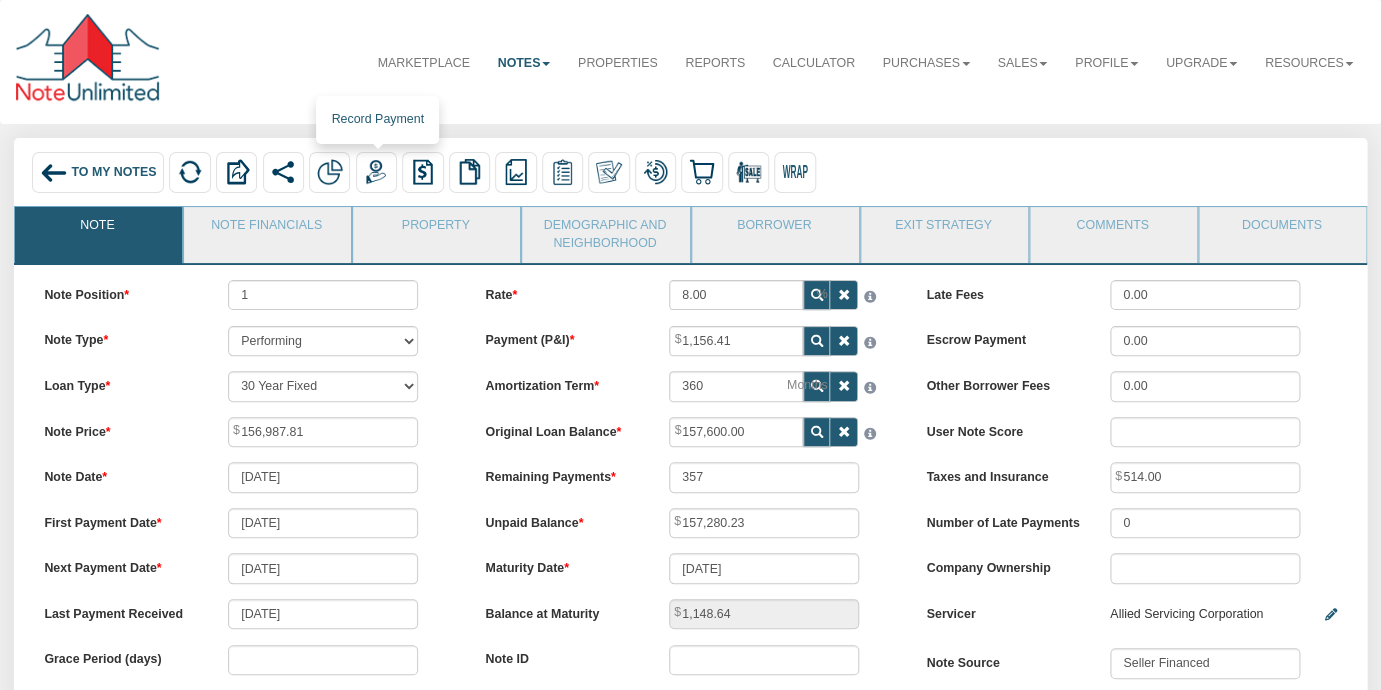 click at bounding box center [376, 172] 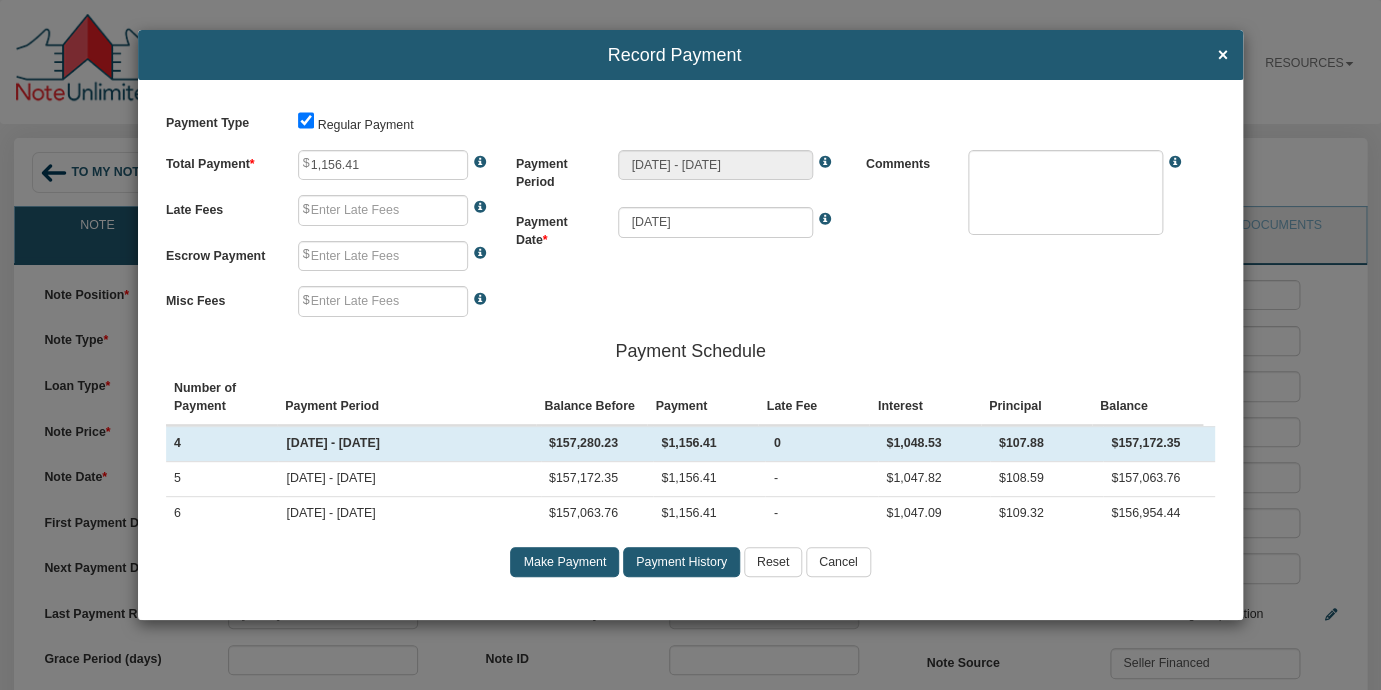 type on "0.00" 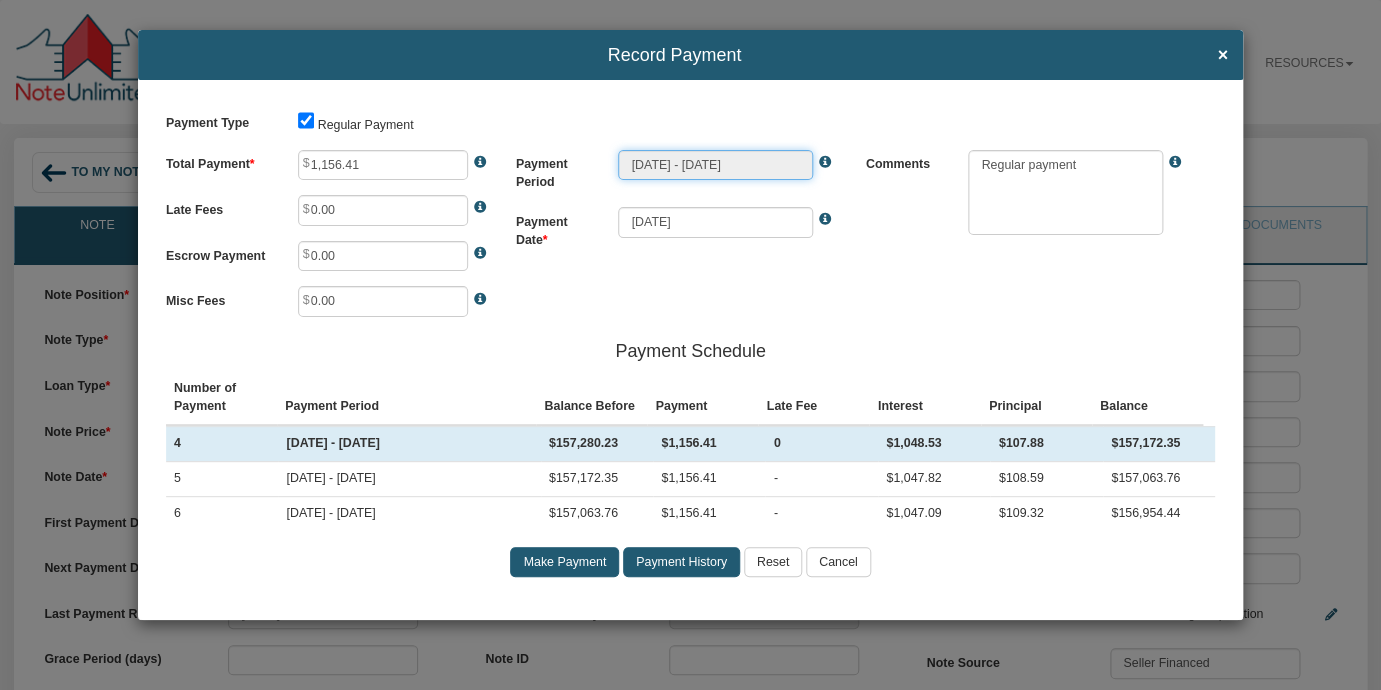 click on "[DATE] - [DATE]" at bounding box center (715, 165) 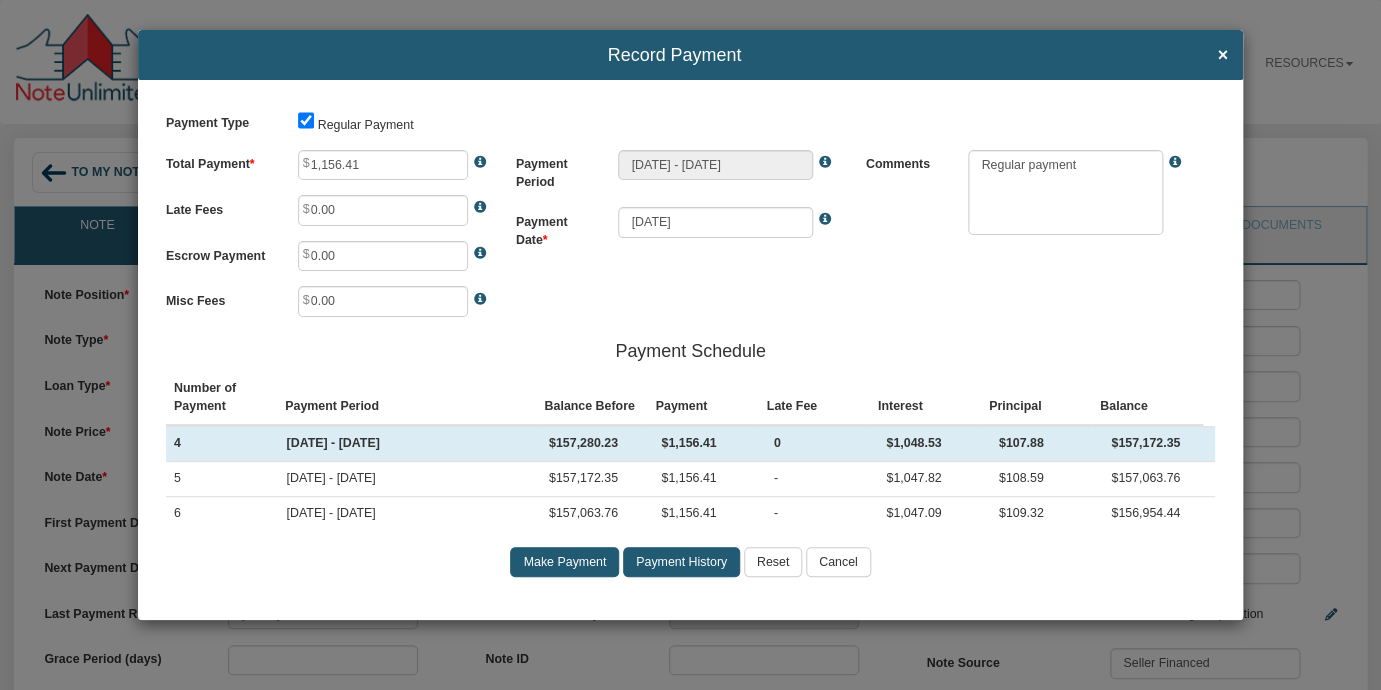 click on "Payment History" at bounding box center [681, 562] 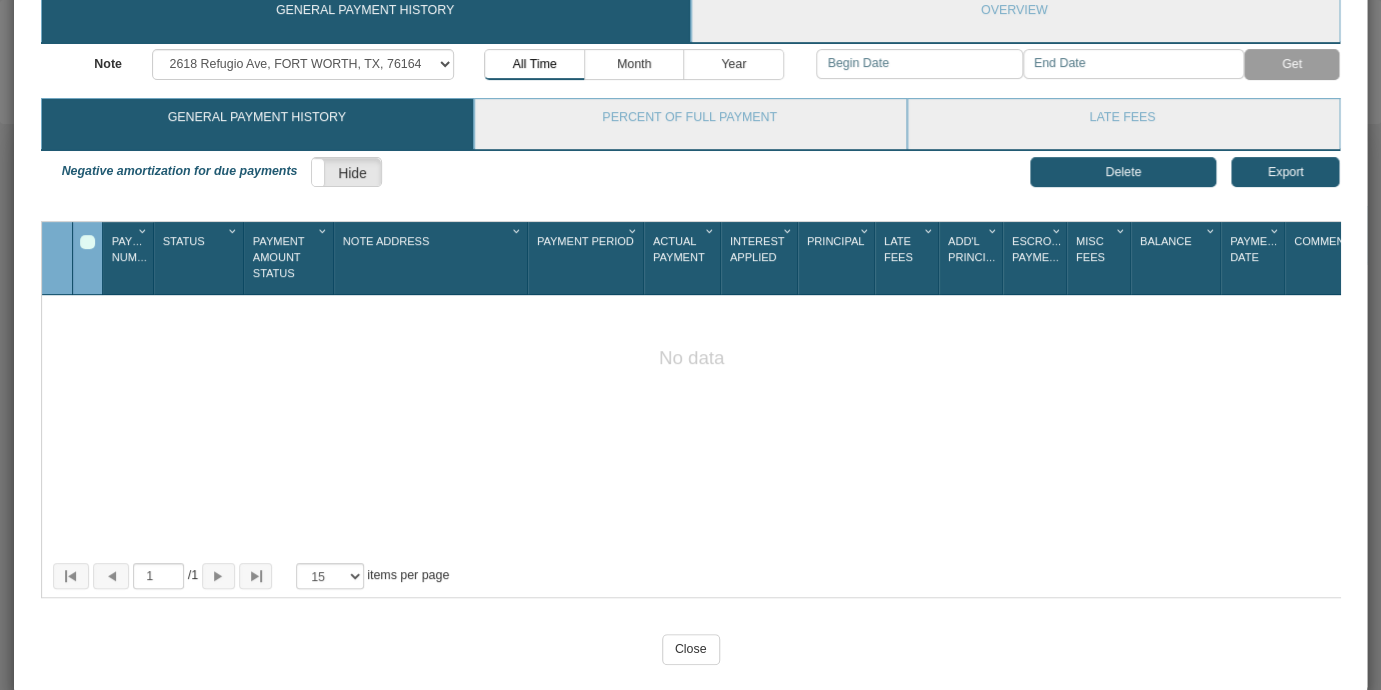 scroll, scrollTop: 0, scrollLeft: 0, axis: both 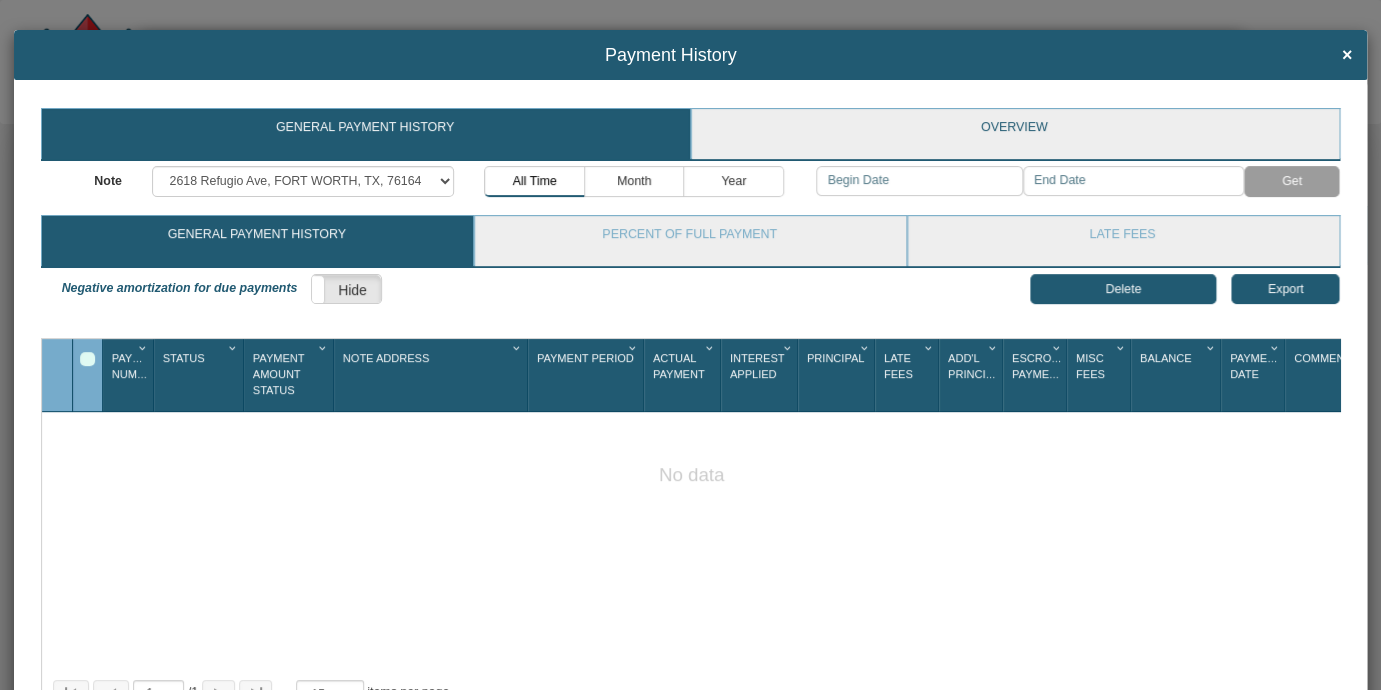 click on "Overview" at bounding box center [1014, 134] 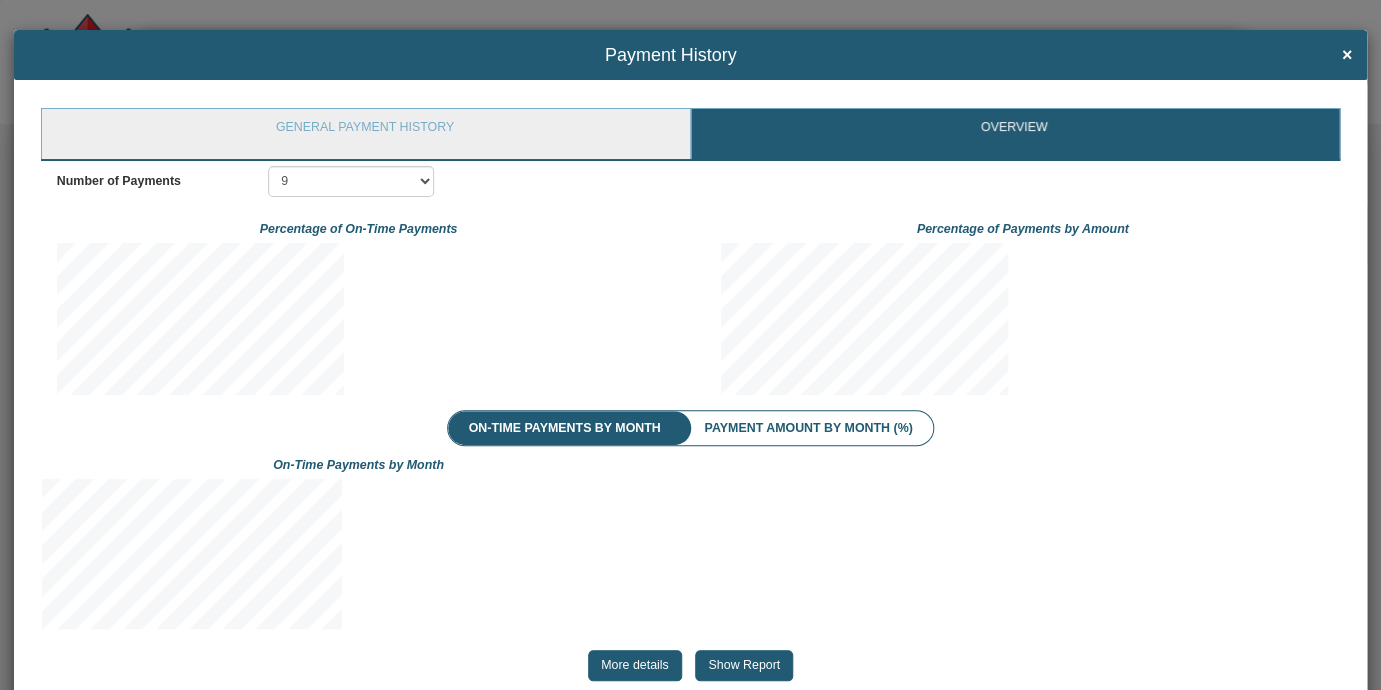 scroll, scrollTop: 999848, scrollLeft: 999683, axis: both 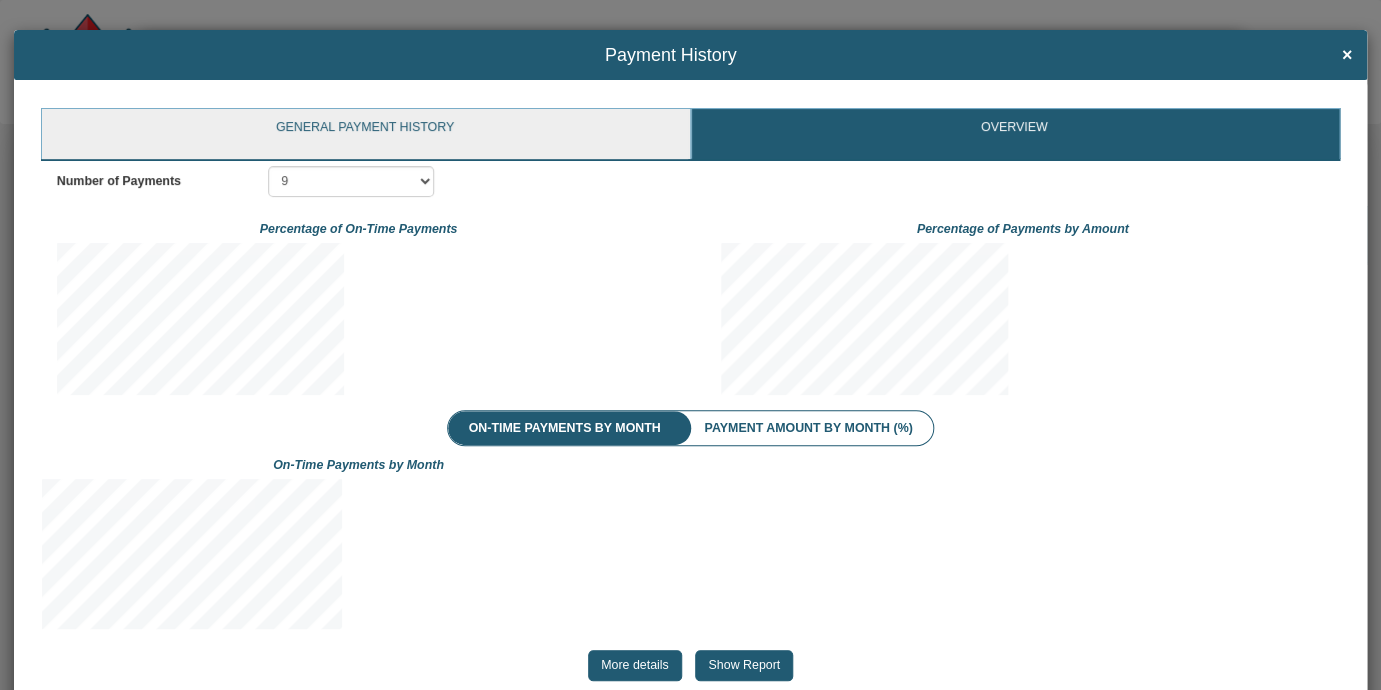 click on "General Payment History" at bounding box center (364, 134) 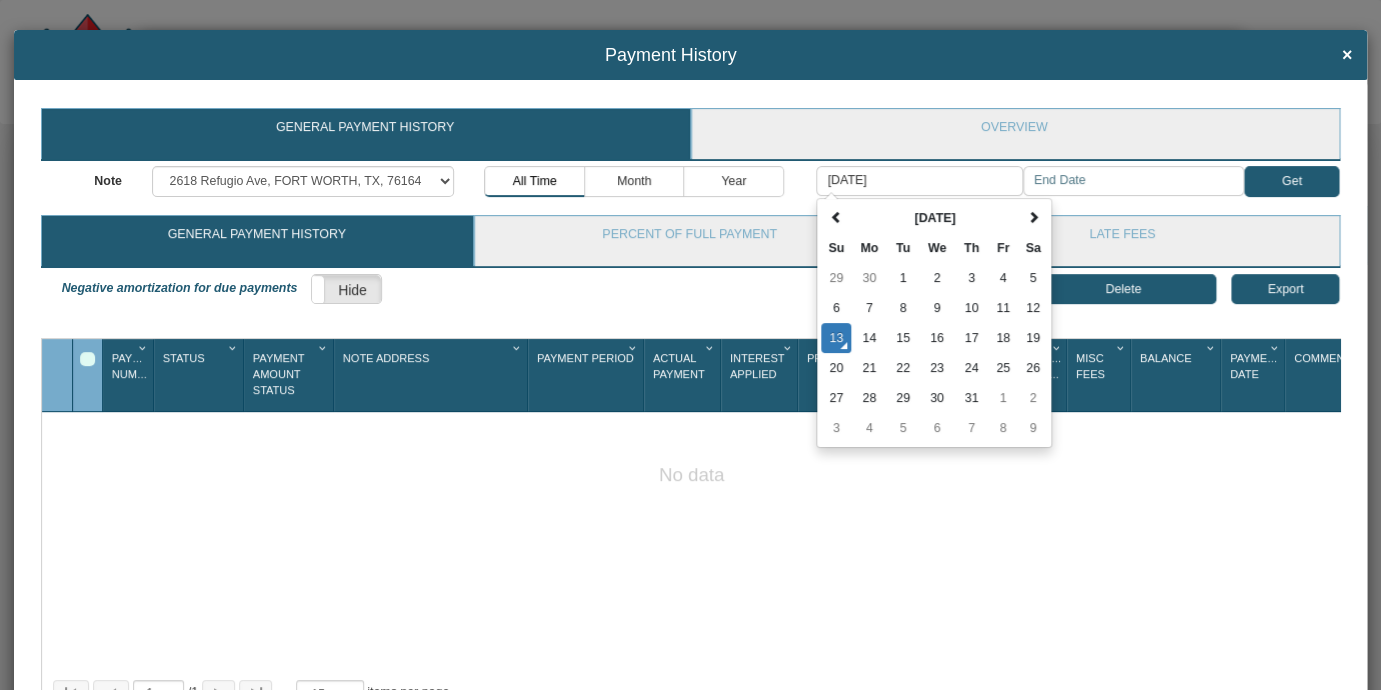 click on "[DATE]" at bounding box center (919, 181) 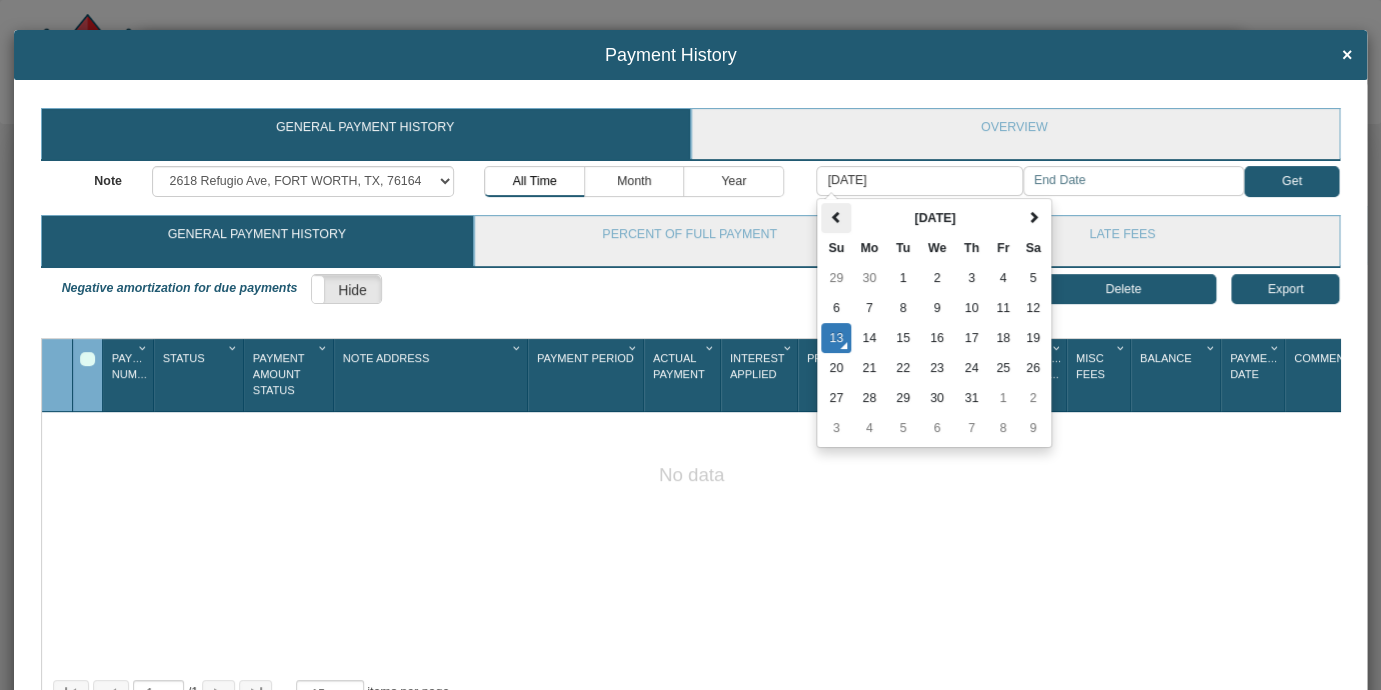 click at bounding box center [836, 217] 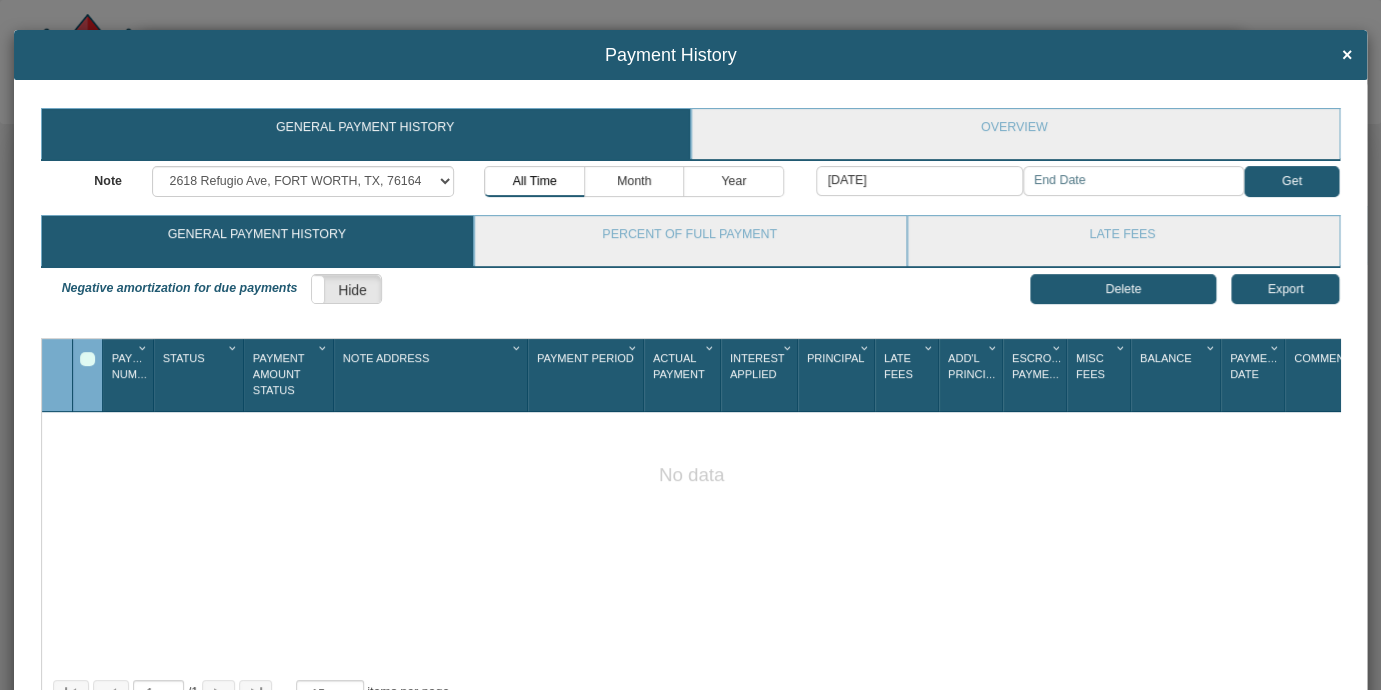 click on "[DATE]" at bounding box center [919, 181] 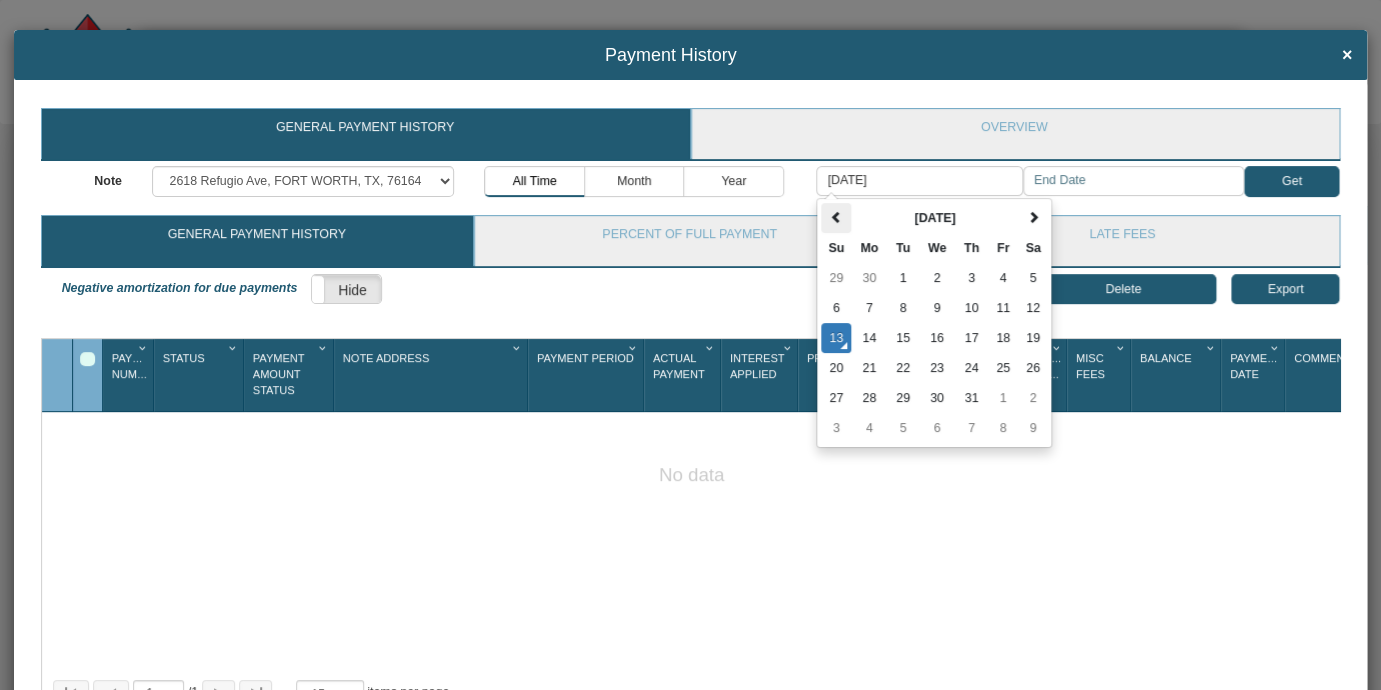 click at bounding box center [836, 217] 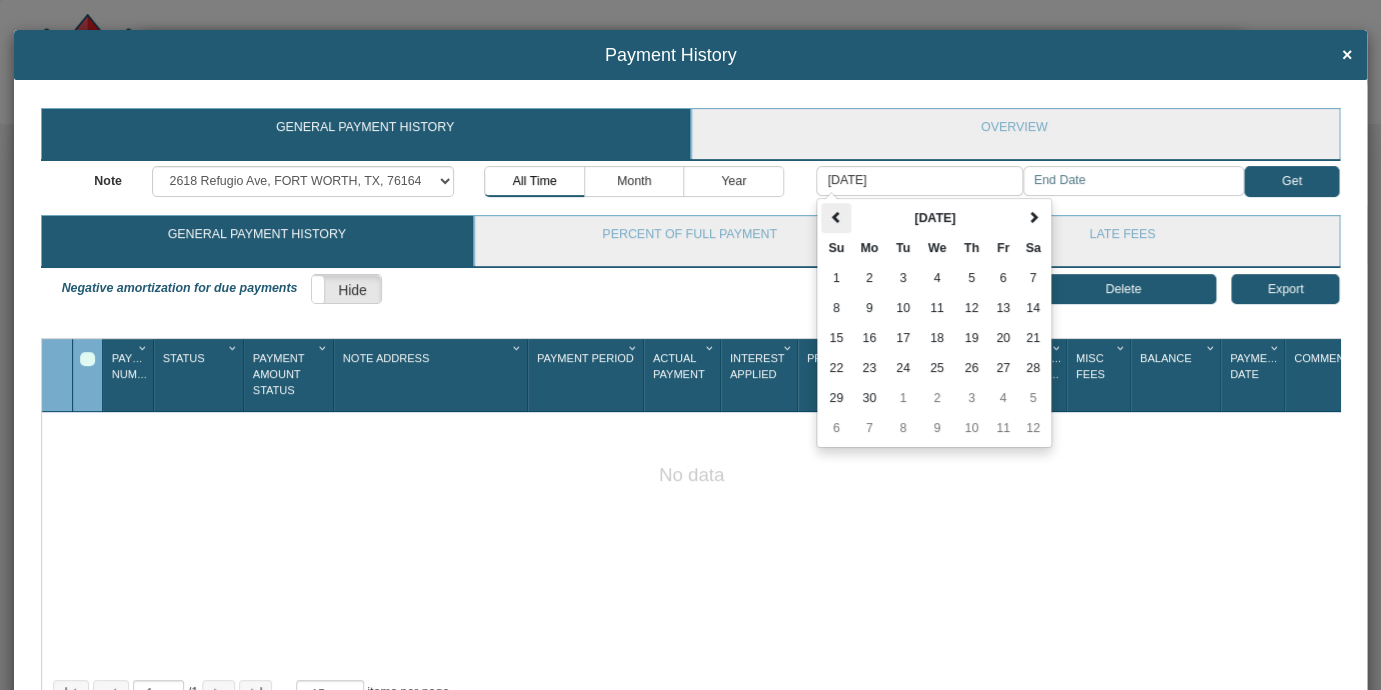 click at bounding box center [836, 217] 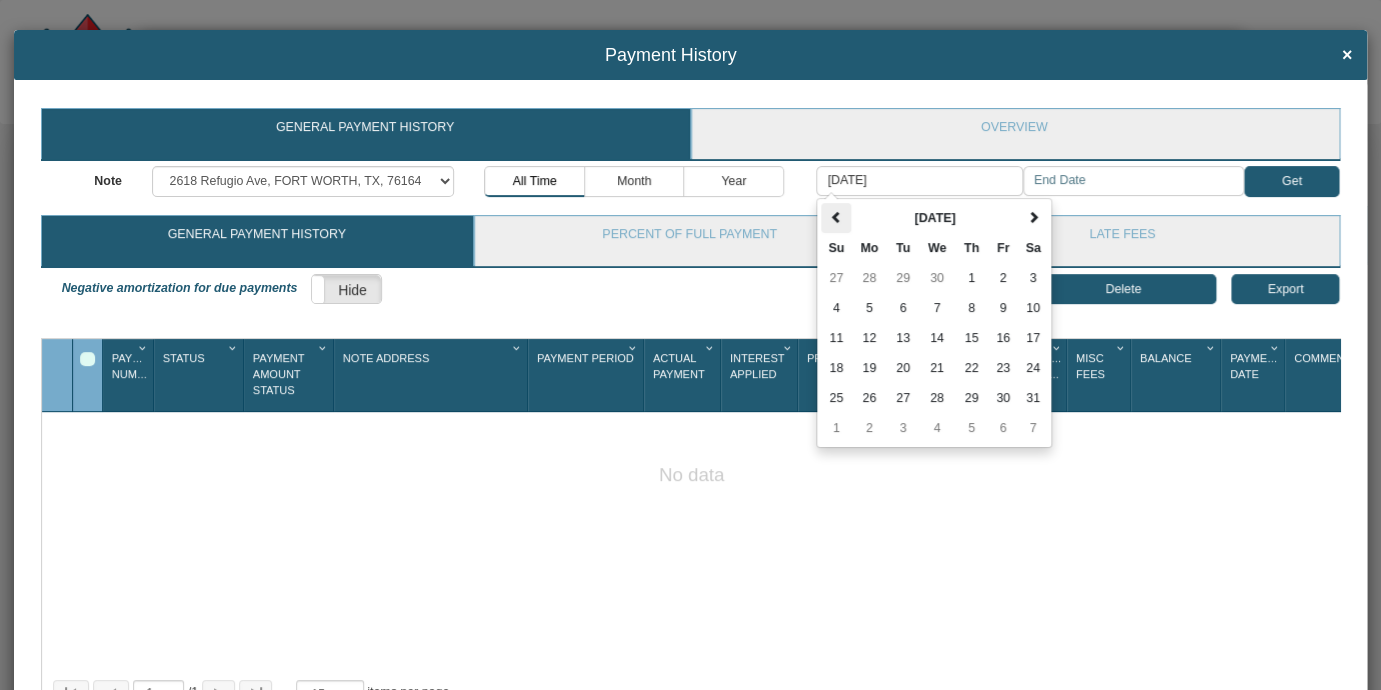 click at bounding box center (836, 217) 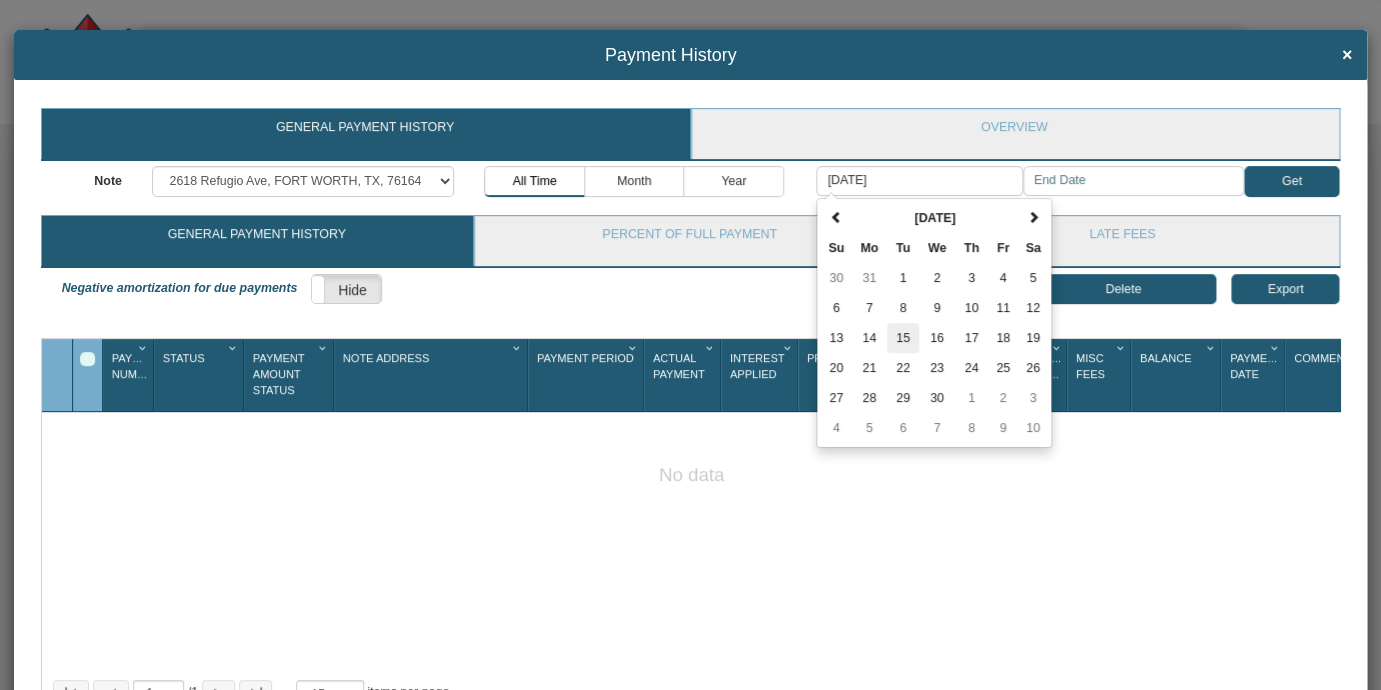 click on "15" at bounding box center [902, 338] 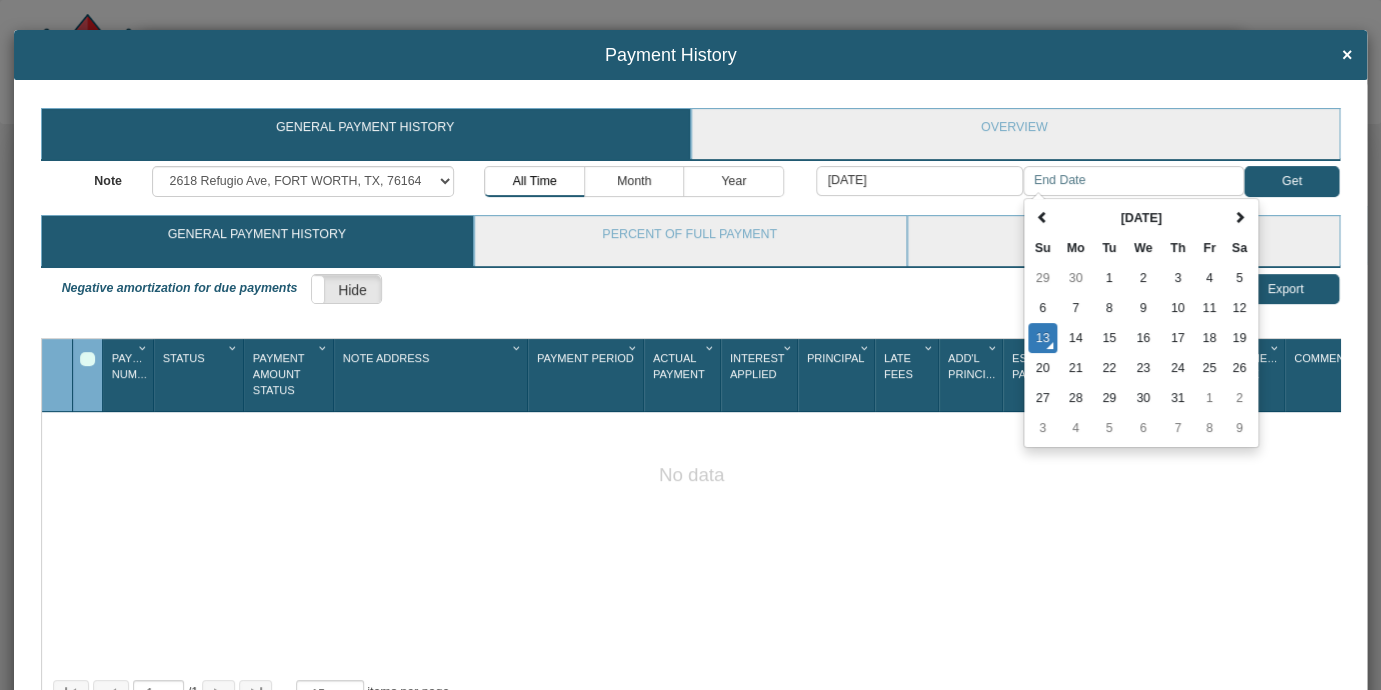 type on "[DATE]" 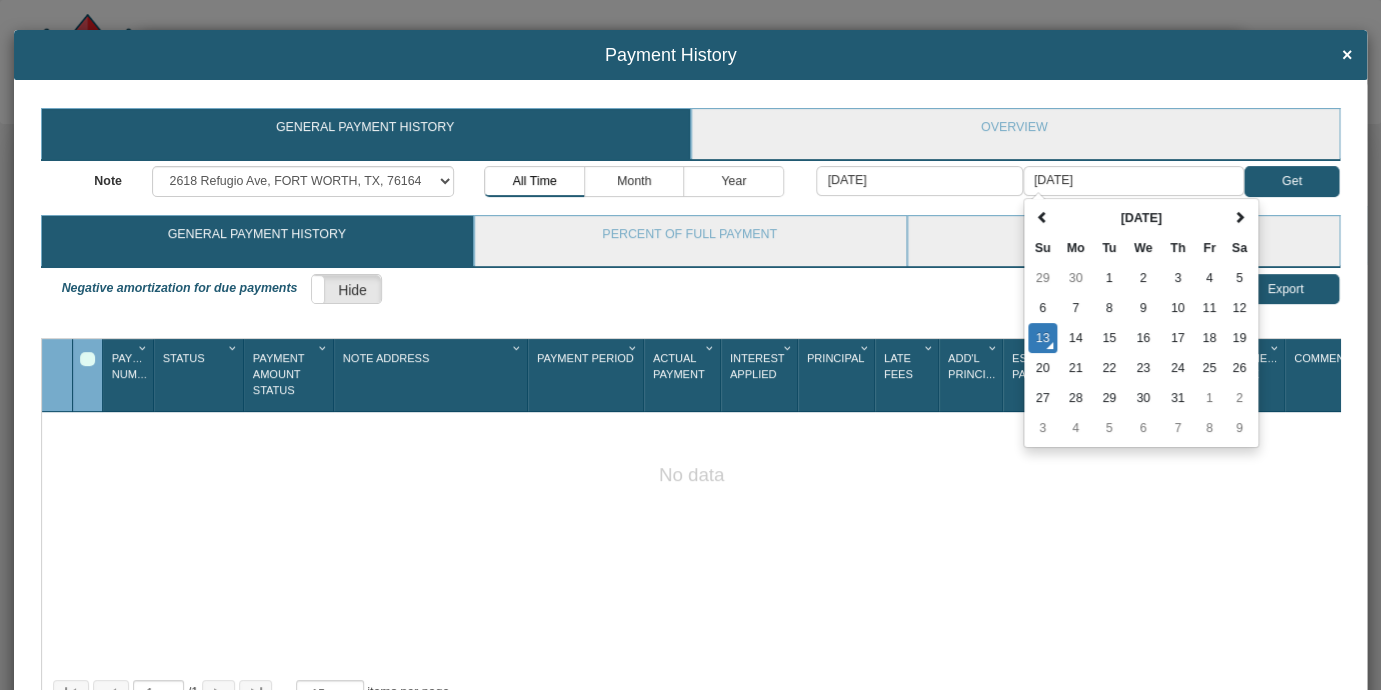 click on "[DATE]" at bounding box center [1133, 181] 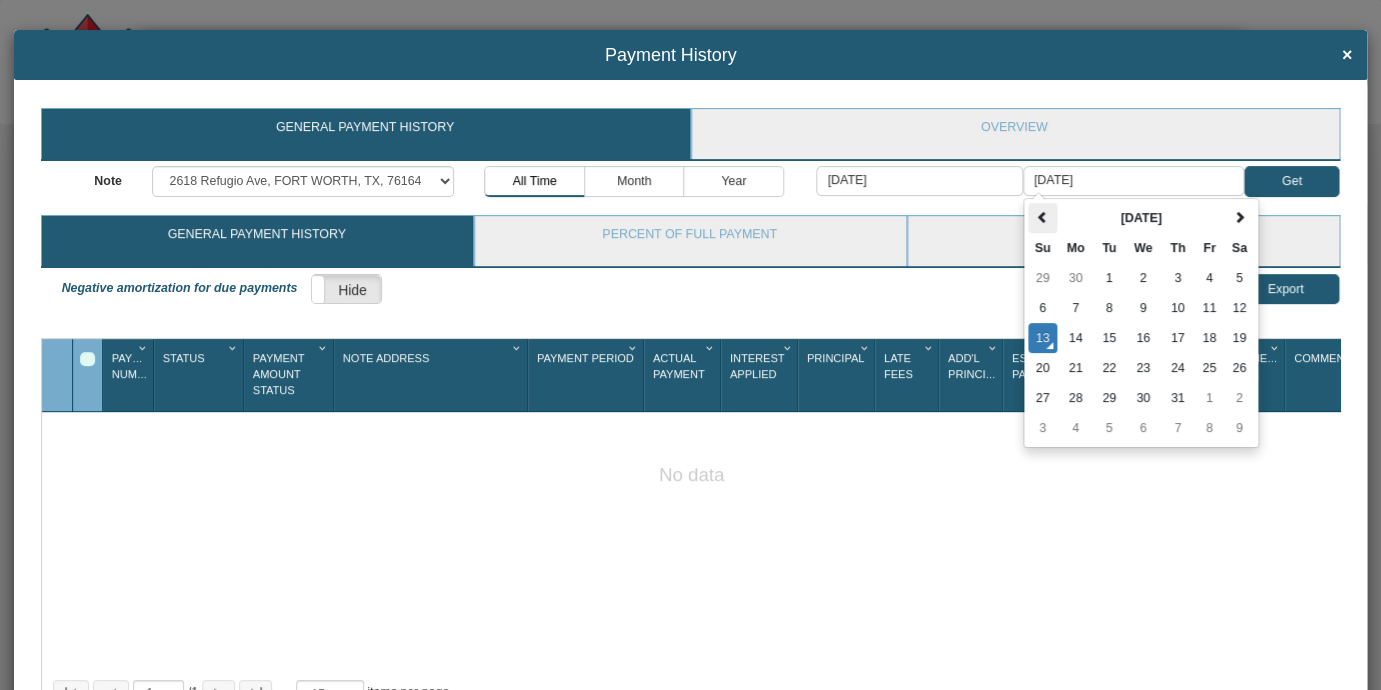 click at bounding box center (1042, 217) 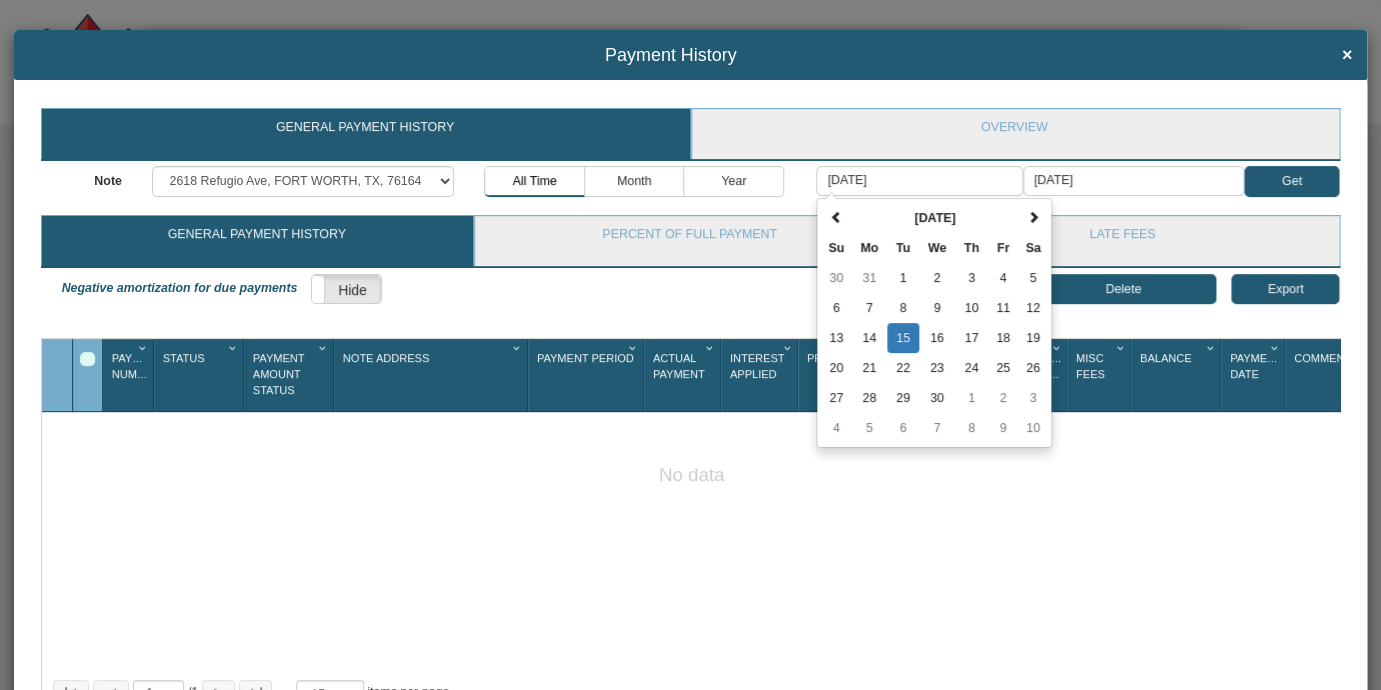 click on "04/15/2025" at bounding box center [919, 181] 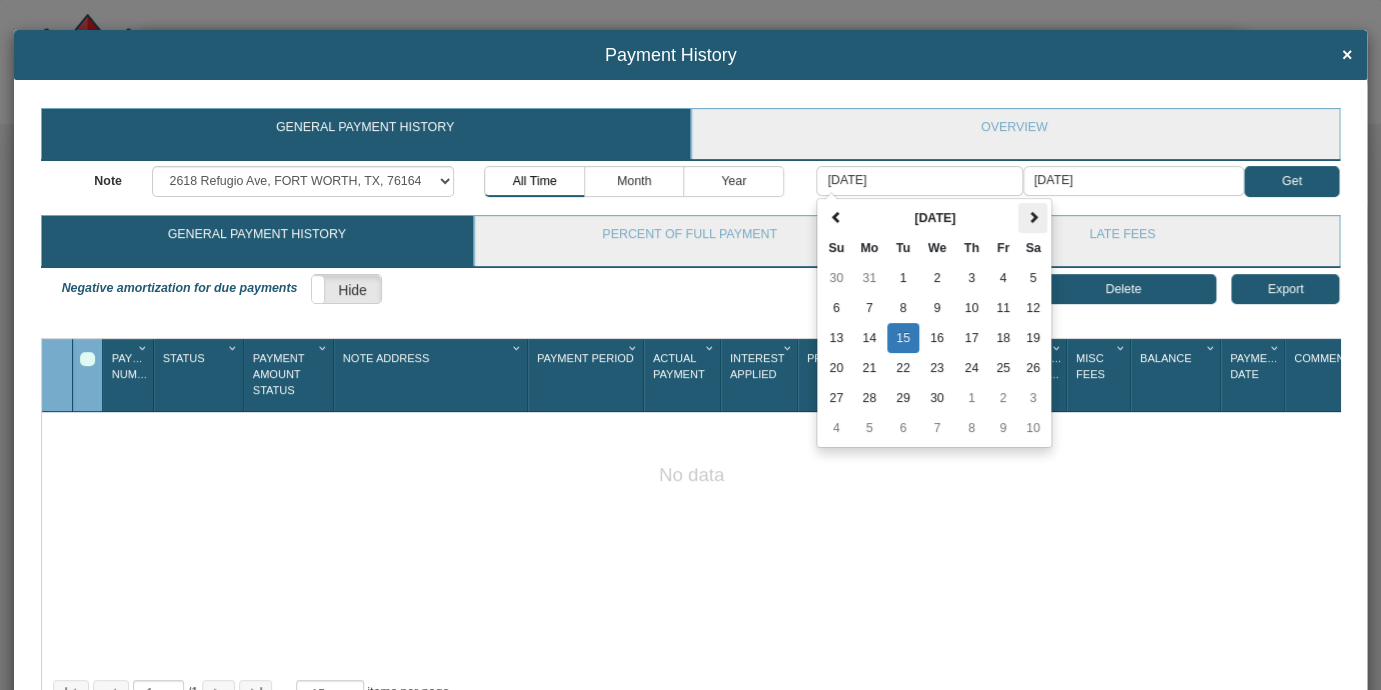 click at bounding box center (1032, 218) 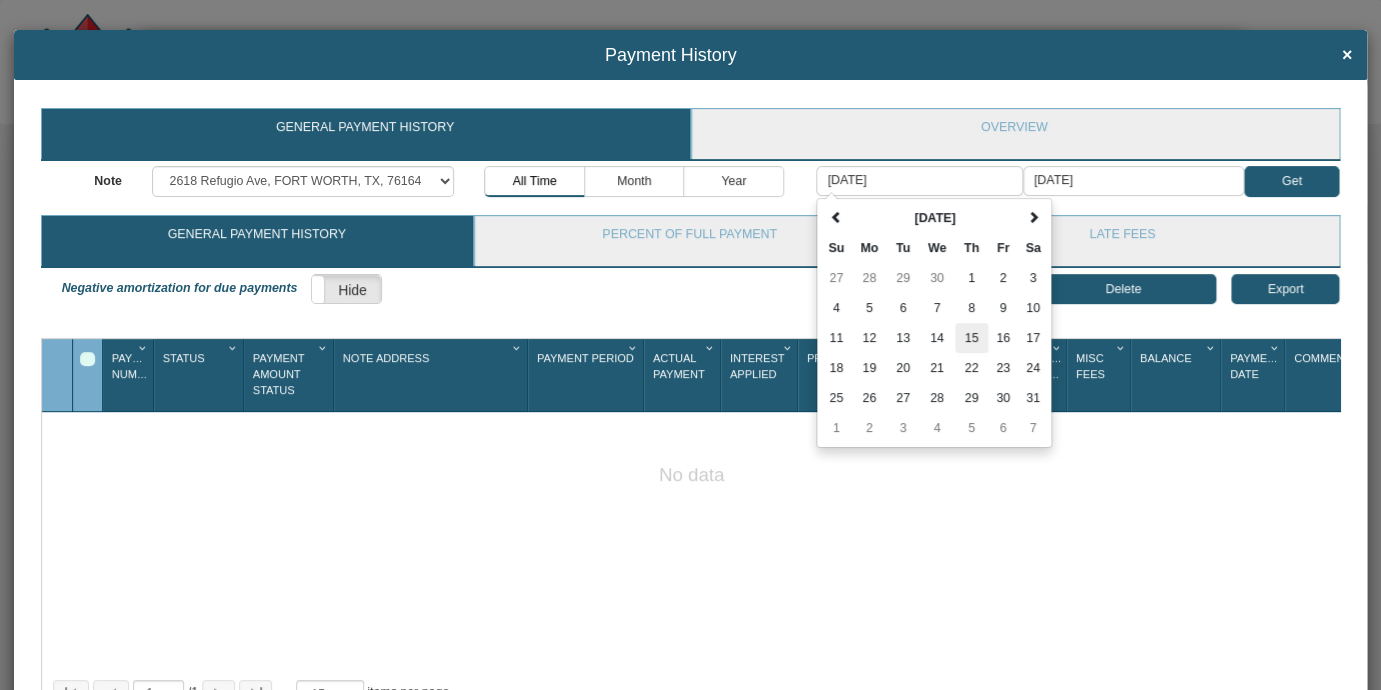 click on "15" at bounding box center (971, 338) 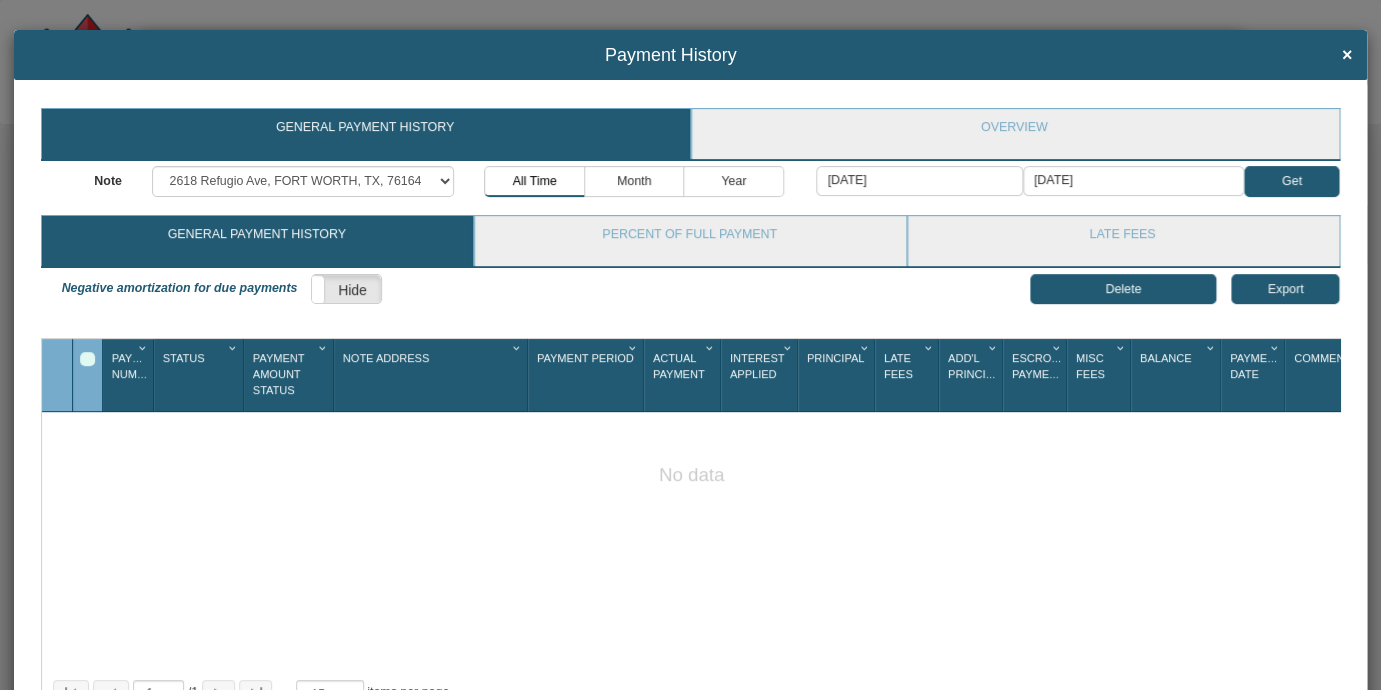 click on "[DATE]" at bounding box center (1133, 181) 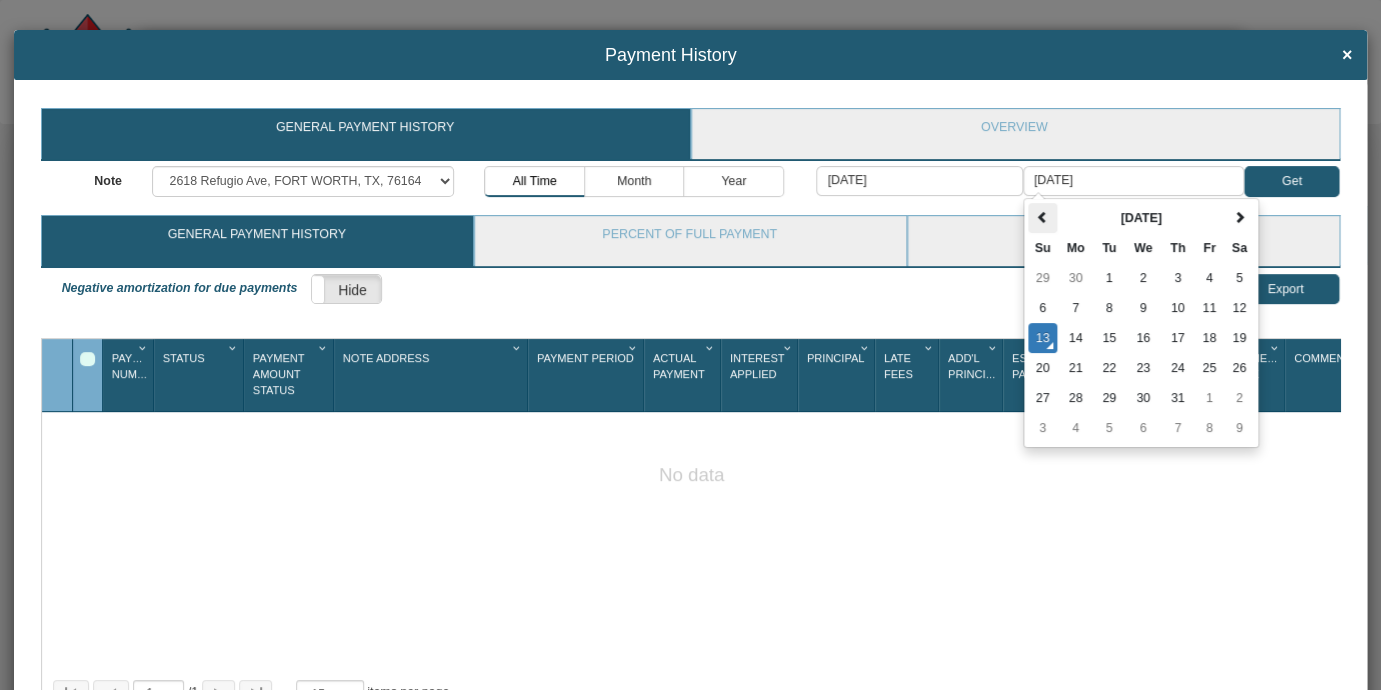click at bounding box center [1042, 217] 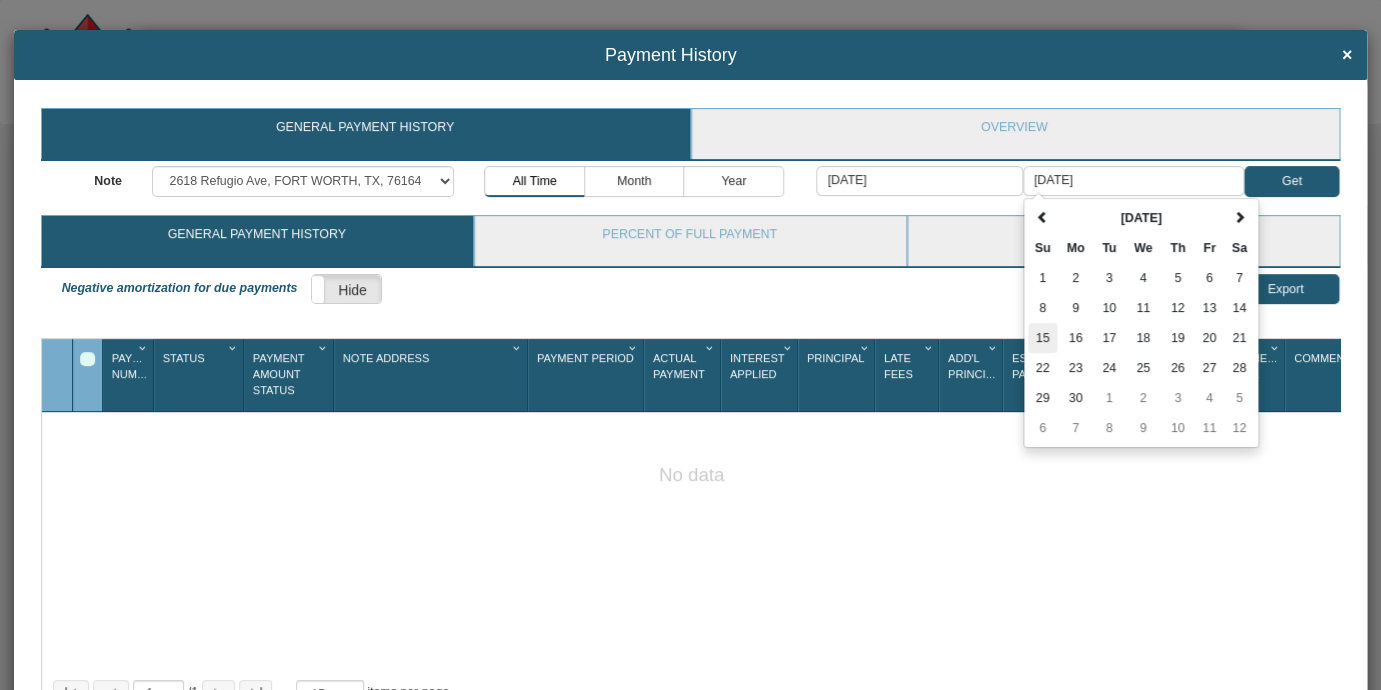 click on "15" at bounding box center (1043, 338) 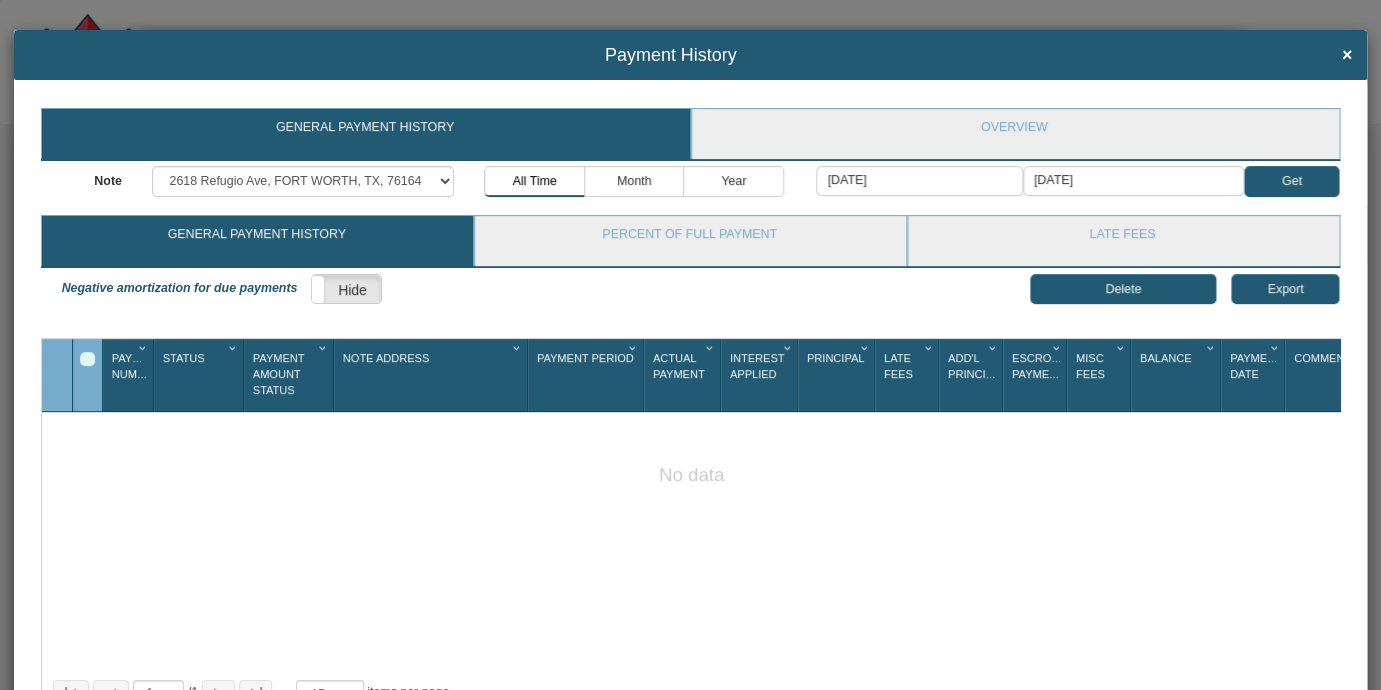 type on "06/15/2025" 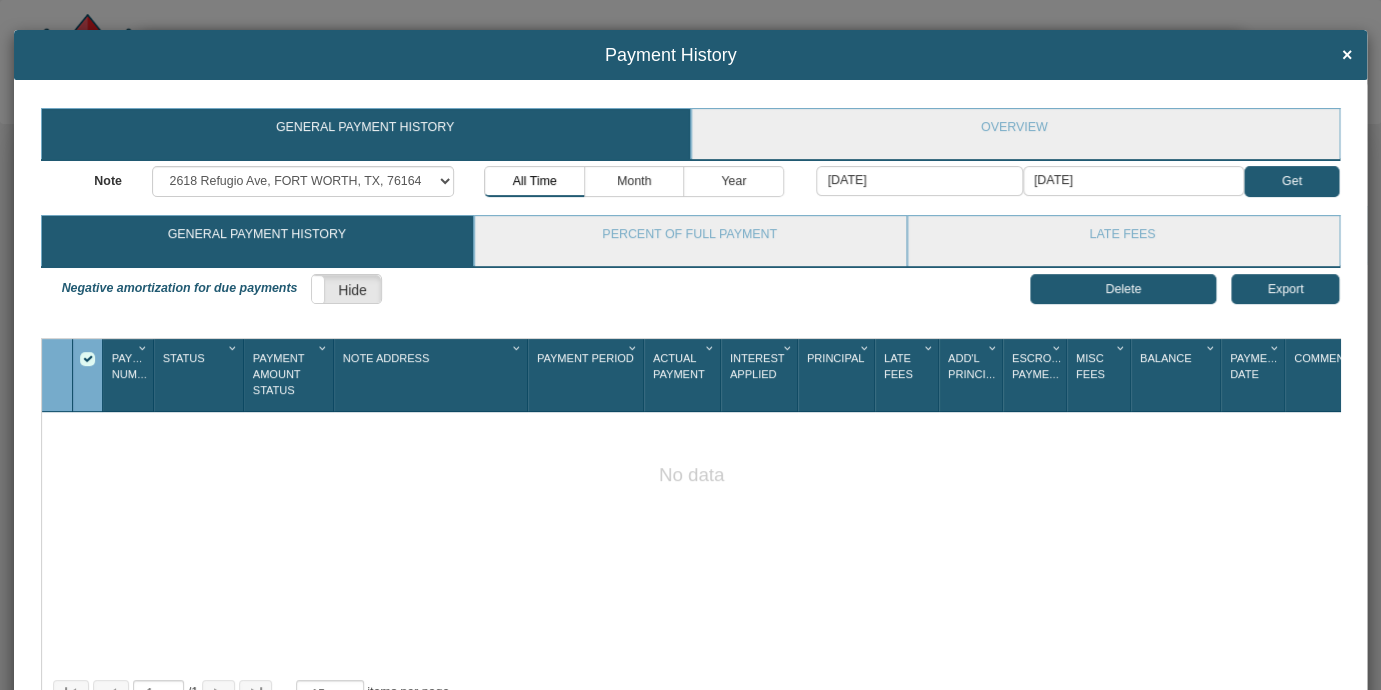 click at bounding box center [87, 359] 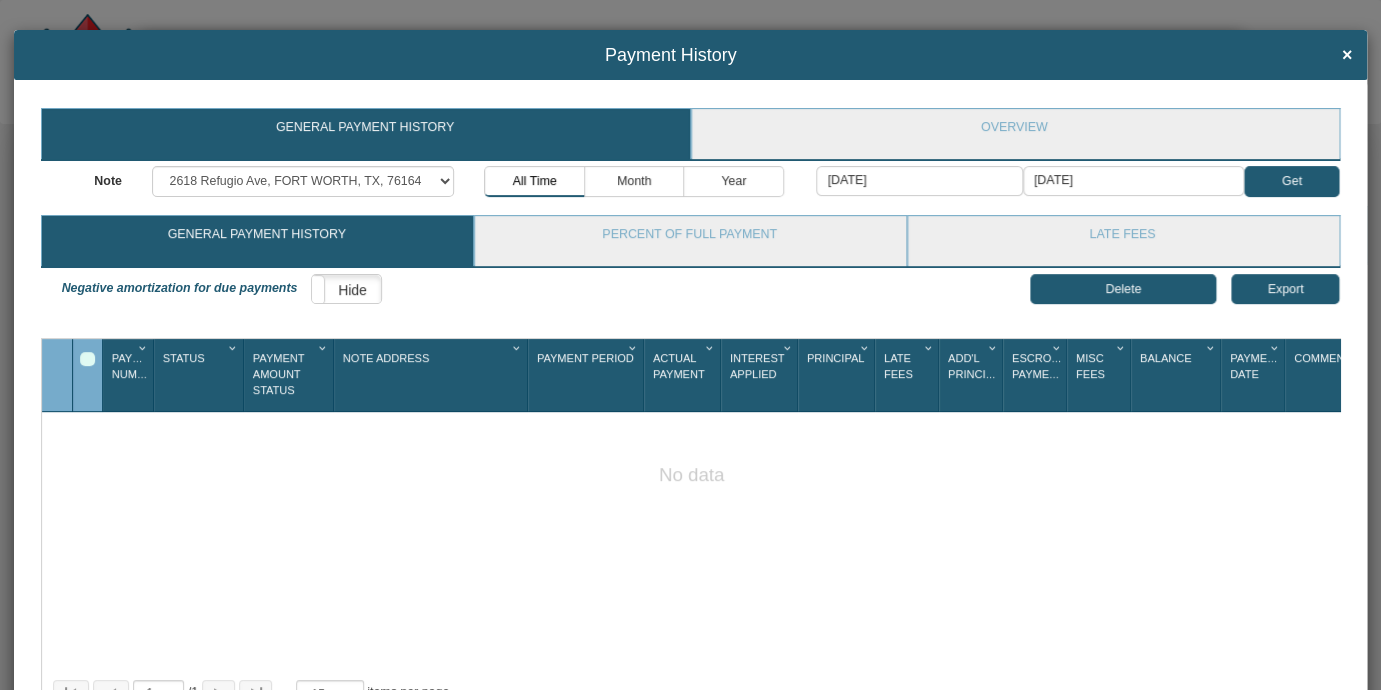 click on "Hide" at bounding box center (346, 290) 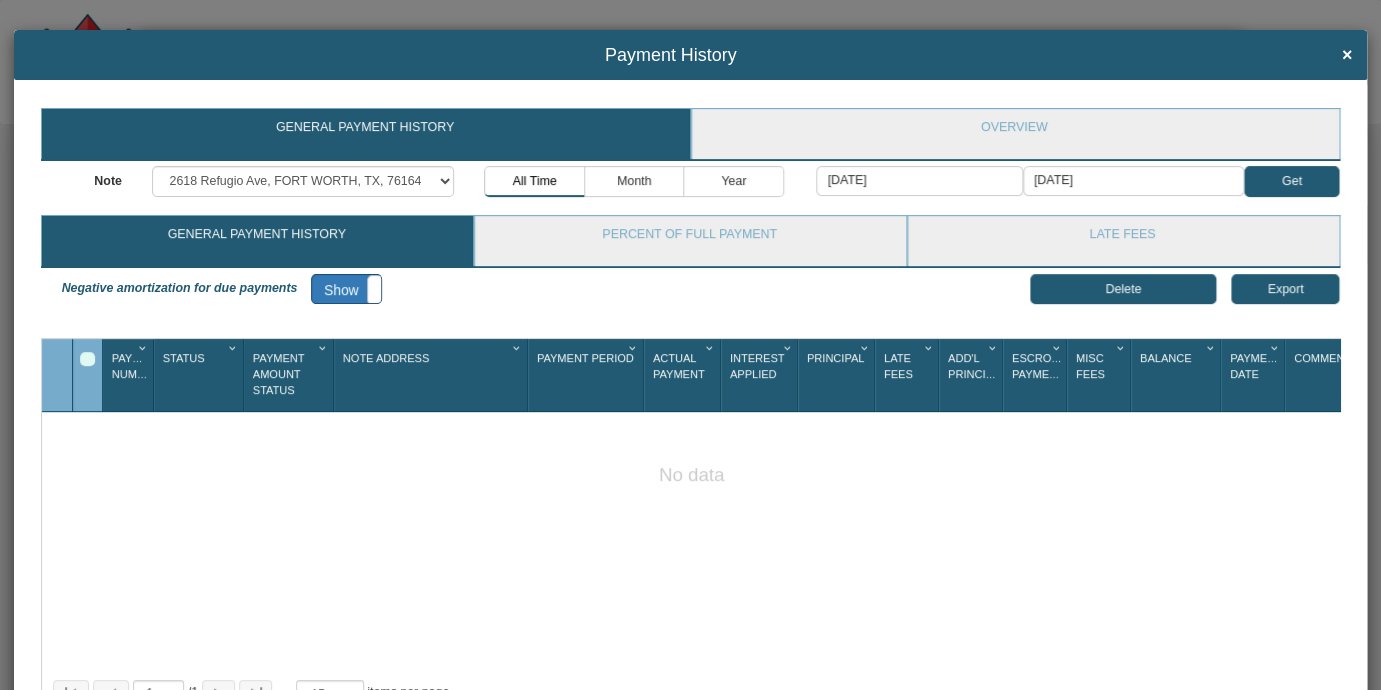 click on "Show" at bounding box center (346, 290) 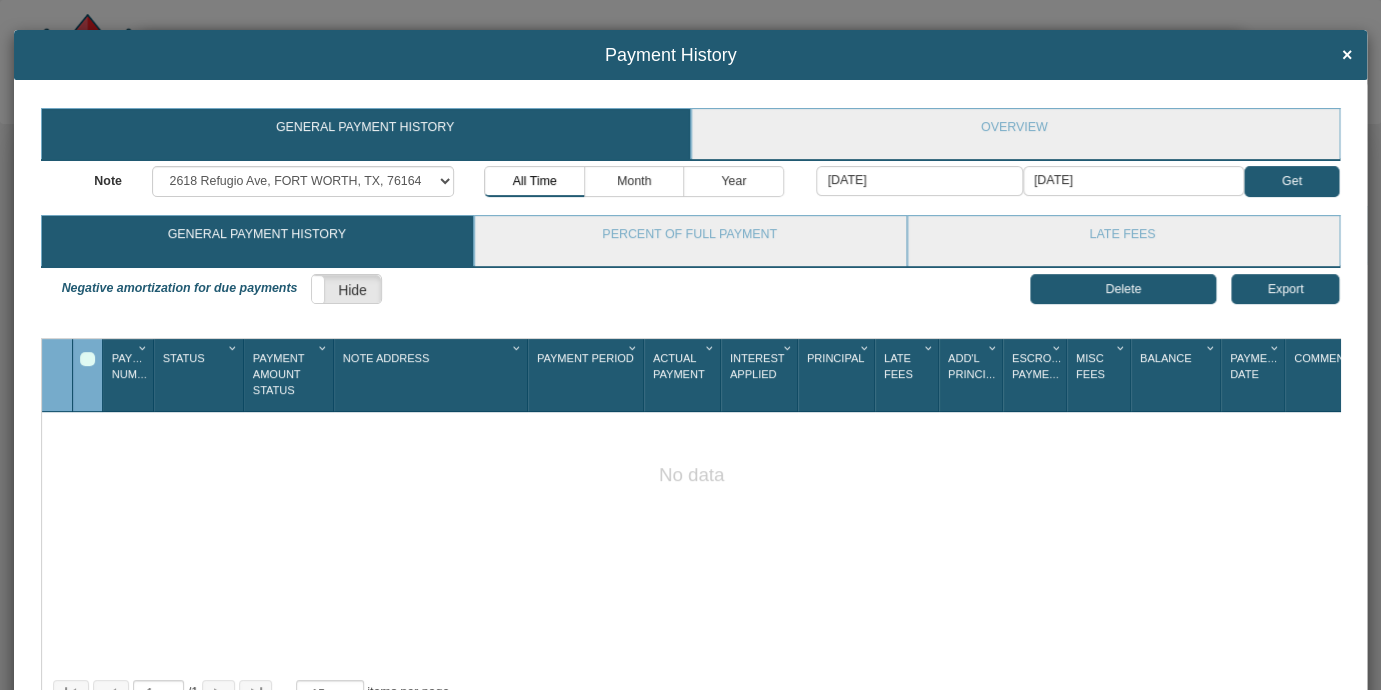 scroll, scrollTop: 149, scrollLeft: 0, axis: vertical 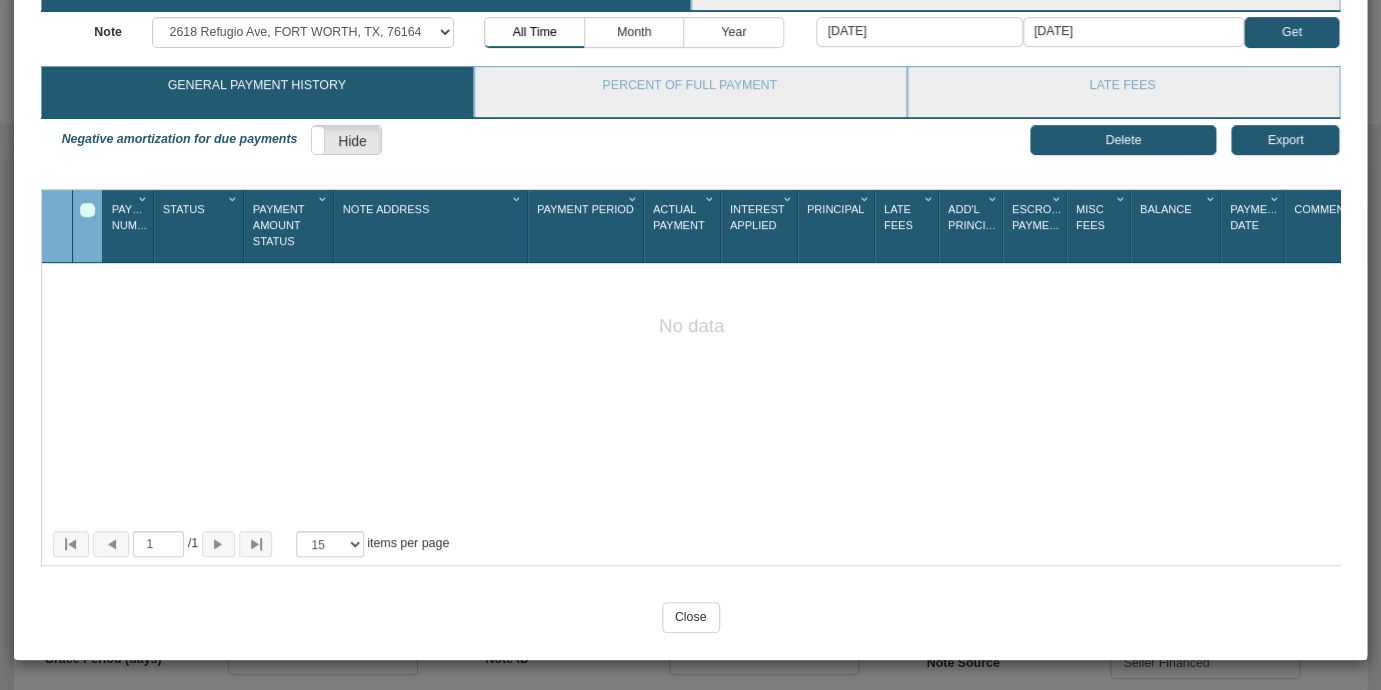 click on "Close" at bounding box center (691, 617) 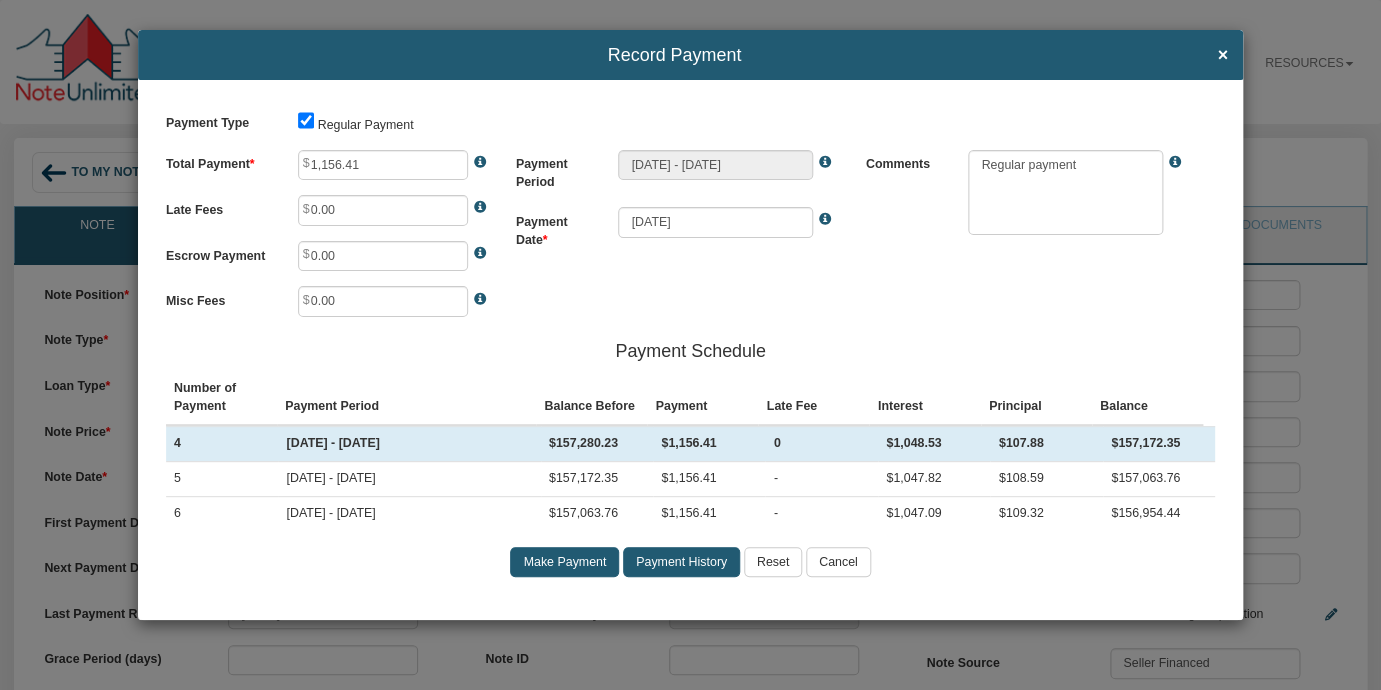 click on "Cancel" at bounding box center [838, 562] 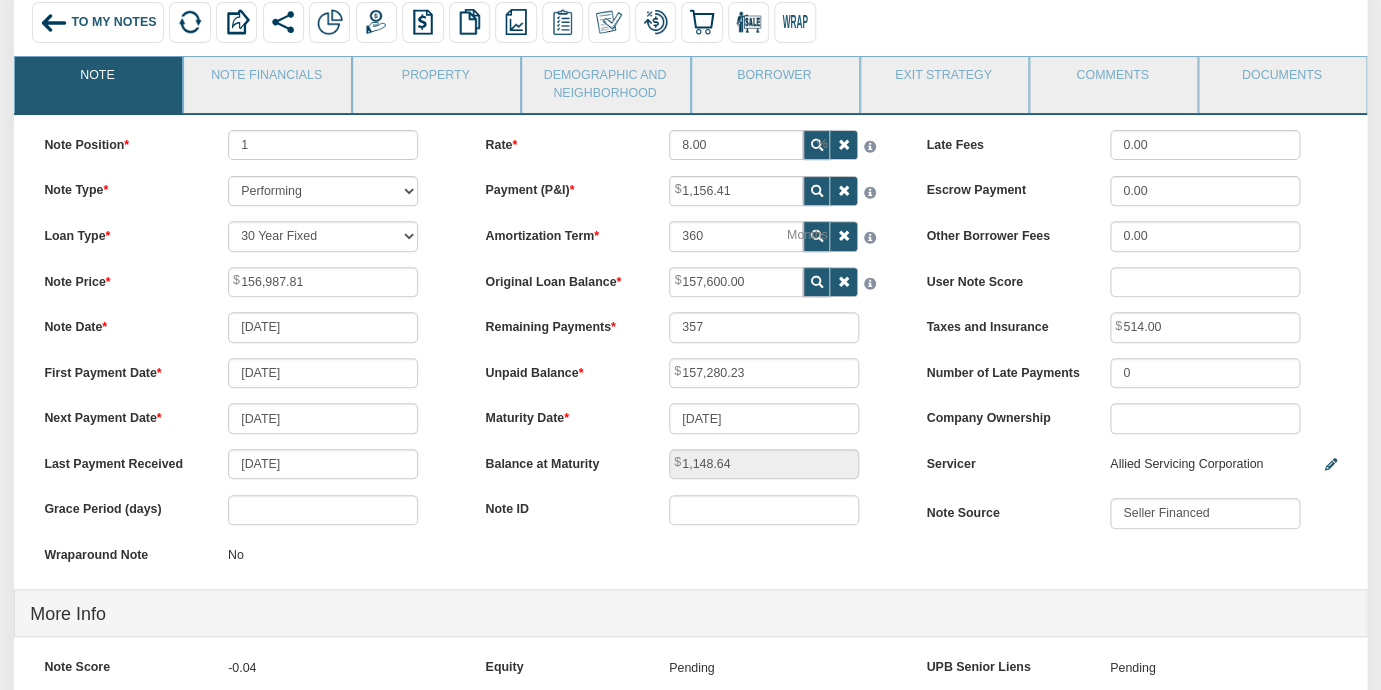 scroll, scrollTop: 154, scrollLeft: 0, axis: vertical 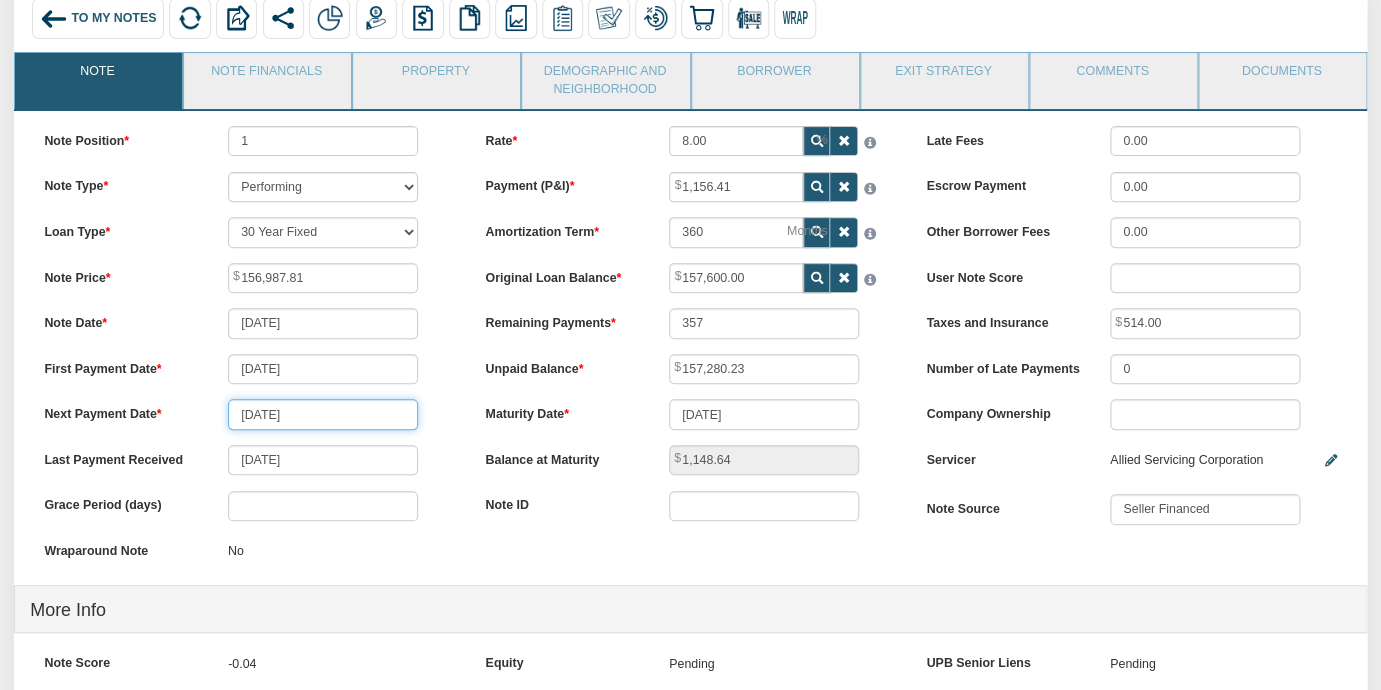 click on "[DATE]" at bounding box center [323, 414] 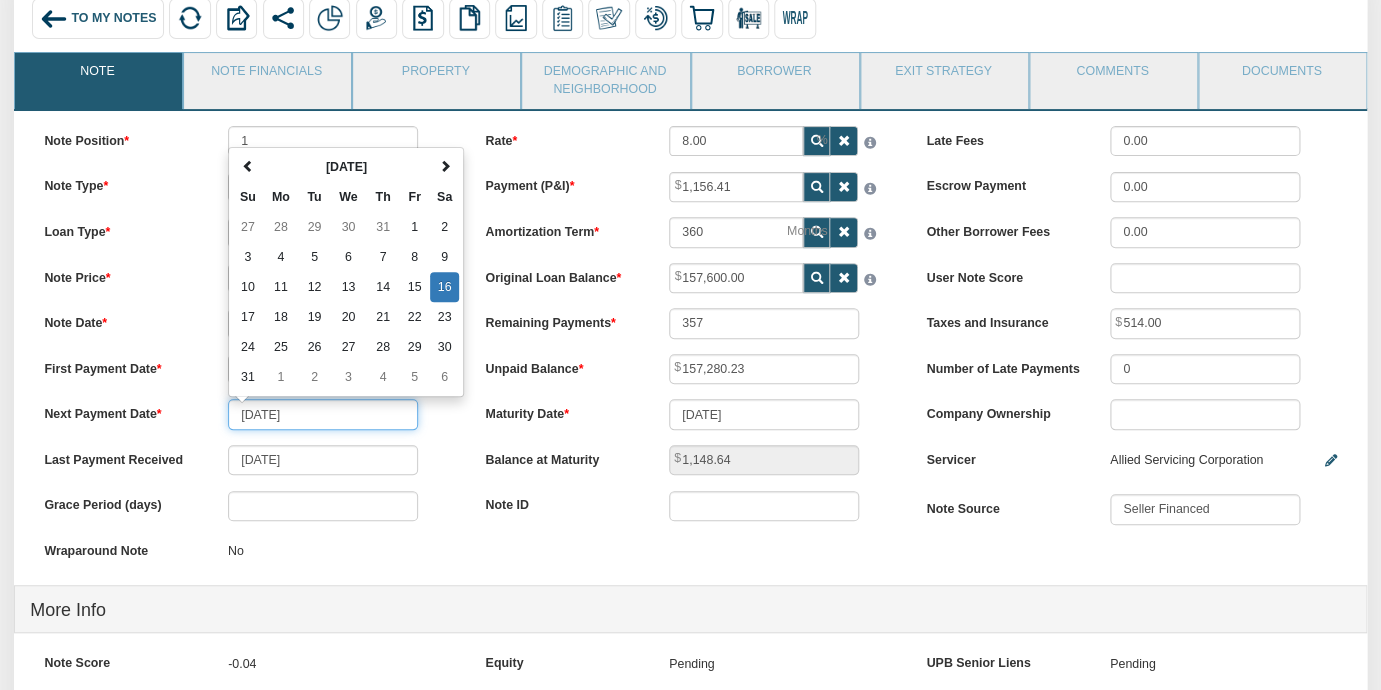 click on "[DATE]" at bounding box center [323, 414] 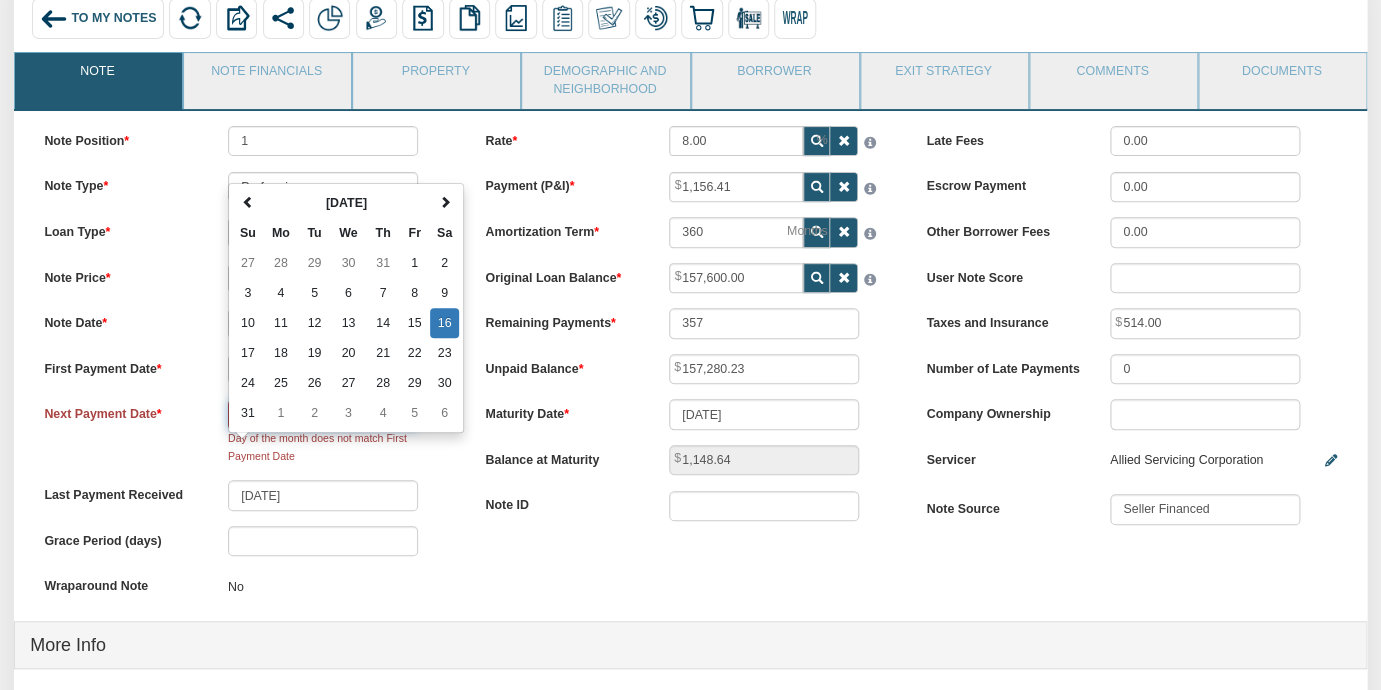 type on "[DATE]" 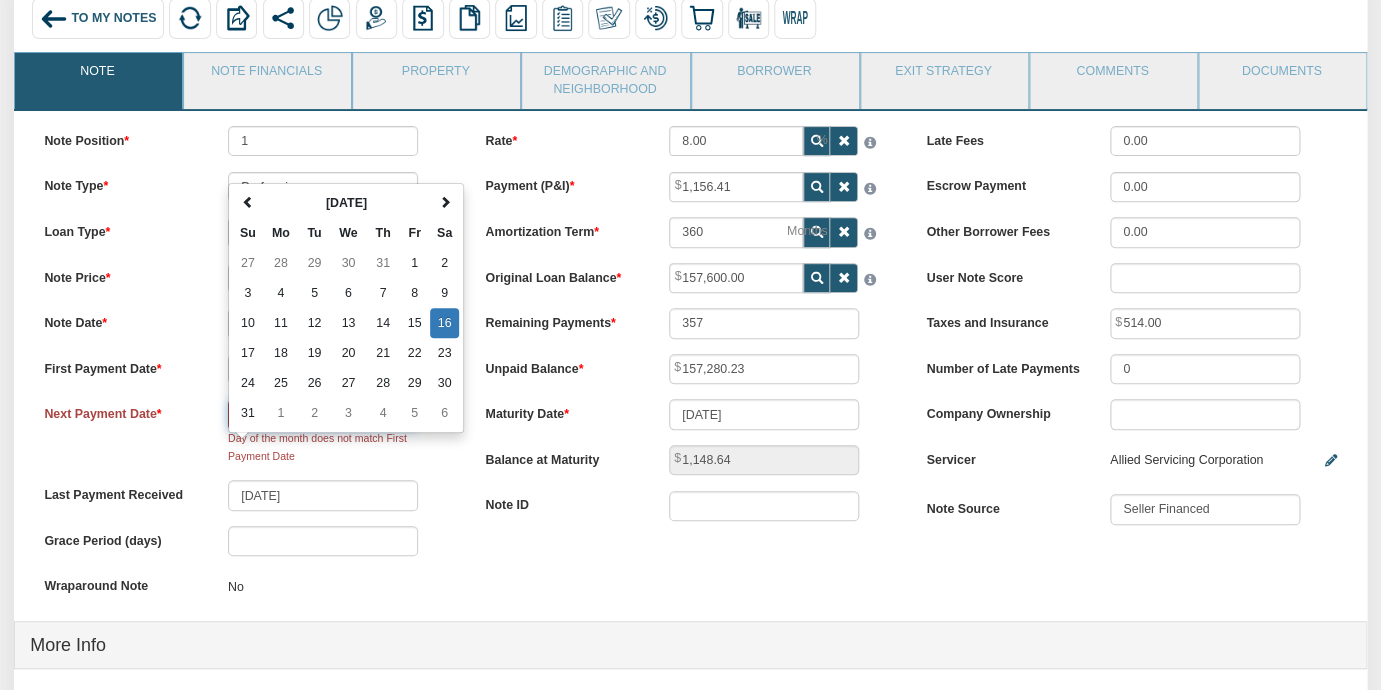 type on "359" 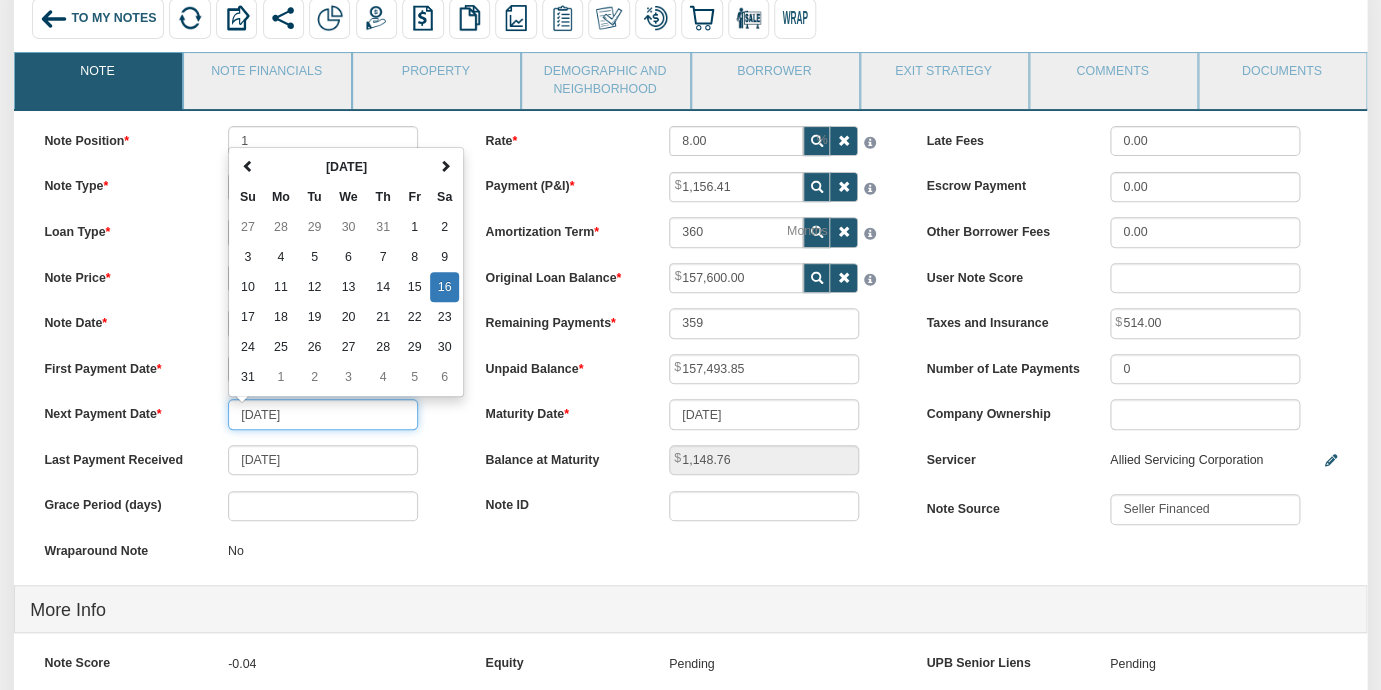 type on "[DATE]" 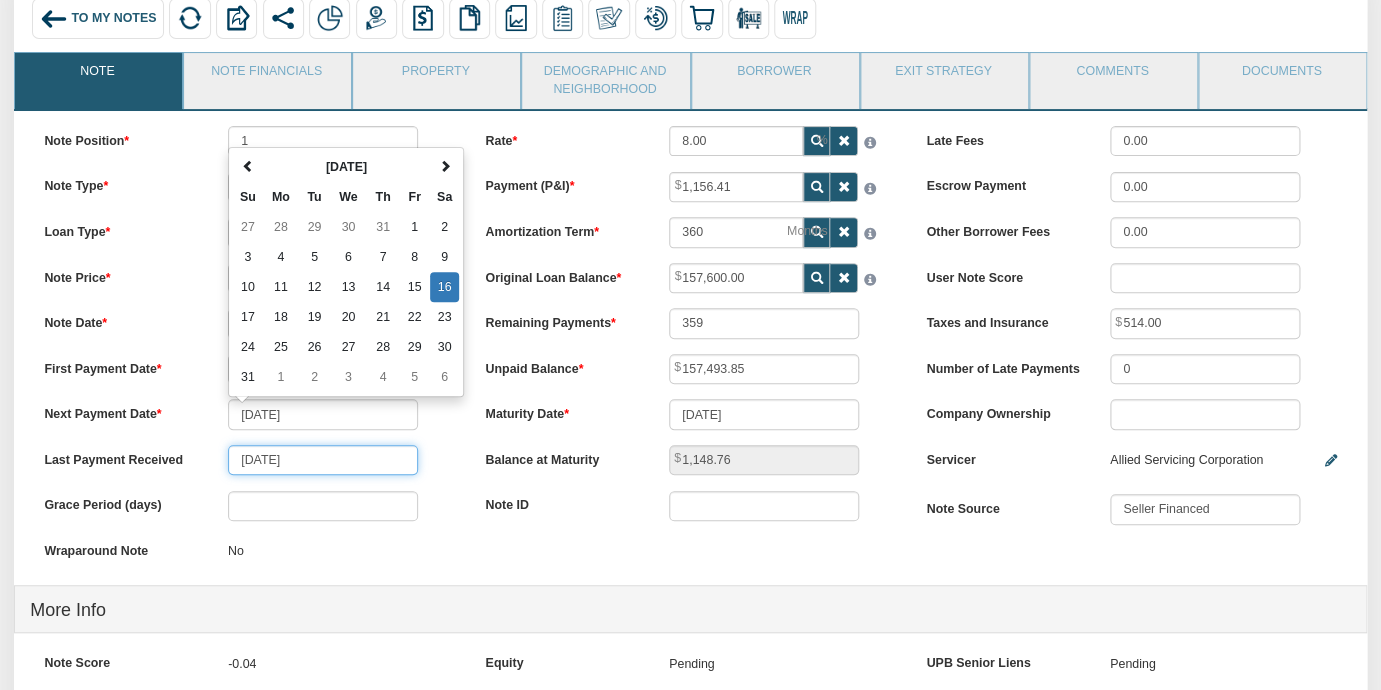 click on "[DATE]" at bounding box center (323, 460) 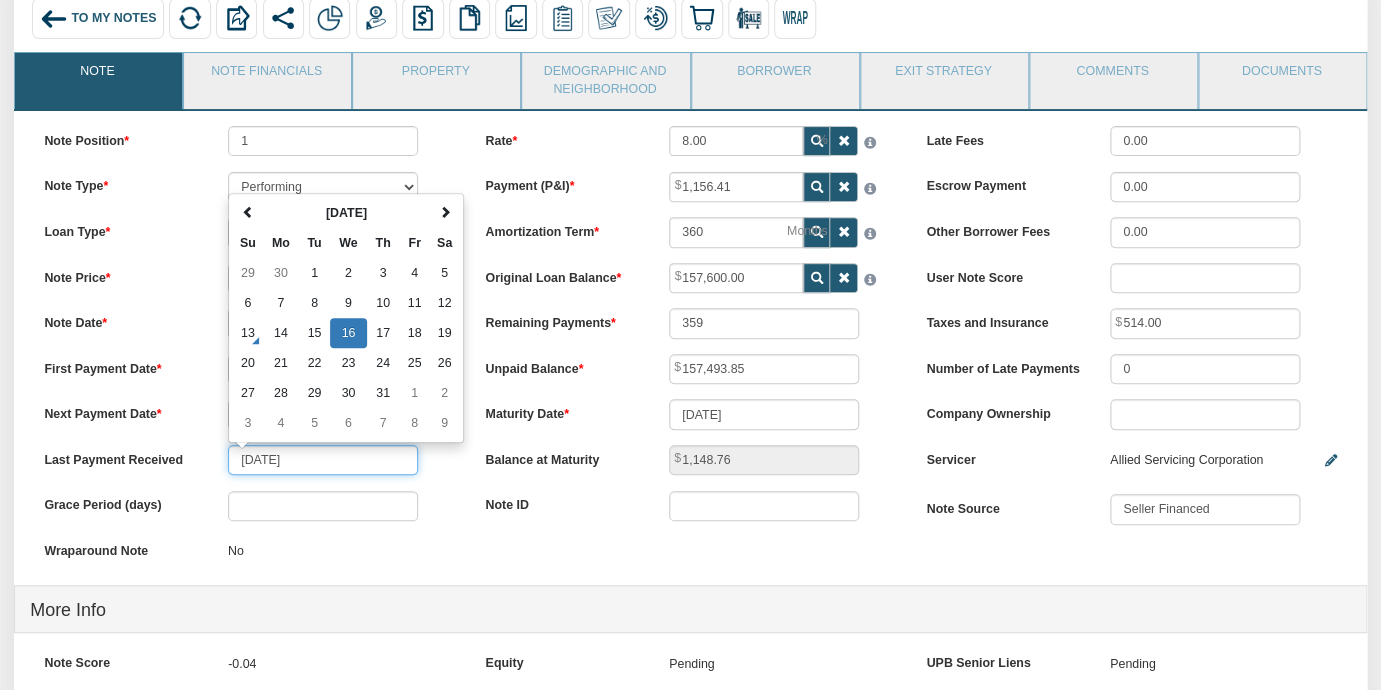type on "[DATE]" 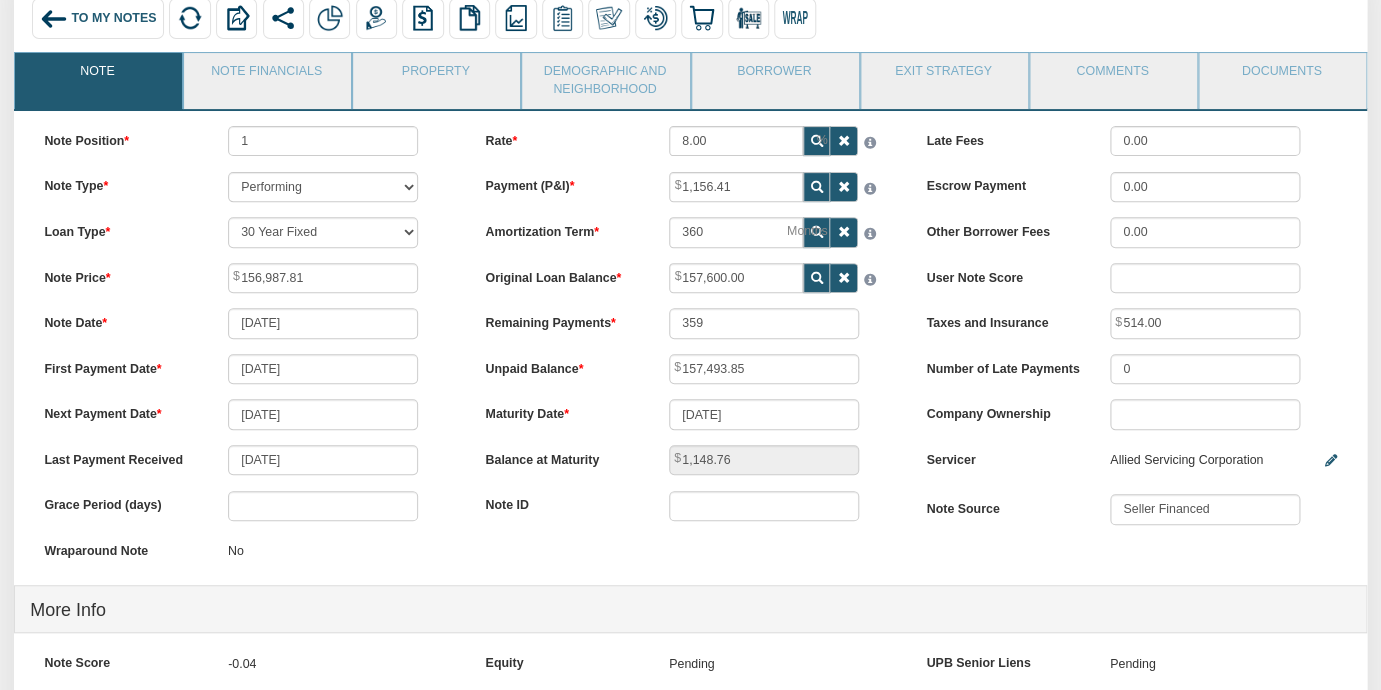 click on "Grace Period (days)" at bounding box center [249, 506] 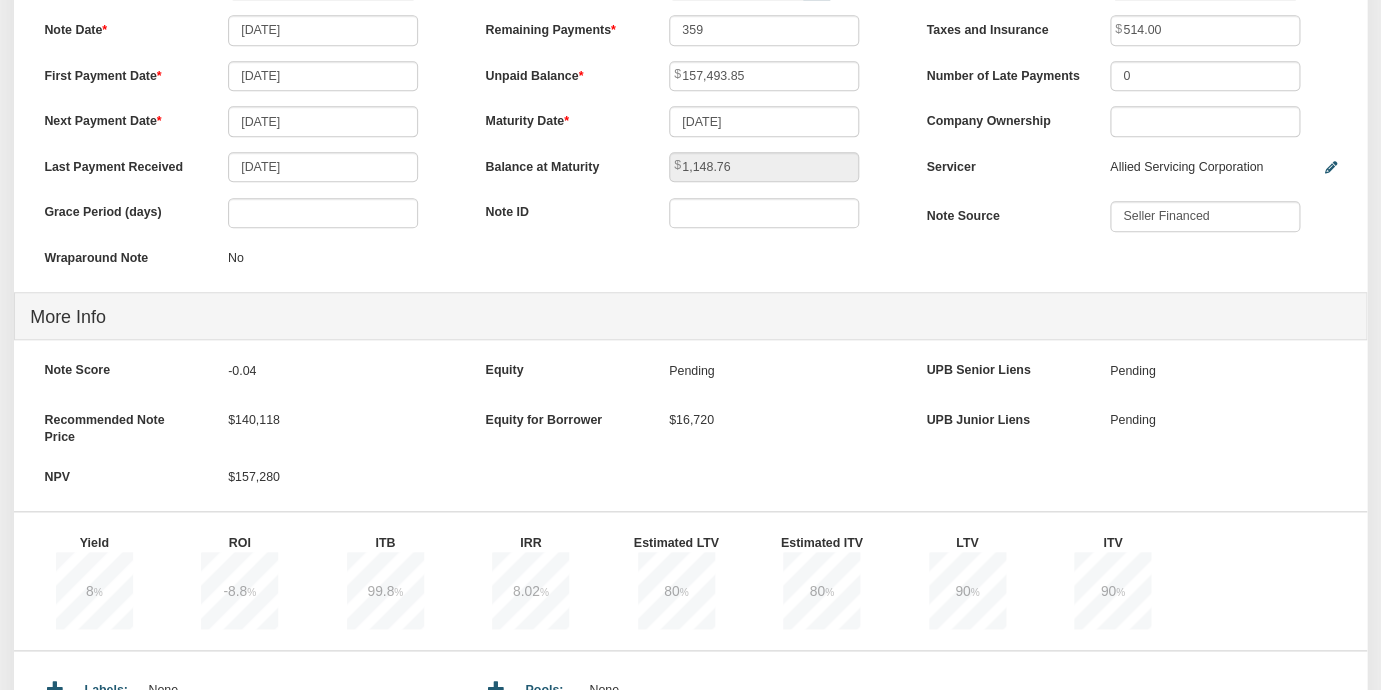 scroll, scrollTop: 606, scrollLeft: 0, axis: vertical 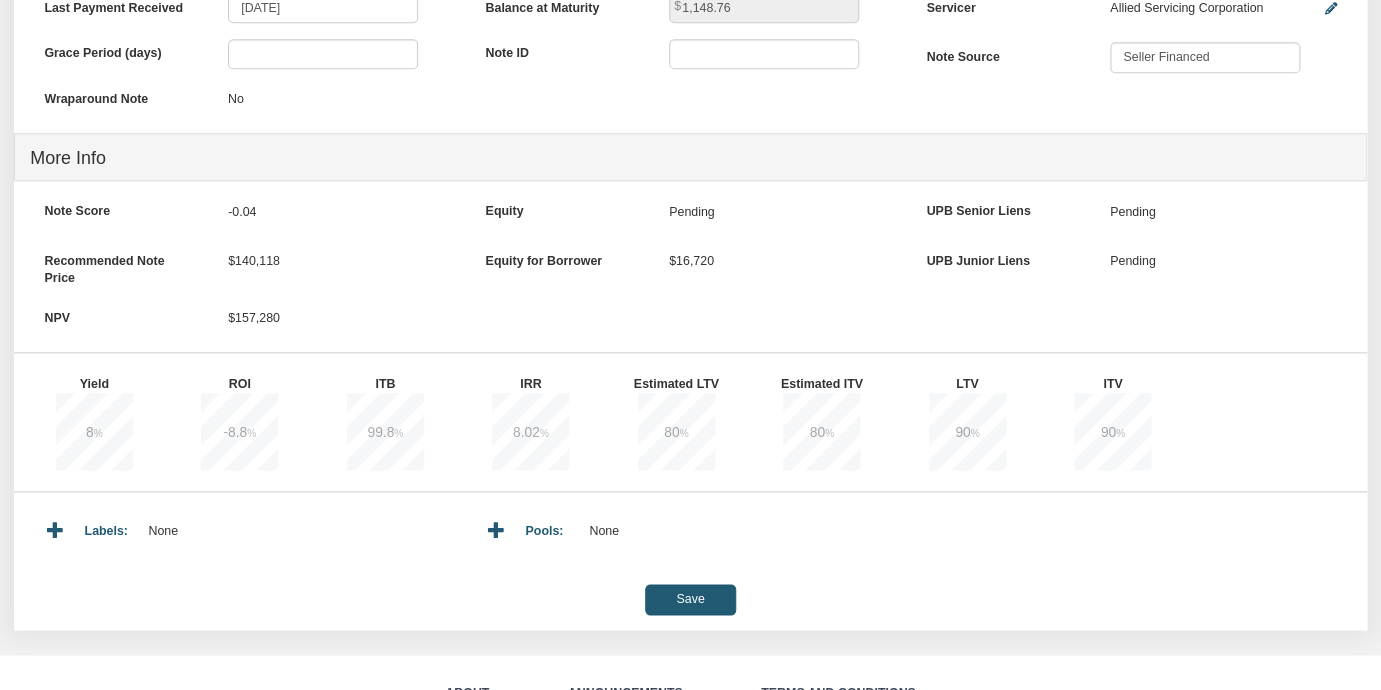 click on "Save" at bounding box center [690, 599] 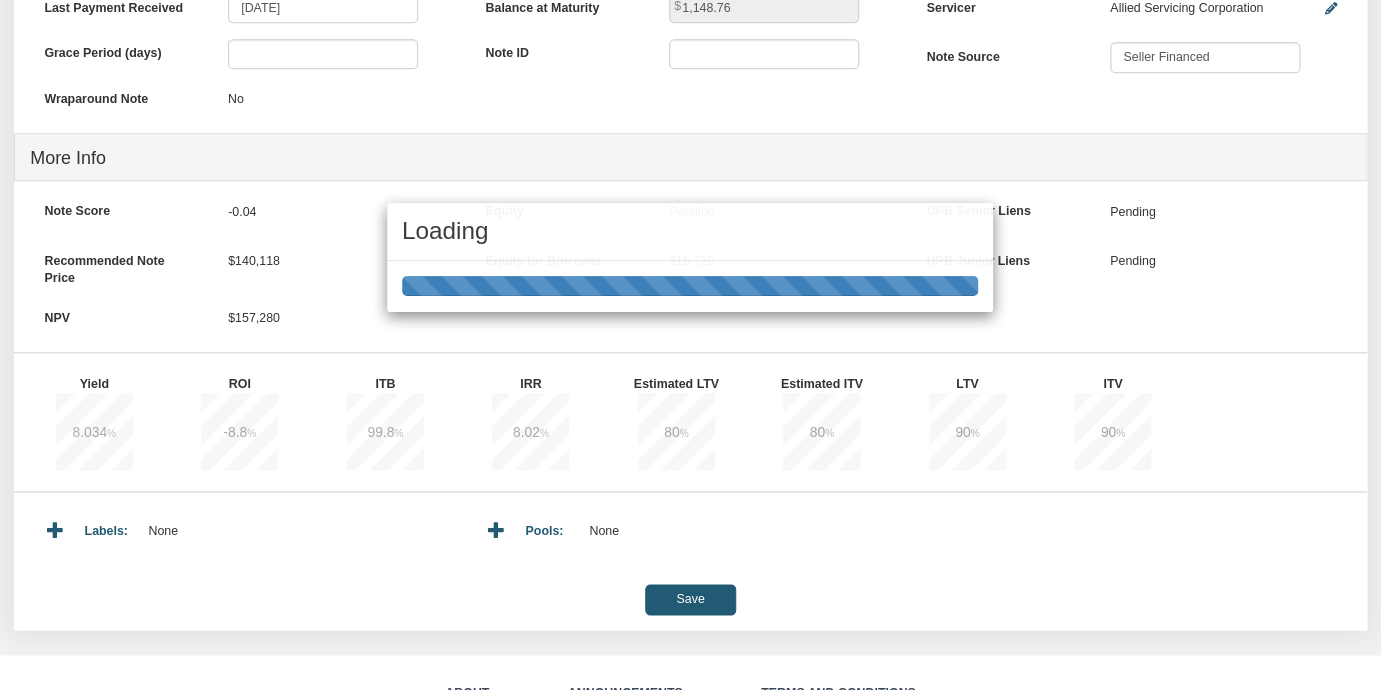 type on "157,493.84" 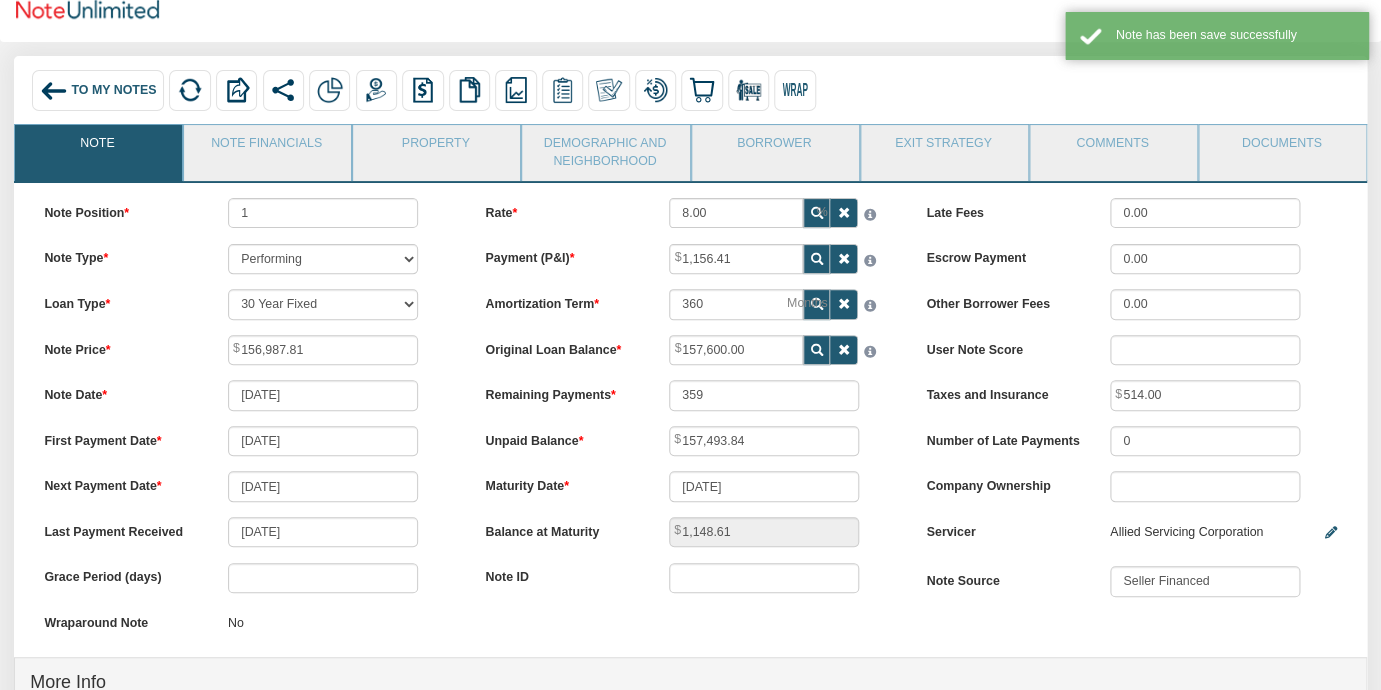 scroll, scrollTop: 79, scrollLeft: 0, axis: vertical 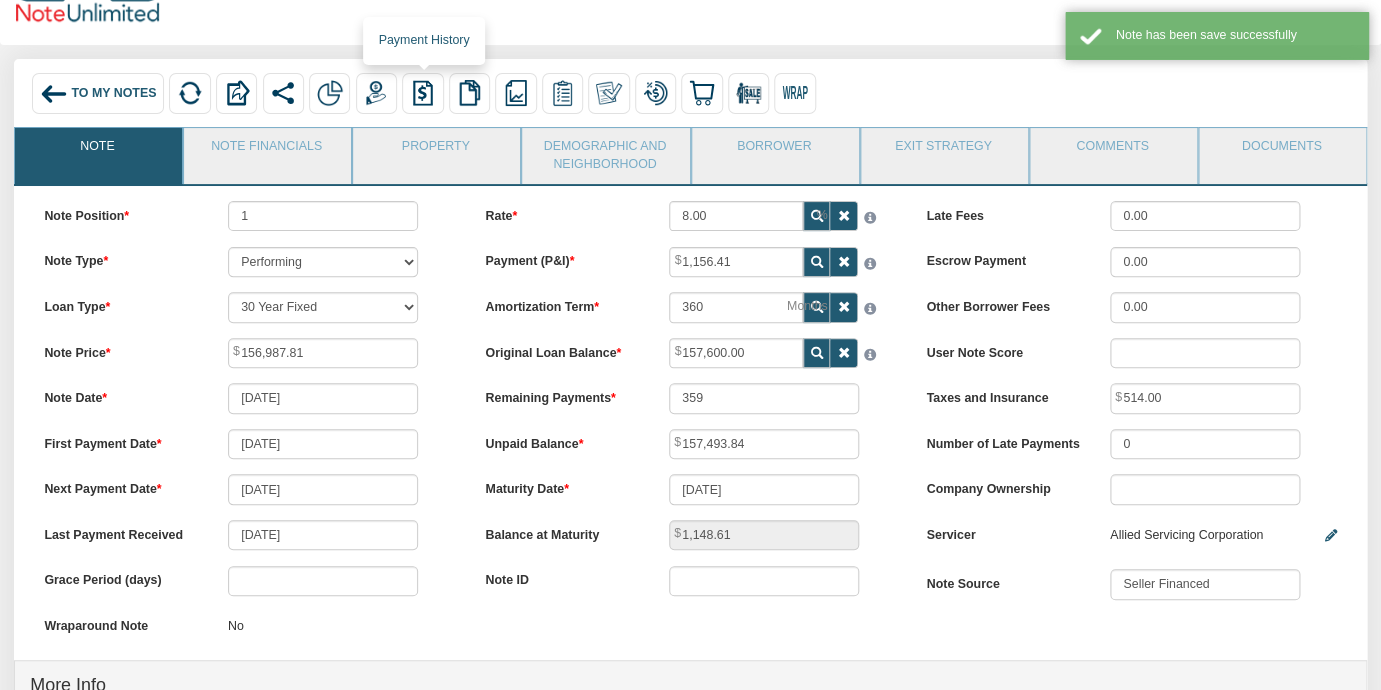 click at bounding box center [423, 93] 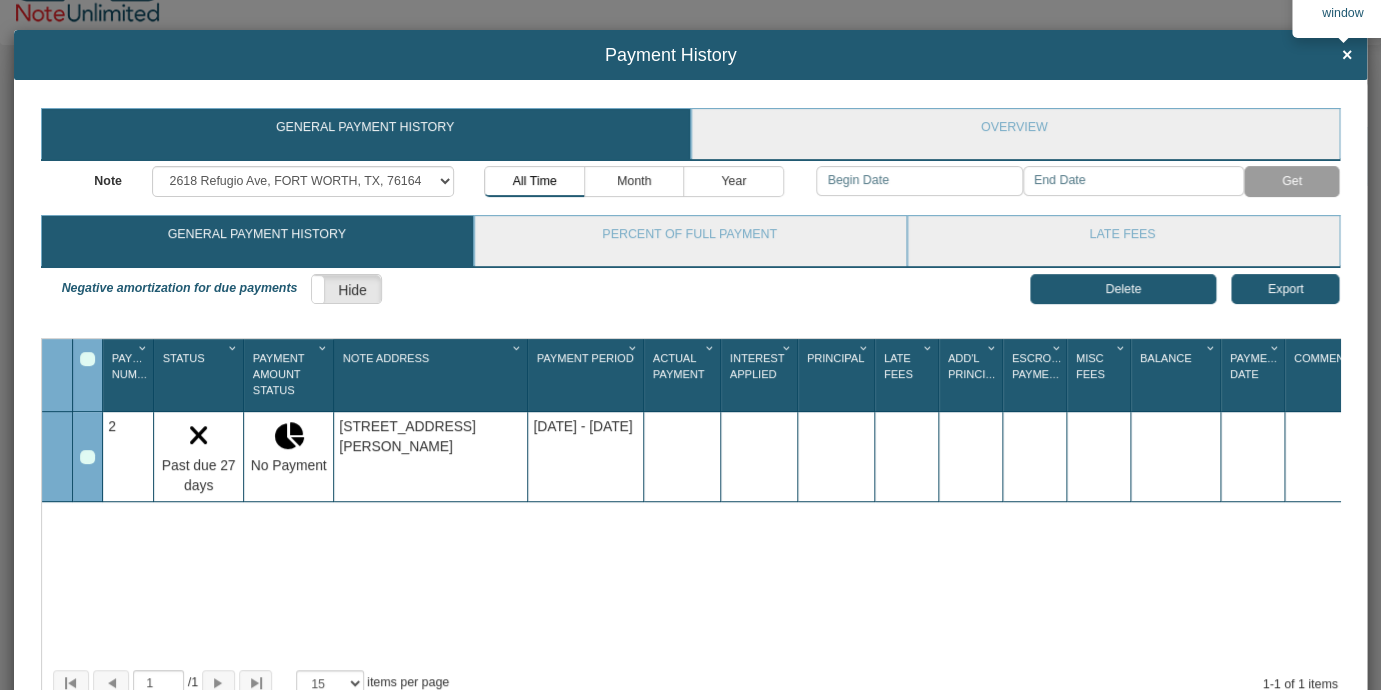 click on "×" at bounding box center [1347, 56] 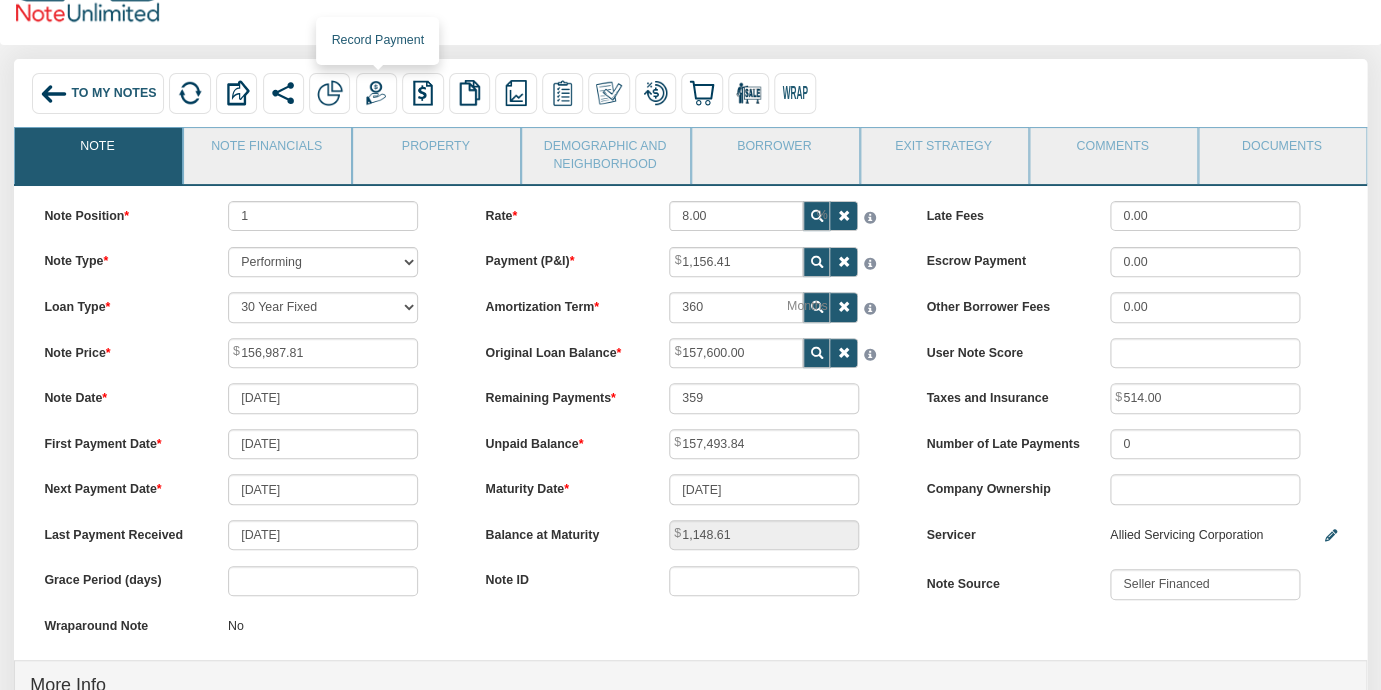 click at bounding box center [376, 93] 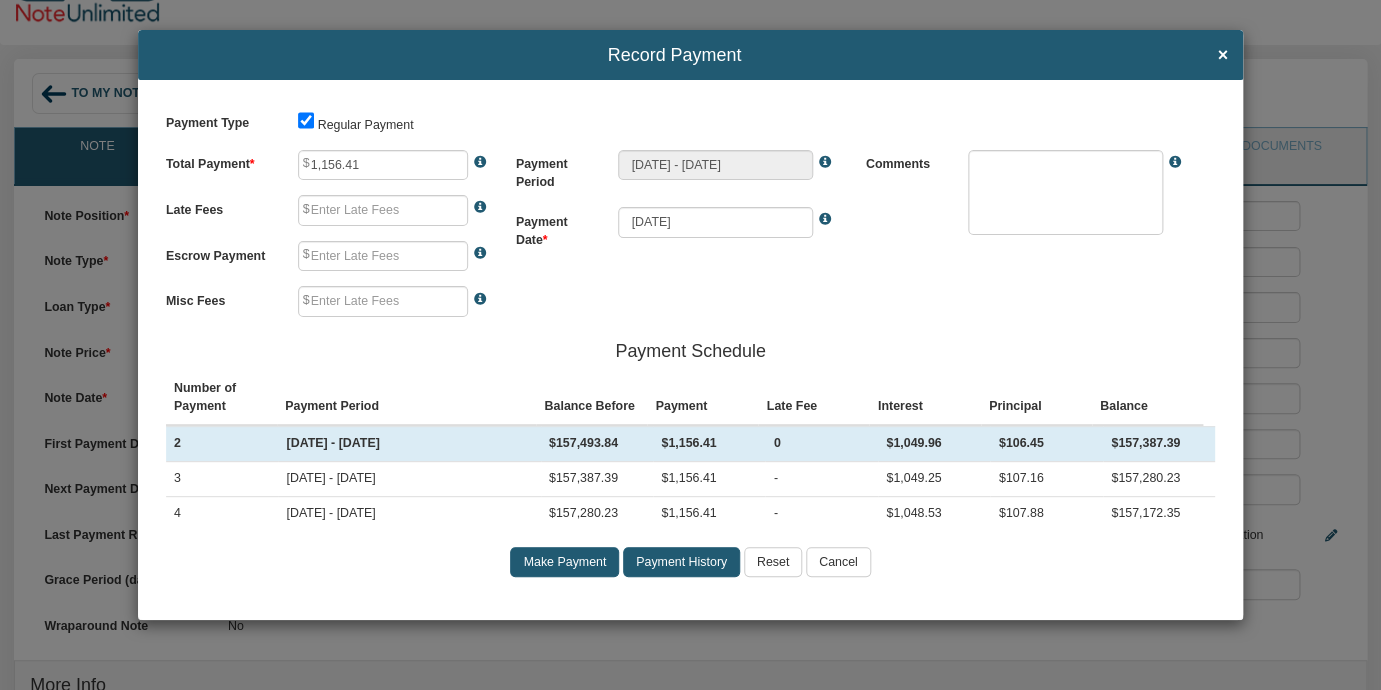 type on "0.00" 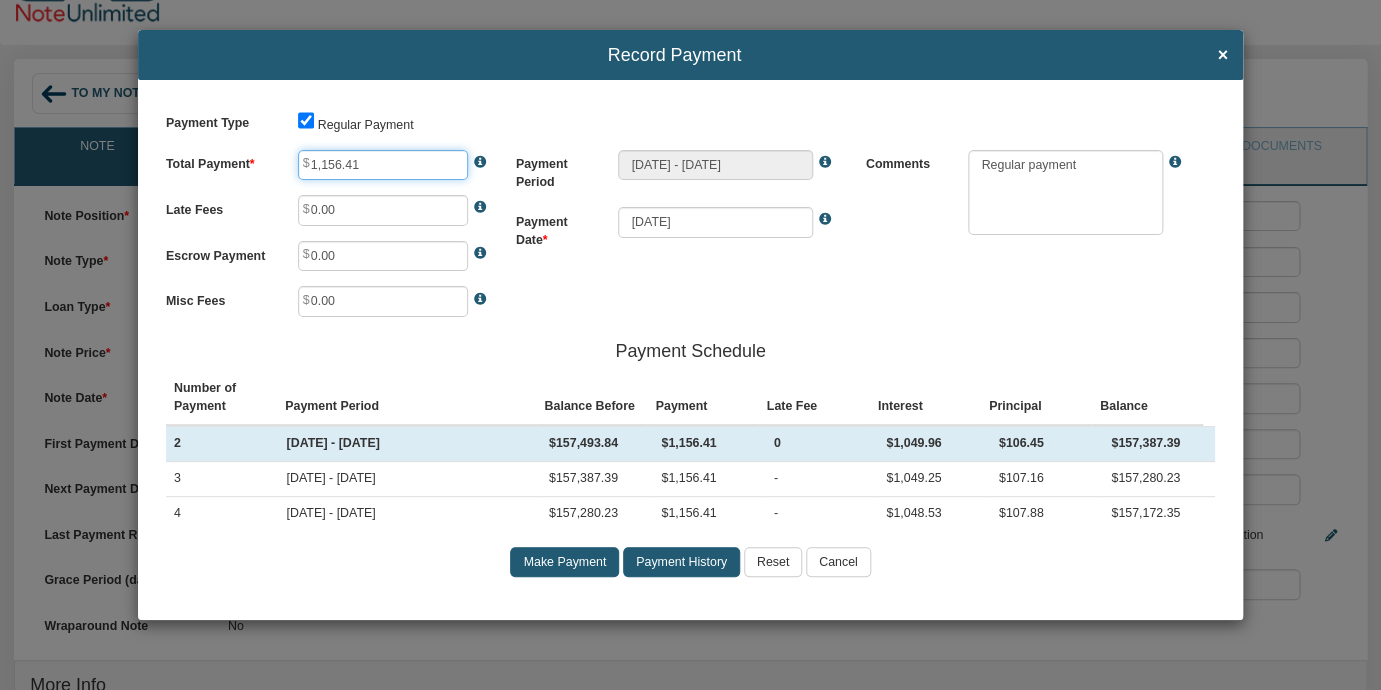 click on "1,156.41" at bounding box center [383, 165] 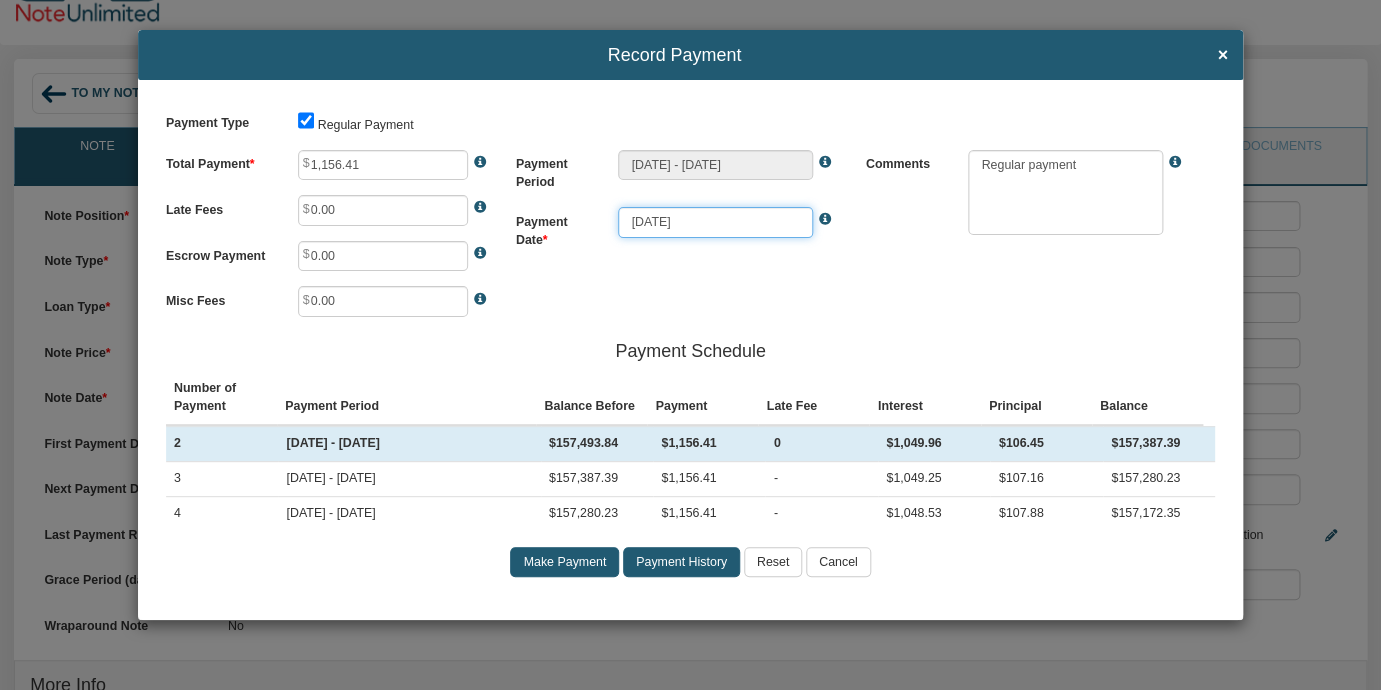 click on "[DATE]" at bounding box center [715, 222] 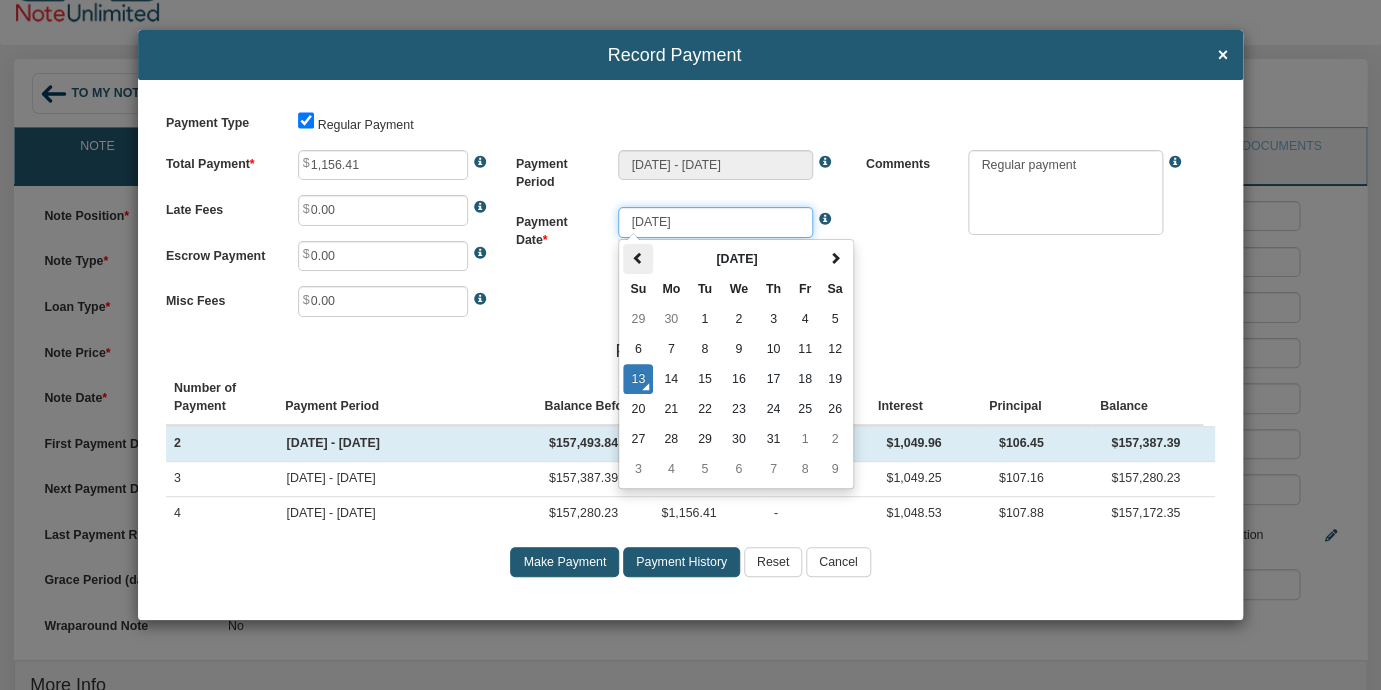 click at bounding box center [638, 258] 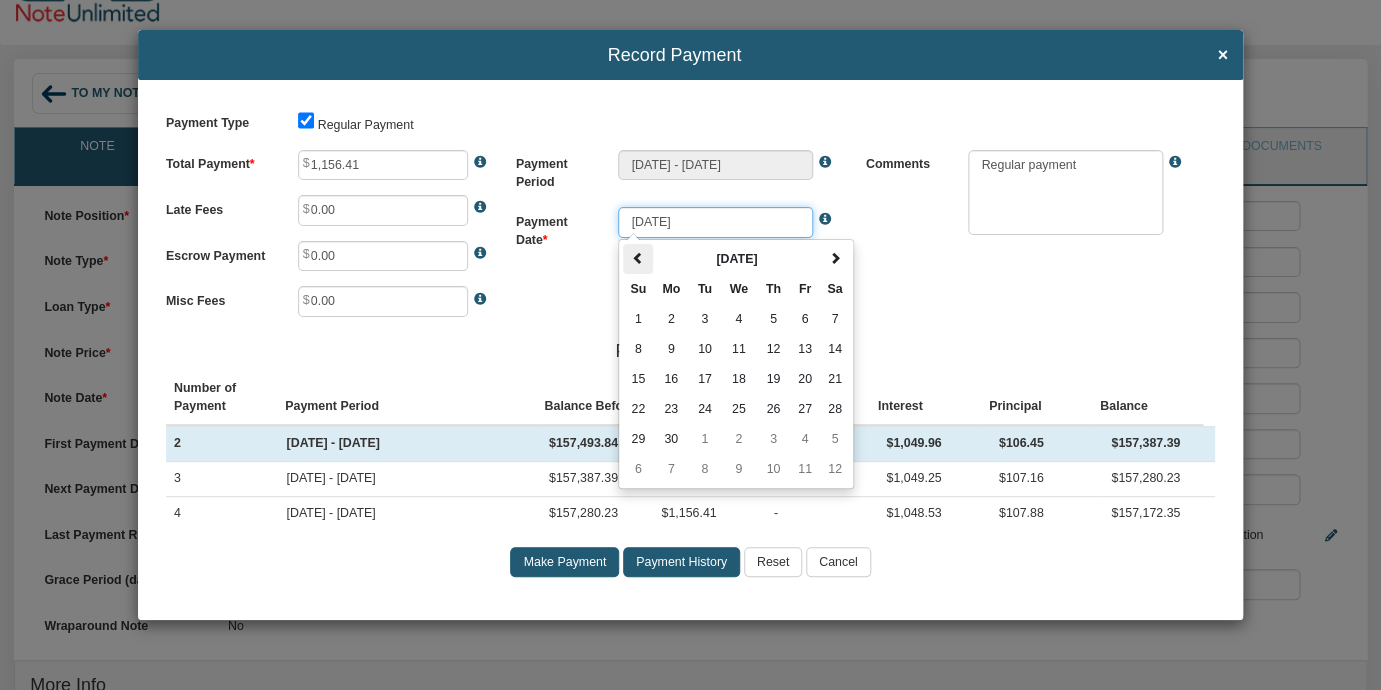 click at bounding box center [638, 258] 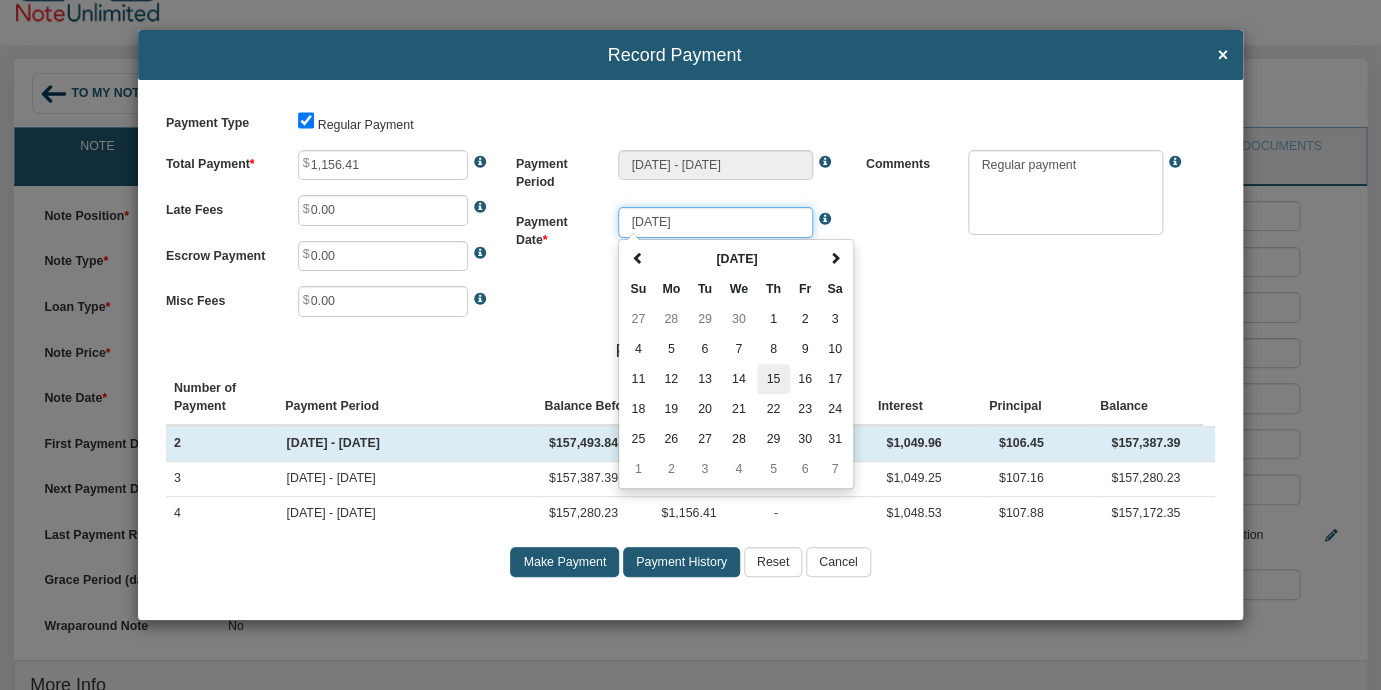 click on "15" at bounding box center [773, 379] 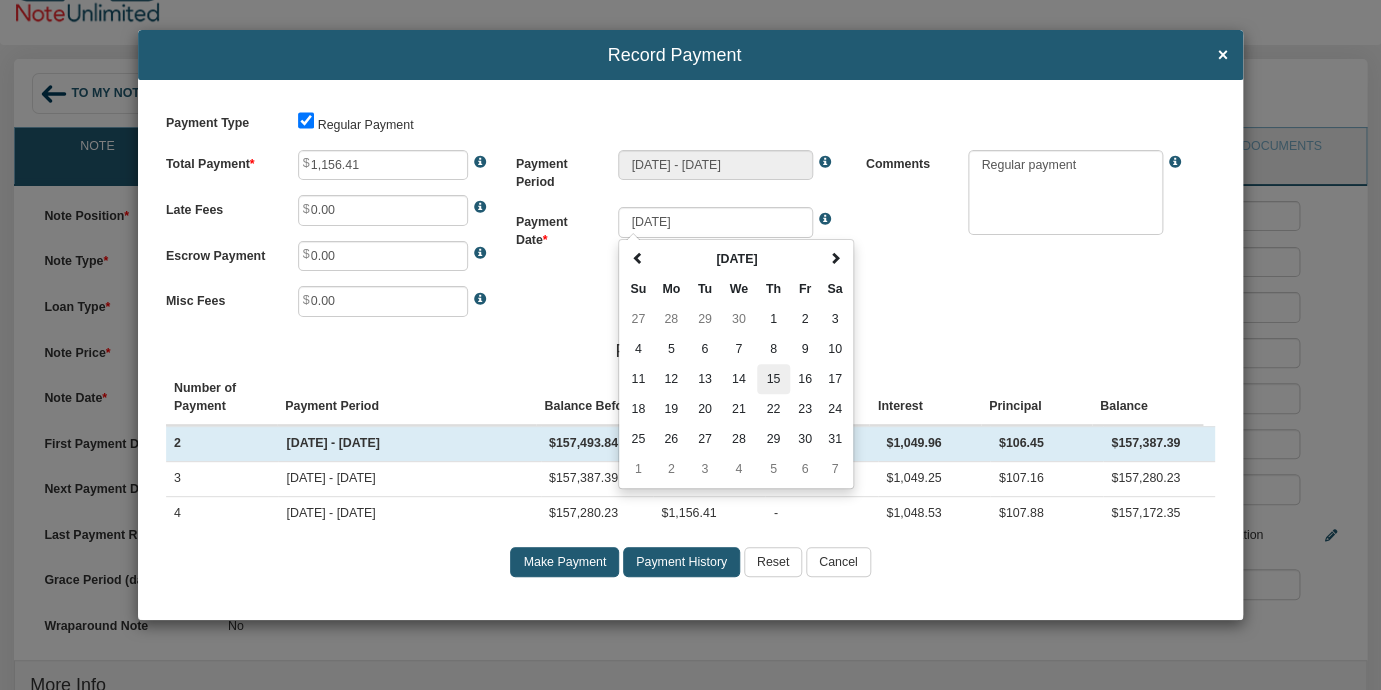 type on "[DATE]" 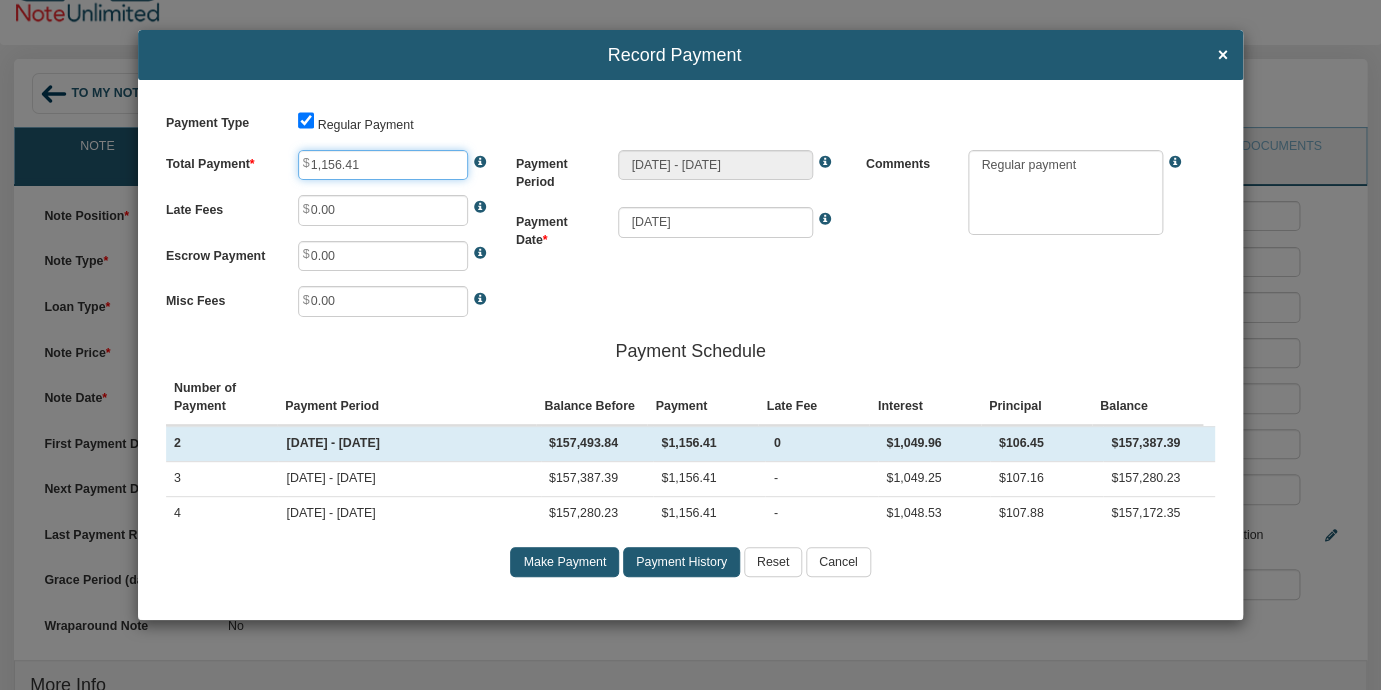 click on "1,156.41" at bounding box center [383, 165] 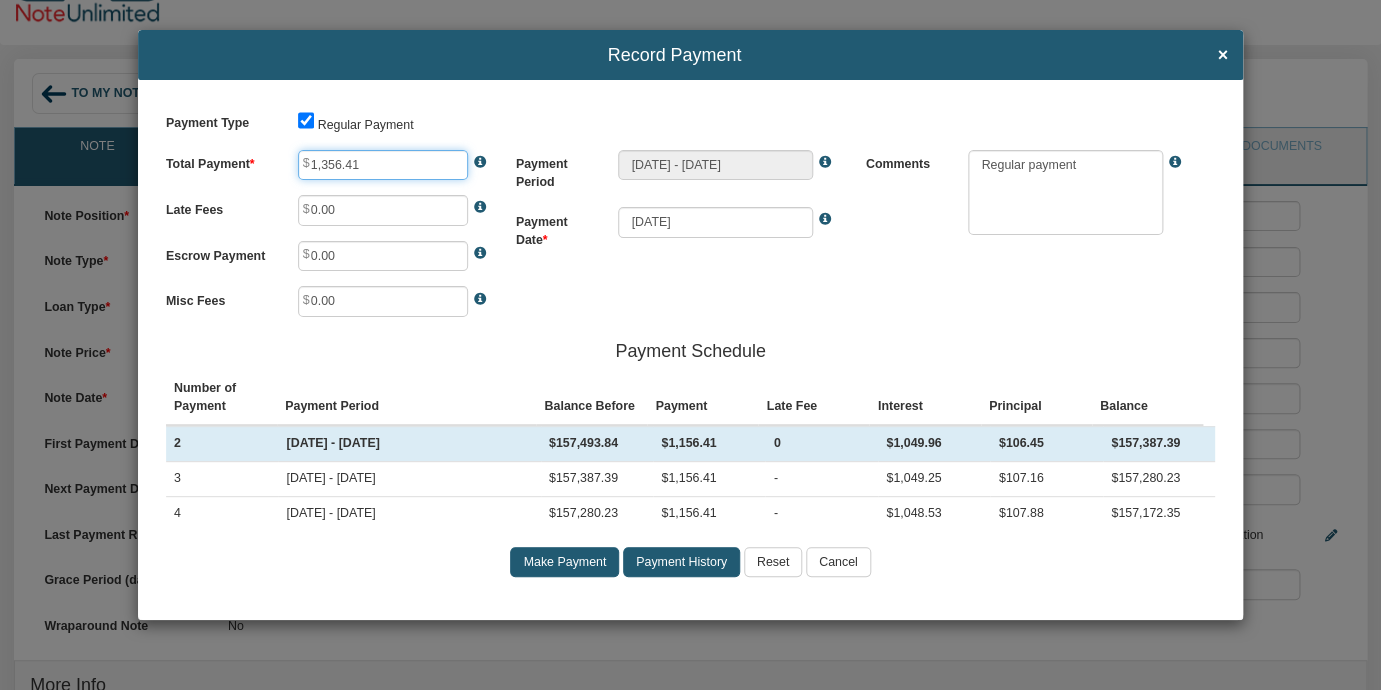 type on "1,356.41" 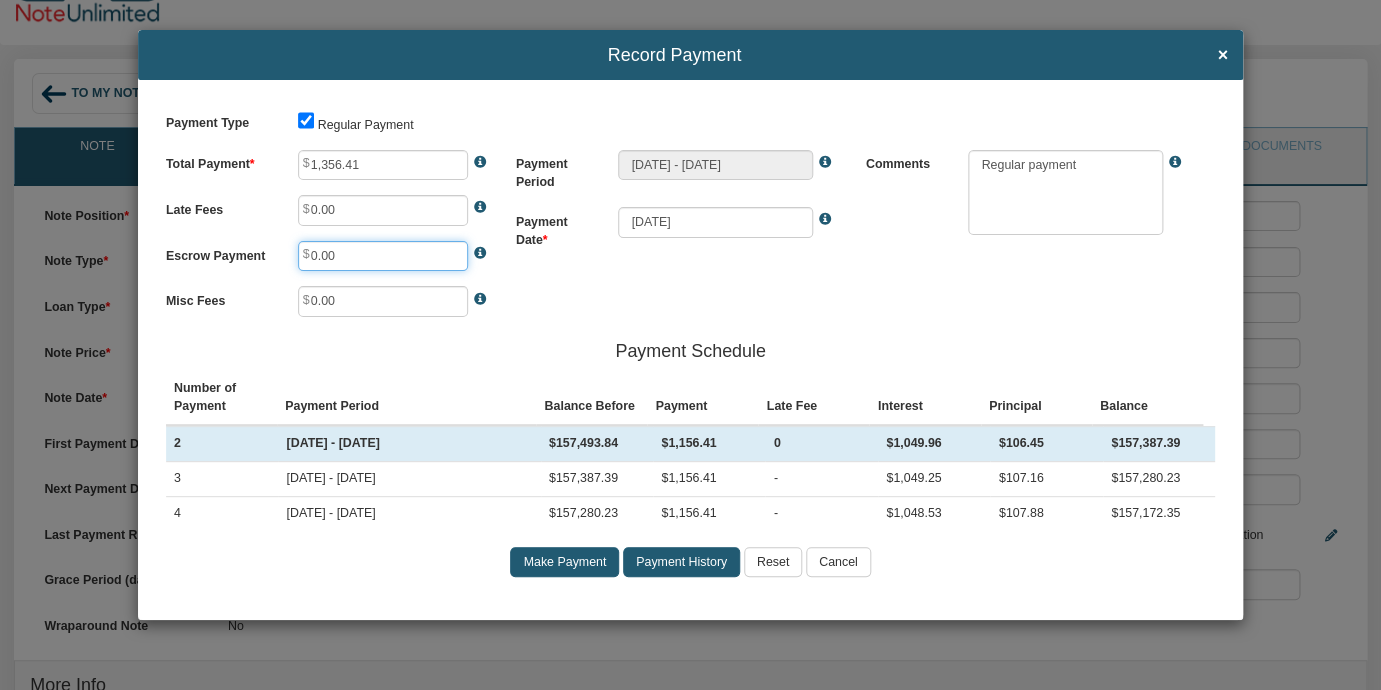 click on "0.00" at bounding box center [383, 256] 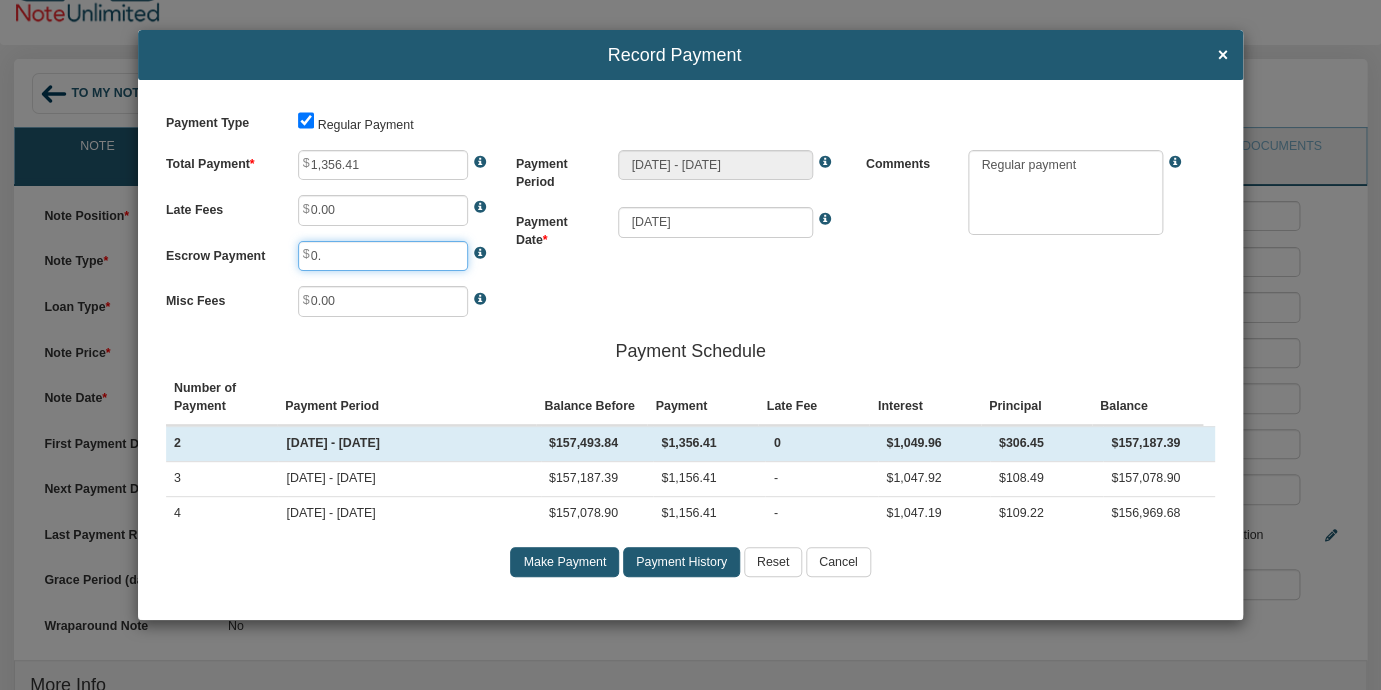 type on "0" 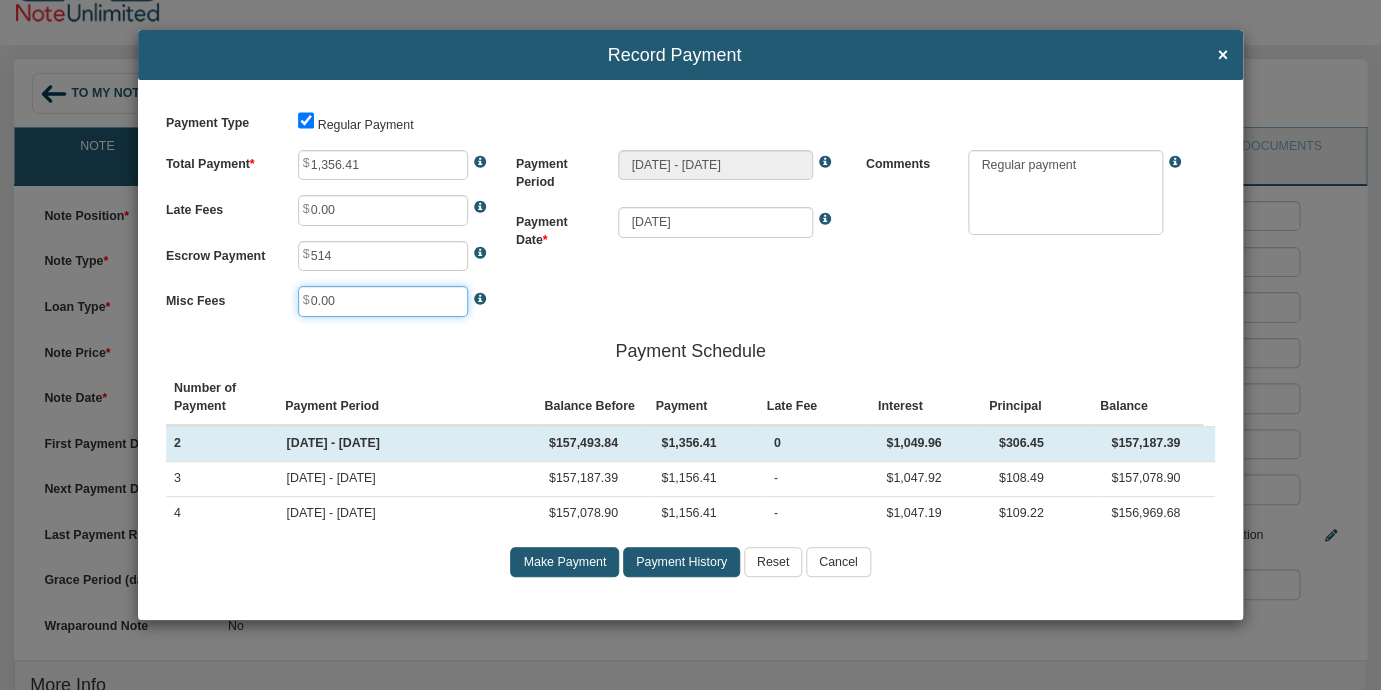 type on "514.00" 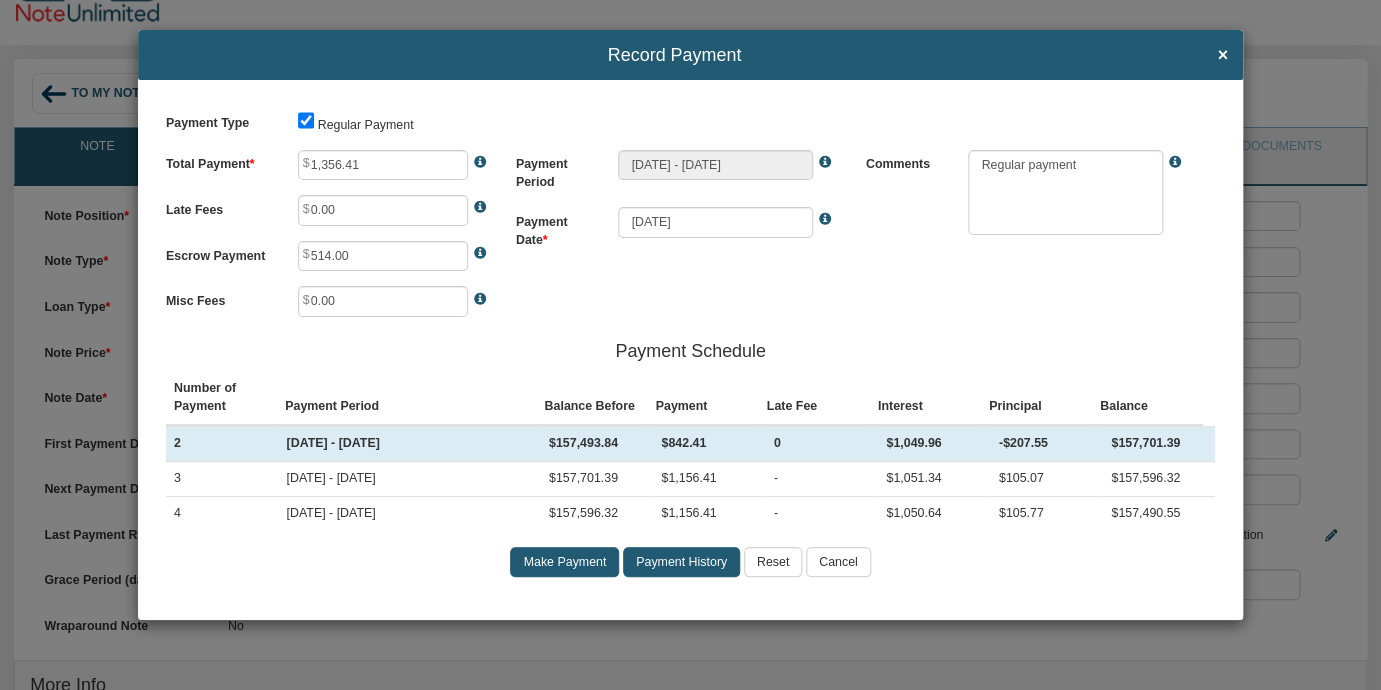 click on "Payment Type
Regular Payment
Total Payment
1,356.41
Late Fees
0.00
Escrow Payment
514.00" at bounding box center [690, 349] 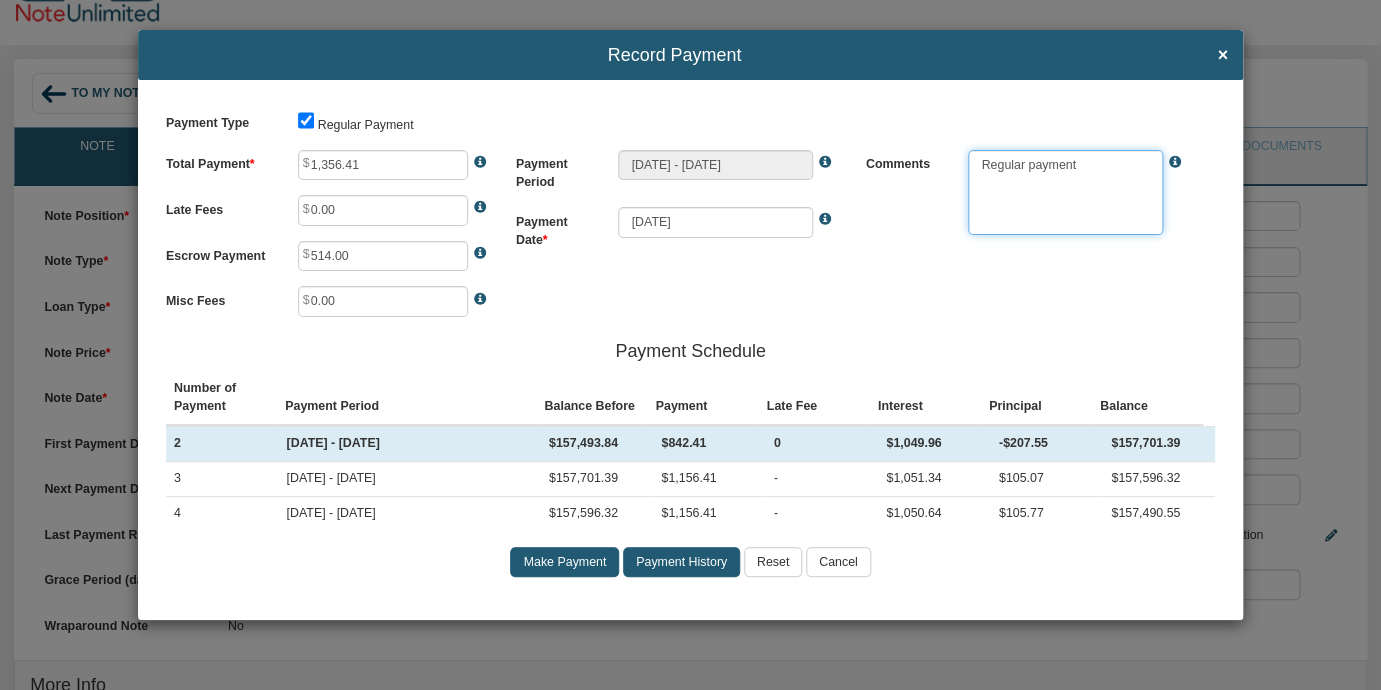 click at bounding box center [1065, 193] 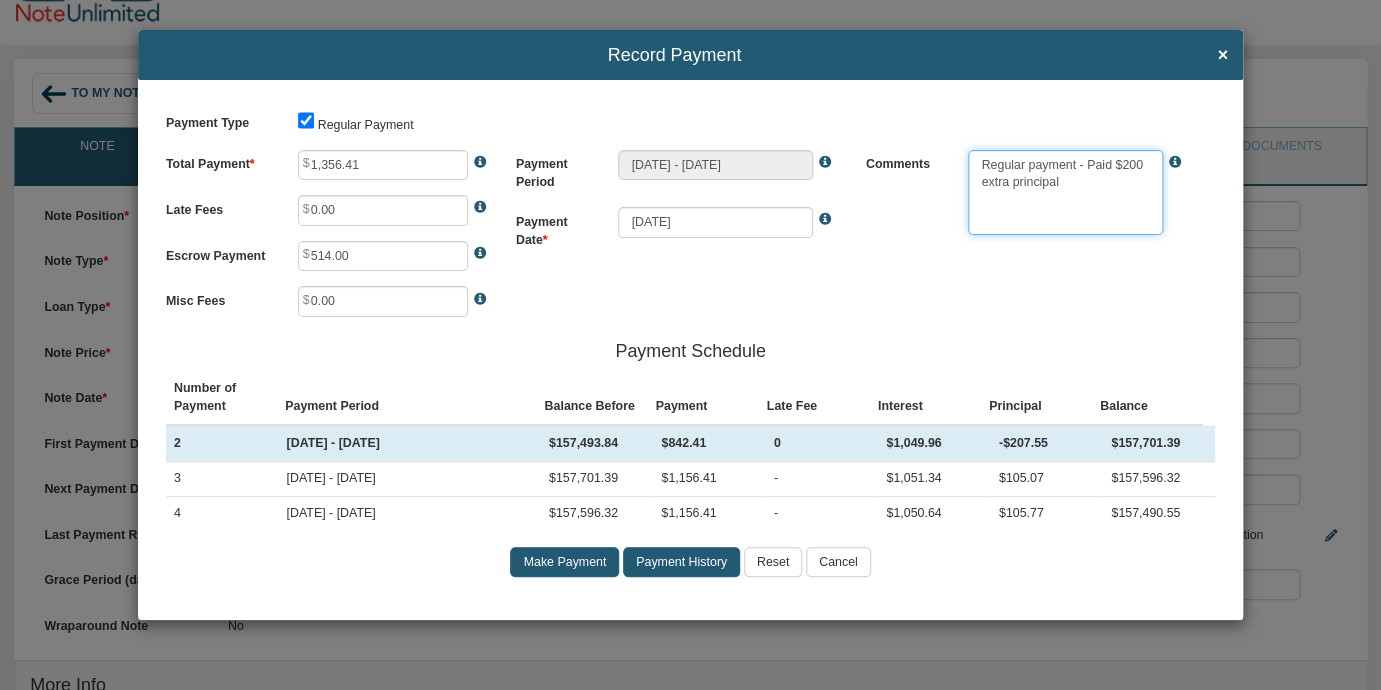 type on "Regular payment - Paid $200 extra principal" 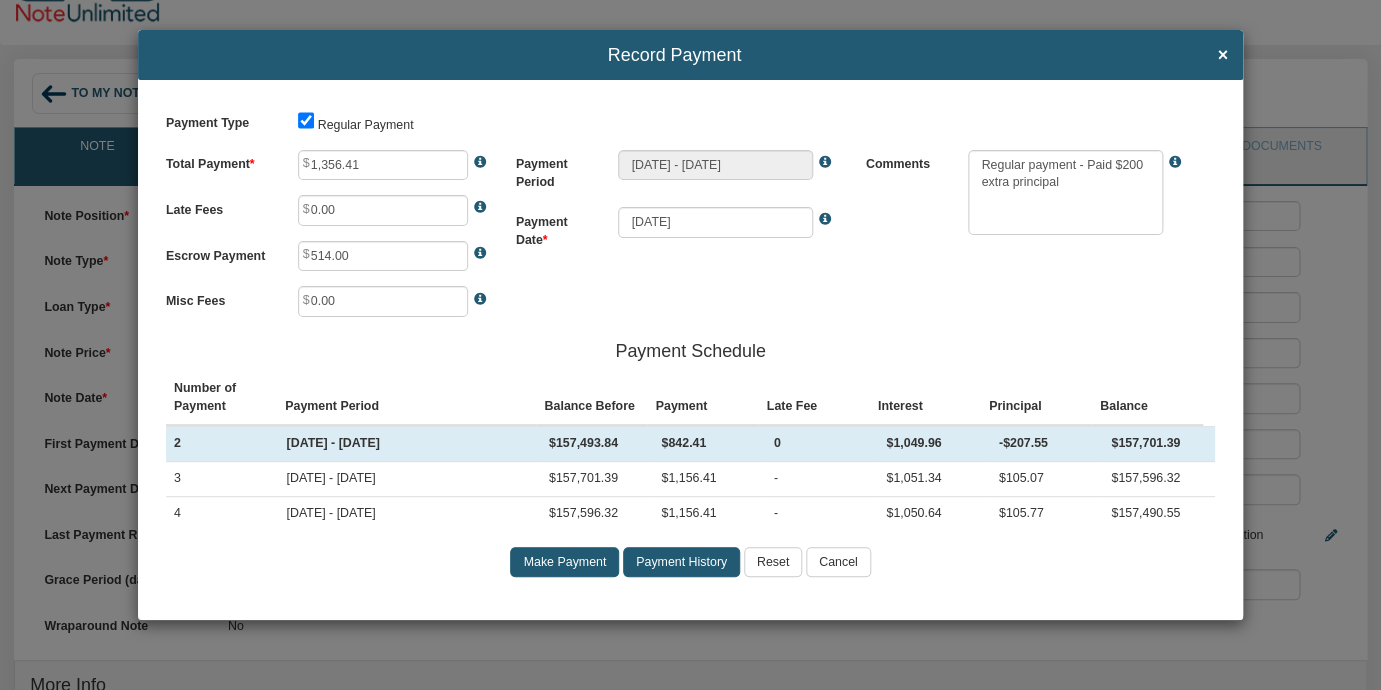 click on "Make Payment" at bounding box center [564, 562] 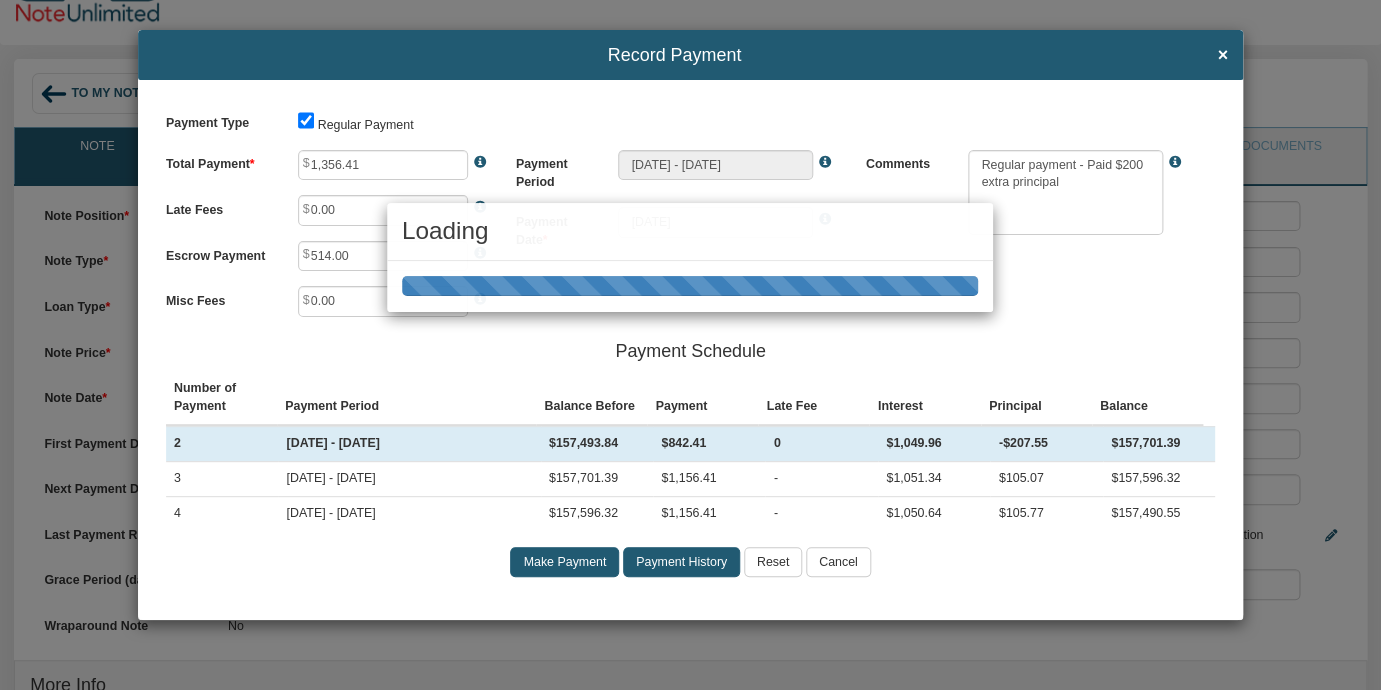 type on "[DATE] - [DATE]" 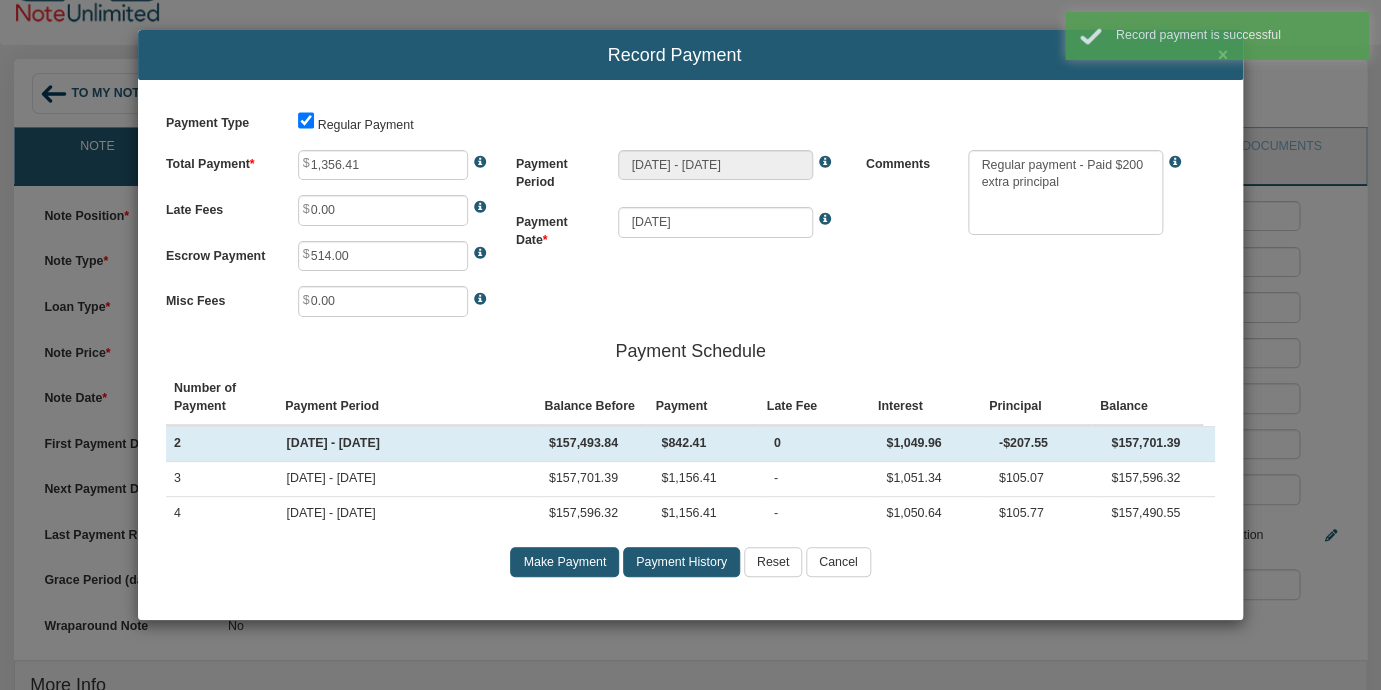 type on "1,156.41" 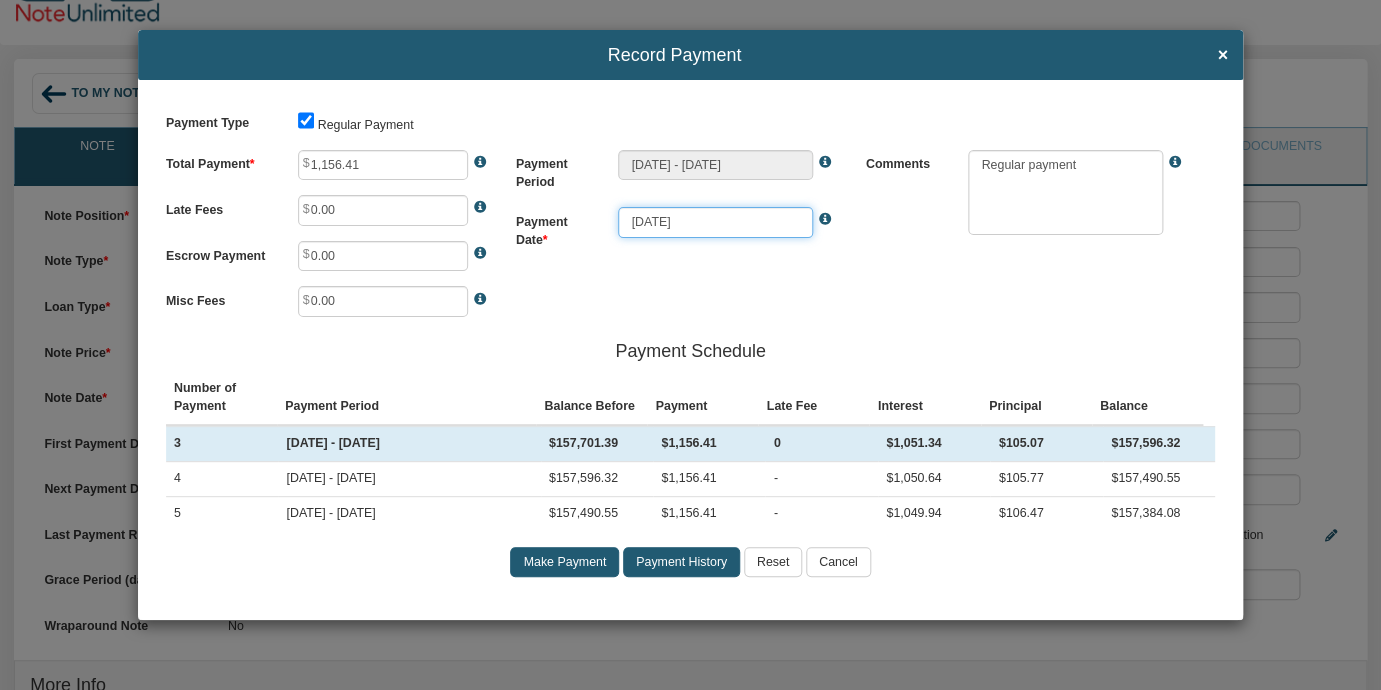 click on "[DATE]" at bounding box center (715, 222) 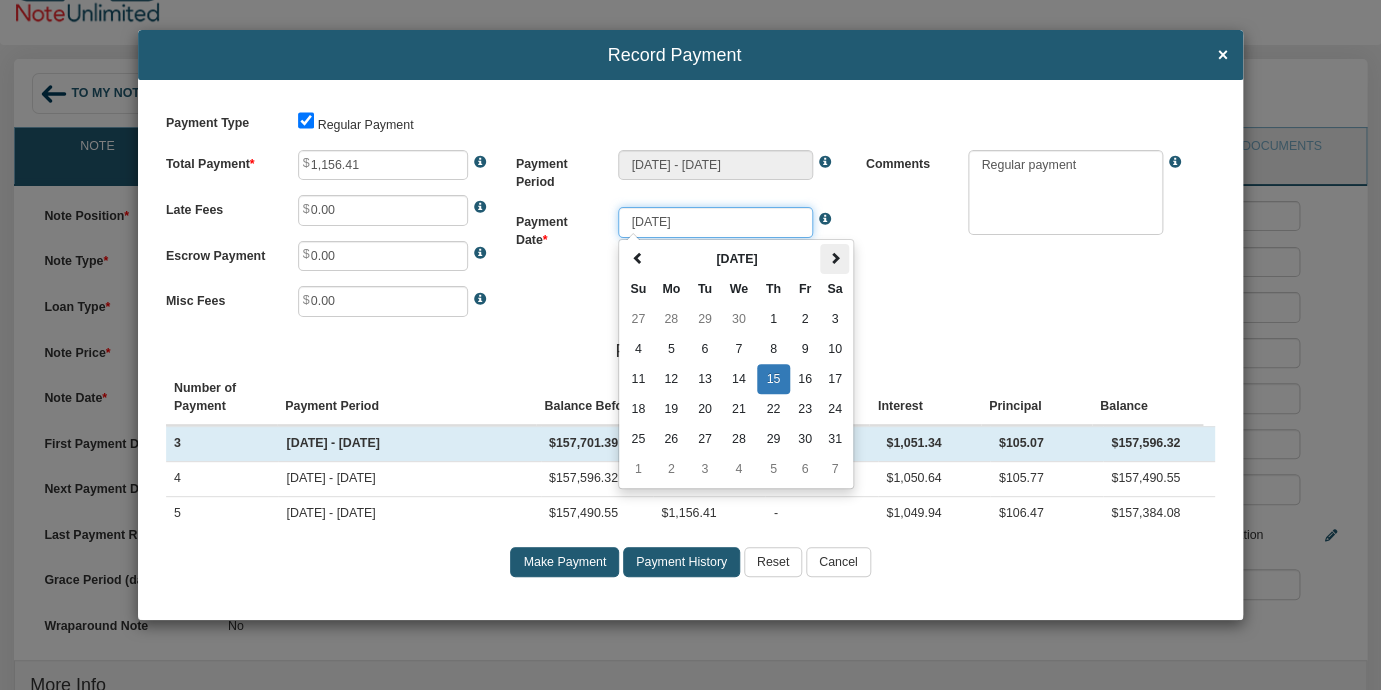 click at bounding box center [835, 258] 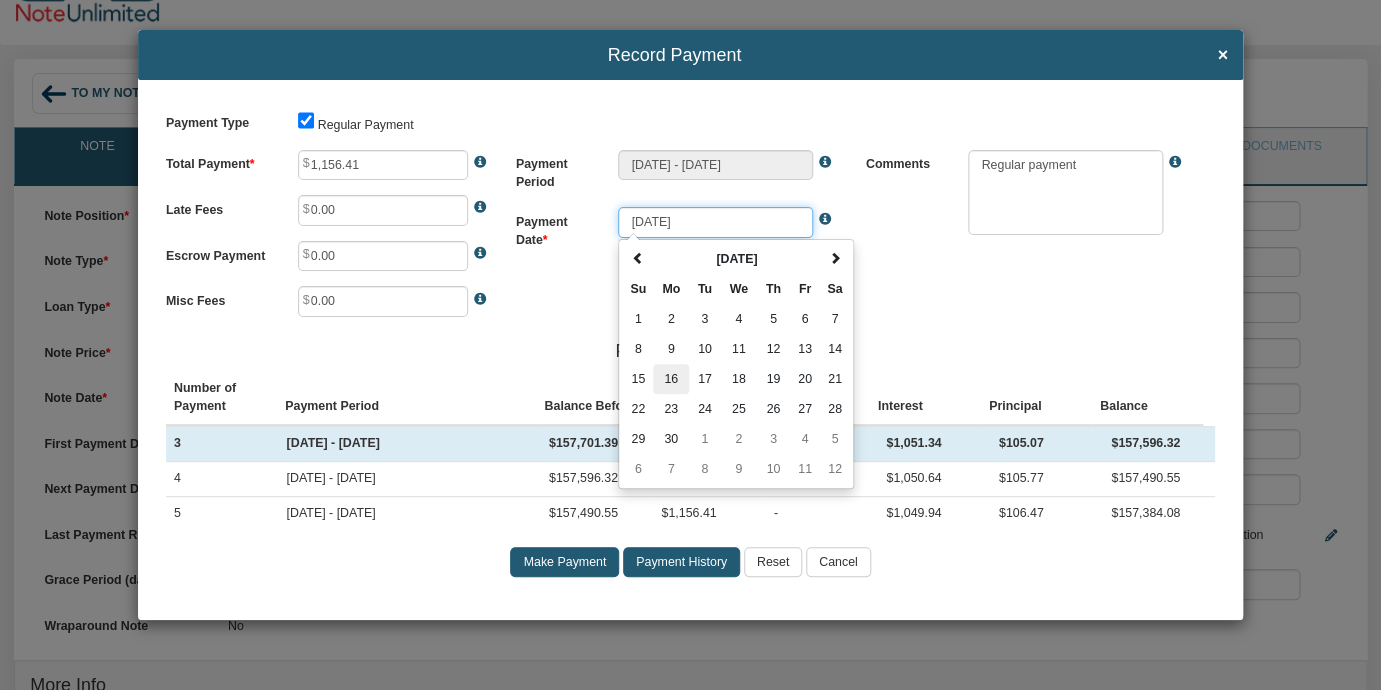 click on "16" at bounding box center (671, 379) 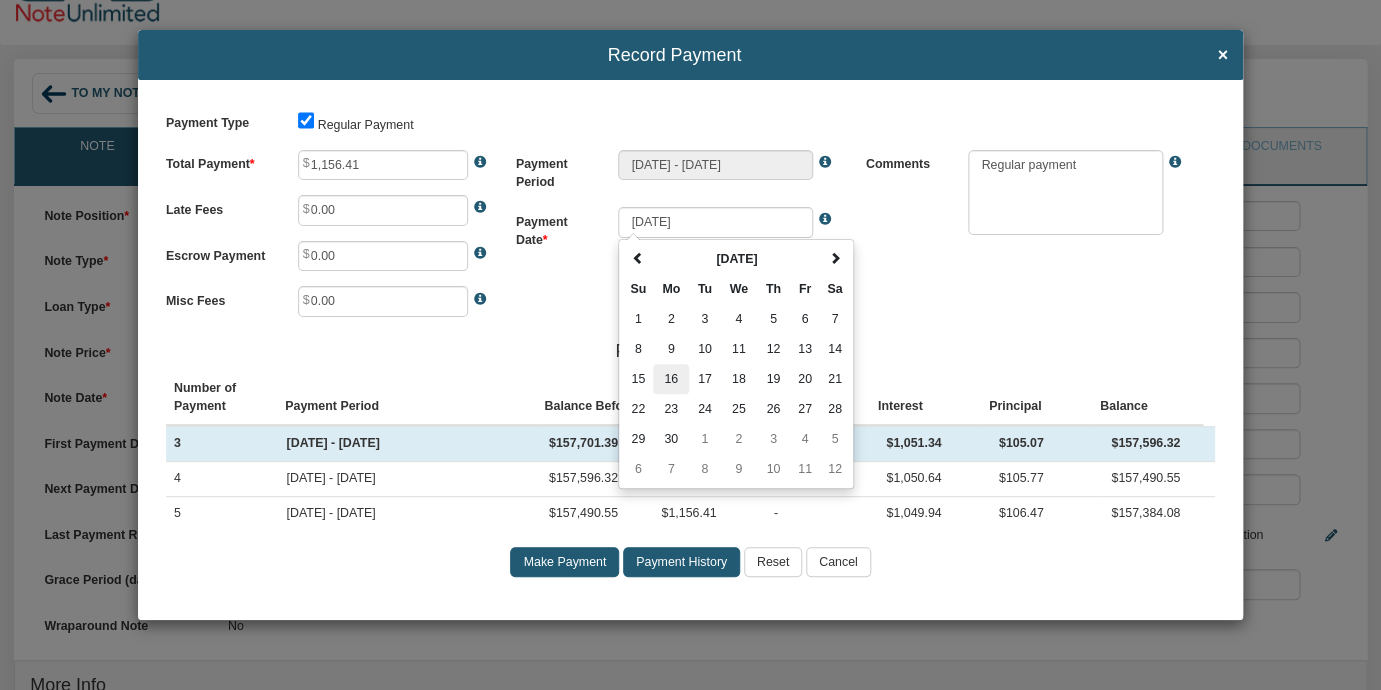type on "[DATE]" 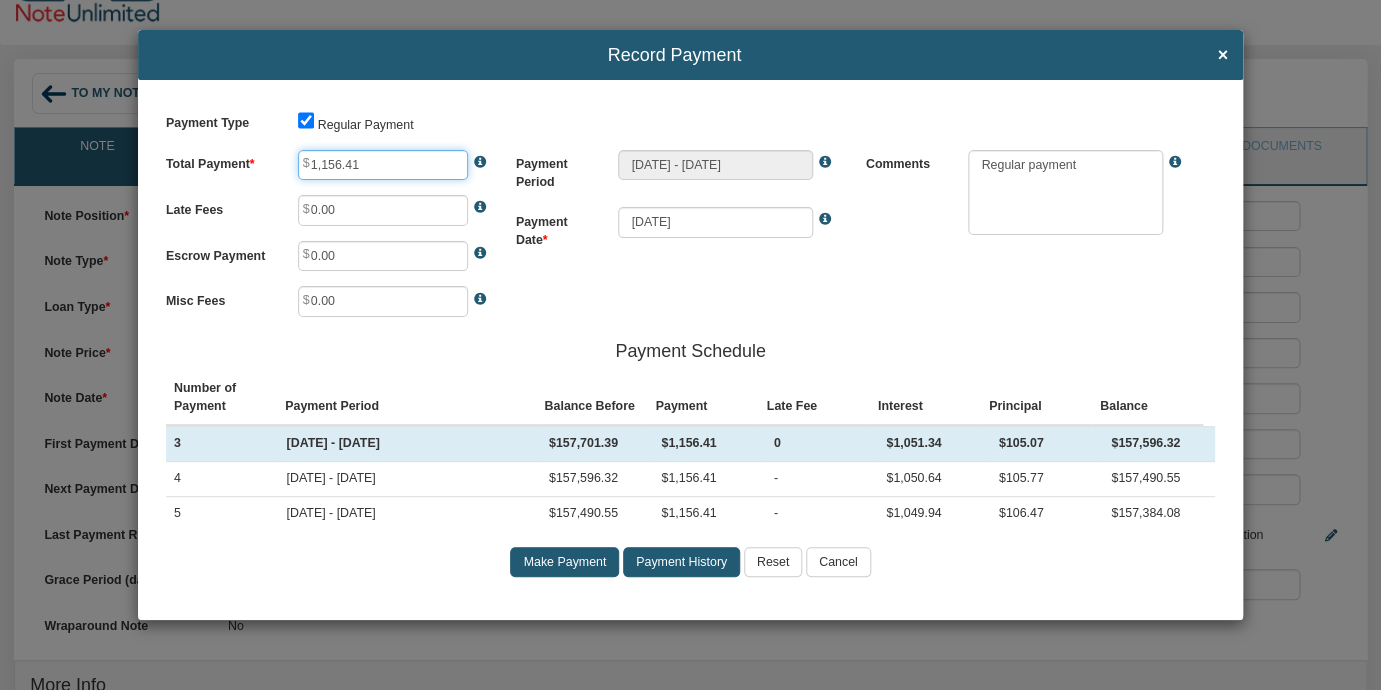 click on "1,156.41" at bounding box center [383, 165] 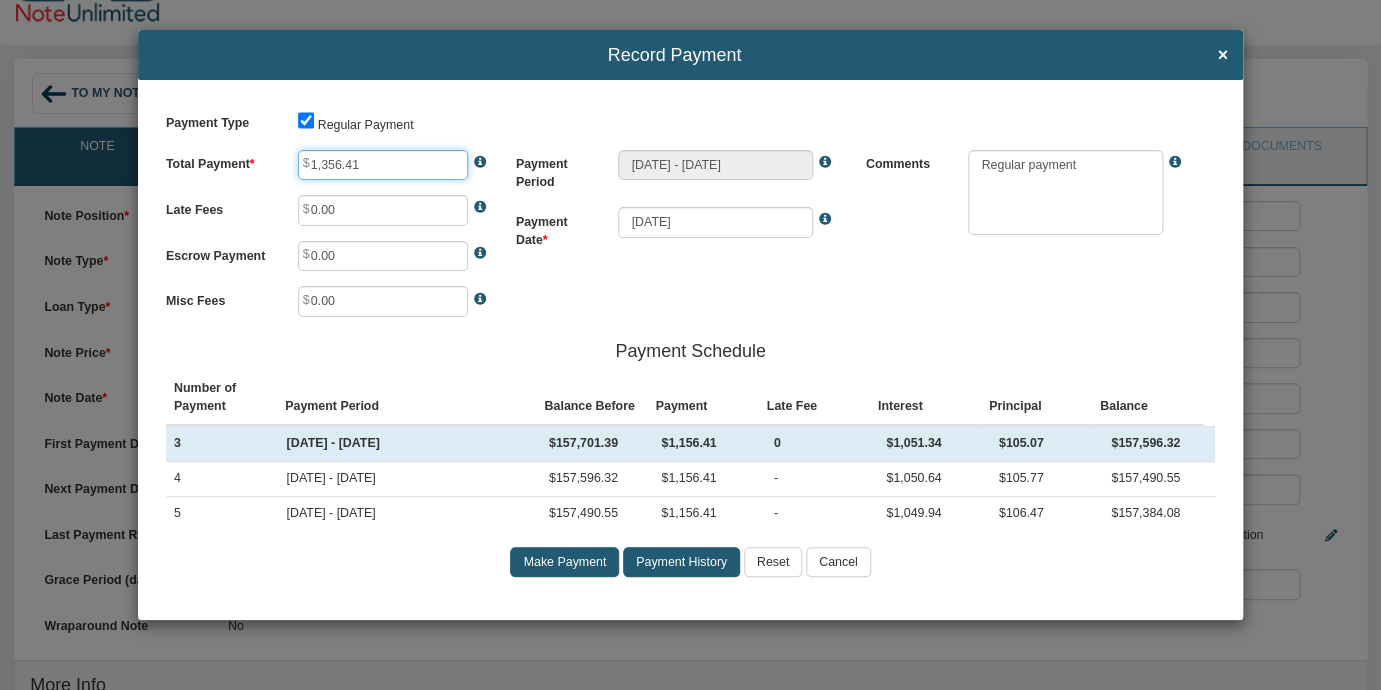 type on "1,356.41" 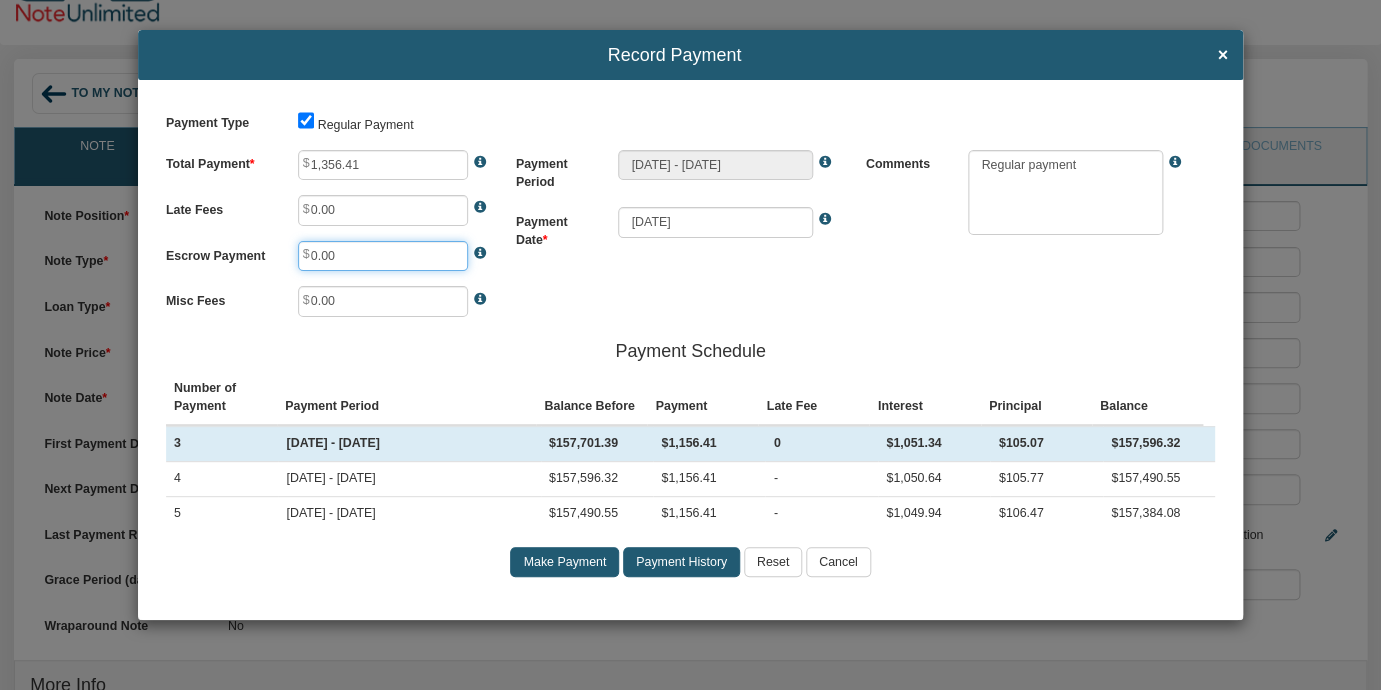 click on "0.00" at bounding box center [383, 256] 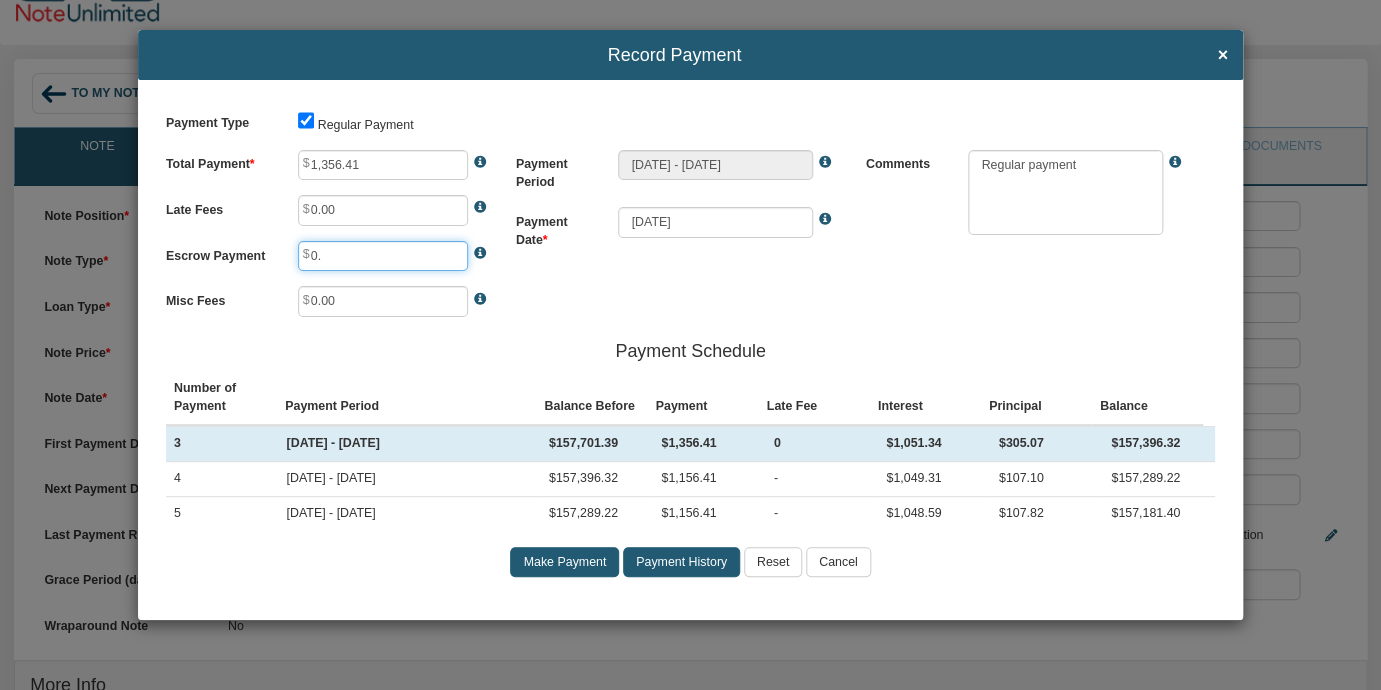 type on "0" 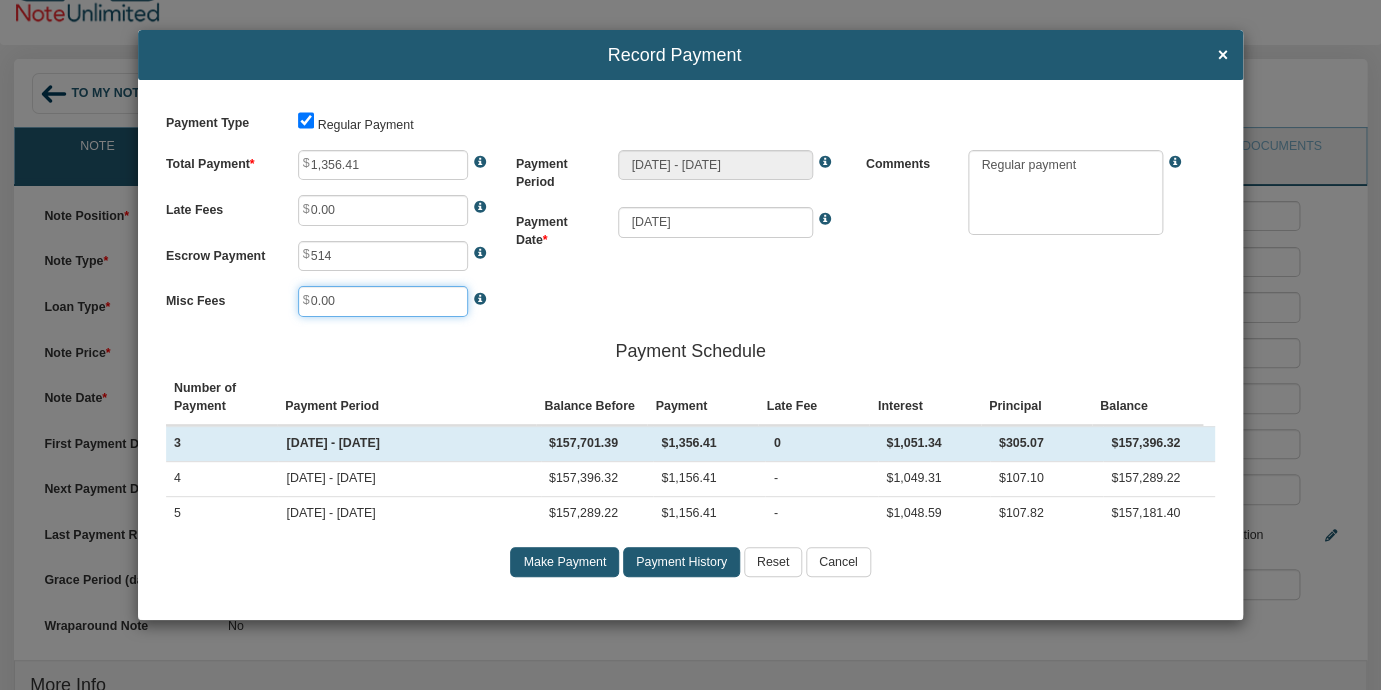 type on "514.00" 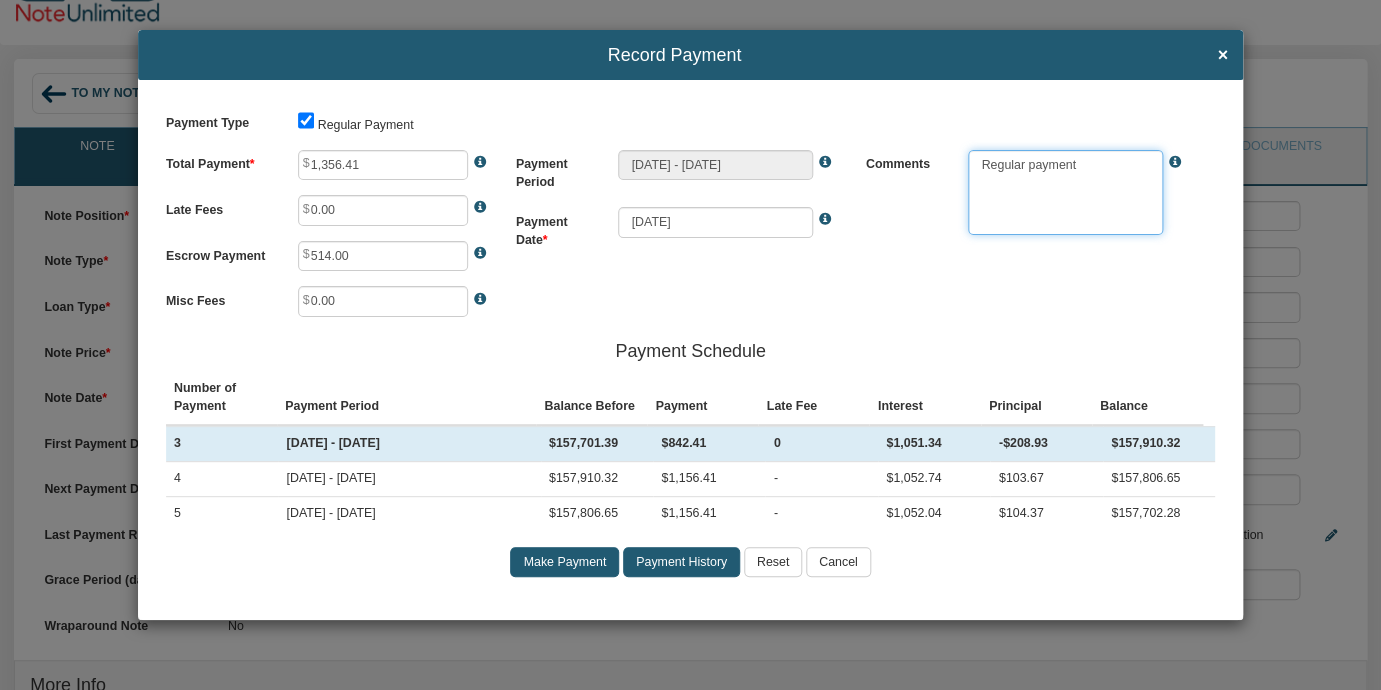 click at bounding box center [1065, 193] 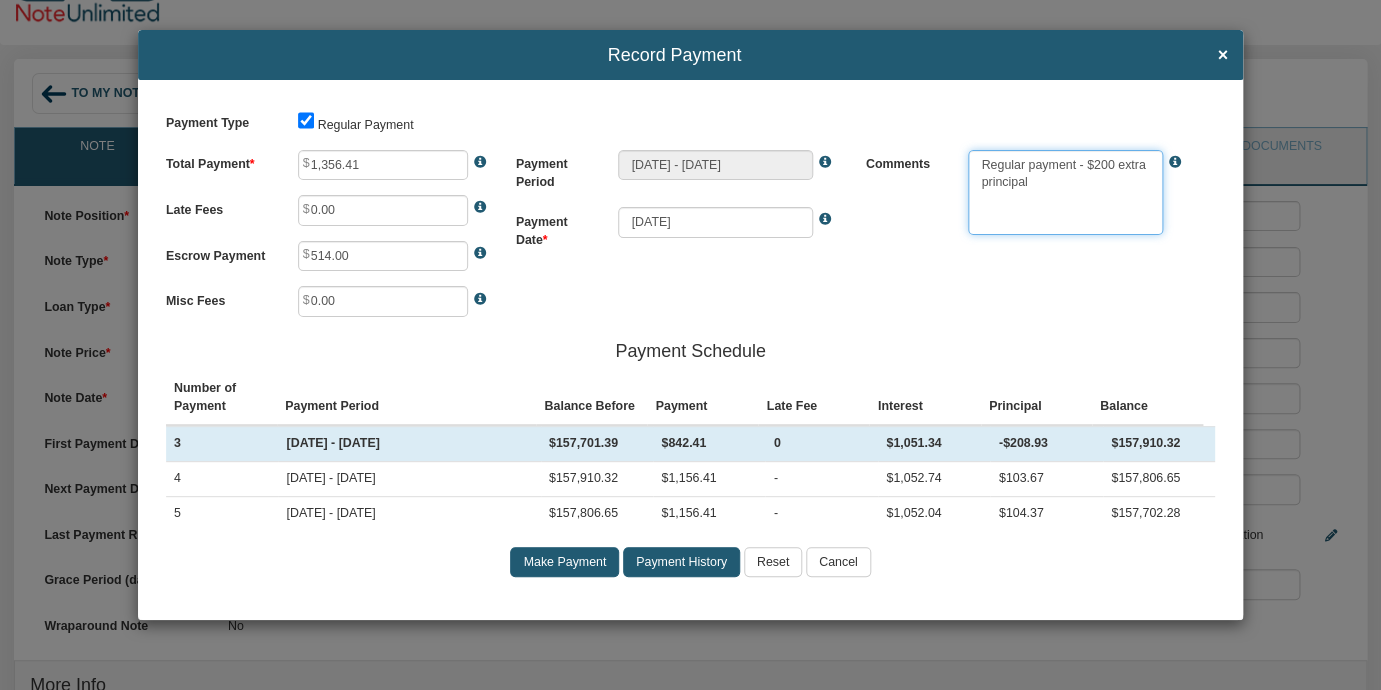 type on "Regular payment - $200 extra principal" 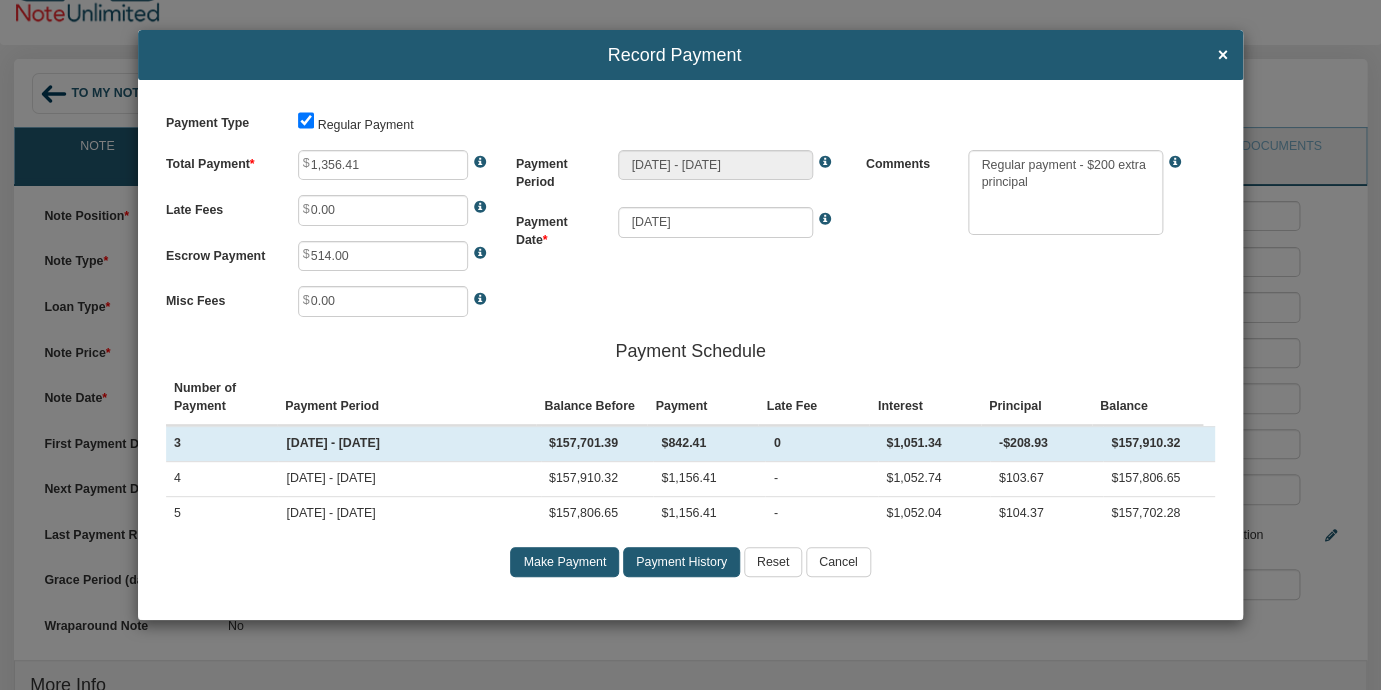 click on "Make Payment" at bounding box center (564, 562) 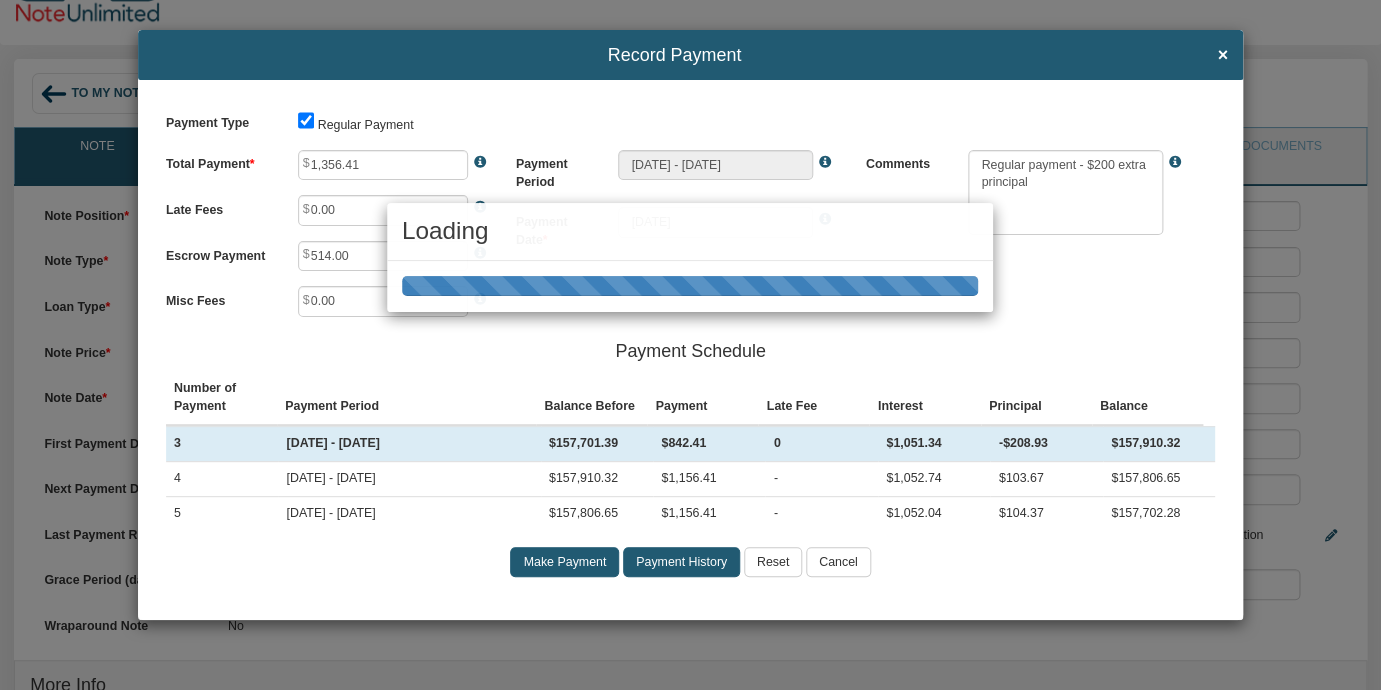 type on "[DATE] - [DATE]" 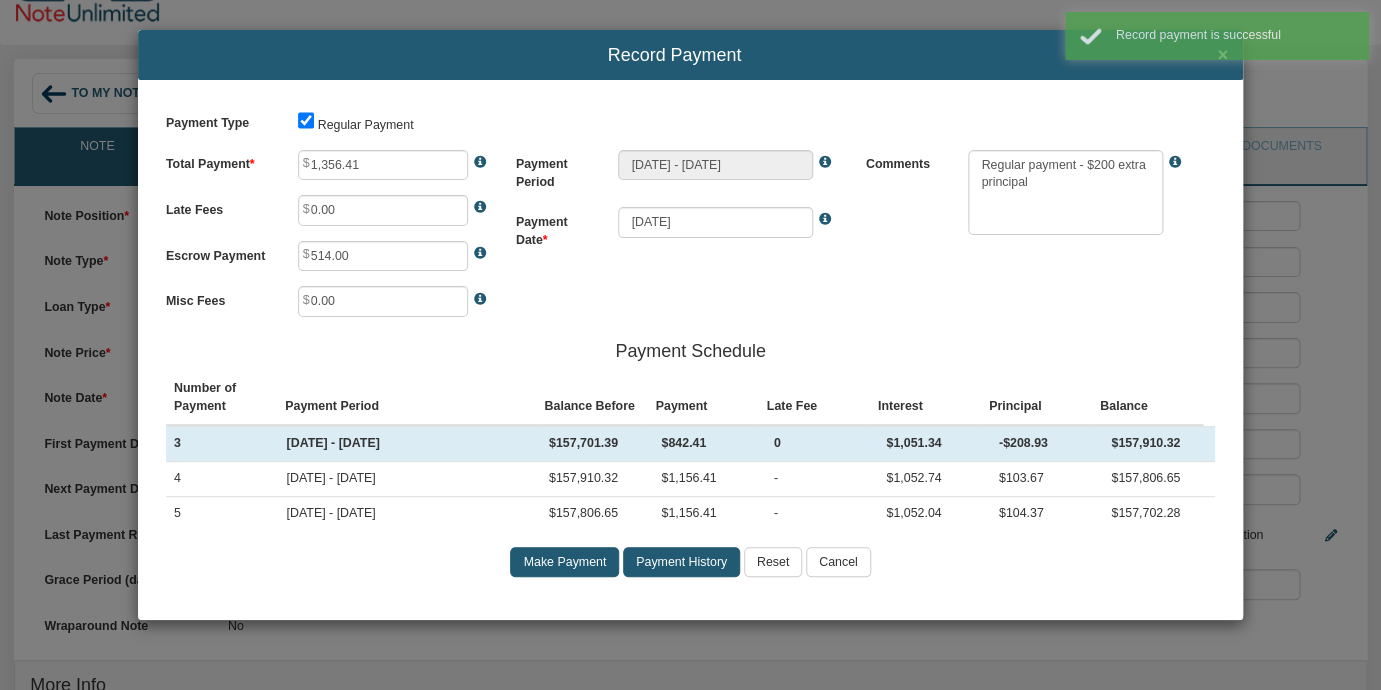 type on "1,156.41" 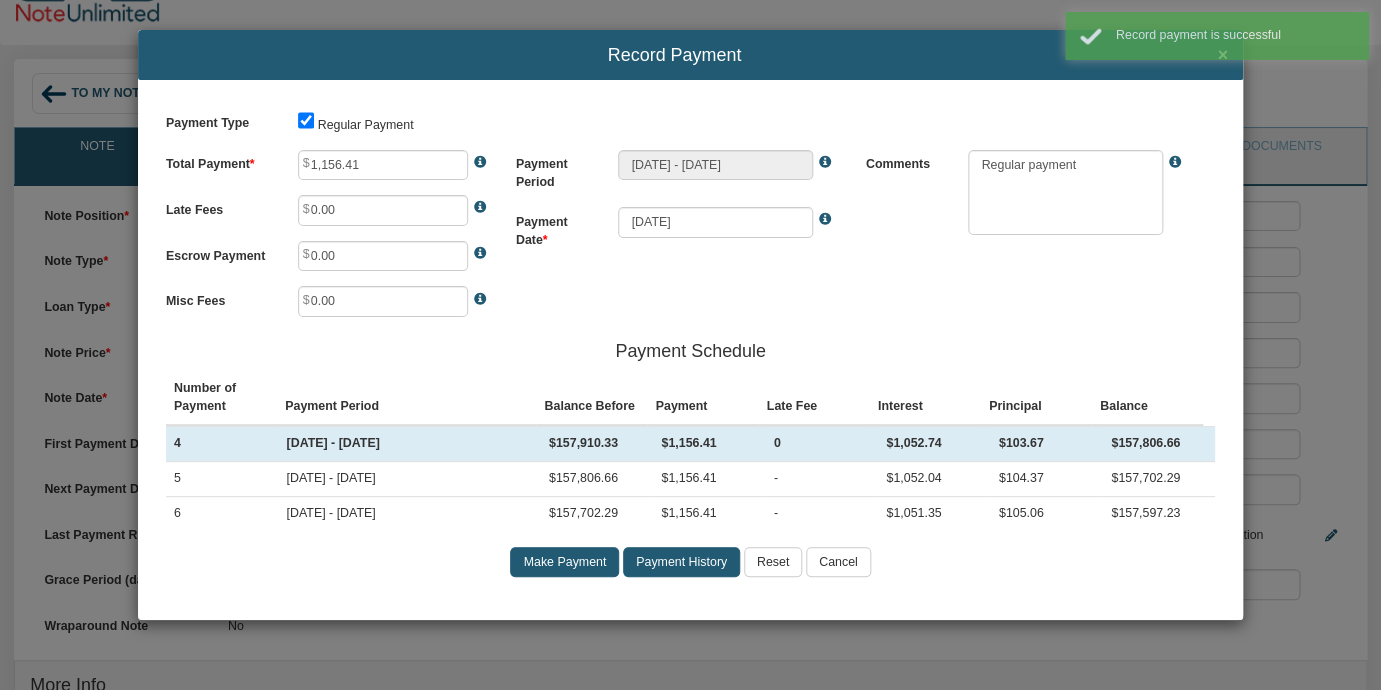 click on "Payment Type
Regular Payment
Total Payment
1,156.41
Late Fees
0.00
Escrow Payment
0.00
0" at bounding box center (690, 349) 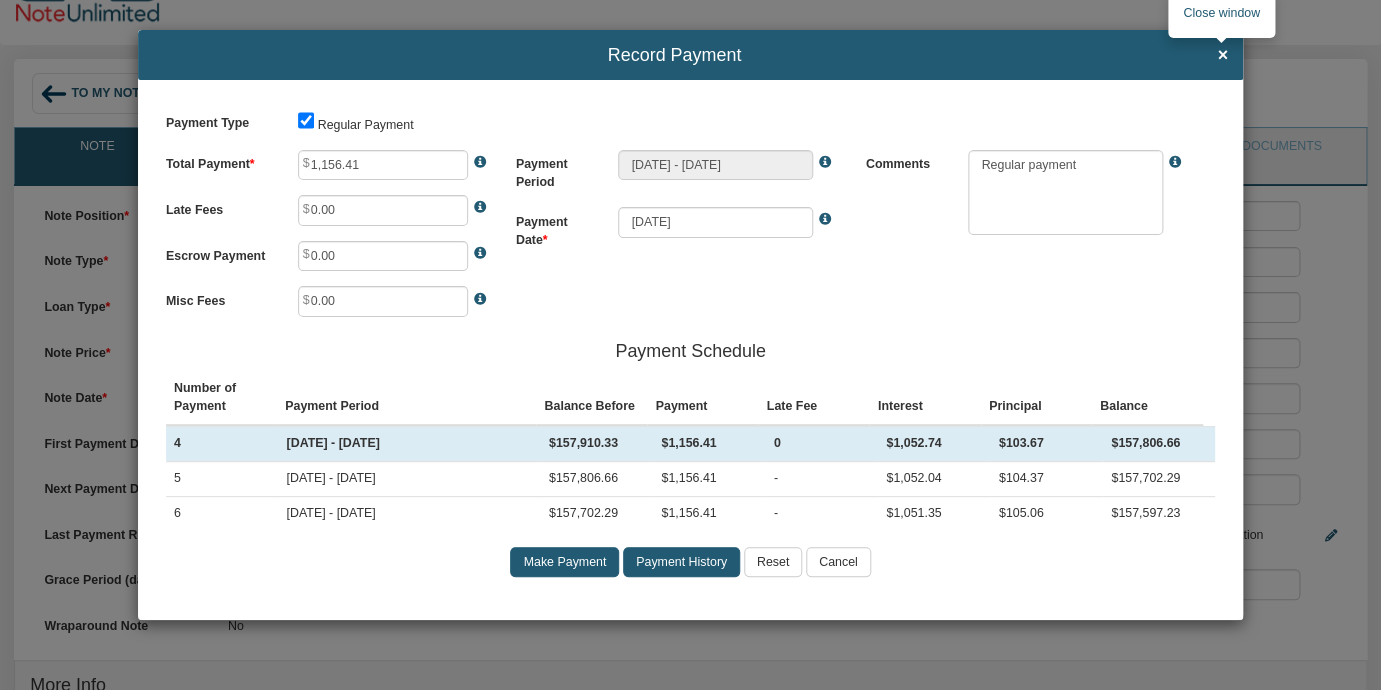 click on "×" at bounding box center (1222, 56) 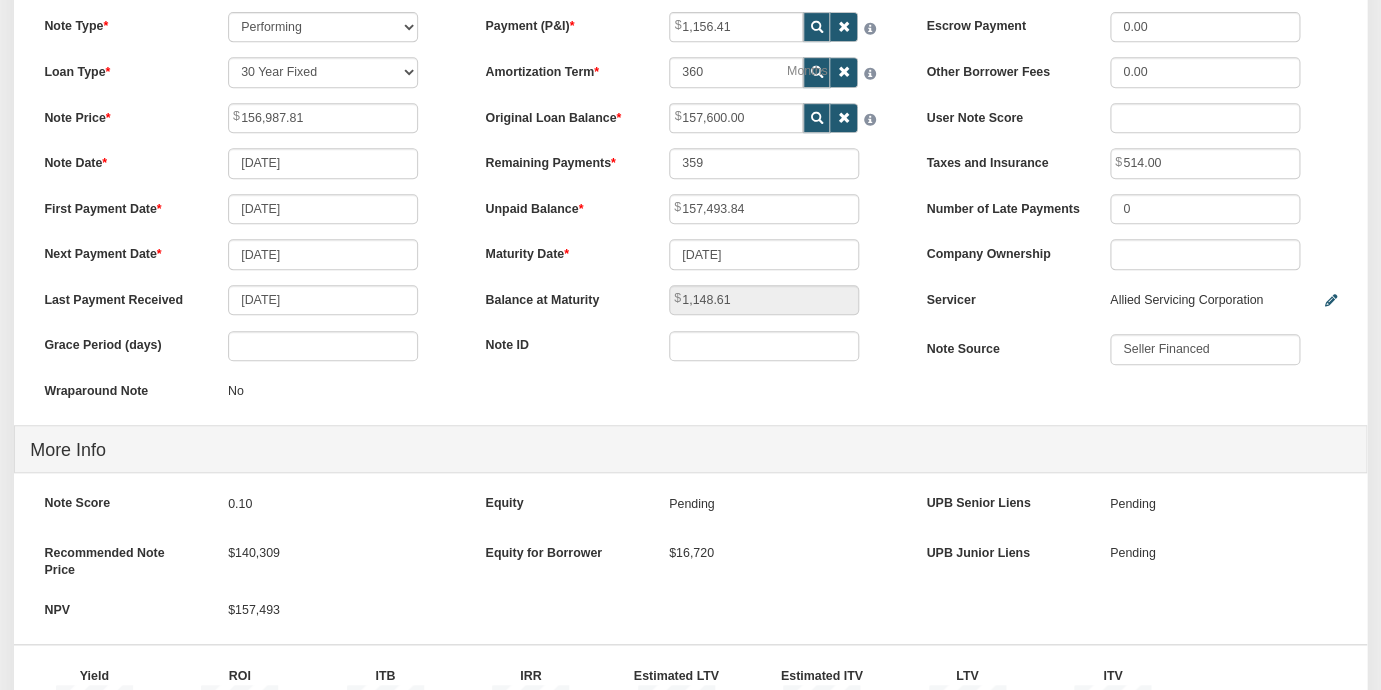 scroll, scrollTop: 316, scrollLeft: 0, axis: vertical 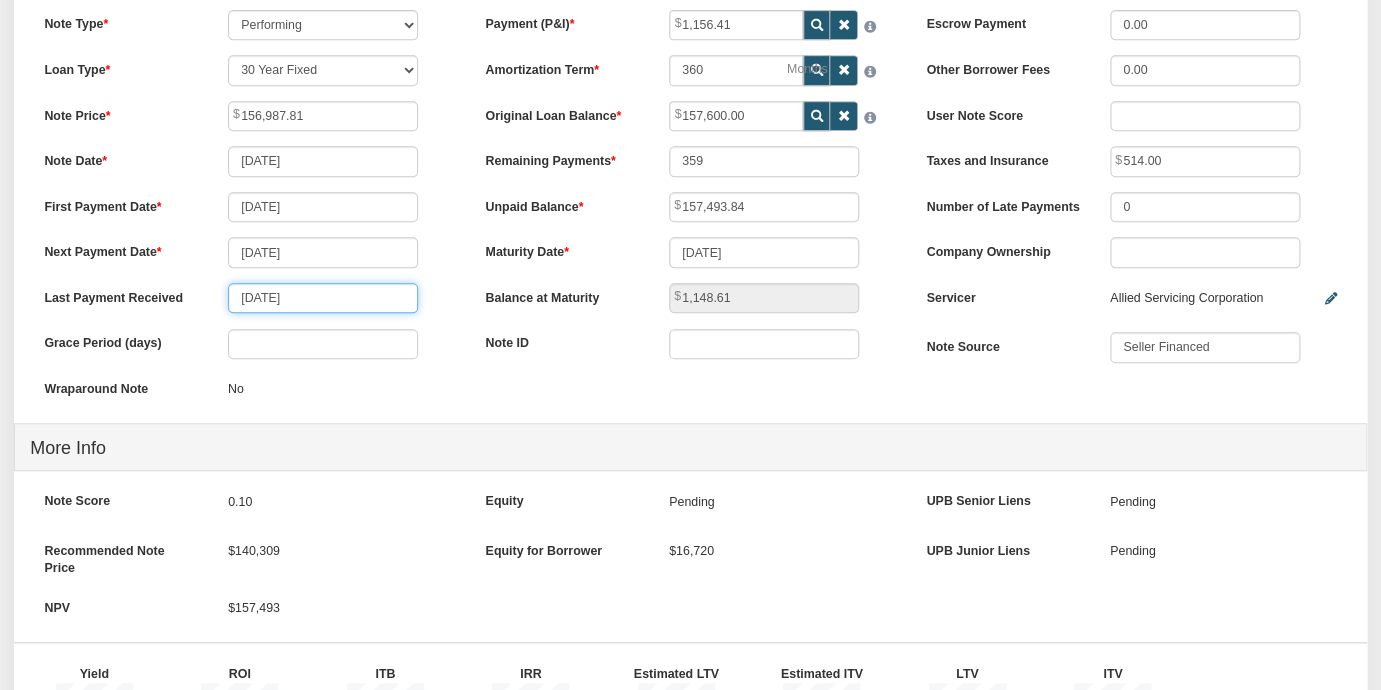click on "[DATE]" at bounding box center (323, 298) 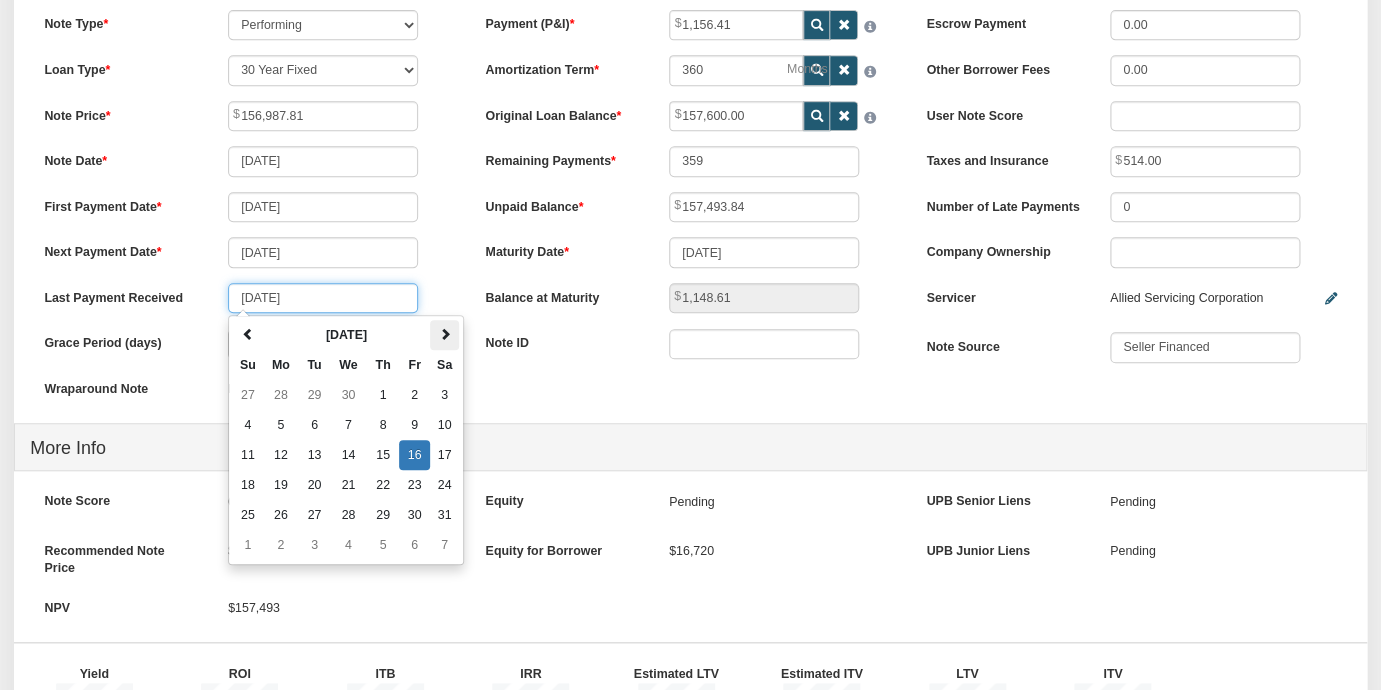 click at bounding box center (445, 334) 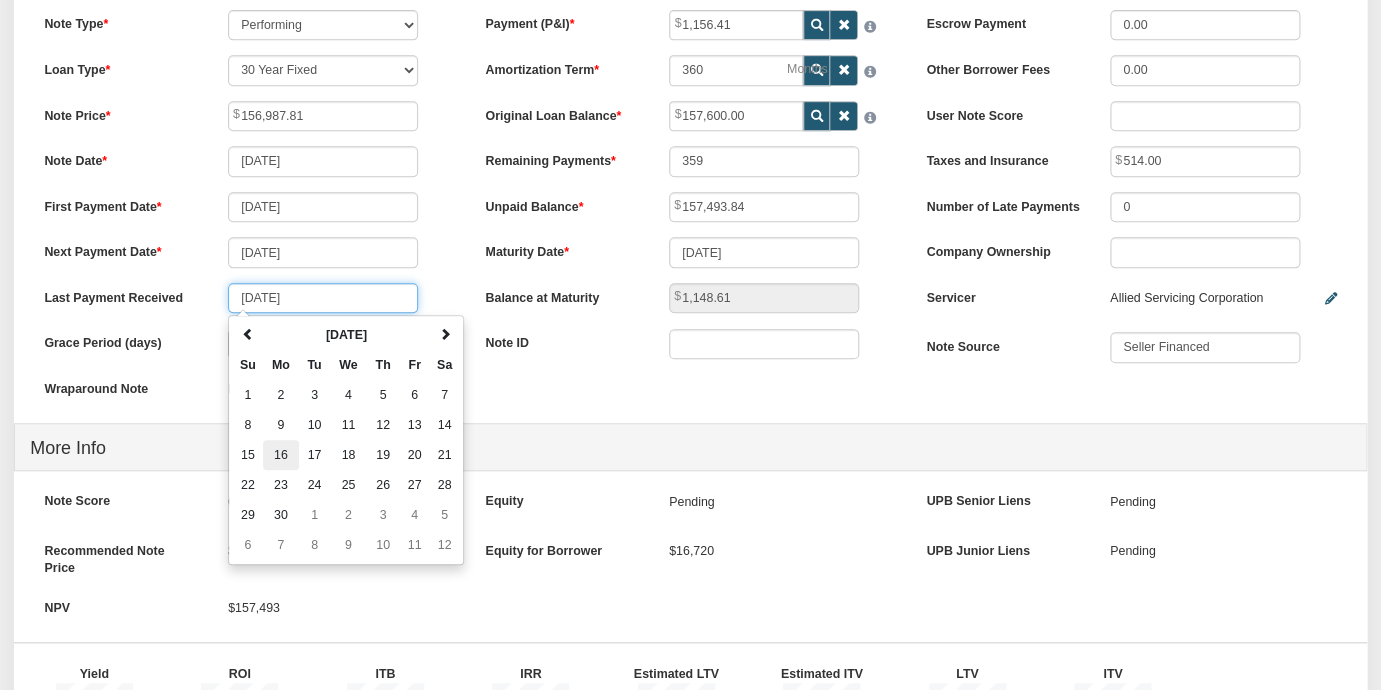 click on "16" at bounding box center (281, 455) 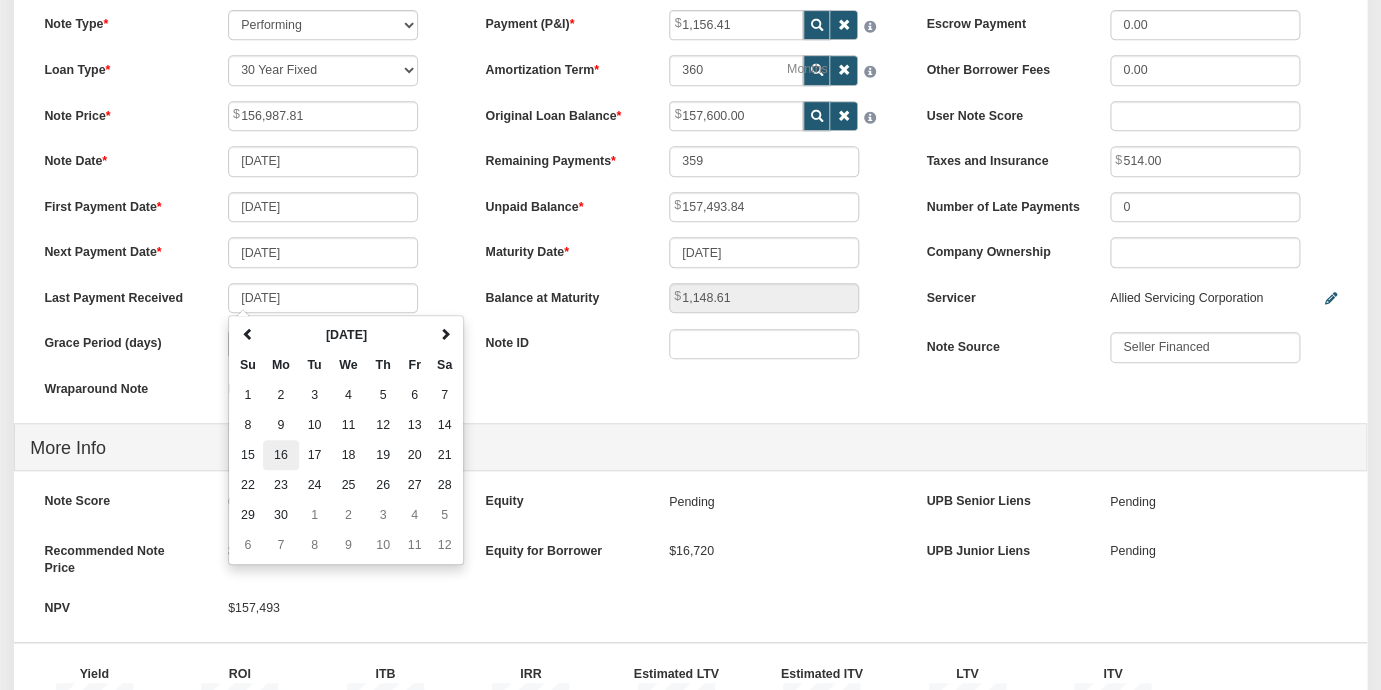 type on "[DATE]" 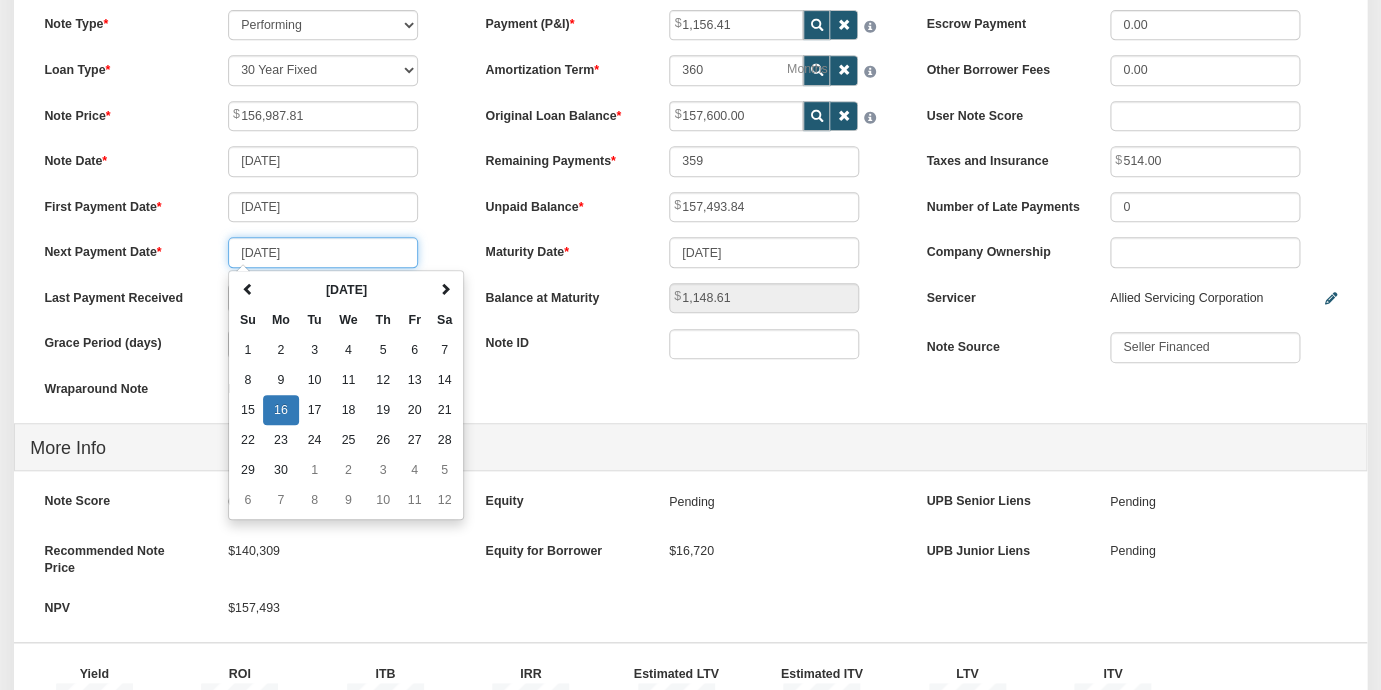 click on "[DATE]" at bounding box center (323, 252) 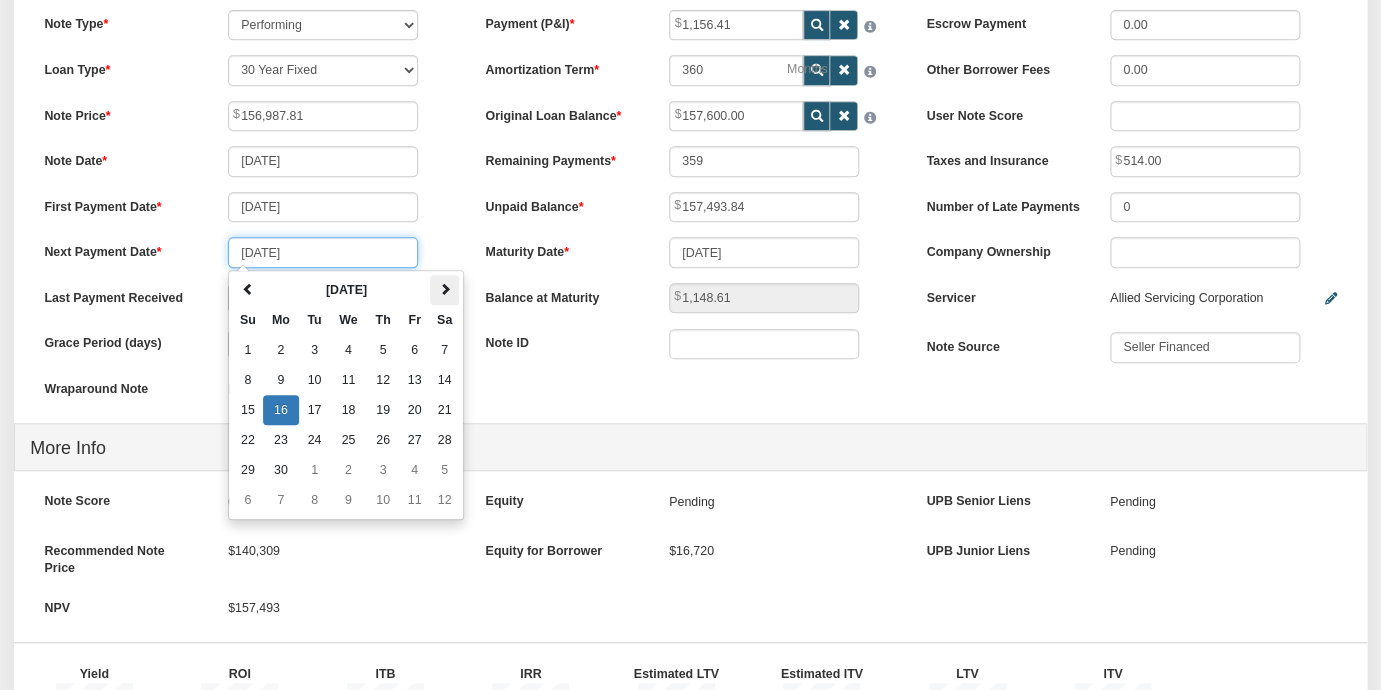 click at bounding box center [444, 290] 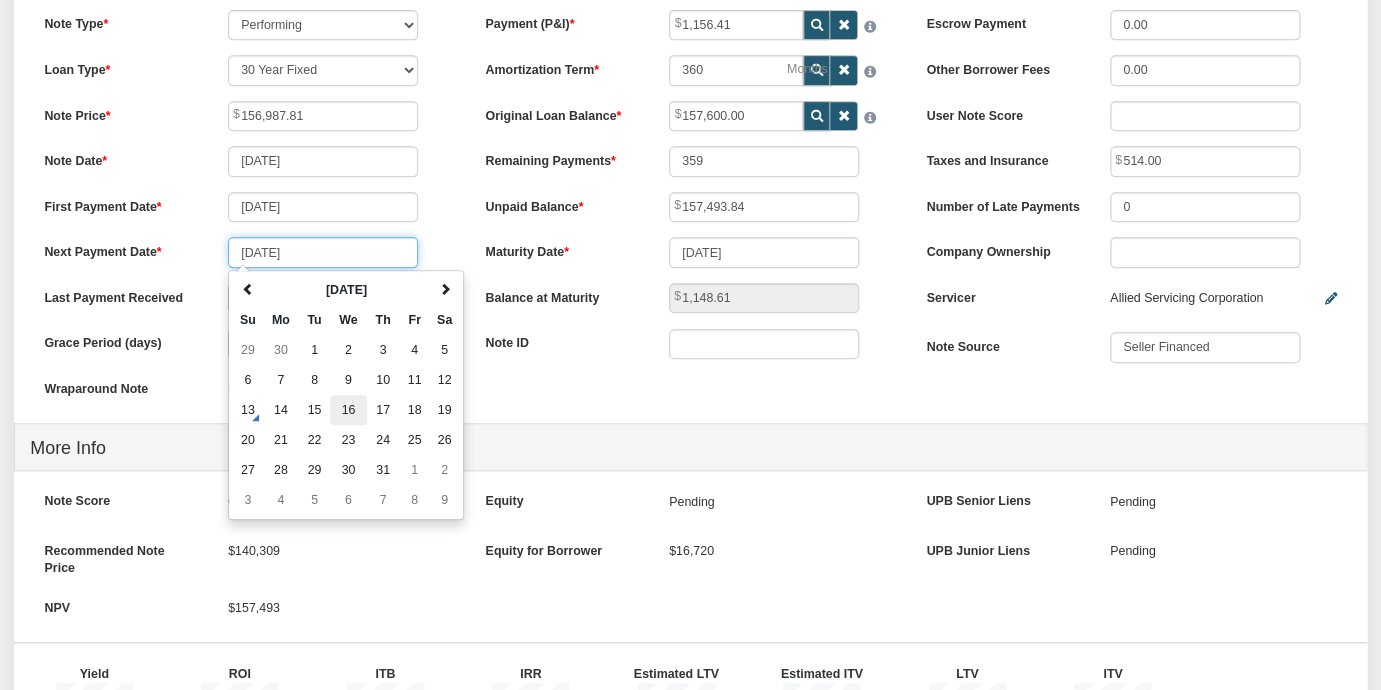 click on "16" at bounding box center [348, 410] 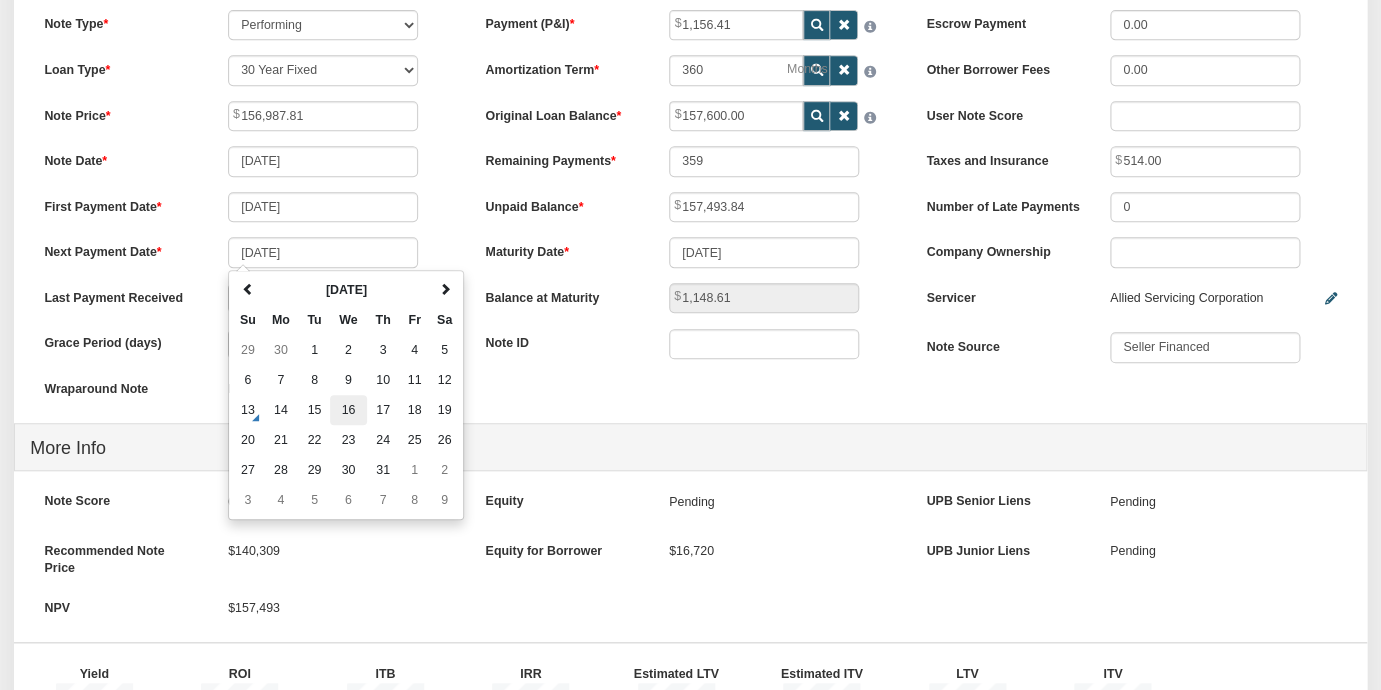type on "[DATE]" 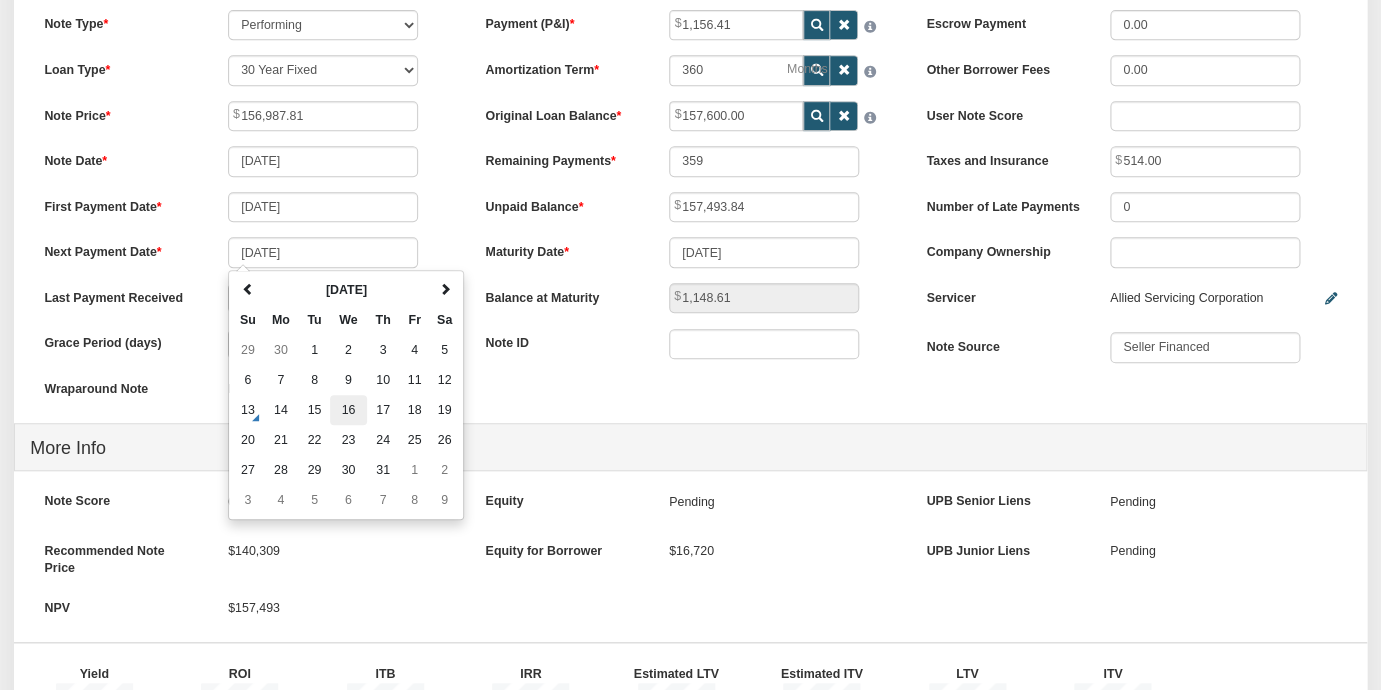 type on "157,387.40" 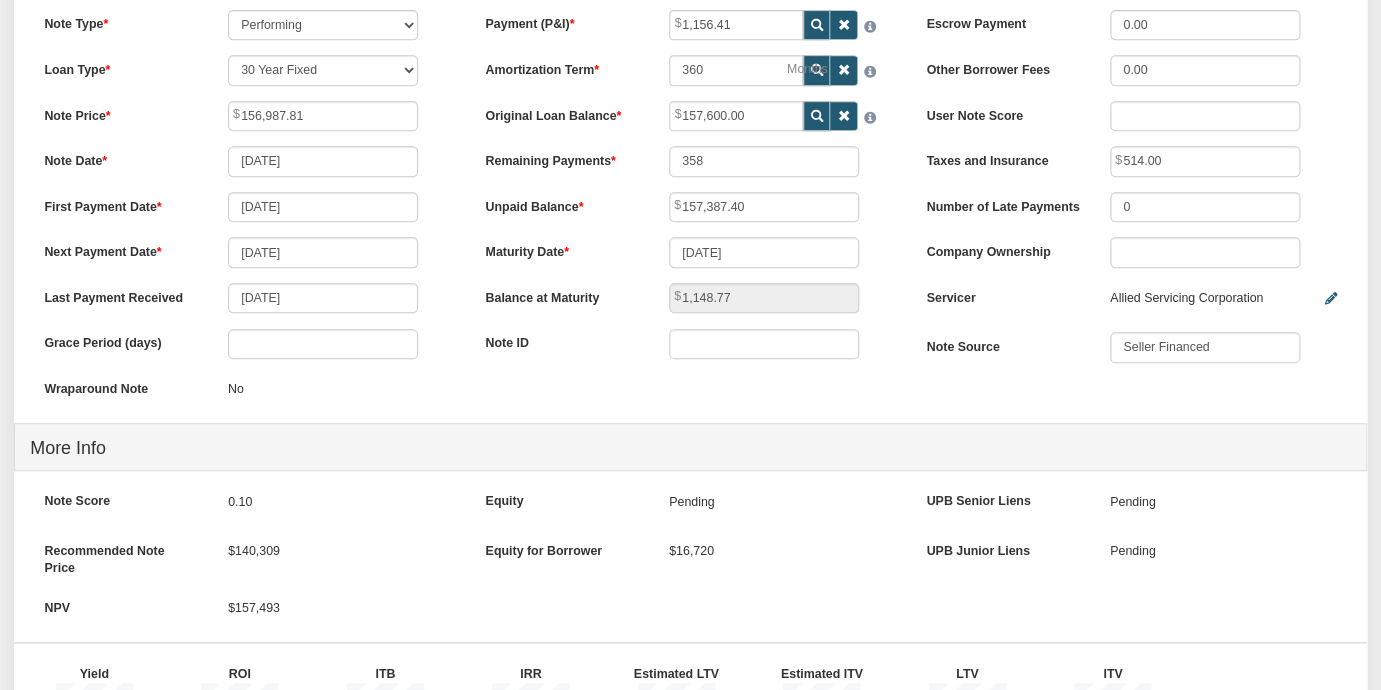 click on "First Payment Date
[DATE]" at bounding box center [249, 207] 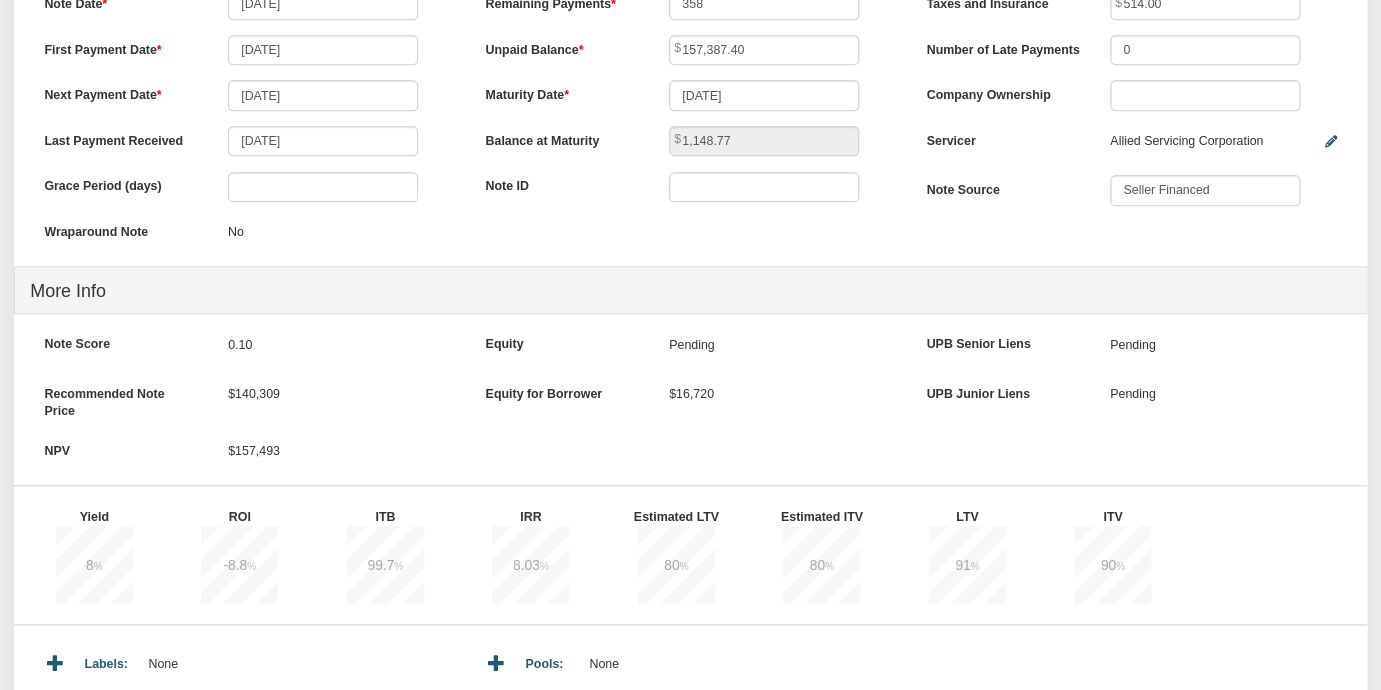 scroll, scrollTop: 762, scrollLeft: 0, axis: vertical 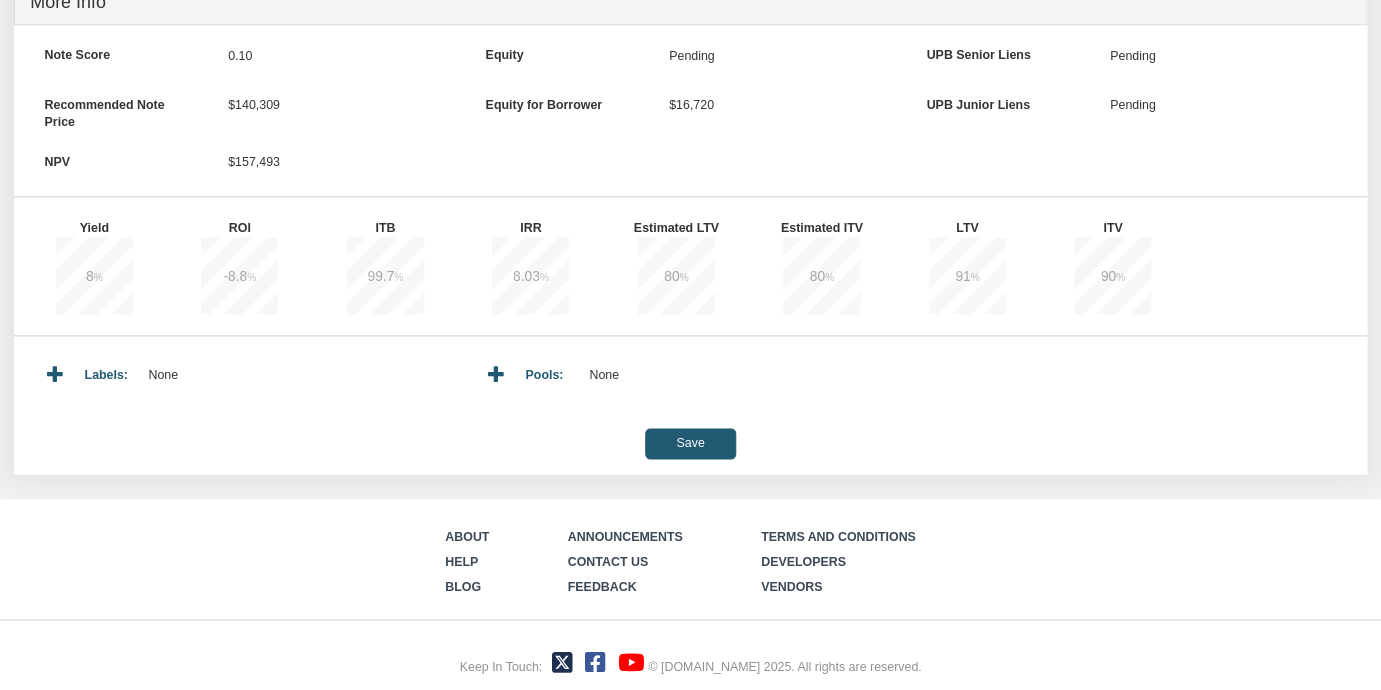 click on "Save" at bounding box center (690, 443) 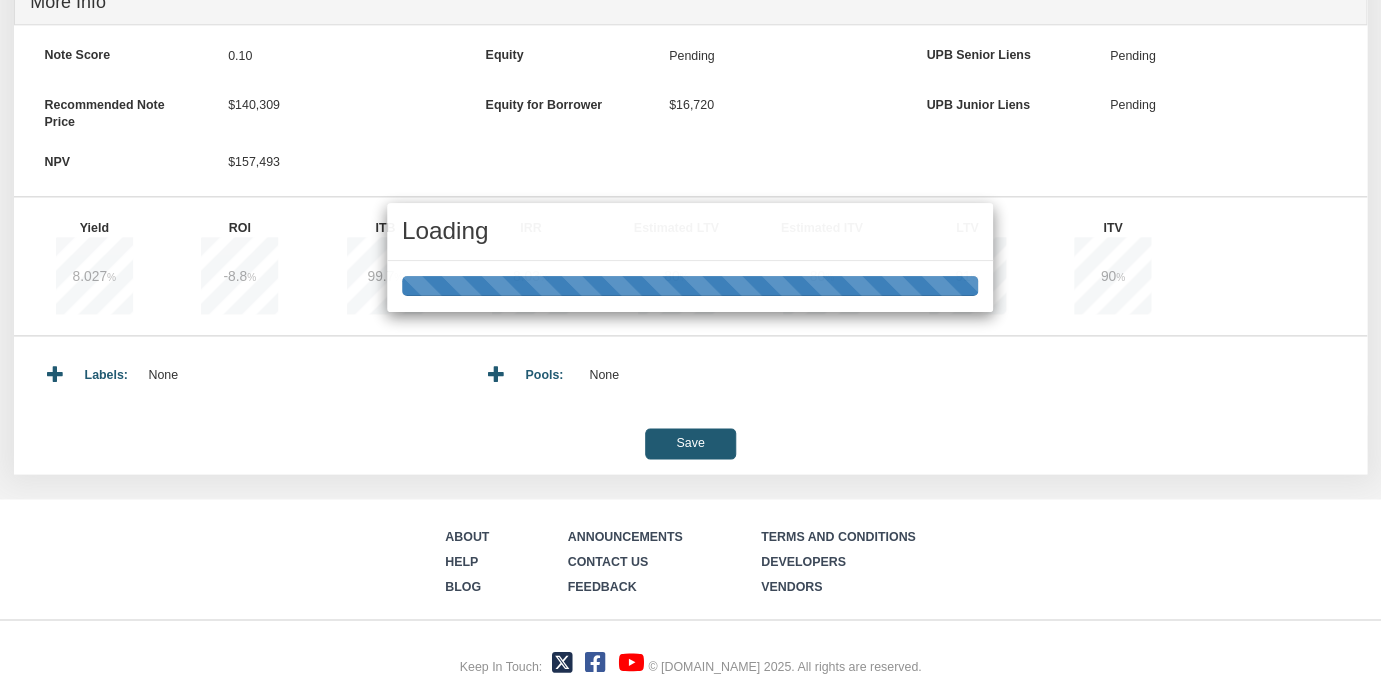 type on "157,387.41" 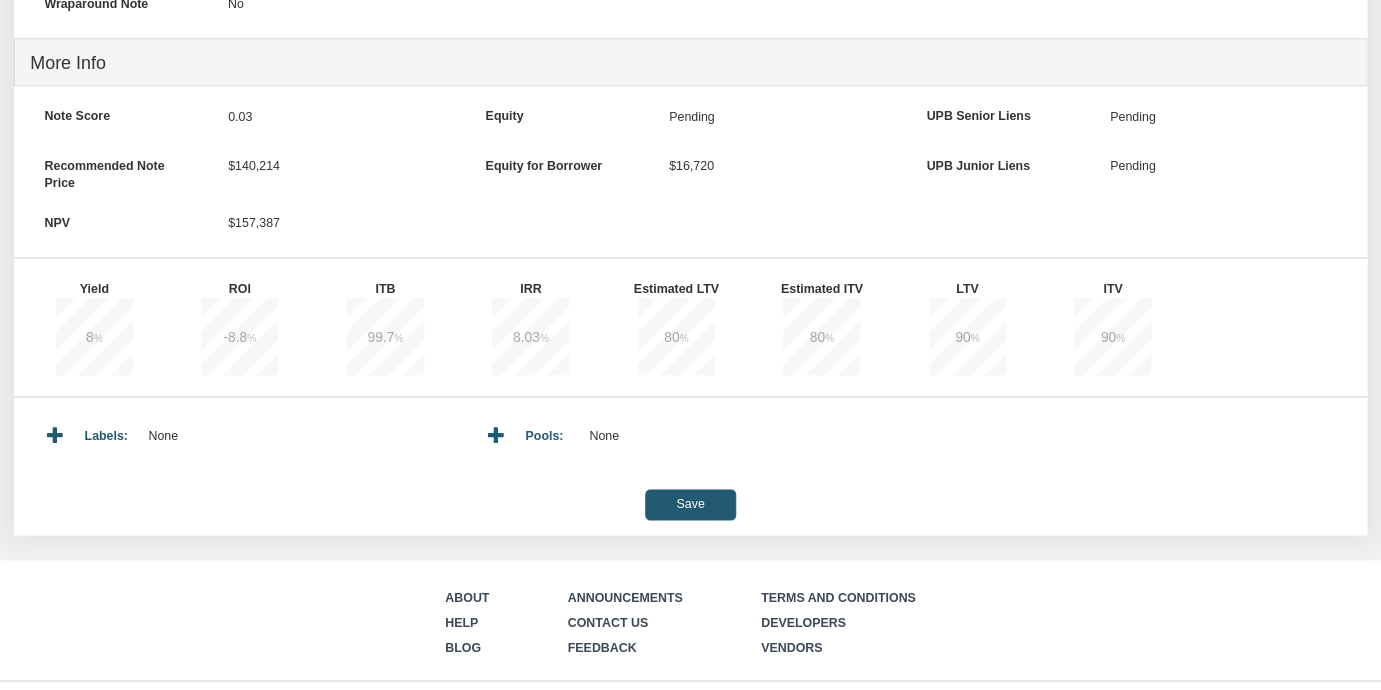 scroll, scrollTop: 762, scrollLeft: 0, axis: vertical 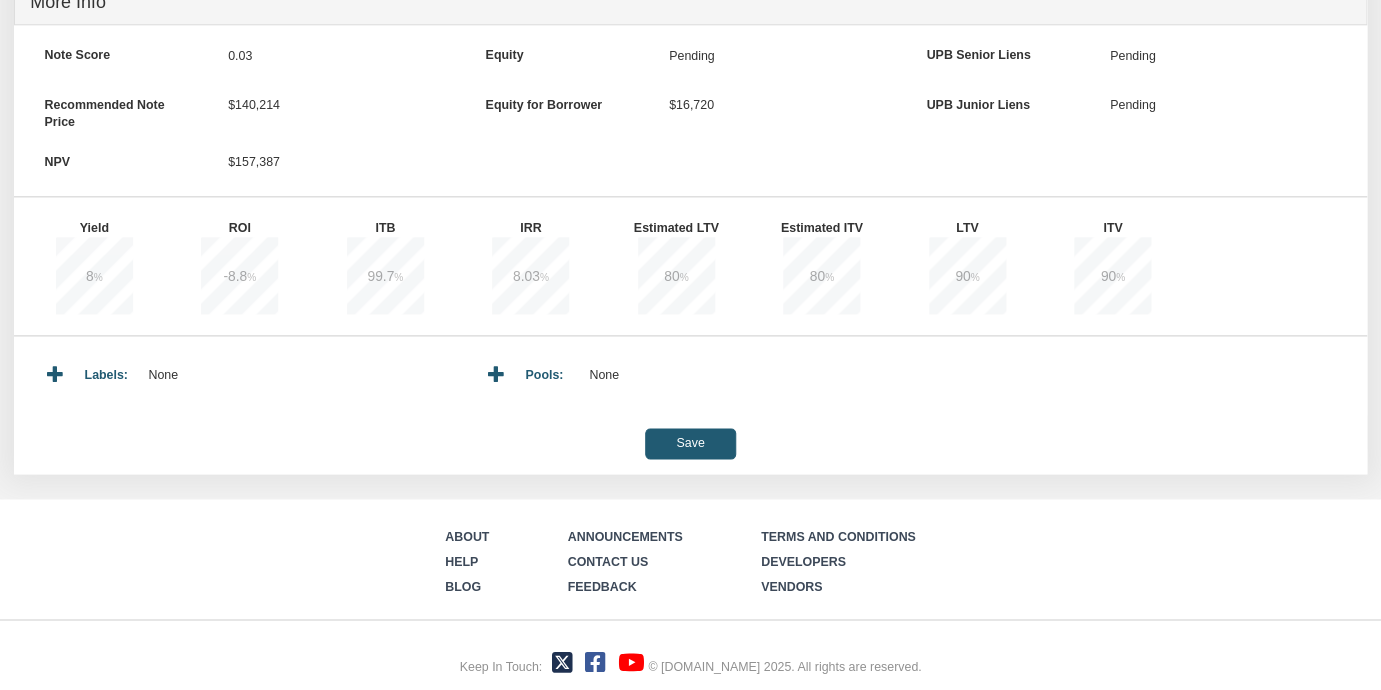 click on "Save" at bounding box center (690, 443) 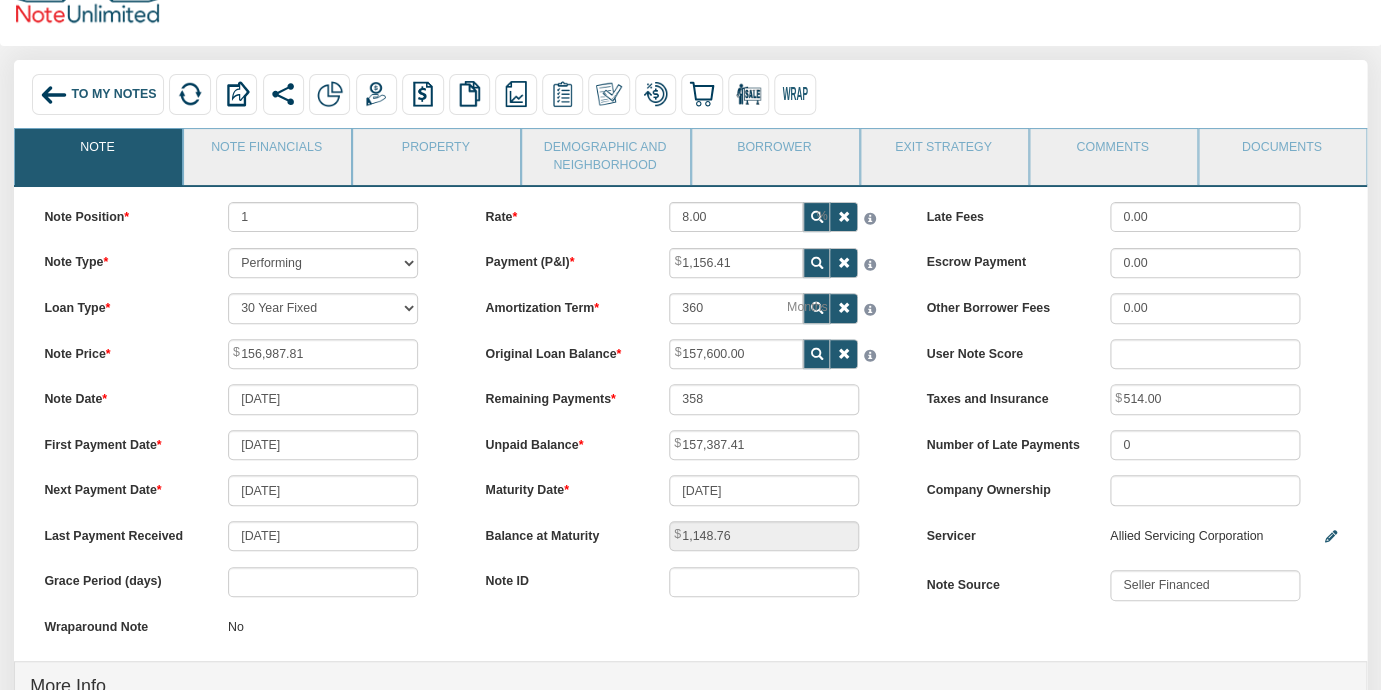 scroll, scrollTop: 0, scrollLeft: 0, axis: both 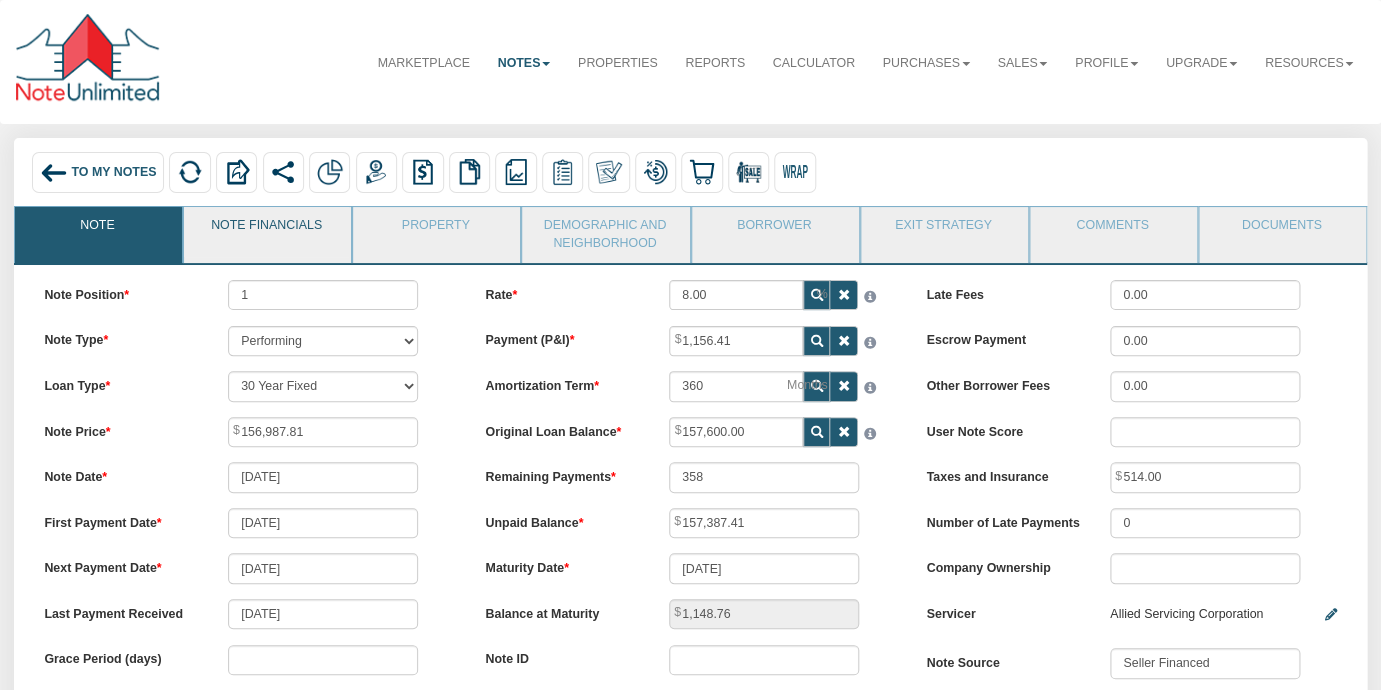 click on "Note Financials" at bounding box center [266, 232] 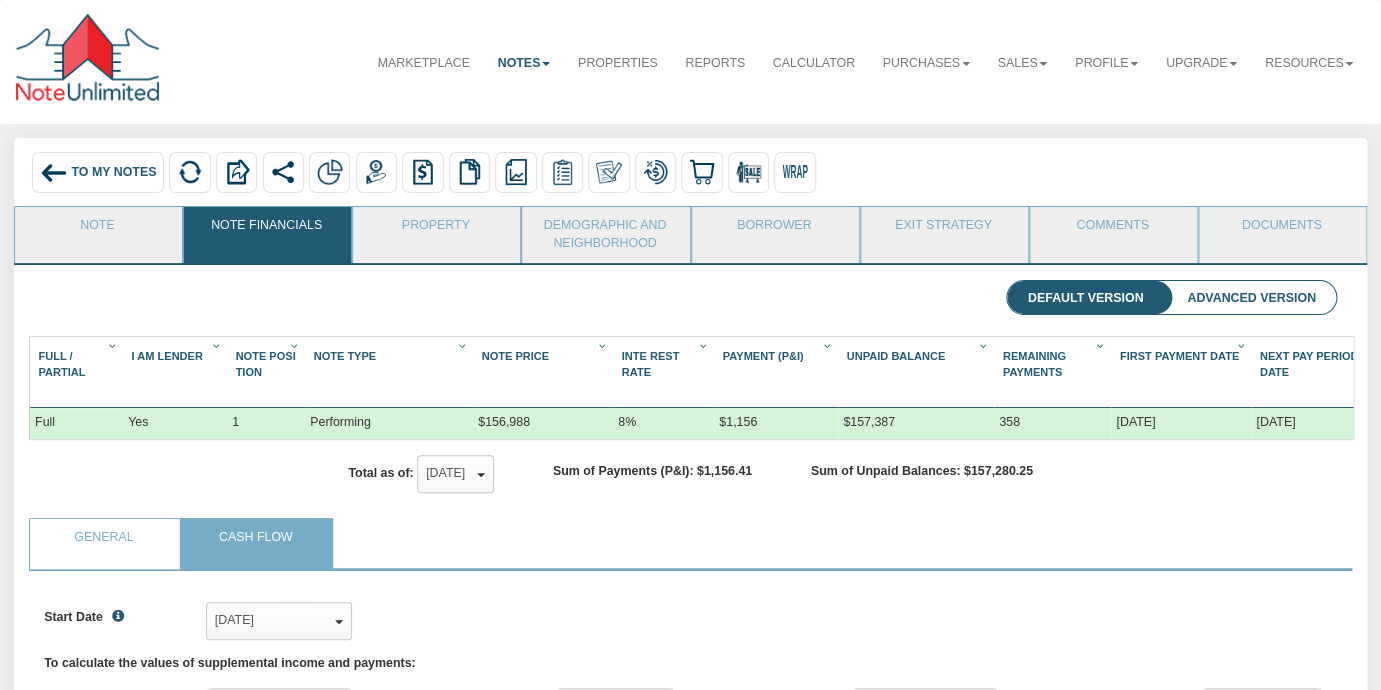 scroll, scrollTop: 999724, scrollLeft: 998707, axis: both 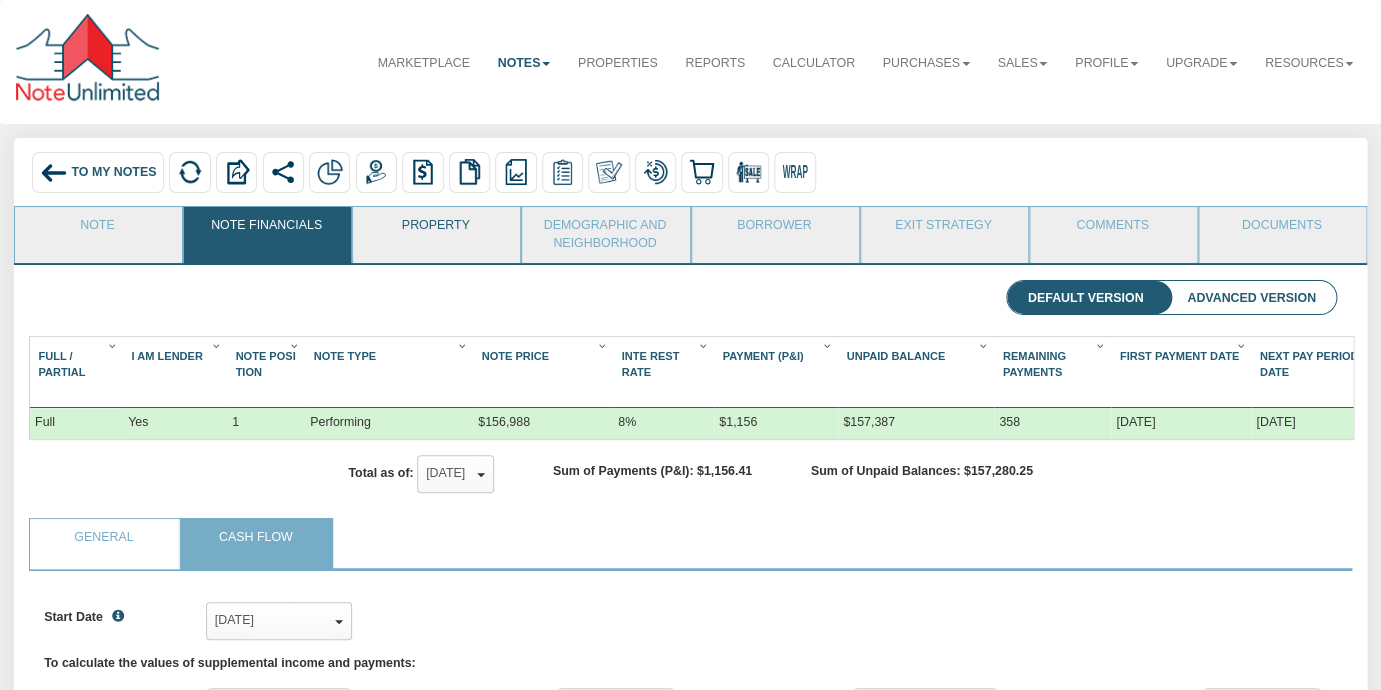 click on "Property" at bounding box center (435, 232) 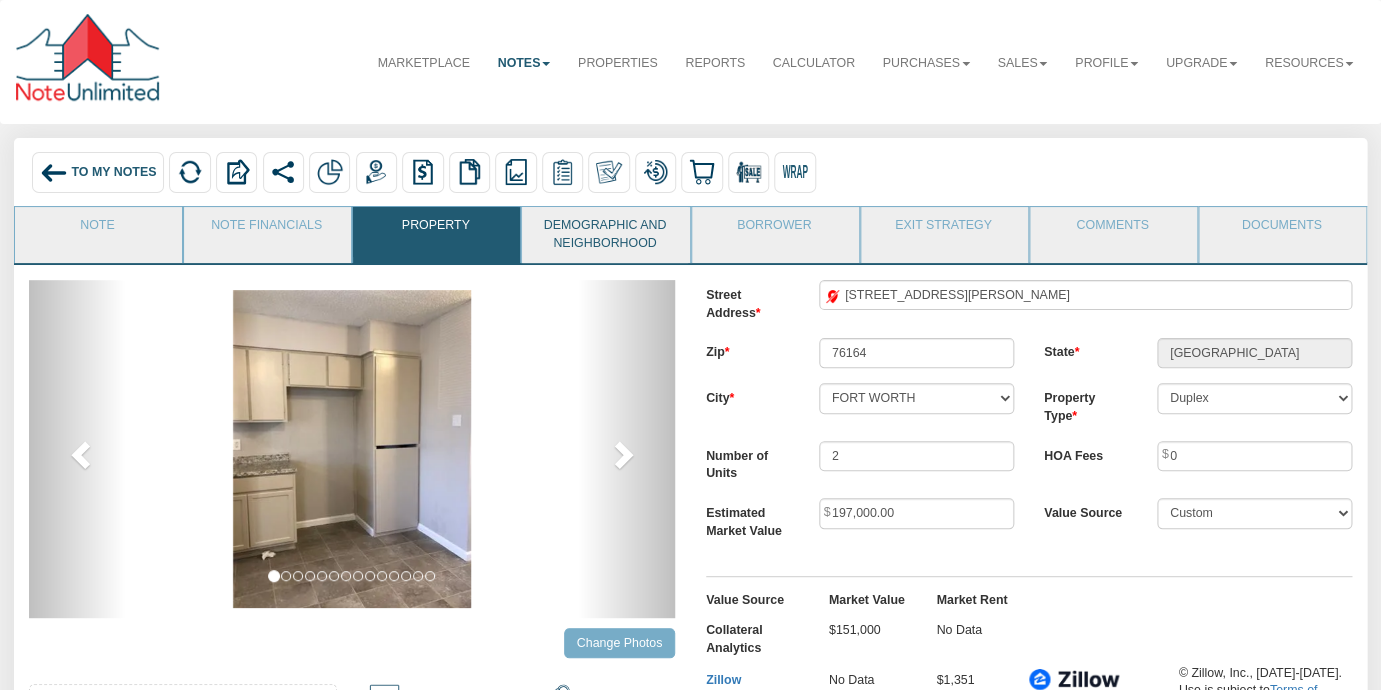 click on "Demographic and Neighborhood" at bounding box center [604, 235] 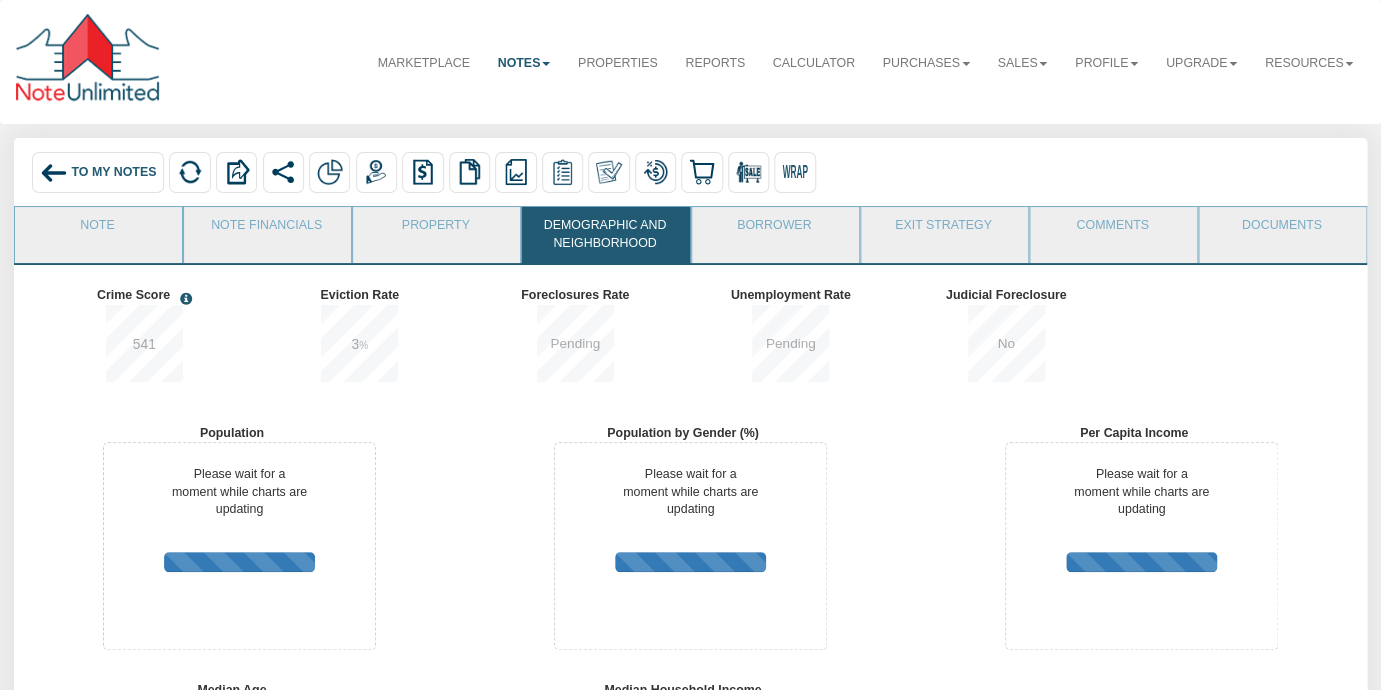 scroll, scrollTop: 999743, scrollLeft: 999549, axis: both 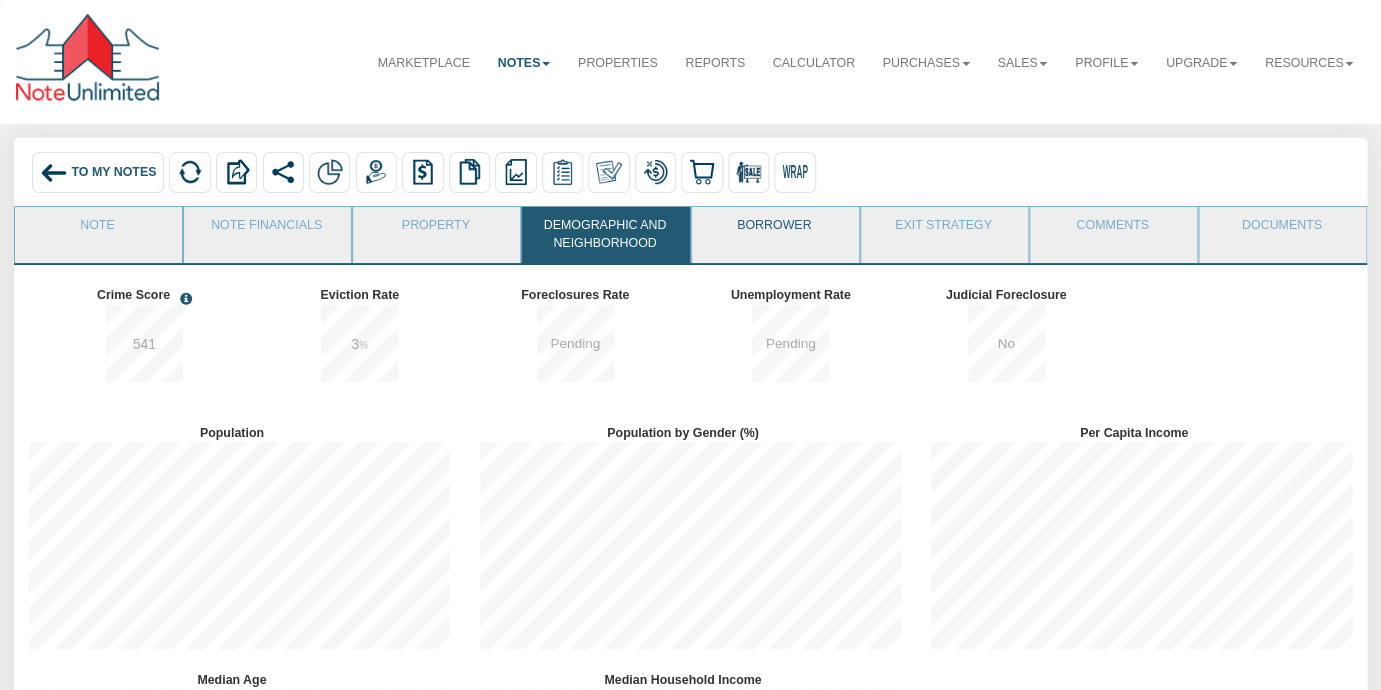 click on "Borrower" at bounding box center [774, 232] 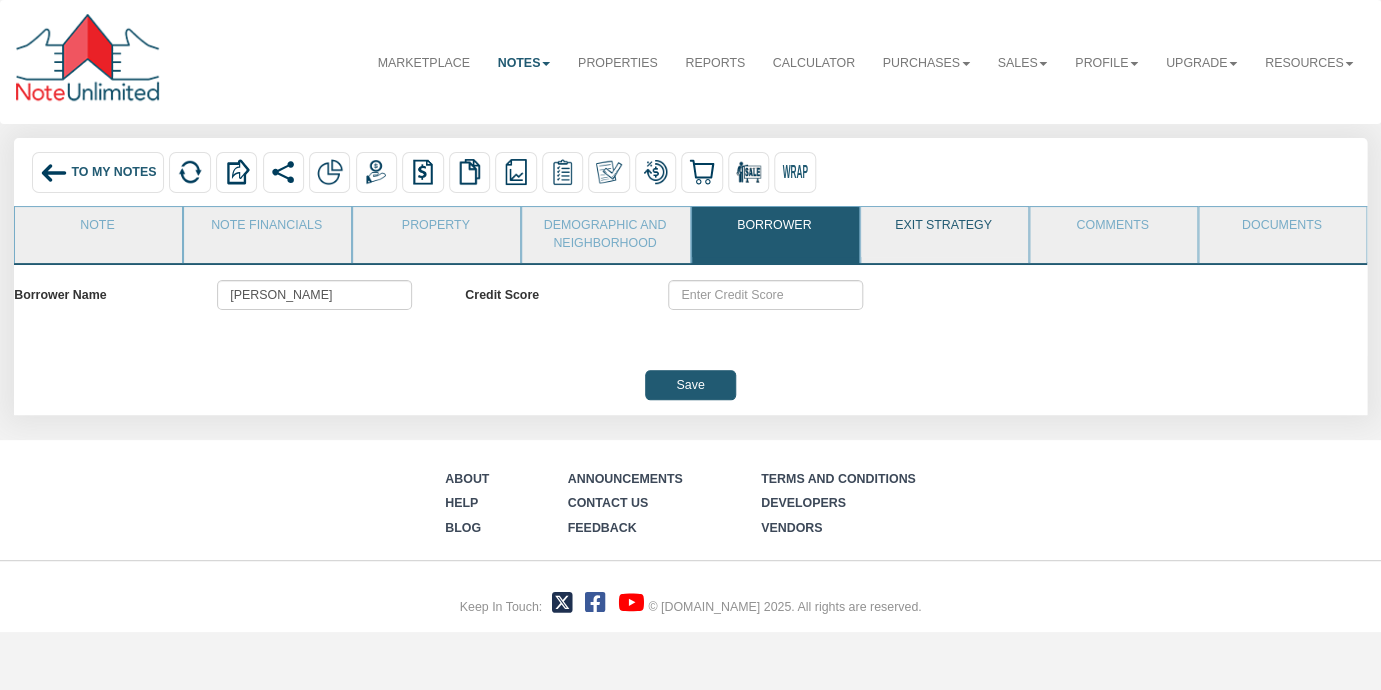 click on "Exit Strategy" at bounding box center [943, 232] 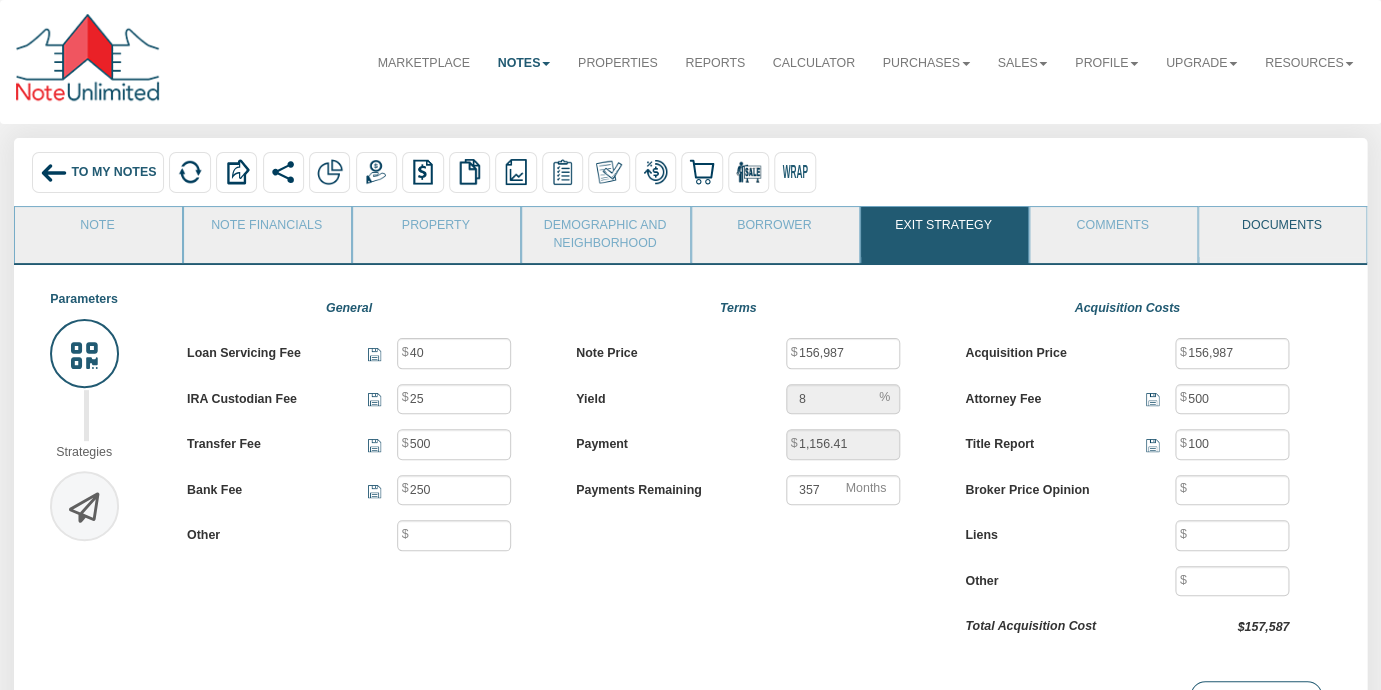 click on "Documents" at bounding box center [1281, 232] 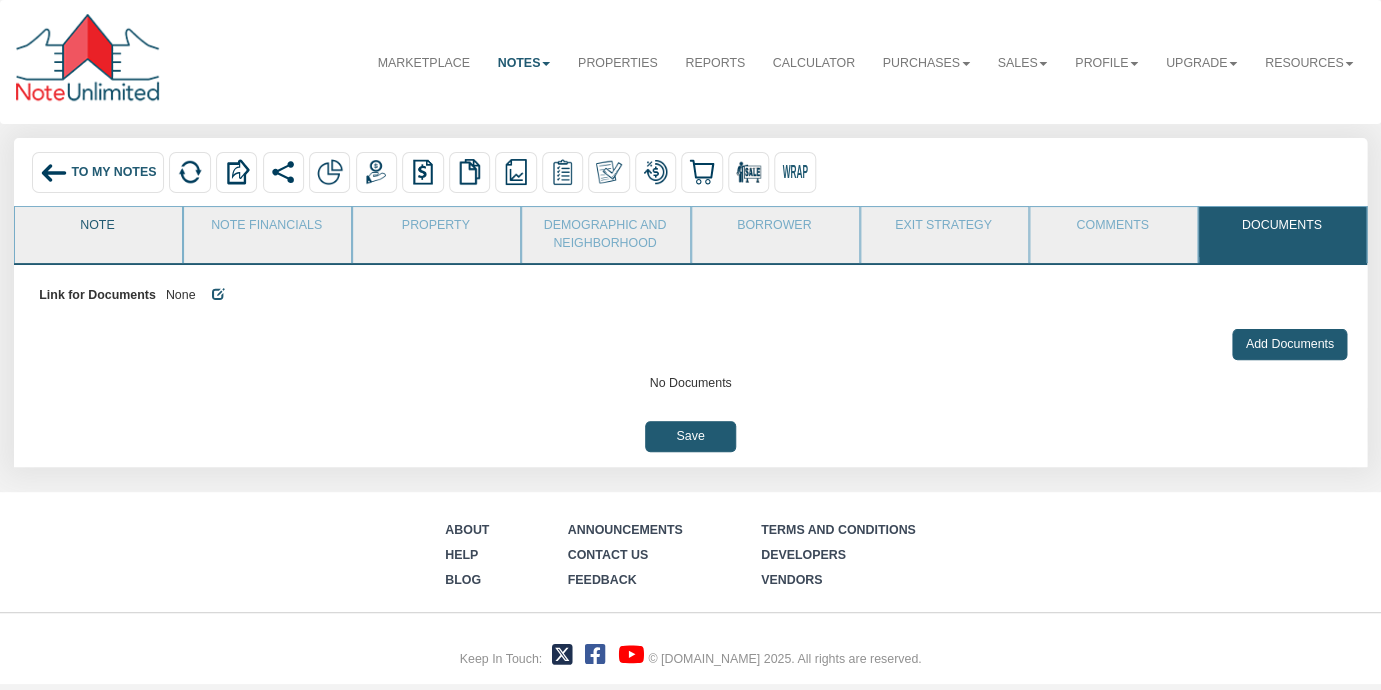 click on "Note" at bounding box center [97, 232] 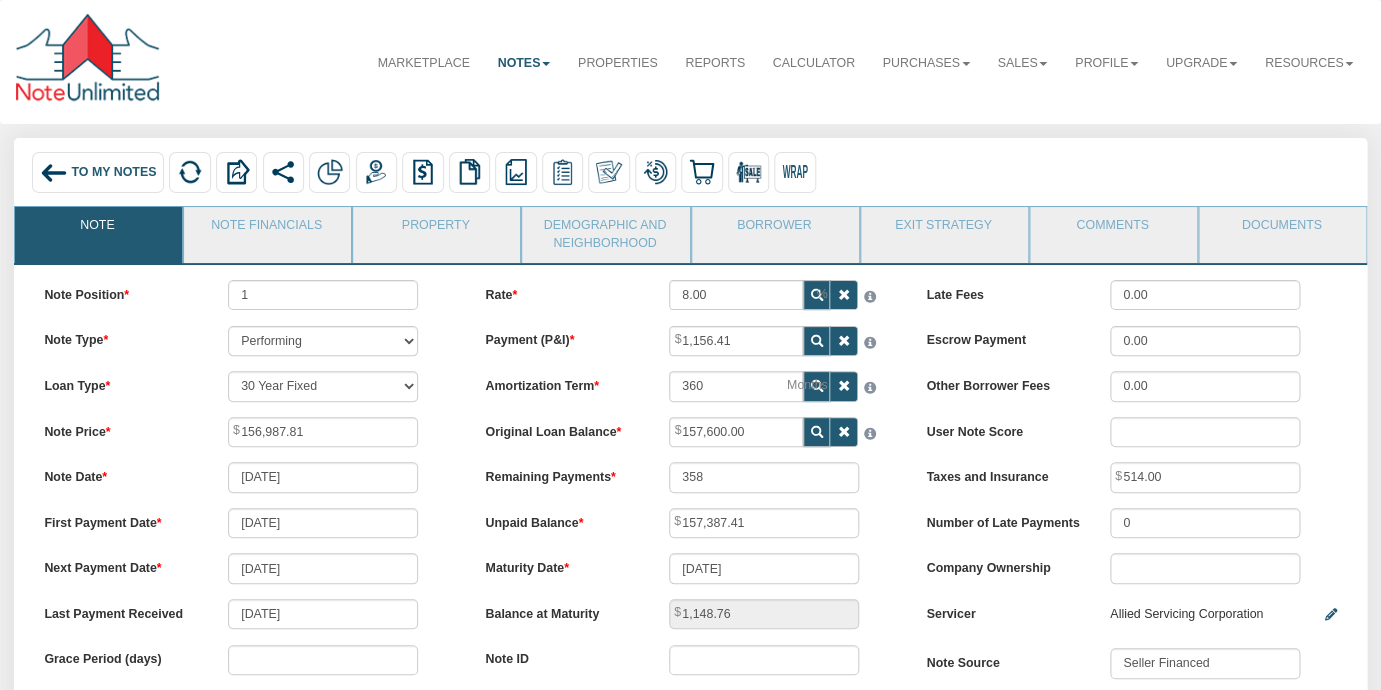 click on "To My Notes" at bounding box center [113, 173] 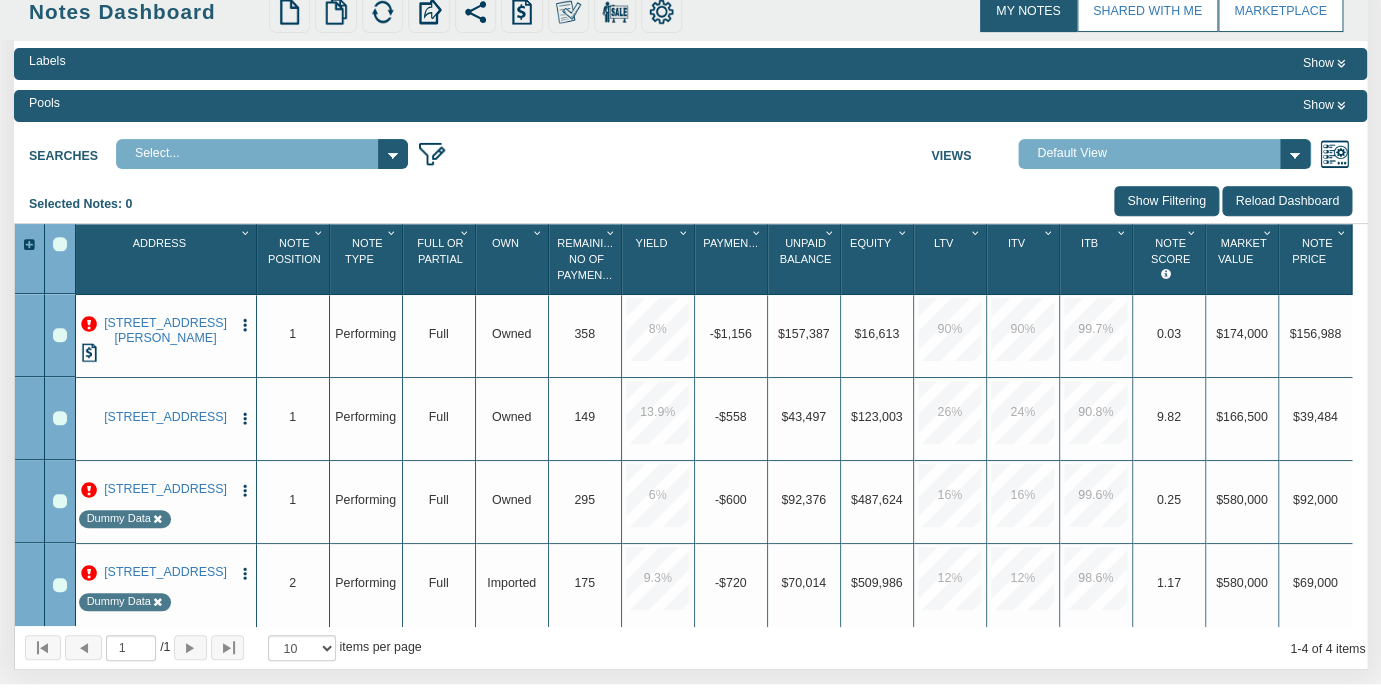 click at bounding box center [89, 325] 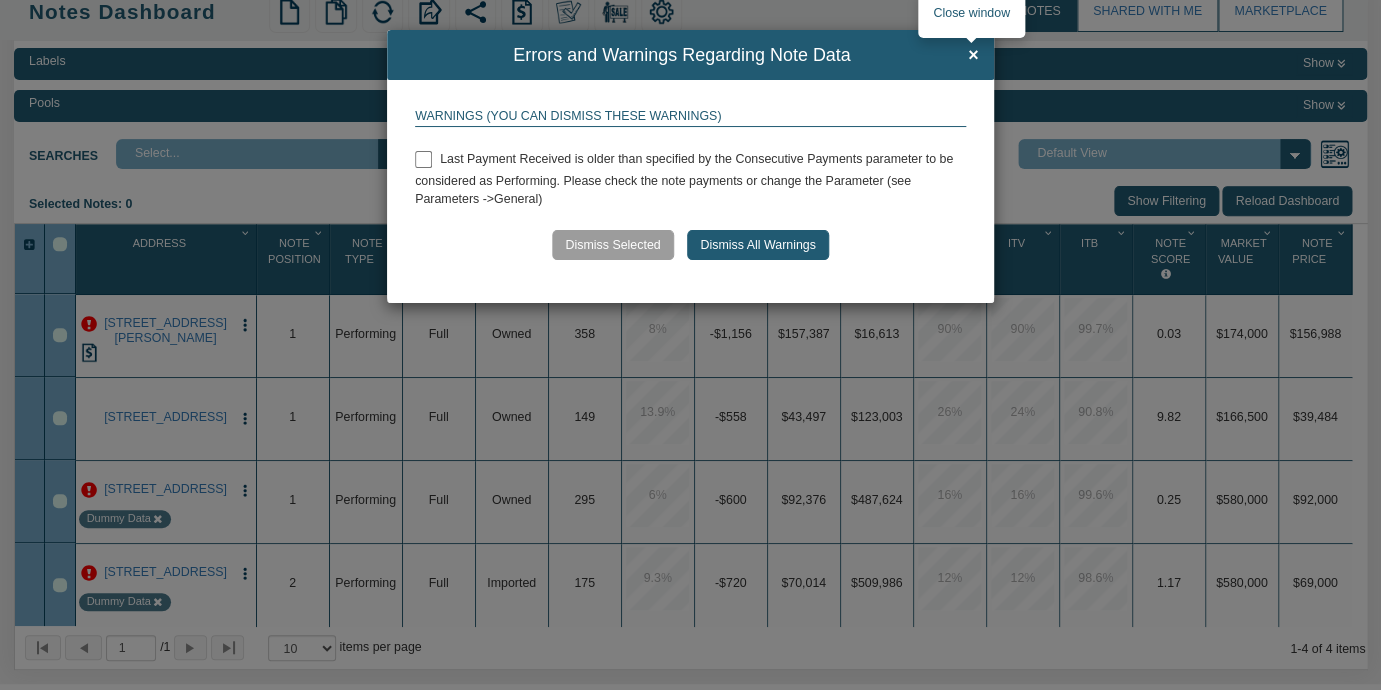click on "×" at bounding box center [973, 56] 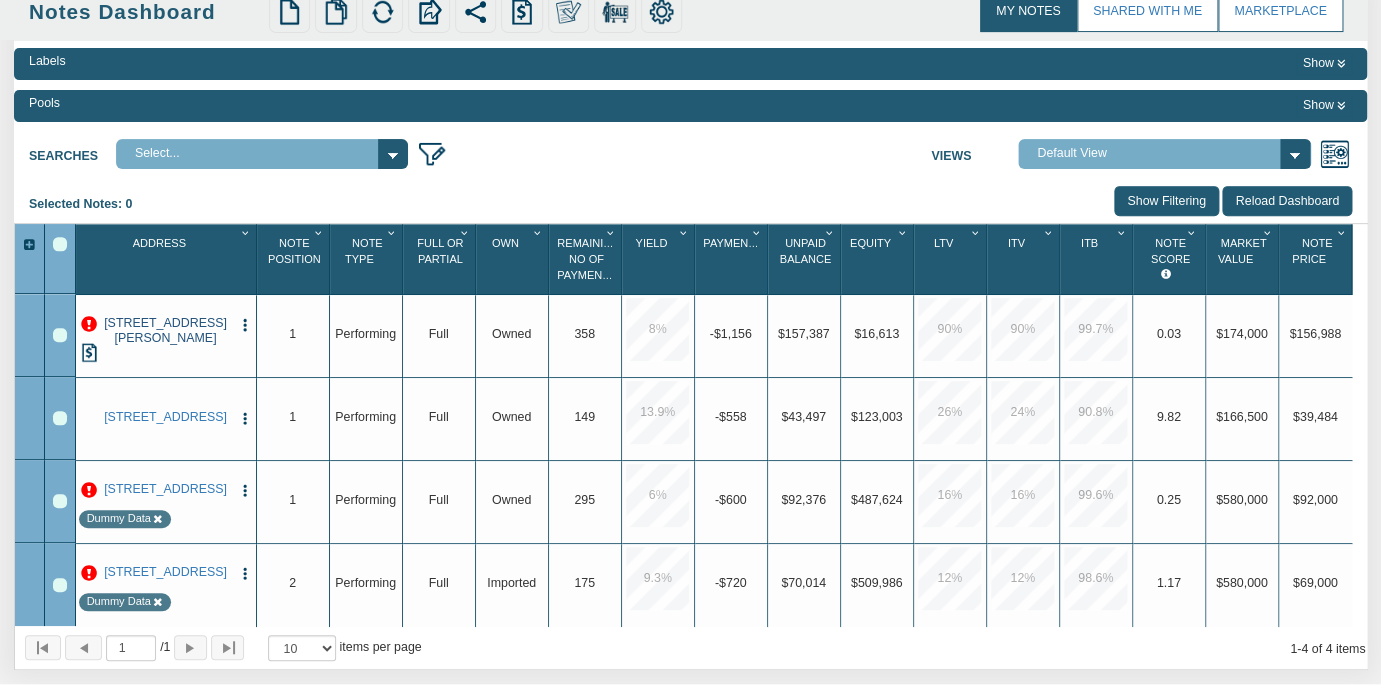 click on "[STREET_ADDRESS][PERSON_NAME]" at bounding box center [165, 331] 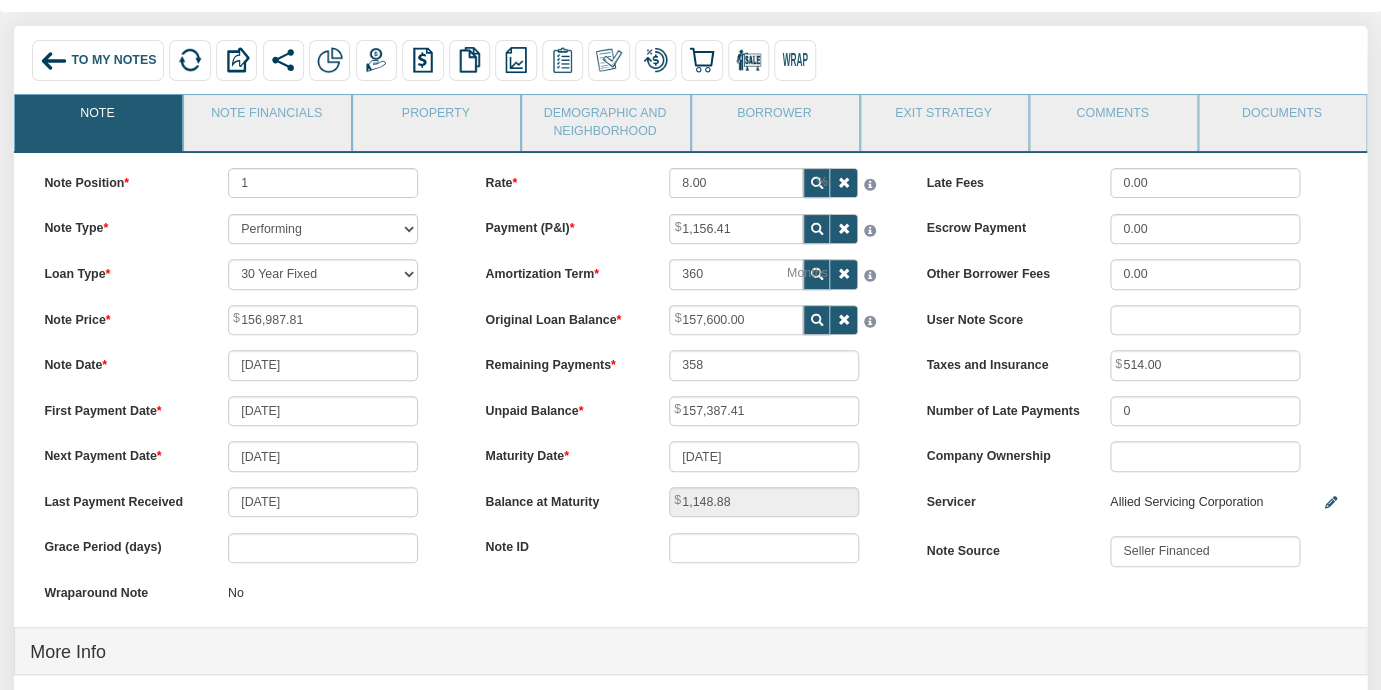 scroll, scrollTop: 111, scrollLeft: 0, axis: vertical 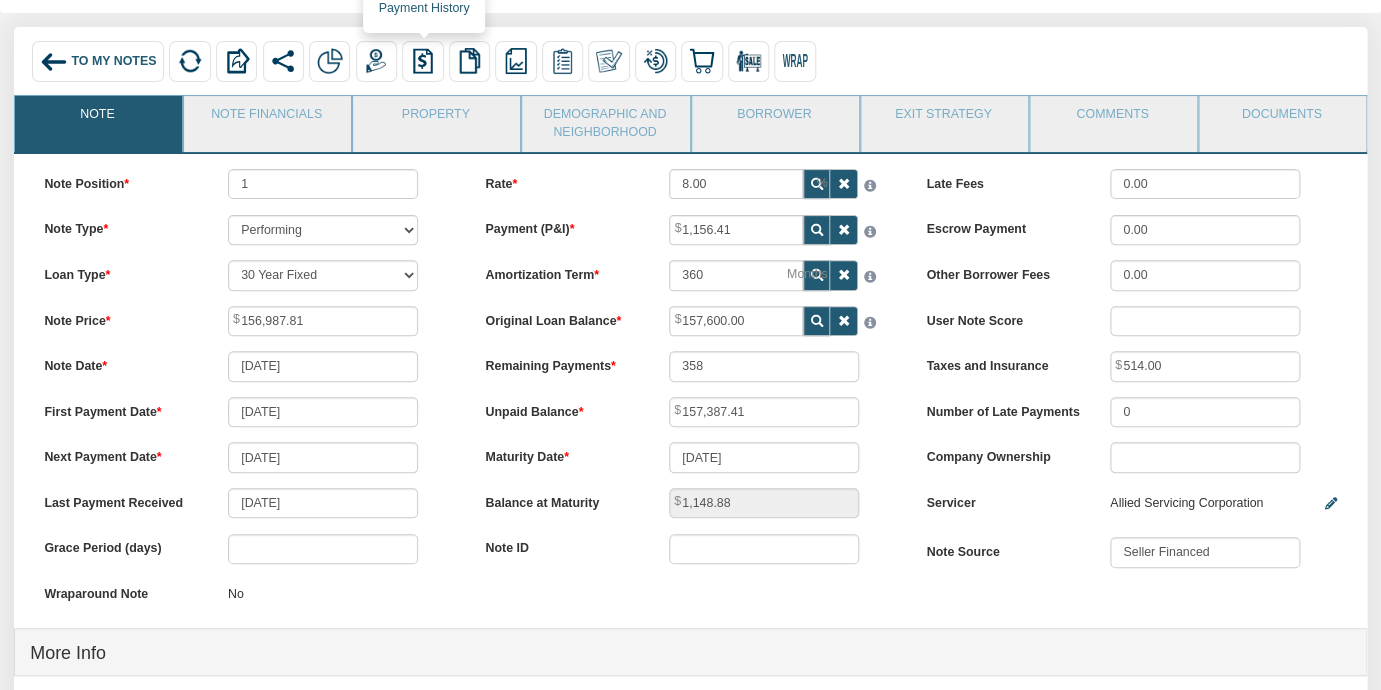 click at bounding box center [423, 61] 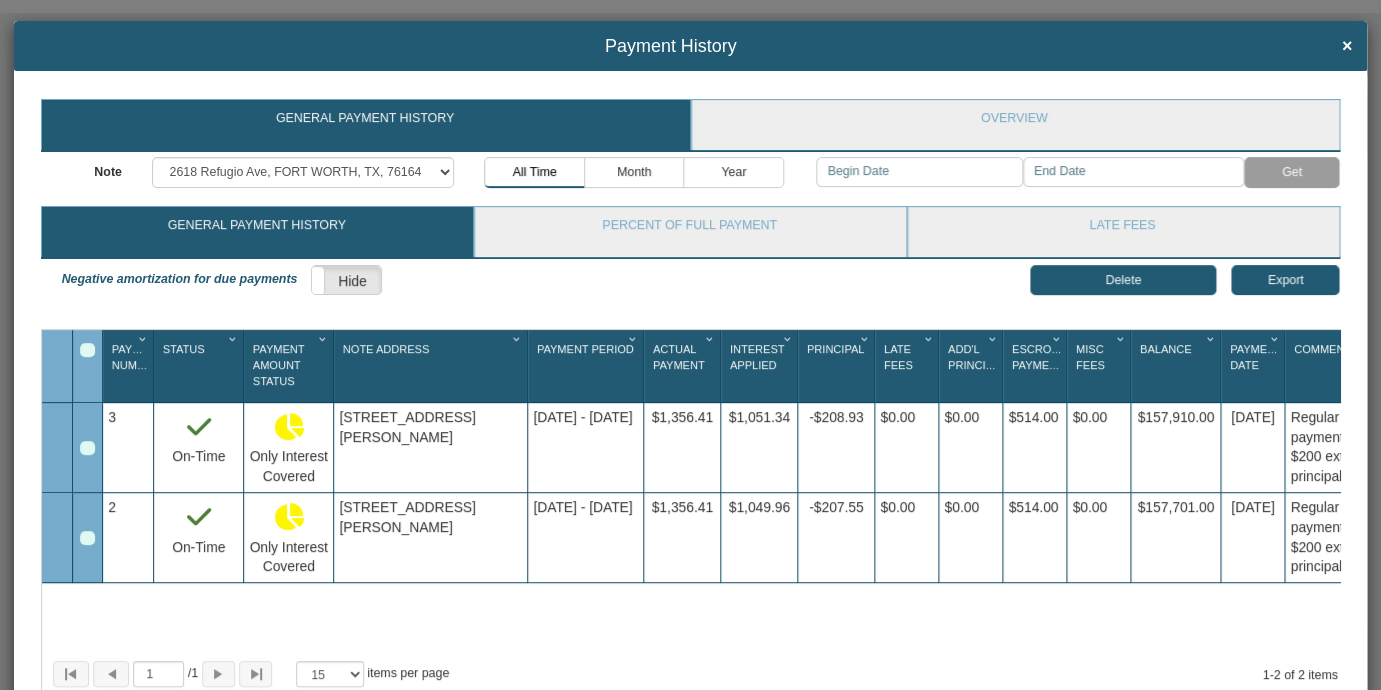 scroll, scrollTop: 0, scrollLeft: 0, axis: both 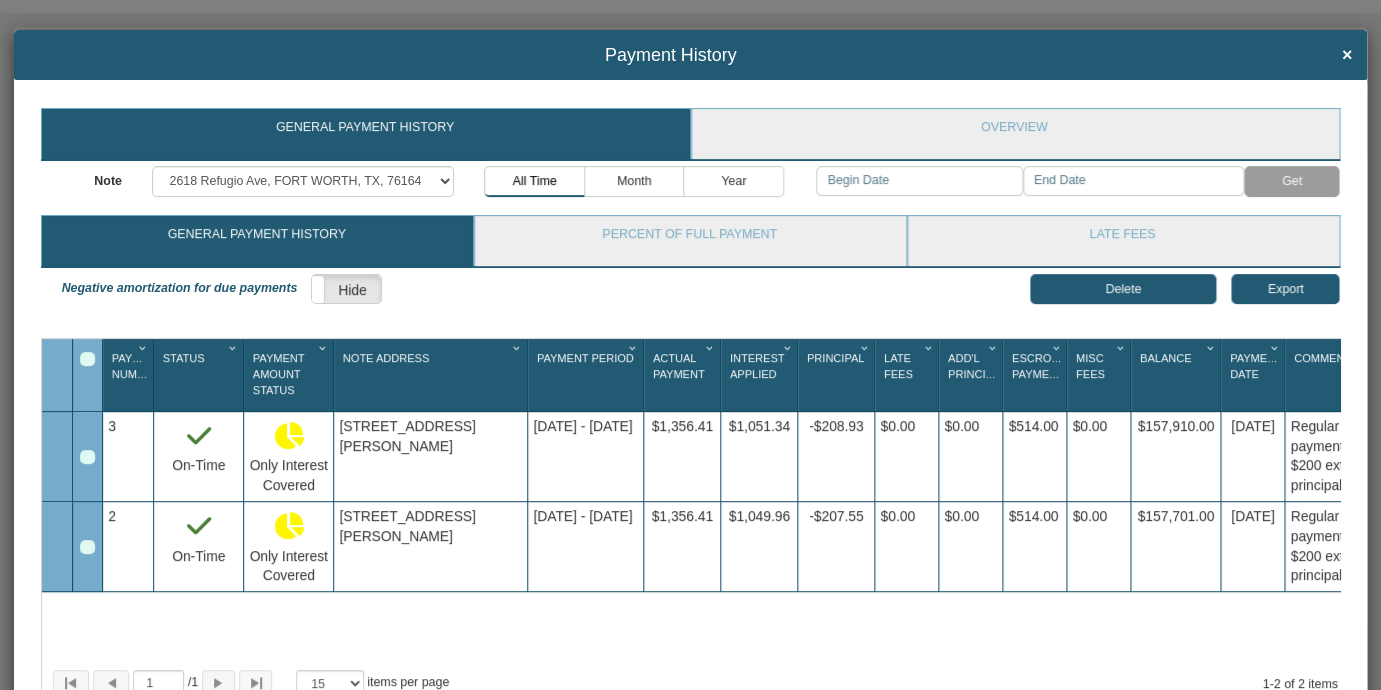 click at bounding box center (87, 359) 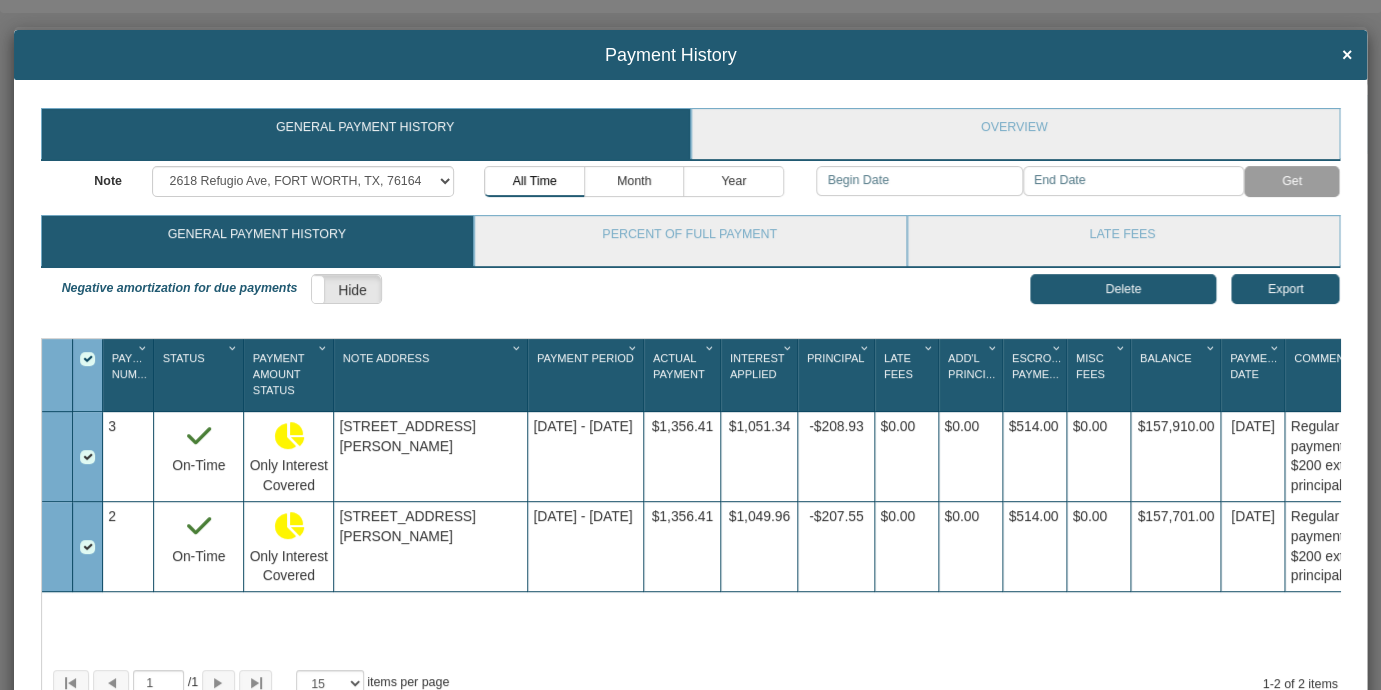 click on "Delete" at bounding box center [1123, 289] 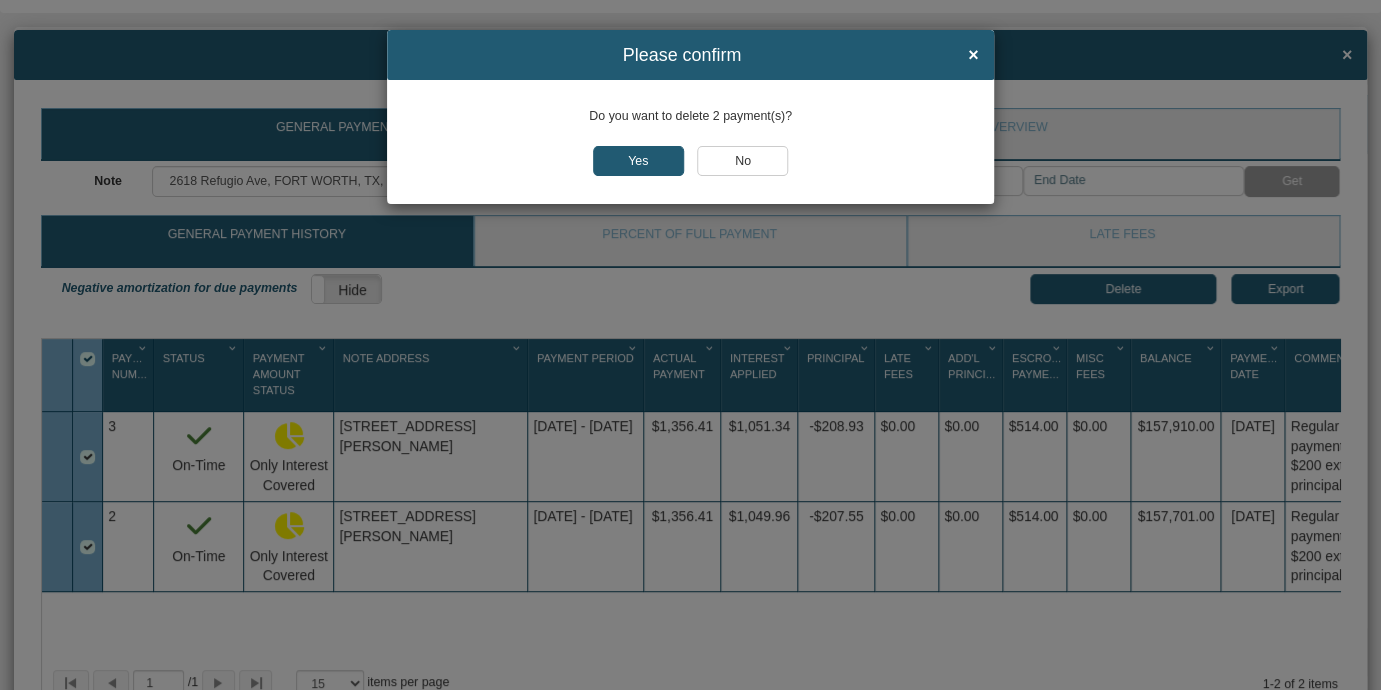 click on "Yes" at bounding box center [638, 161] 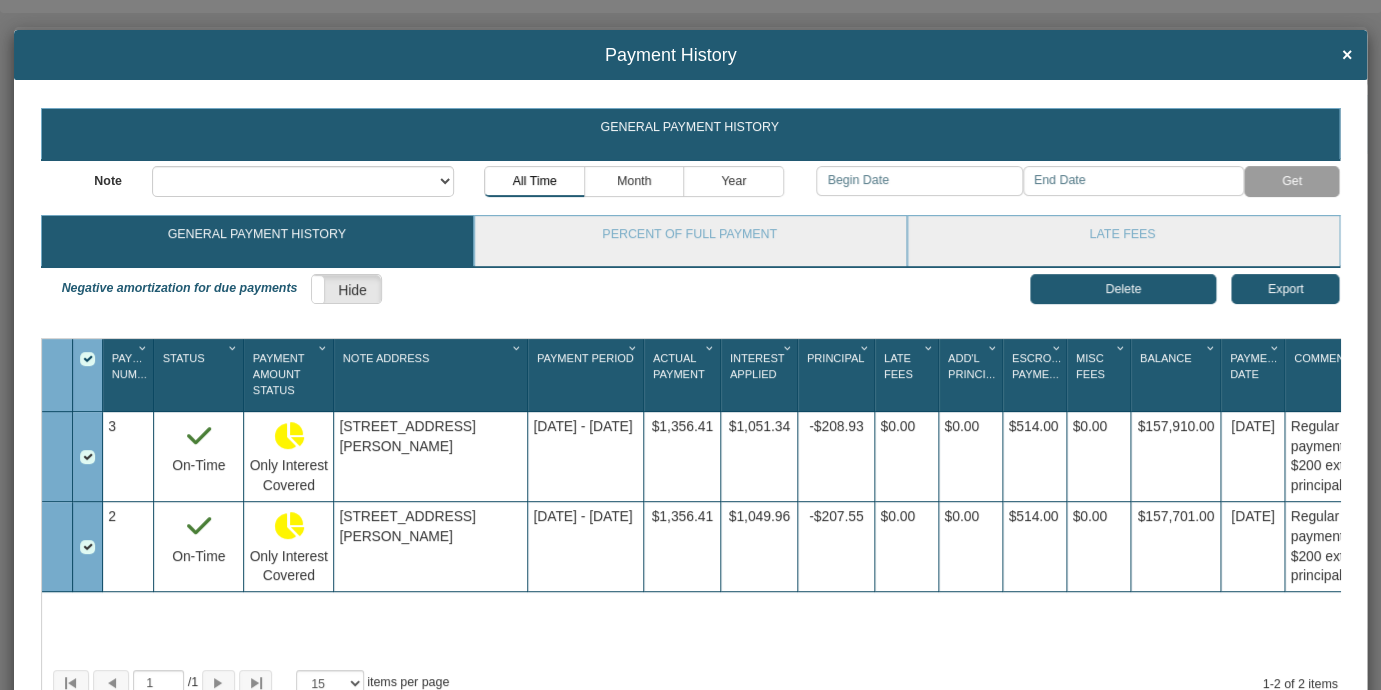 select on "object:244571" 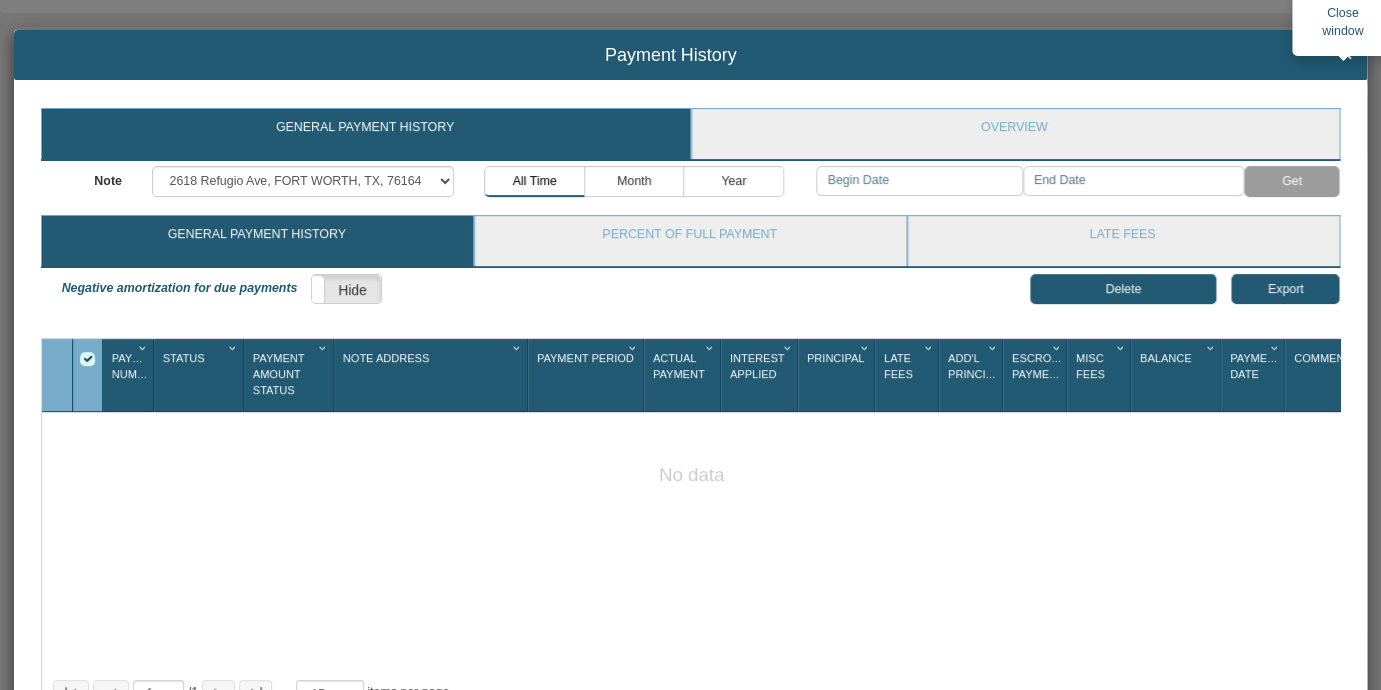 click on "×" at bounding box center (1347, 56) 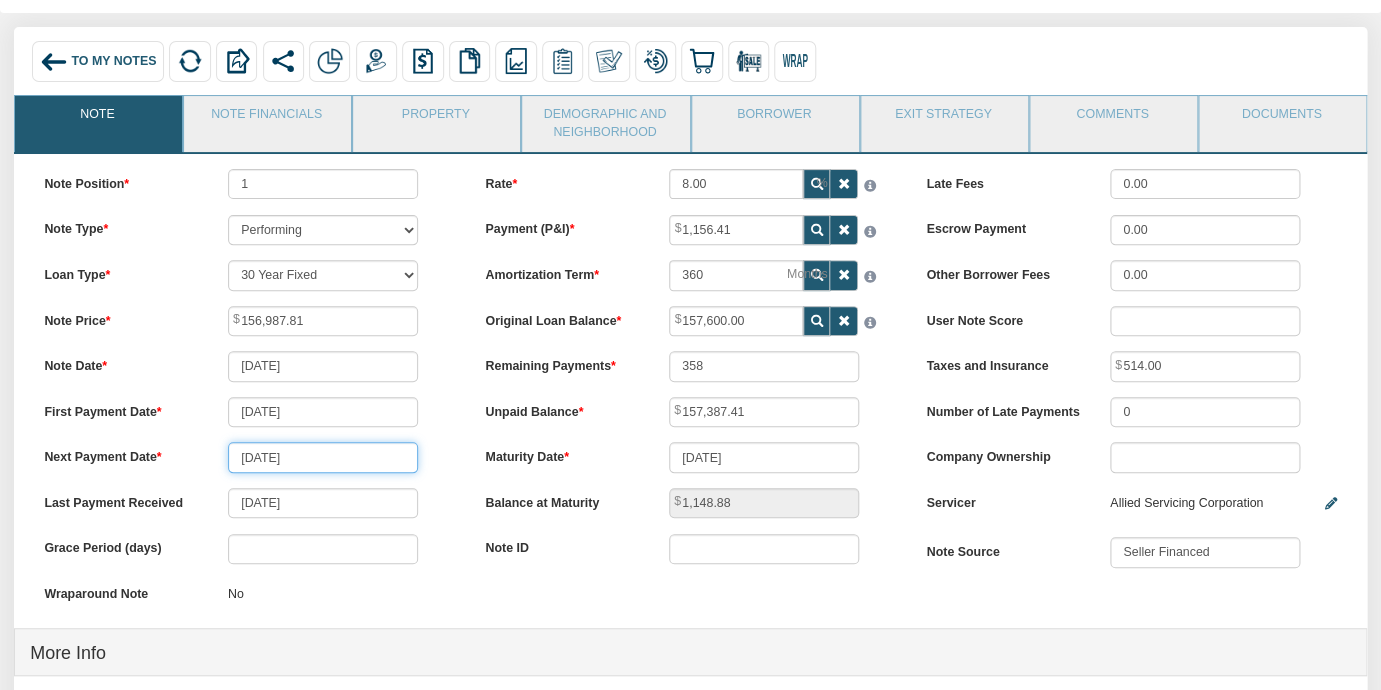 click on "[DATE]" at bounding box center [323, 457] 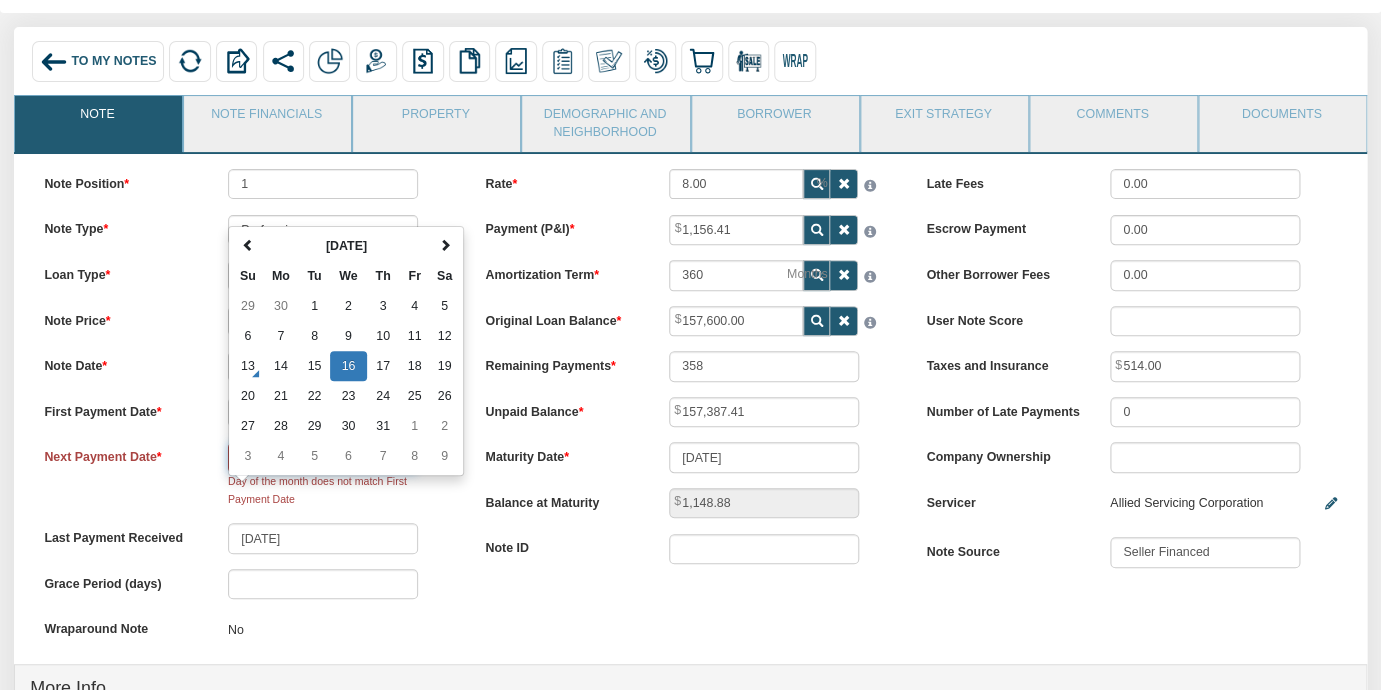type on "[DATE]" 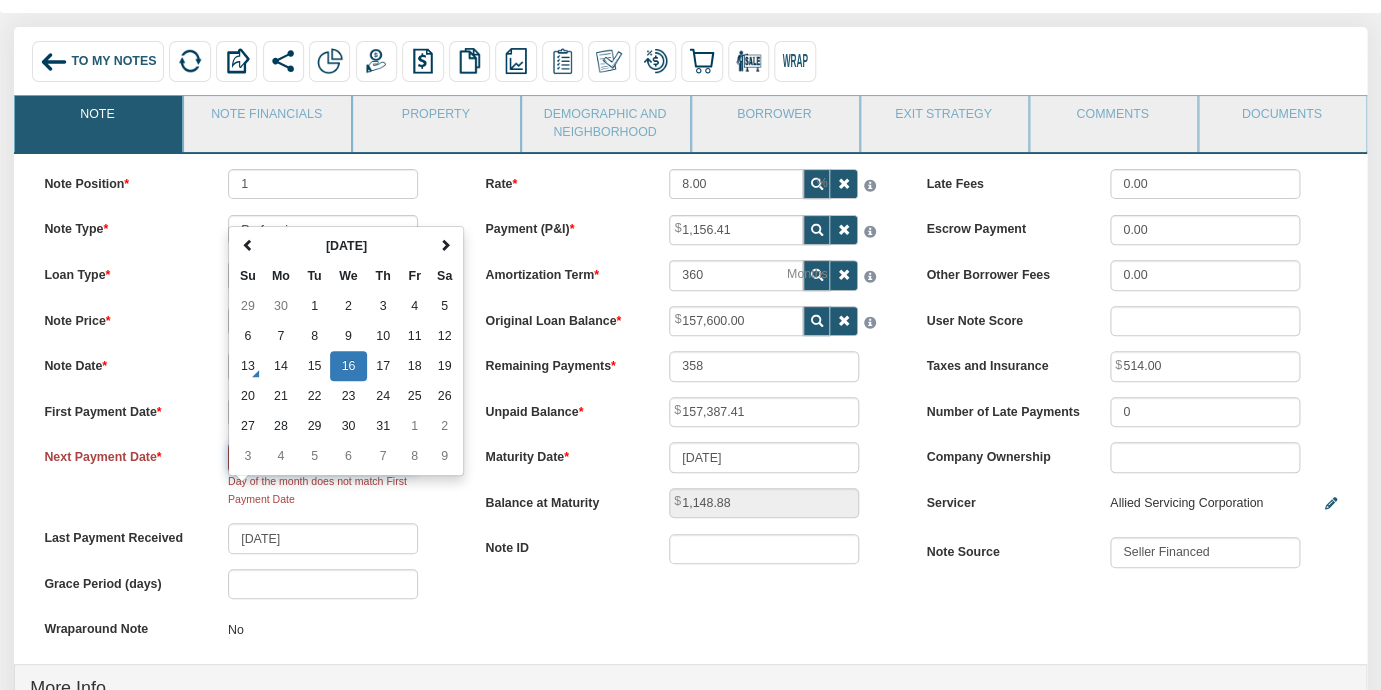 type on "360" 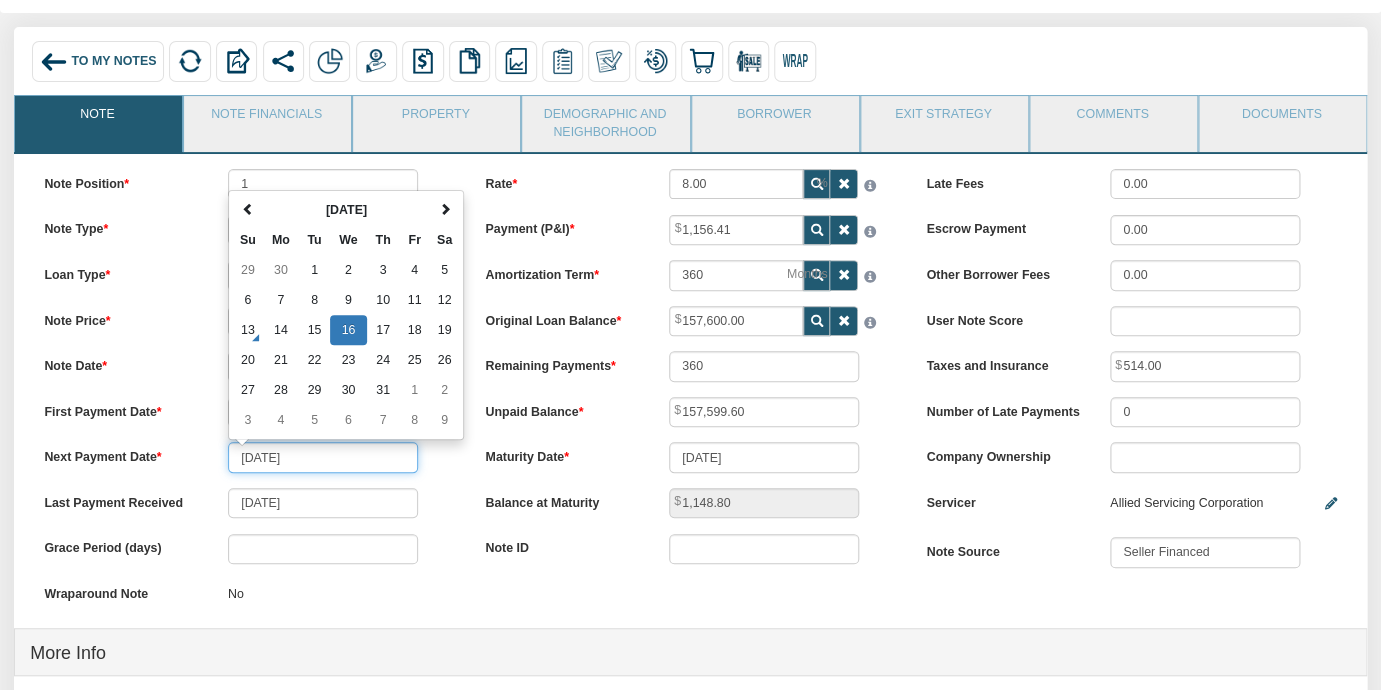type on "[DATE]" 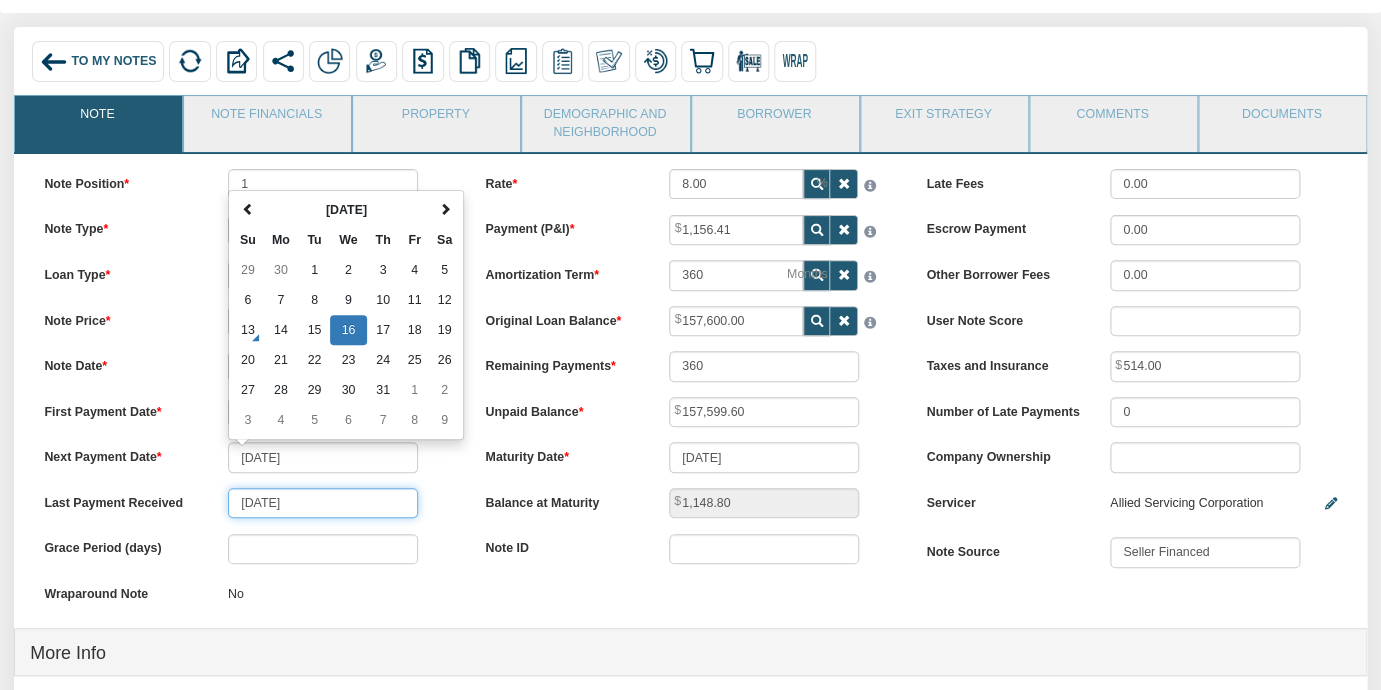 click on "[DATE]" at bounding box center (323, 503) 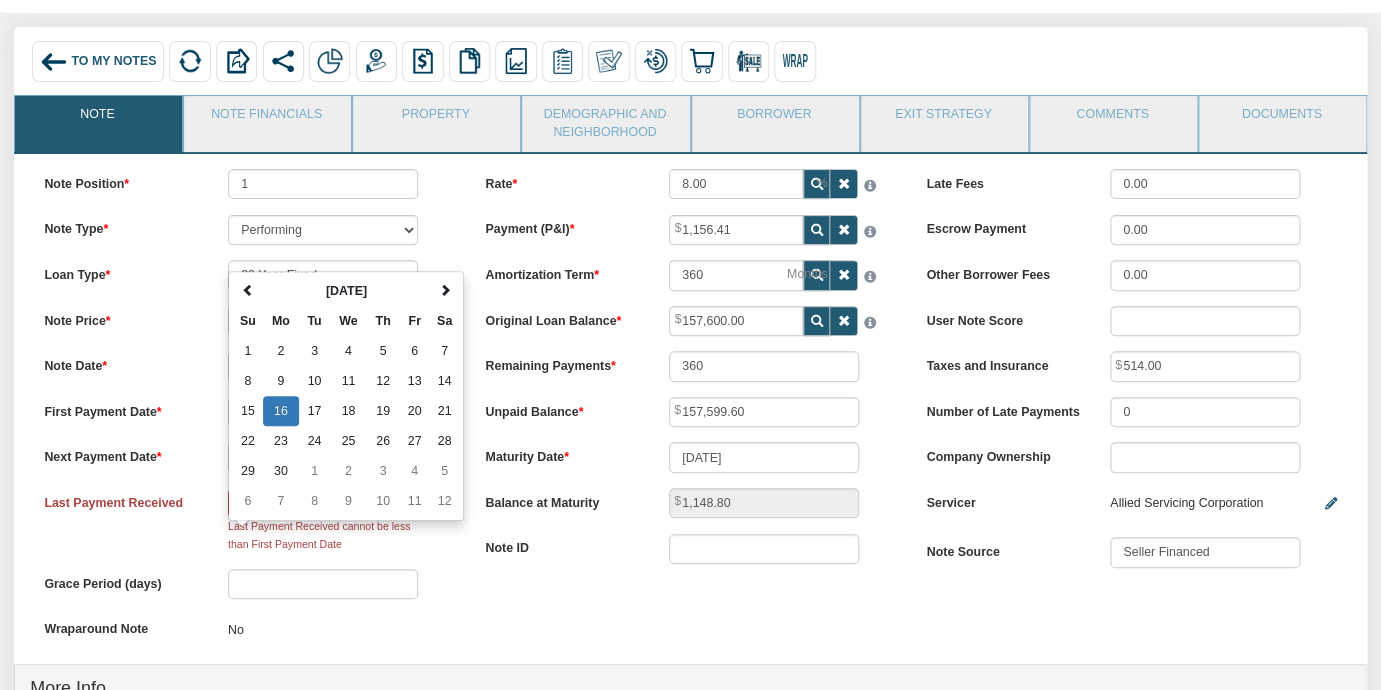 click on "Last Payment Received
04/16/2025 June 2025 Su Mo Tu We Th Fr Sa 1 2 3 4 5 6 7 8 9 10 11 12 13 14 15 16 17 18 19 20 21 22 23 24 25 26 27 28 29 30 1 2 3 4 5 6 7 8 9 10 11 12 2025 Jan Feb Mar Apr May Jun Jul Aug Sep Oct Nov Dec 2020-2031 2020 2021 2022 2023 2024 2025 2026 2027 2028 2029 2030 2031 2000-2107 2000 - 2011 2012 - 2023 2024 - 2035 2036 - 2047 2048 - 2059 2060 - 2071 2072 - 2083 2084 - 2095 2096 - 2107
Last Payment Received cannot be less than First Payment Date" at bounding box center [249, 521] 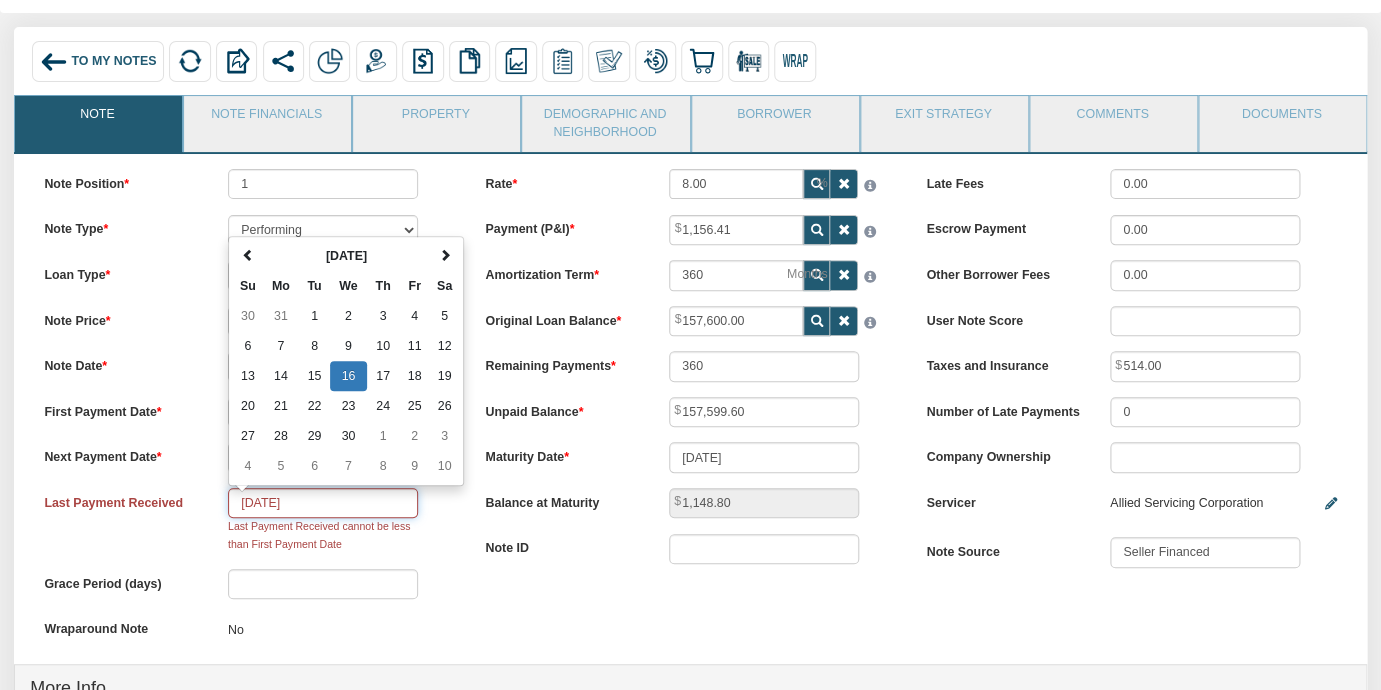 click on "[DATE]" at bounding box center [323, 503] 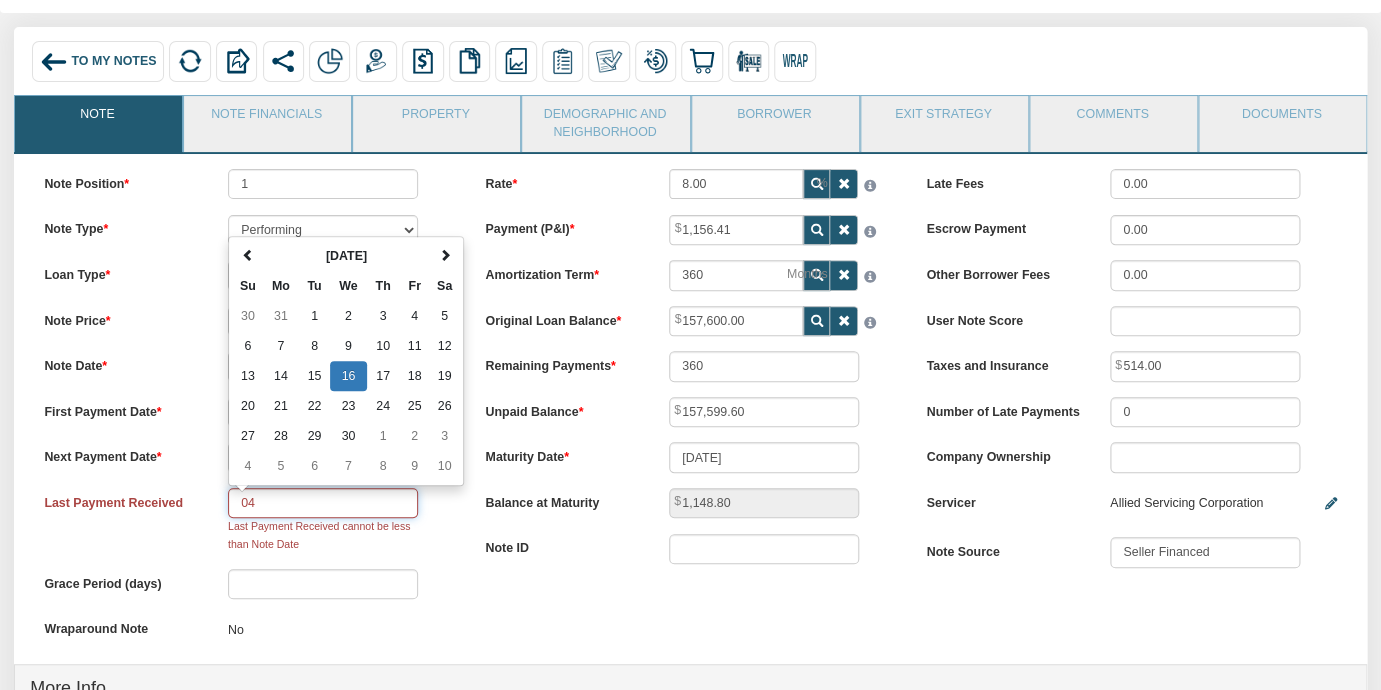 type on "0" 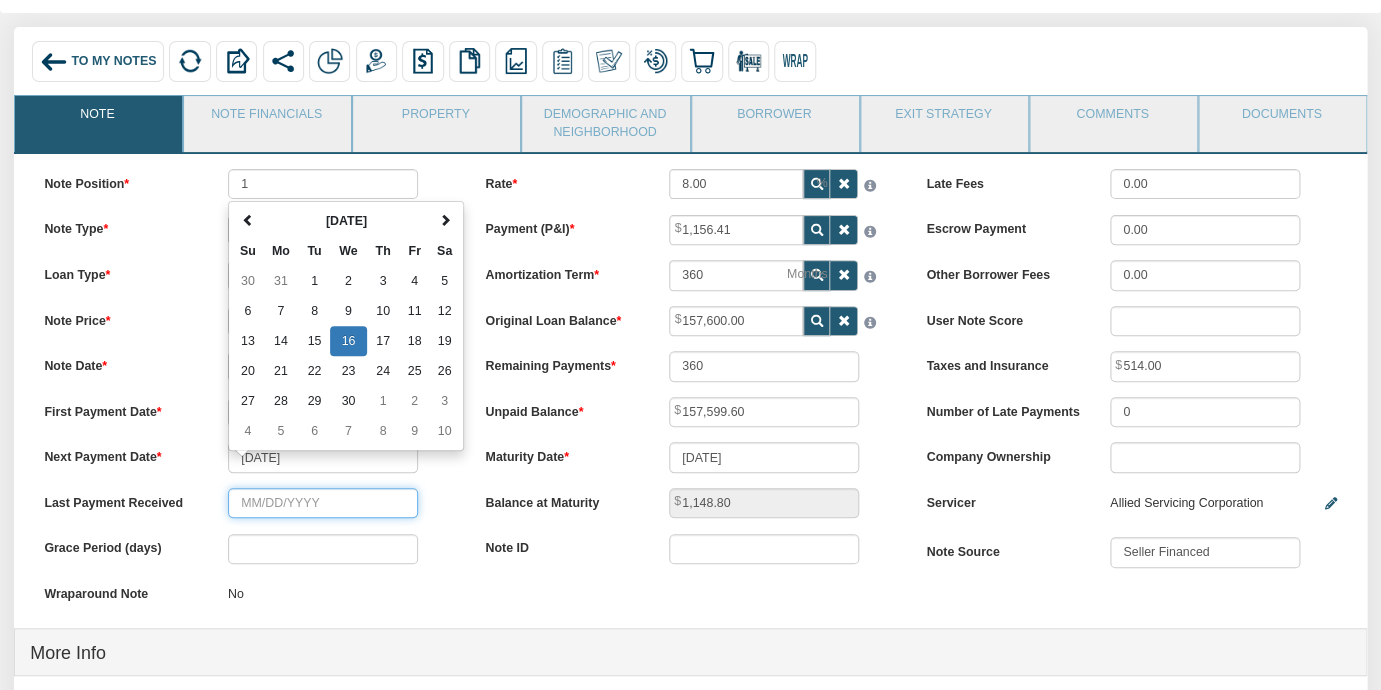 type 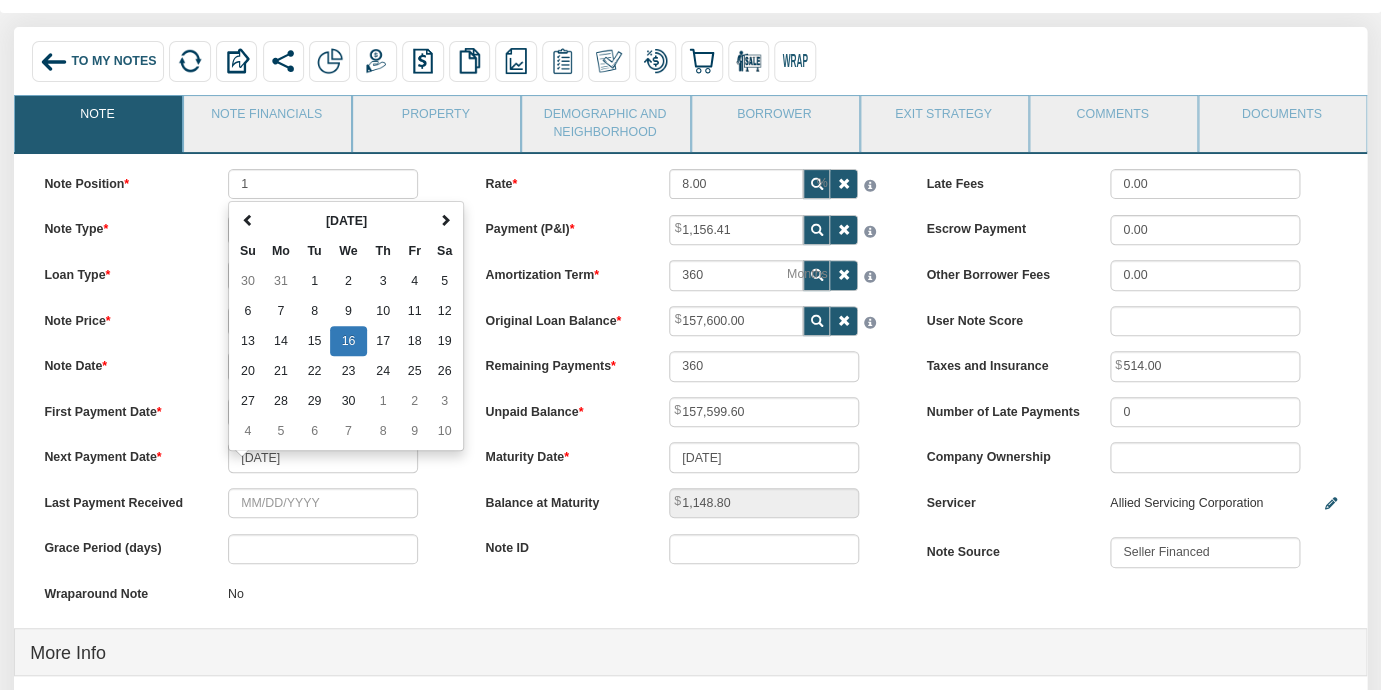 click on "Last Payment Received
April 2025 Su Mo Tu We Th Fr Sa 30 31 1 2 3 4 5 6 7 8 9 10 11 12 13 14 15 16 17 18 19 20 21 22 23 24 25 26 27 28 29 30 1 2 3 4 5 6 7 8 9 10 2025 Jan Feb Mar Apr May Jun Jul Aug Sep Oct Nov Dec 2020-2031 2020 2021 2022 2023 2024 2025 2026 2027 2028 2029 2030 2031 2000-2107 2000 - 2011 2012 - 2023 2024 - 2035 2036 - 2047 2048 - 2059 2060 - 2071 2072 - 2083 2084 - 2095 2096 - 2107" at bounding box center [249, 503] 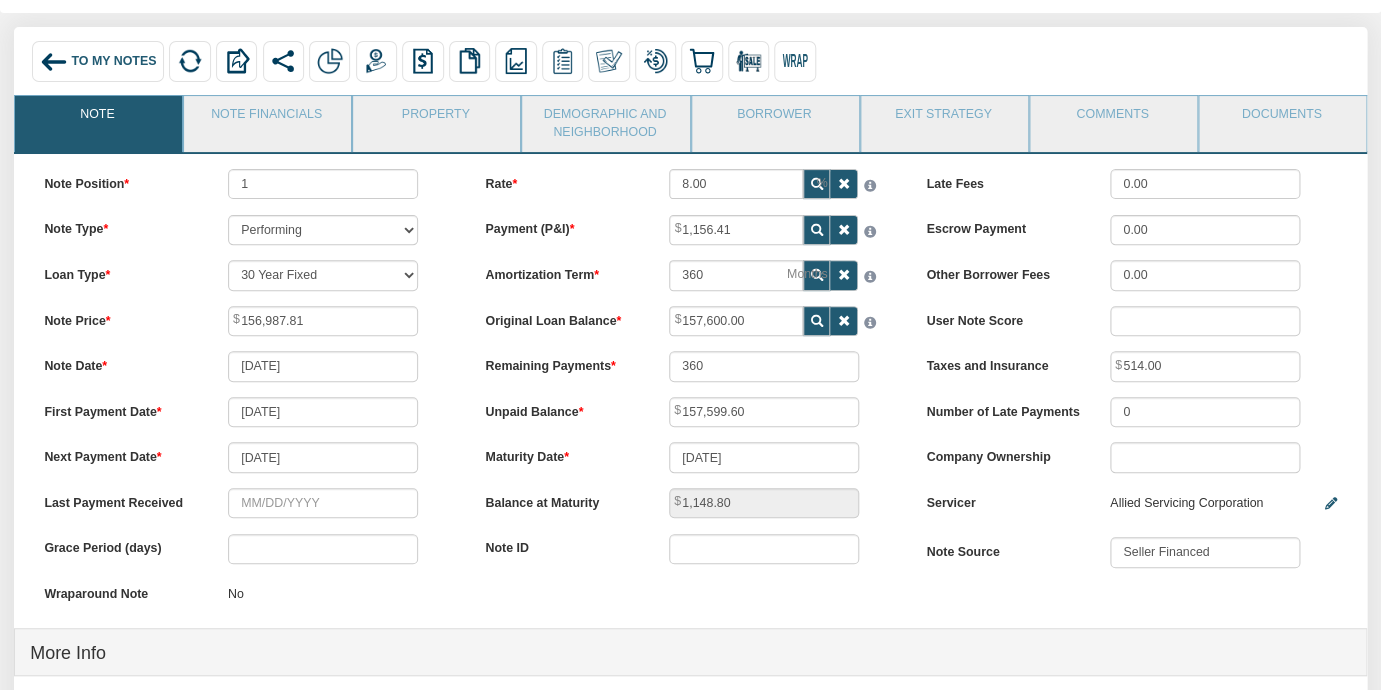 click on "Note Position
1
Note Type
Performing Forthcoming Non-Performing REO Sub-Performing Unknown
Loan Type
30 Year Fixed 15 Year Fixed 20 Year Fixed 40 Year Fixed 5 years balloon loan with 30 years amortization 7 years balloon loan with 30 years amortization Cash payment No loan Custom Fixed Custom loan with balloon
Note Price
156,987.81
Note Date
[DATE]
No" at bounding box center (249, 398) 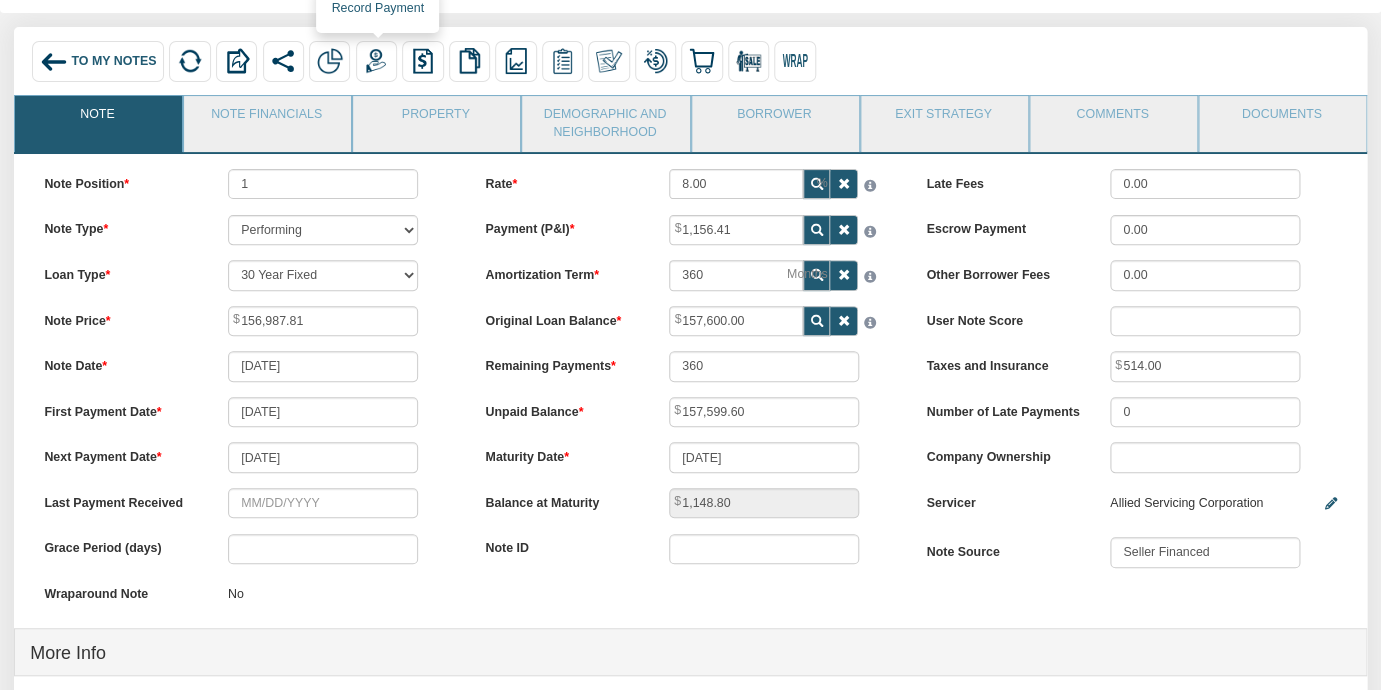 click at bounding box center [376, 61] 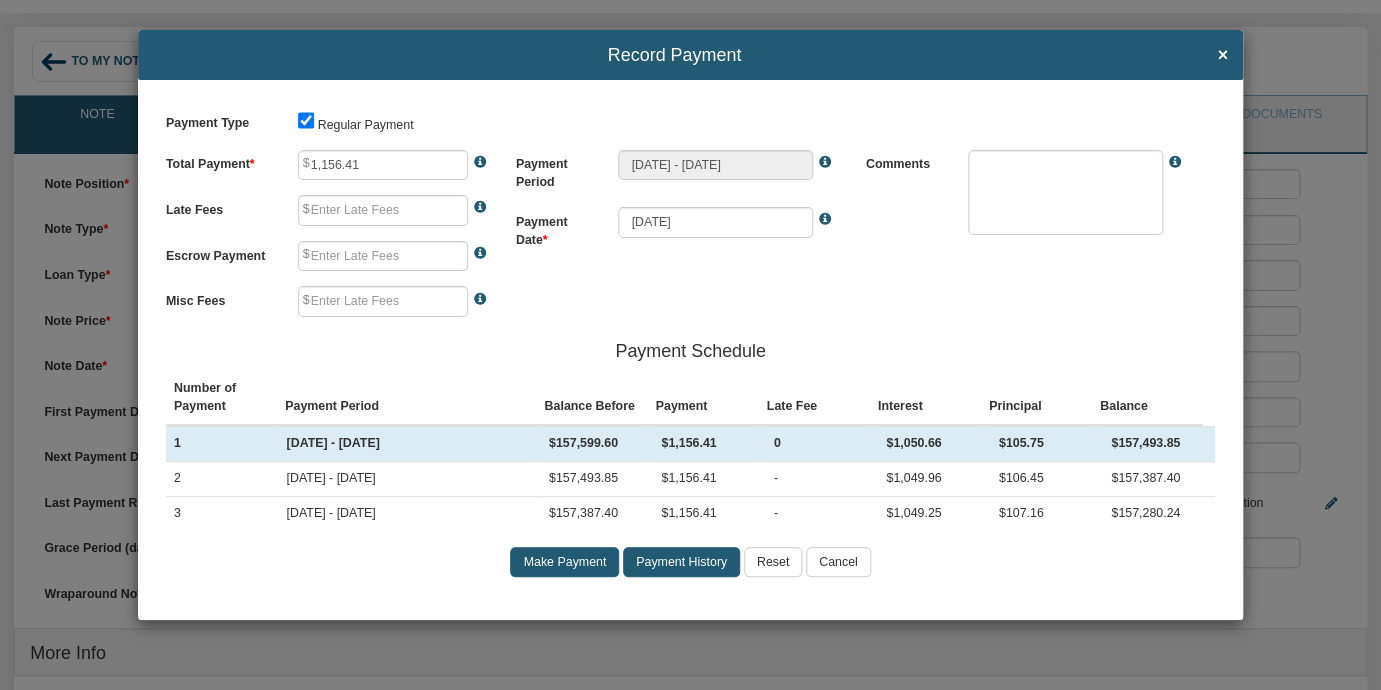 type on "0.00" 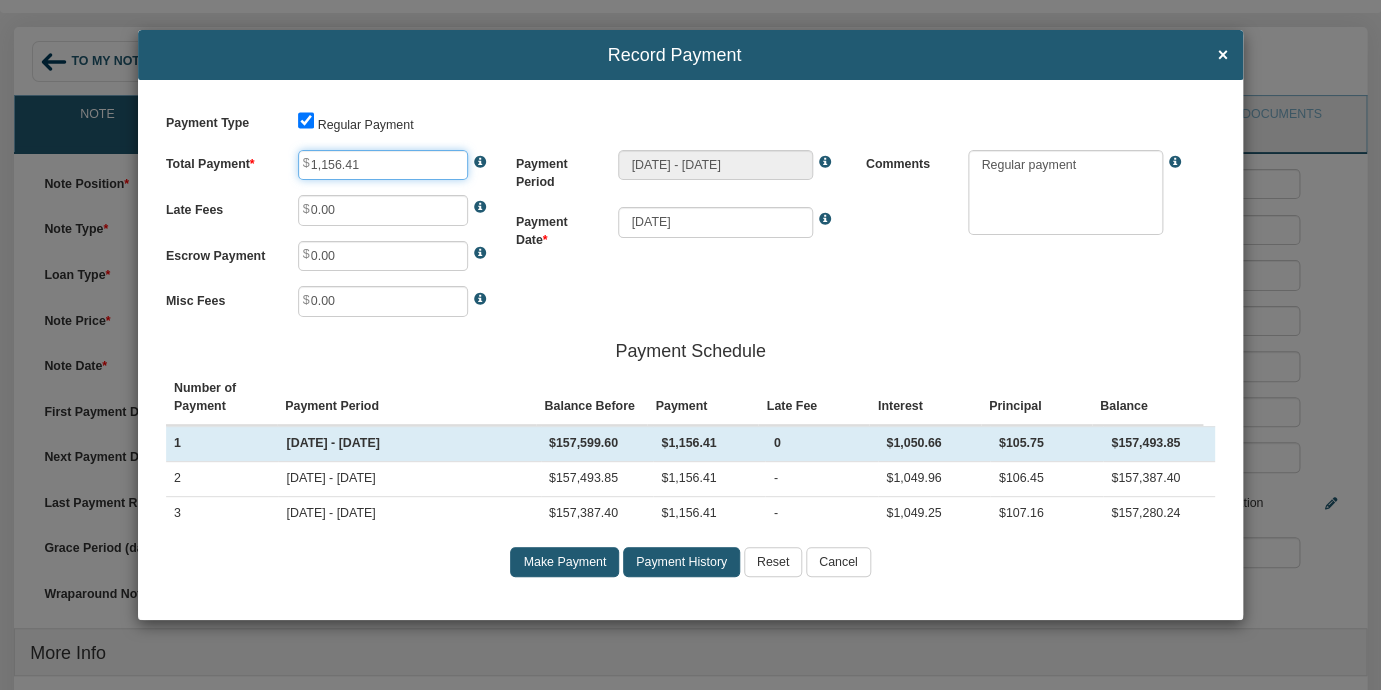 click on "1,156.41" at bounding box center [383, 165] 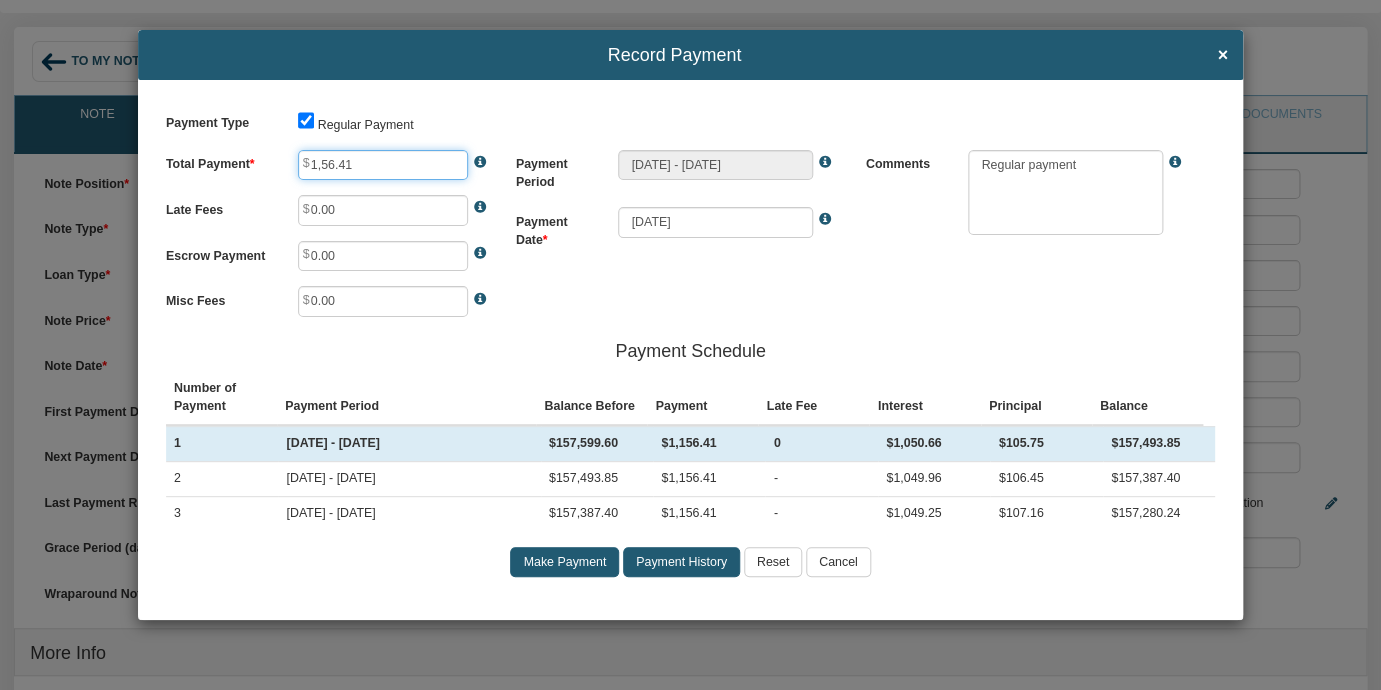type on "1,356.41" 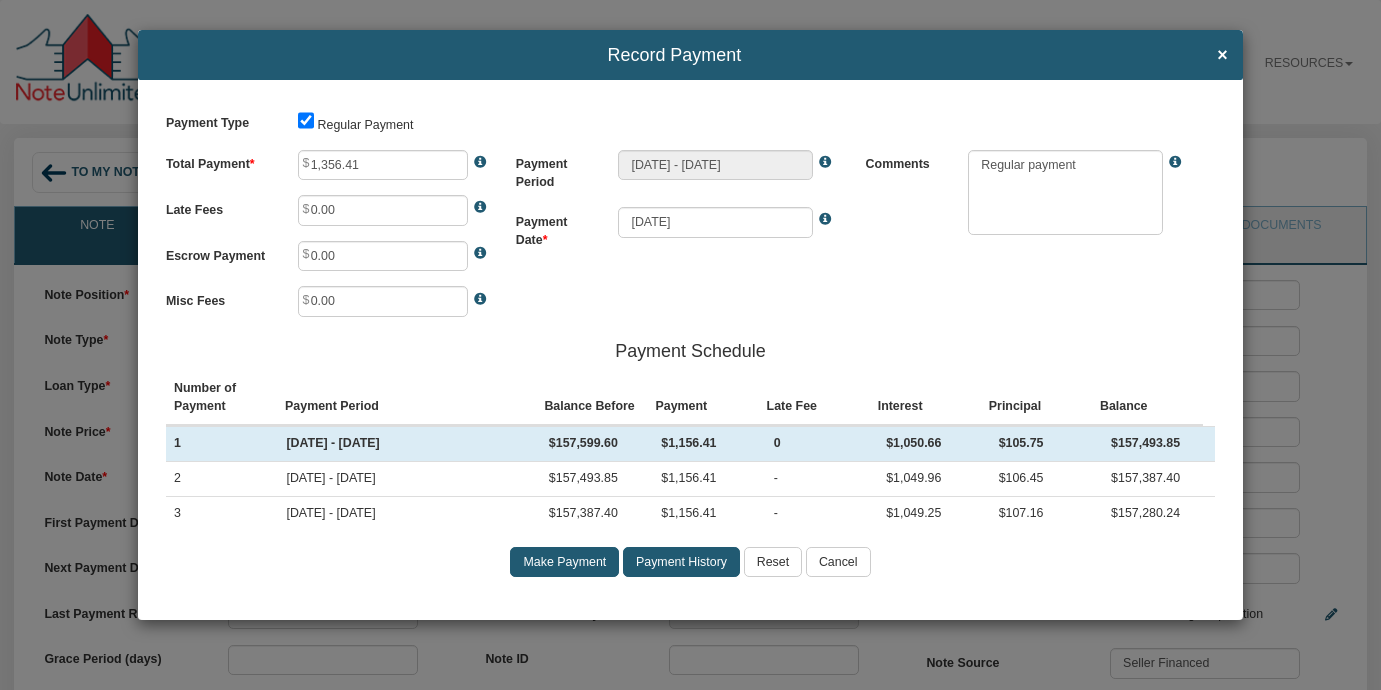 scroll, scrollTop: 111, scrollLeft: 0, axis: vertical 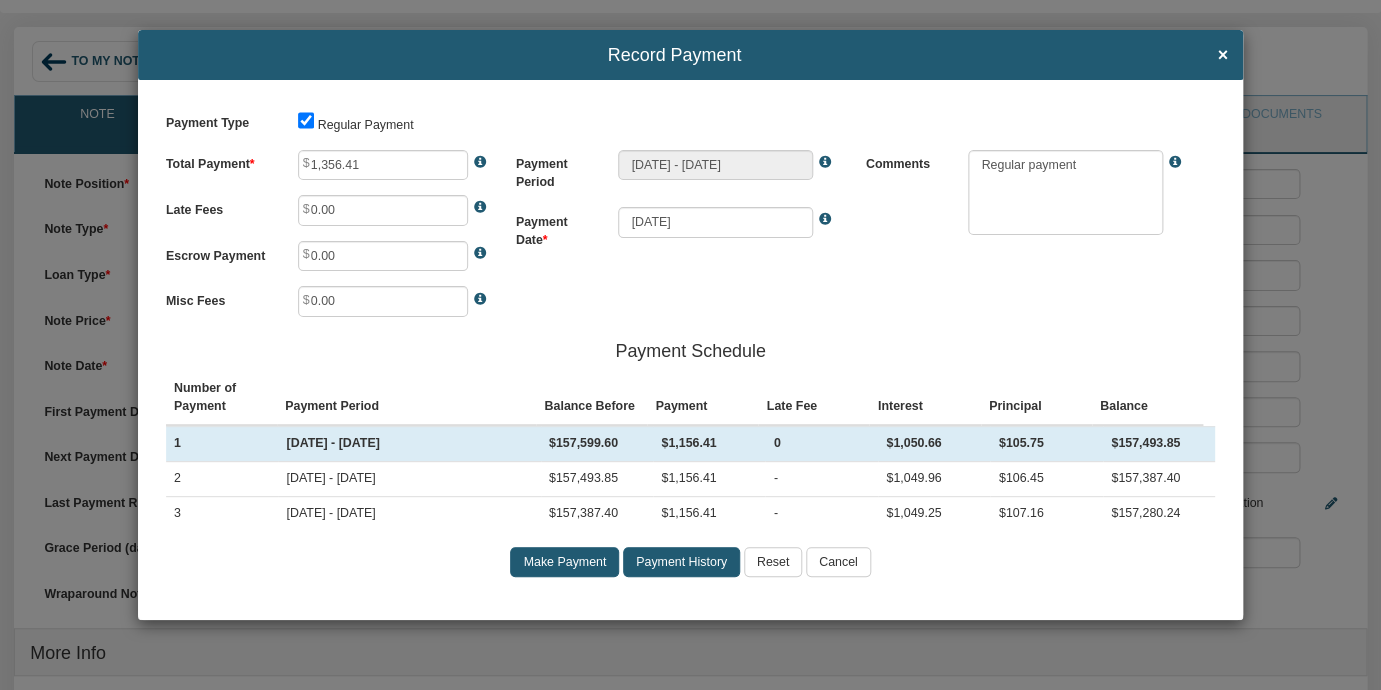 type on "1,356.41" 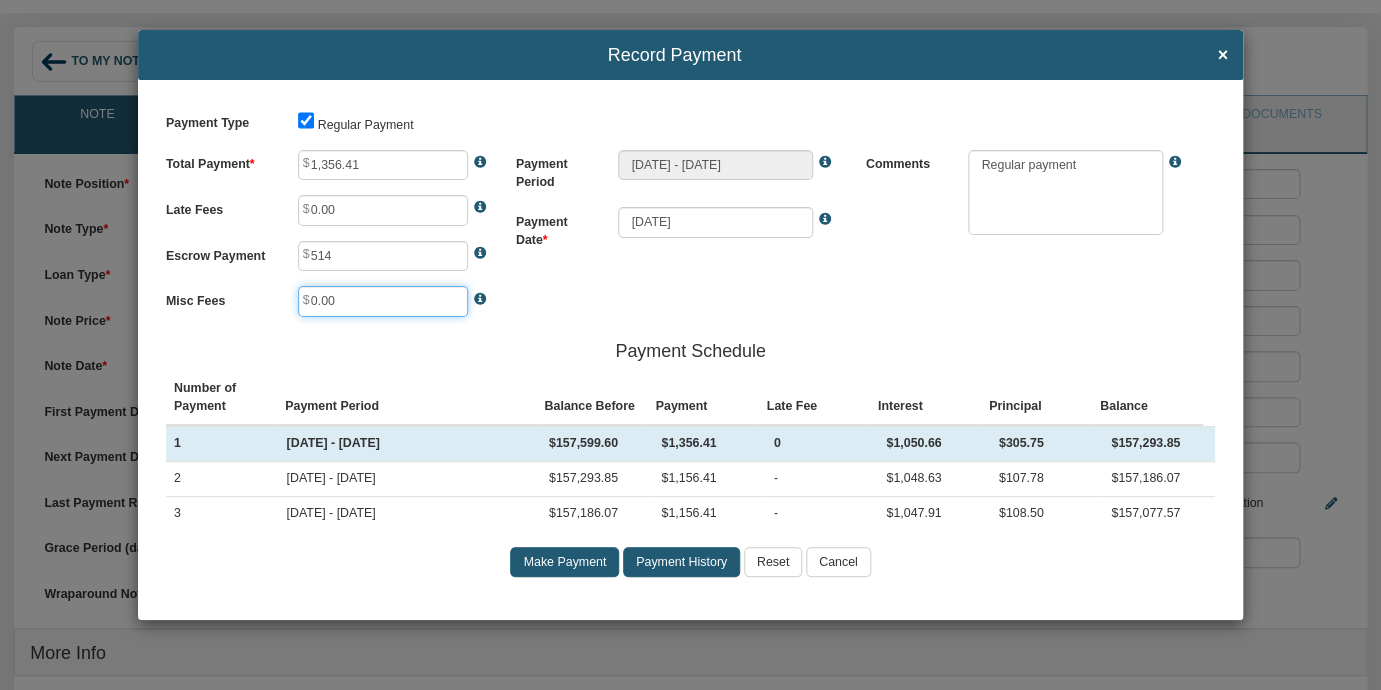 type on "514.00" 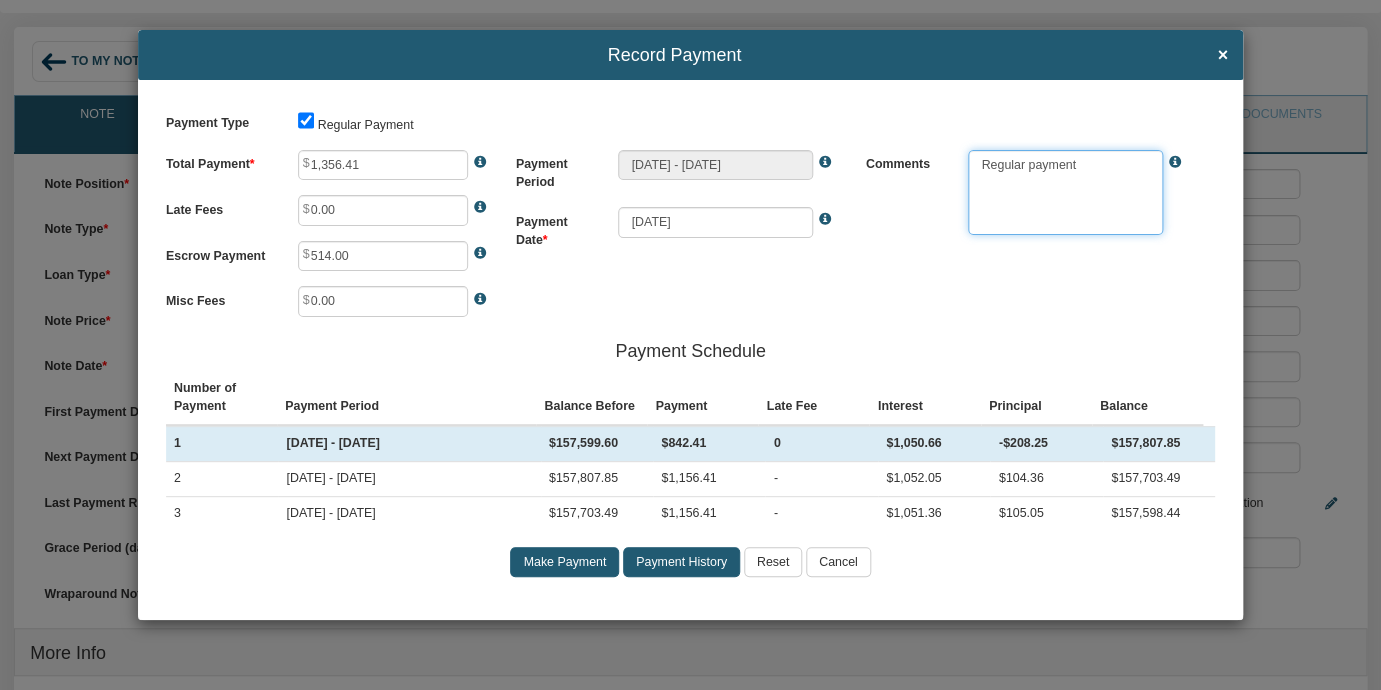 click at bounding box center [1065, 193] 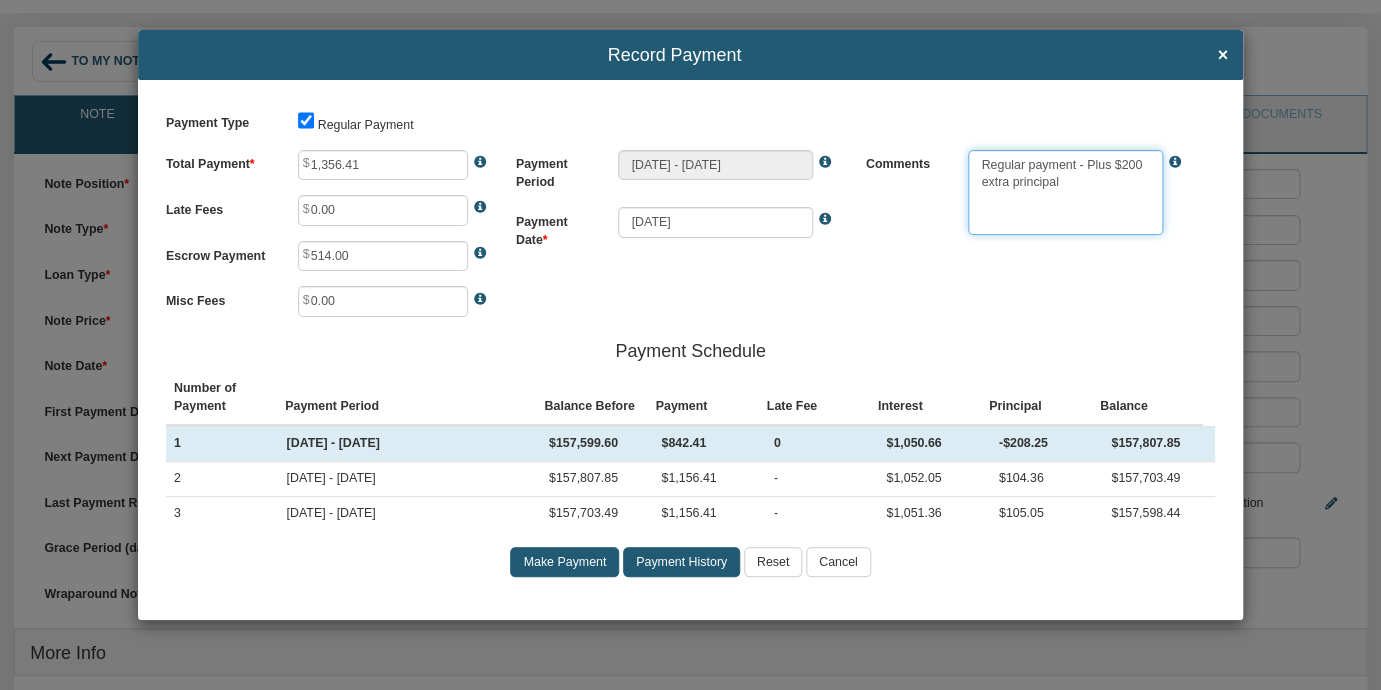 type on "Regular payment - Plus $200 extra principal" 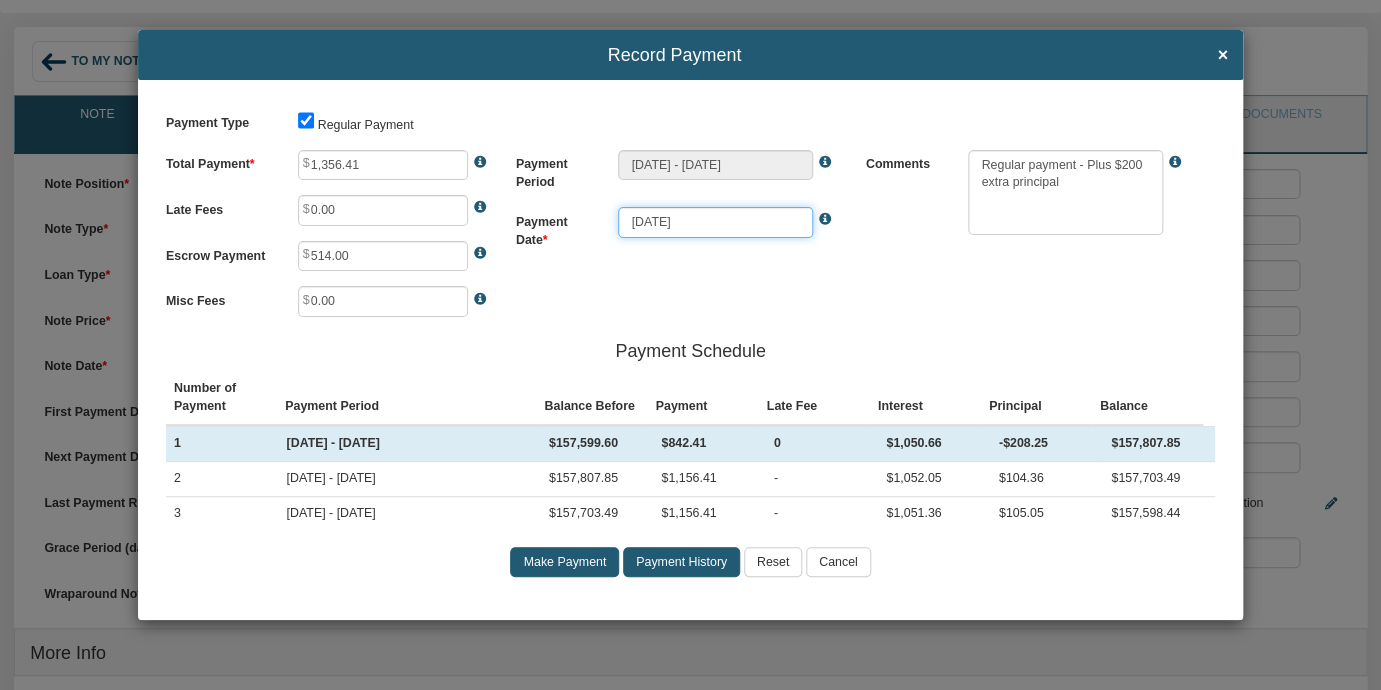 click on "[DATE]" at bounding box center (715, 222) 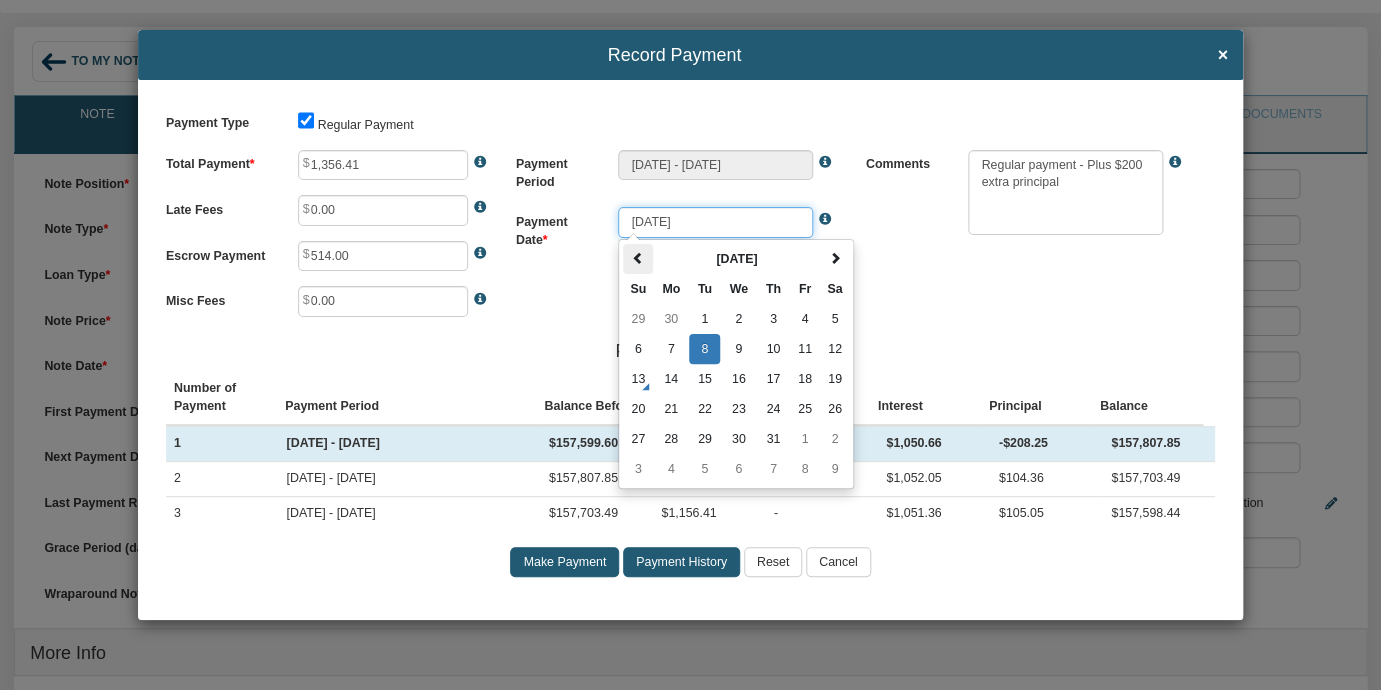 click at bounding box center [638, 258] 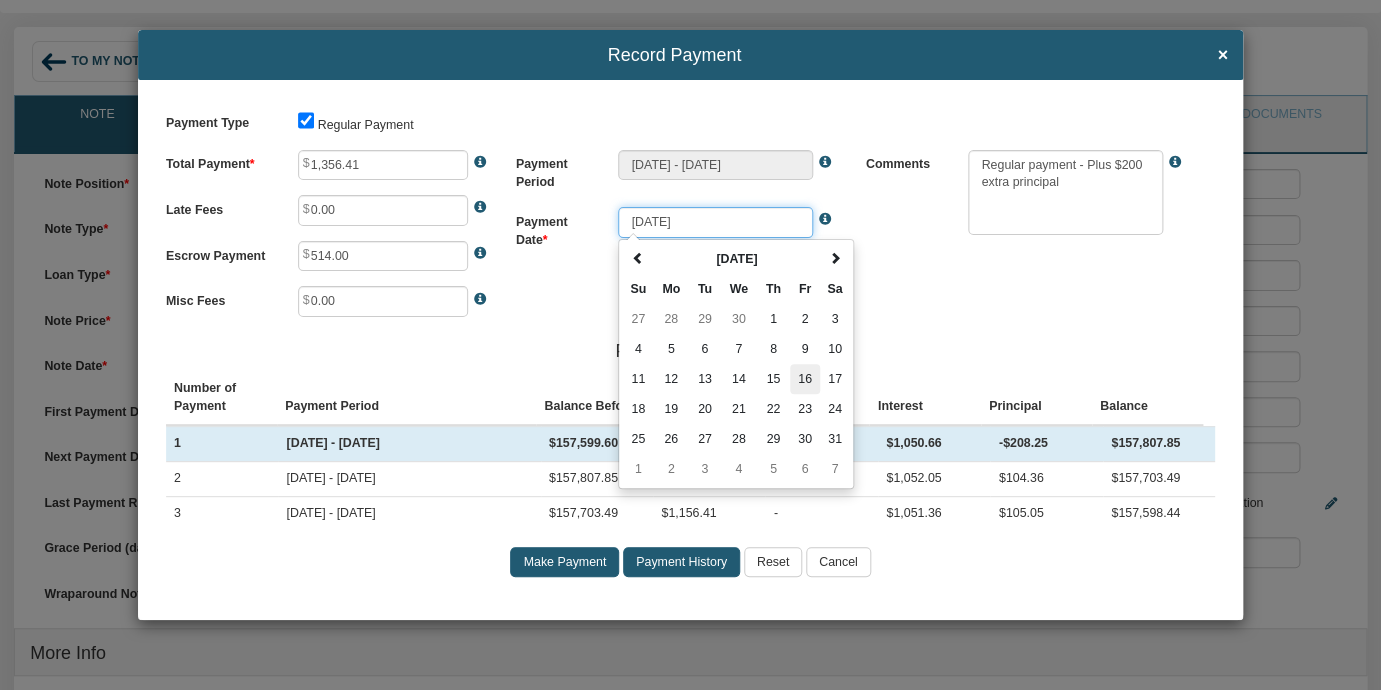 click on "16" at bounding box center [805, 379] 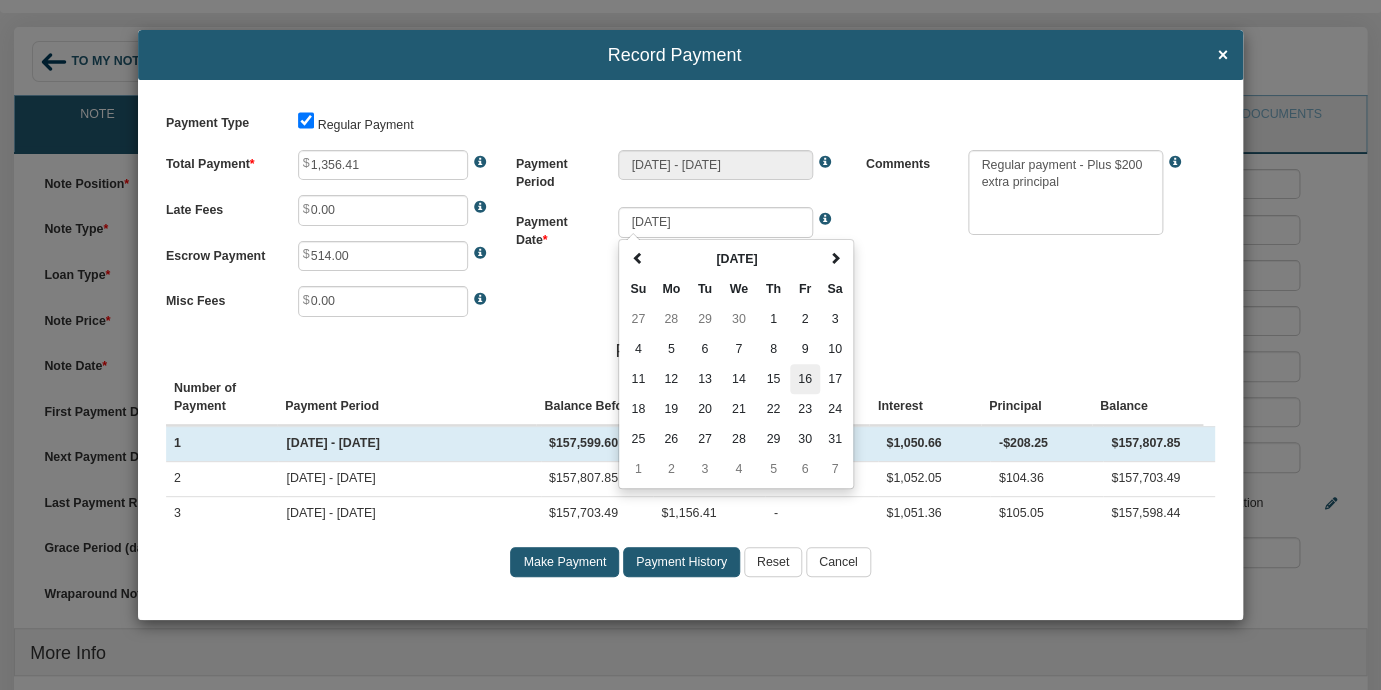 type on "[DATE]" 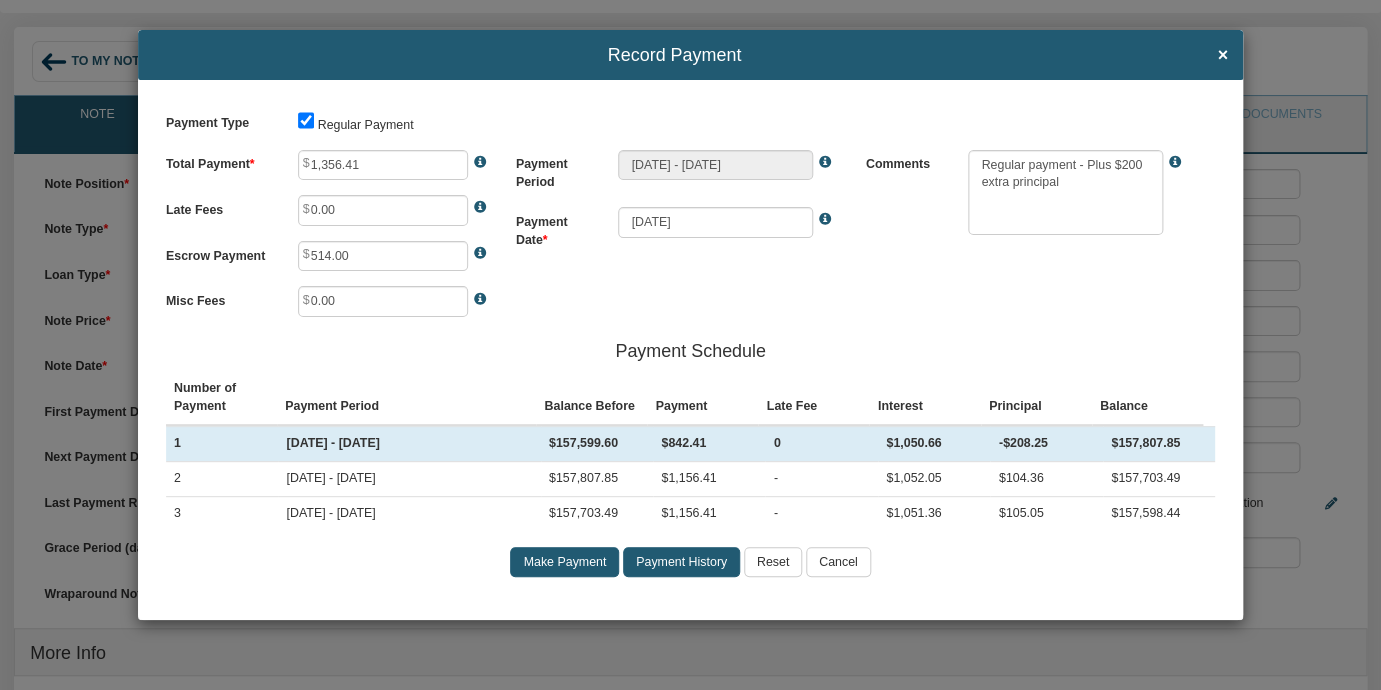 click on "Make Payment" at bounding box center (564, 562) 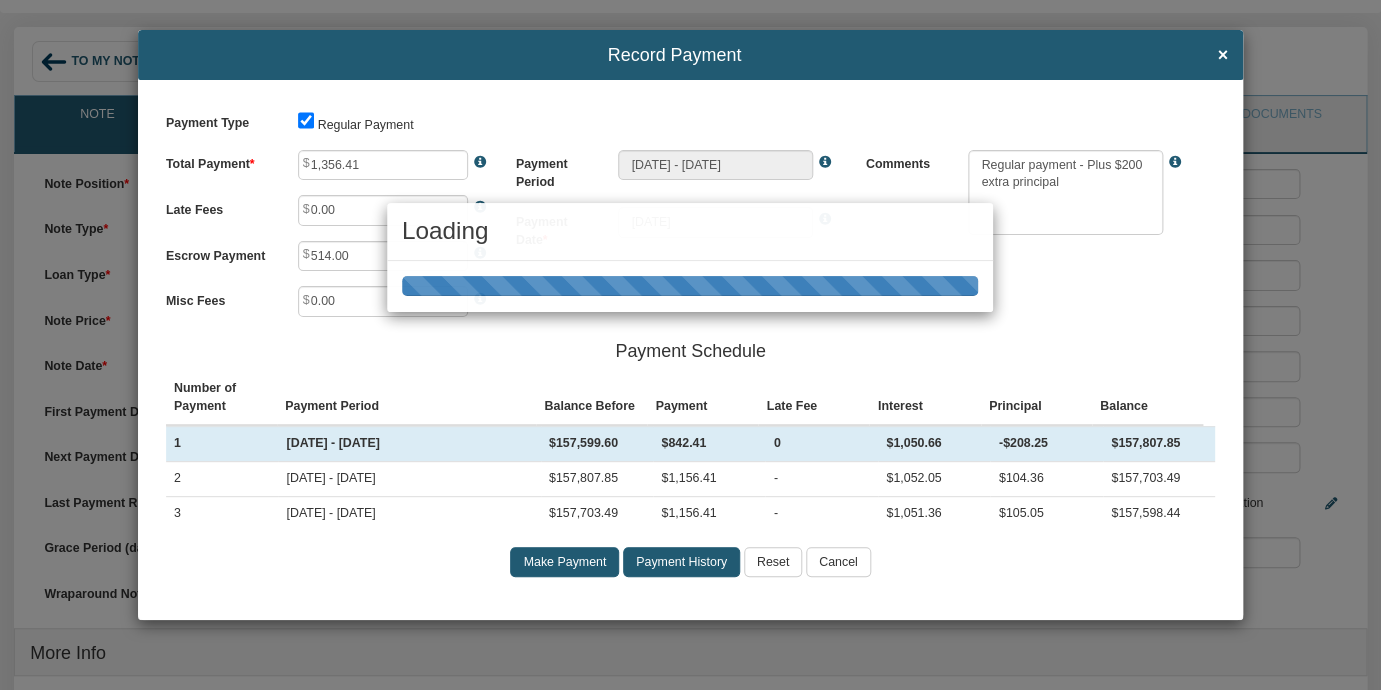 type on "[DATE] - [DATE]" 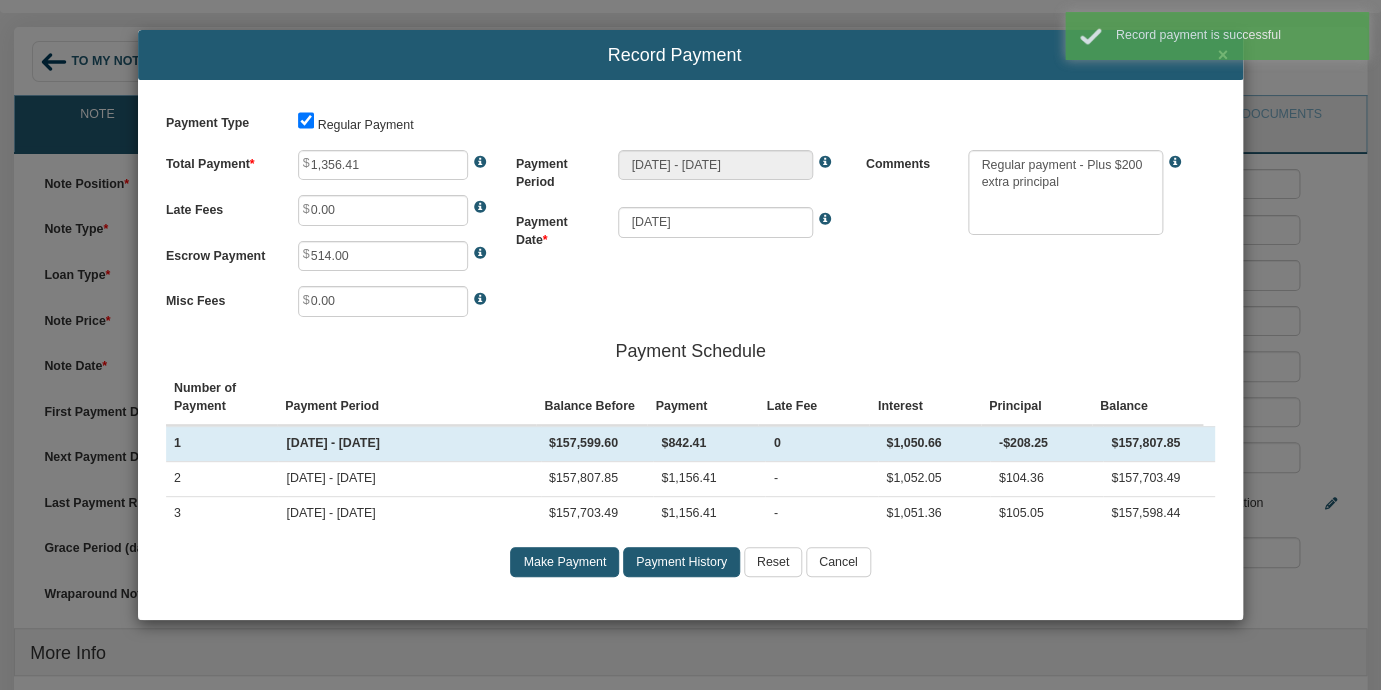 type on "1,156.41" 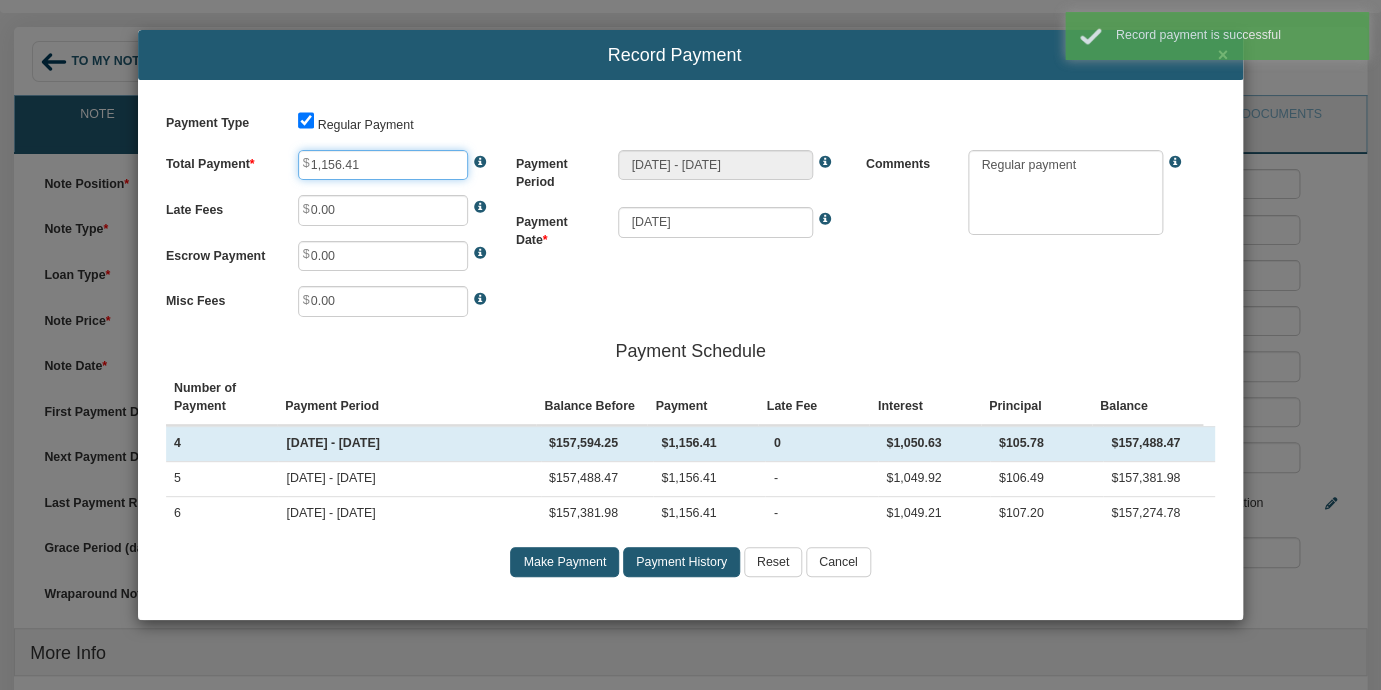 click on "1,156.41" at bounding box center [383, 165] 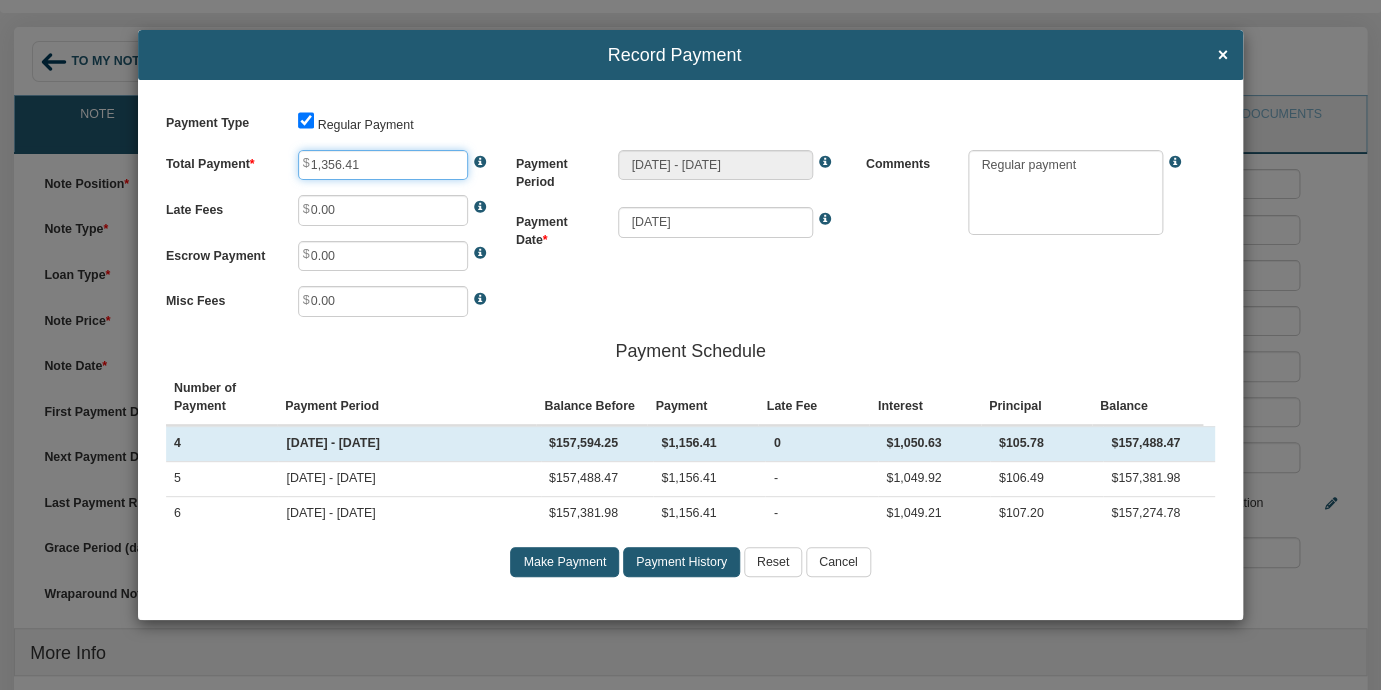 type on "1,356.41" 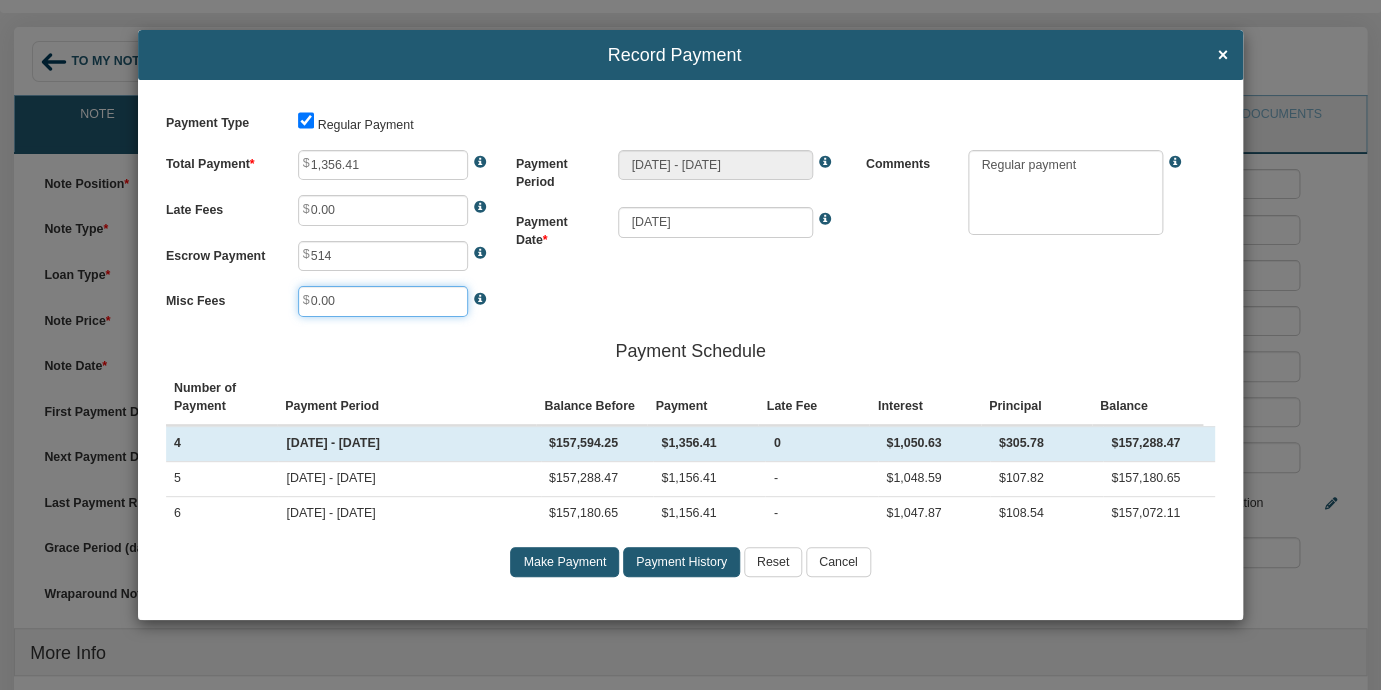 type on "514.00" 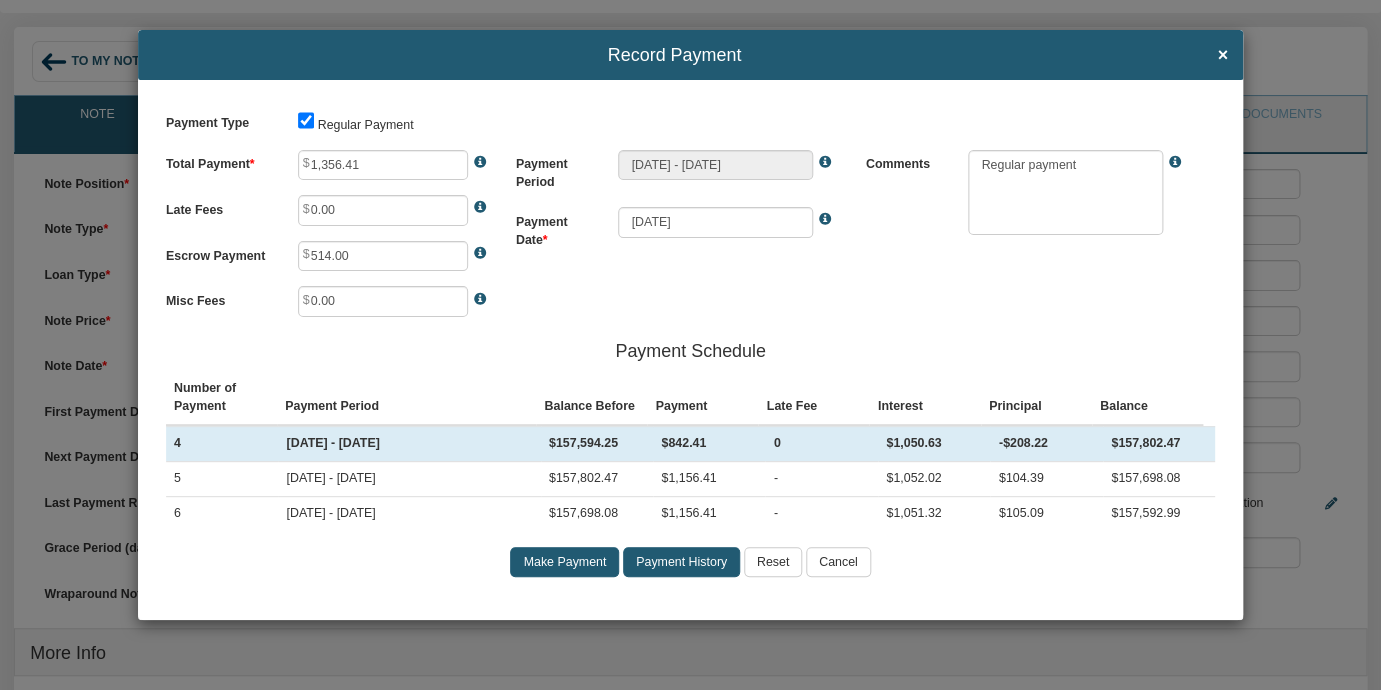click on "Cancel" at bounding box center [838, 562] 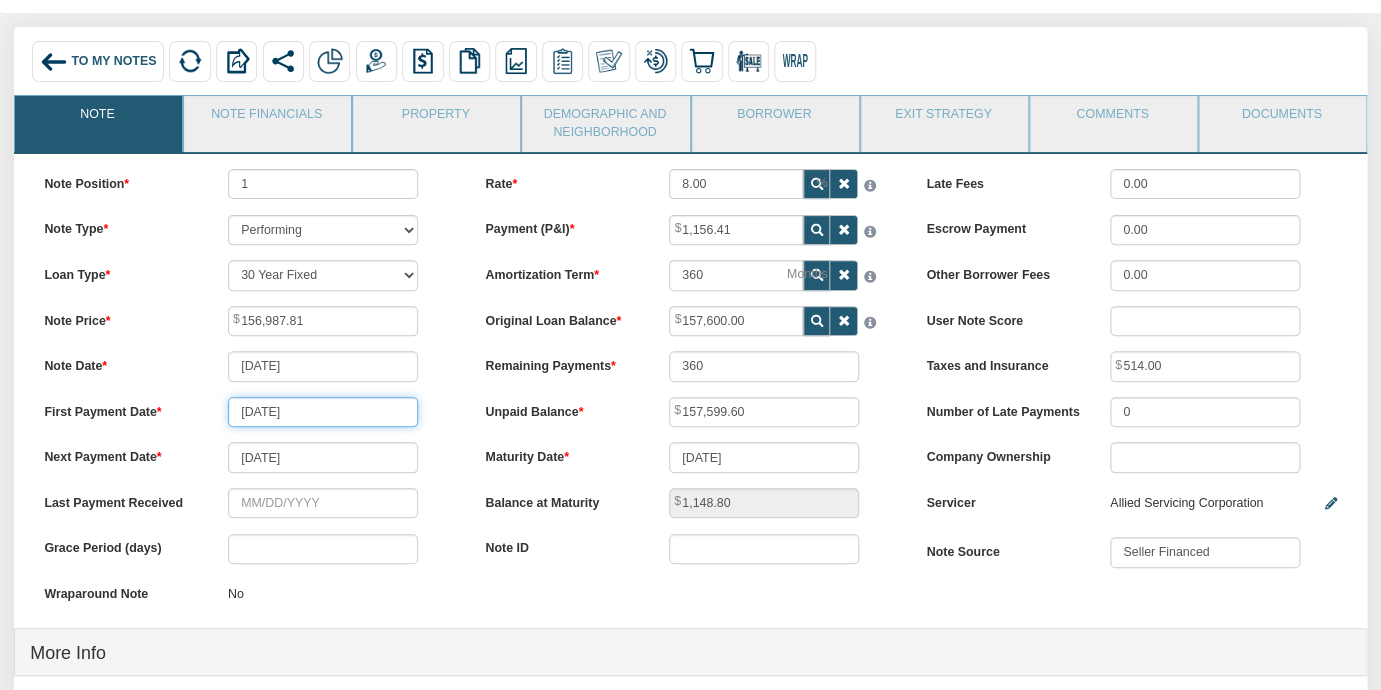 click on "[DATE]" at bounding box center (323, 412) 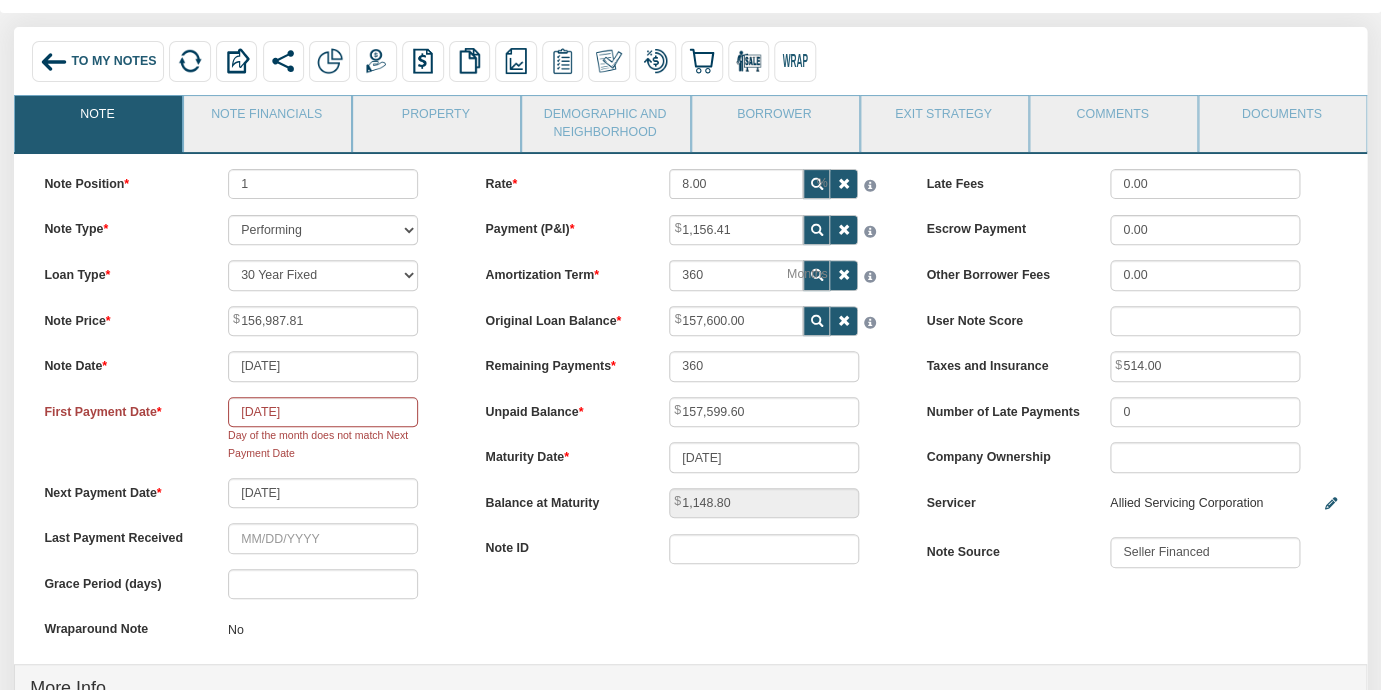 click on "Balance at Maturity" at bounding box center (562, 500) 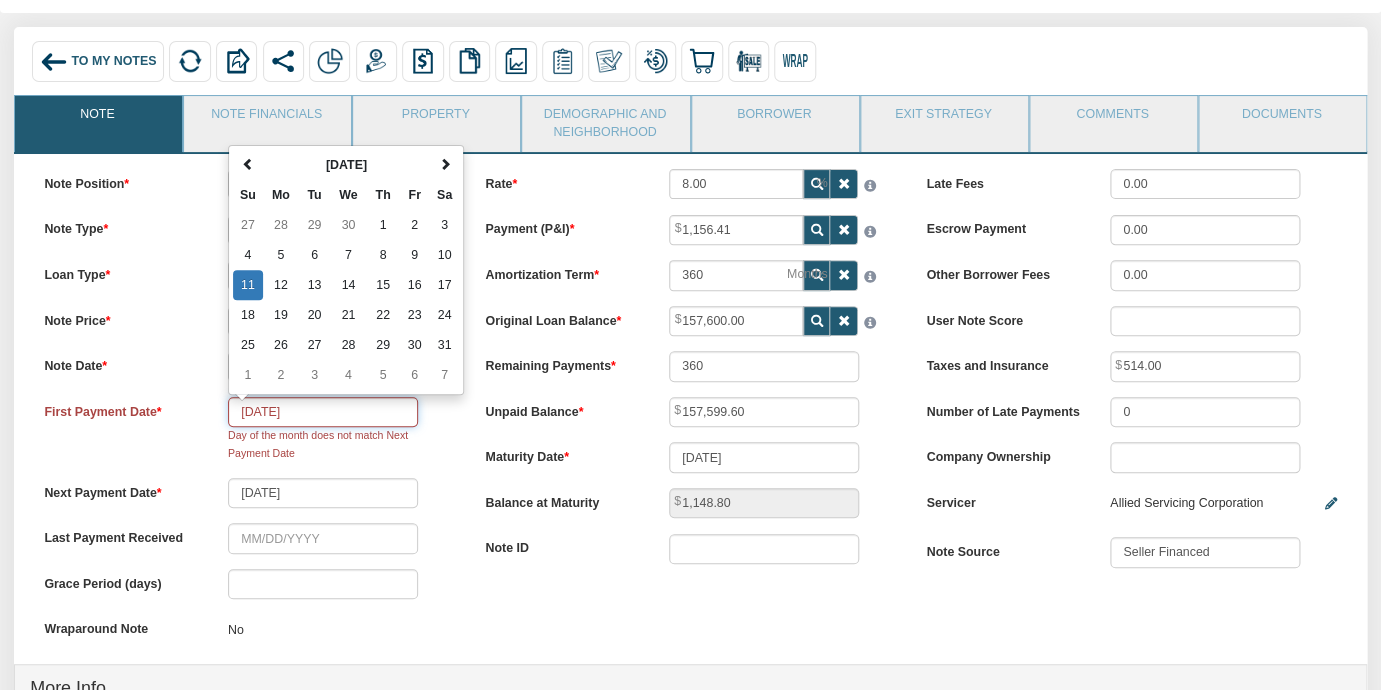 click on "[DATE]" at bounding box center [323, 412] 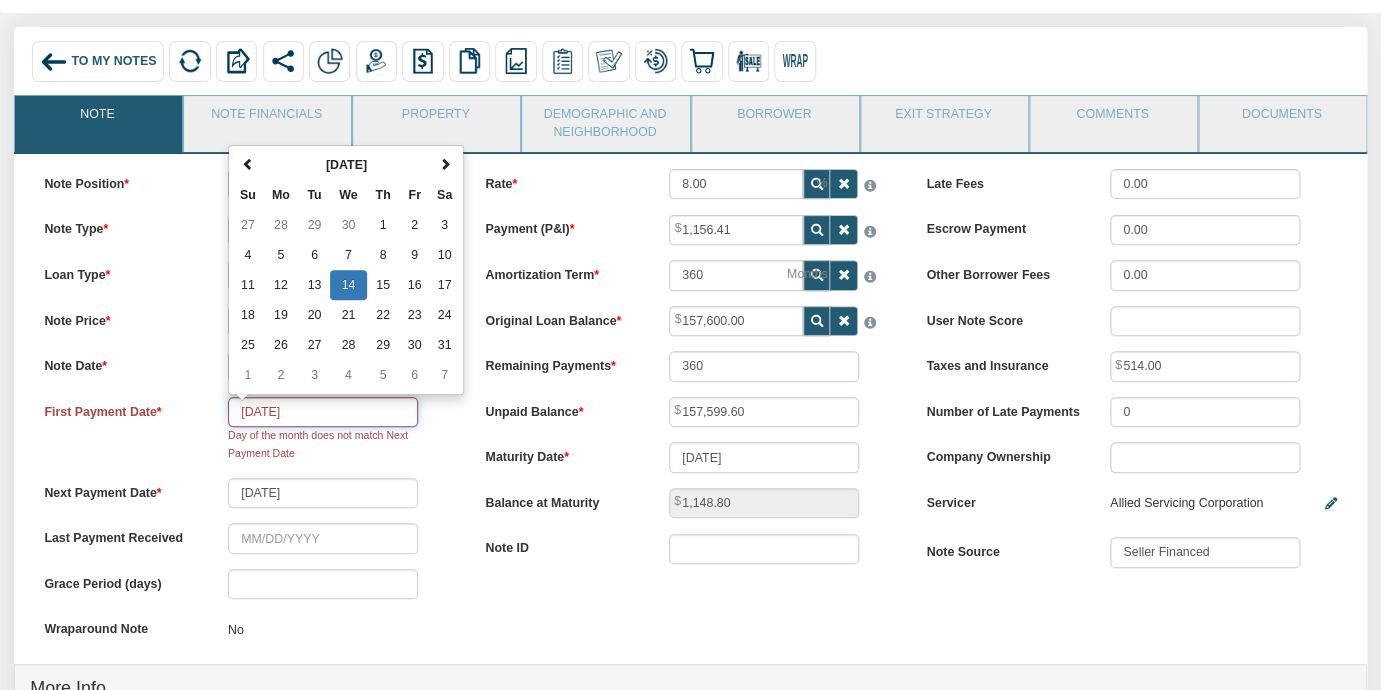 type on "[DATE]" 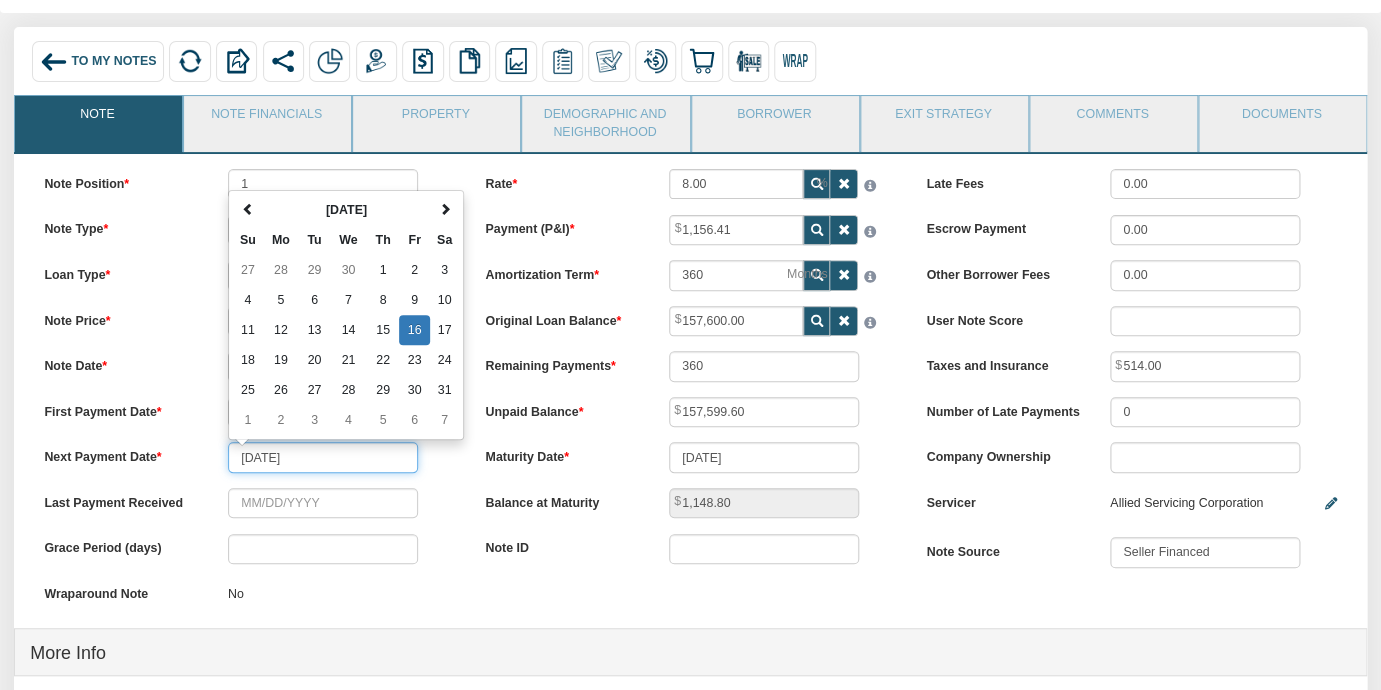 click on "[DATE]" at bounding box center [323, 457] 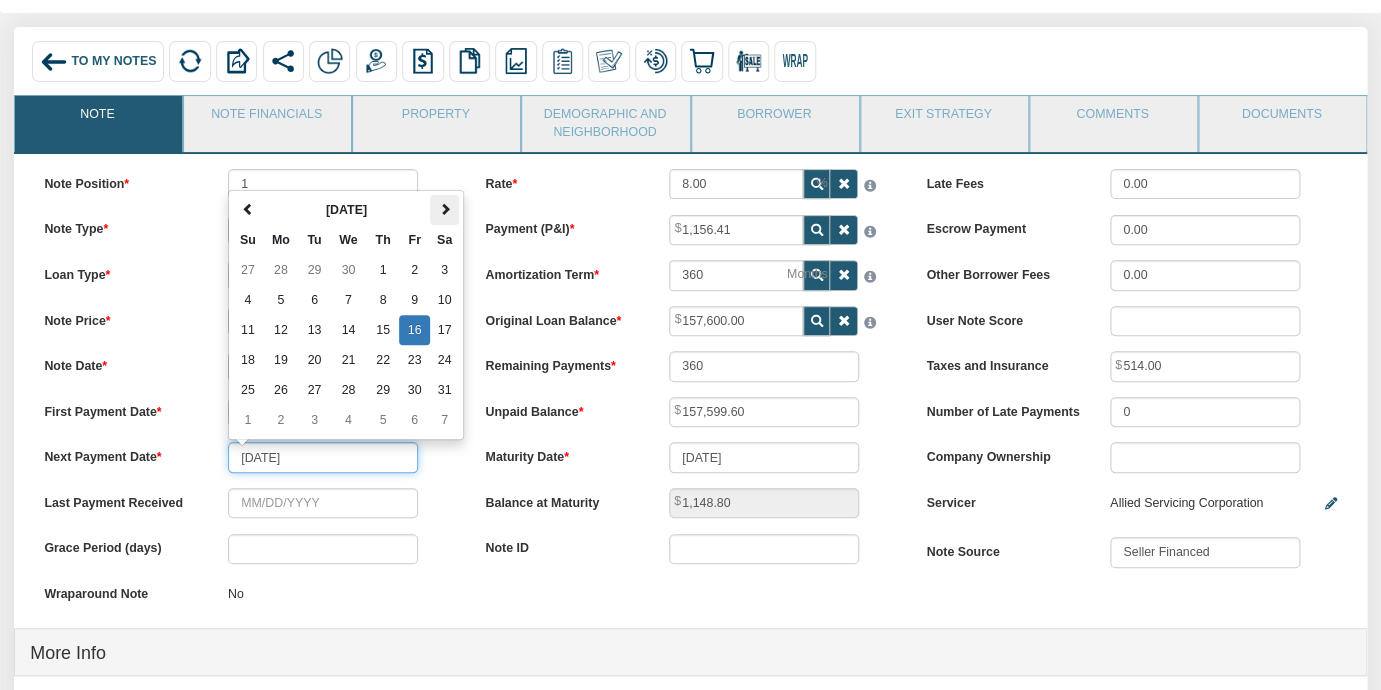 click at bounding box center [445, 209] 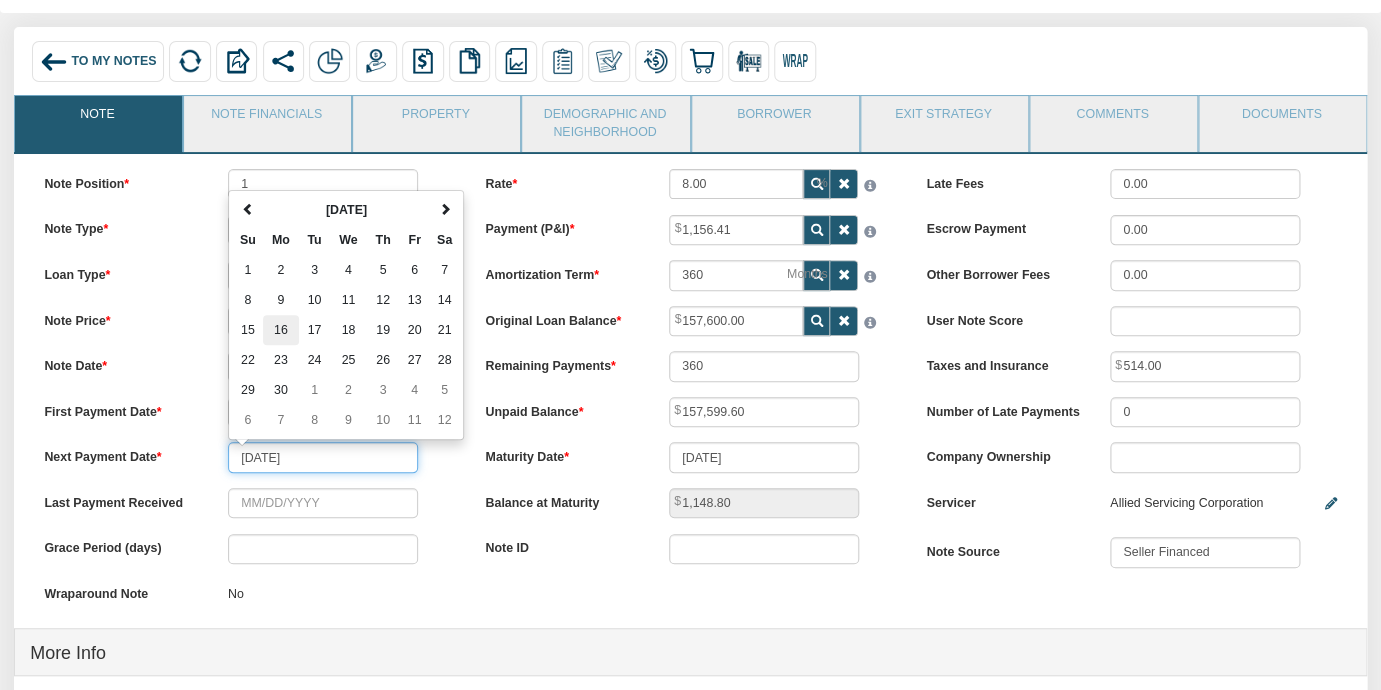 click on "16" at bounding box center (281, 330) 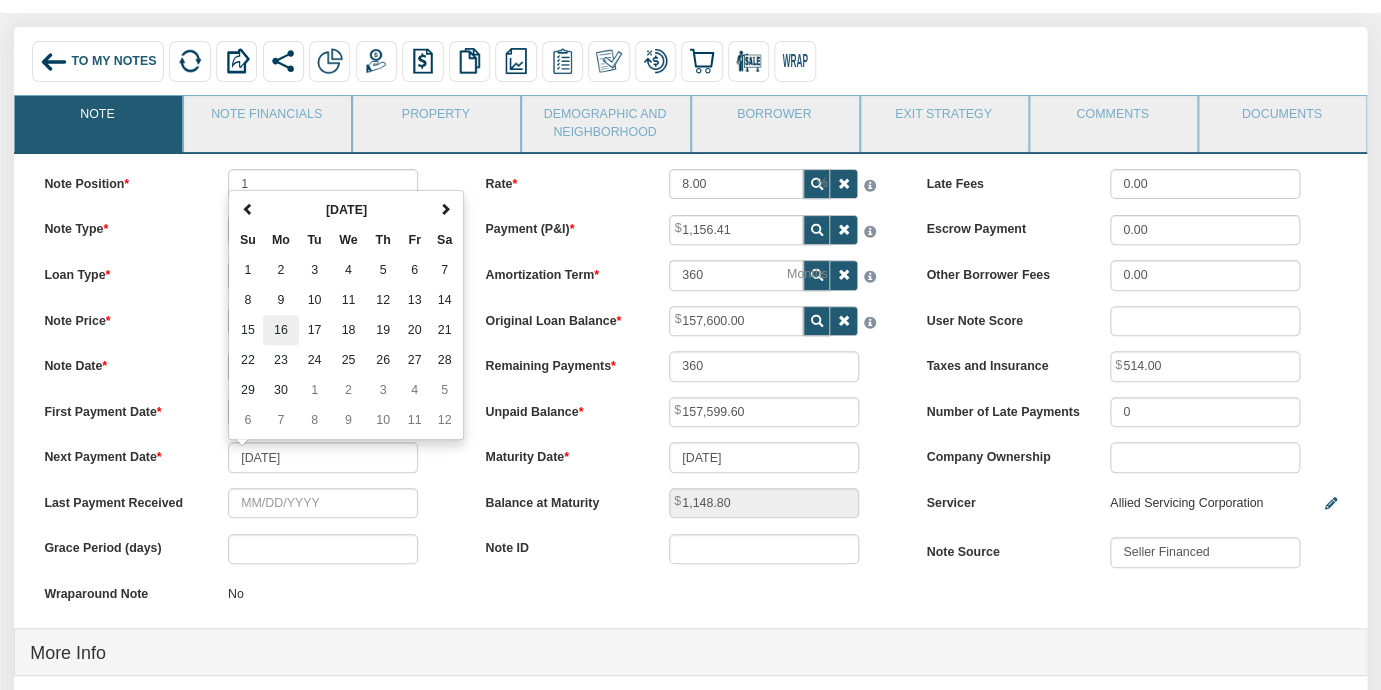 type on "[DATE]" 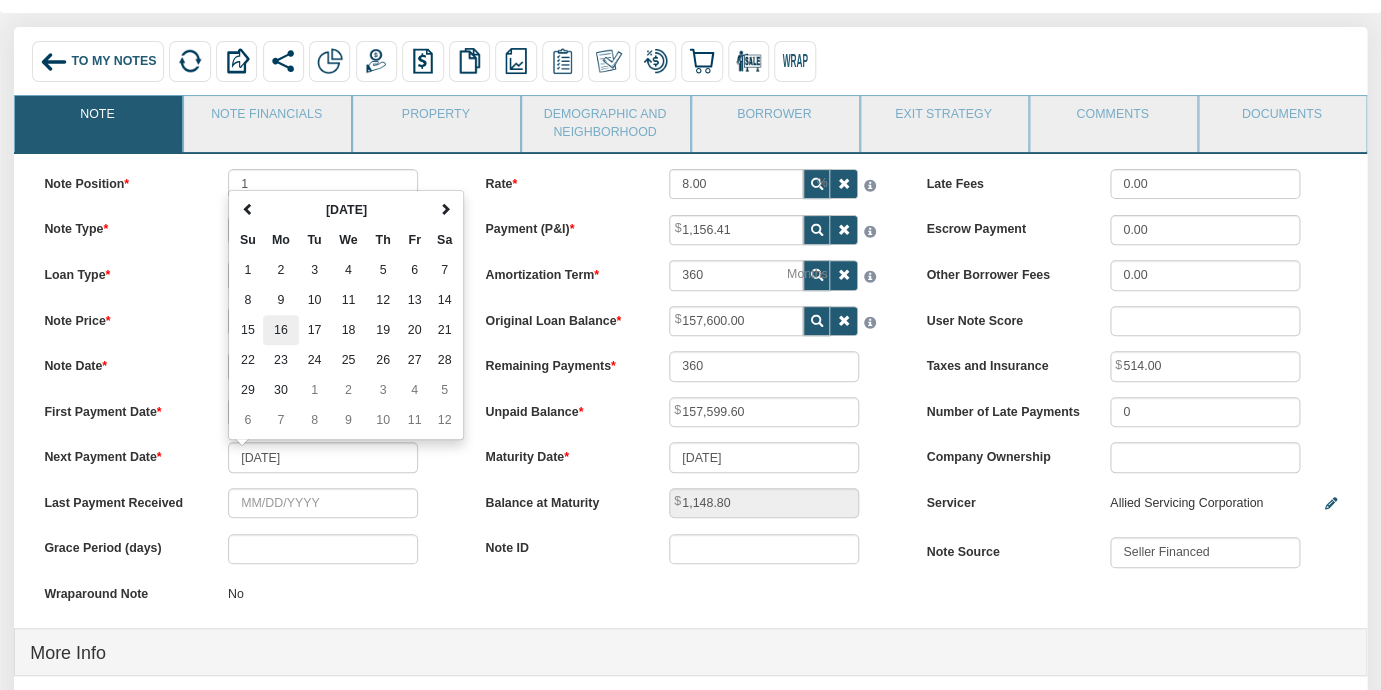 type on "359" 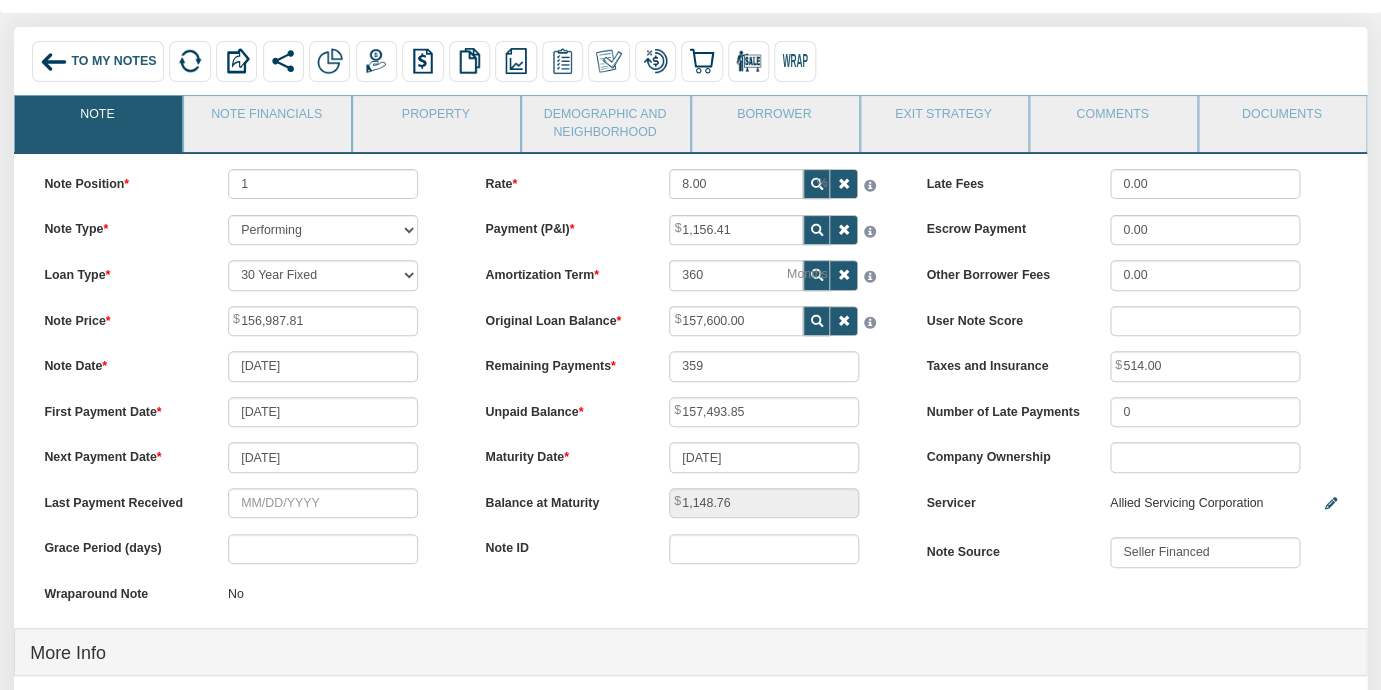 click on "First Payment Date
[DATE]" at bounding box center [249, 412] 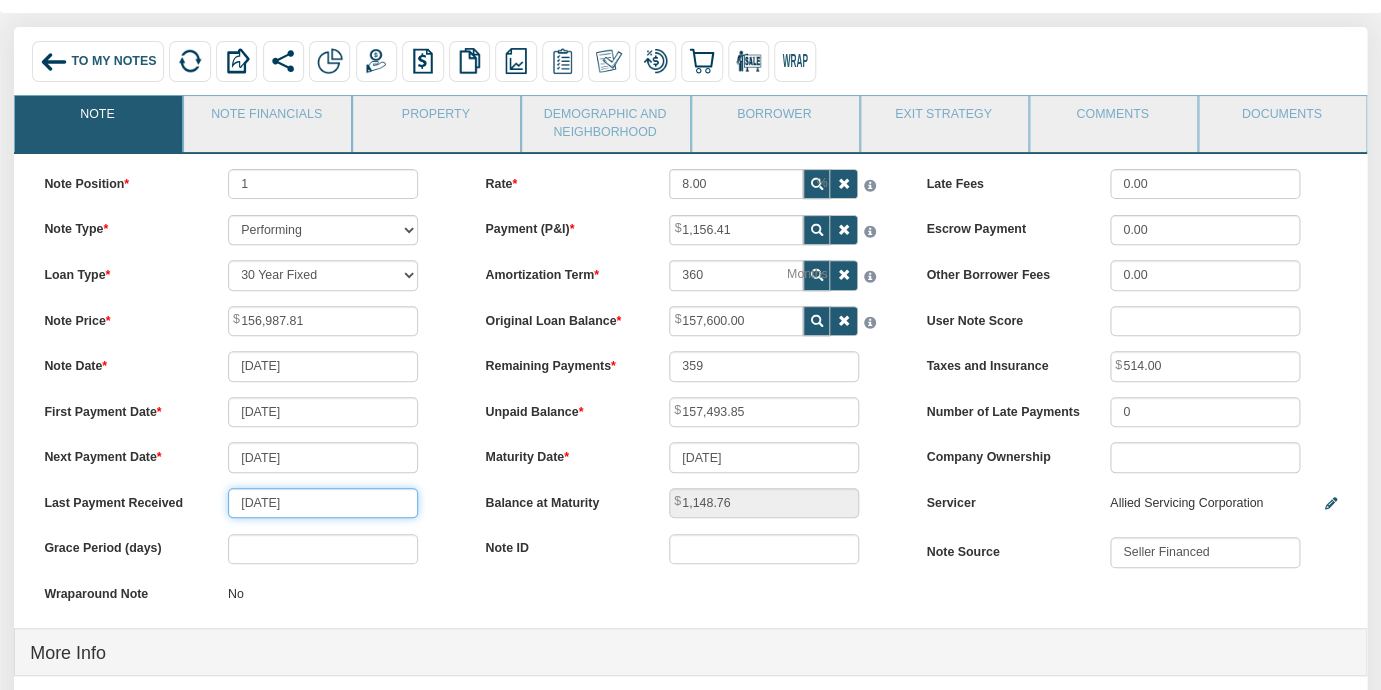 click on "[DATE]" at bounding box center (323, 503) 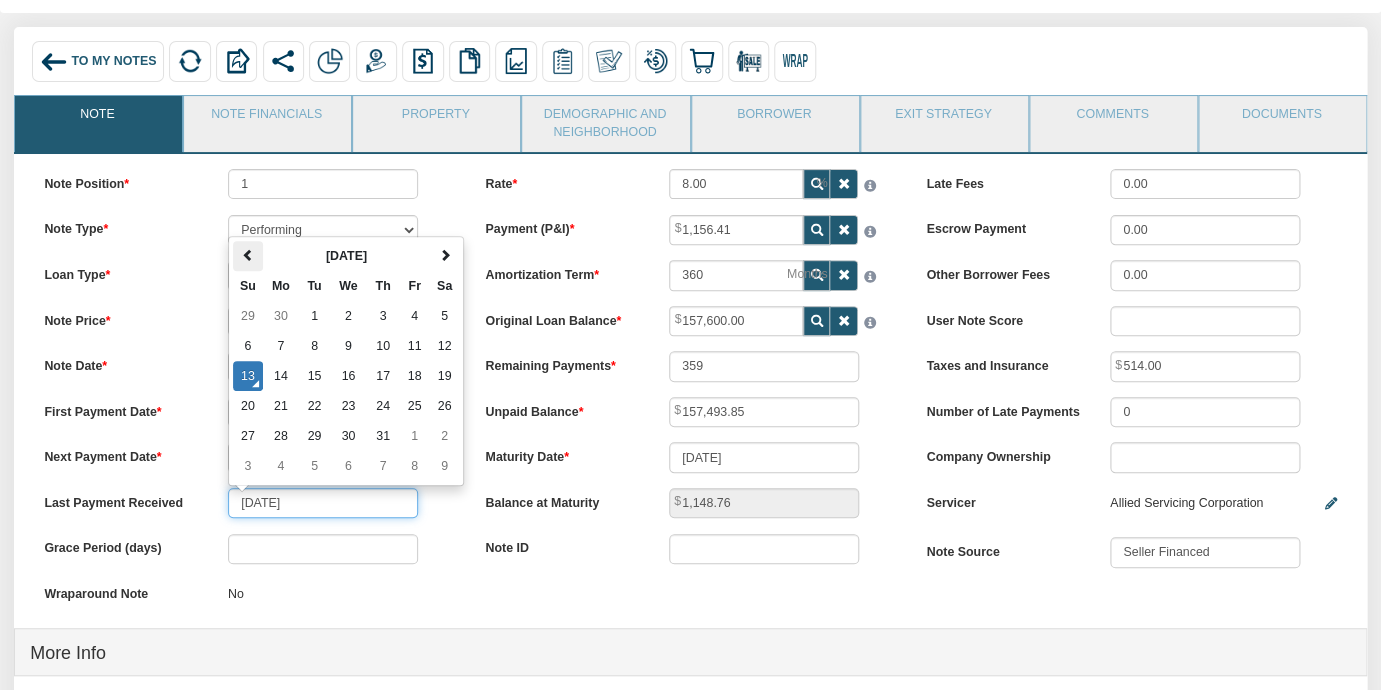 click at bounding box center (248, 255) 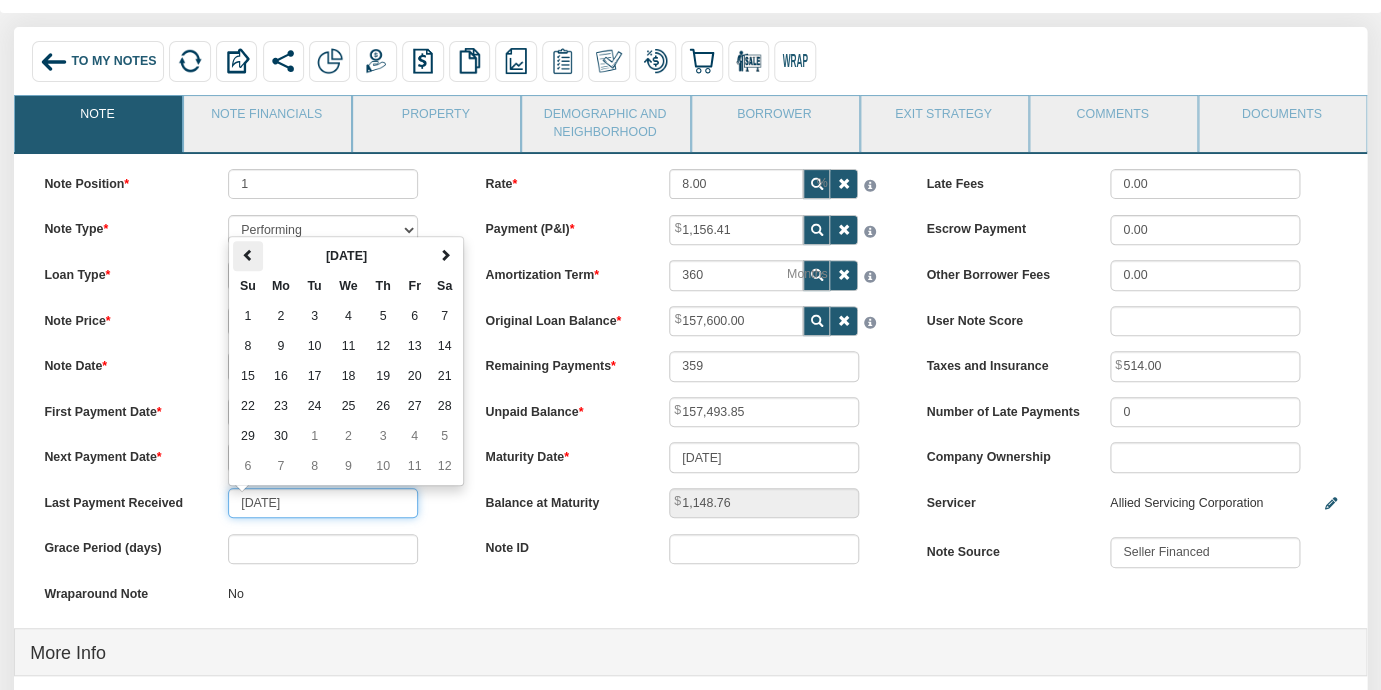 click at bounding box center [248, 255] 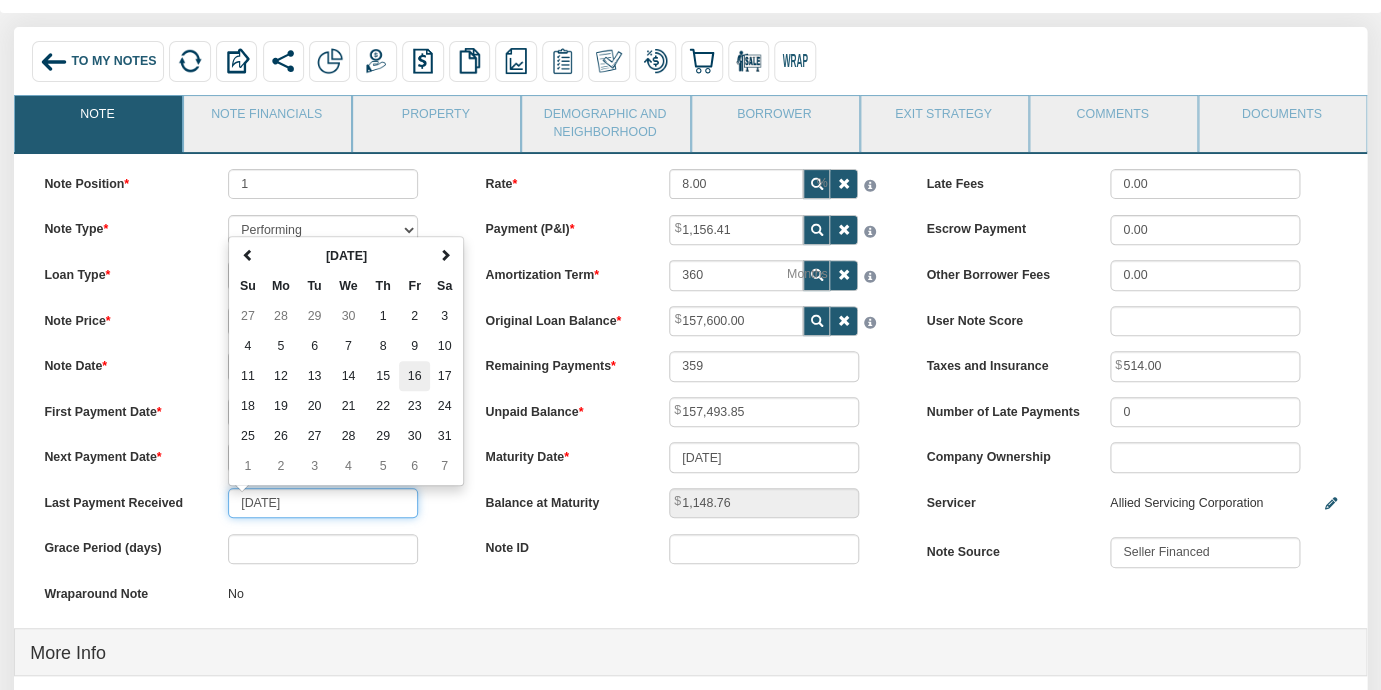 click on "16" at bounding box center (414, 376) 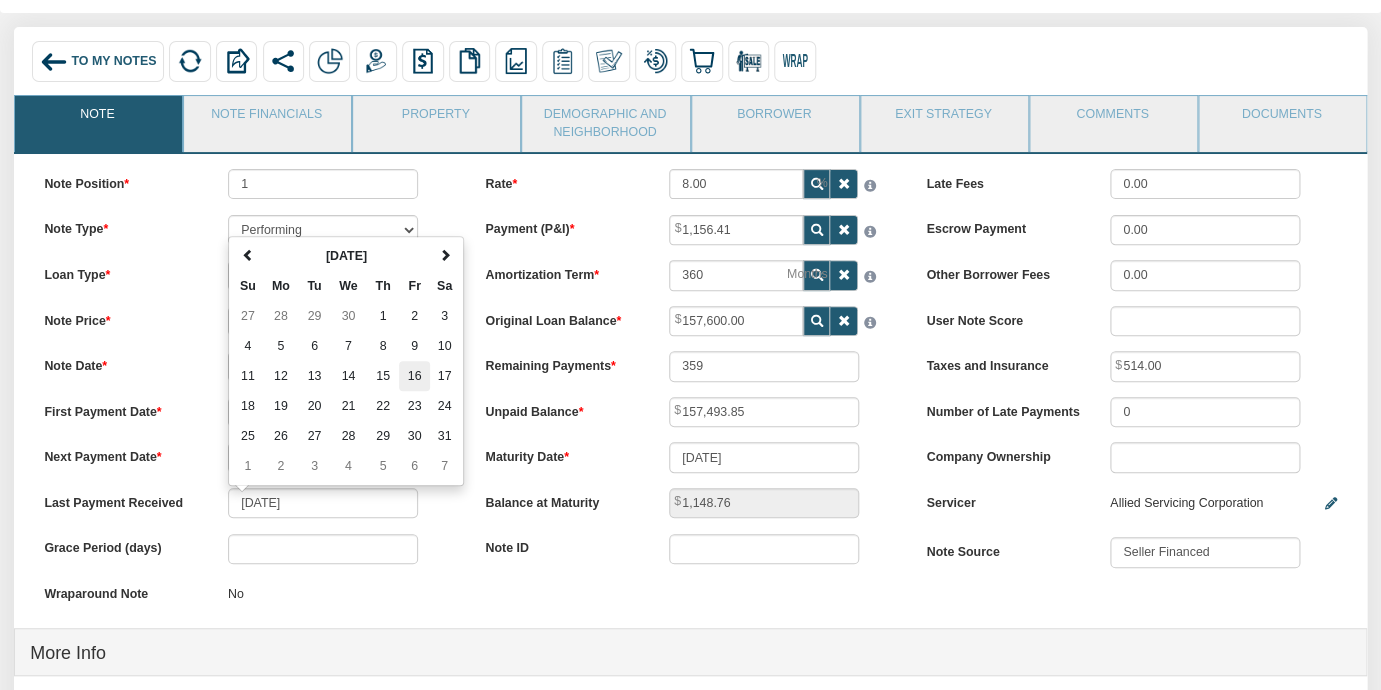 type on "[DATE]" 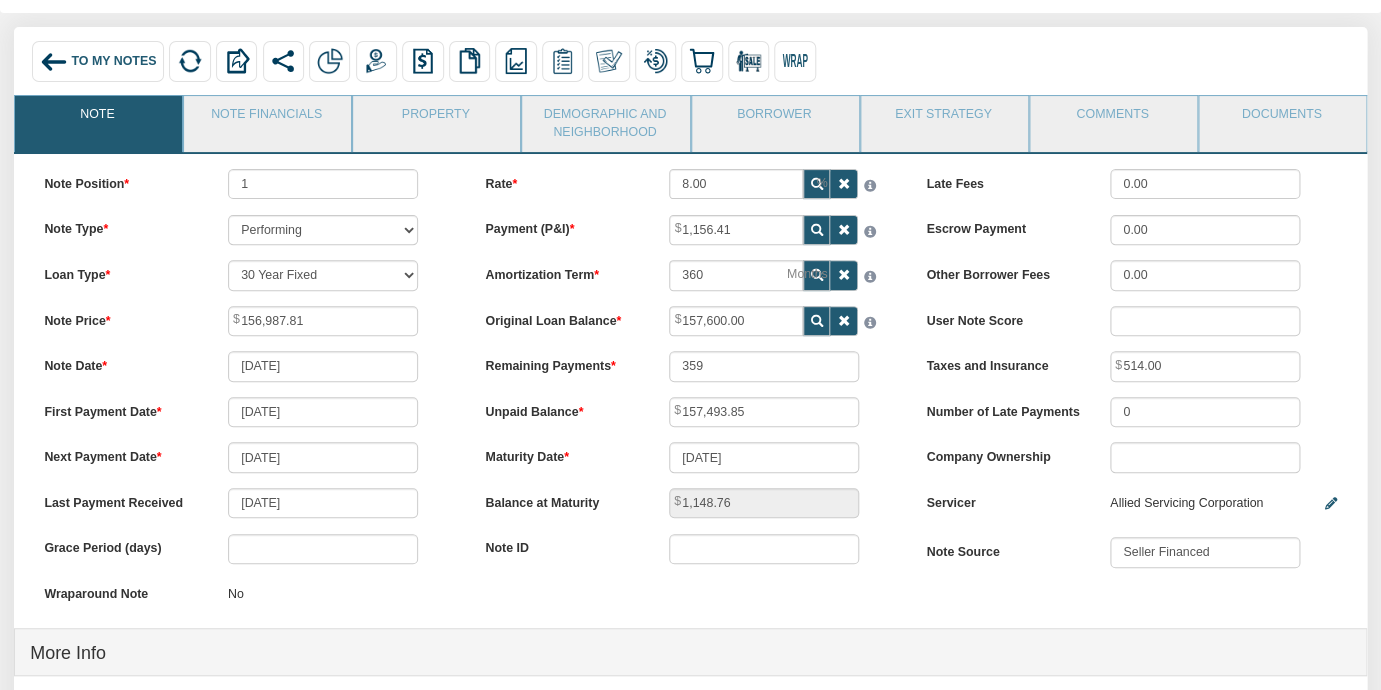 click on "Note Date
[DATE]" at bounding box center (249, 366) 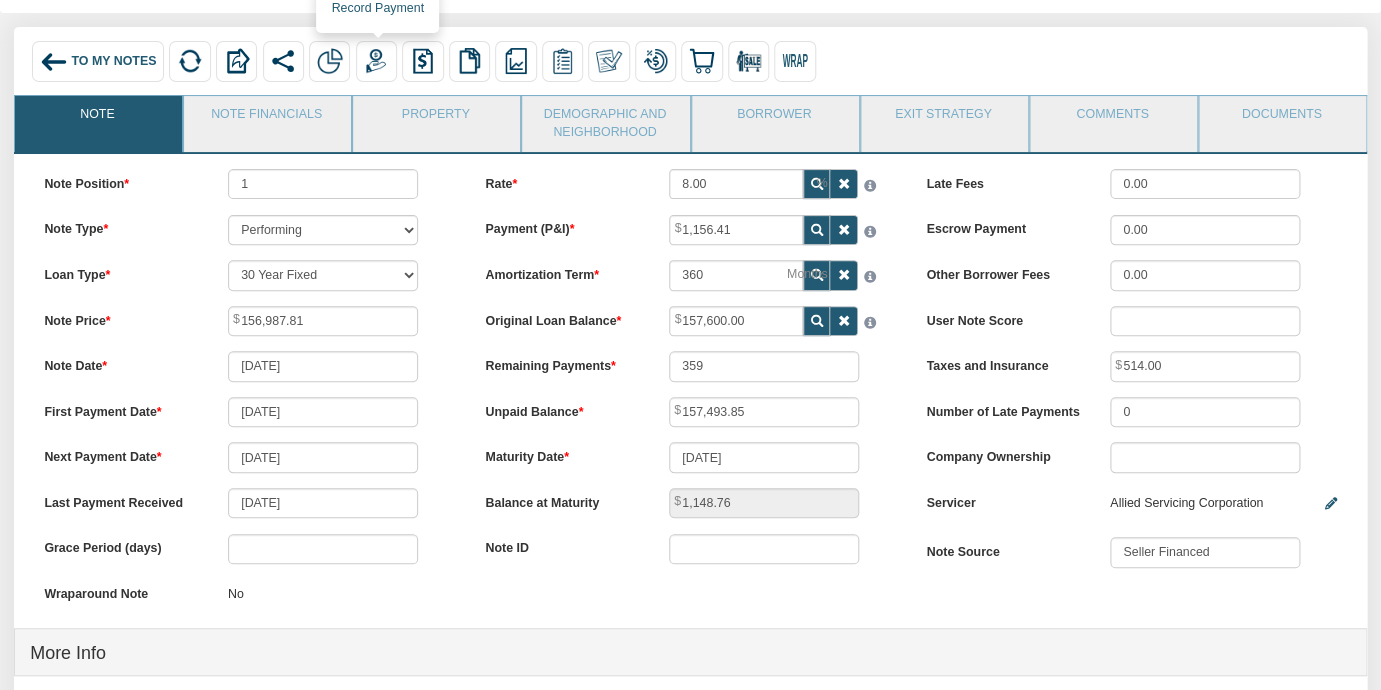 click at bounding box center (376, 61) 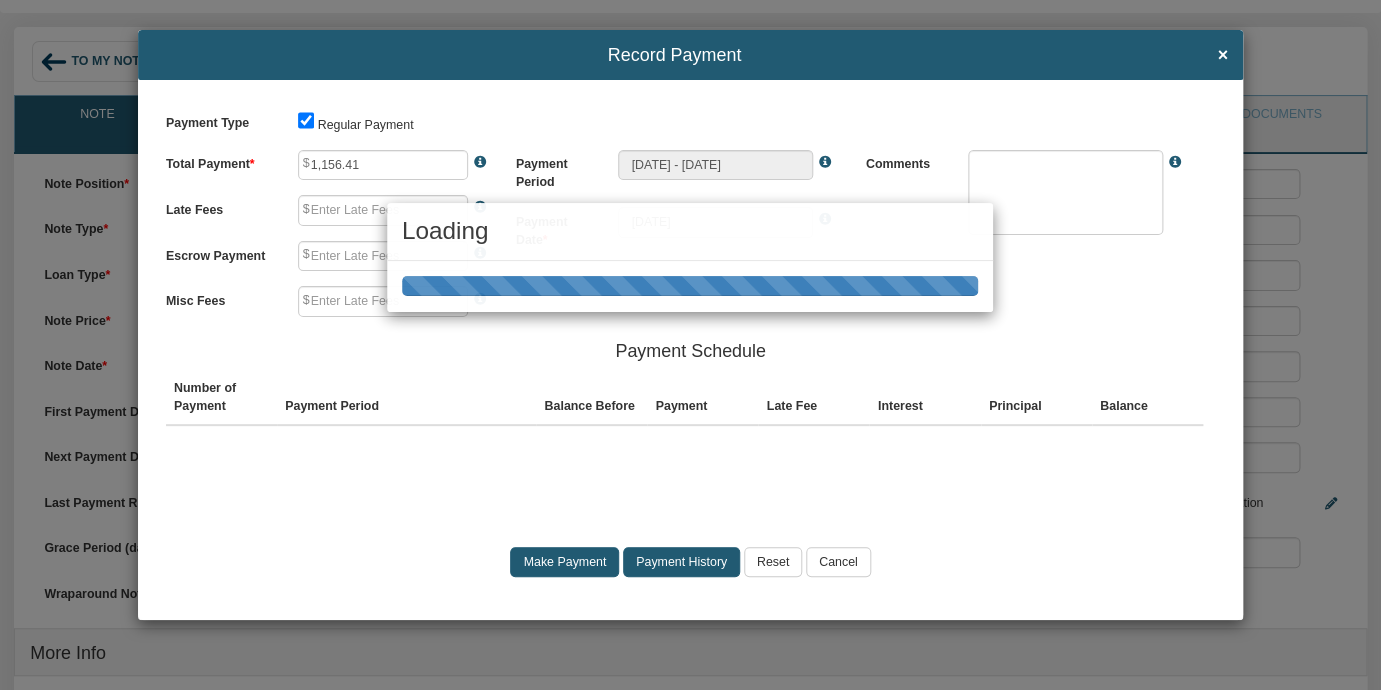 type on "0.00" 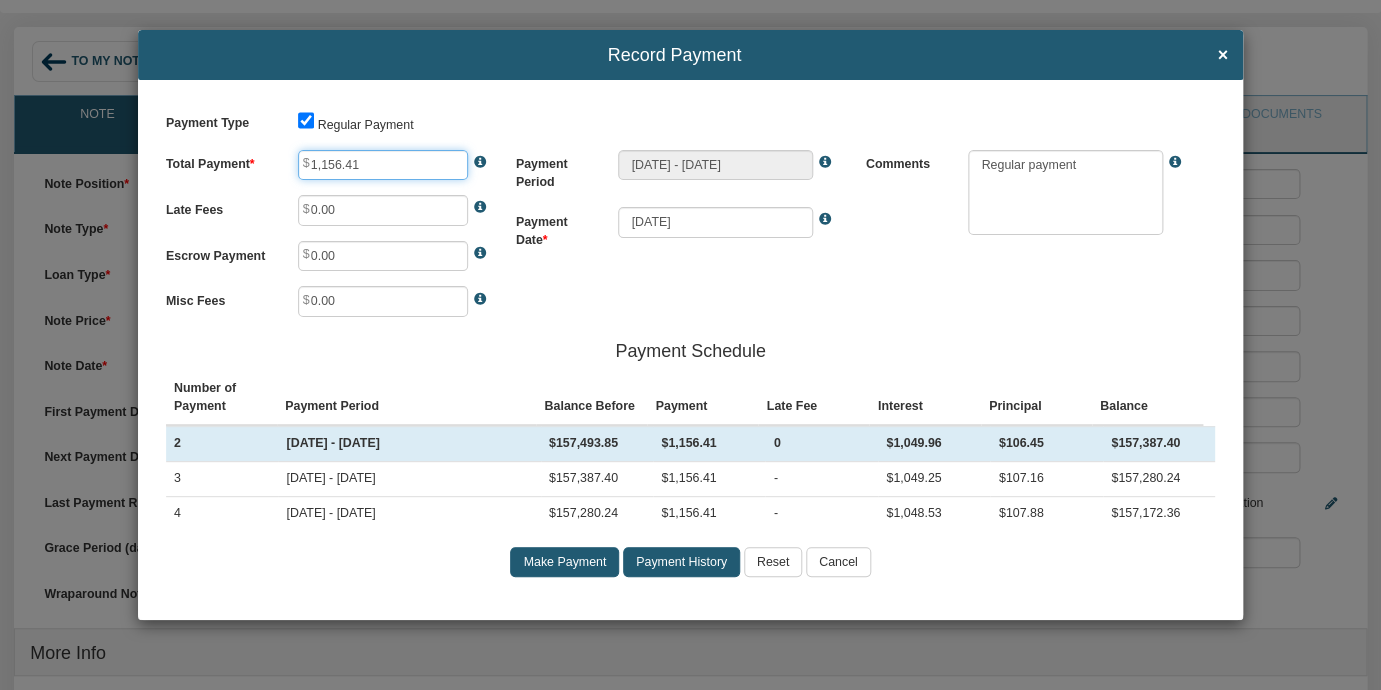 click on "1,156.41" at bounding box center (383, 165) 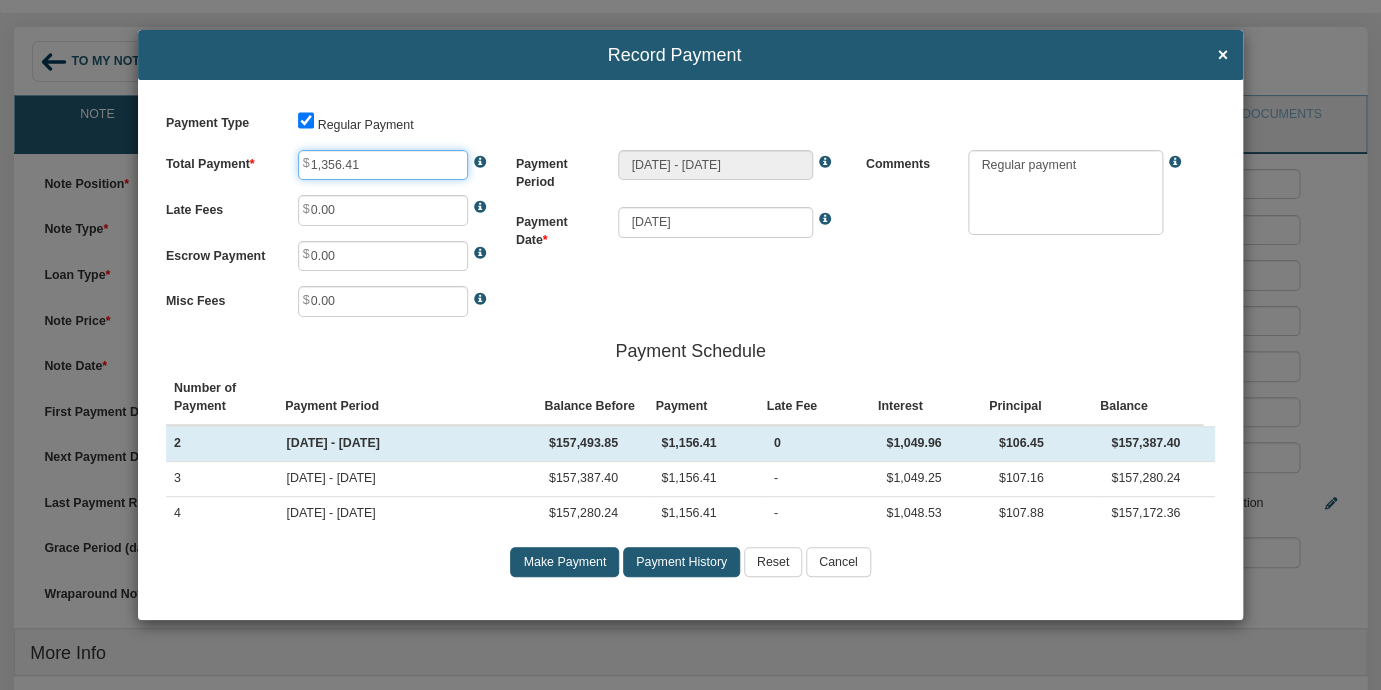 type on "1,356.41" 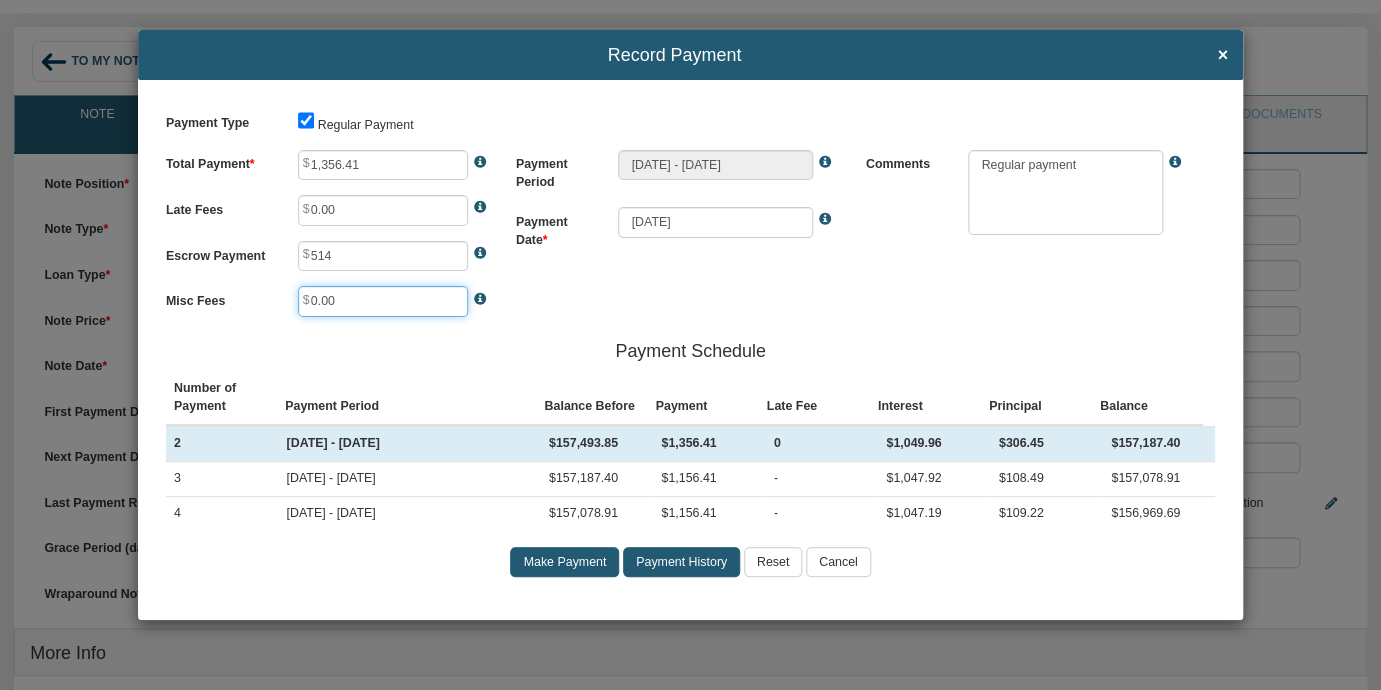 type on "514.00" 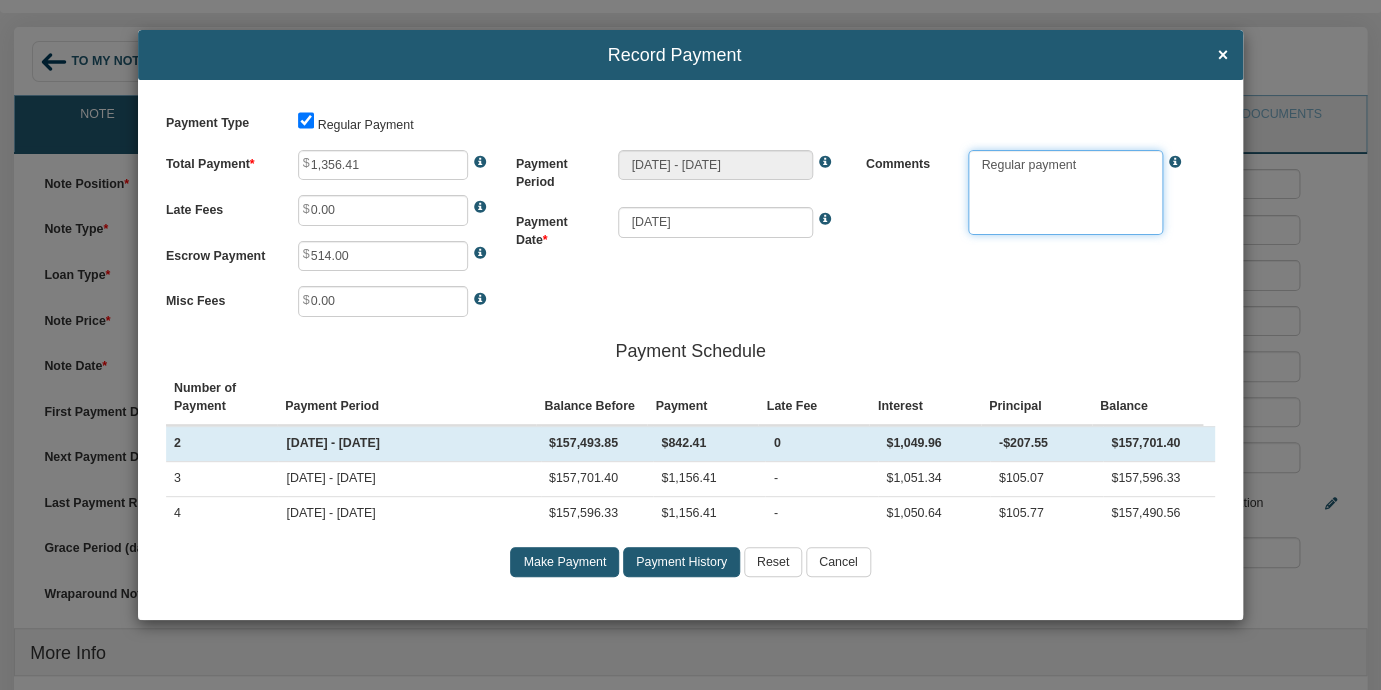 click at bounding box center [1065, 193] 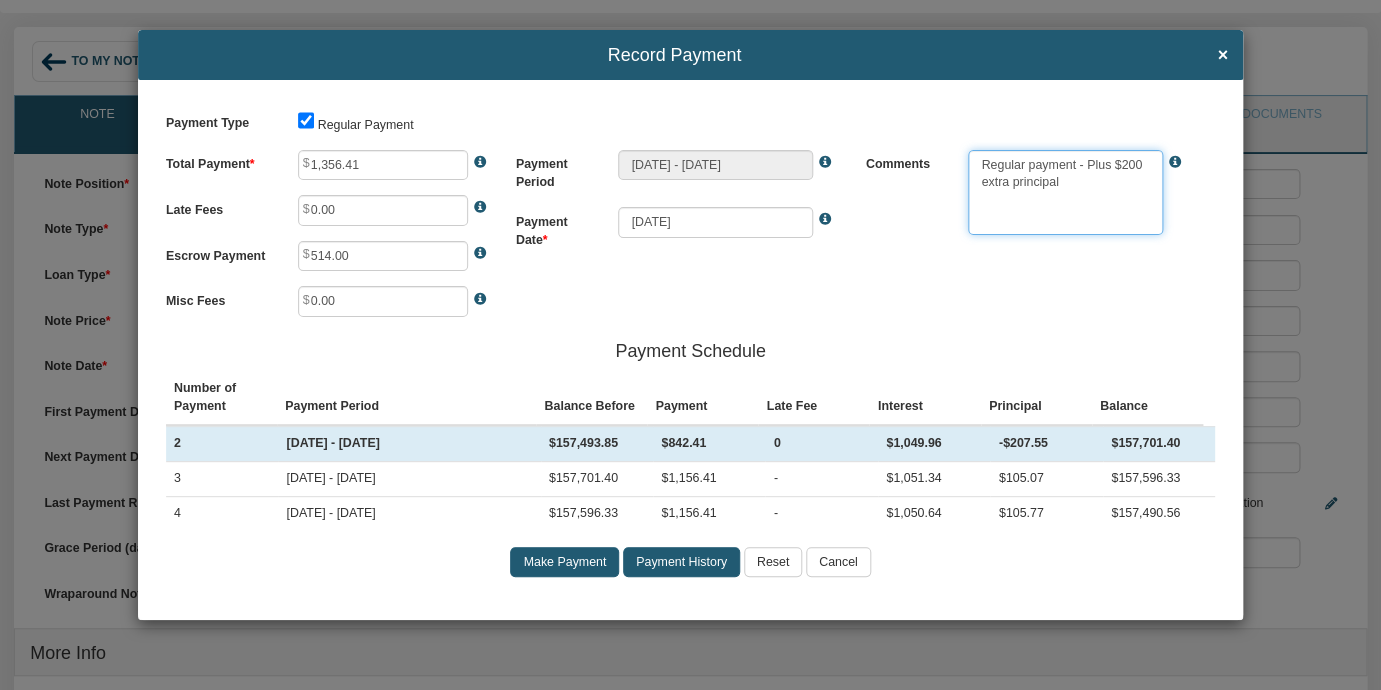 type on "Regular payment - Plus $200 extra principal" 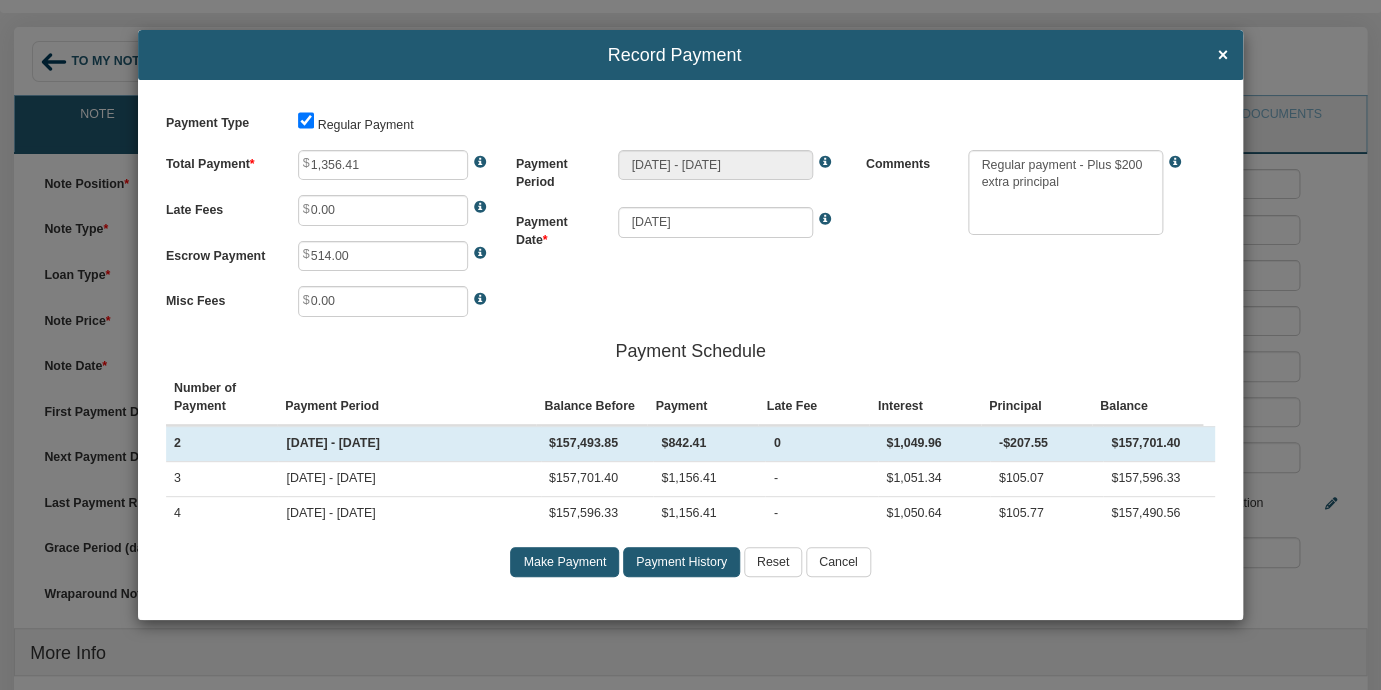 click on "Make Payment" at bounding box center (564, 562) 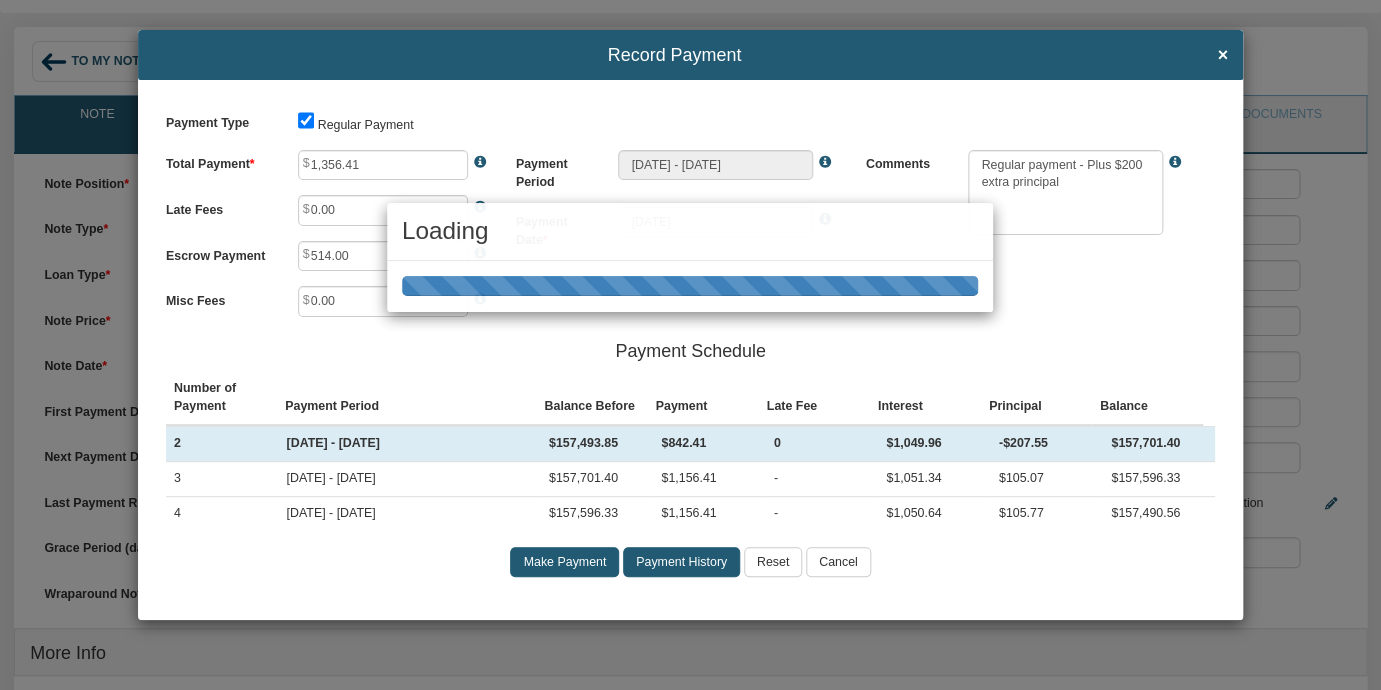 type on "[DATE] - [DATE]" 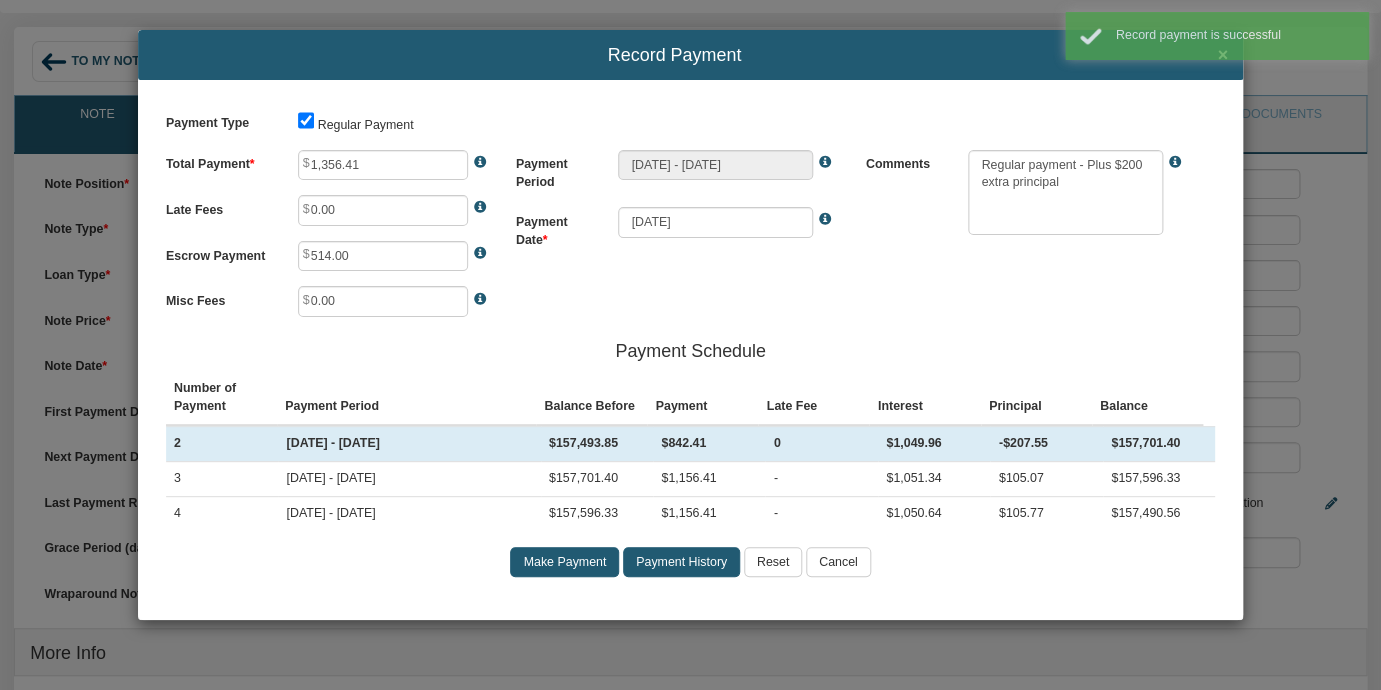 type on "1,156.41" 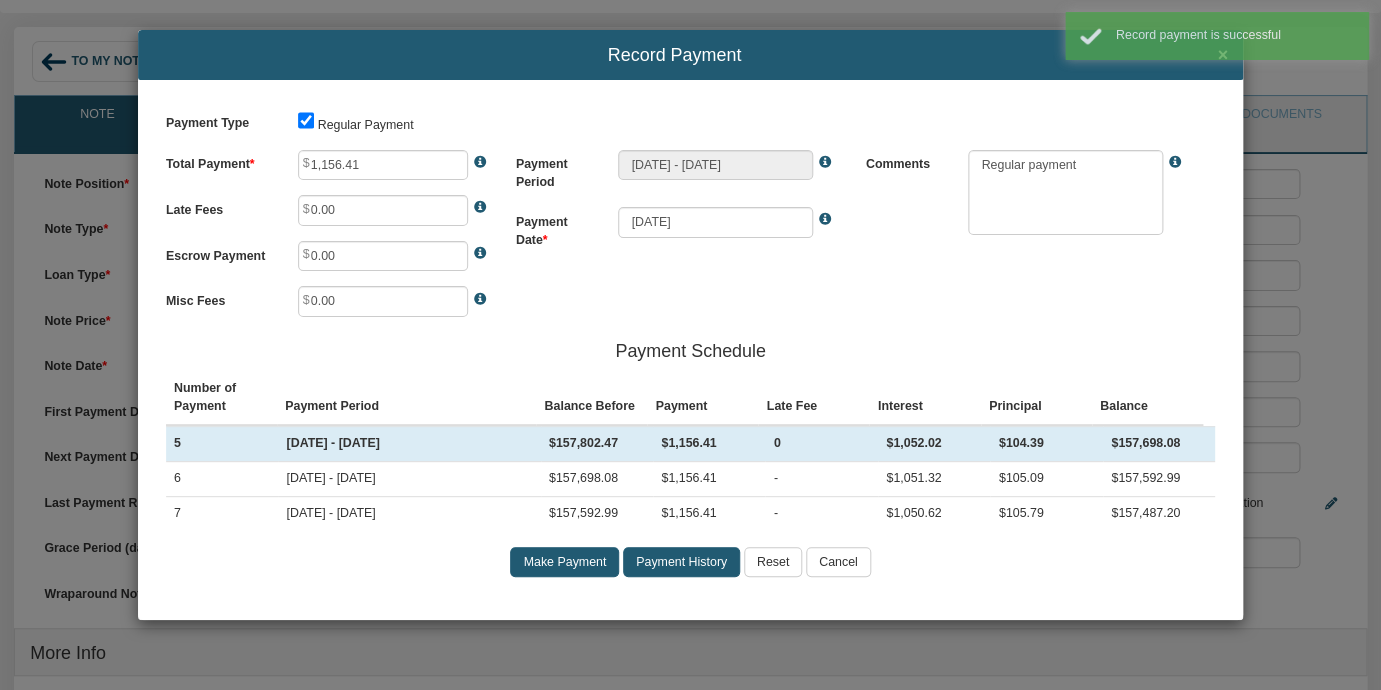 click on "Record payment is successful" at bounding box center (1217, 39) 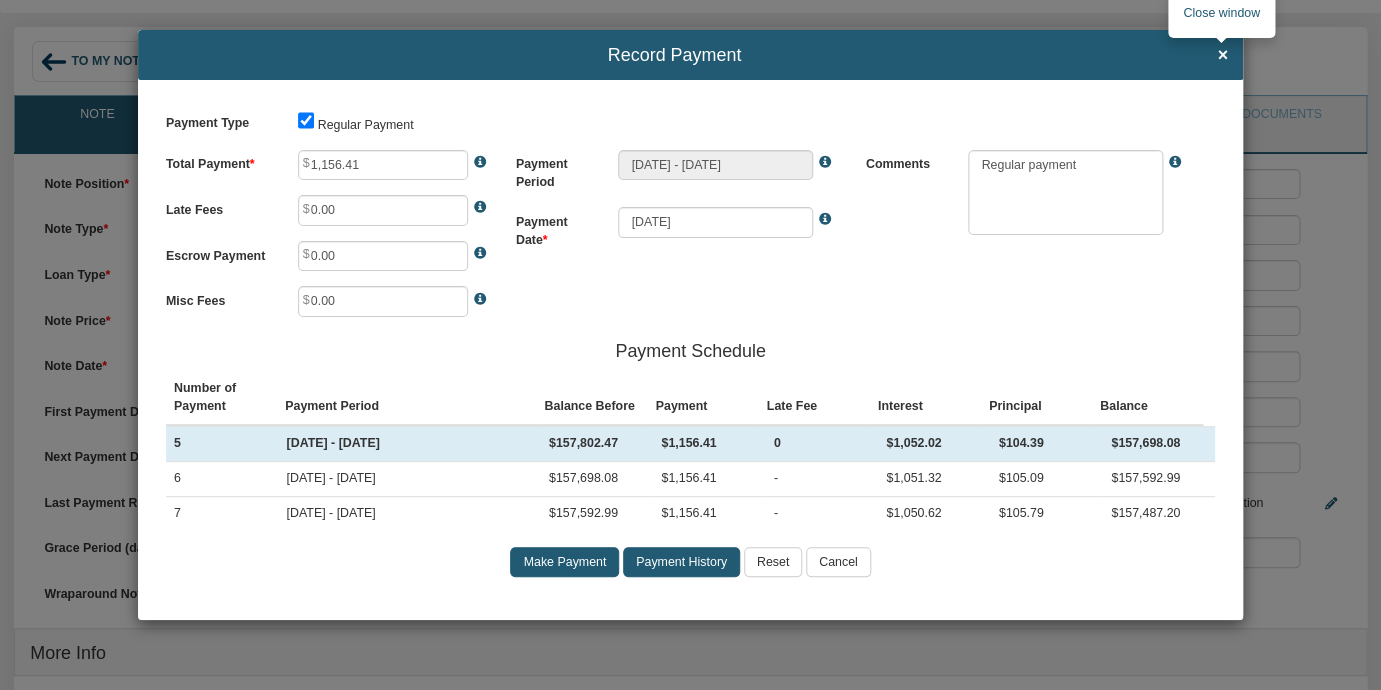 click on "×" at bounding box center [1222, 56] 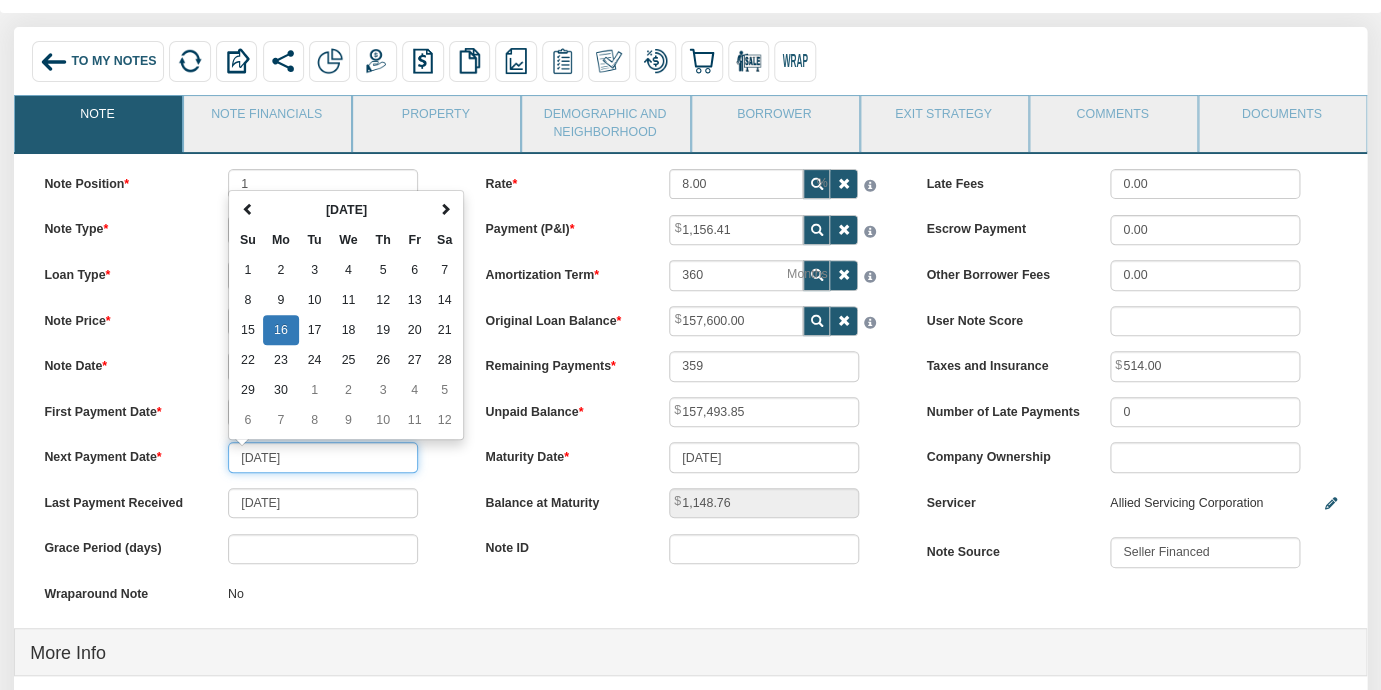 click on "[DATE]" at bounding box center (323, 457) 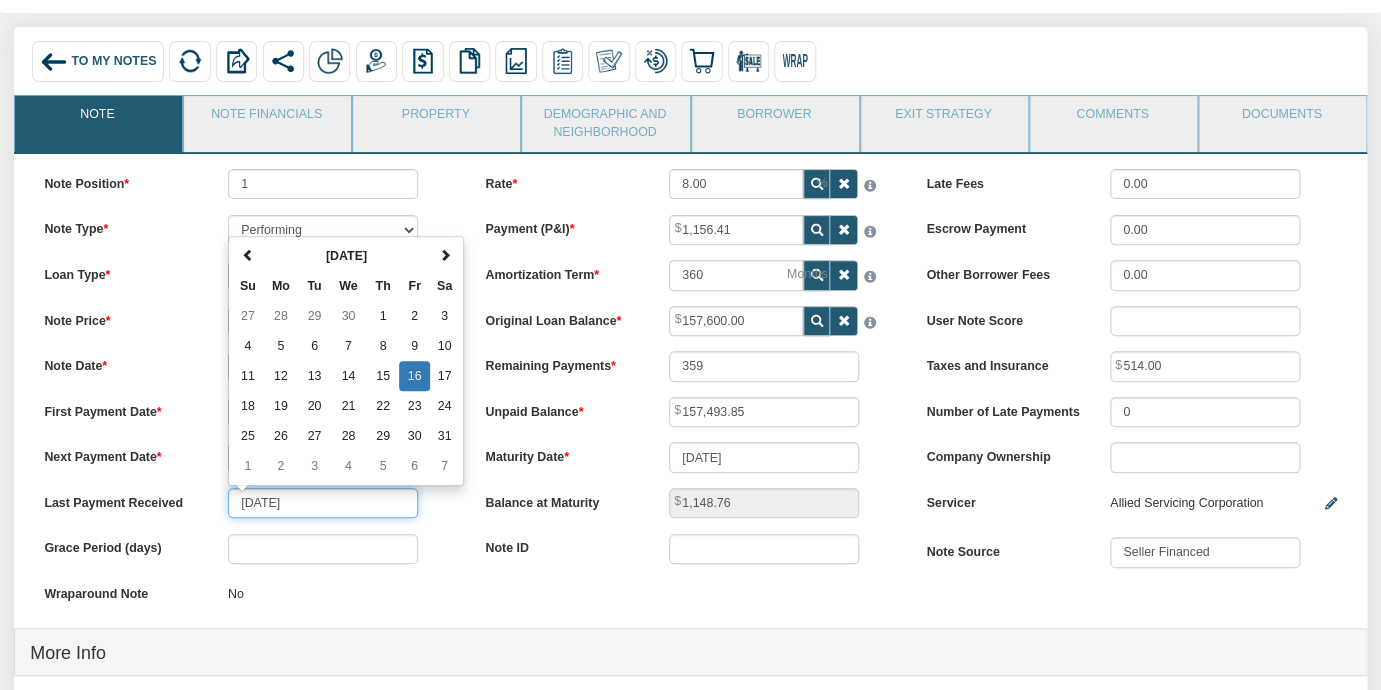 click on "[DATE]" at bounding box center (323, 503) 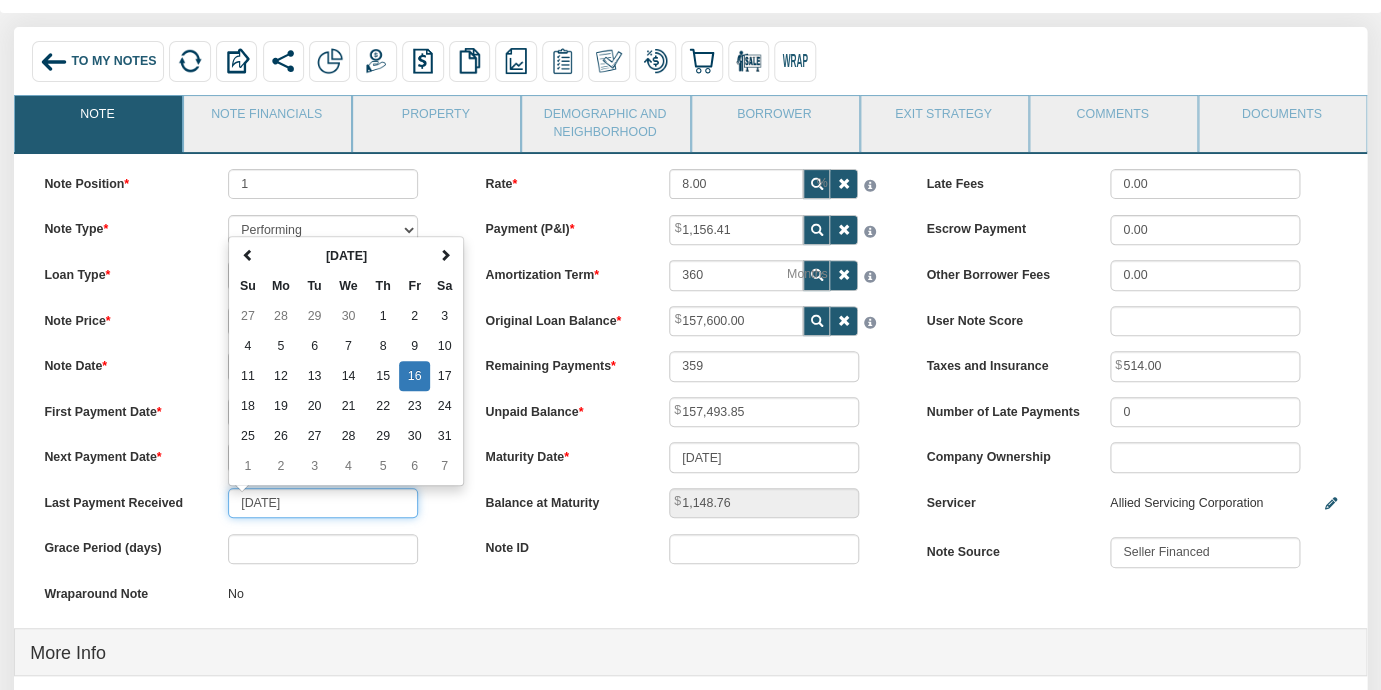 type on "[DATE]" 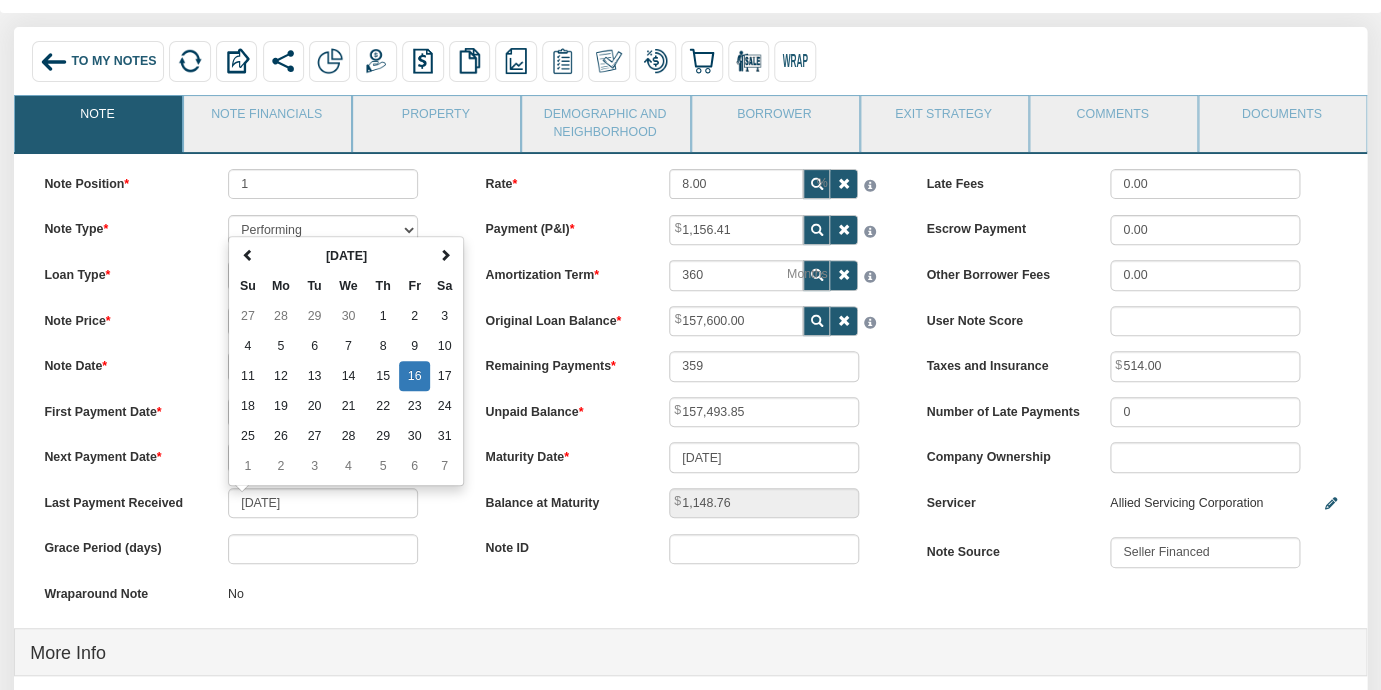 click on "Last Payment Received
[DATE] [DATE] Su Mo Tu We Th Fr Sa 27 28 29 30 1 2 3 4 5 6 7 8 9 10 11 12 13 14 15 16 17 18 19 20 21 22 23 24 25 26 27 28 29 30 31 1 2 3 4 5 [DATE] Jan Feb Mar Apr May Jun [DATE] Aug Sep Oct Nov Dec [DATE]-[DATE] 2020 2021 2022 2023 2024 2025 2026 2027 2028 2029 2030 2031 [DATE]-2107 [DATE] - [DATE] [DATE] - [DATE] [DATE] - [DATE] [DATE] - [DATE] [DATE] - [DATE] [DATE] - [DATE] [DATE] - [DATE] [DATE] - [DATE] [DATE] - 2107" at bounding box center [249, 503] 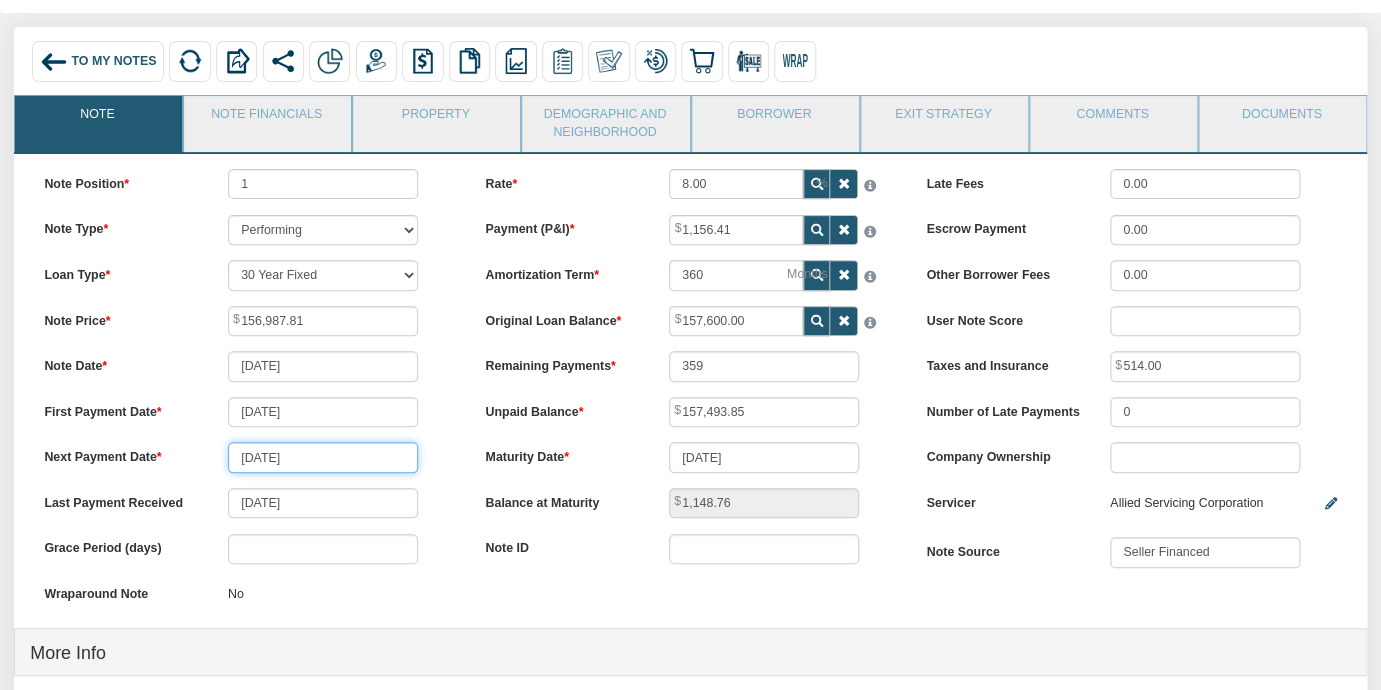 click on "[DATE]" at bounding box center [323, 457] 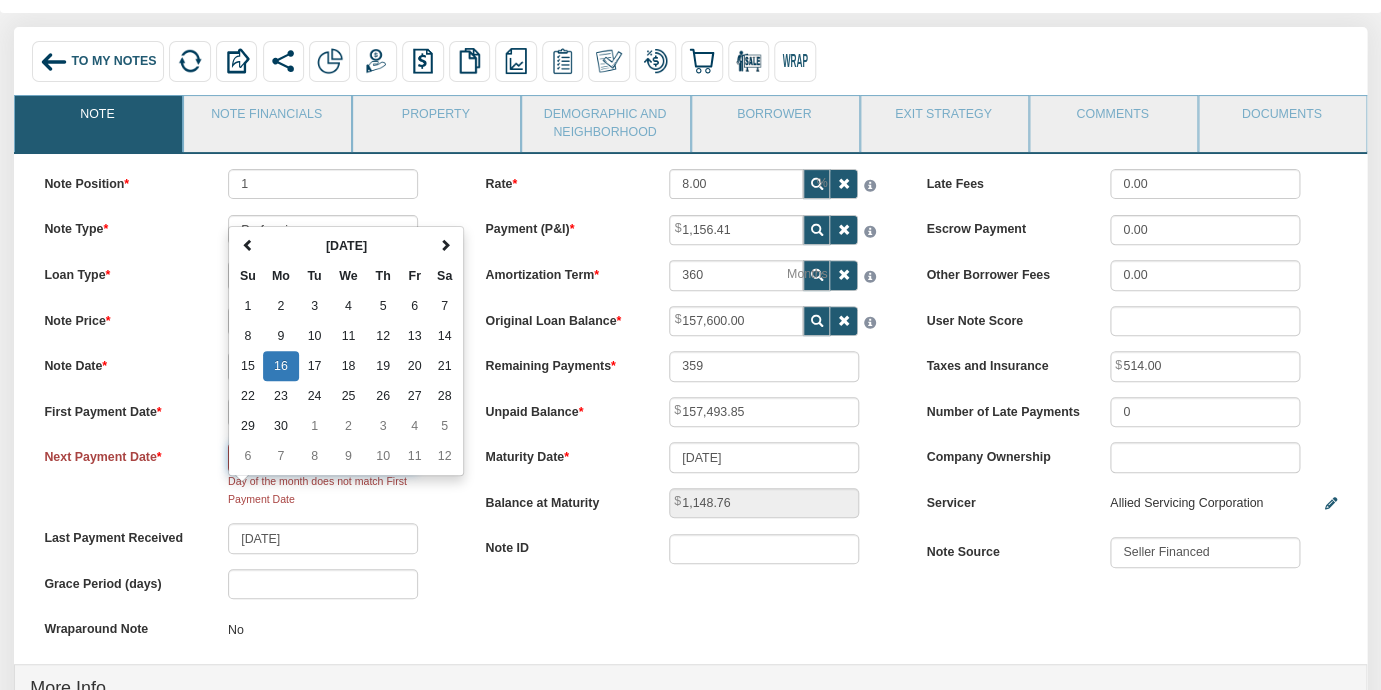 type on "[DATE]" 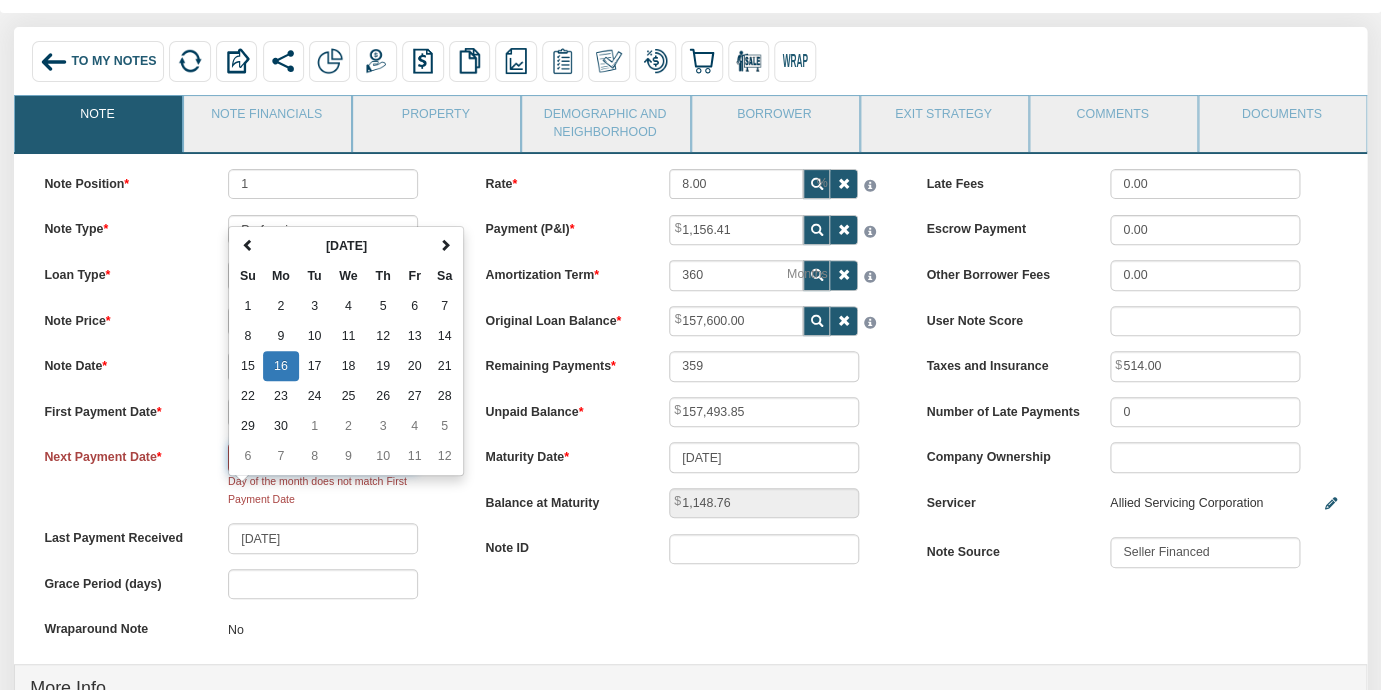type on "358" 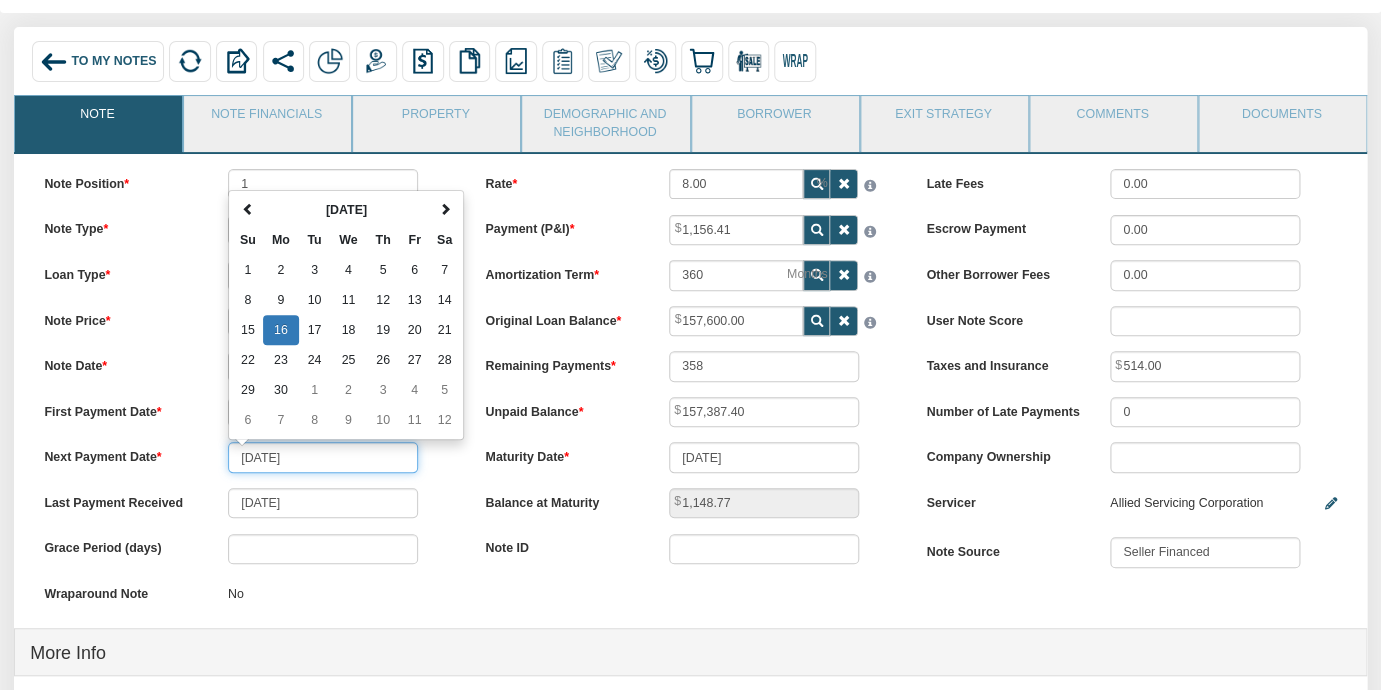 type on "[DATE]" 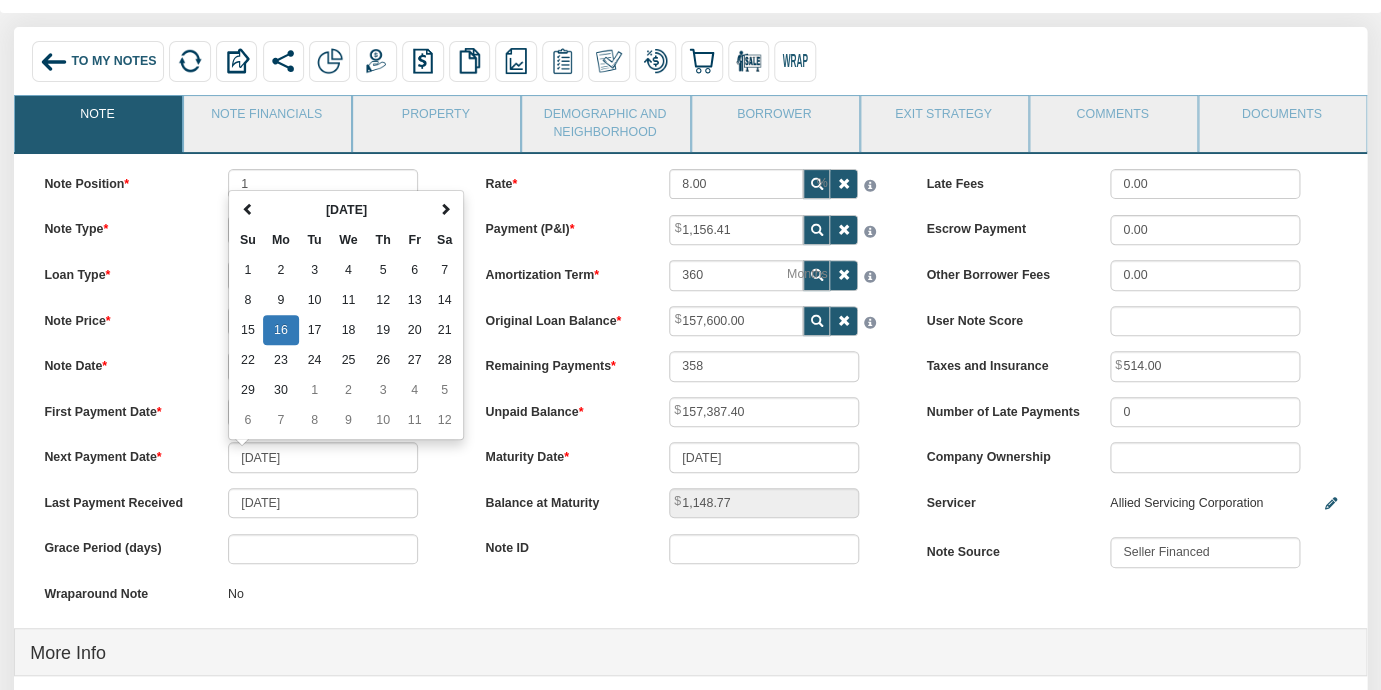 click on "Next Payment Date
[DATE] [DATE] Su Mo Tu We Th Fr Sa 1 2 3 4 5 6 7 8 9 10 11 12 13 14 15 16 17 18 19 20 21 22 23 24 25 26 27 28 29 30 1 2 3 4 5 6 7 8 9 10 [DATE] Jan Feb Mar Apr May Jun [DATE] Aug Sep Oct Nov Dec [DATE]-[DATE] 2020 2021 2022 2023 2024 2025 2026 2027 2028 2029 2030 2031 [DATE]-2107 [DATE] - [DATE] [DATE] - [DATE] [DATE] - [DATE] [DATE] - [DATE] [DATE] - [DATE] [DATE] - [DATE] [DATE] - [DATE] [DATE] - [DATE] [DATE] - 2107" at bounding box center (249, 457) 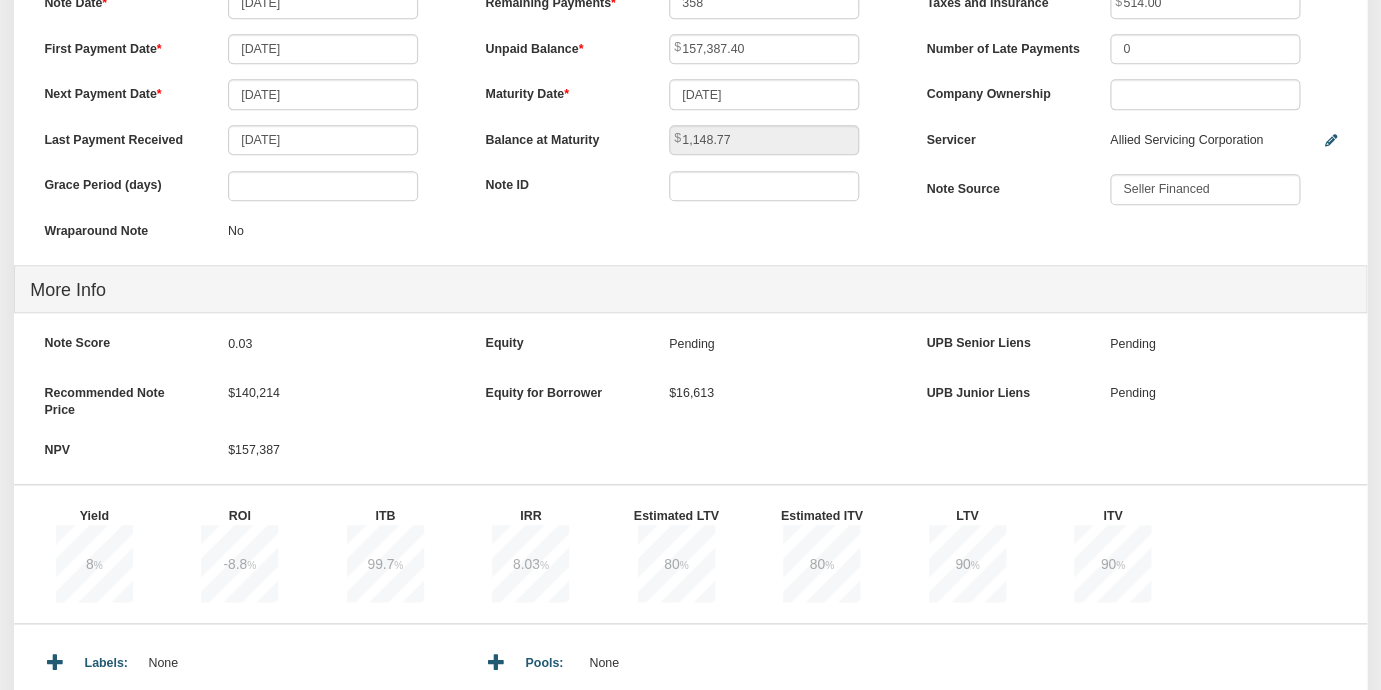 scroll, scrollTop: 762, scrollLeft: 0, axis: vertical 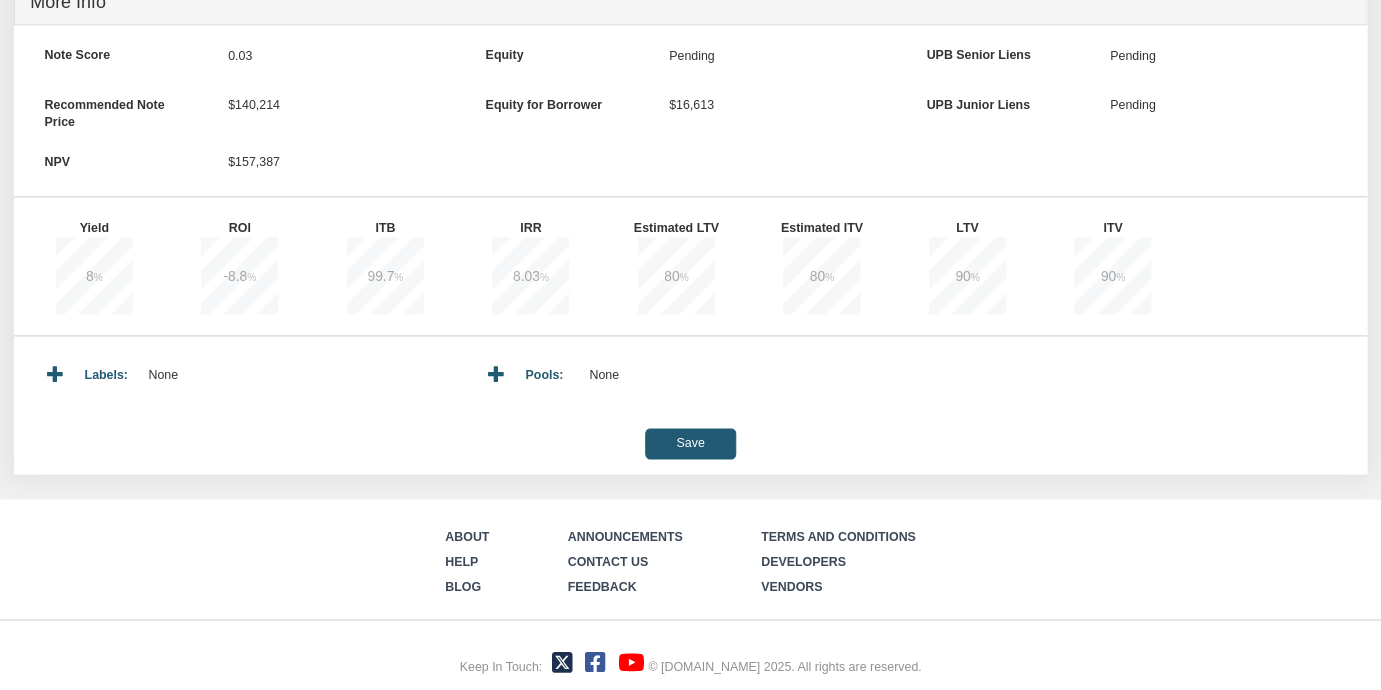 click on "Save" at bounding box center [690, 443] 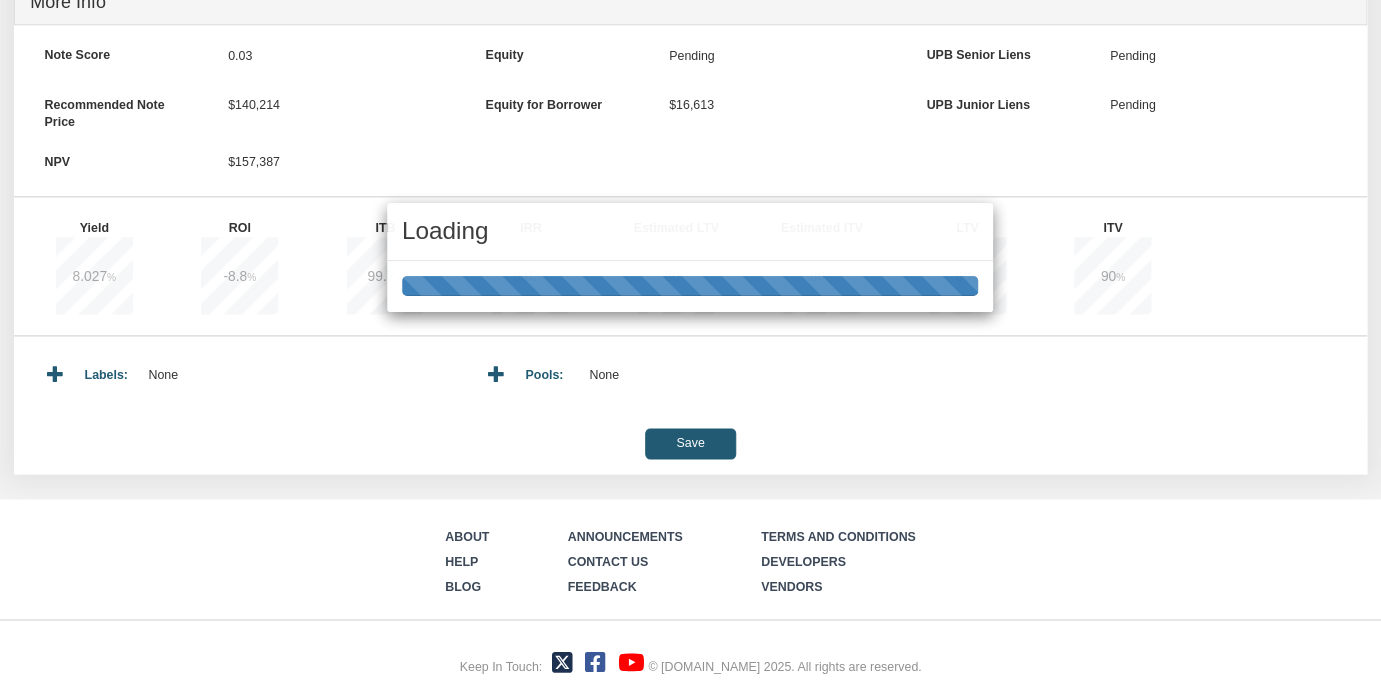 type on "157,387.41" 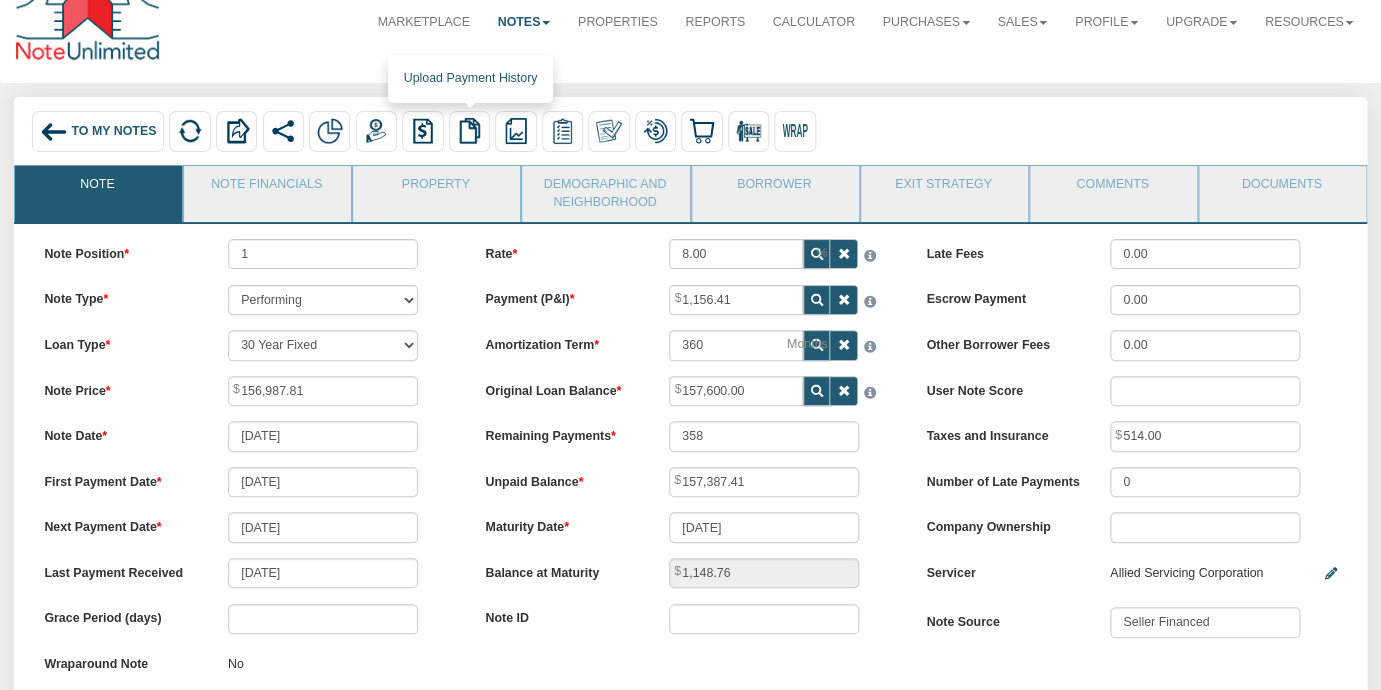 scroll, scrollTop: 0, scrollLeft: 0, axis: both 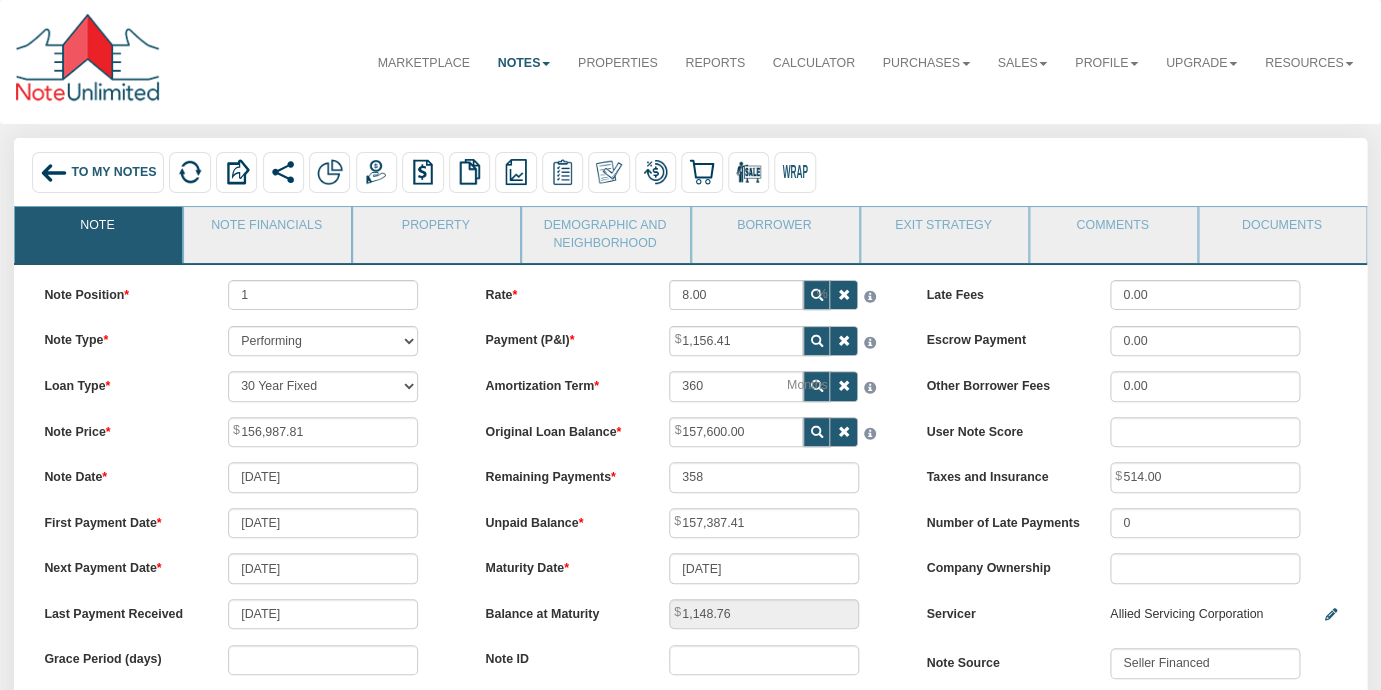 click on "Marketplace
Notes
Dashboard
Transactions
Properties
Reports
Calculator
Purchases
Offers
Orders
Sales" at bounding box center (690, 62) 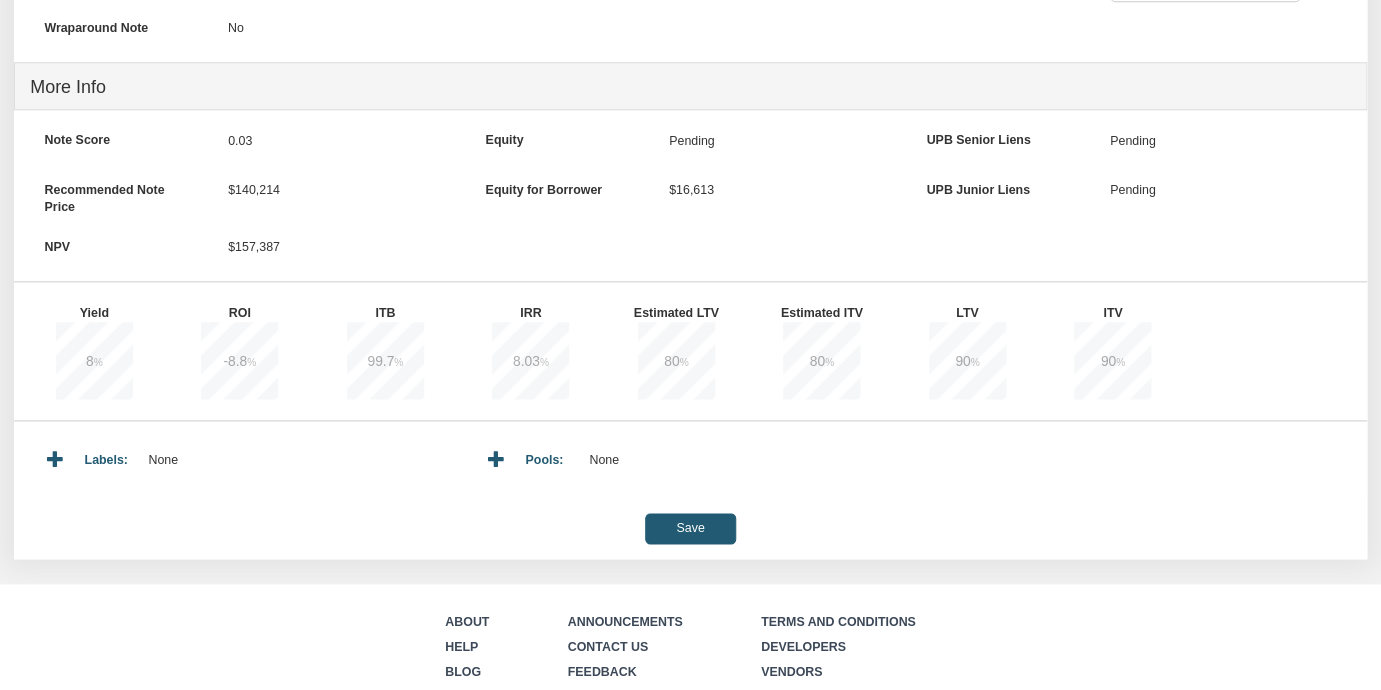 scroll, scrollTop: 680, scrollLeft: 0, axis: vertical 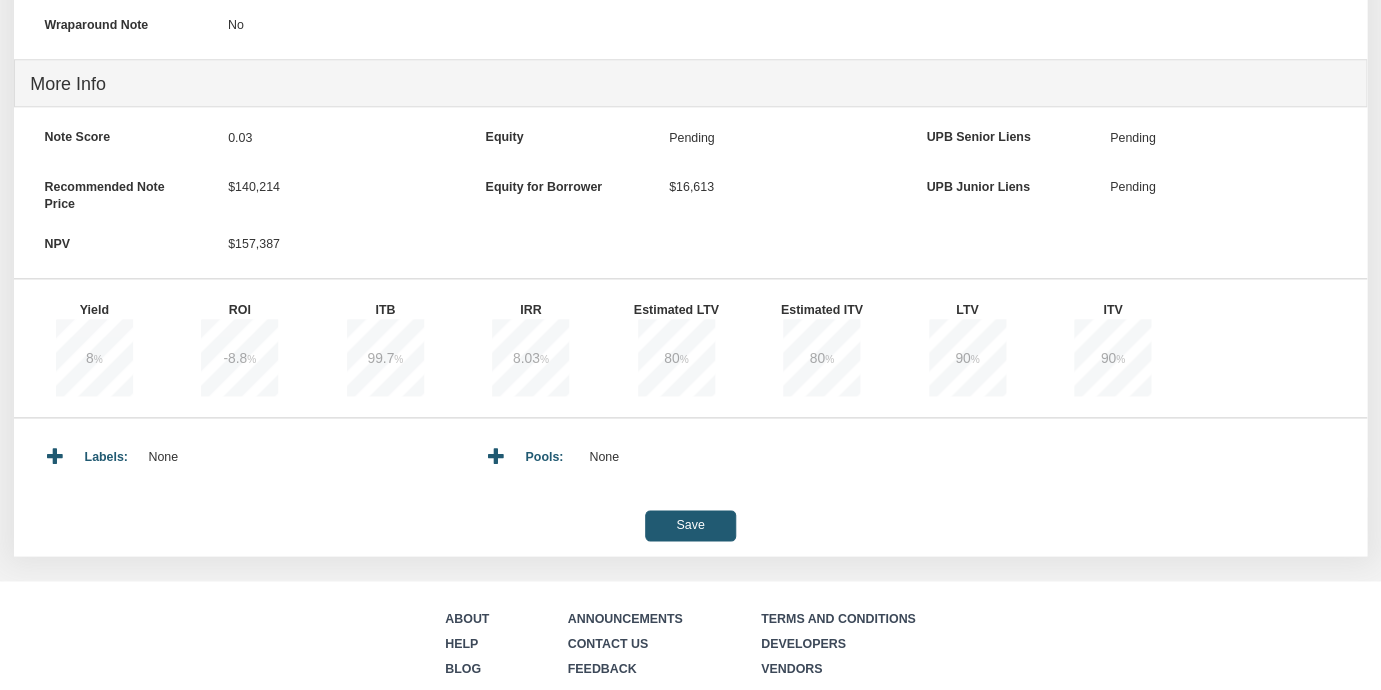click on "Save" at bounding box center (690, 525) 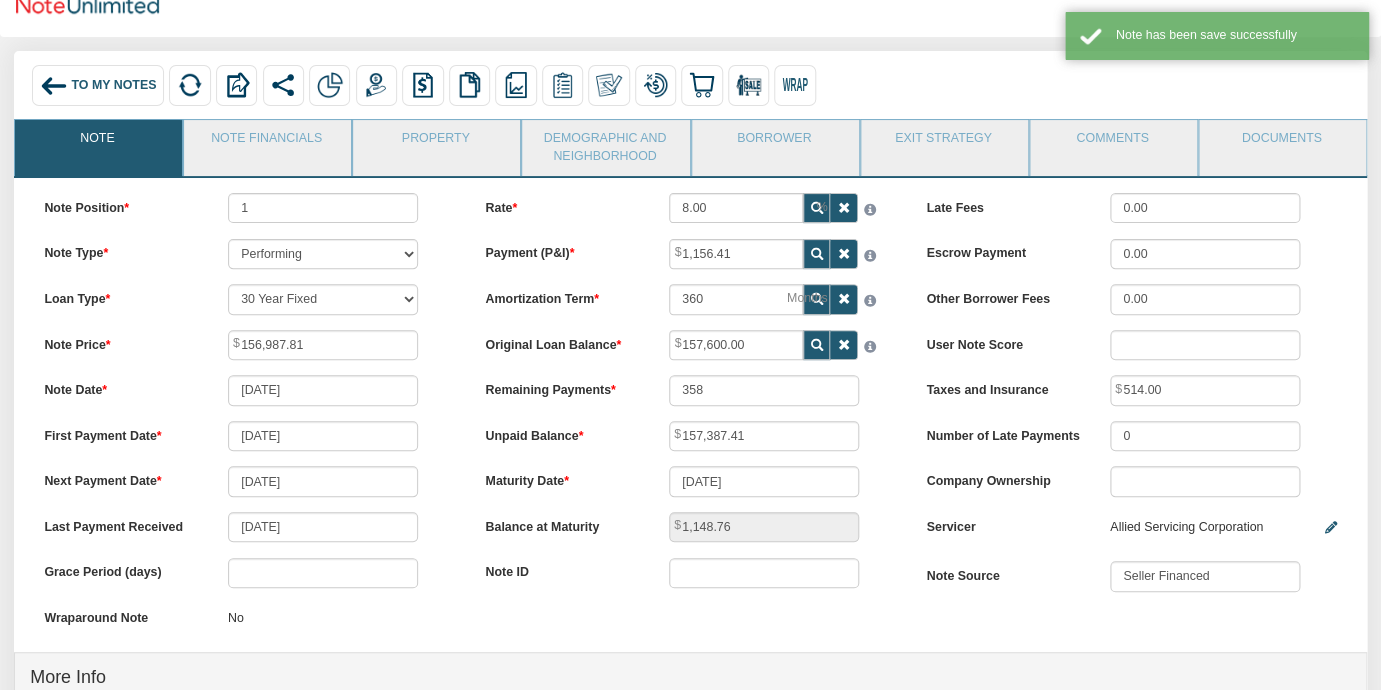 scroll, scrollTop: 0, scrollLeft: 0, axis: both 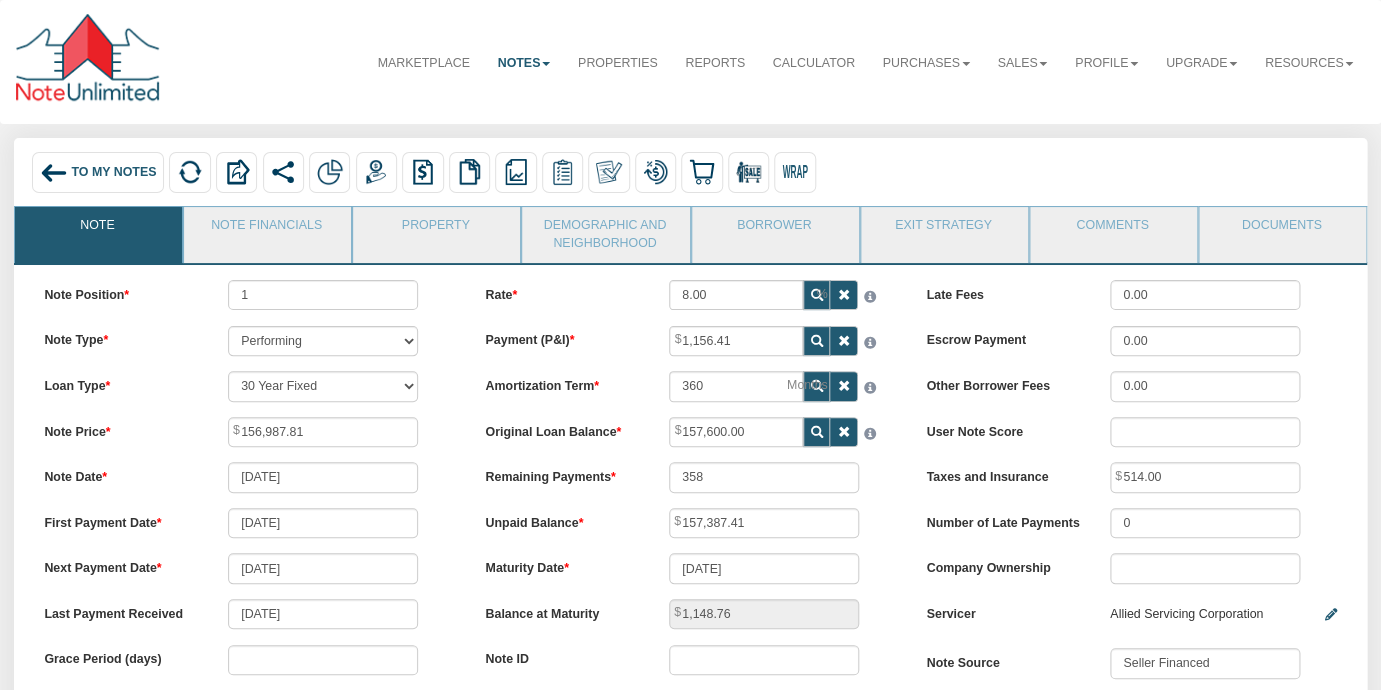 click on "To My Notes" at bounding box center (113, 173) 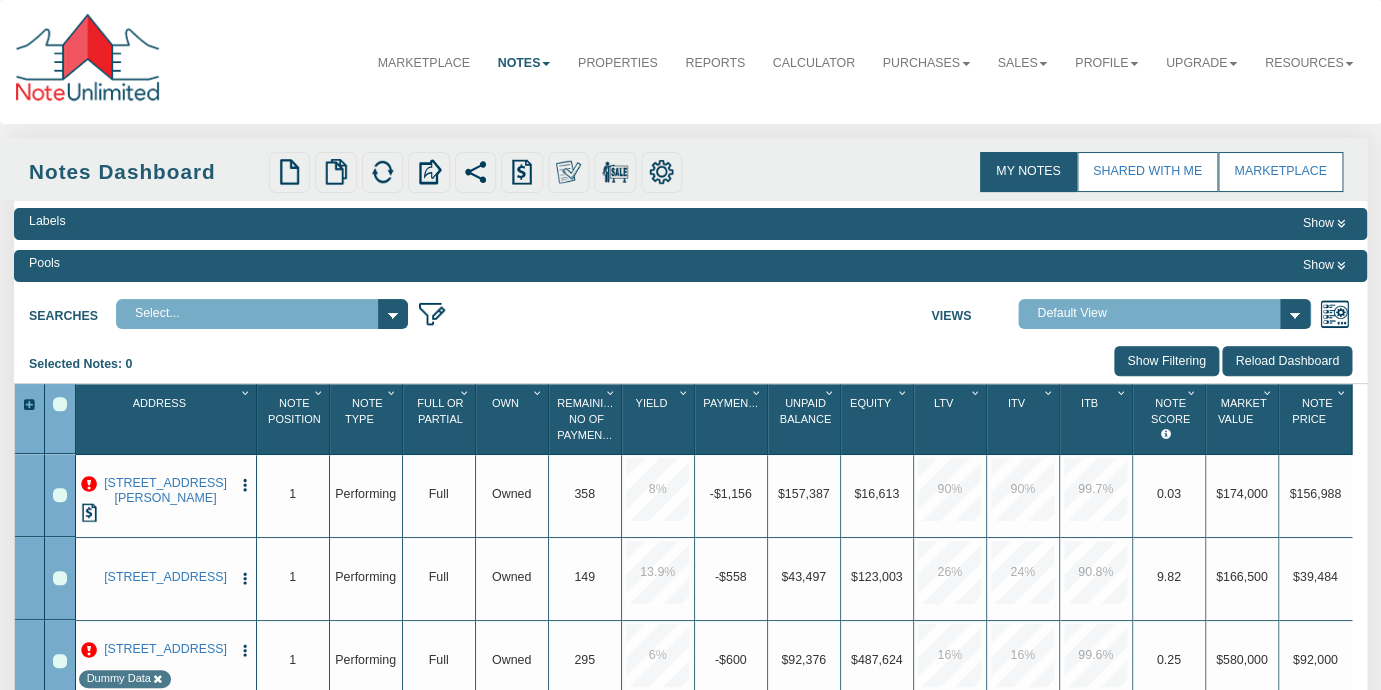 click at bounding box center (89, 485) 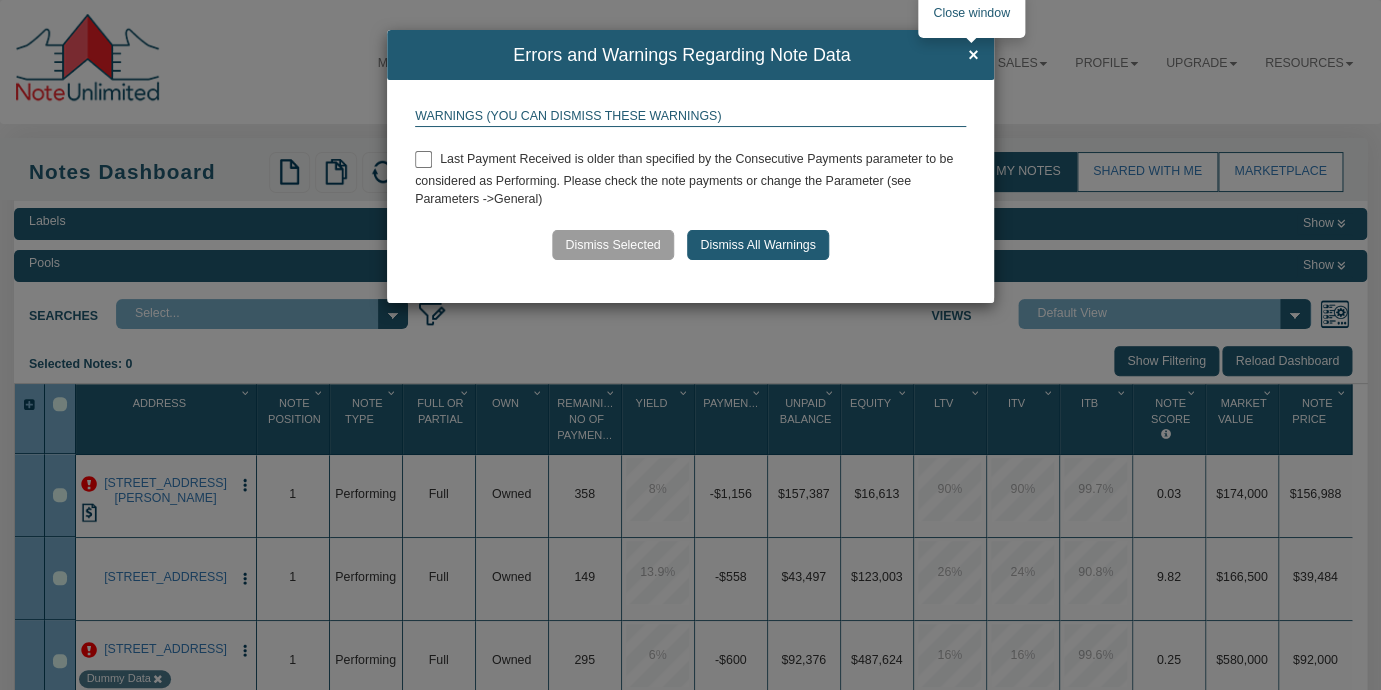 click on "×" at bounding box center [973, 56] 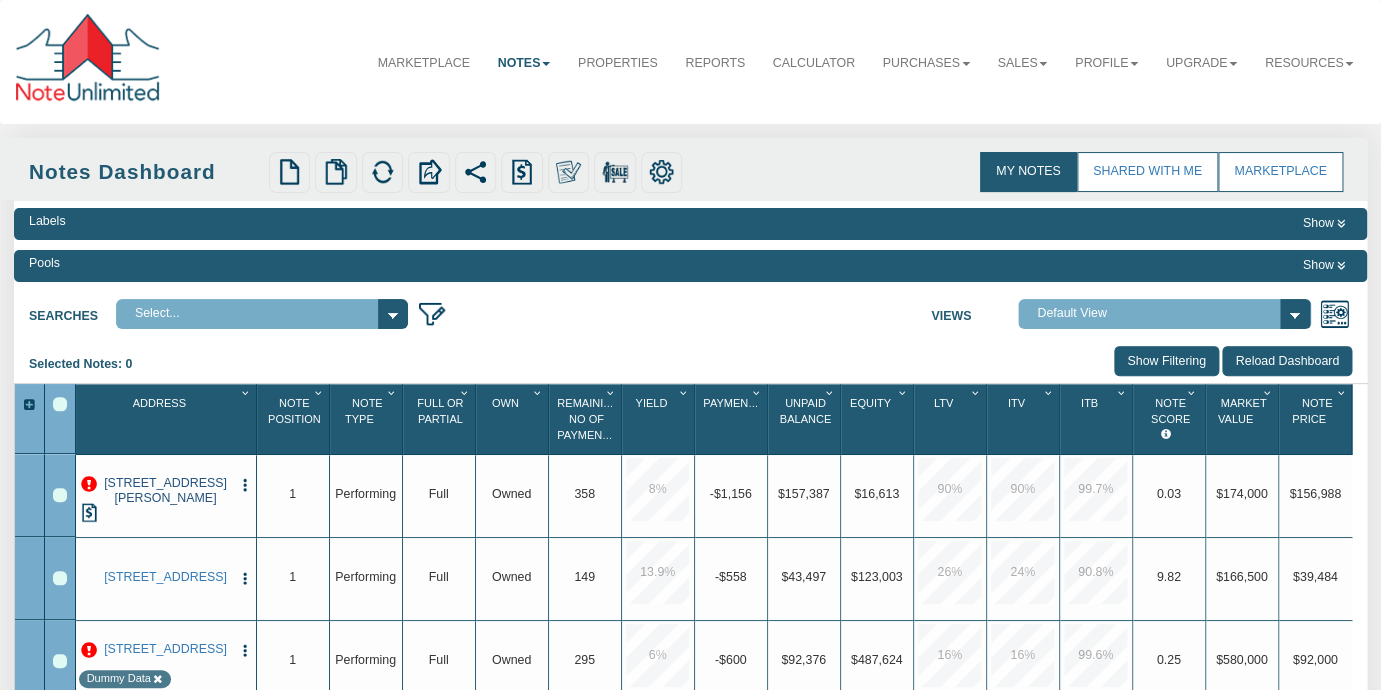 click on "[STREET_ADDRESS][PERSON_NAME]" at bounding box center (165, 491) 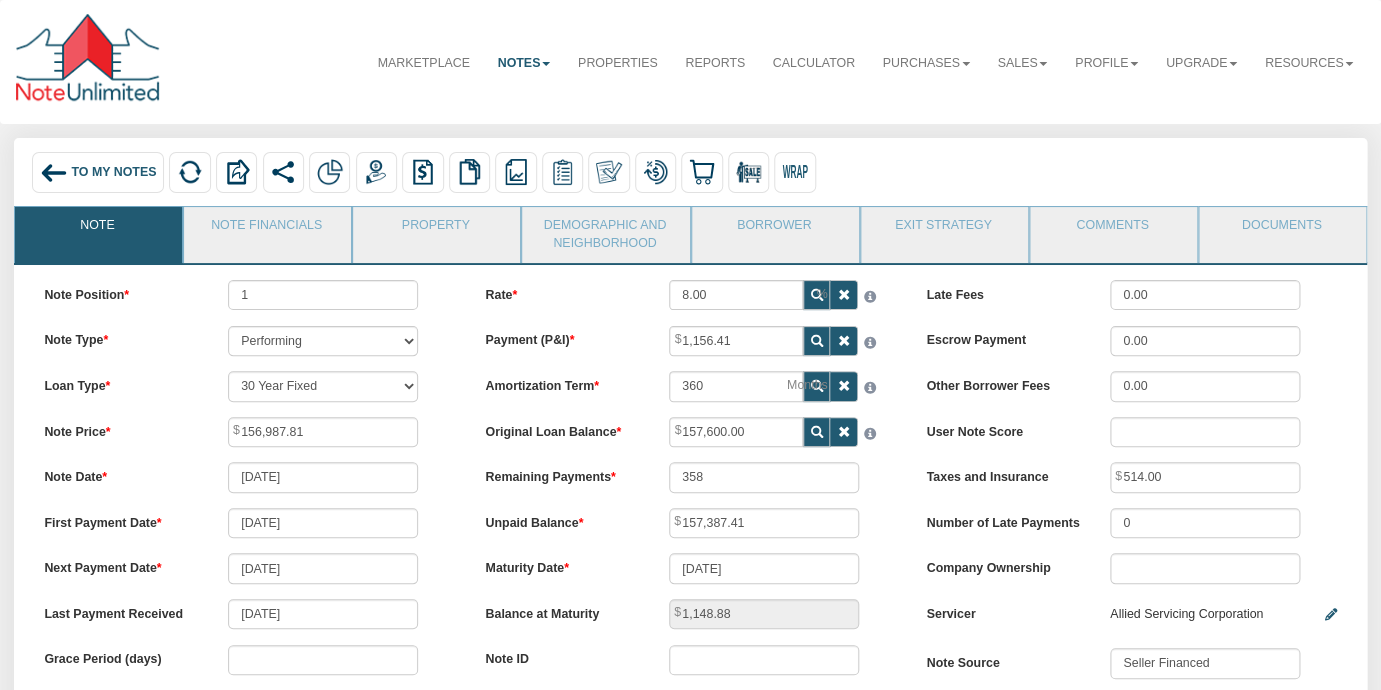click on "Note Position
1
Note Type
Performing Forthcoming Non-Performing REO Sub-Performing Unknown
Loan Type
30 Year Fixed 15 Year Fixed 20 Year Fixed 40 Year Fixed 5 years balloon loan with 30 years amortization 7 years balloon loan with 30 years amortization Cash payment No loan Custom Fixed Custom loan with balloon
Note Price
156,987.81
Note Date
[DATE]
No" at bounding box center [249, 509] 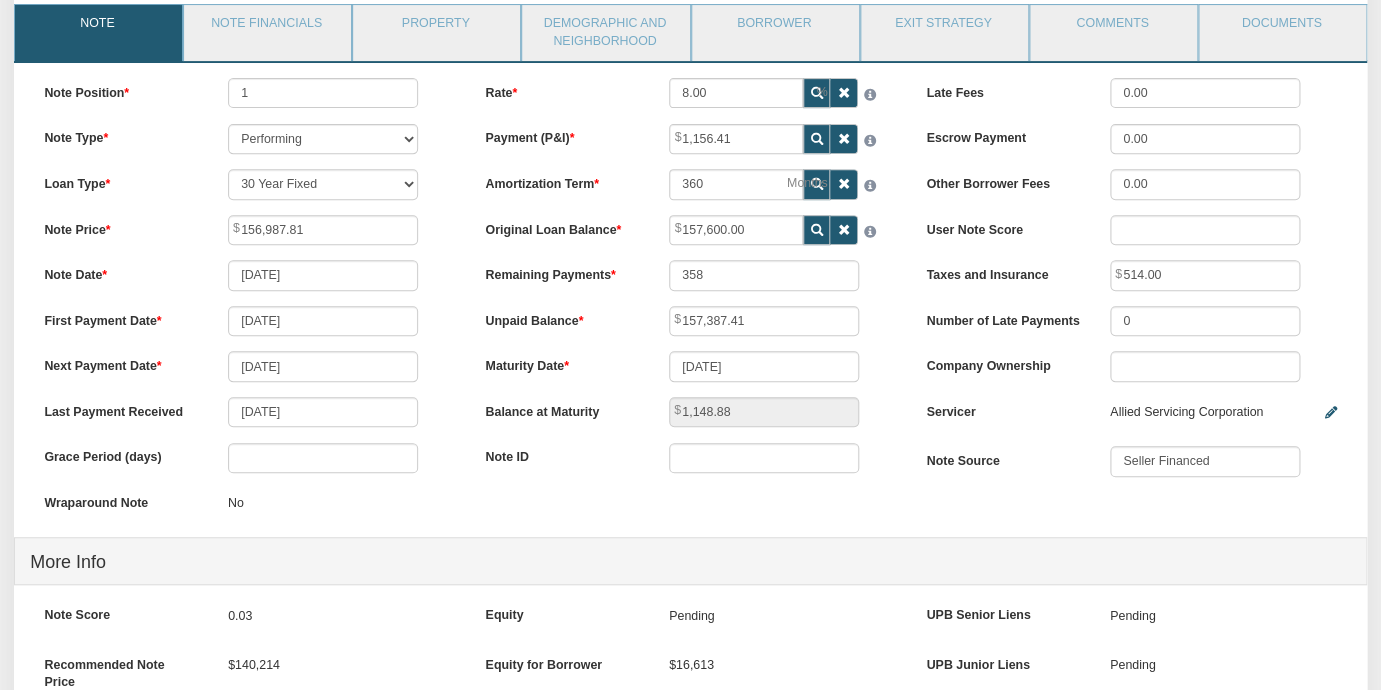 scroll, scrollTop: 166, scrollLeft: 0, axis: vertical 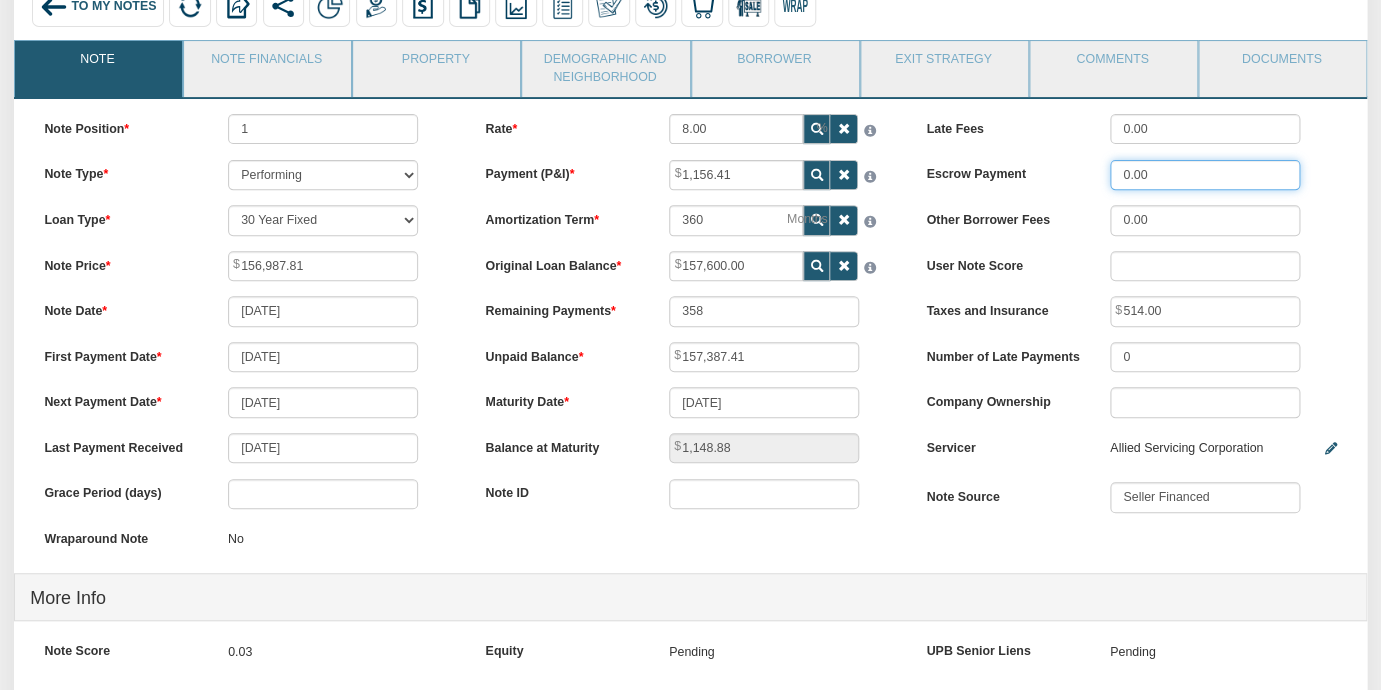 click on "0.00" at bounding box center [1205, 175] 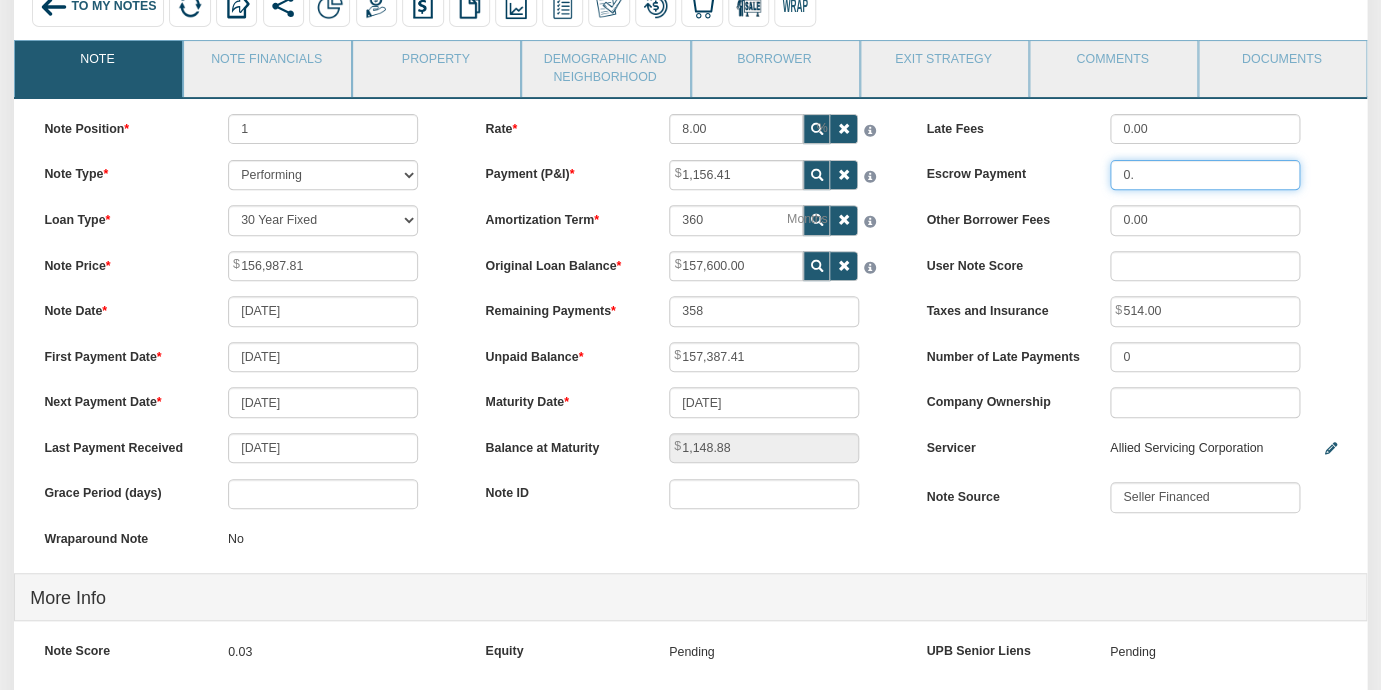 type on "0" 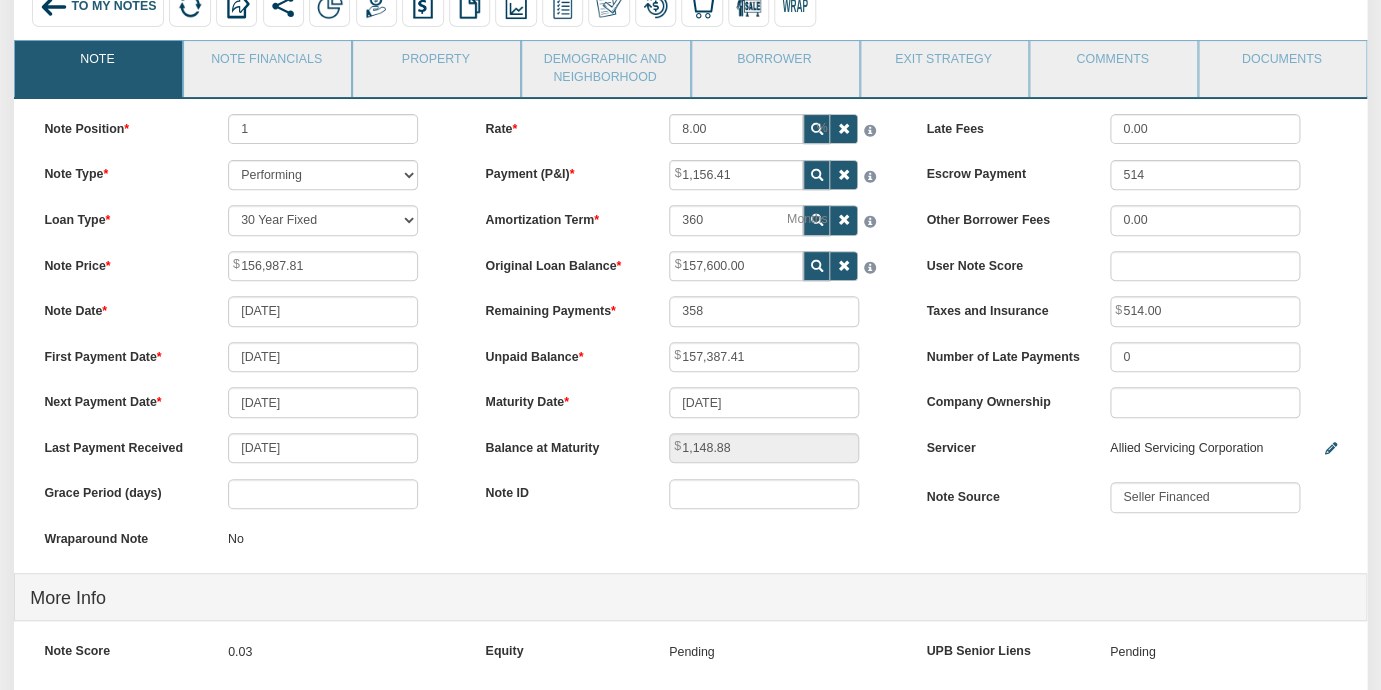 type on "514.00" 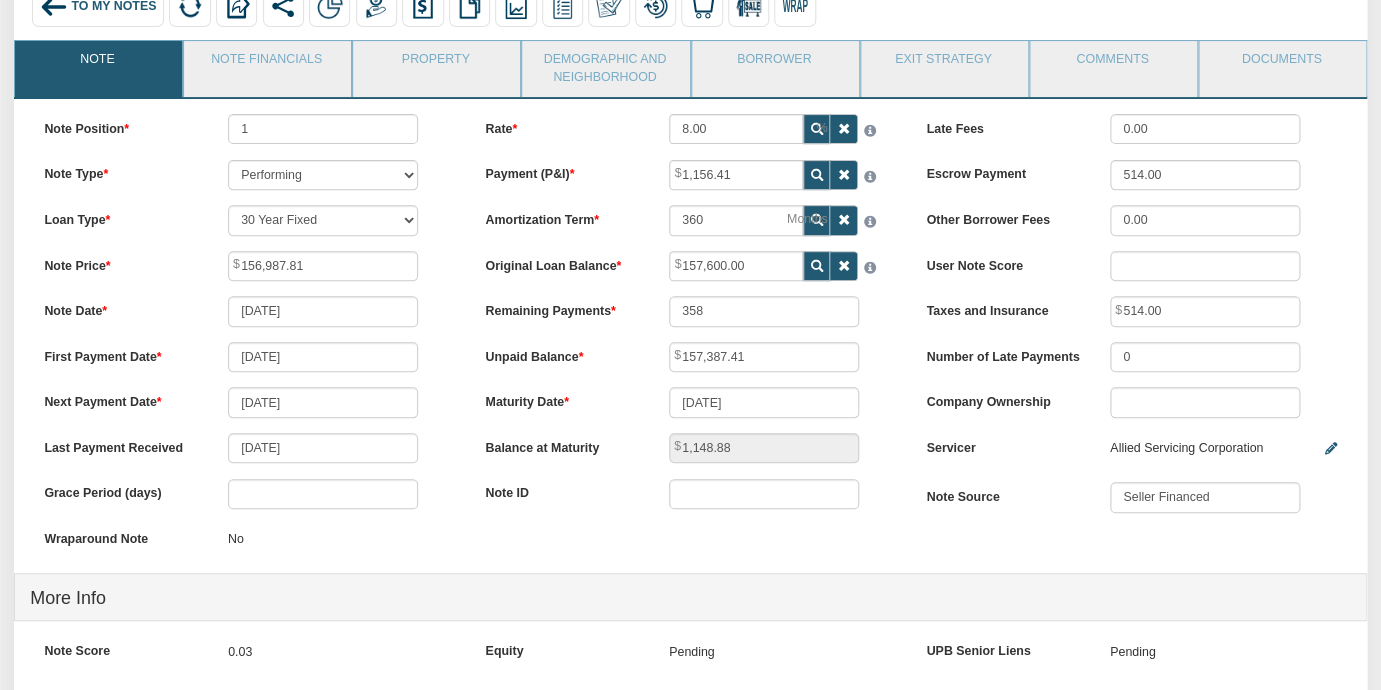 click on "Late Fees
0.00
Escrow Payment
514.00
Other Borrower Fees
0.00
User Note Score
Taxes and Insurance
514.00
Number of Late Payments
0" at bounding box center (1131, 321) 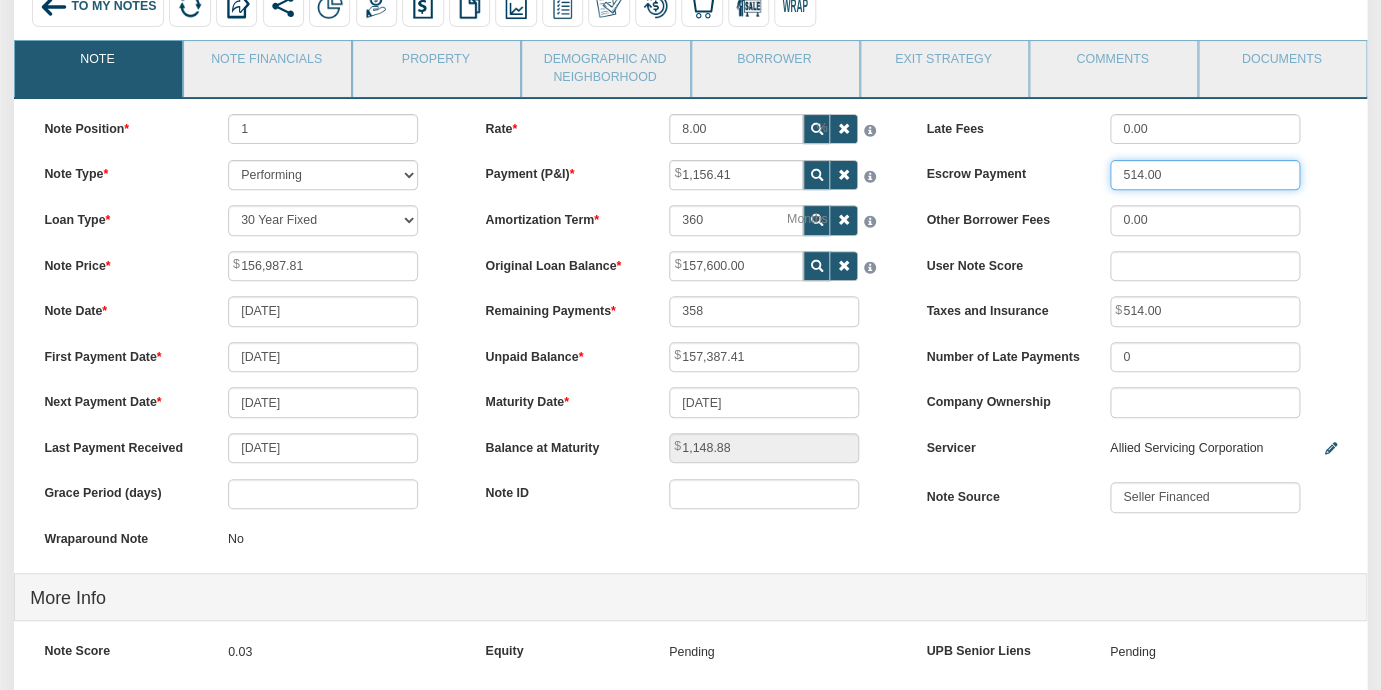 click on "514.00" at bounding box center (1205, 175) 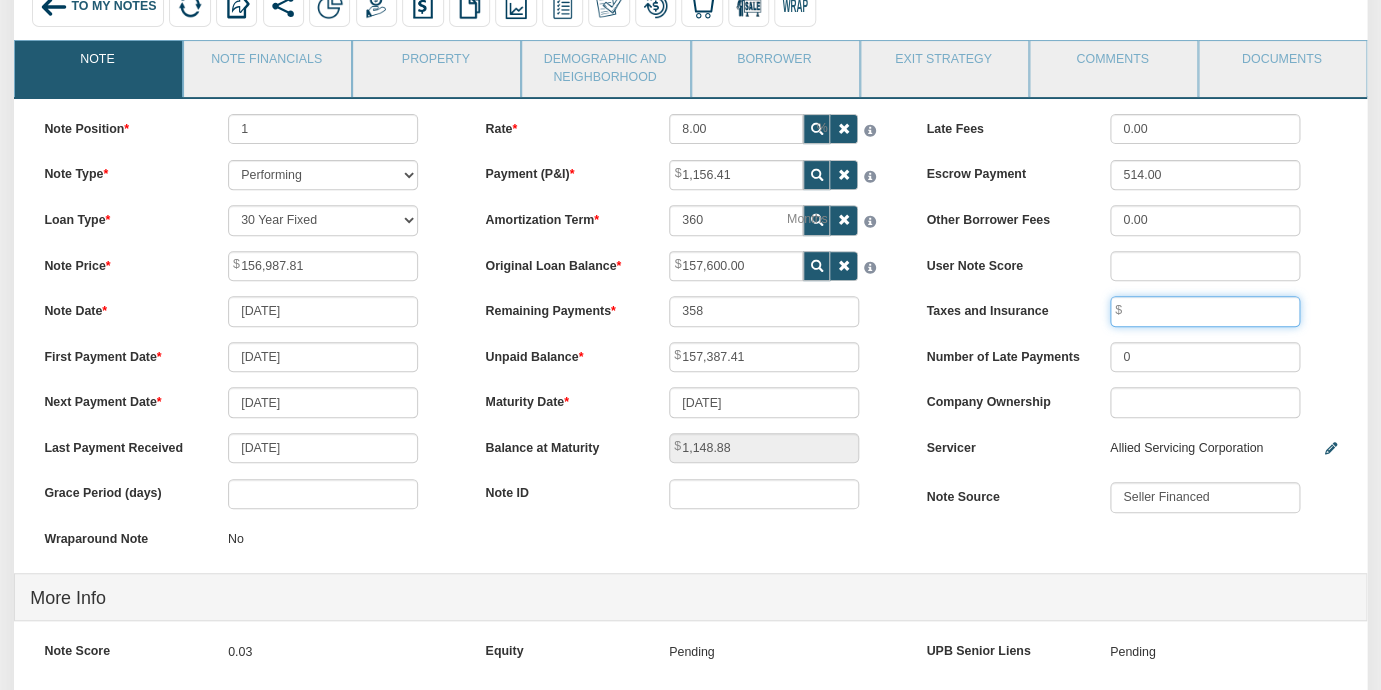 type 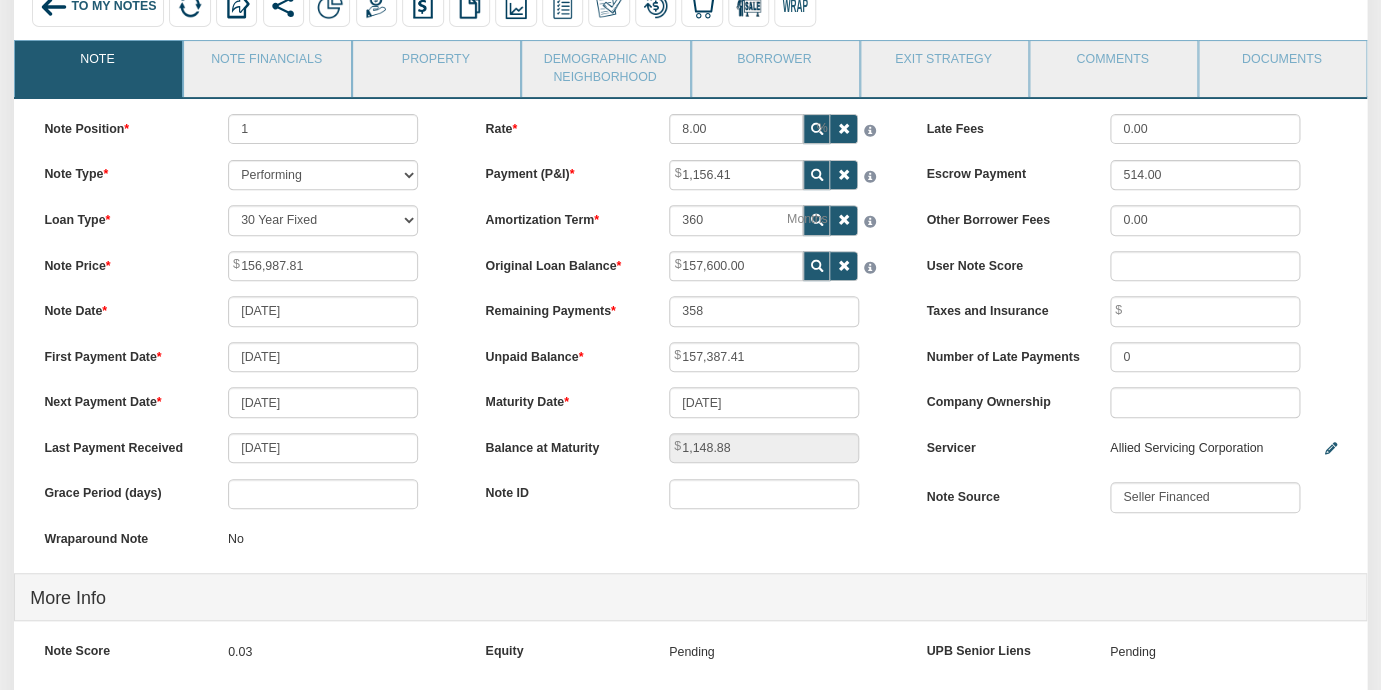 click on "Unpaid Balance
157,387.41" at bounding box center [690, 357] 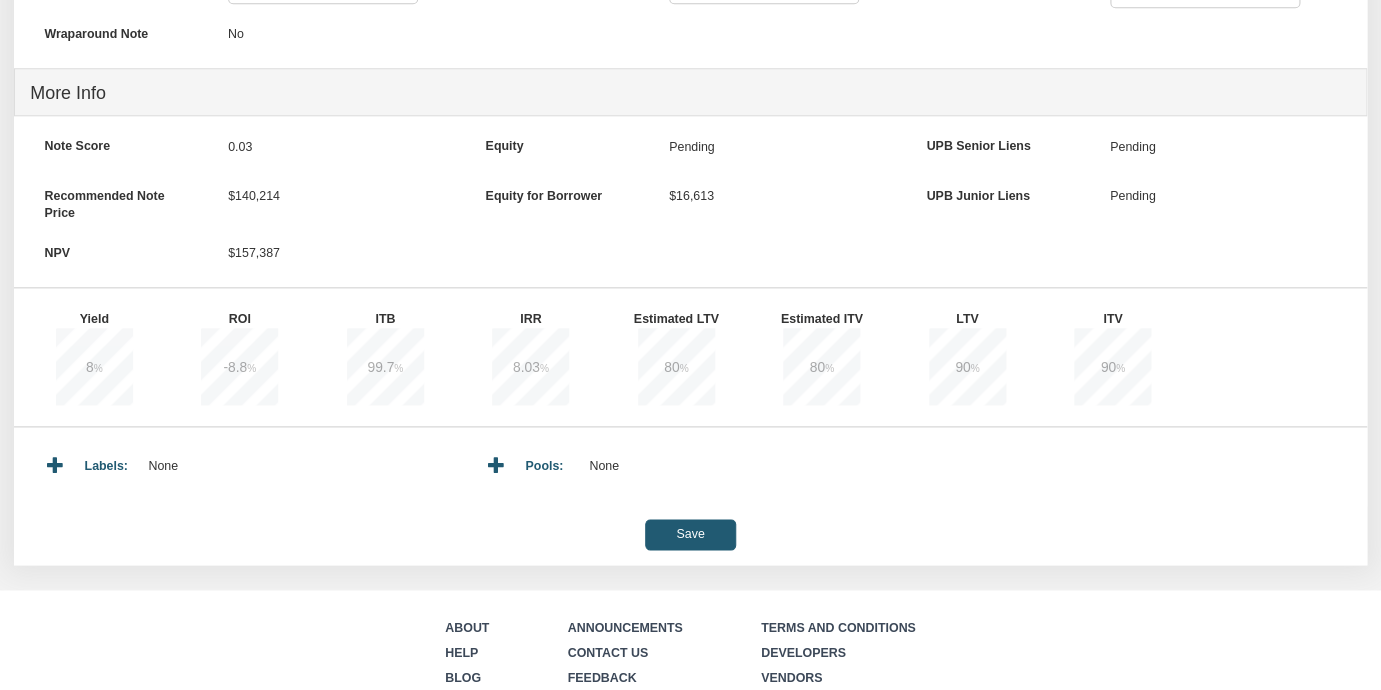 scroll, scrollTop: 673, scrollLeft: 0, axis: vertical 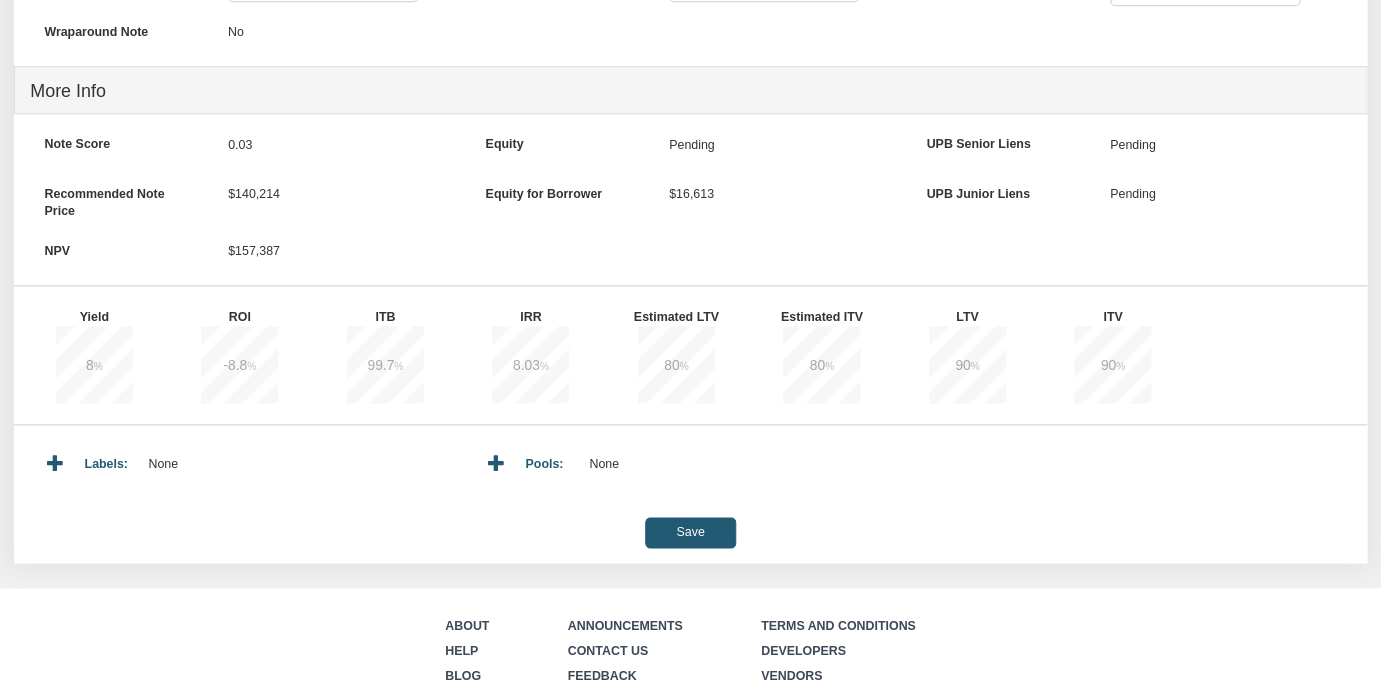 click on "Save" at bounding box center [690, 532] 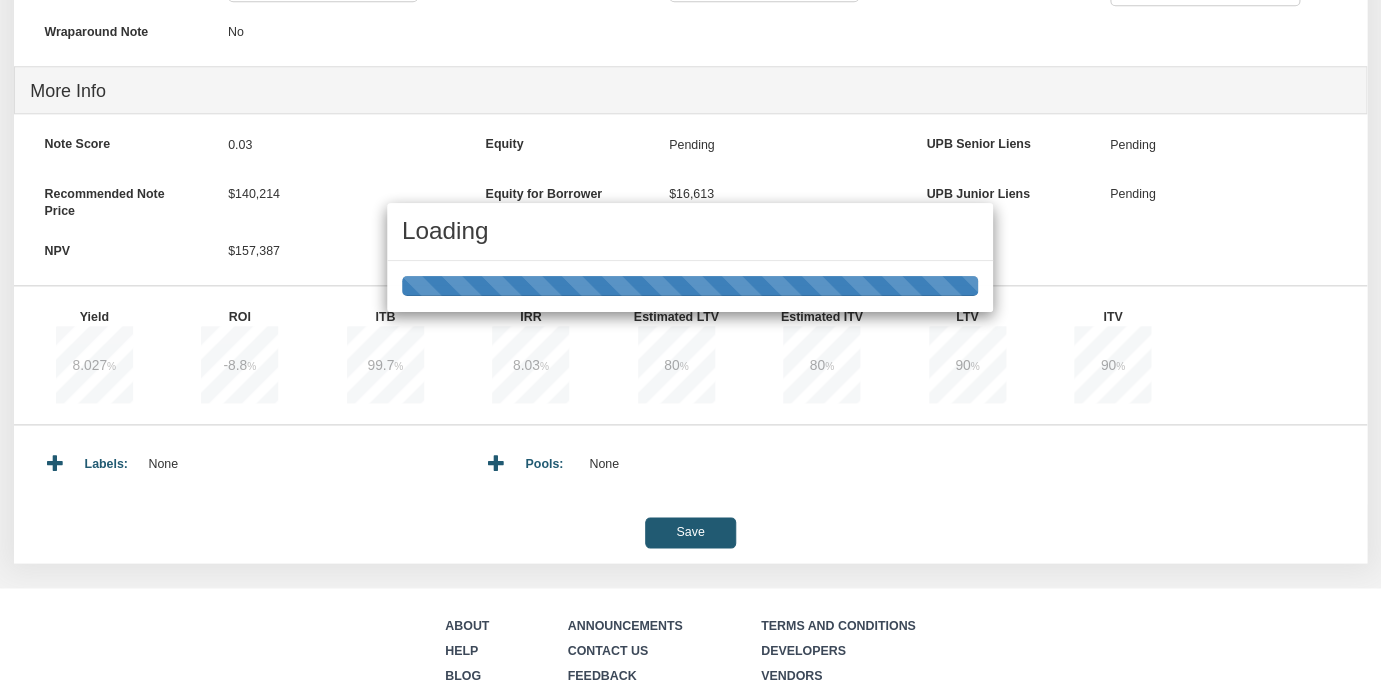 type on "1,148.76" 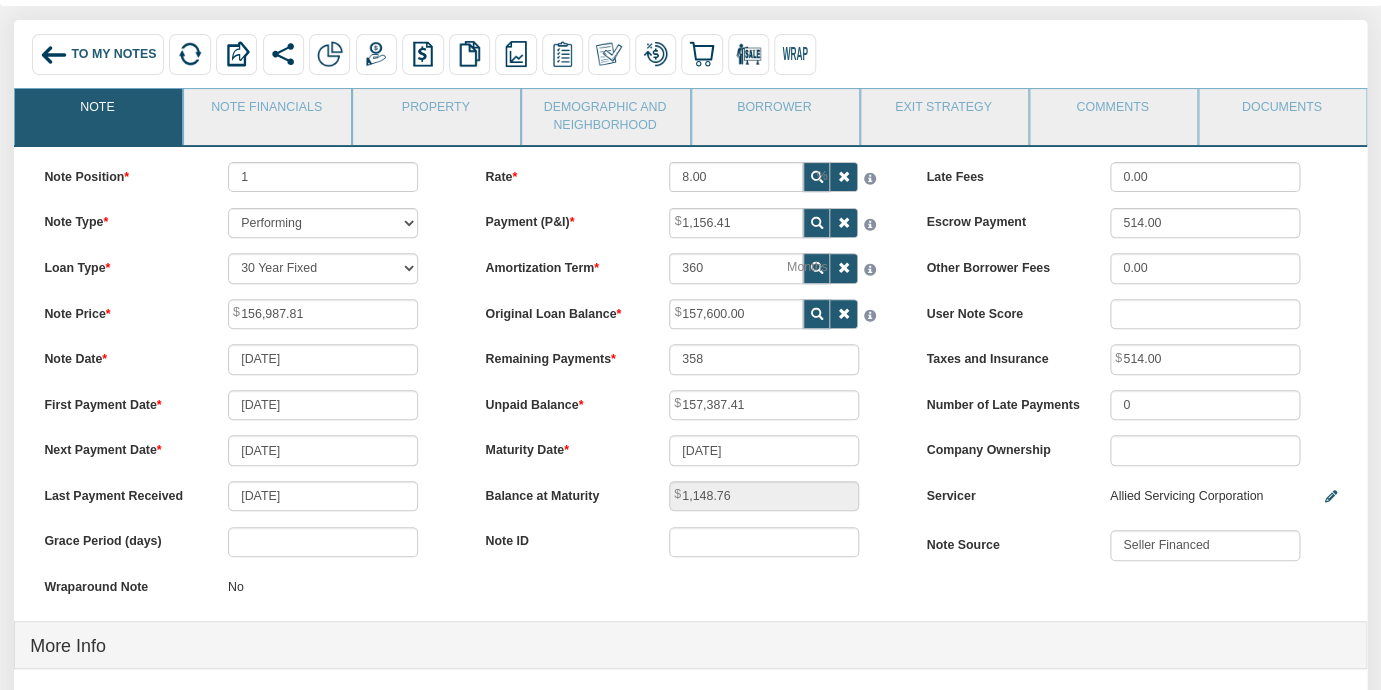 scroll, scrollTop: 117, scrollLeft: 0, axis: vertical 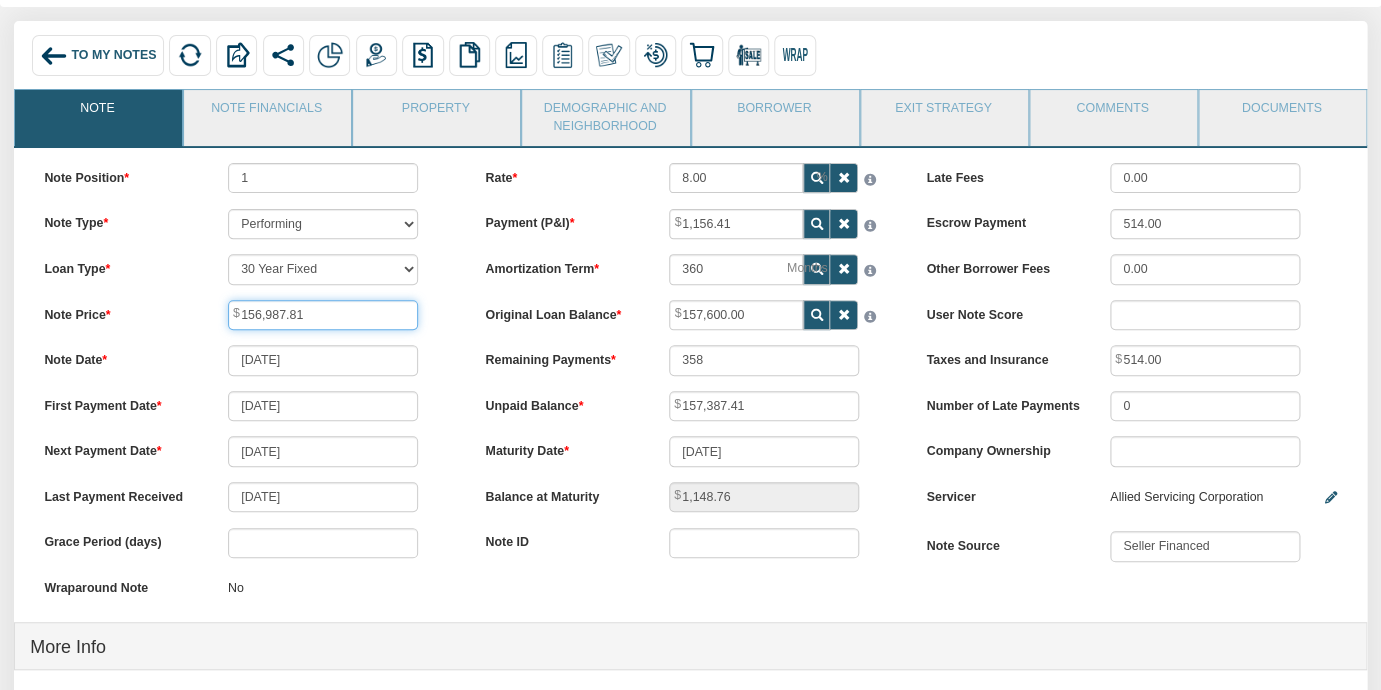 click on "156,987.81" at bounding box center (323, 315) 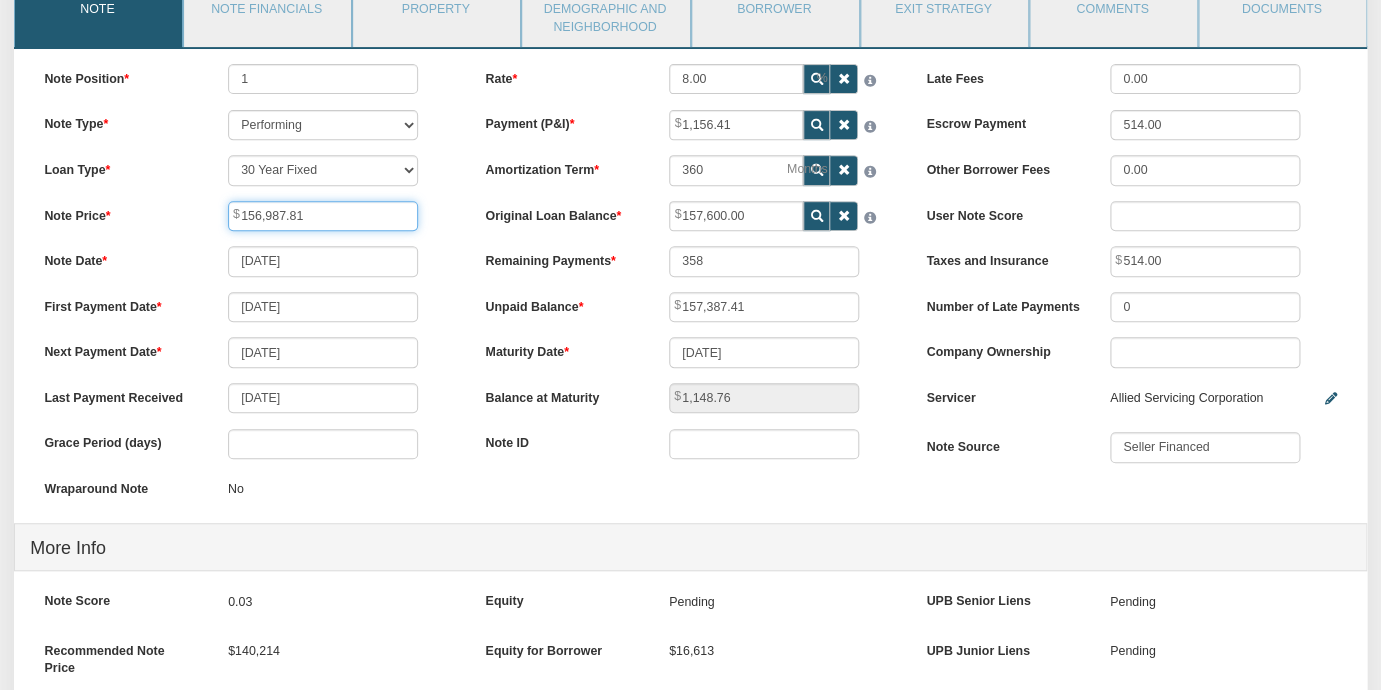 scroll, scrollTop: 217, scrollLeft: 0, axis: vertical 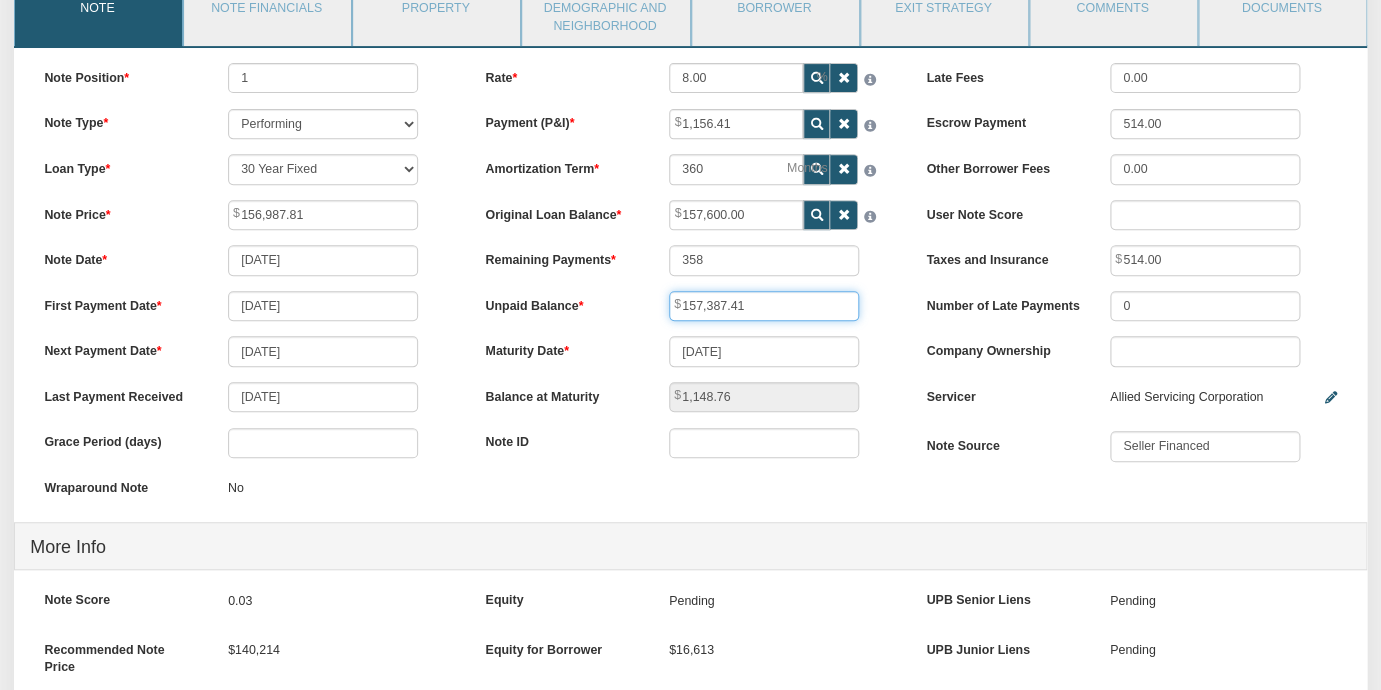 click on "157,387.41" at bounding box center (764, 306) 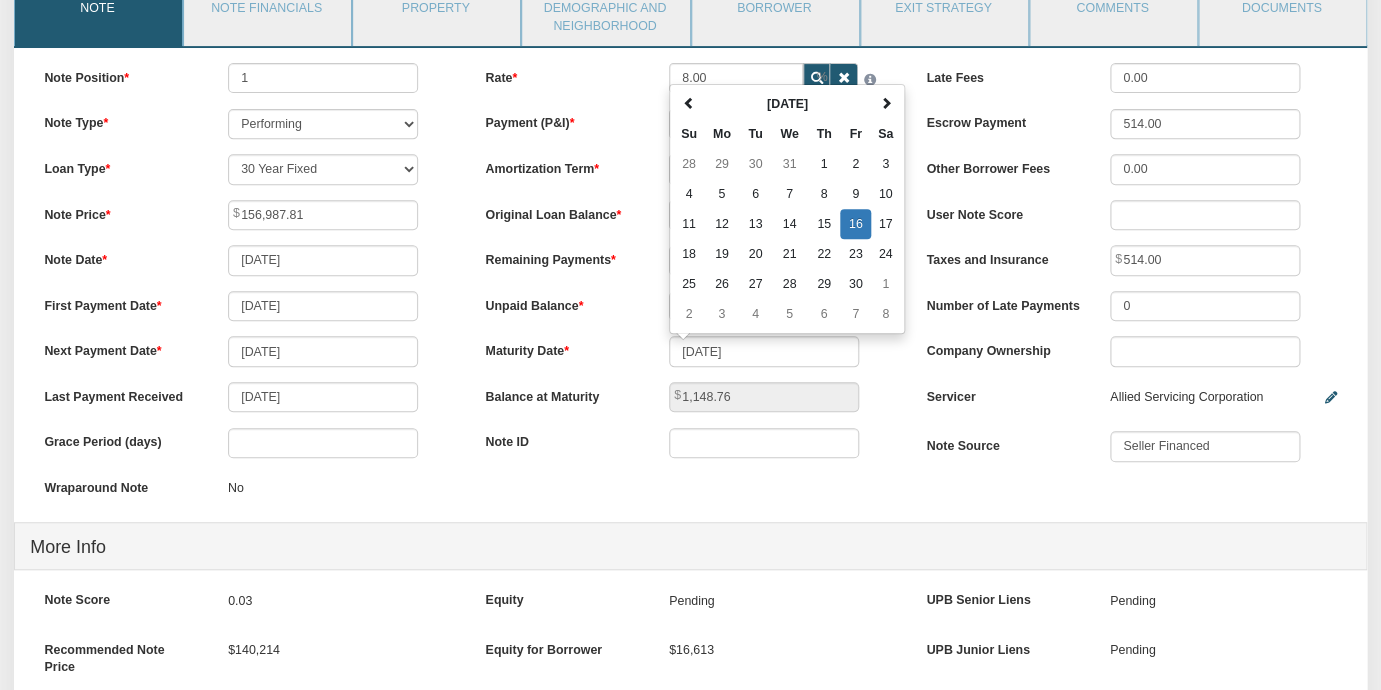 click on "Unpaid Balance
156,987.81" at bounding box center (690, 306) 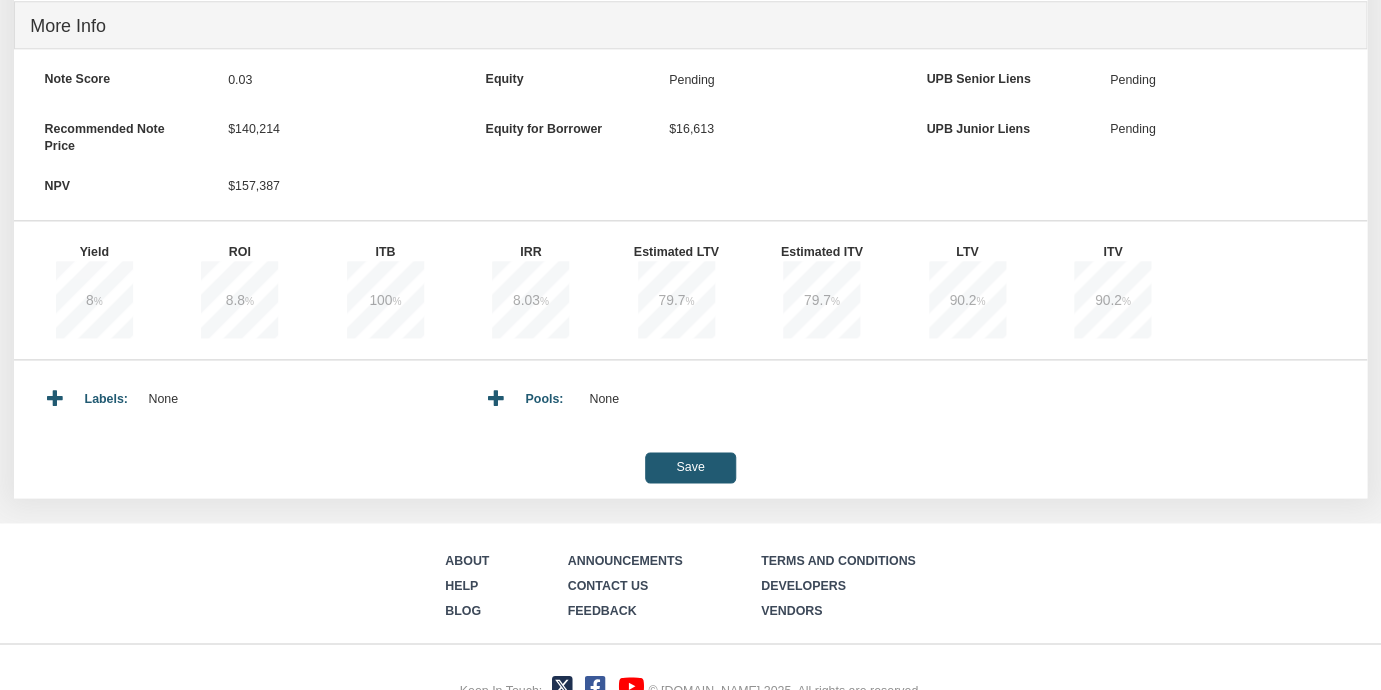 scroll, scrollTop: 762, scrollLeft: 0, axis: vertical 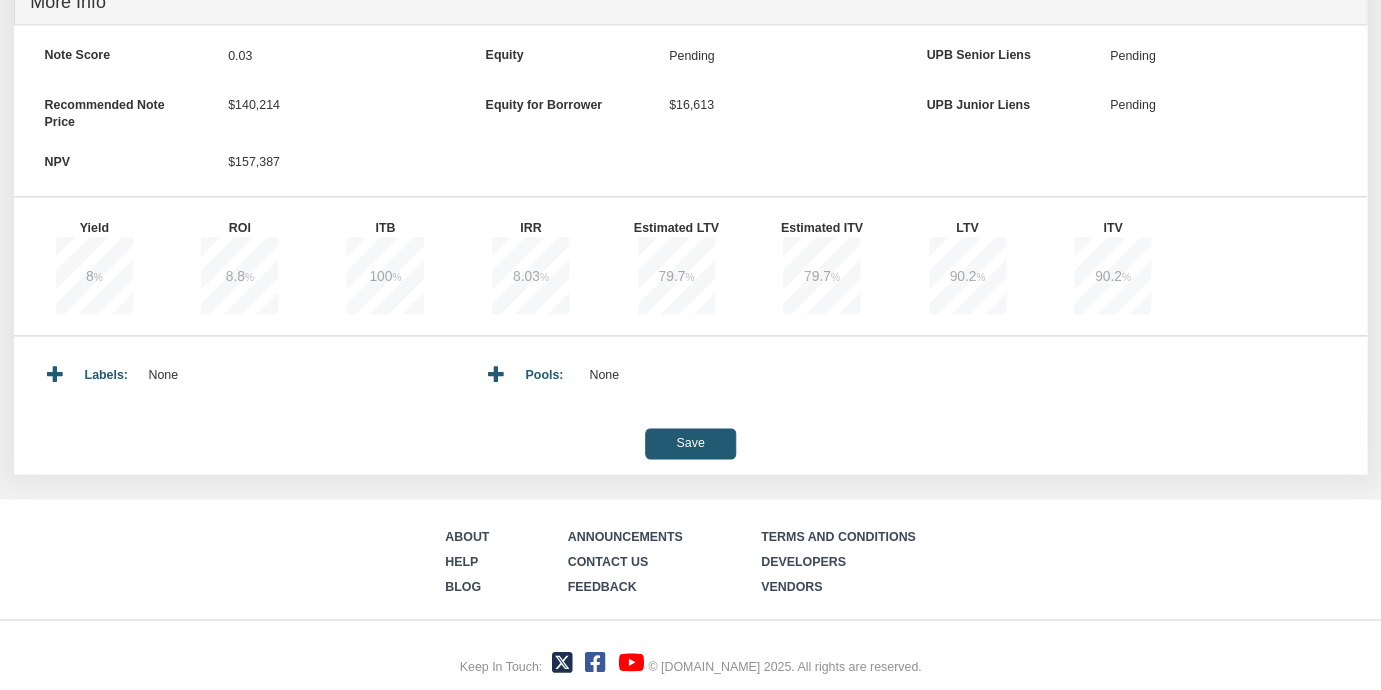 click on "Save" at bounding box center [690, 443] 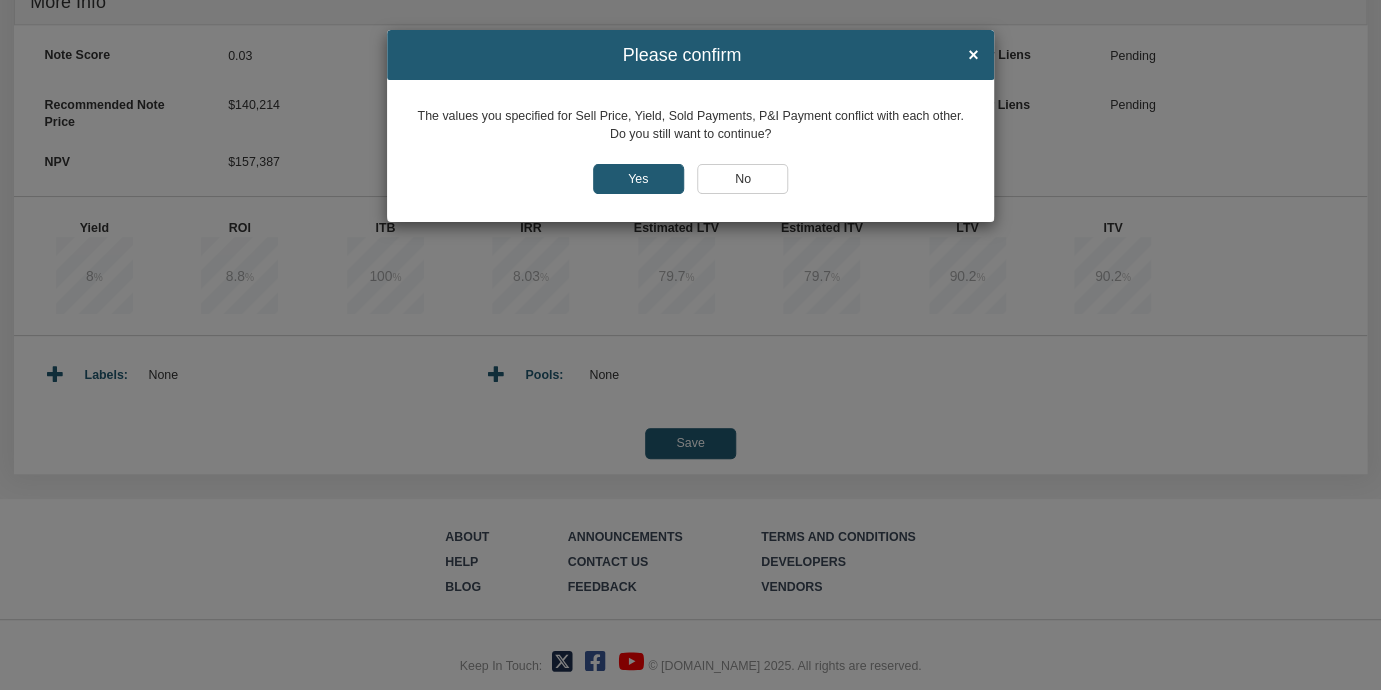click on "No" at bounding box center [742, 179] 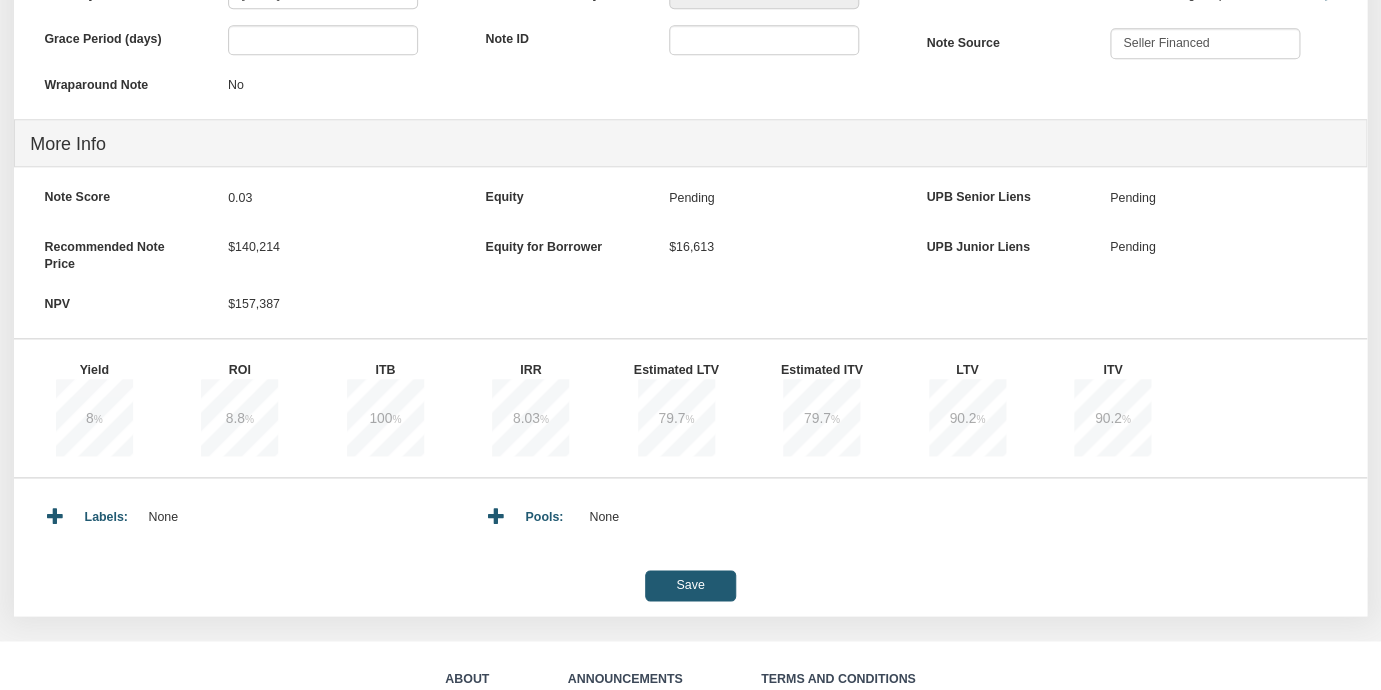 scroll, scrollTop: 0, scrollLeft: 0, axis: both 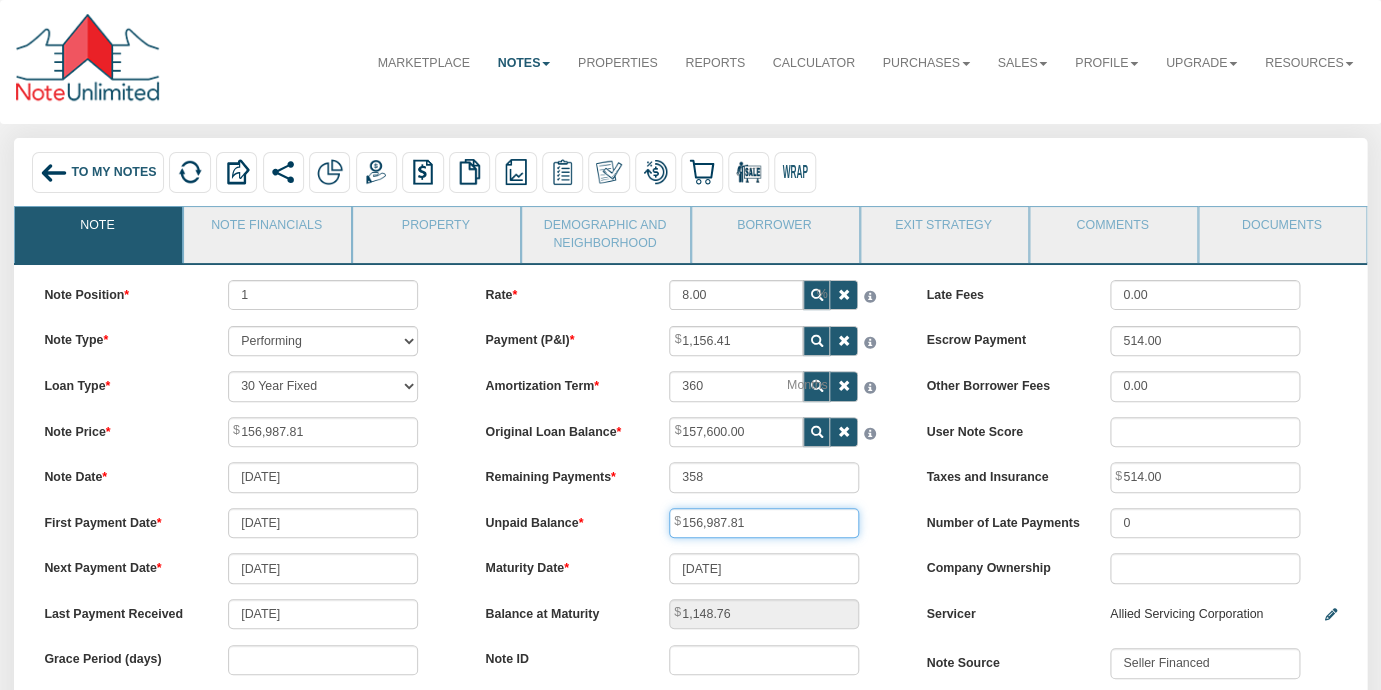 click on "156,987.81" at bounding box center [764, 523] 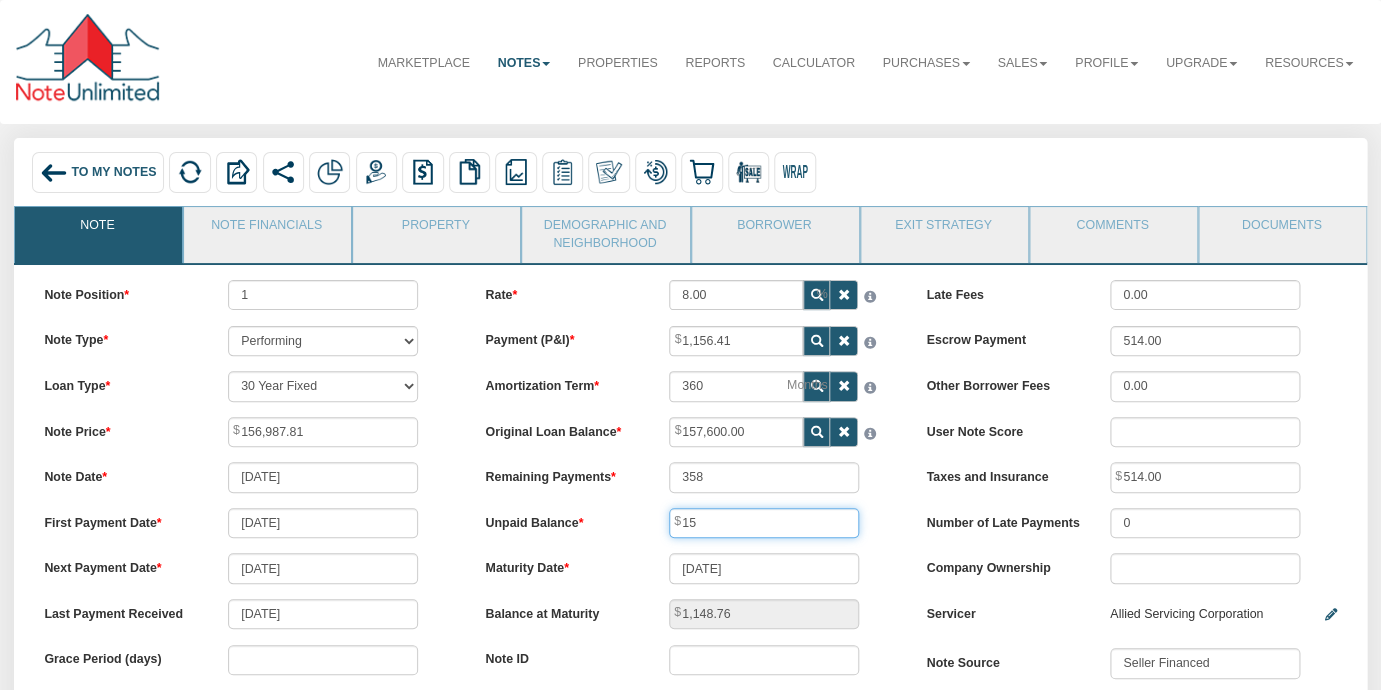 type on "1" 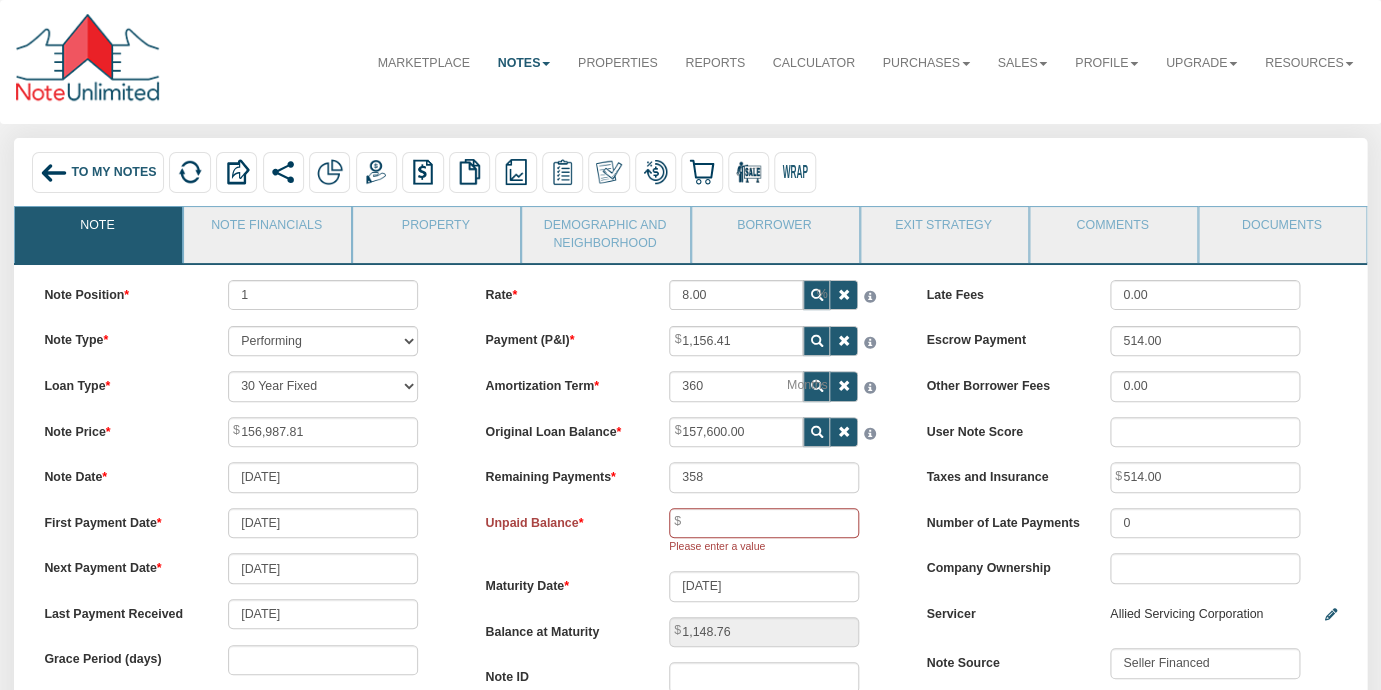 click on "Rate
8.00
Payment (P&I)
1,156.41
360 358" at bounding box center (690, 494) 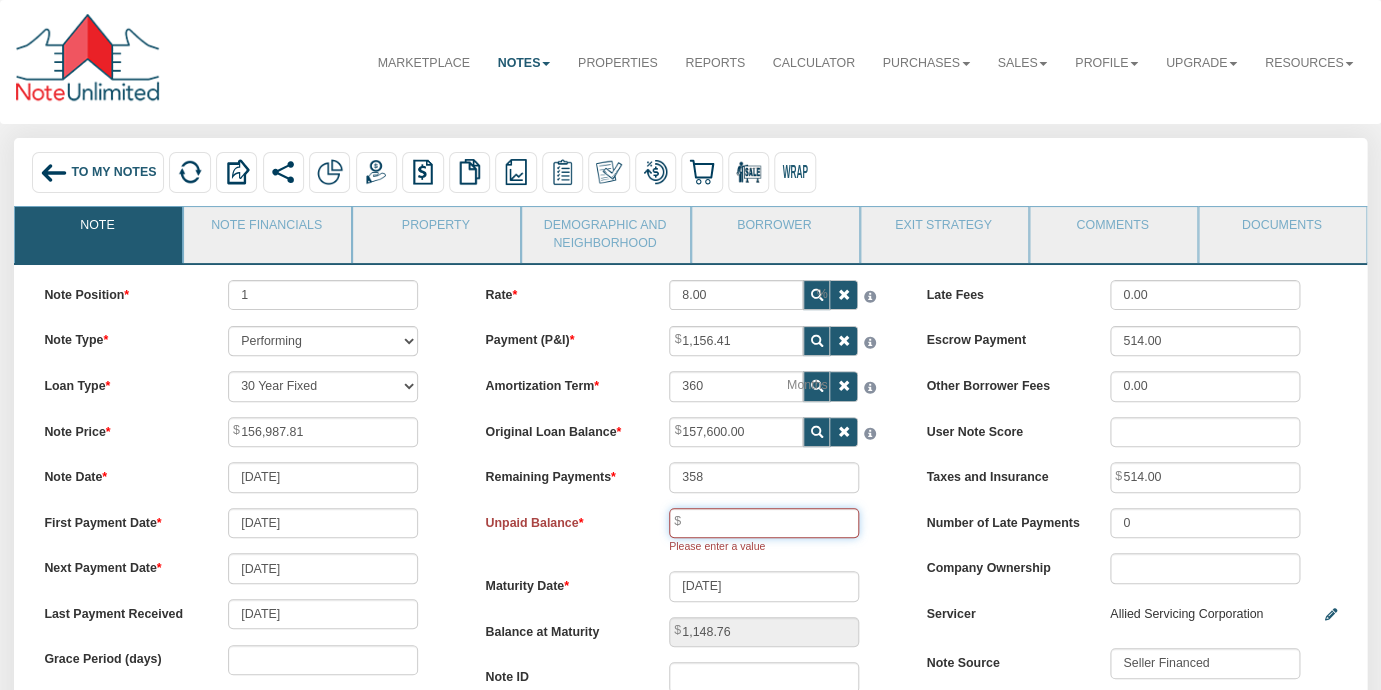 click at bounding box center (764, 523) 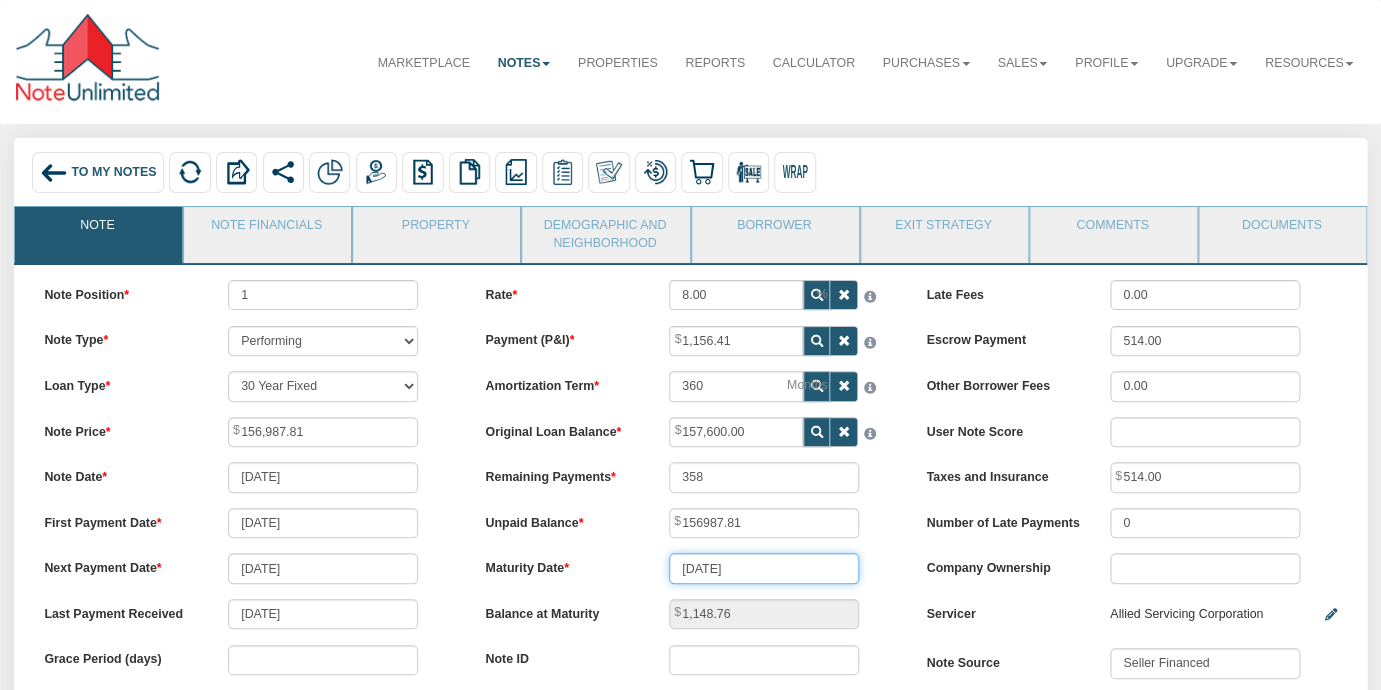 type on "156,987.81" 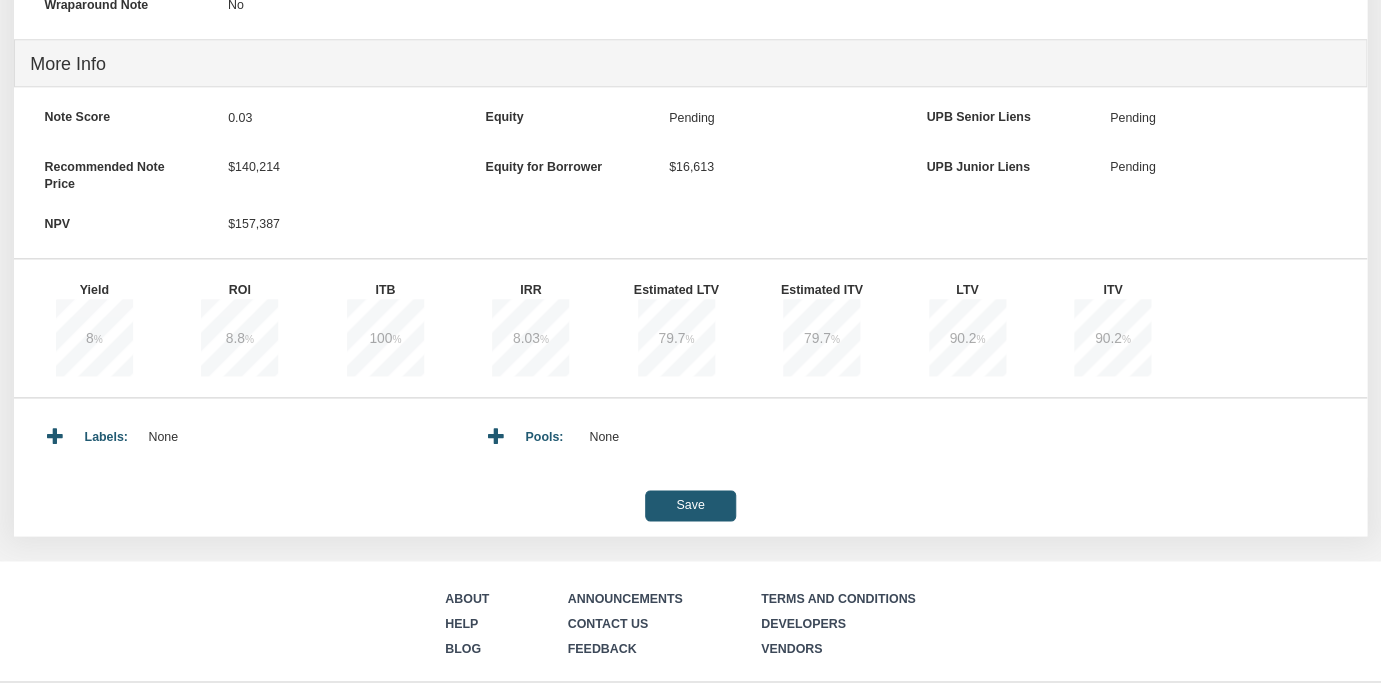 scroll, scrollTop: 762, scrollLeft: 0, axis: vertical 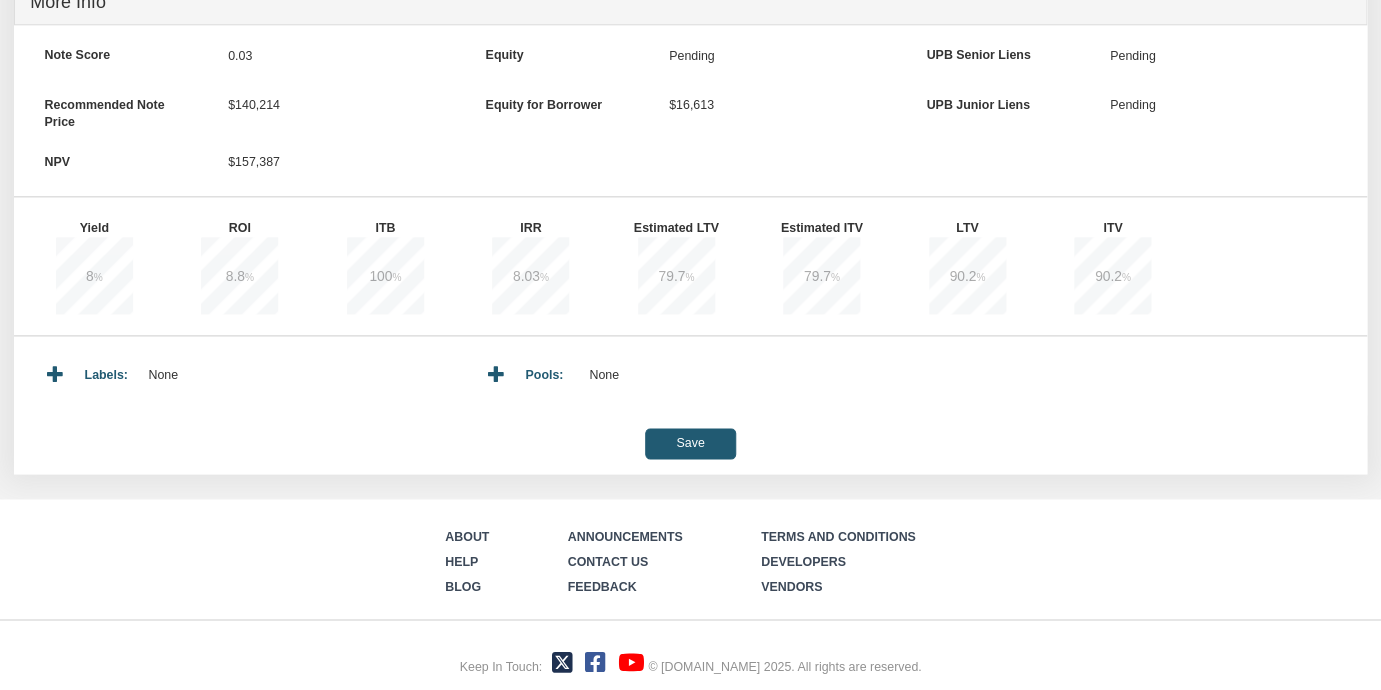 click on "Save" at bounding box center [690, 443] 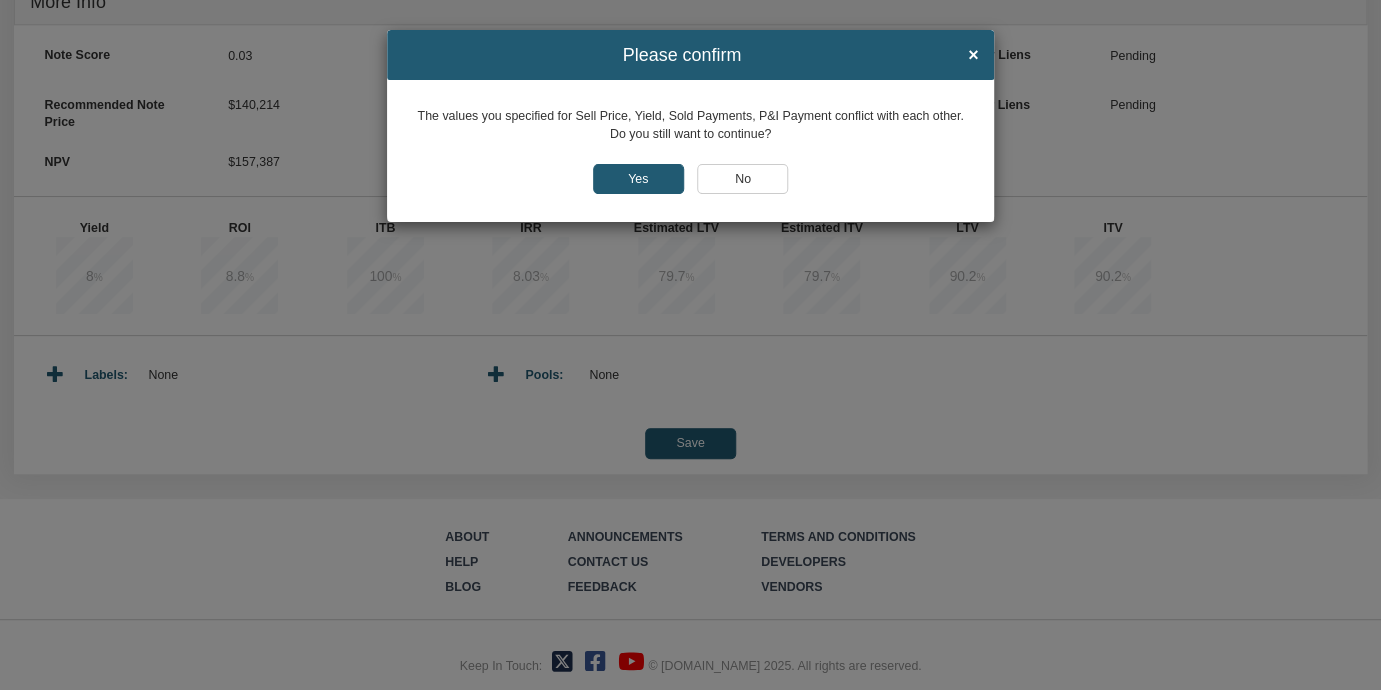 click on "Yes" at bounding box center [638, 179] 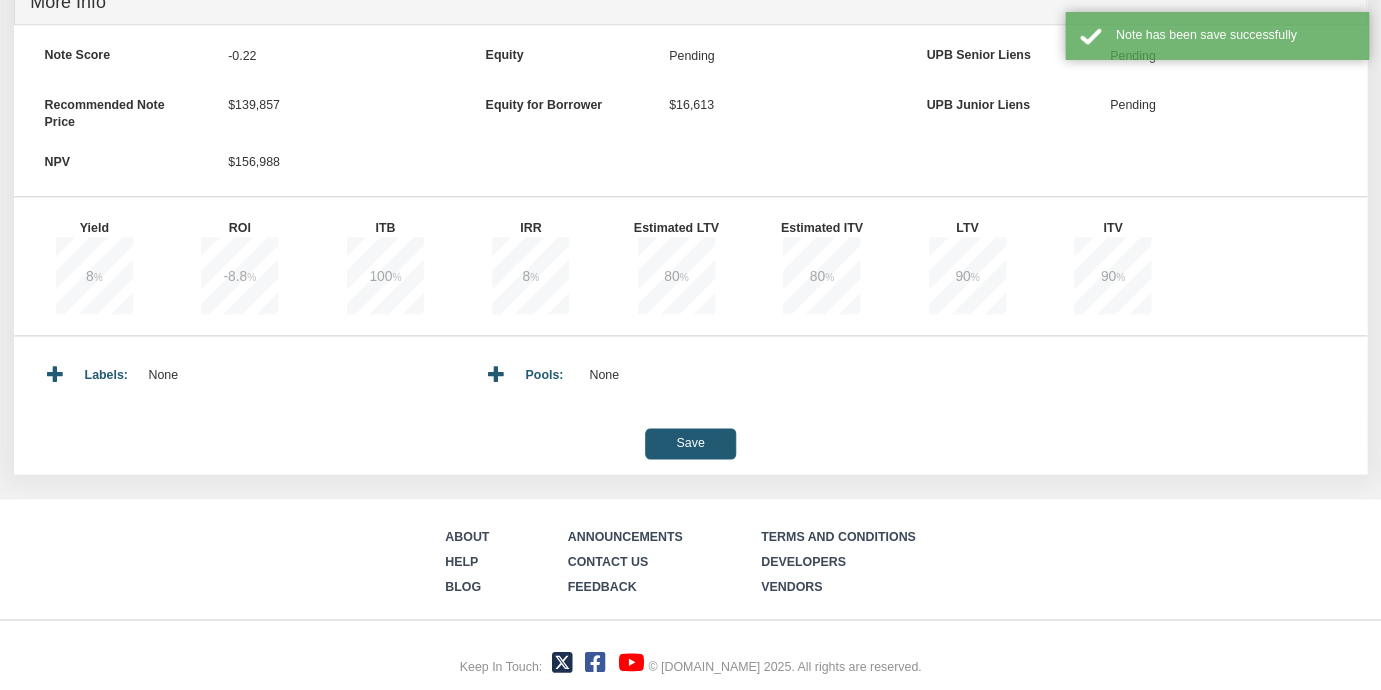 type on "355" 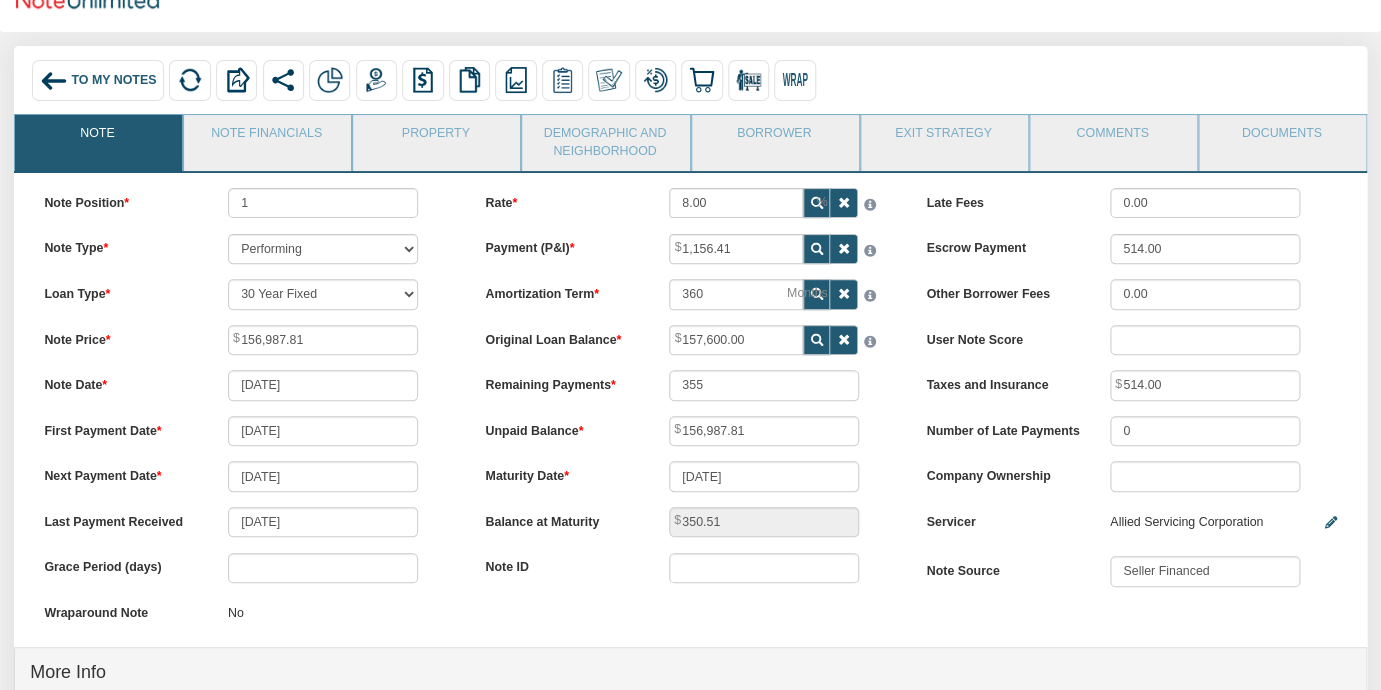scroll, scrollTop: 0, scrollLeft: 0, axis: both 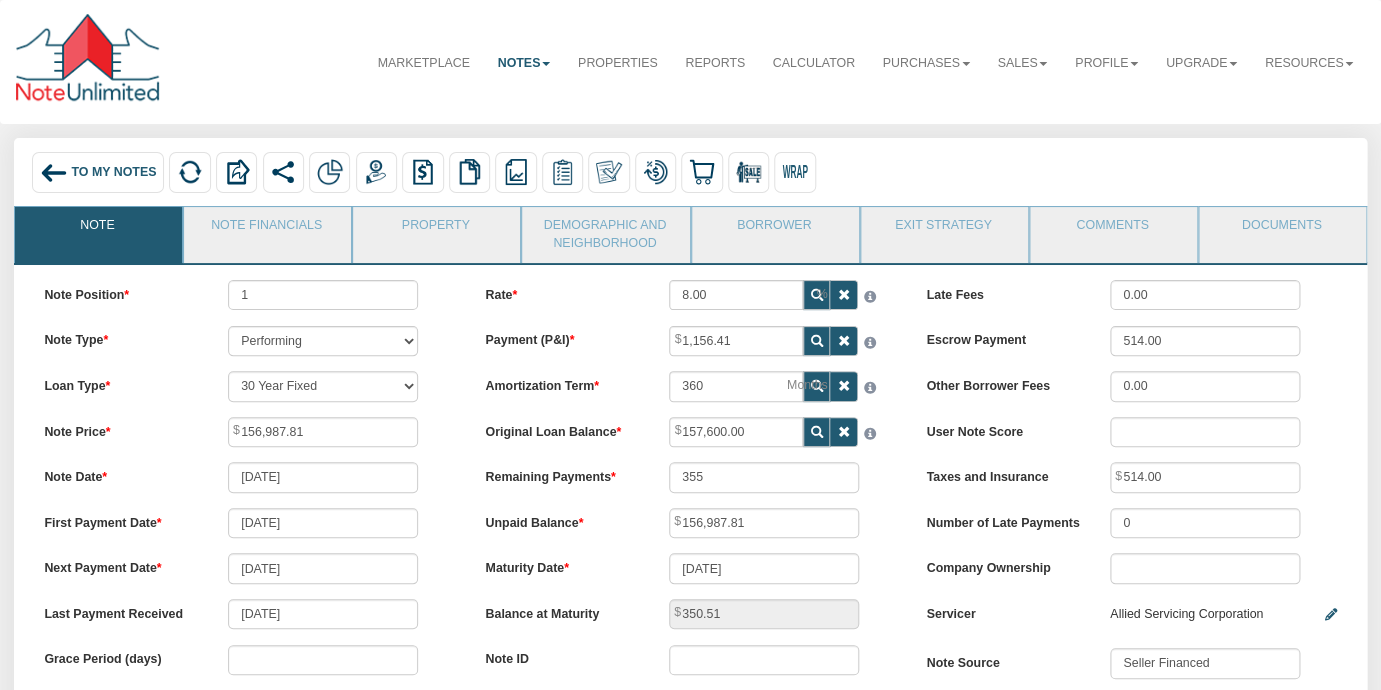 click on "To My Notes" at bounding box center (98, 172) 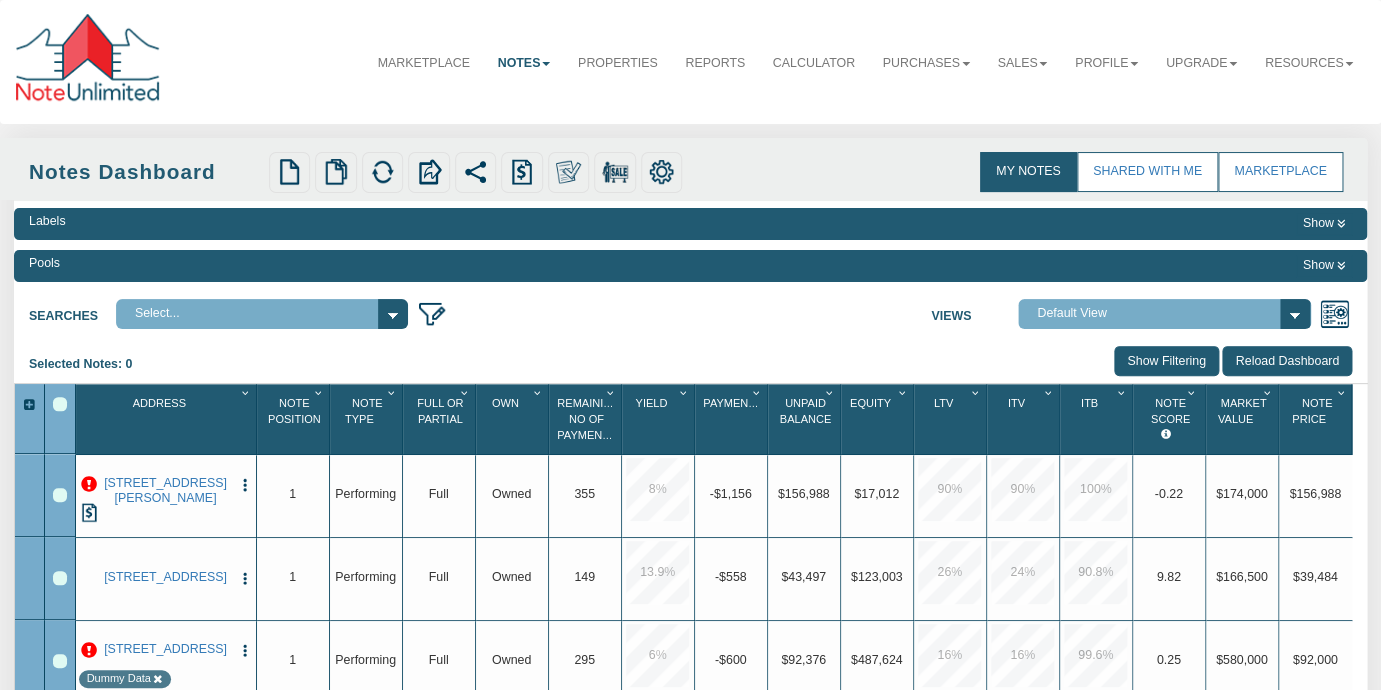 click at bounding box center [89, 485] 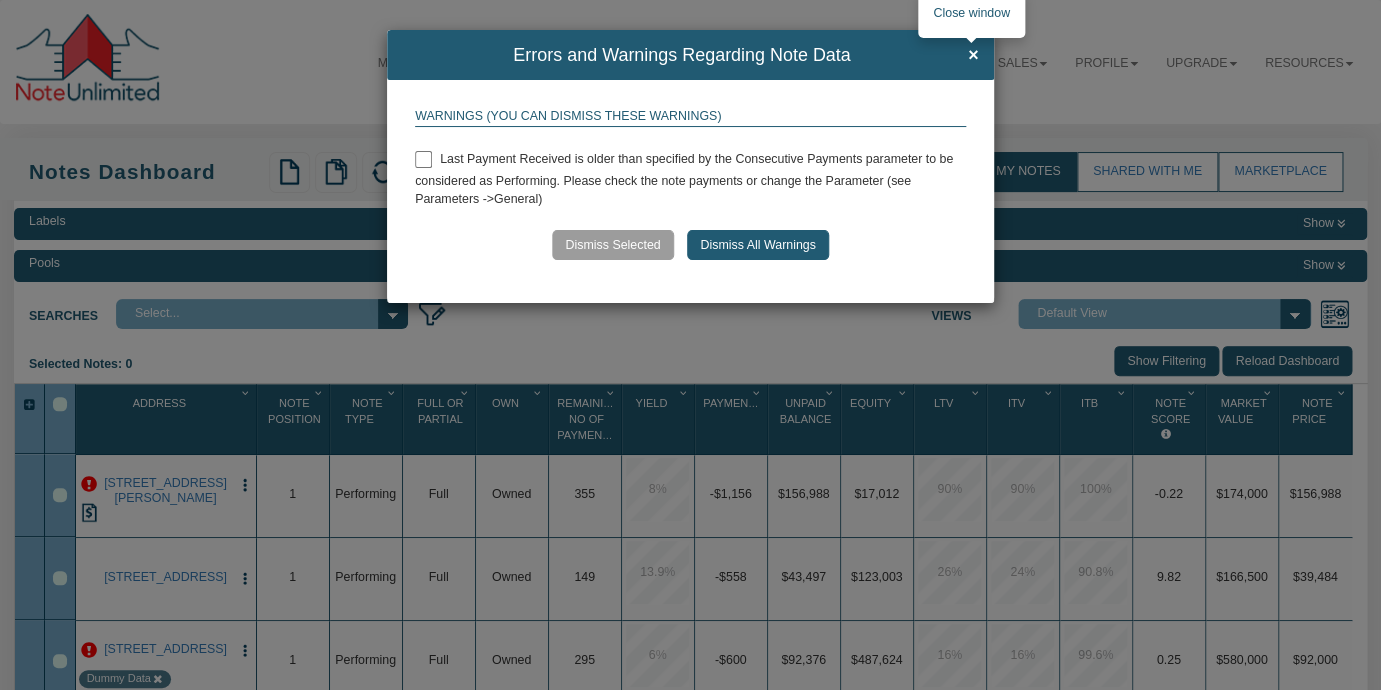 click on "×" at bounding box center [973, 56] 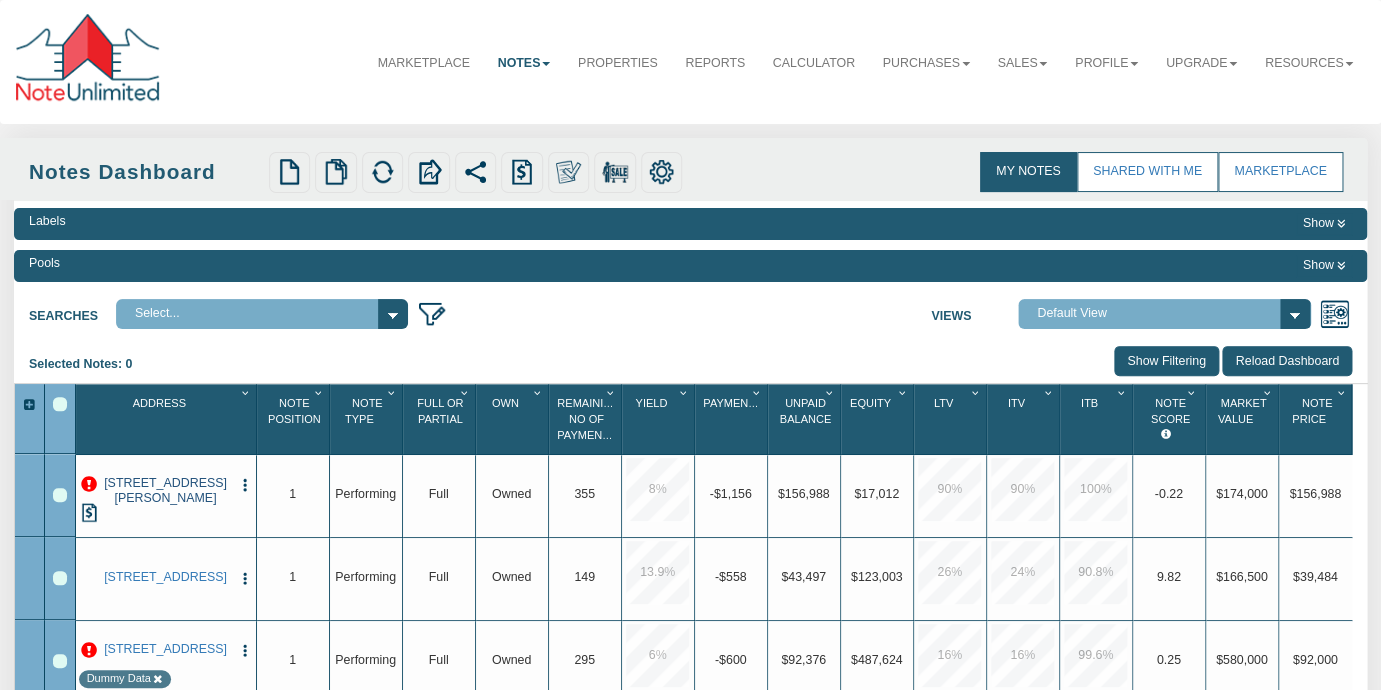 click on "[STREET_ADDRESS][PERSON_NAME]" at bounding box center (165, 491) 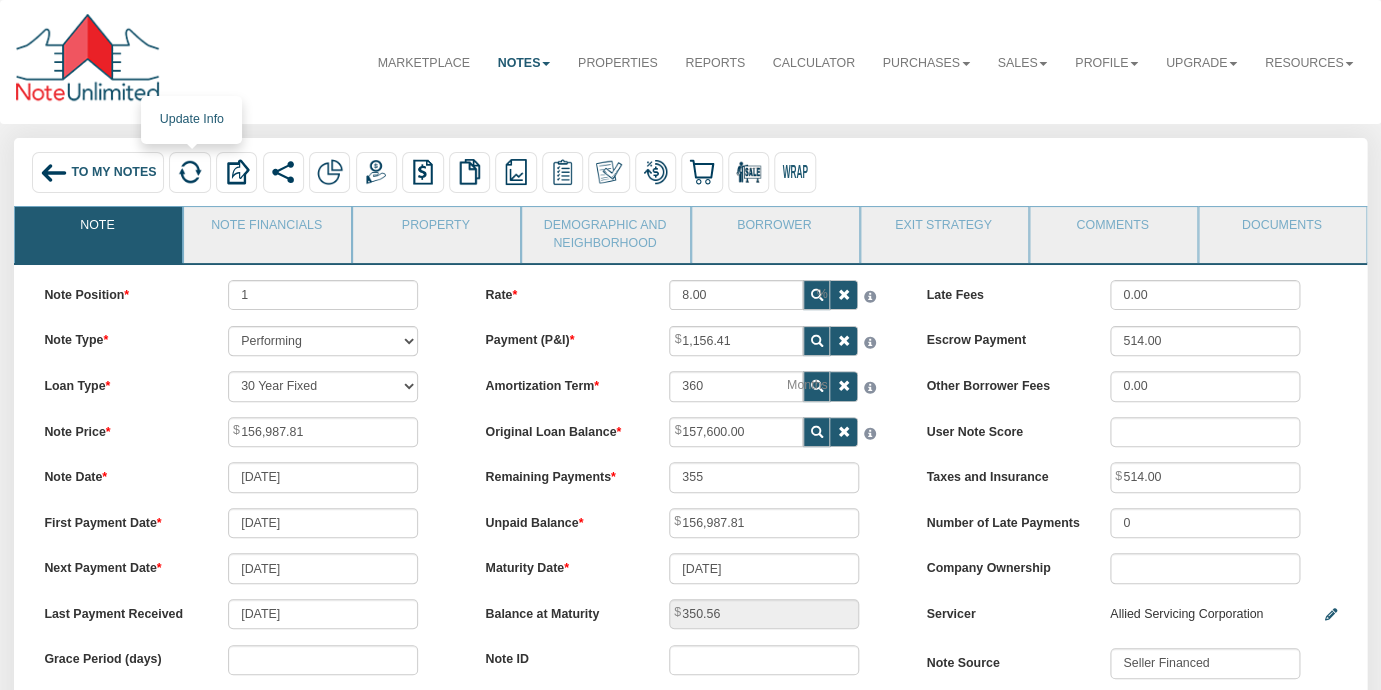click at bounding box center [190, 172] 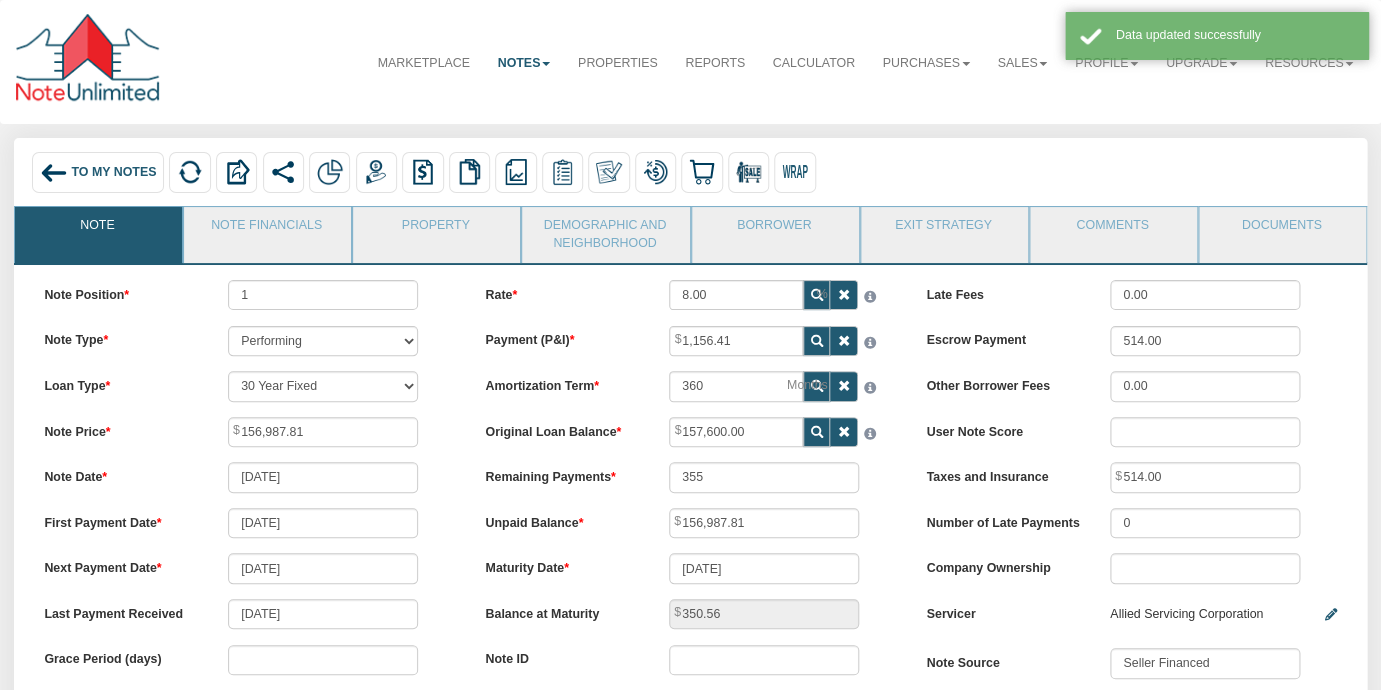 click on "To My Notes" at bounding box center (113, 173) 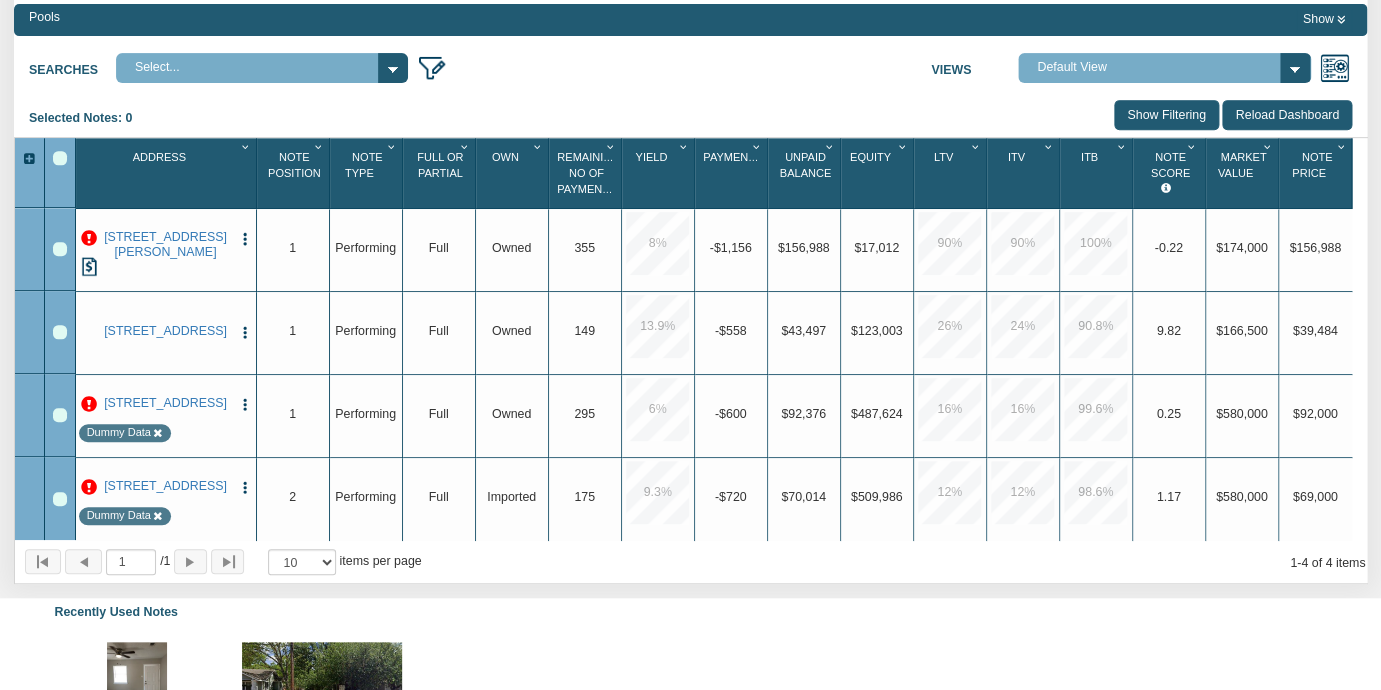 scroll, scrollTop: 259, scrollLeft: 0, axis: vertical 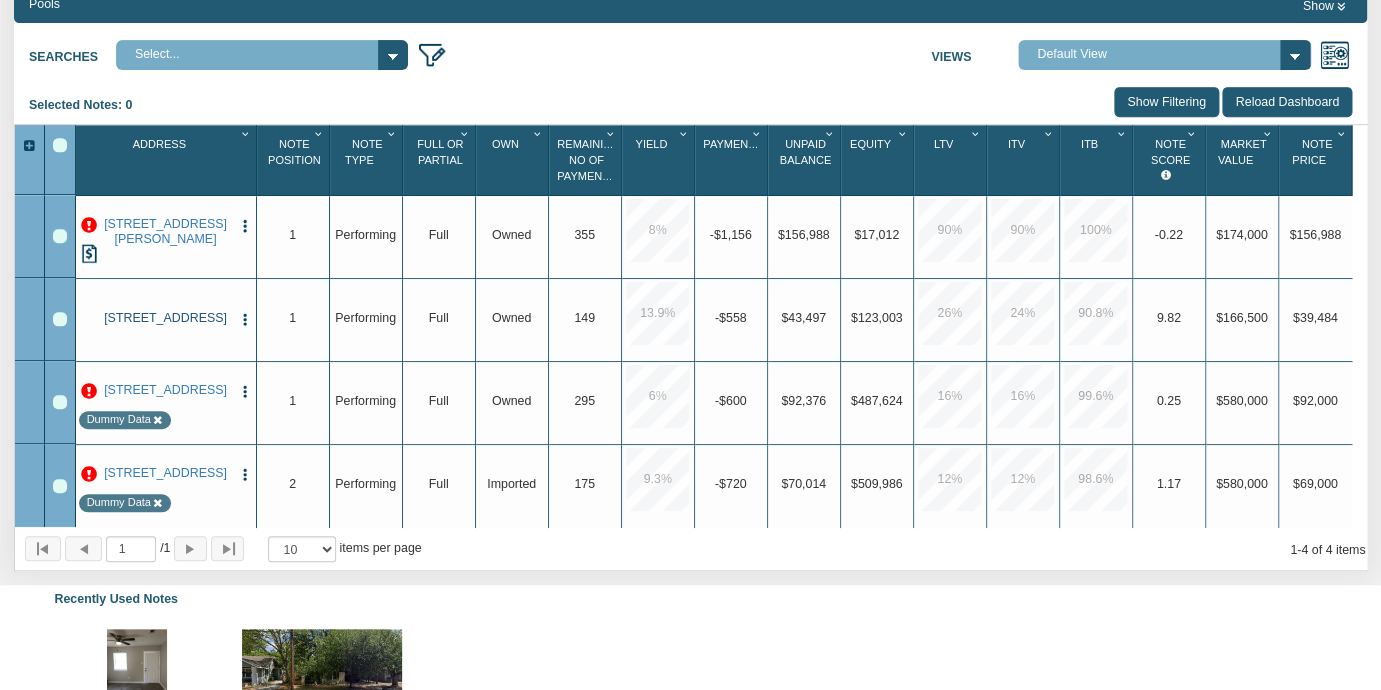 click on "[STREET_ADDRESS]" at bounding box center (165, 318) 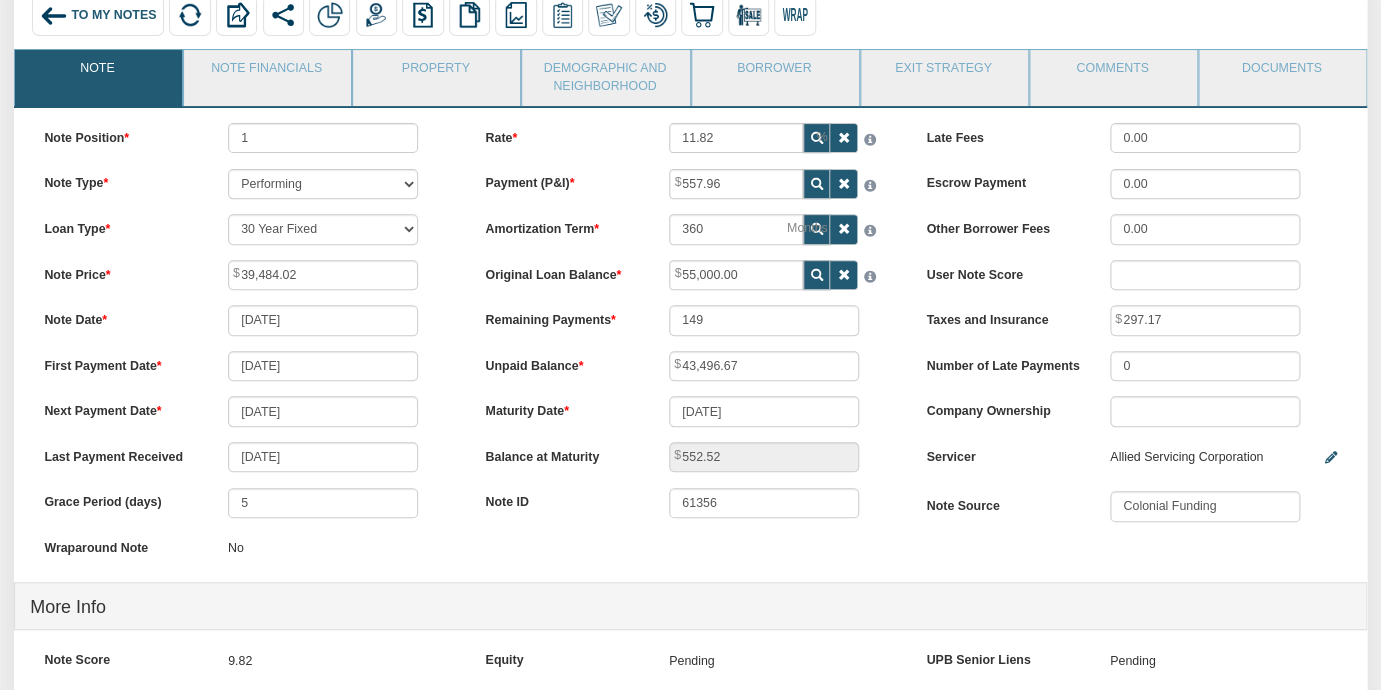 scroll, scrollTop: 151, scrollLeft: 0, axis: vertical 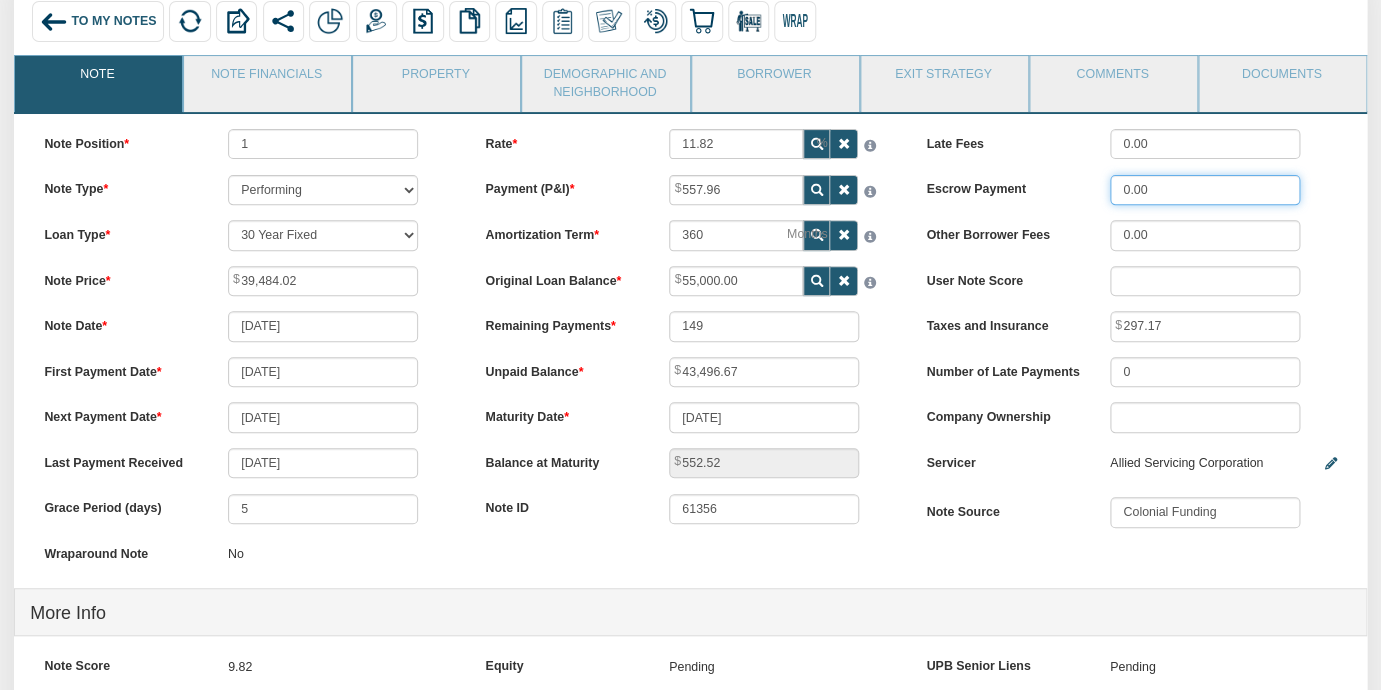 click on "0.00" at bounding box center (1205, 190) 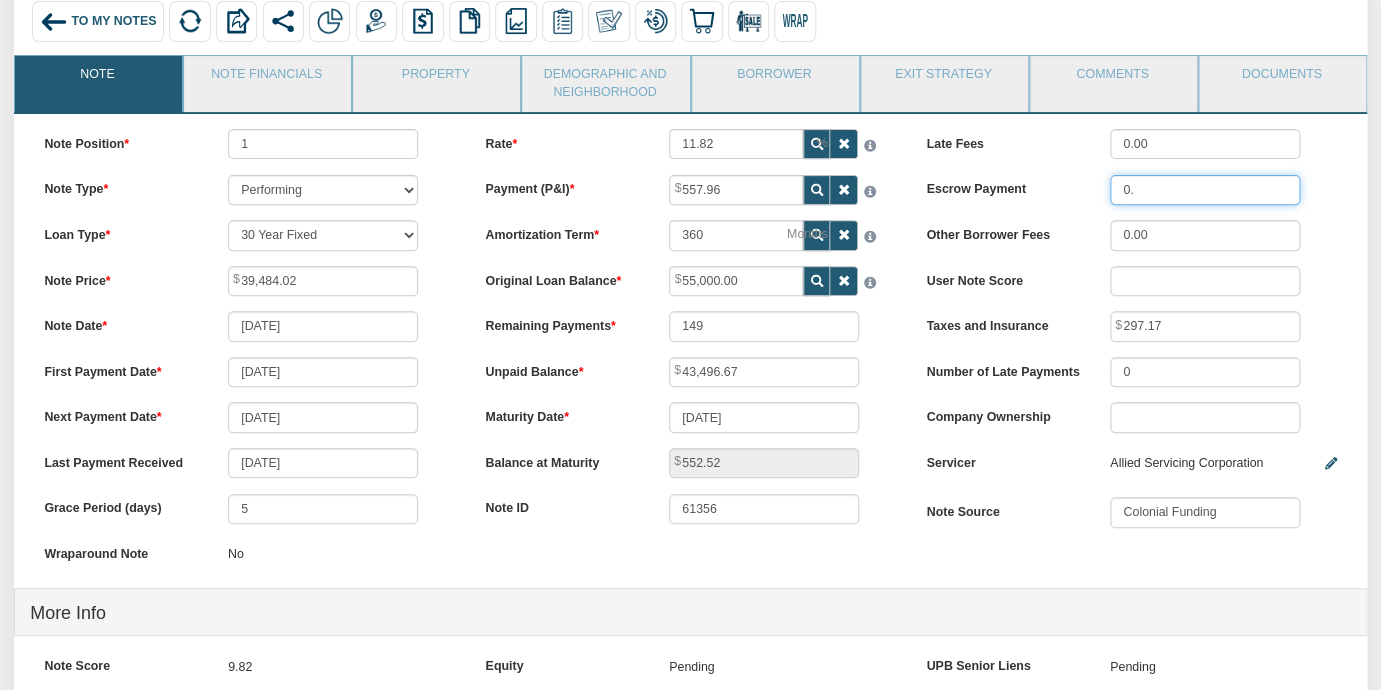 type on "0" 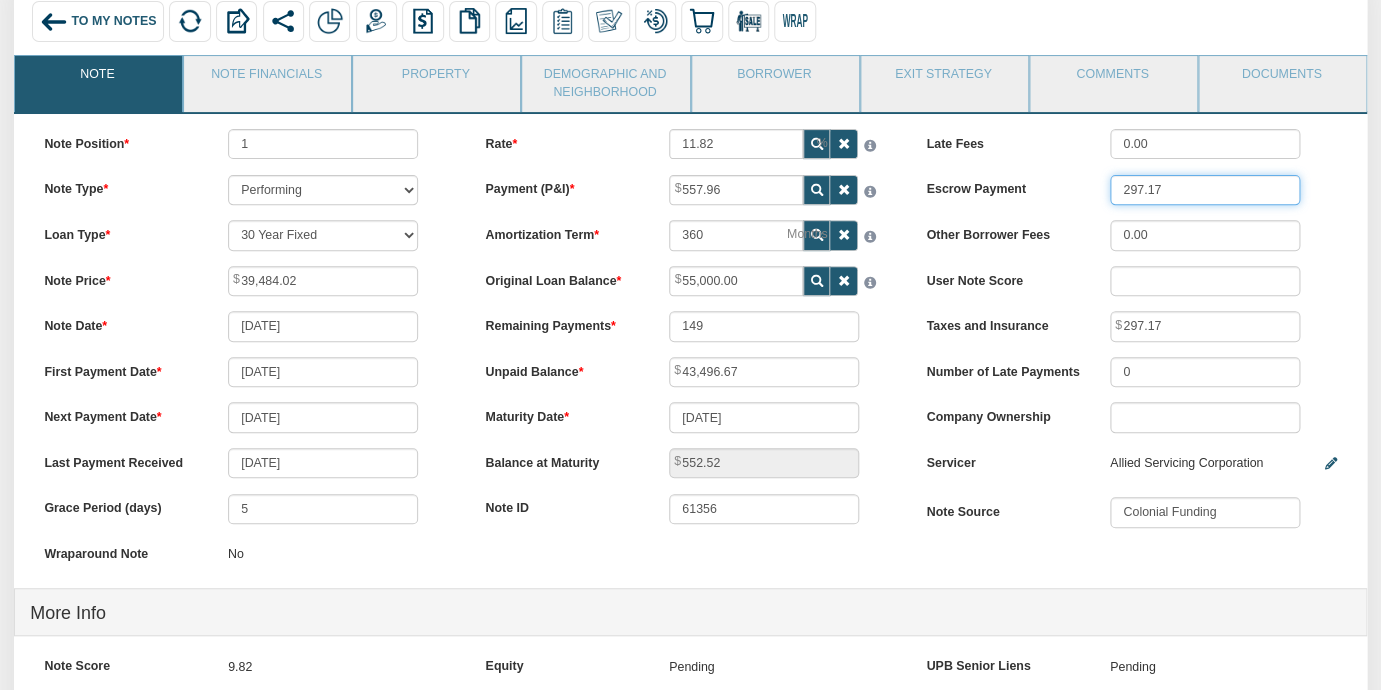 type on "297.17" 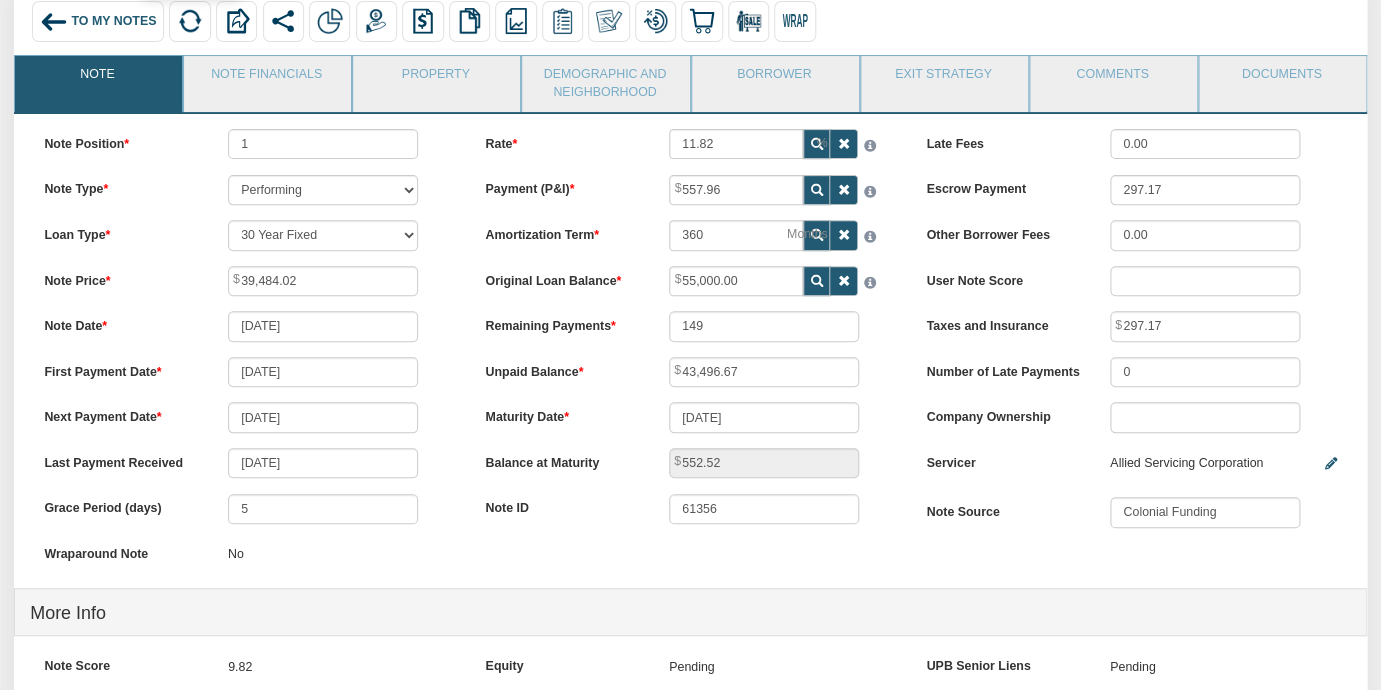 click at bounding box center (190, 21) 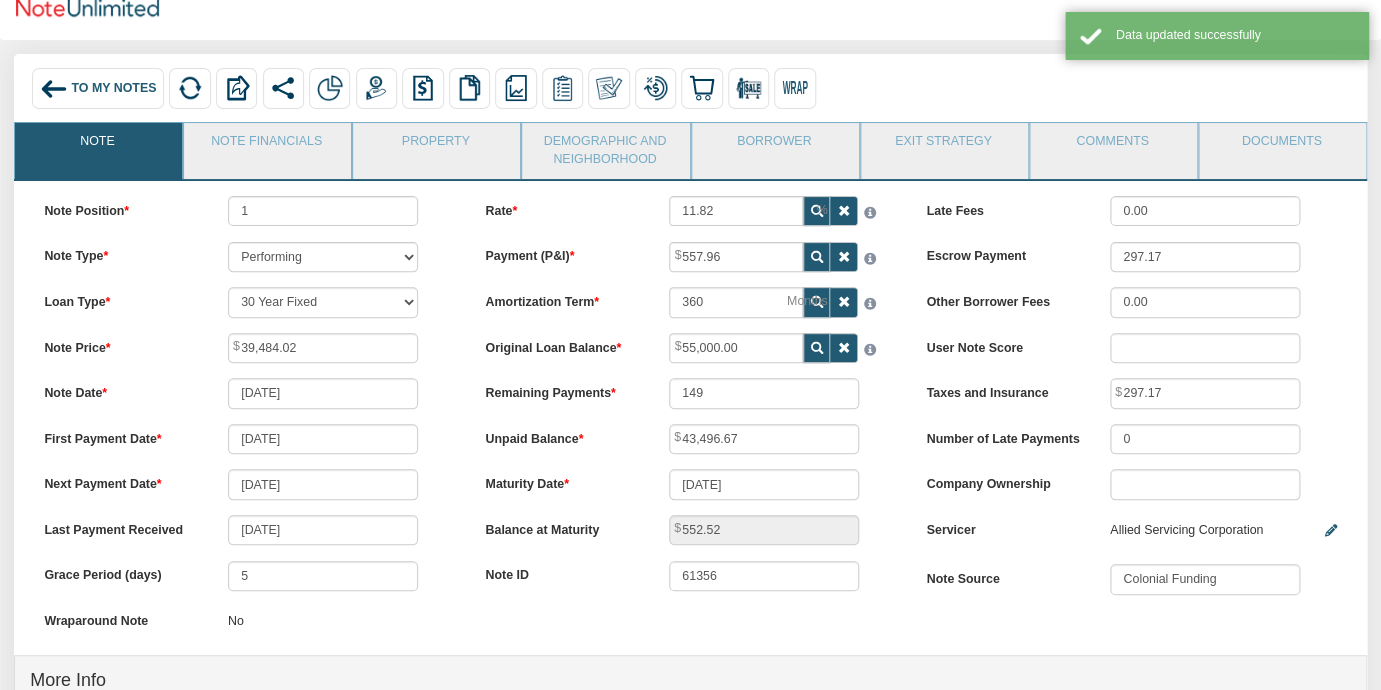 scroll, scrollTop: 76, scrollLeft: 0, axis: vertical 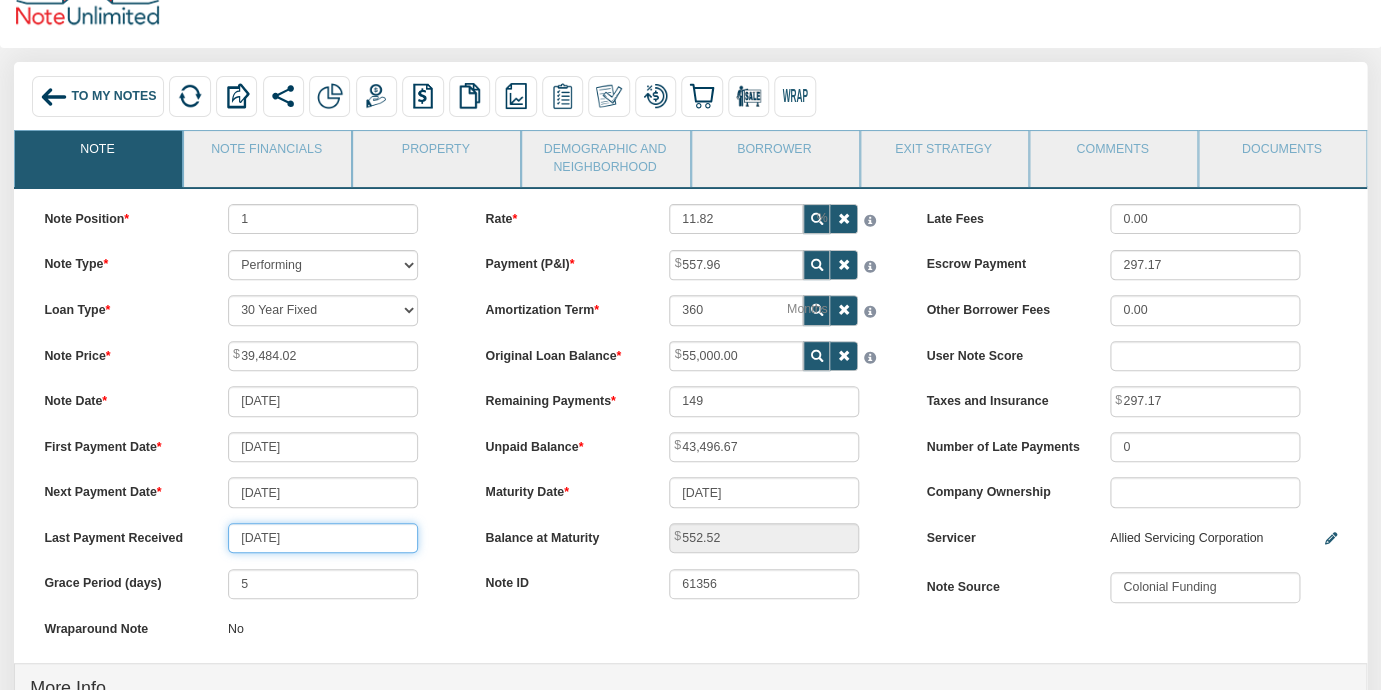 click on "[DATE]" at bounding box center [323, 538] 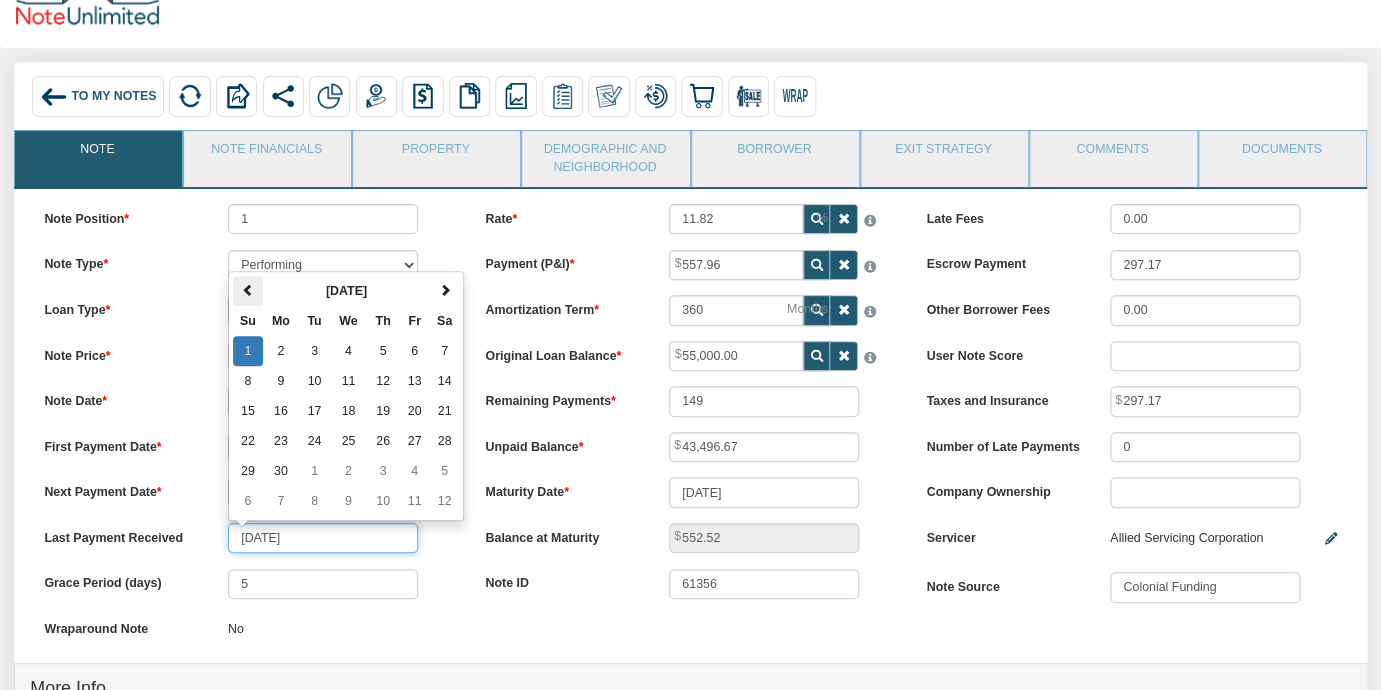 click at bounding box center (248, 290) 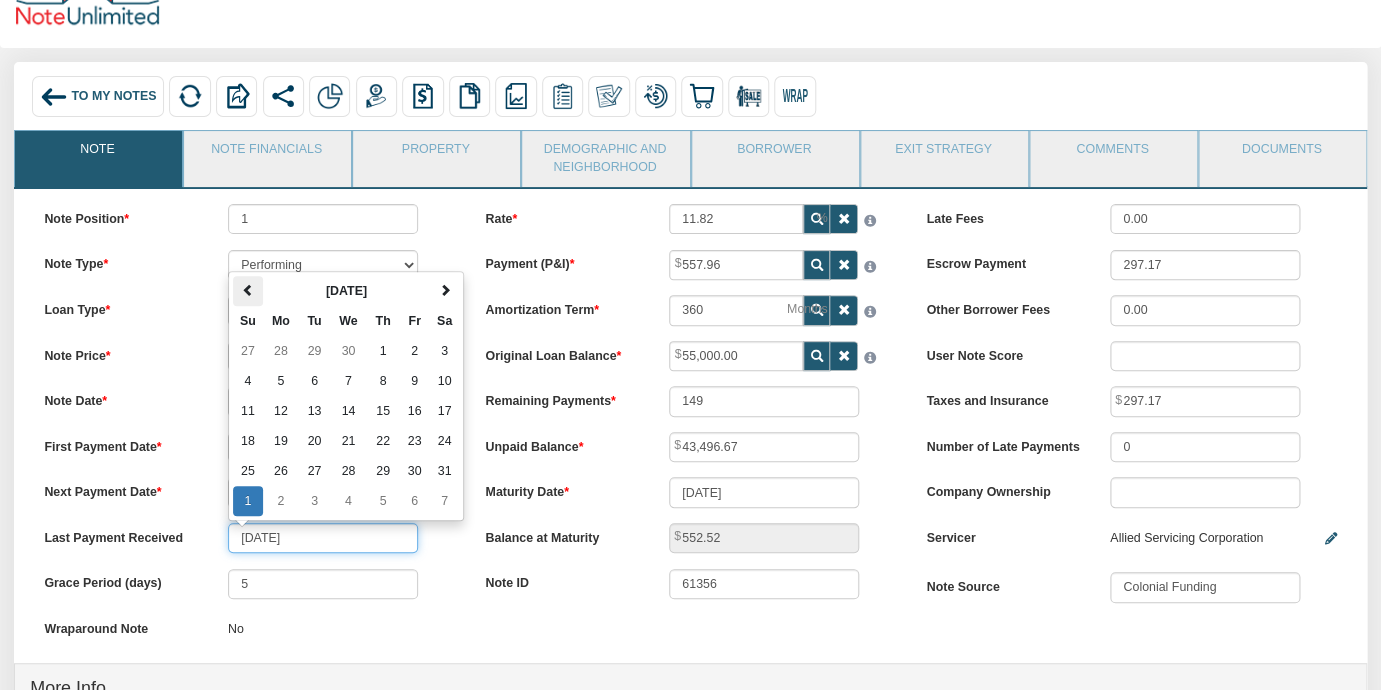click at bounding box center (248, 290) 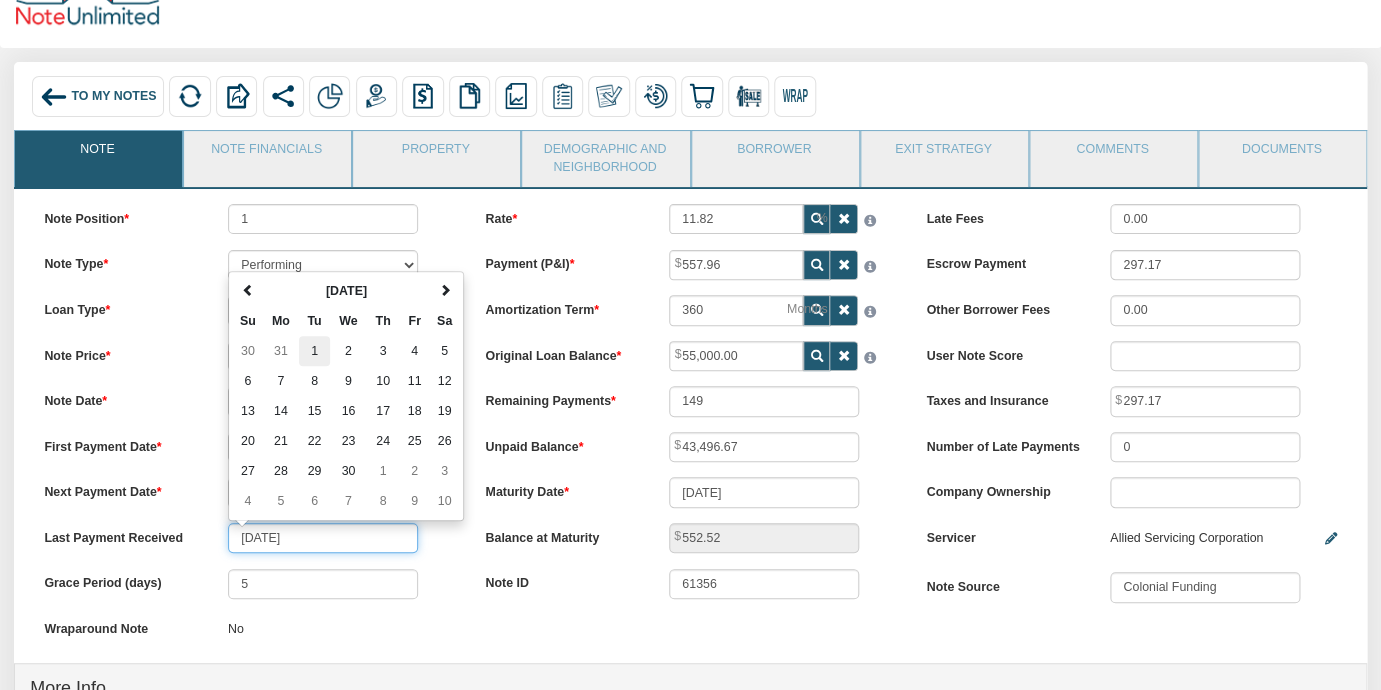 click on "1" at bounding box center (314, 351) 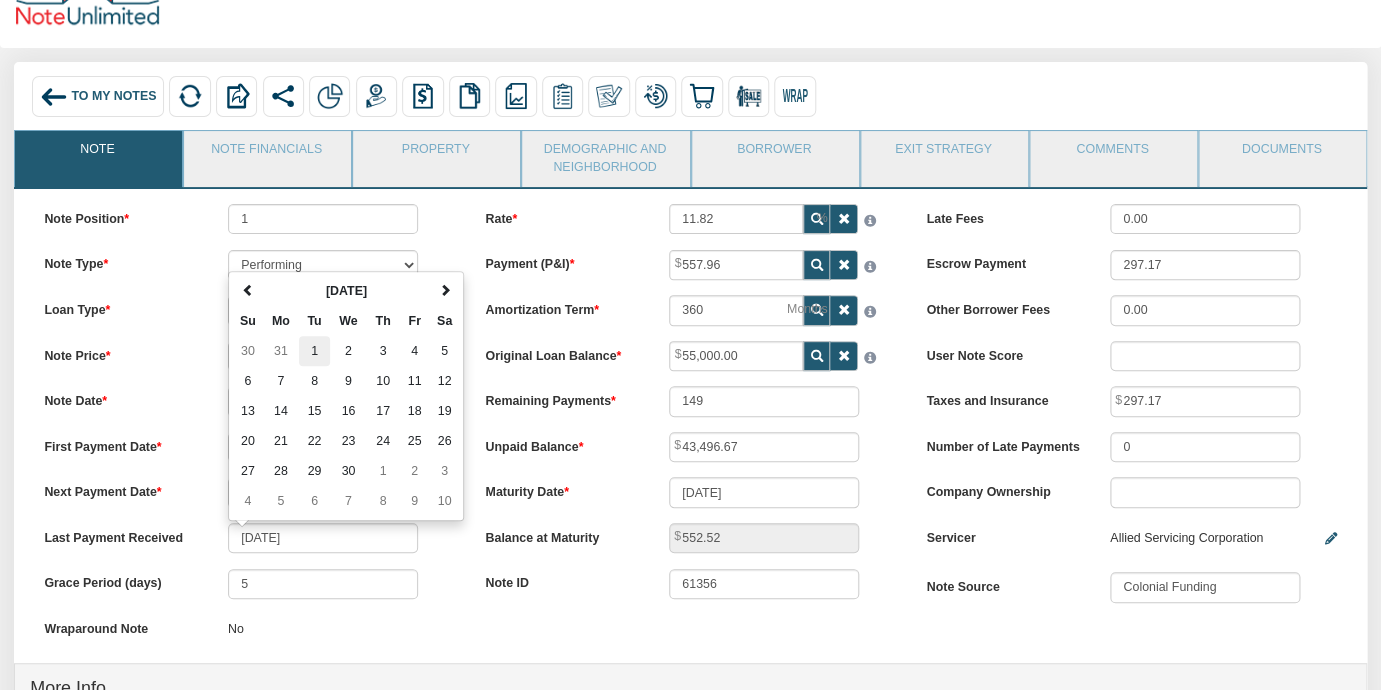 type on "[DATE]" 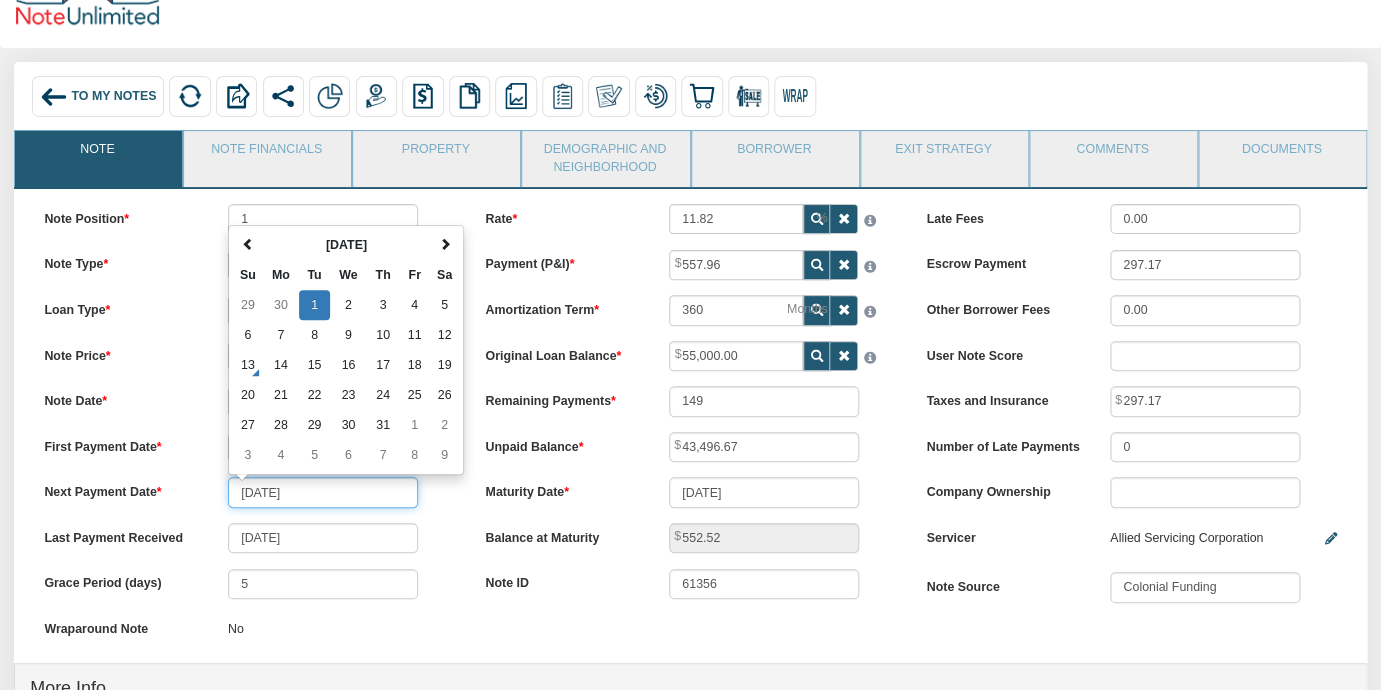 click on "[DATE]" at bounding box center (323, 492) 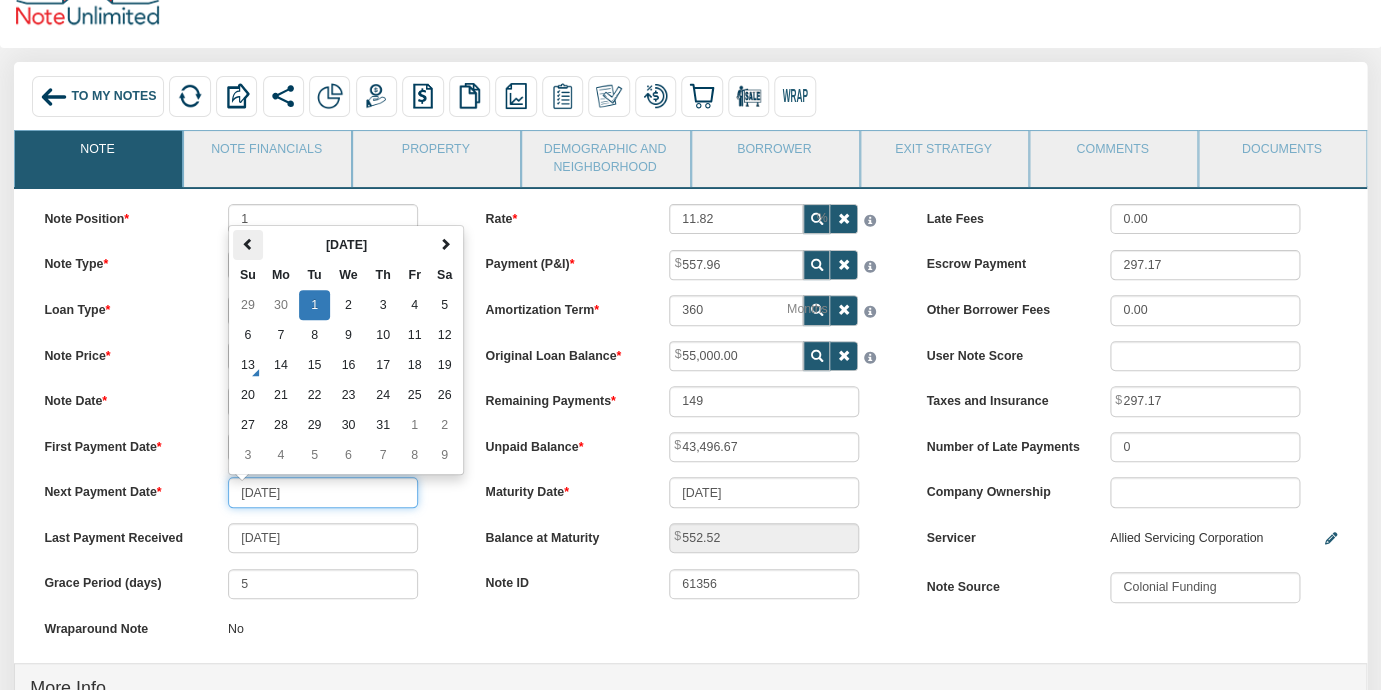 click at bounding box center (248, 244) 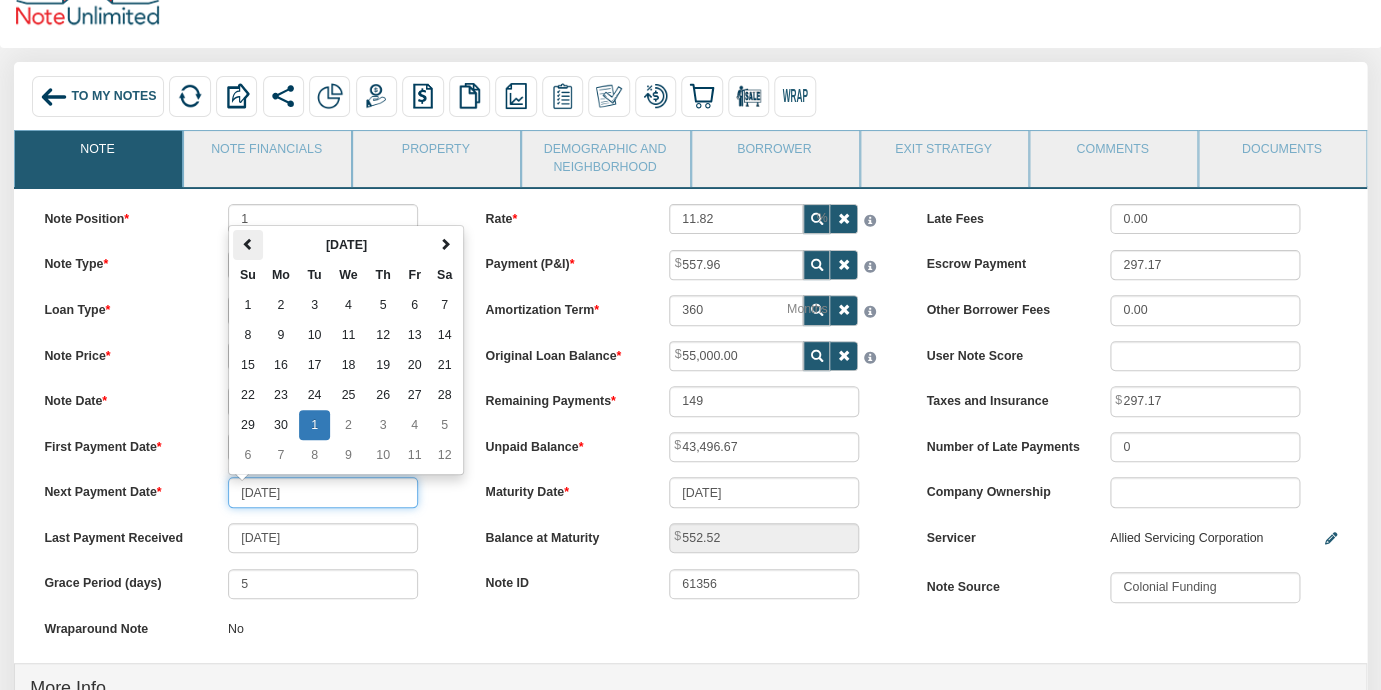 click at bounding box center [248, 244] 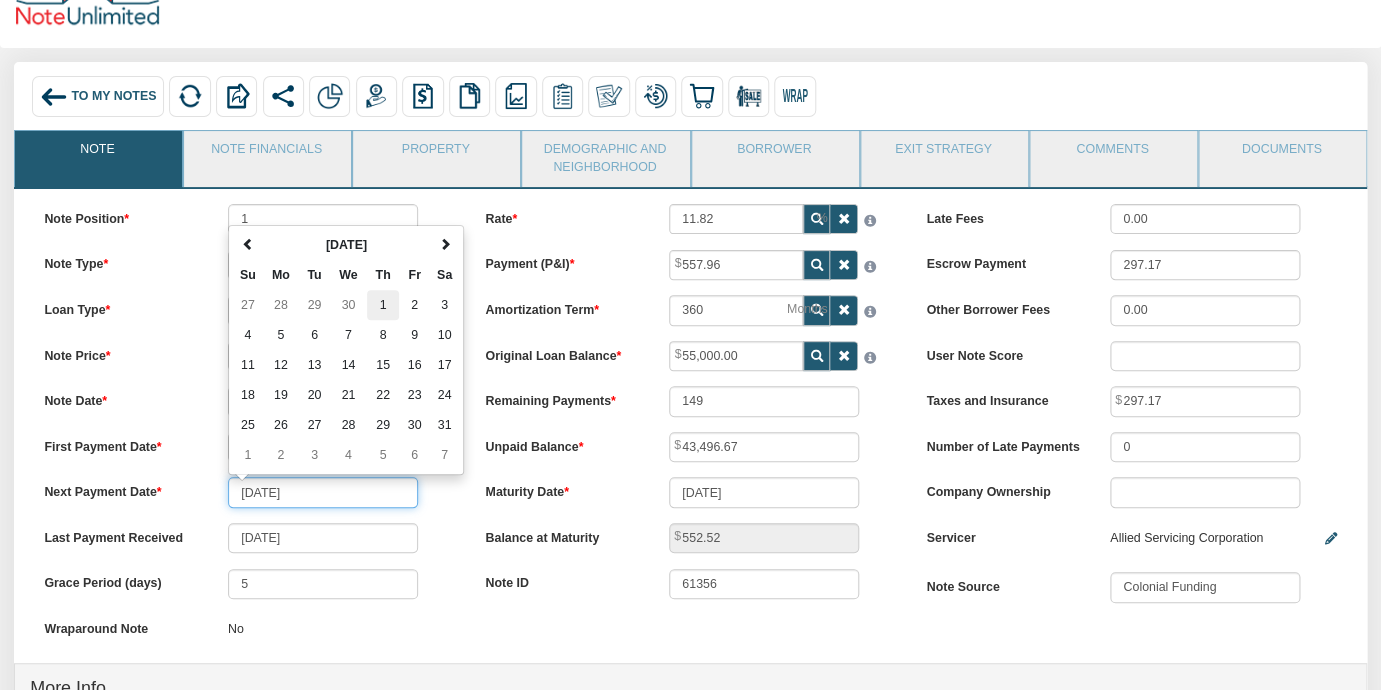 click on "1" at bounding box center [383, 305] 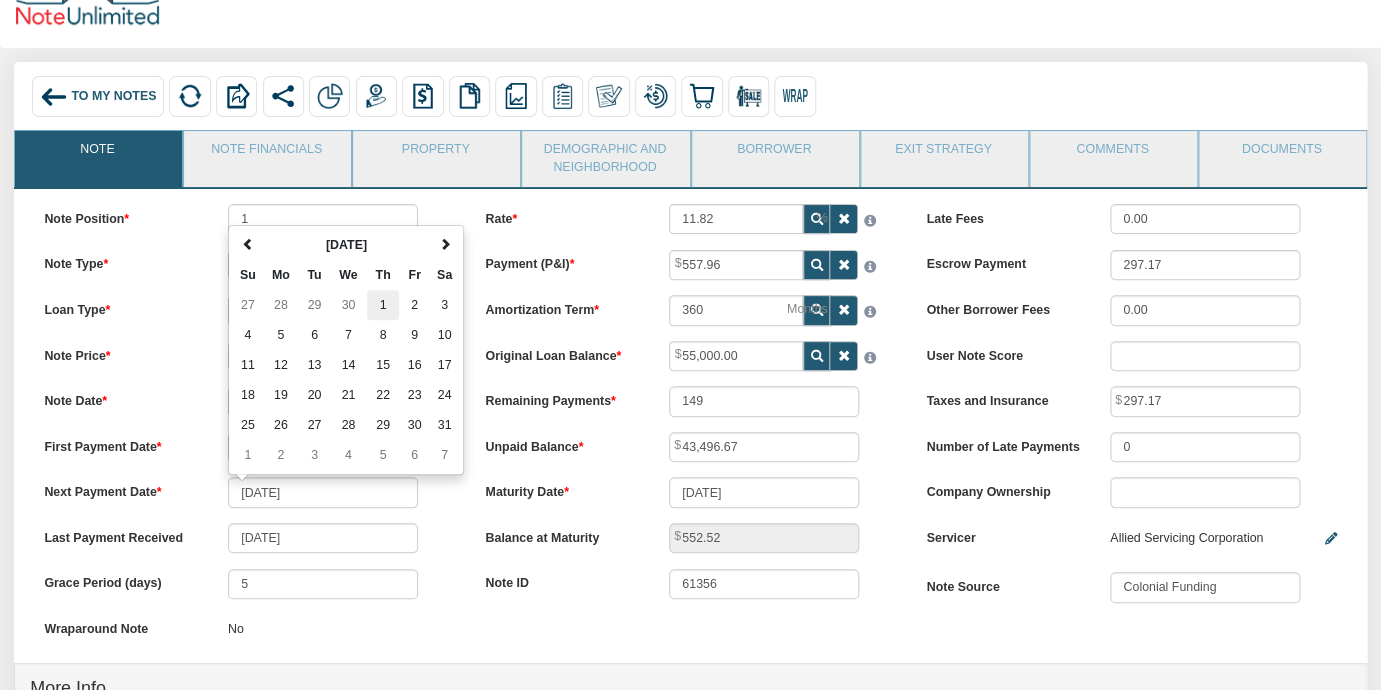 type on "[DATE]" 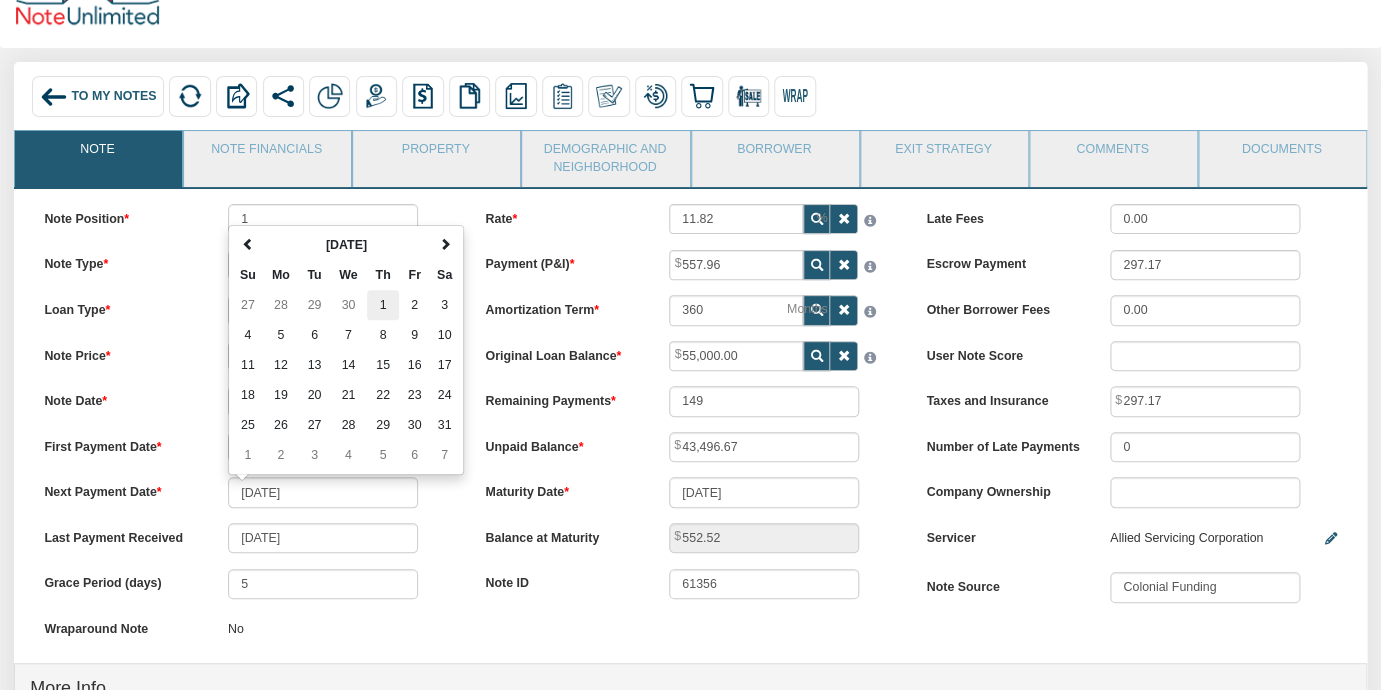 type on "151" 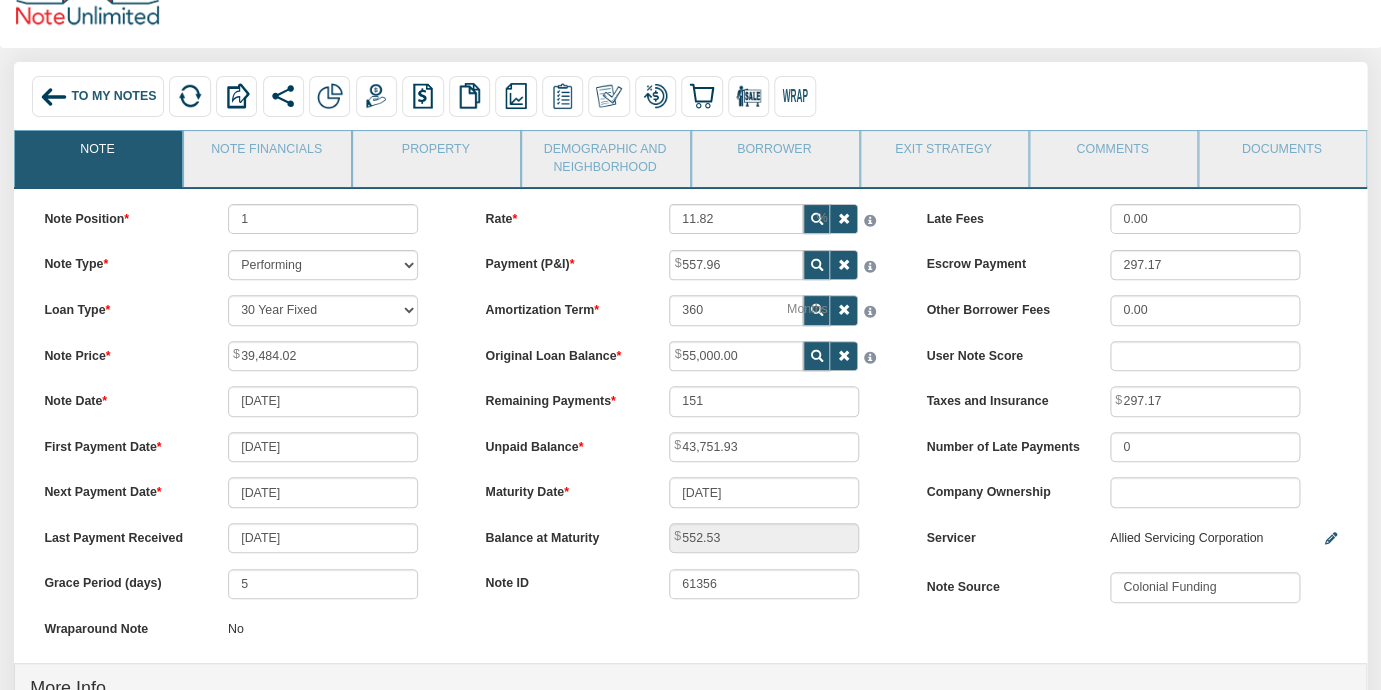 click on "Note Price
39,484.02" at bounding box center [249, 356] 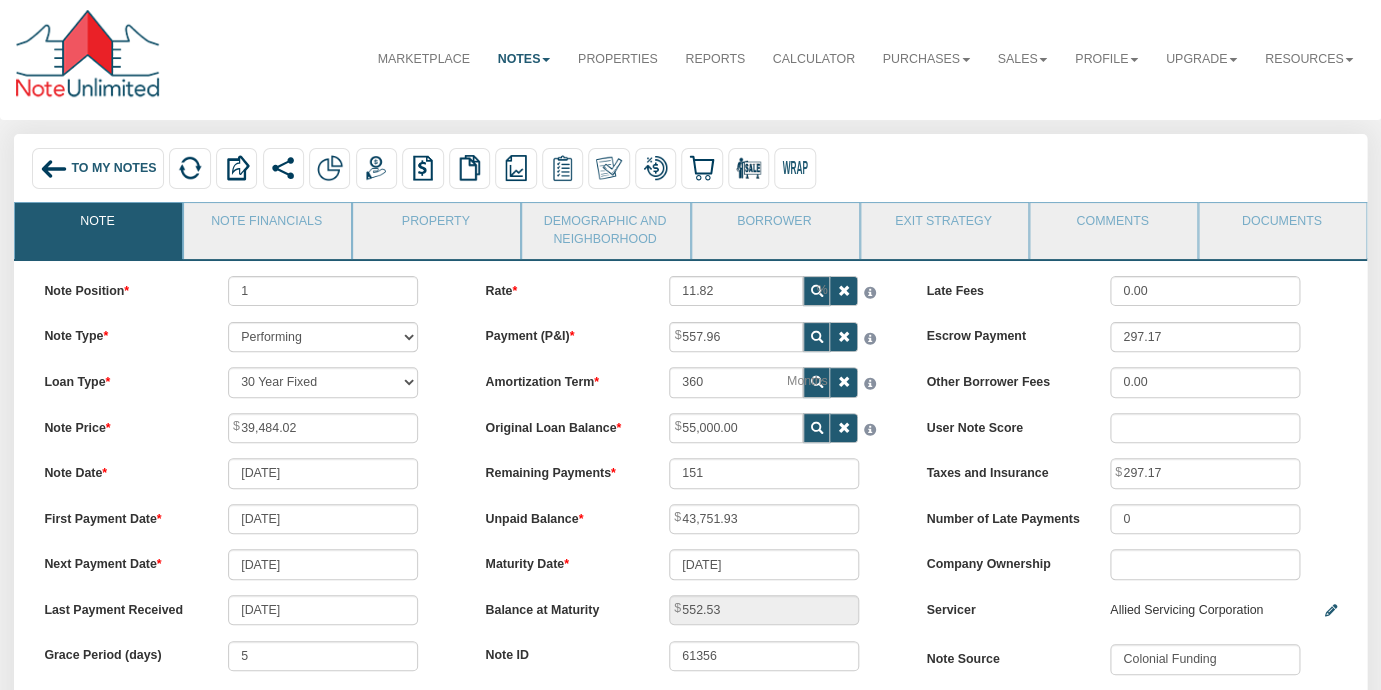 scroll, scrollTop: 9, scrollLeft: 0, axis: vertical 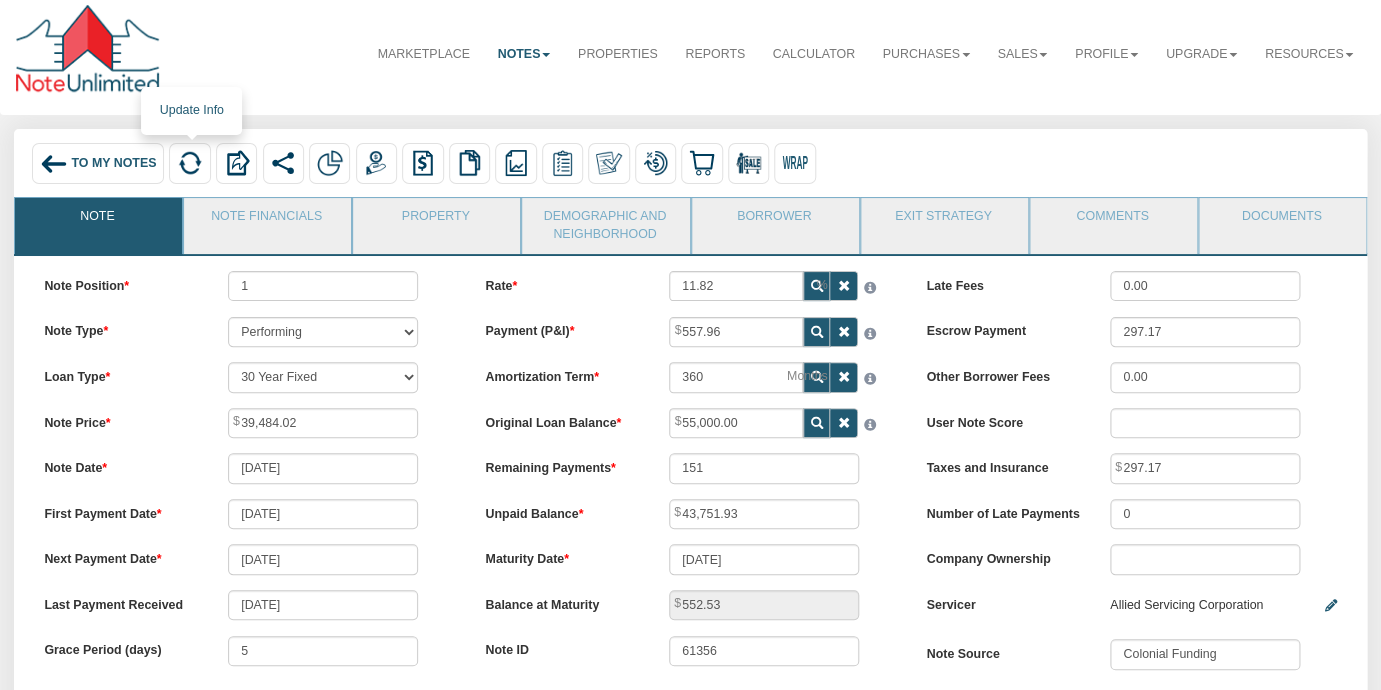 click at bounding box center [190, 163] 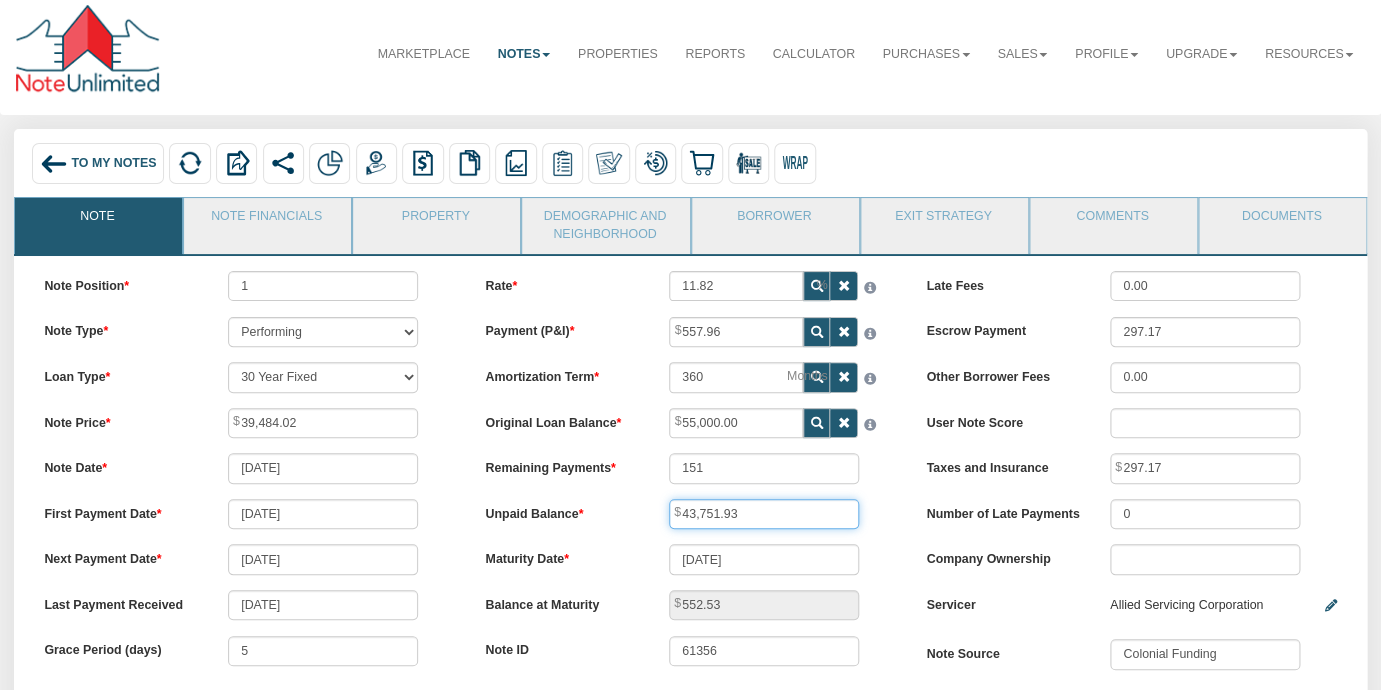 click on "43,751.93" at bounding box center (764, 514) 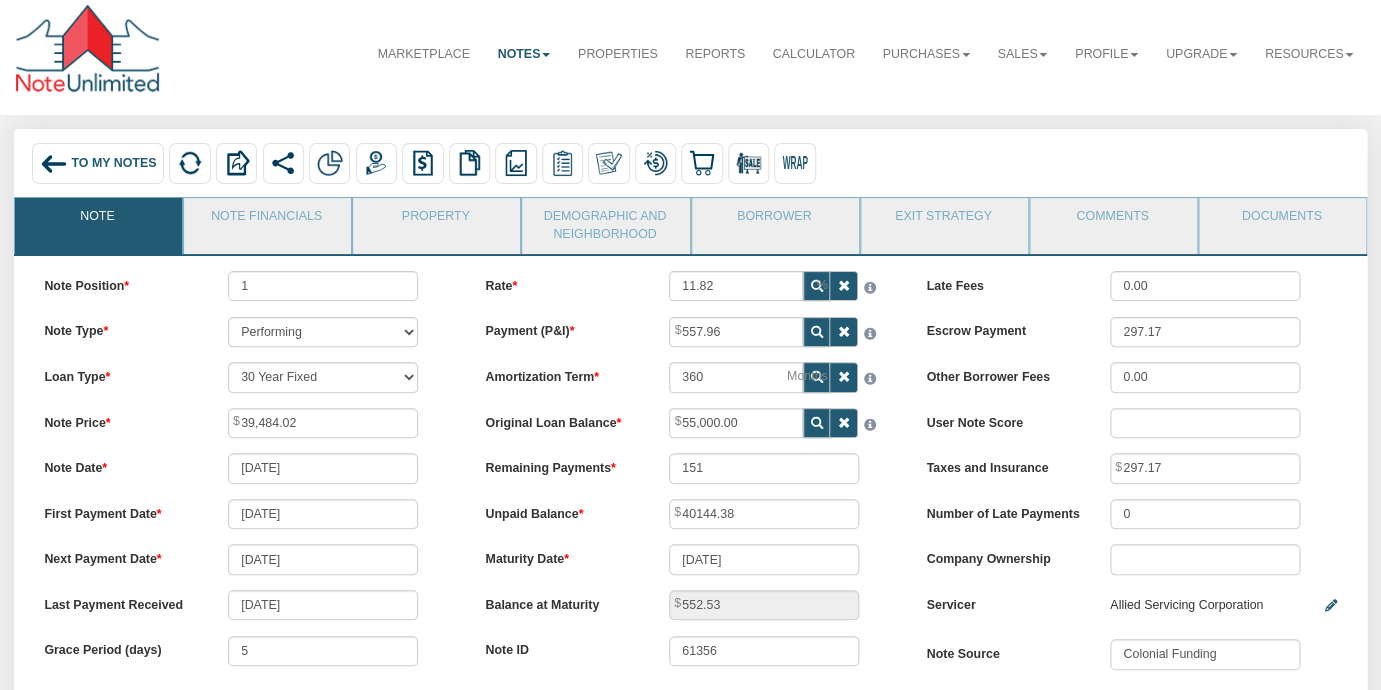 type on "40,144.38" 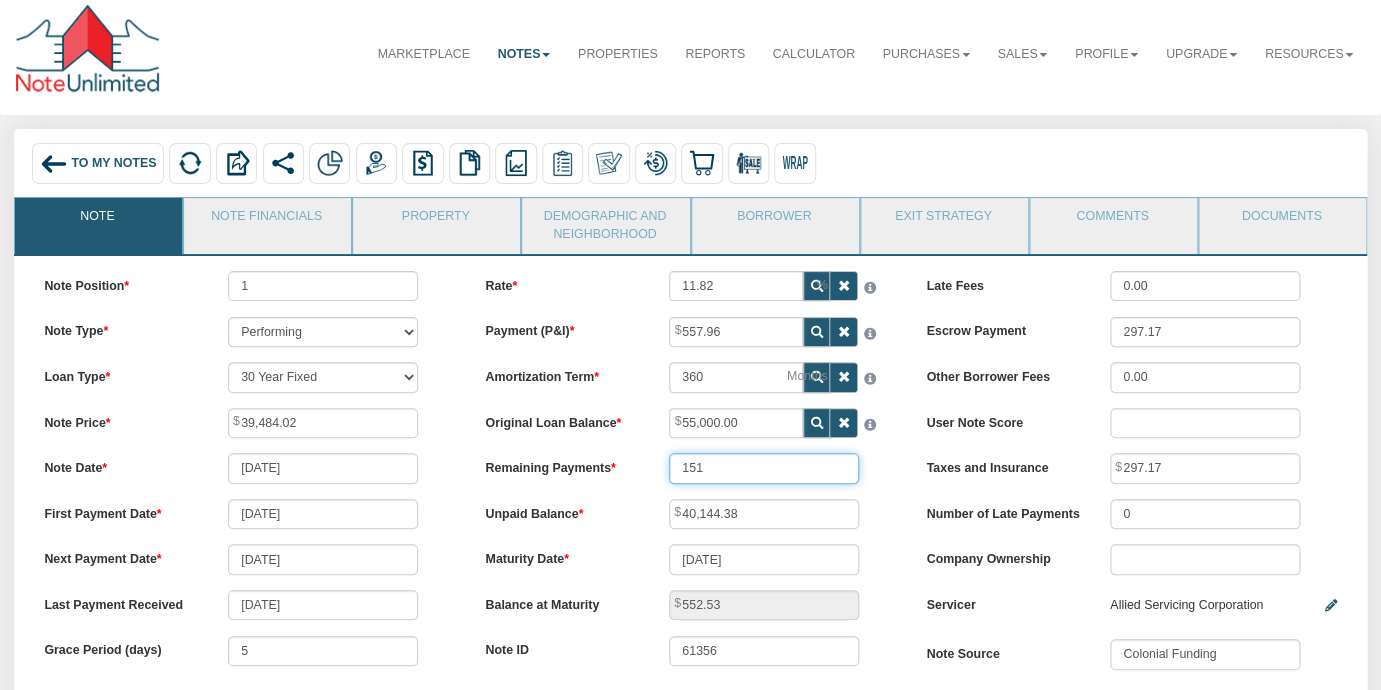 click on "151" at bounding box center (764, 468) 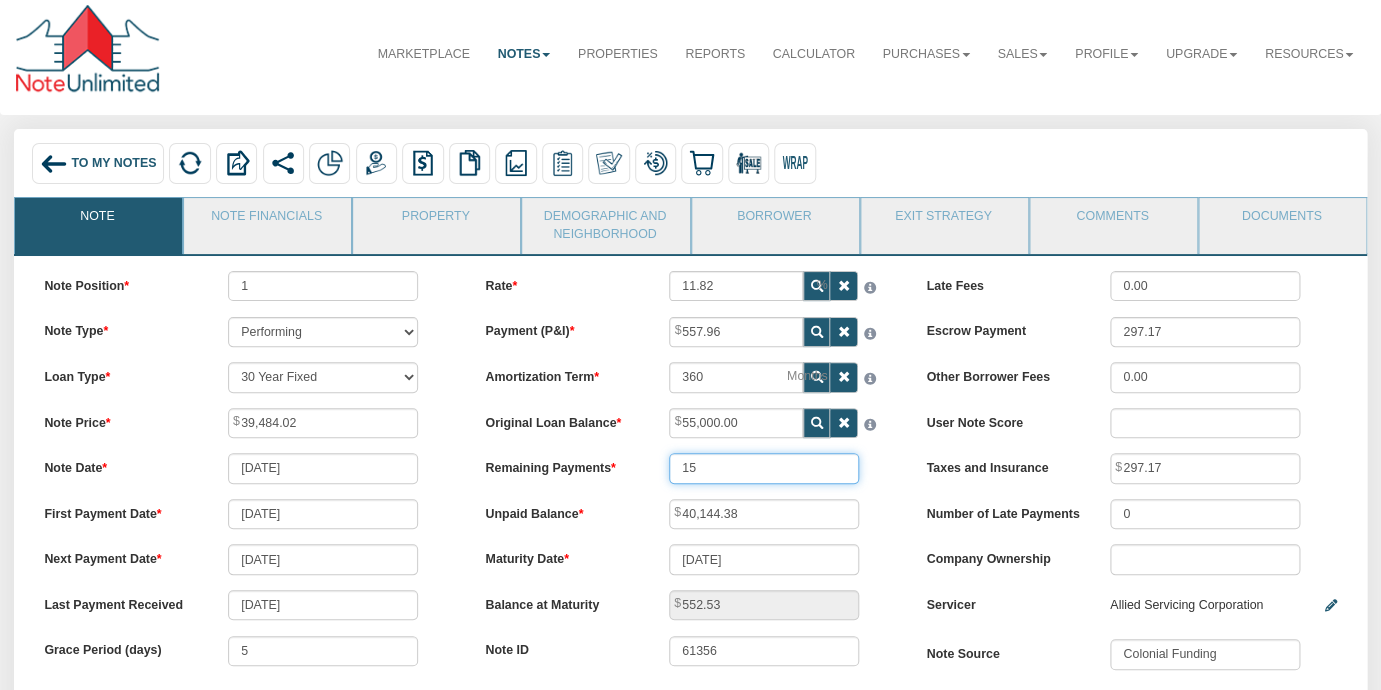 type on "1" 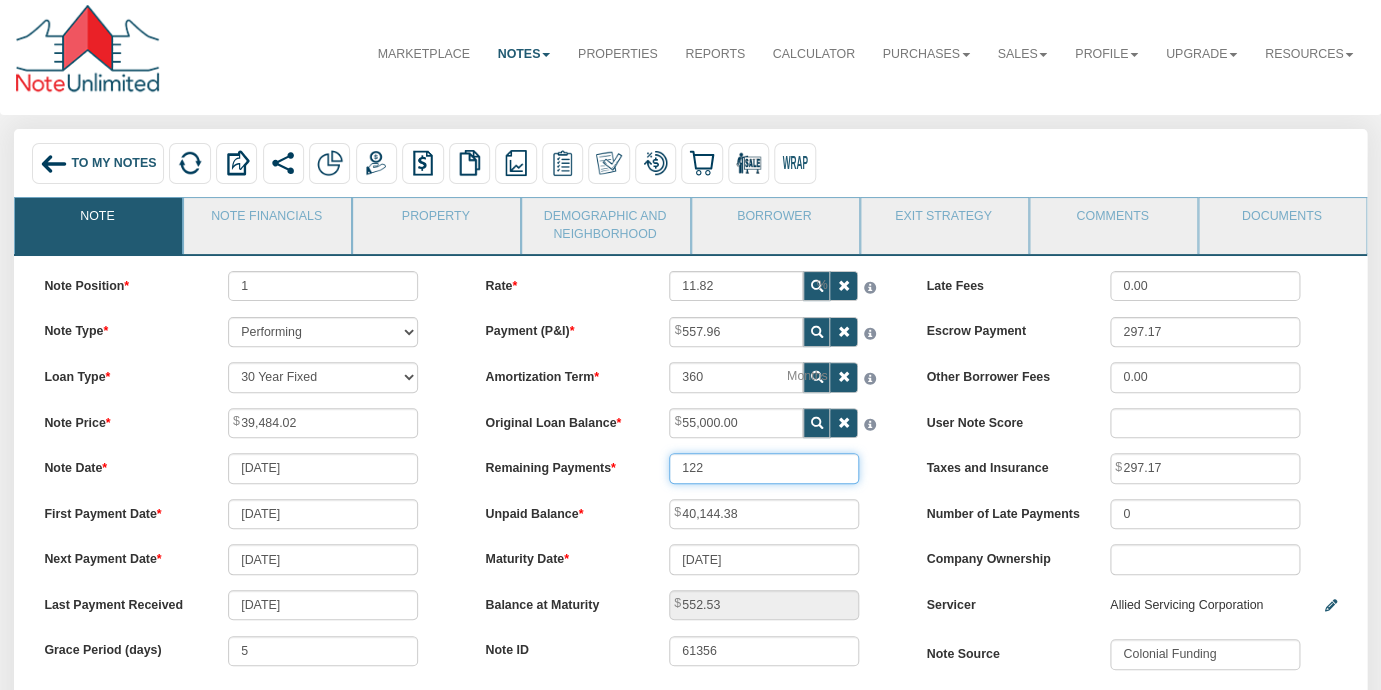 type on "122" 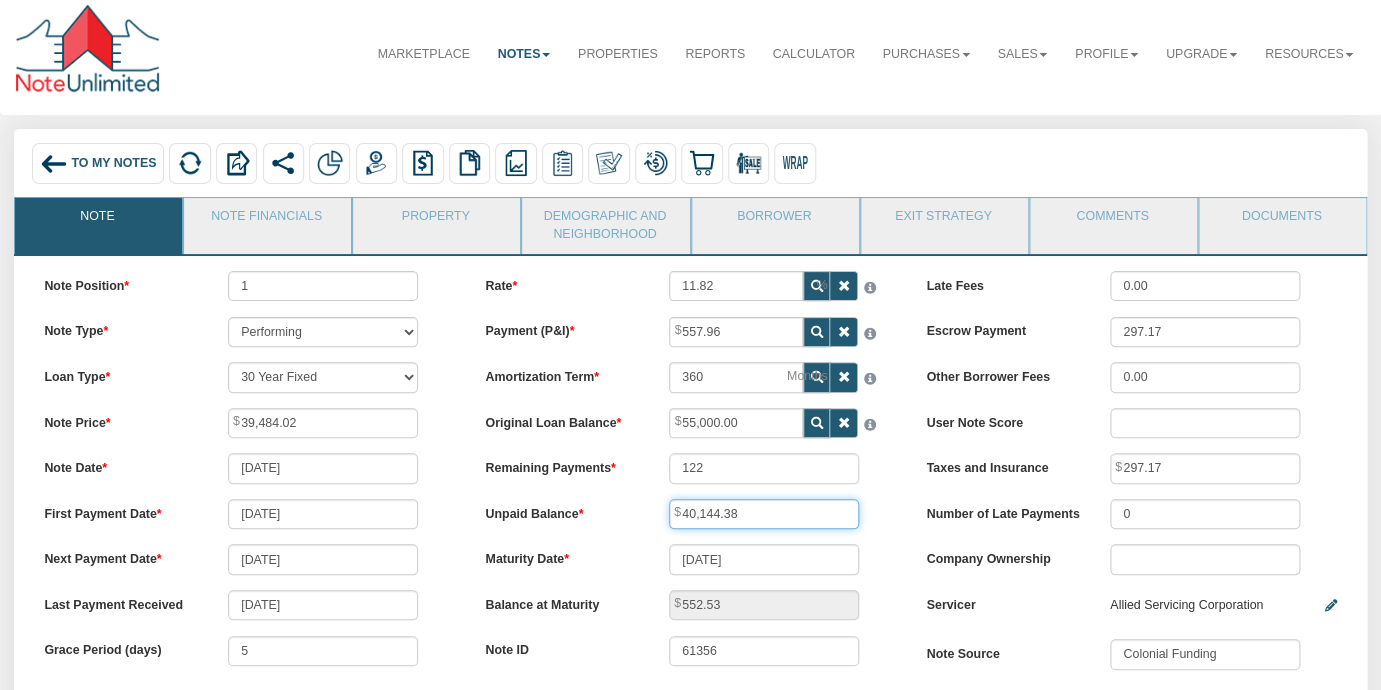 type on "39,512.87" 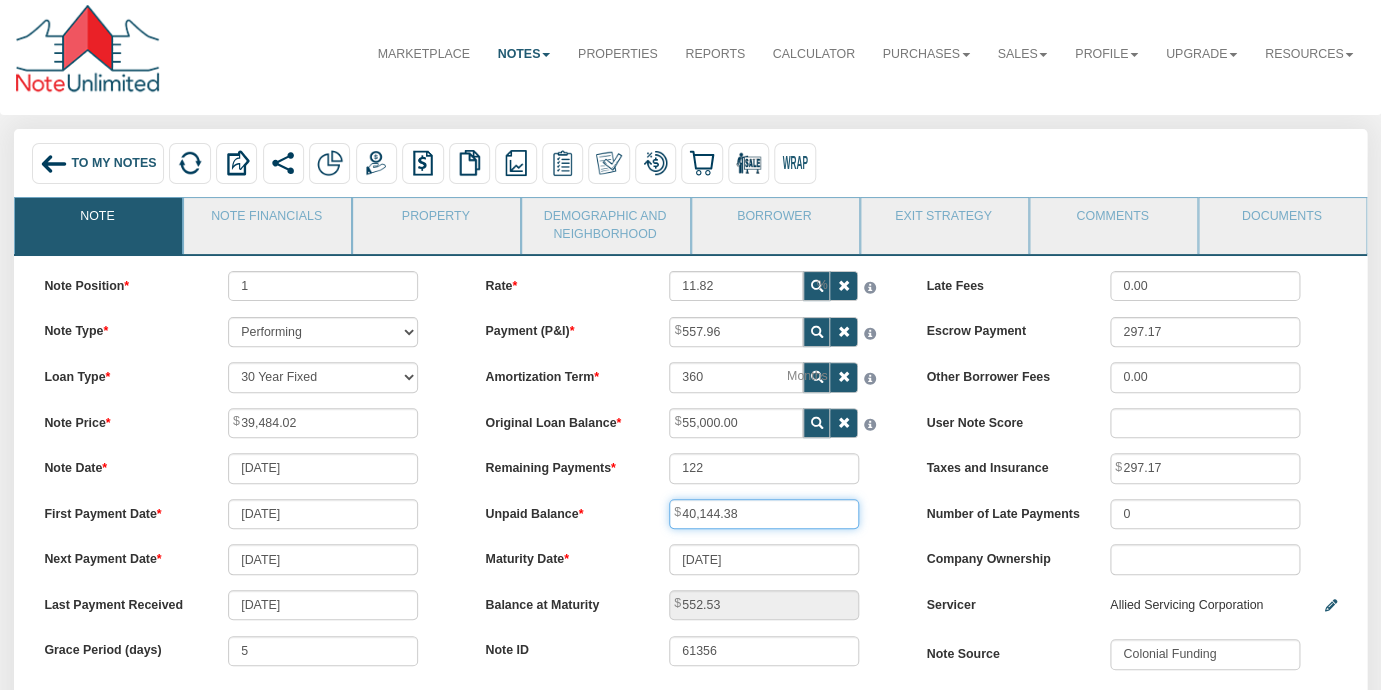 type on "552.52" 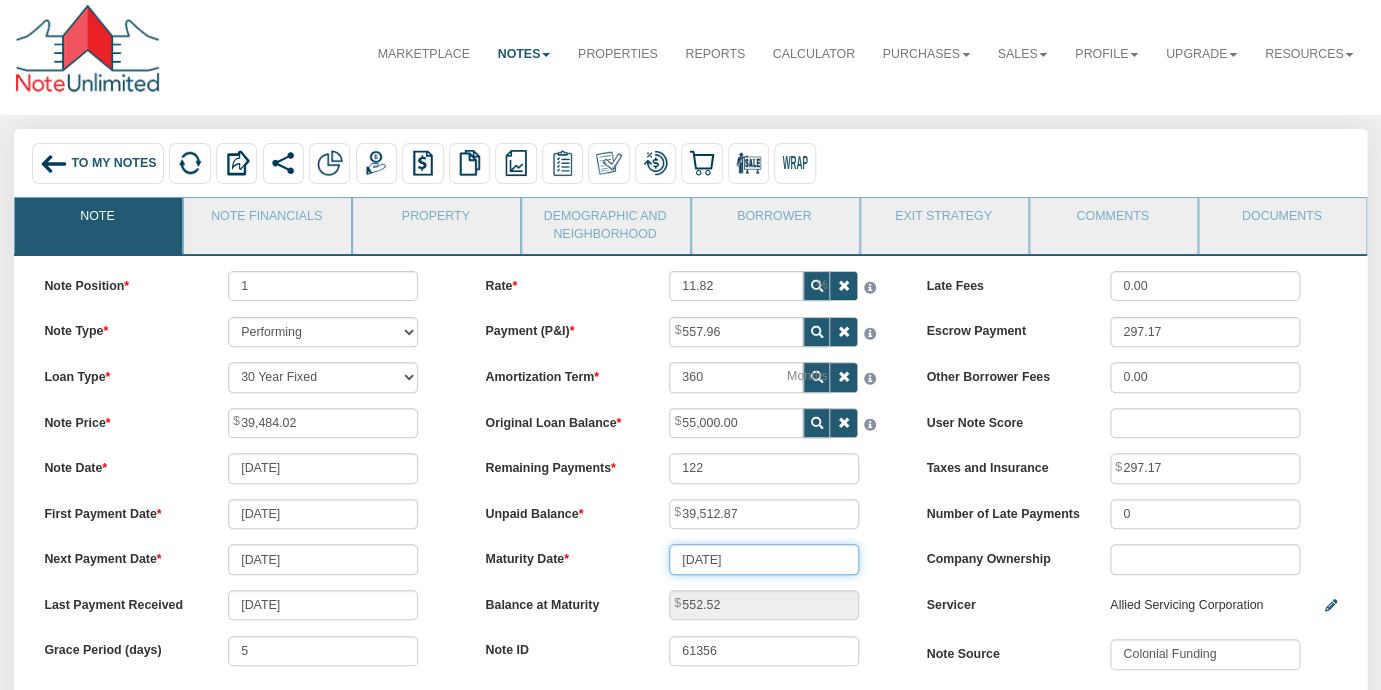 type on "151" 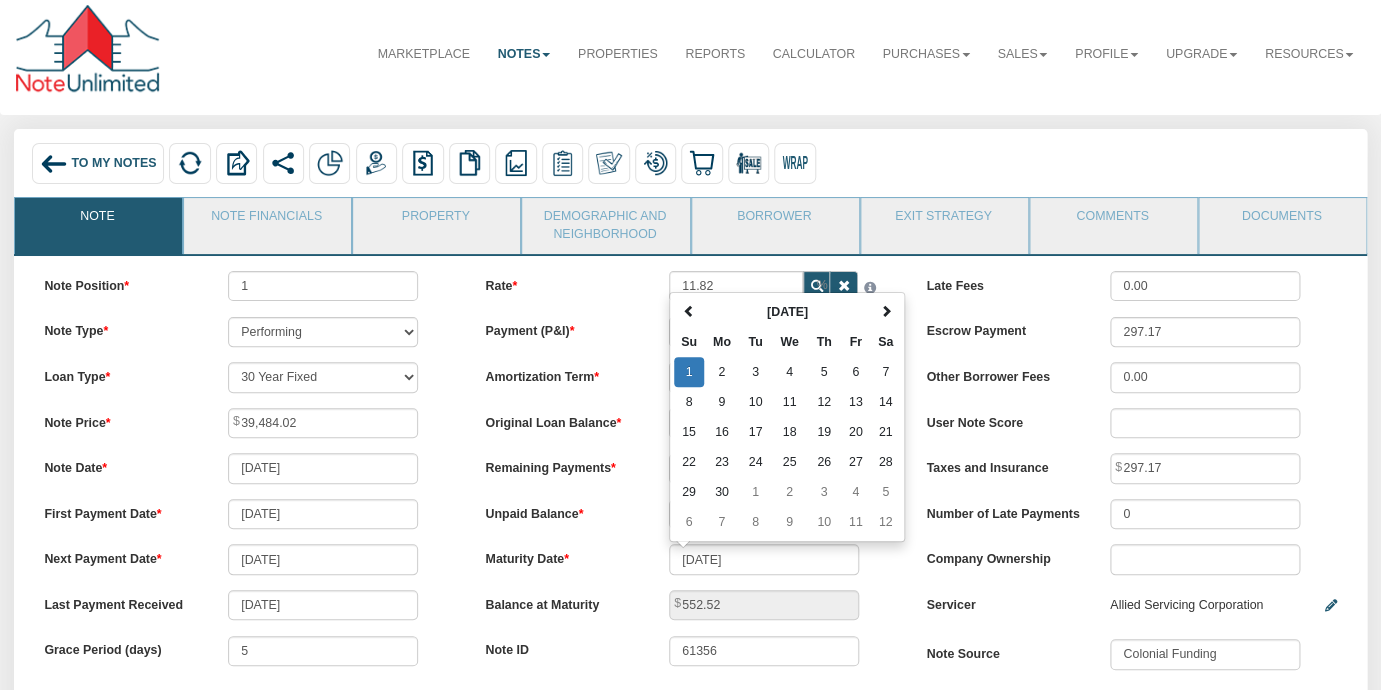 click on "Maturity Date
[DATE] [DATE] Su Mo Tu We Th Fr Sa 1 2 3 4 5 6 7 8 9 10 11 12 13 14 15 16 17 18 19 20 21 22 23 24 25 26 27 28 29 30 1 2 3 4 5 6 7 8 9 10 [DATE] Jan Feb Mar Apr May Jun [DATE] Aug Sep Oct Nov Dec [DATE]-[DATE] 2032 2033 2034 2035 2036 2037 2038 2039 2040 2041 2042 2043 [DATE]-2107 [DATE] - [DATE] [DATE] - [DATE] [DATE] - [DATE] [DATE] - [DATE] [DATE] - [DATE] [DATE] - [DATE] [DATE] - [DATE] [DATE] - [DATE] [DATE] - 2107" at bounding box center (690, 559) 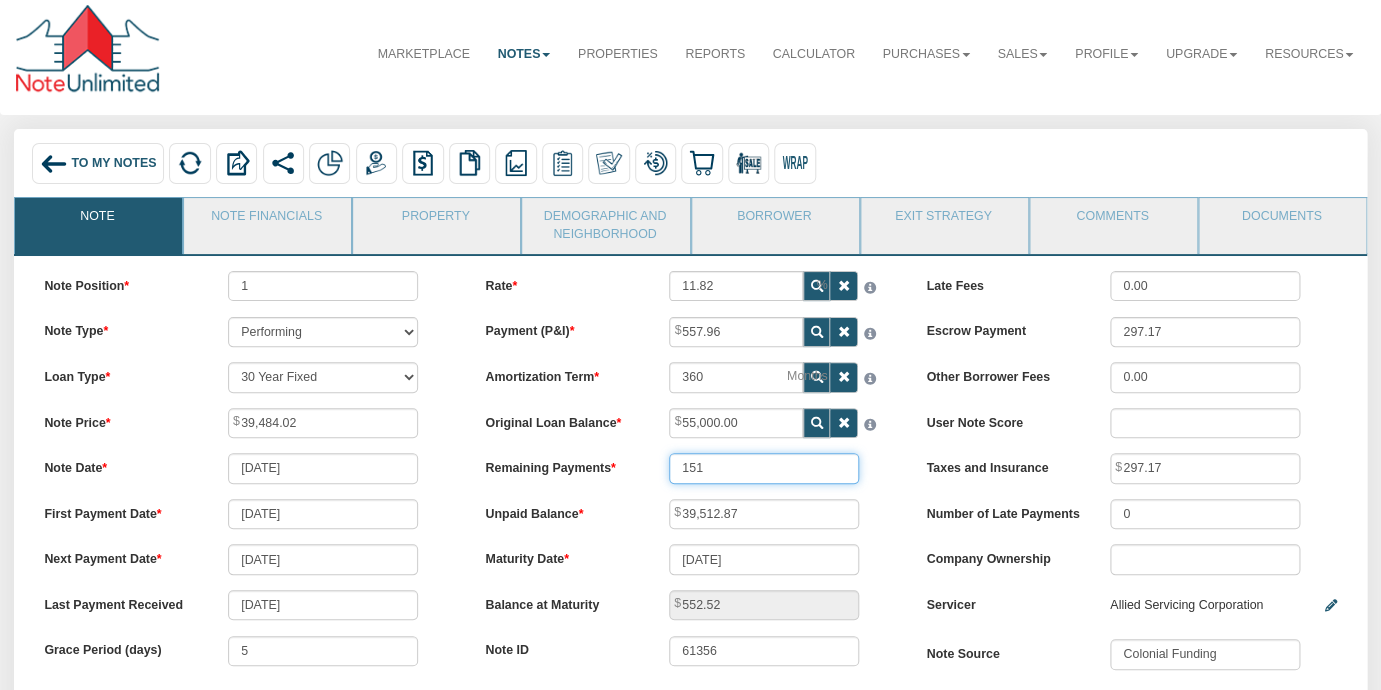 click on "151" at bounding box center [764, 468] 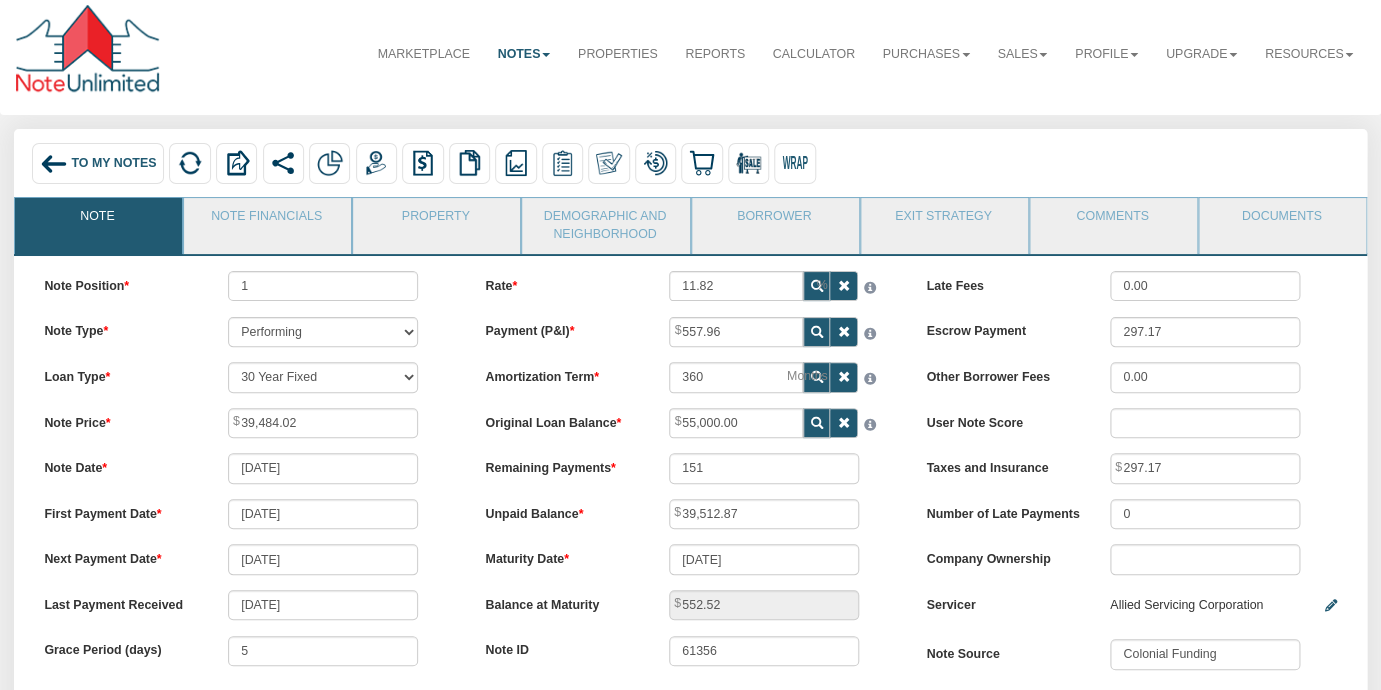 type on "43,751.93" 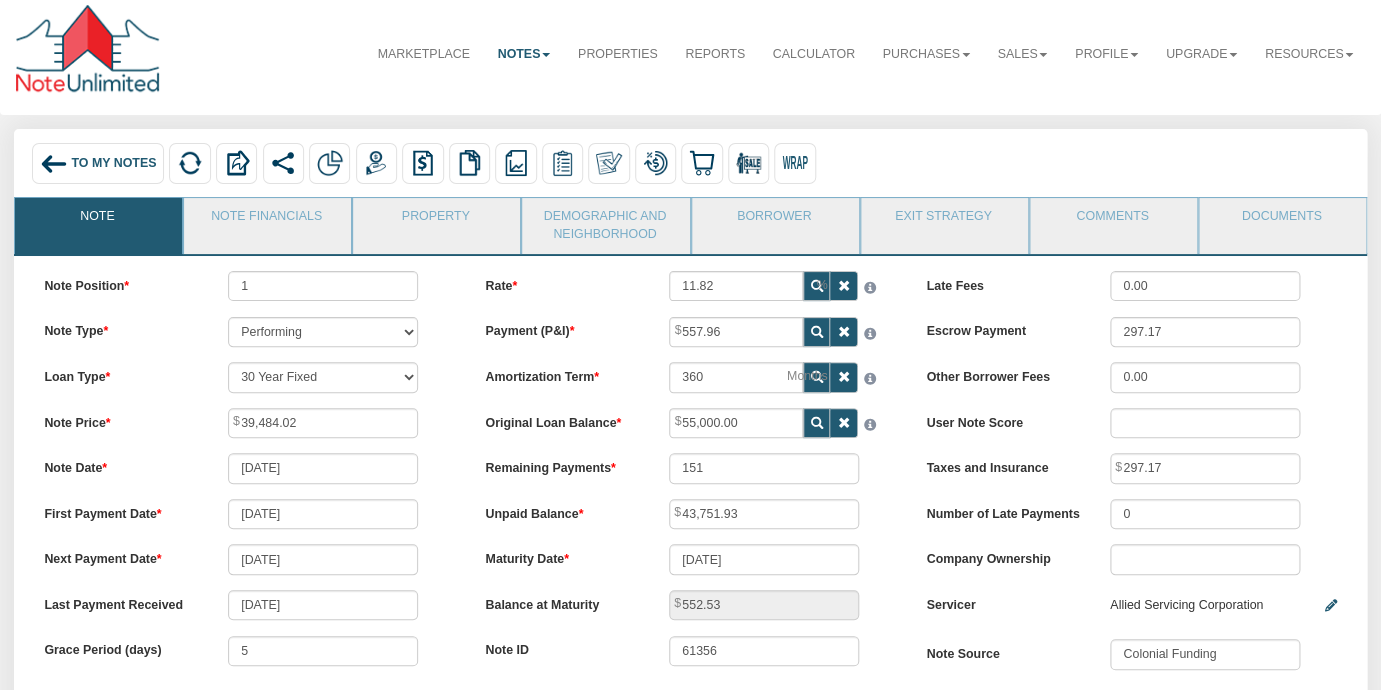 click on "Note Price
39,484.02" at bounding box center (249, 423) 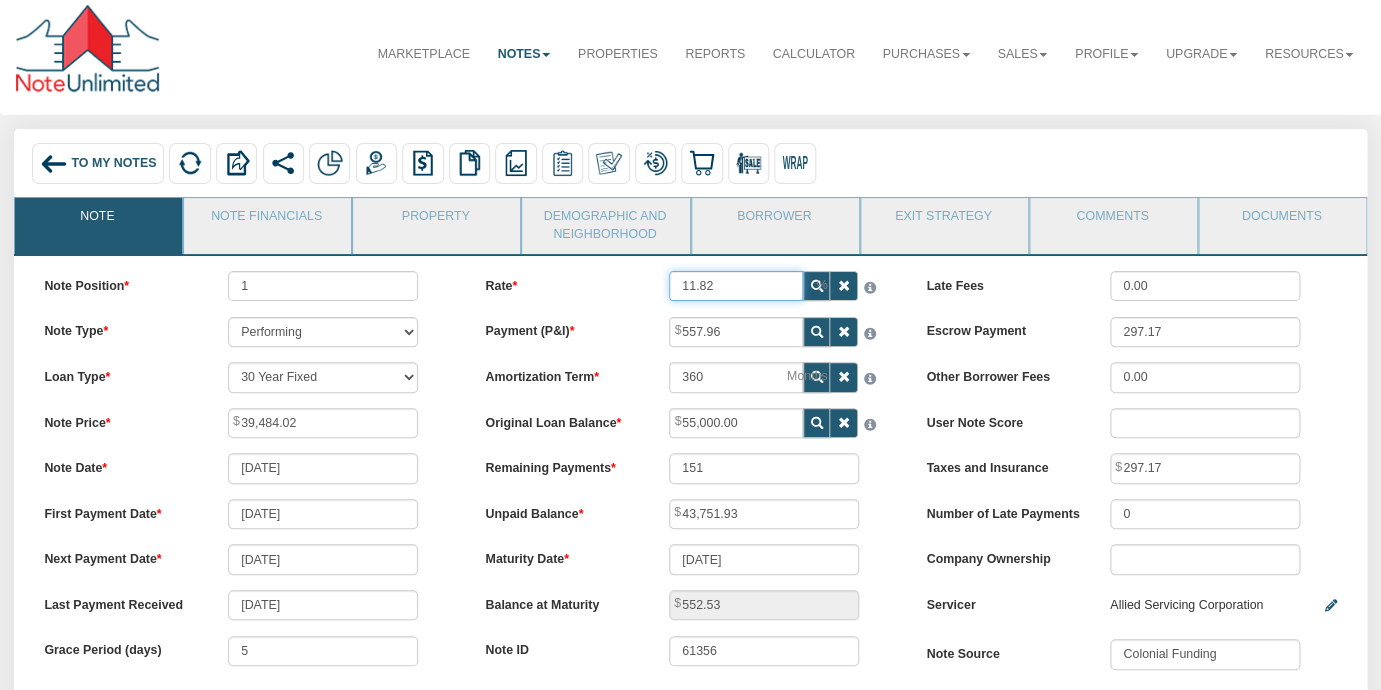 click on "11.82" at bounding box center (736, 286) 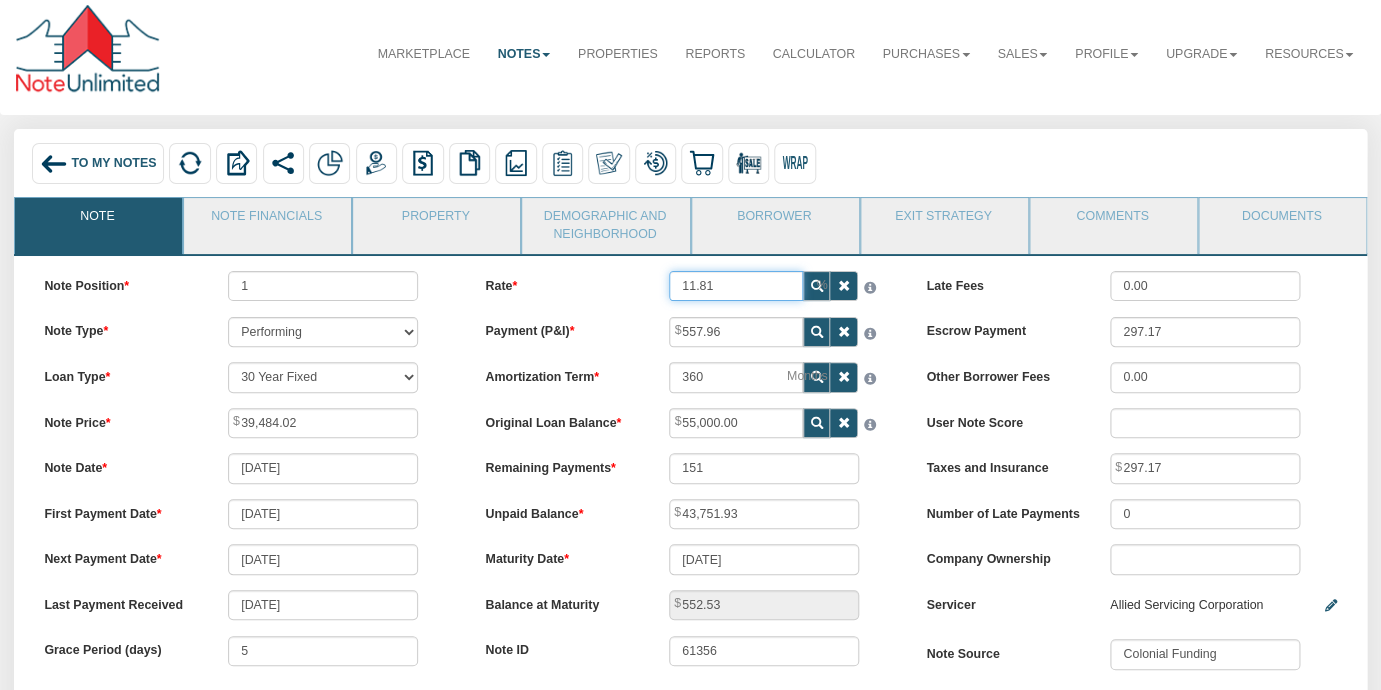 type on "11.81" 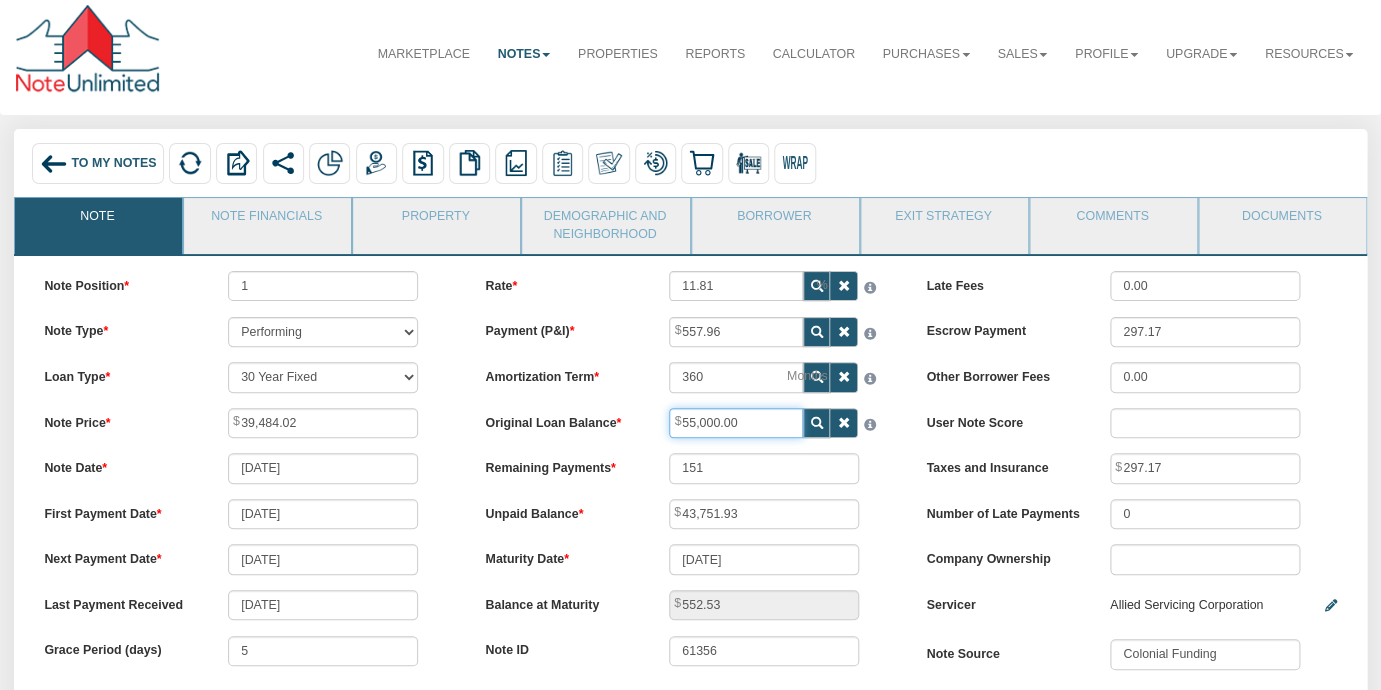 type on "[DATE]" 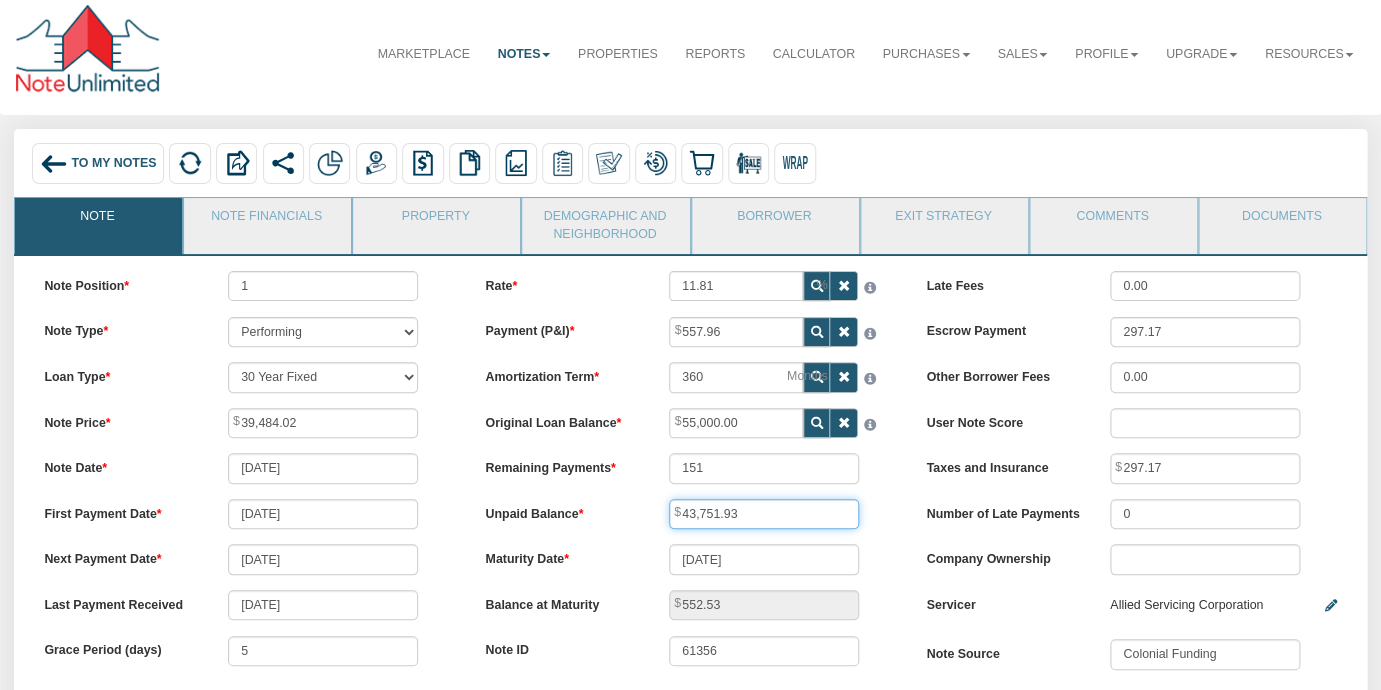 type on "43,772.88" 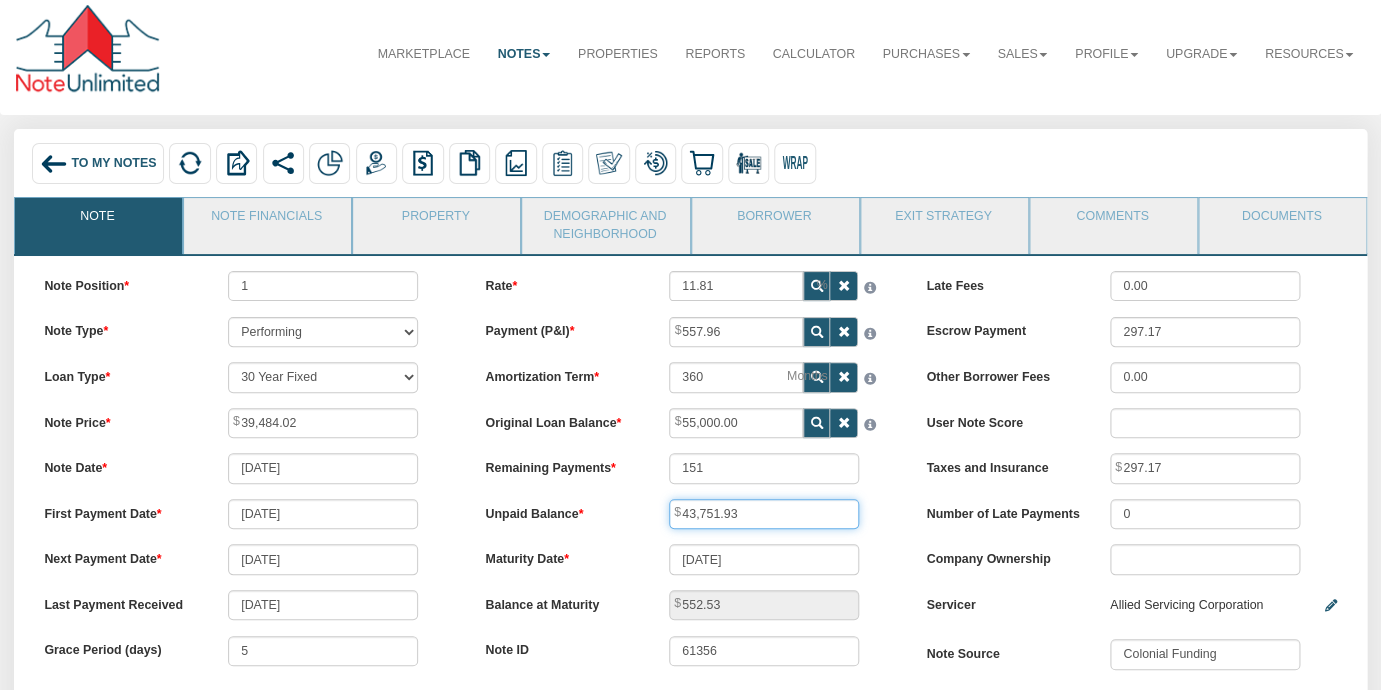 type on "552.50" 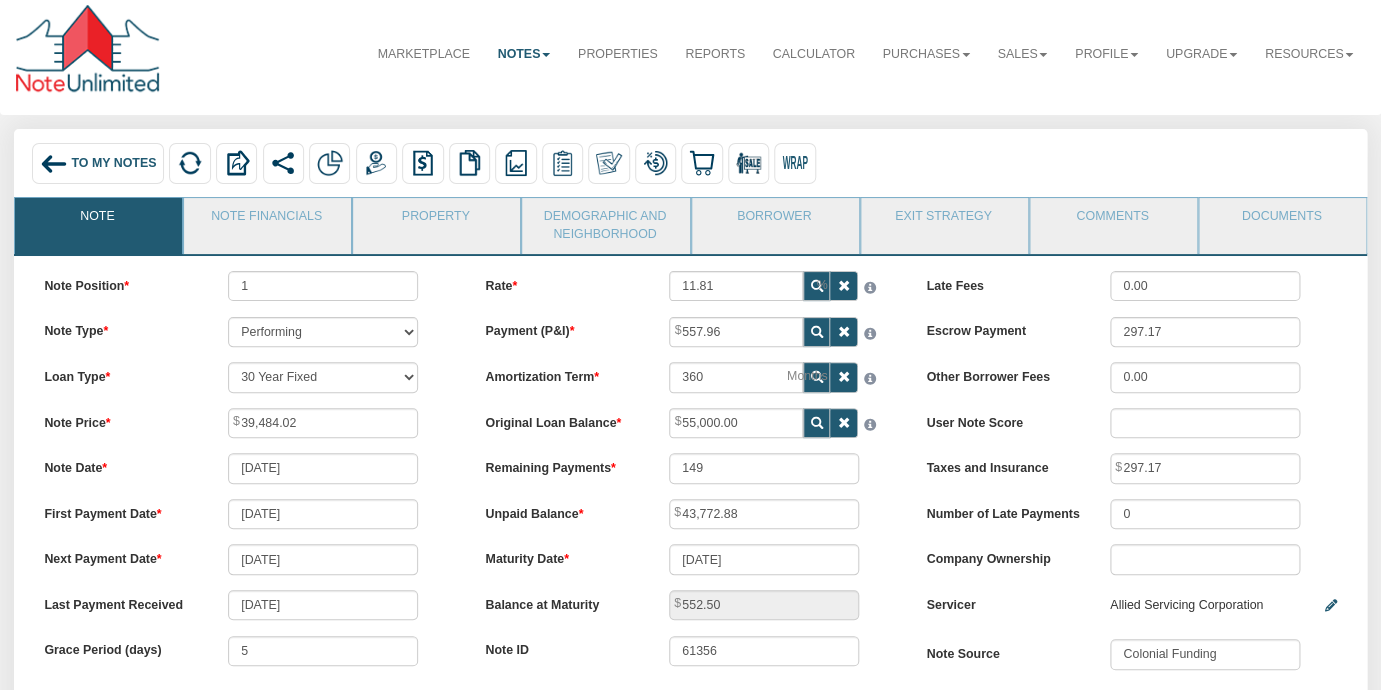 click on "Remaining Payments
149" at bounding box center [690, 468] 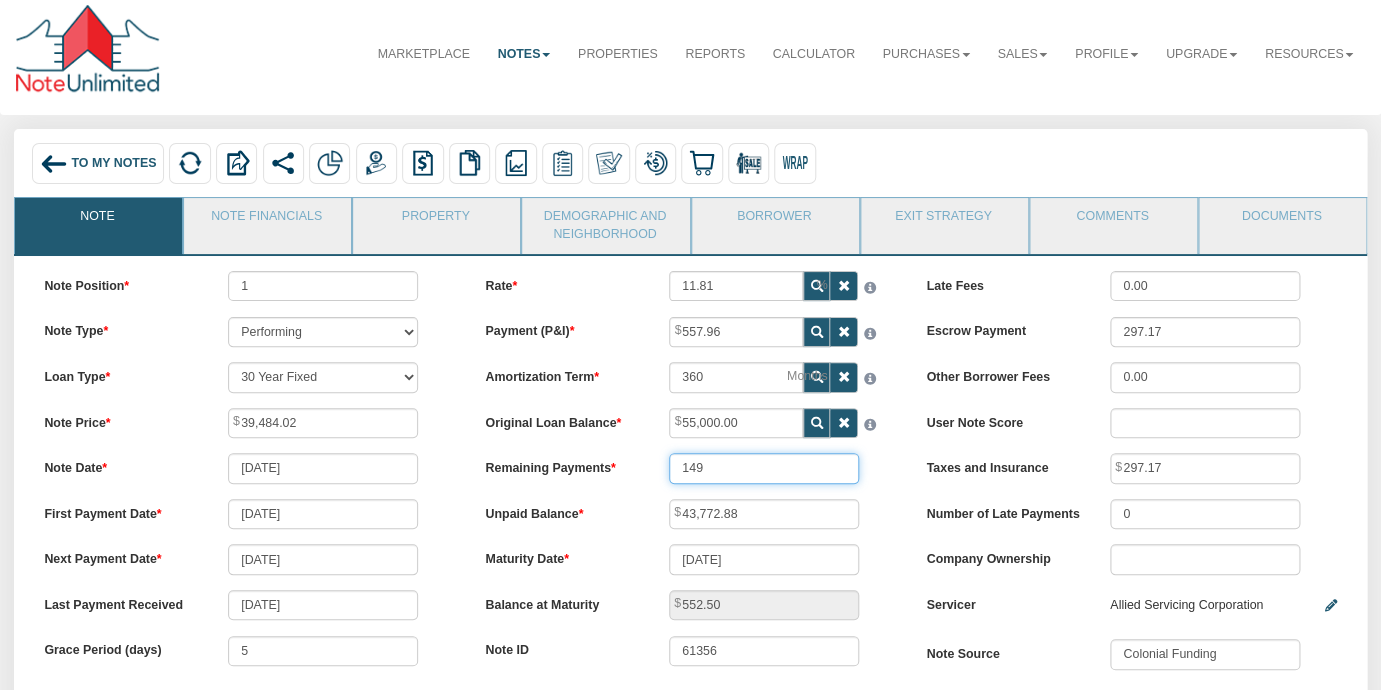 click on "149" at bounding box center (764, 468) 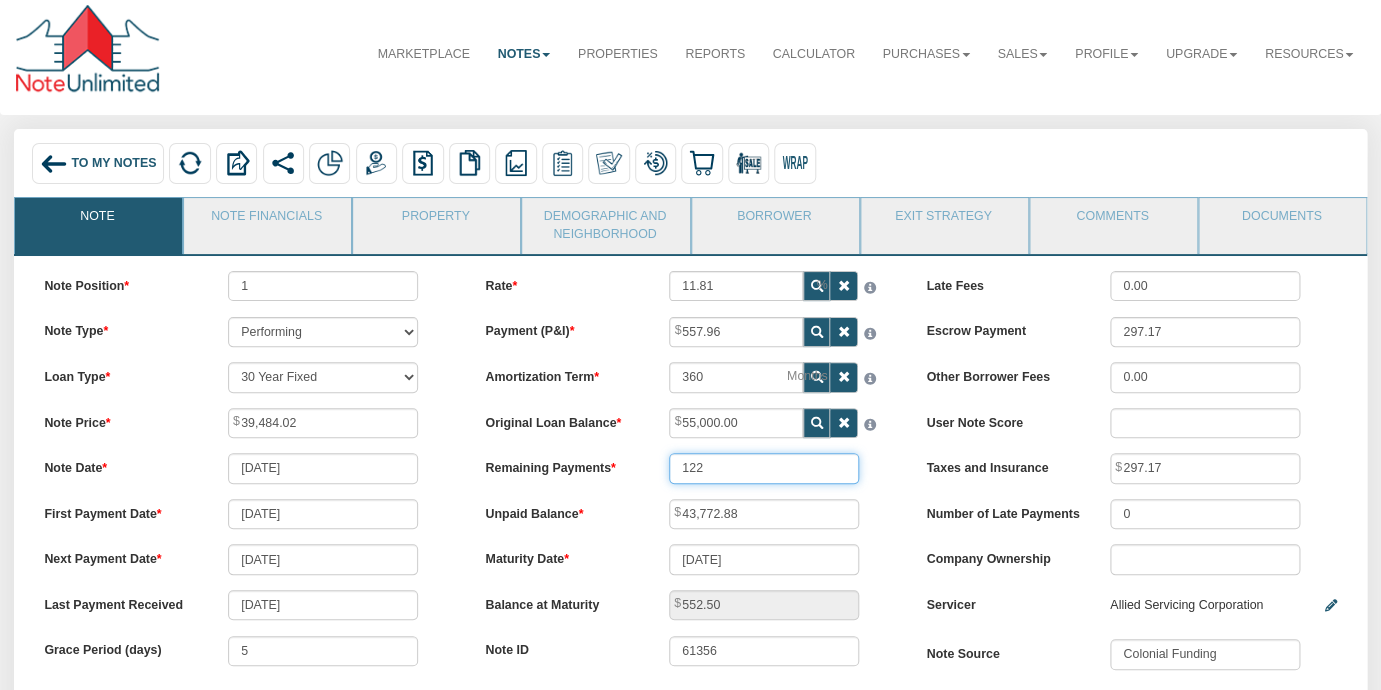 type on "122" 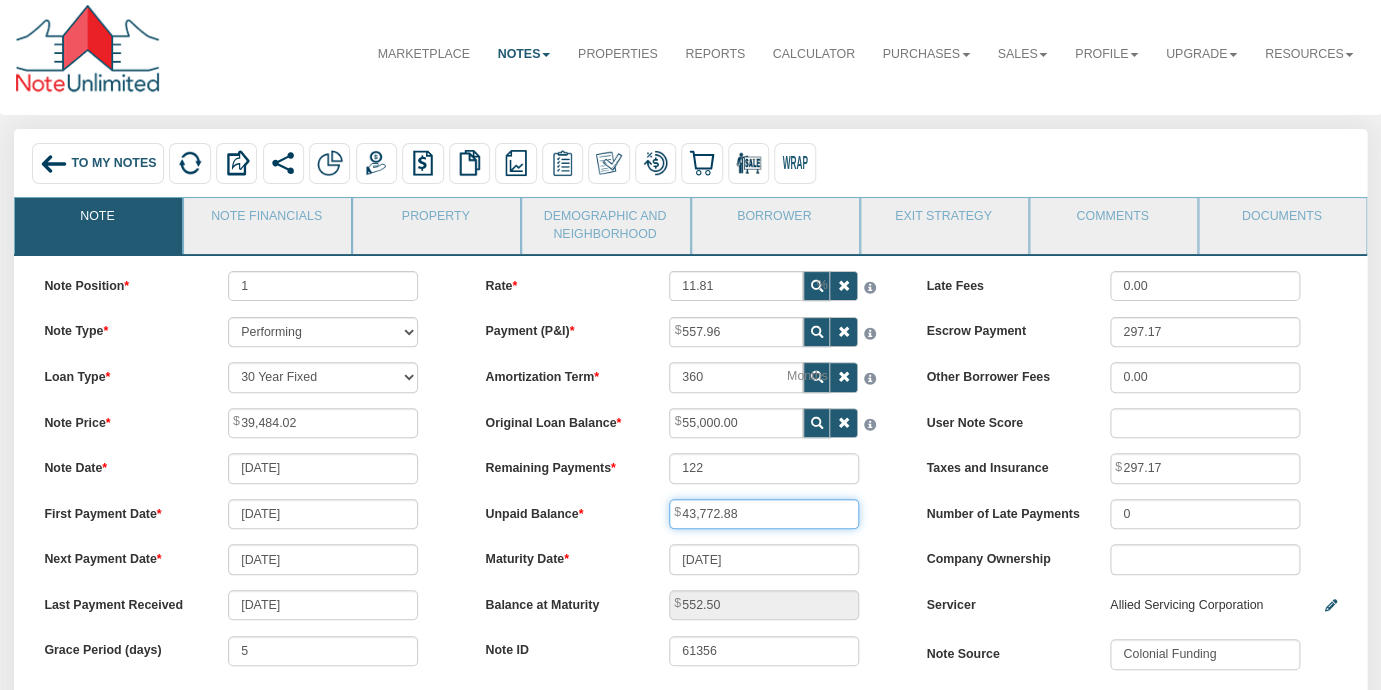 type on "39,529.06" 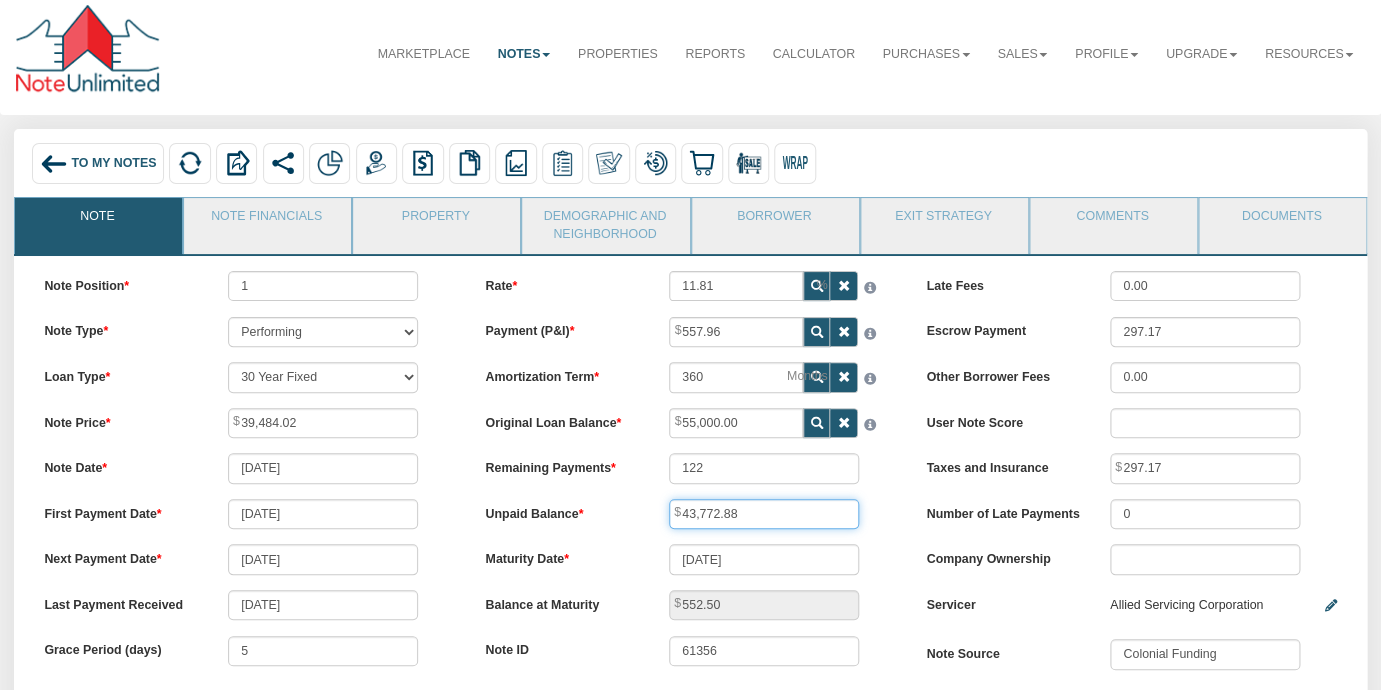 type on "552.54" 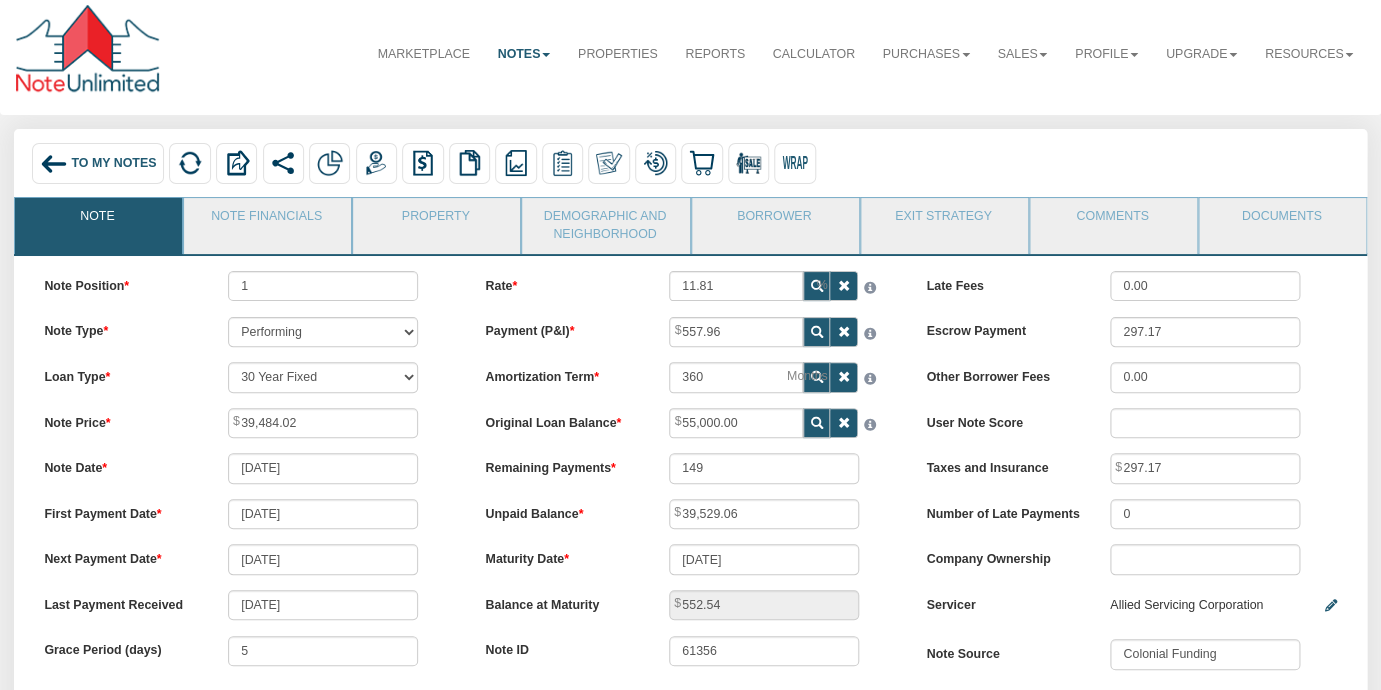 click on "Unpaid Balance
39,529.06" at bounding box center [690, 514] 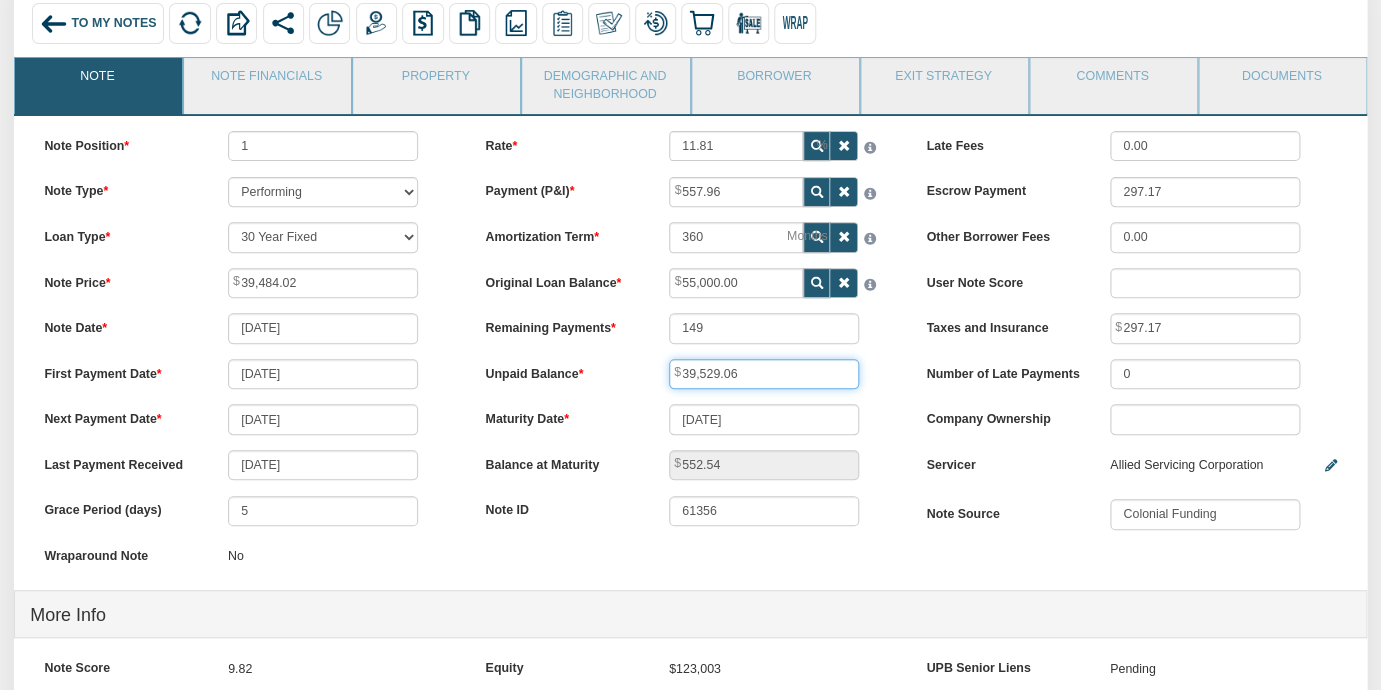 scroll, scrollTop: 151, scrollLeft: 0, axis: vertical 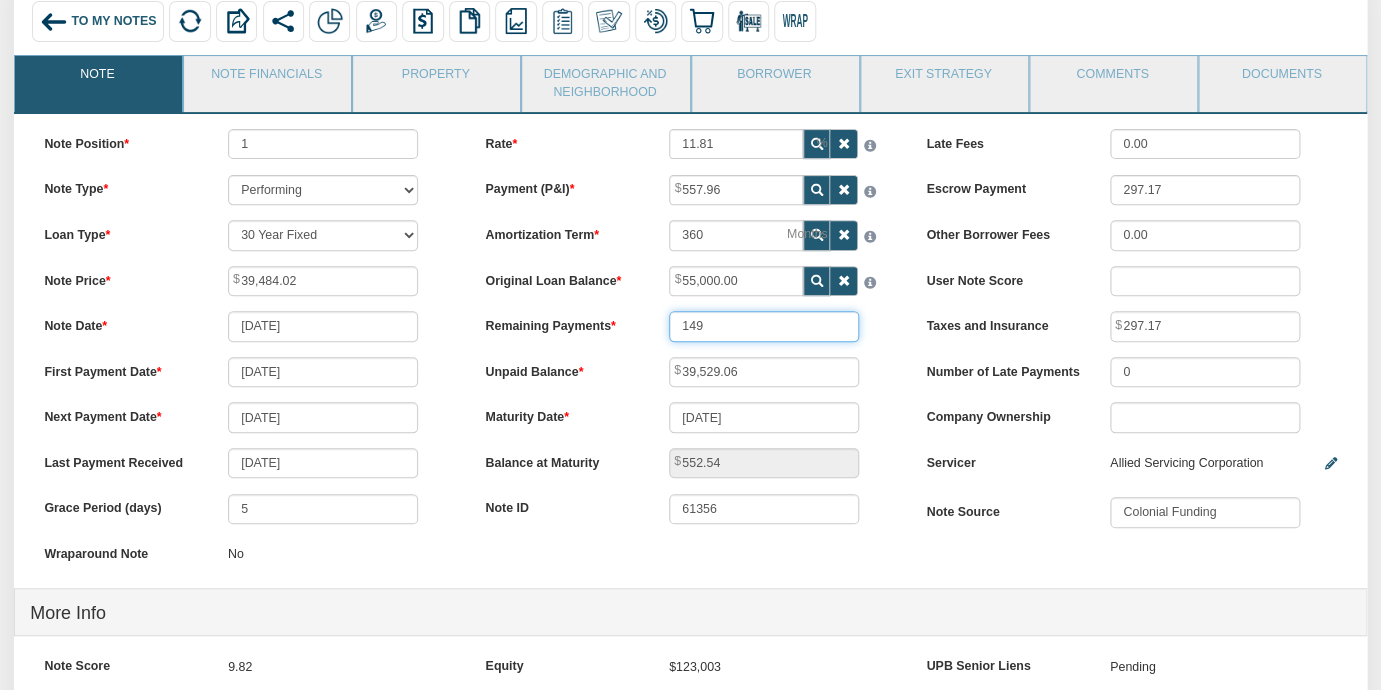 click on "149" at bounding box center (764, 326) 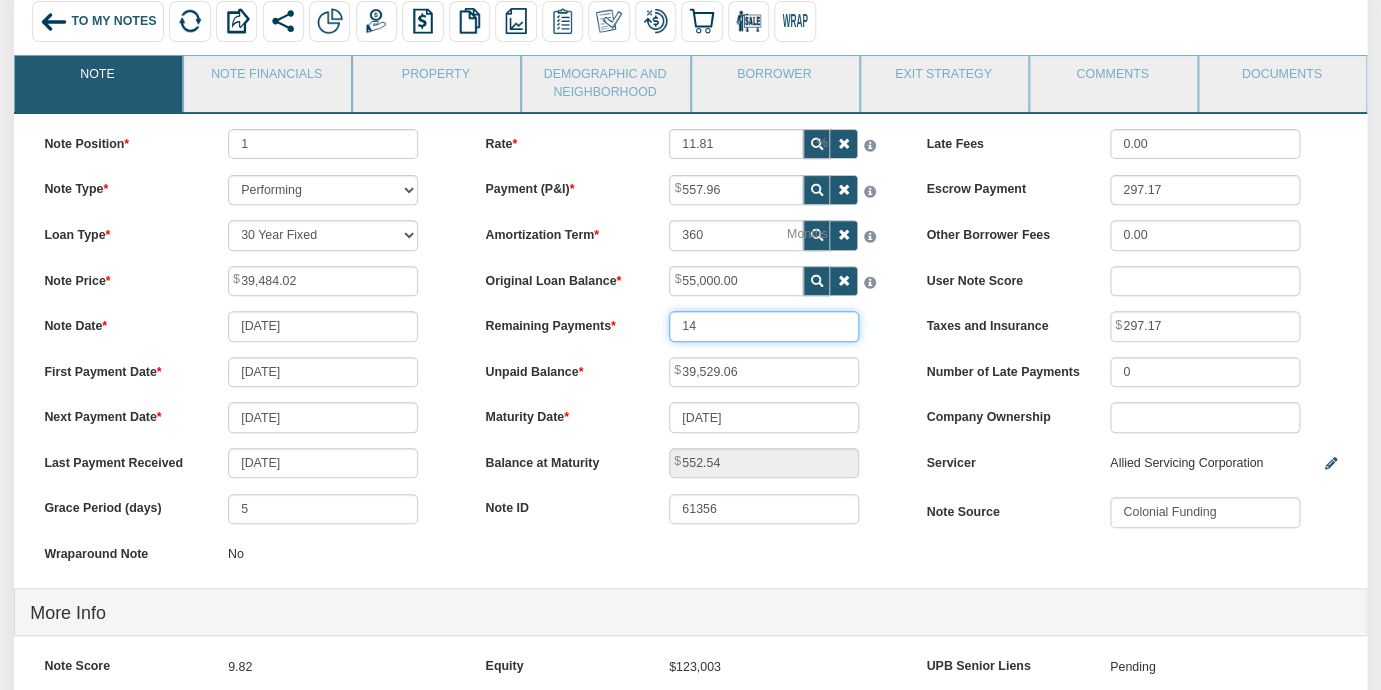 type on "1" 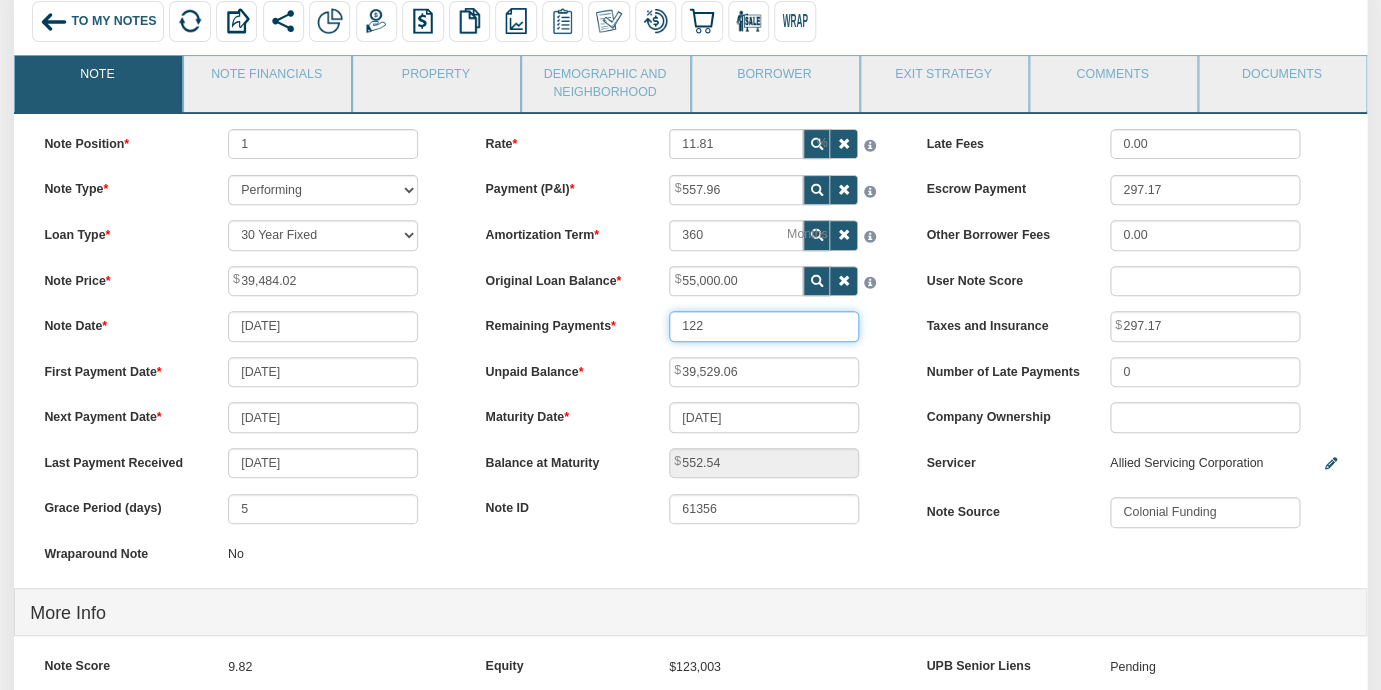 type on "122" 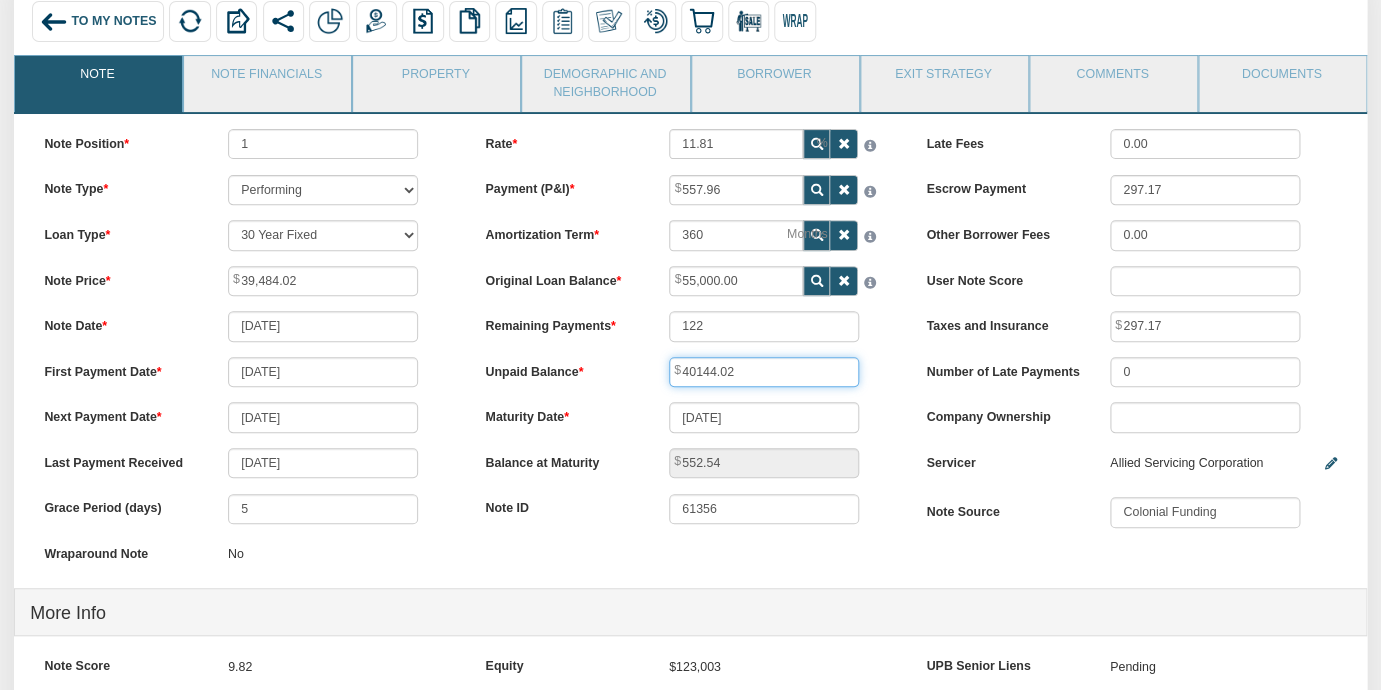 type on "40144.02" 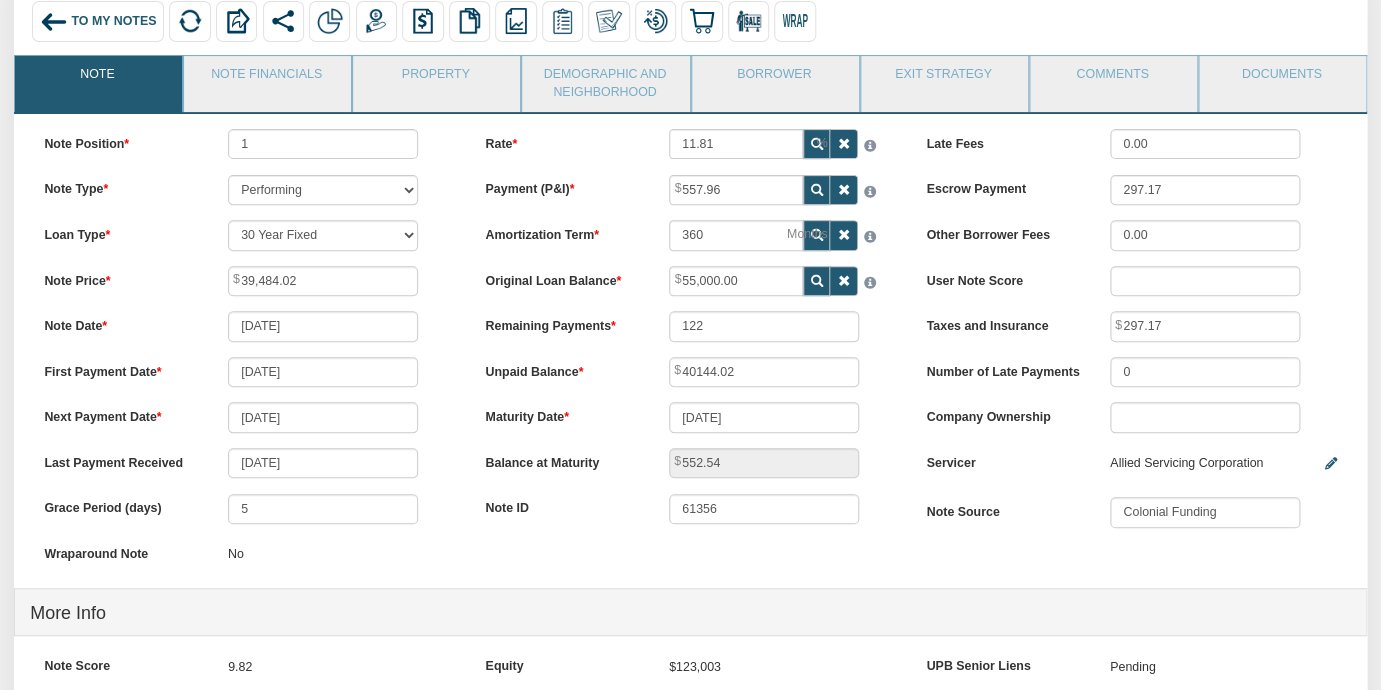 type on "149" 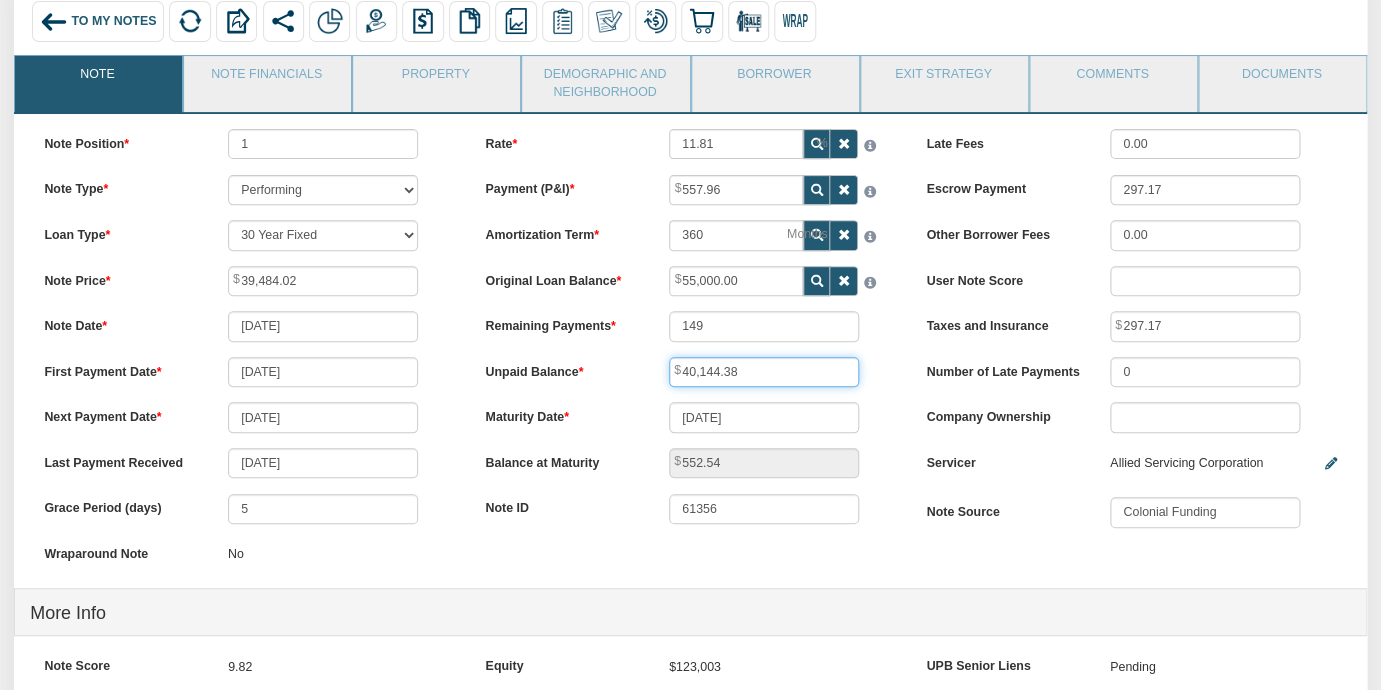 type on "40,144.38" 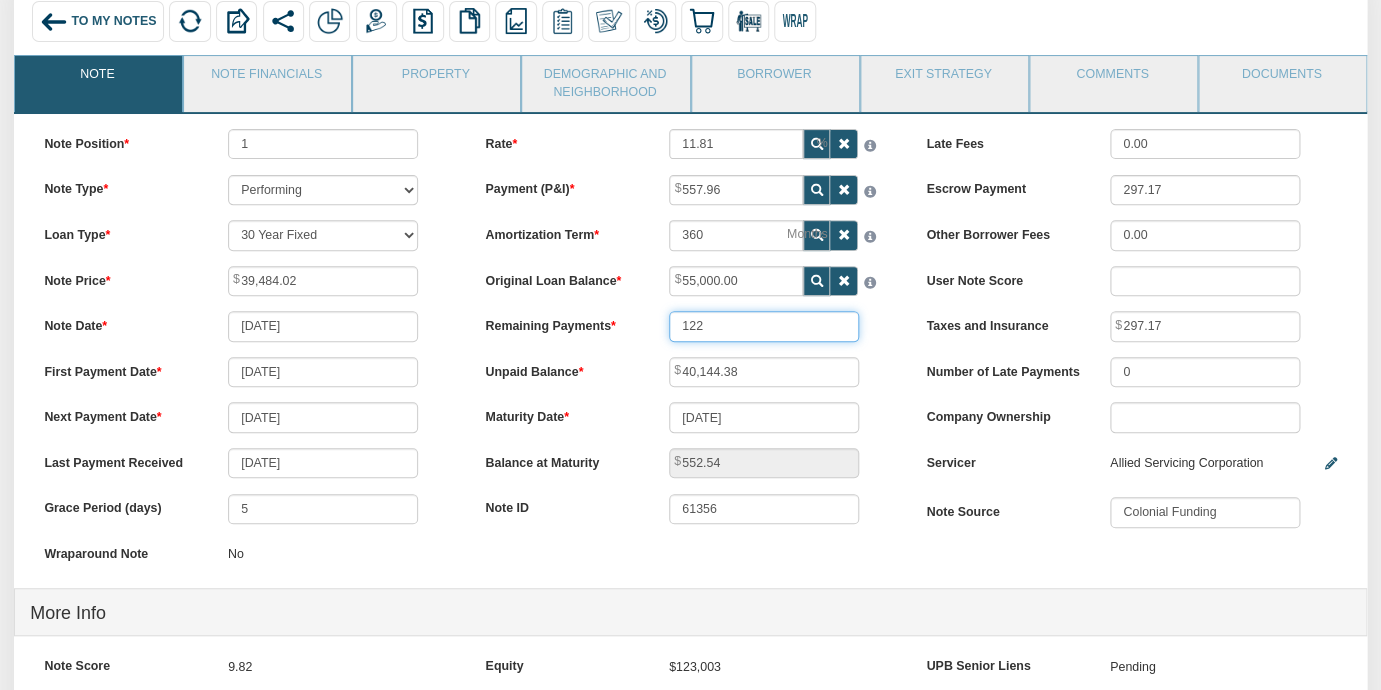type on "122" 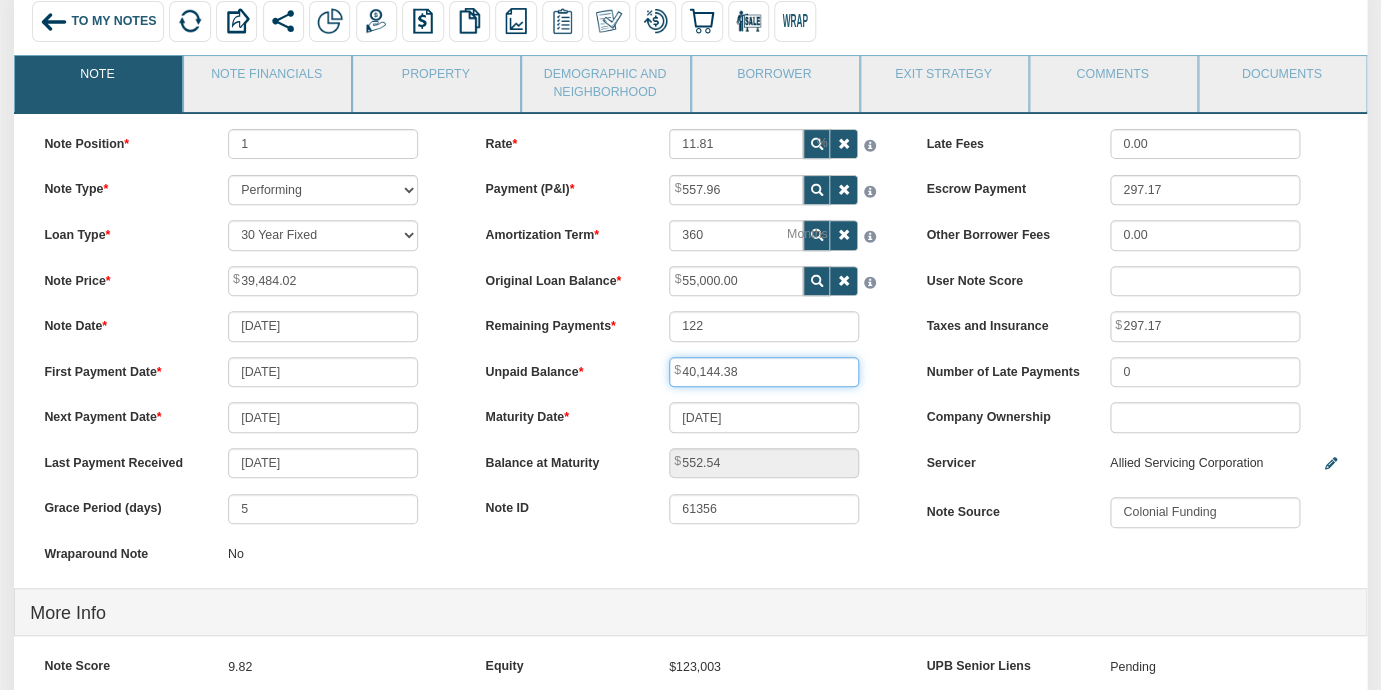 type on "39,529.06" 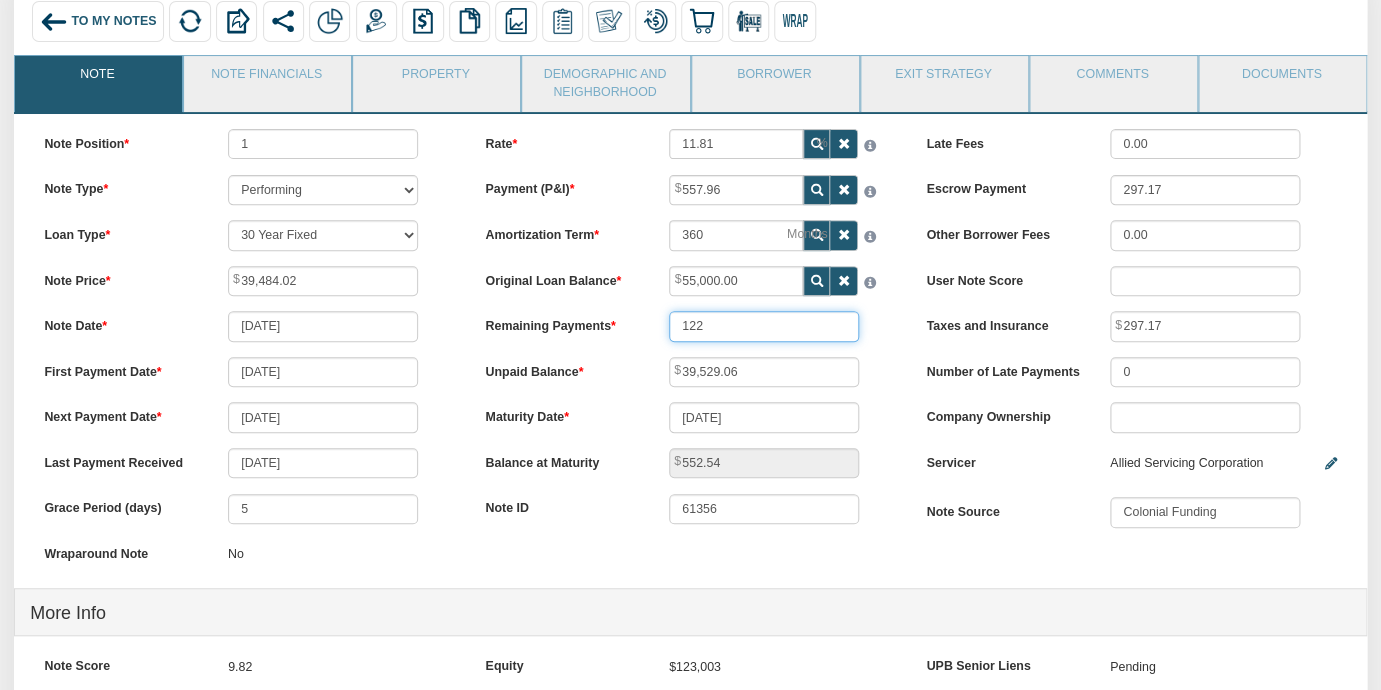 type on "149" 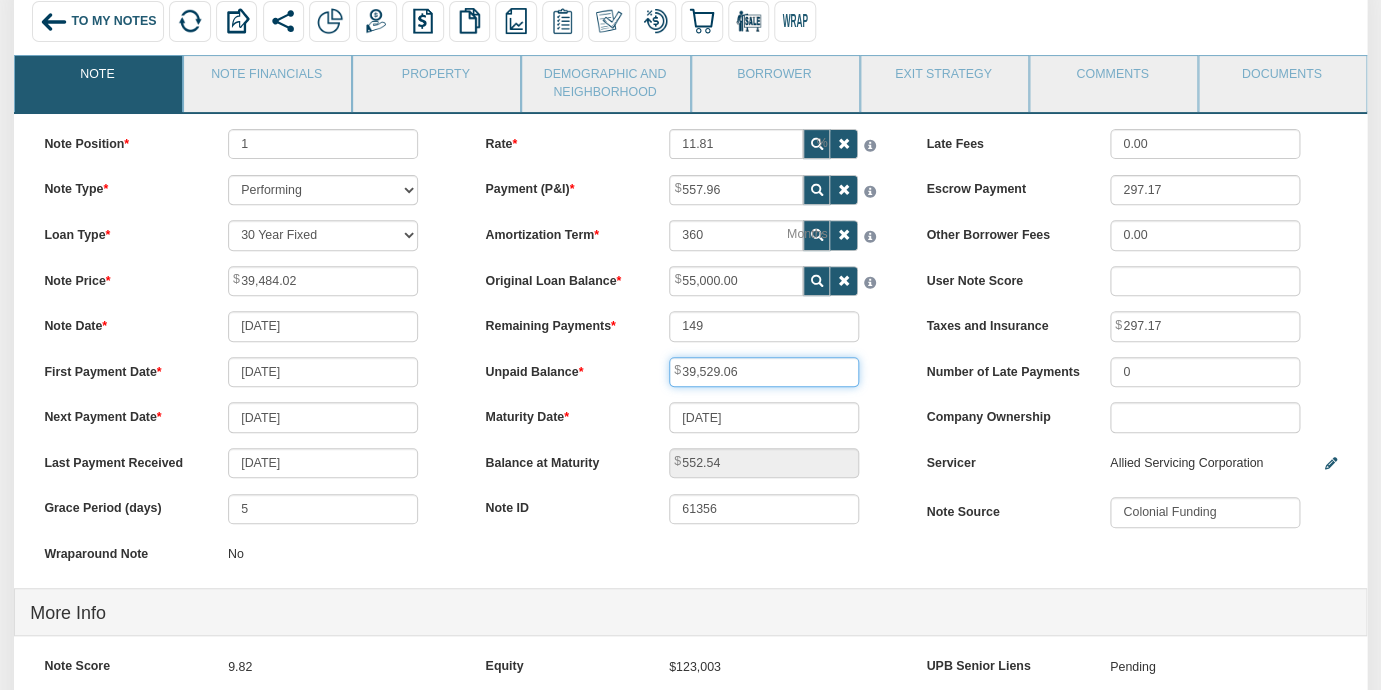 type on "43,517.31" 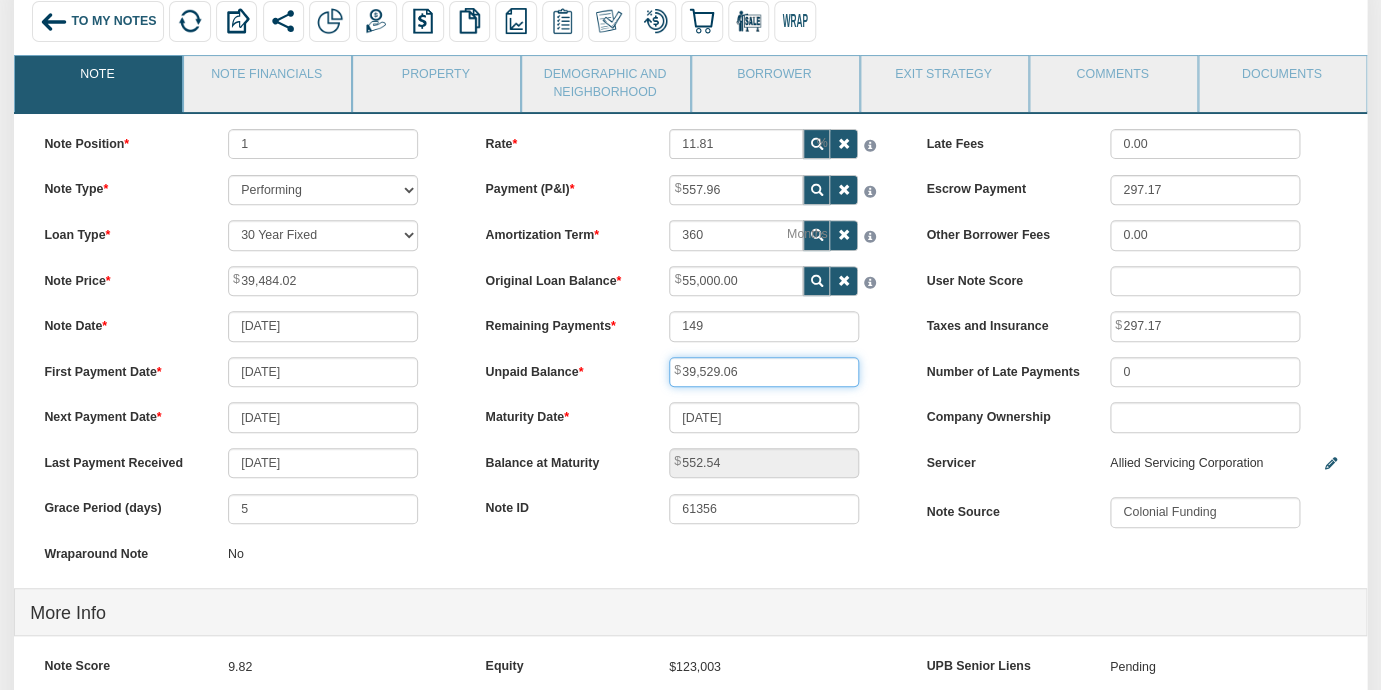 type on "552.53" 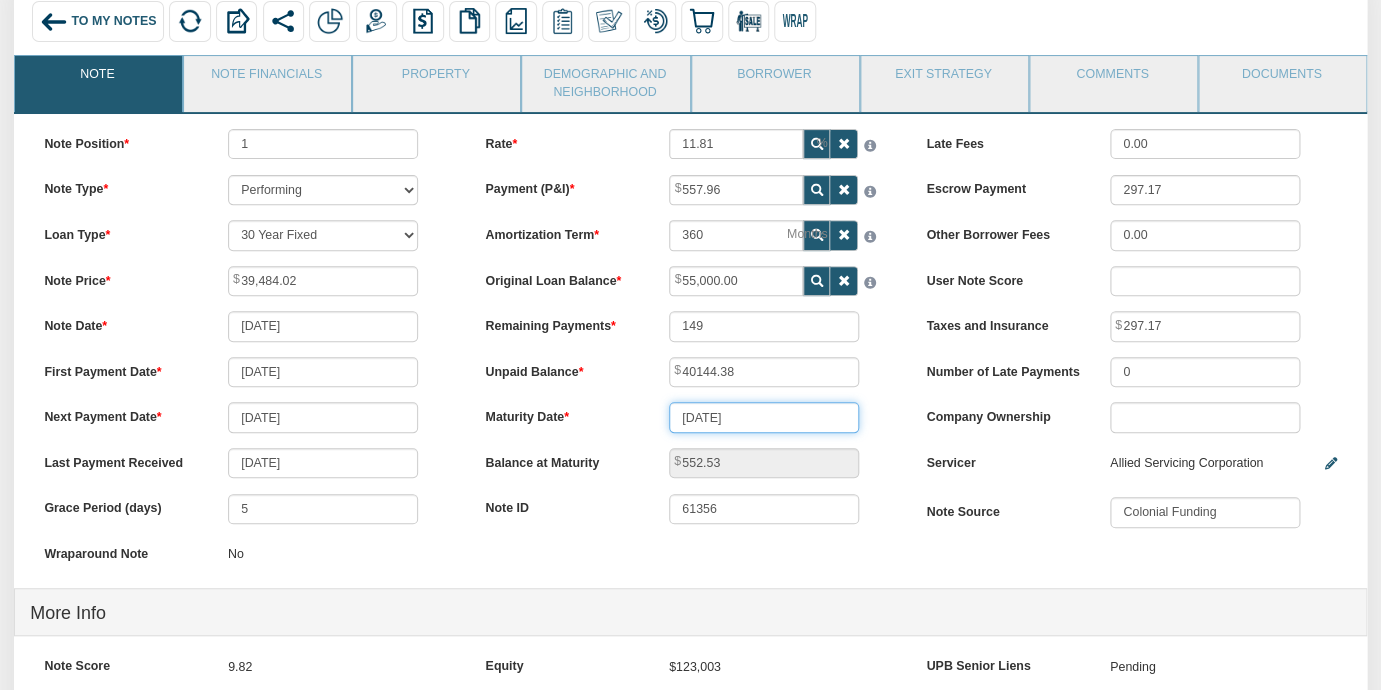 type on "40,144.38" 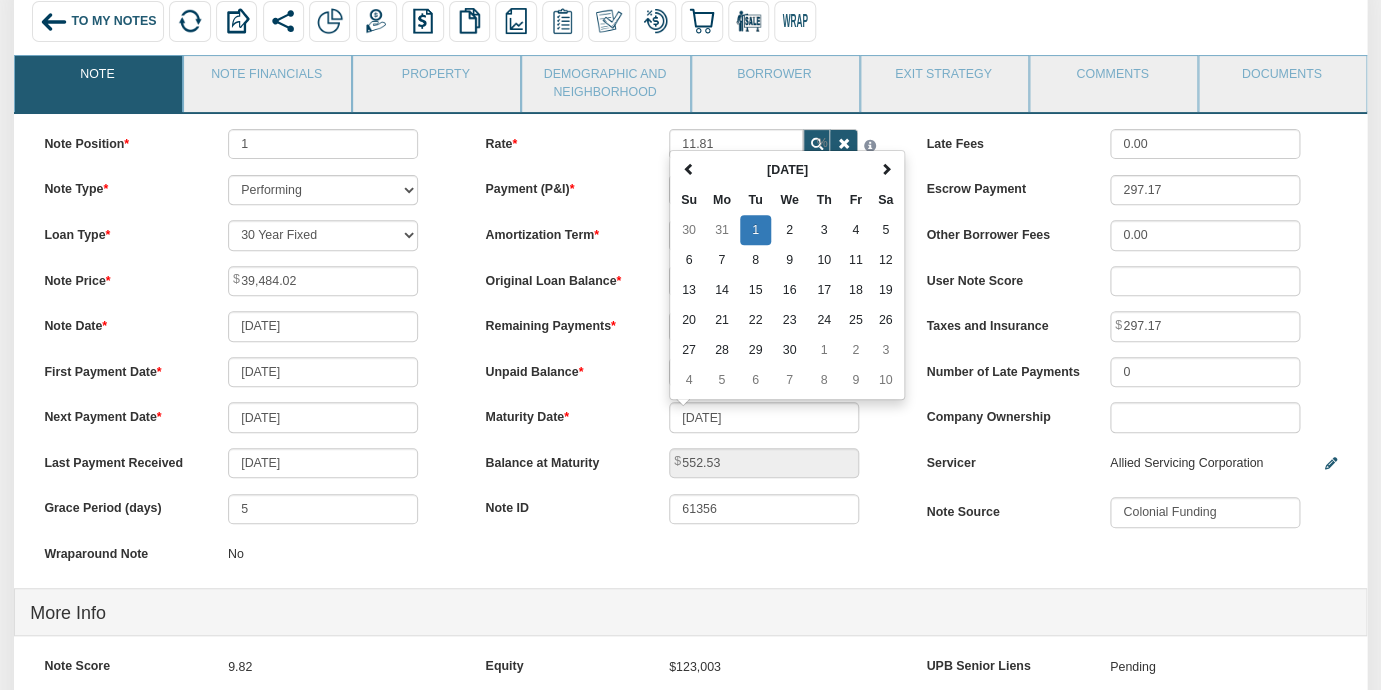 click on "Rate
11.81
Payment (P&I)
557.96" at bounding box center (690, 334) 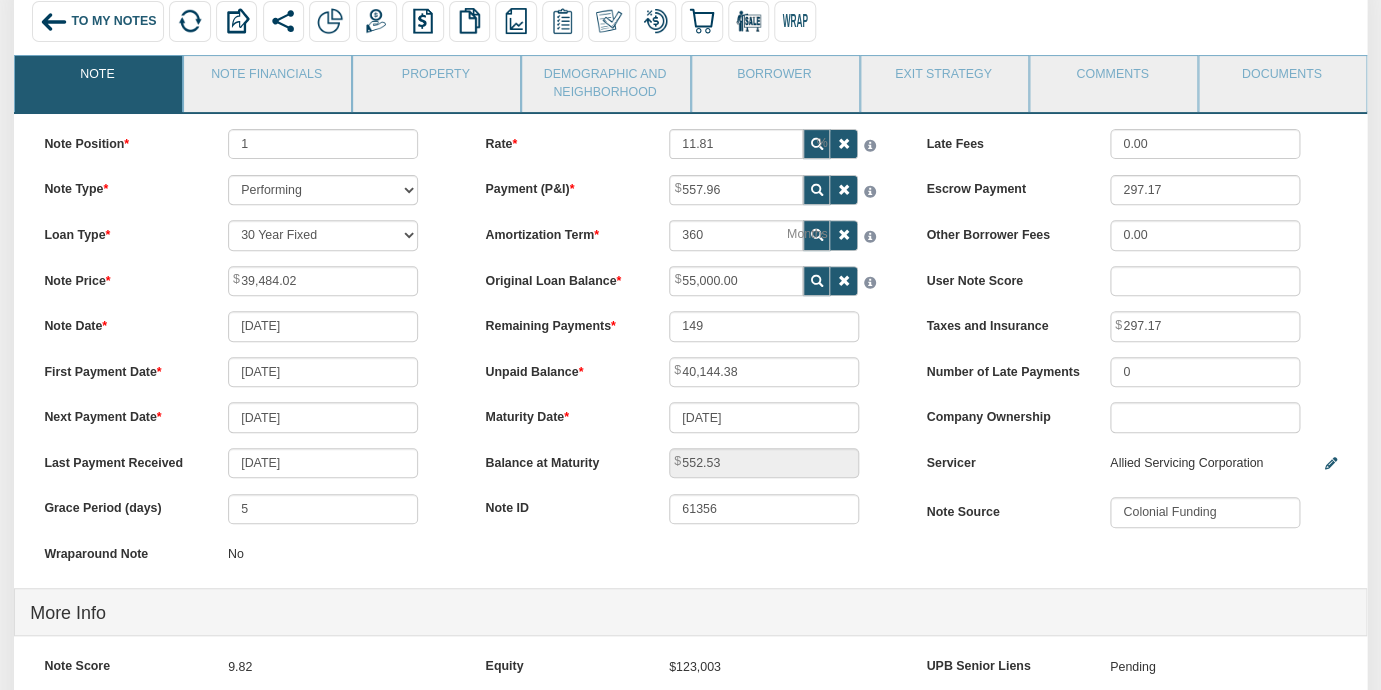 click on "Rate
11.81
Payment (P&I)
557.96" at bounding box center [690, 334] 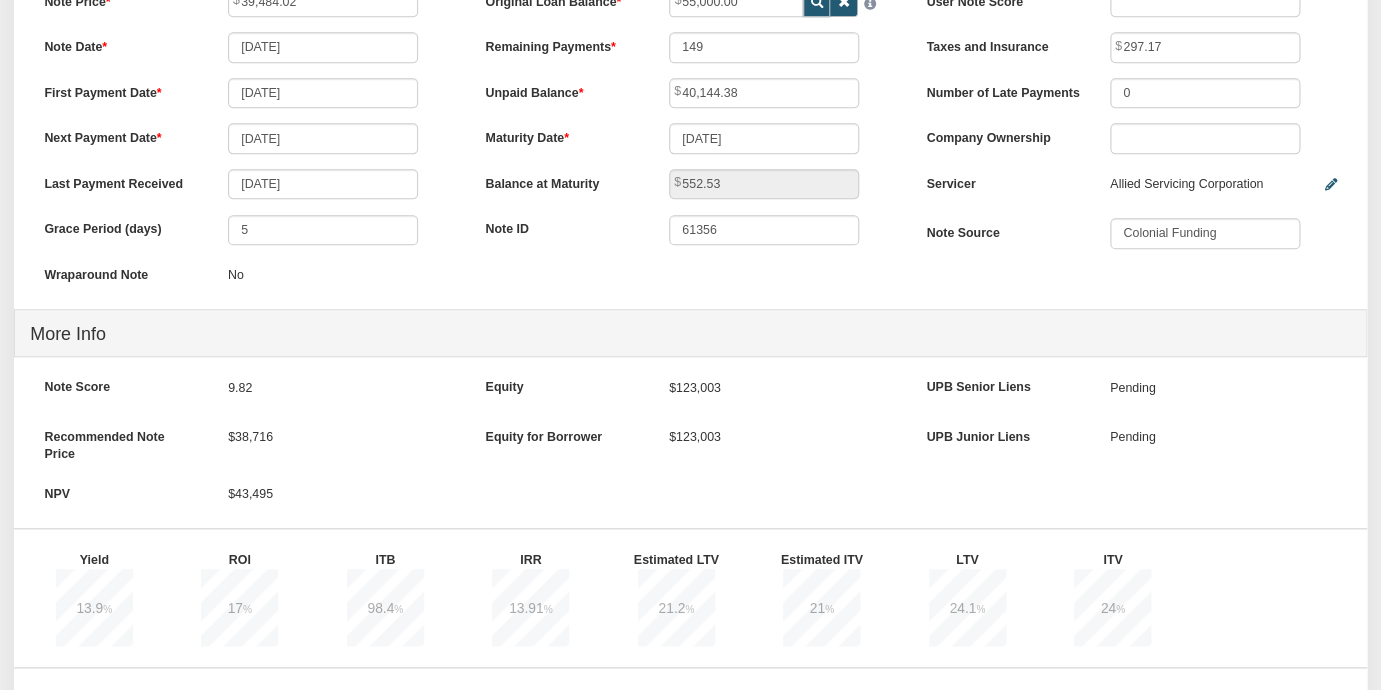 scroll, scrollTop: 0, scrollLeft: 0, axis: both 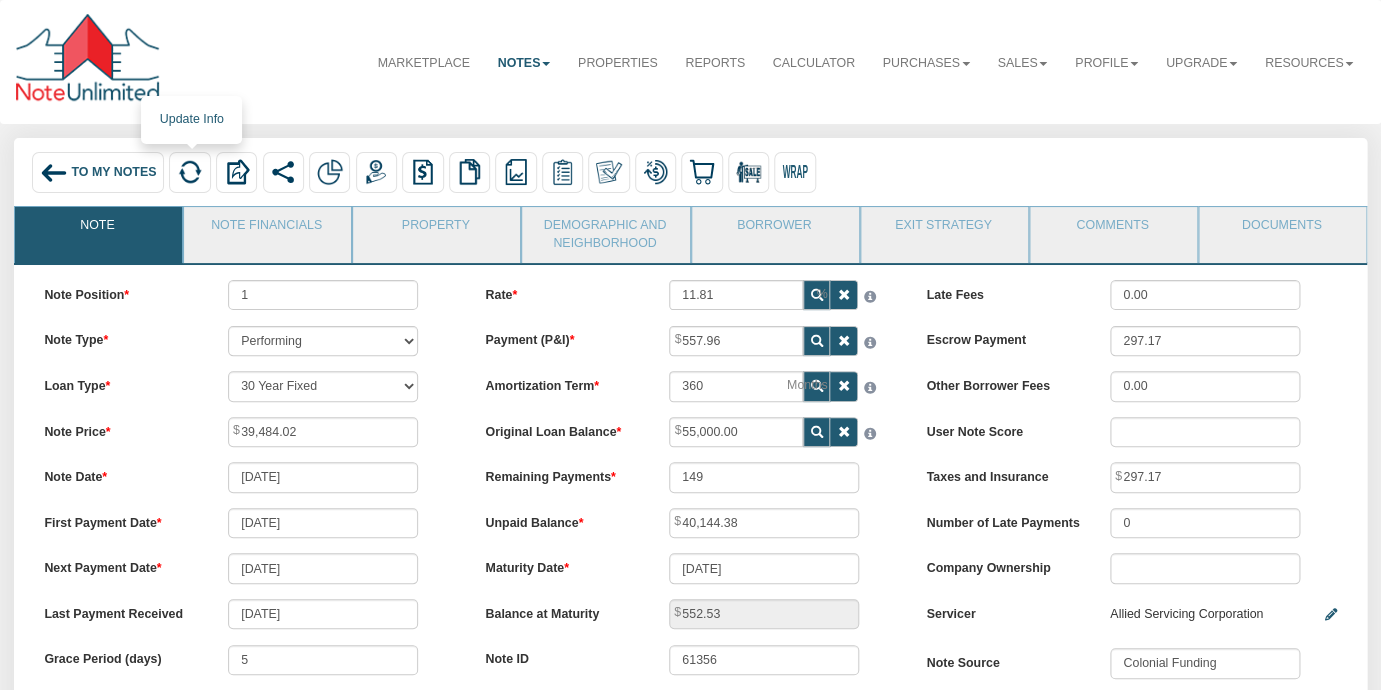 click at bounding box center [190, 172] 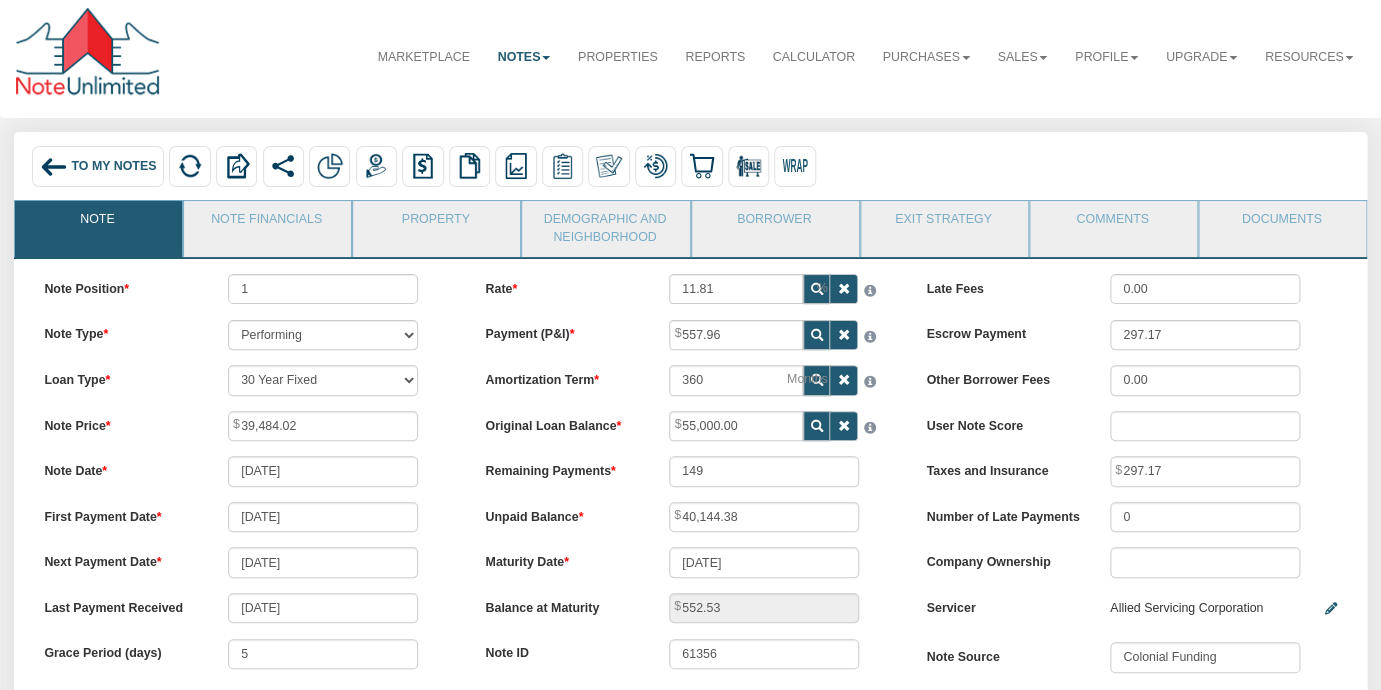 scroll, scrollTop: 4, scrollLeft: 0, axis: vertical 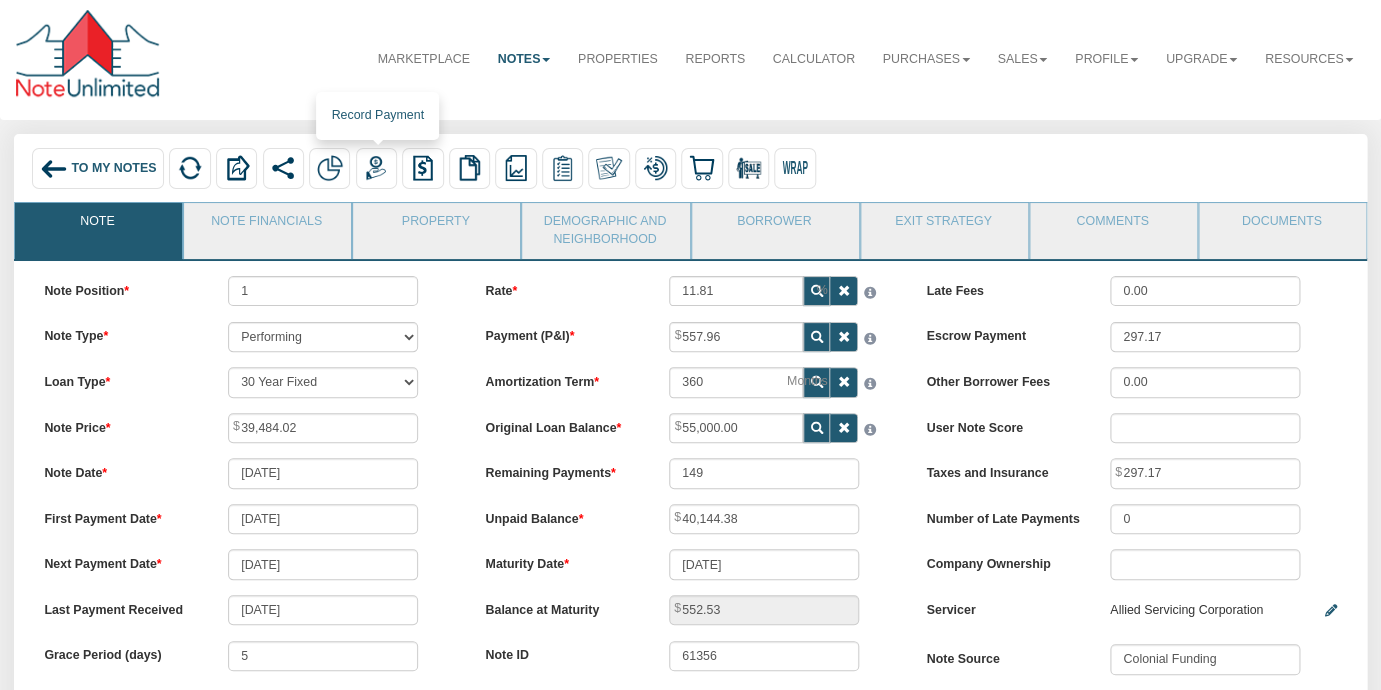click at bounding box center (376, 168) 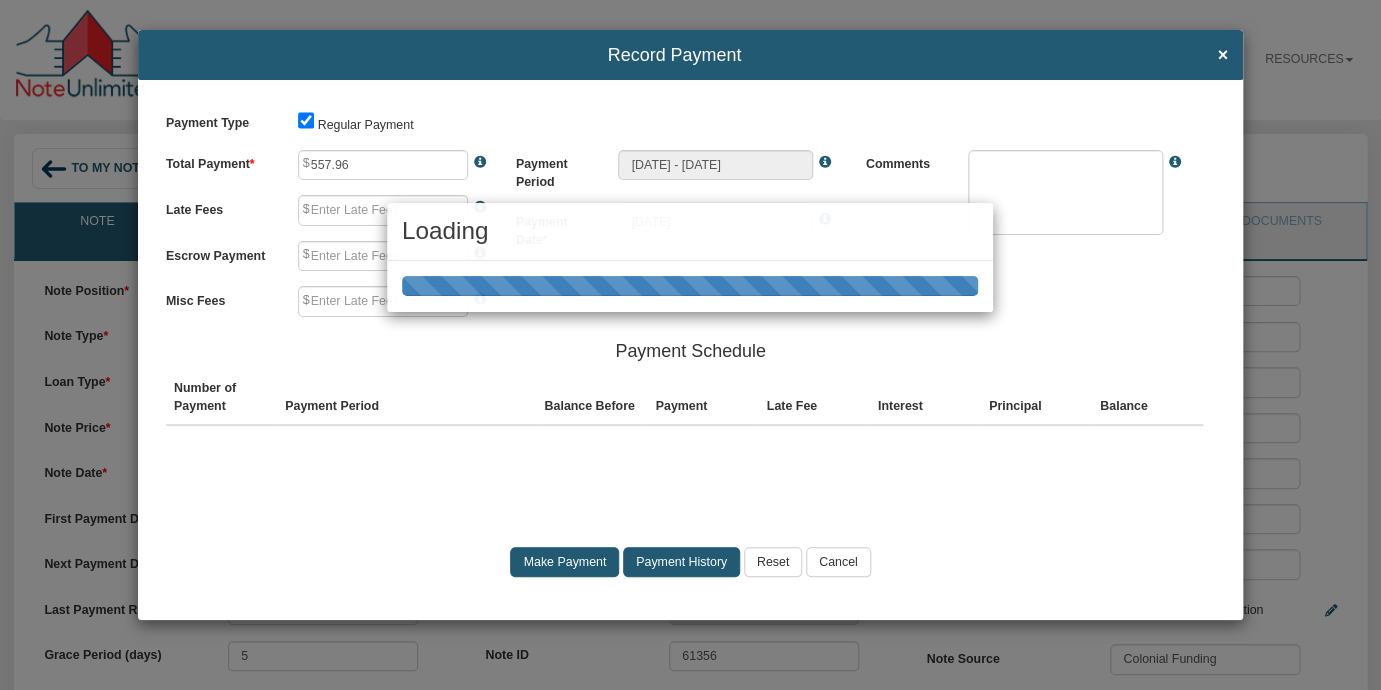 type on "0.00" 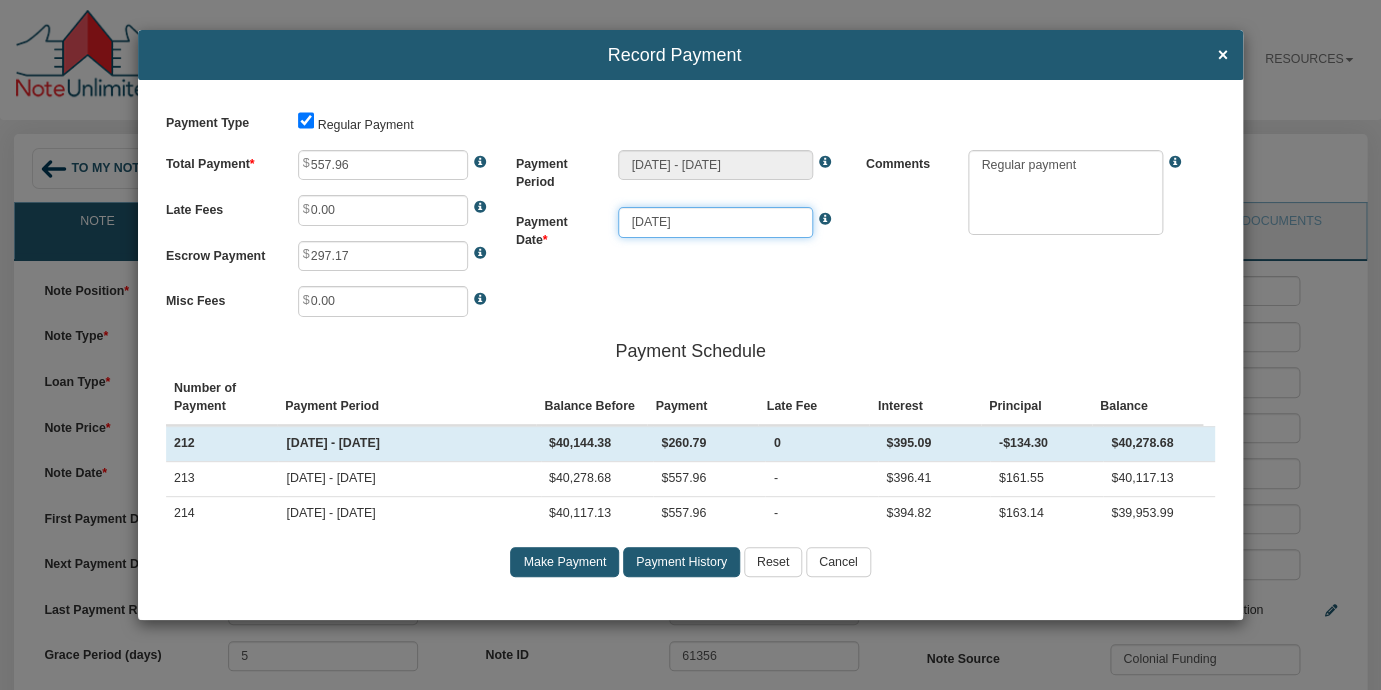 click on "[DATE]" at bounding box center (715, 222) 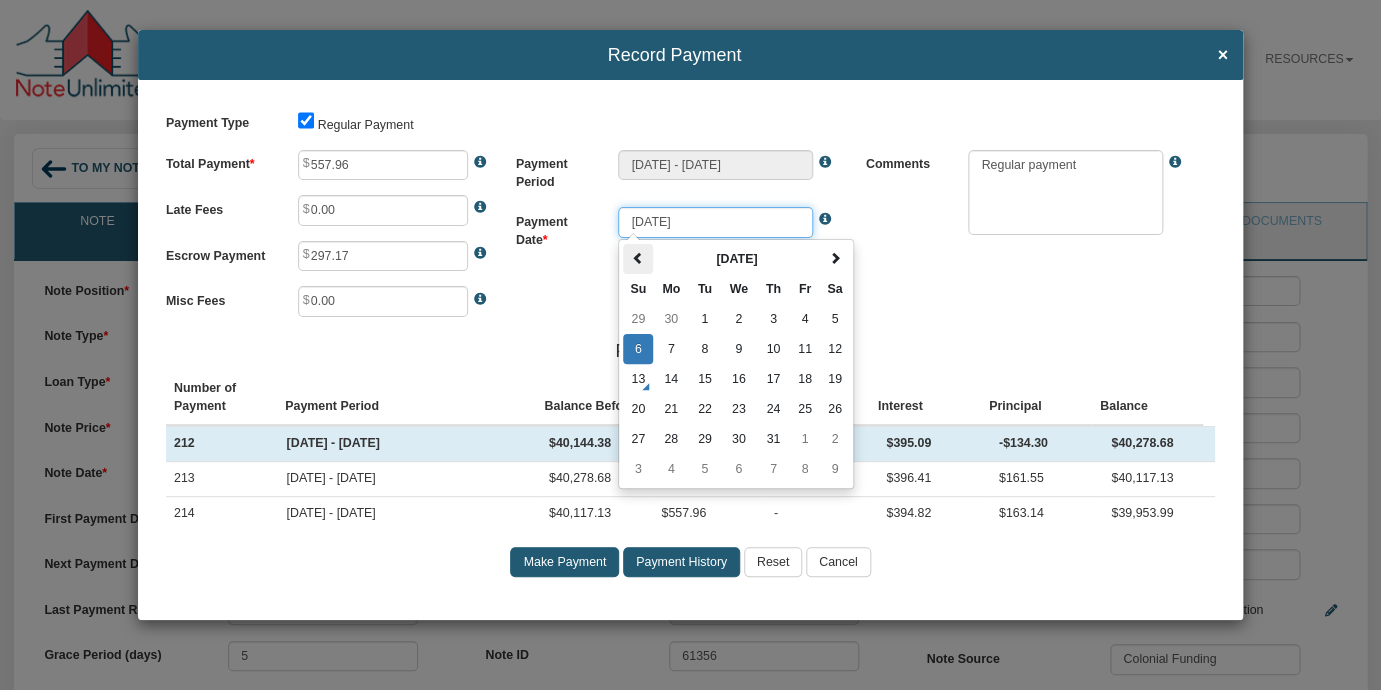 click at bounding box center [638, 258] 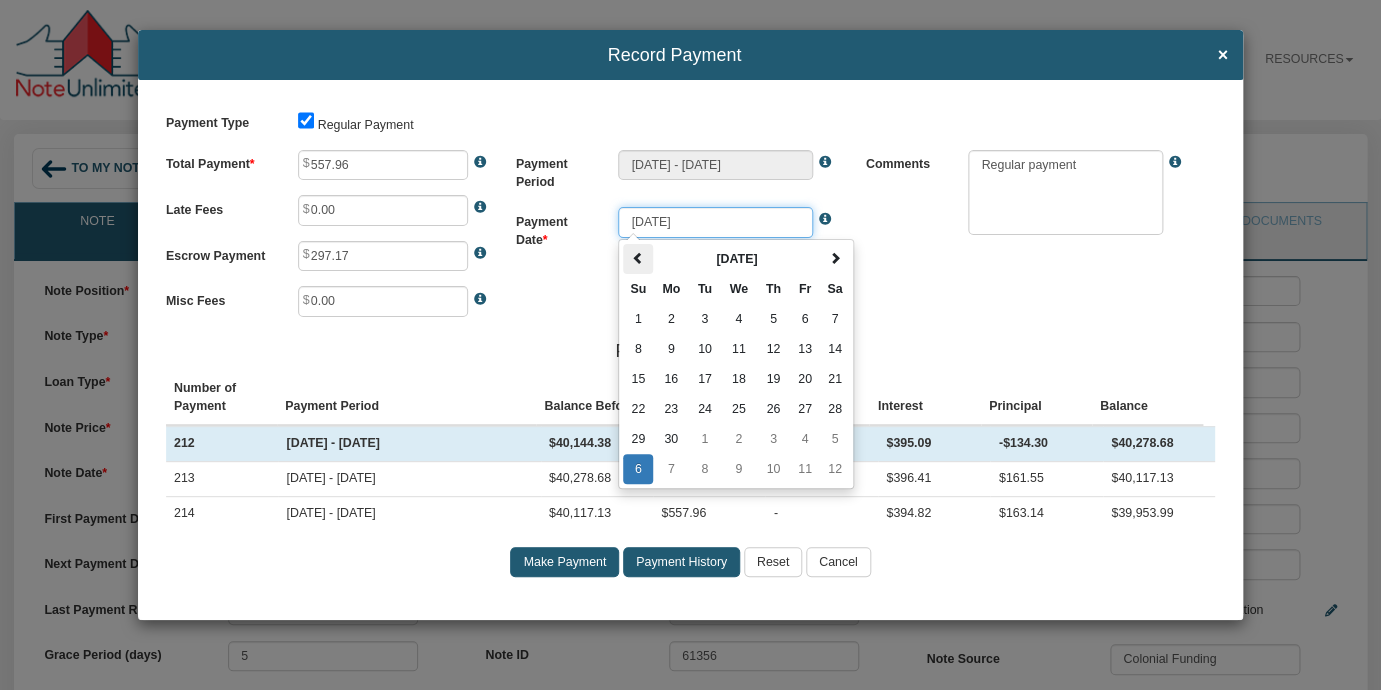 click at bounding box center [638, 258] 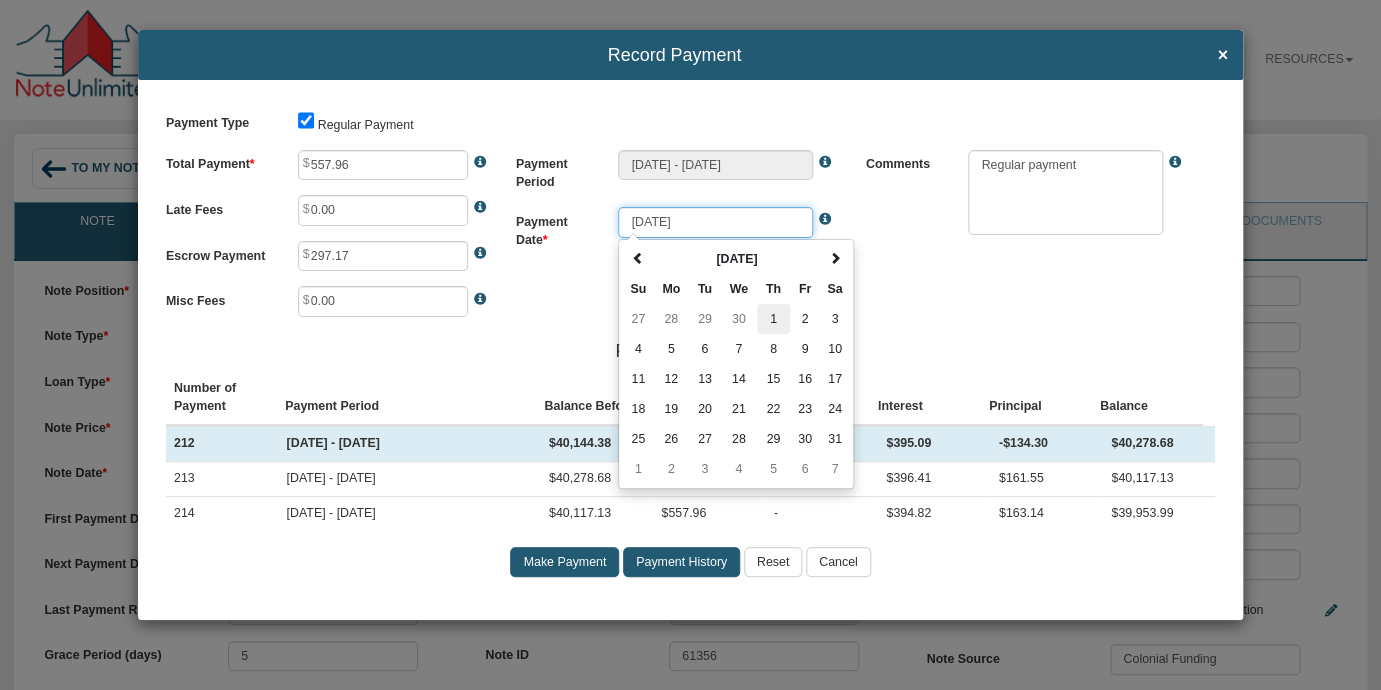 click on "1" at bounding box center [773, 319] 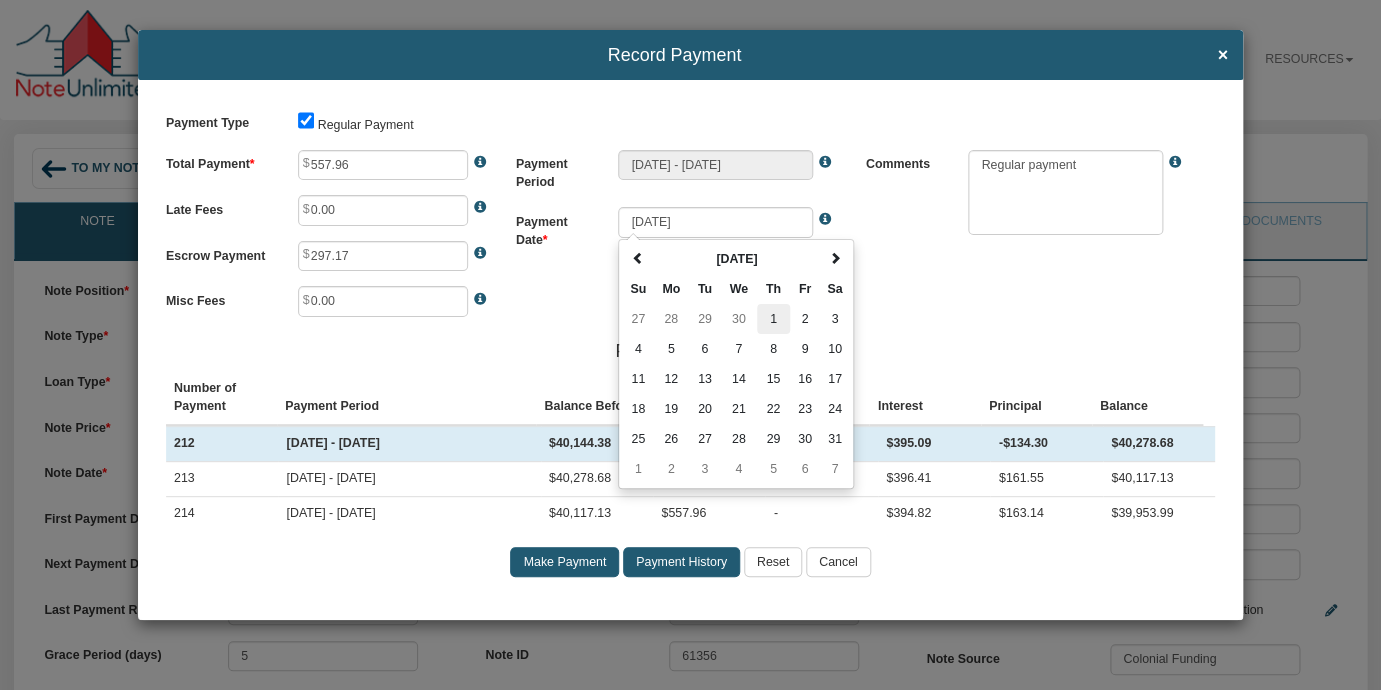type on "[DATE]" 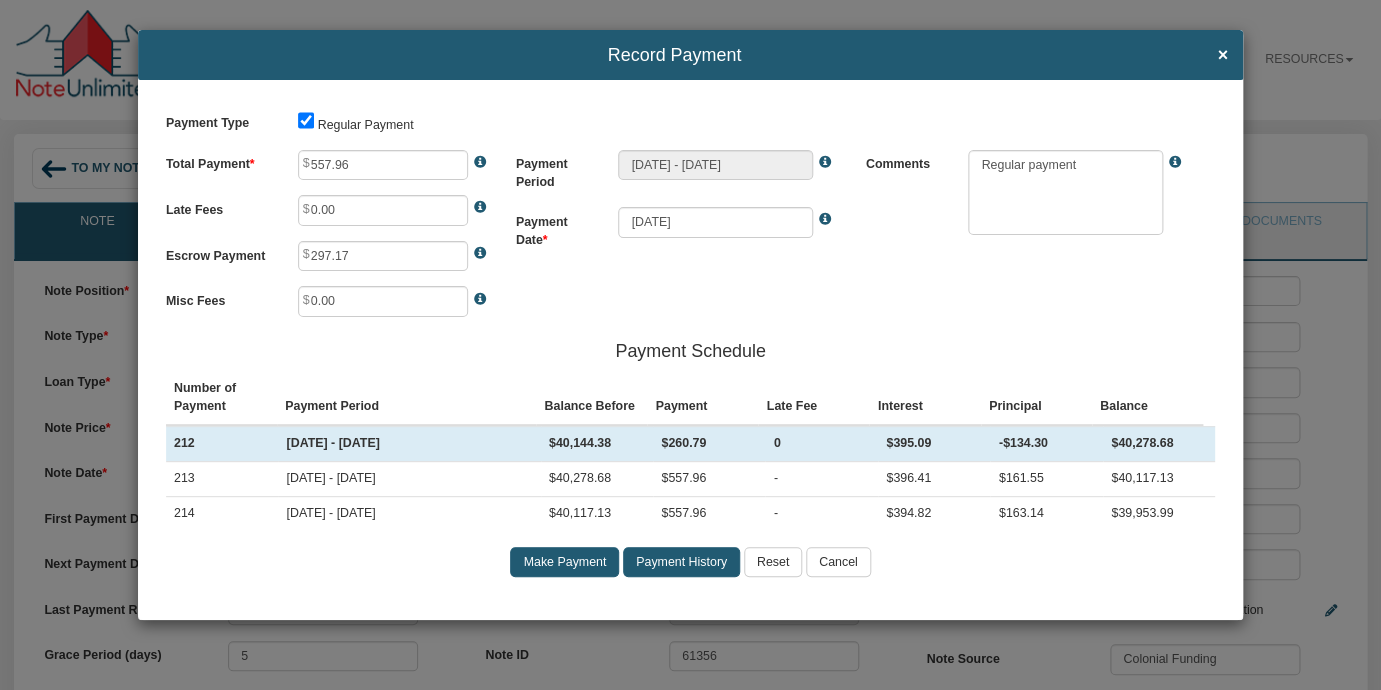 click on "Make Payment" at bounding box center [564, 562] 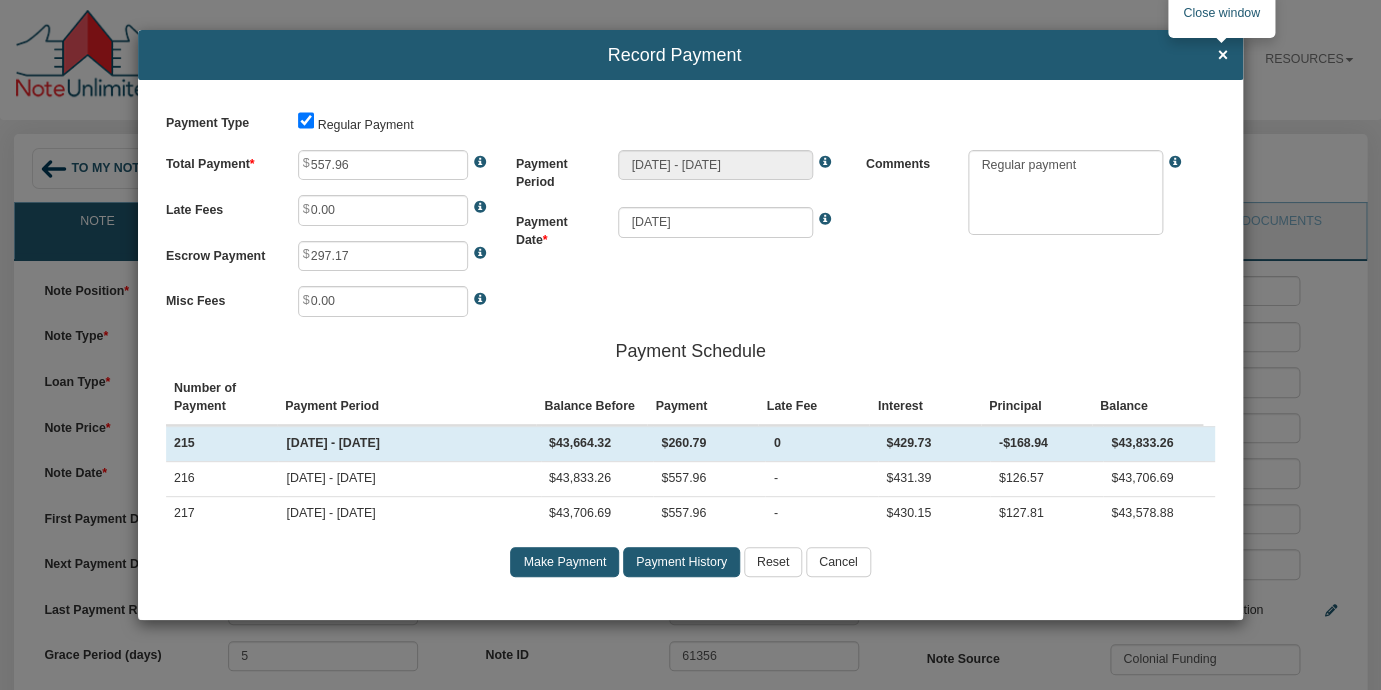 click on "×" at bounding box center [1222, 56] 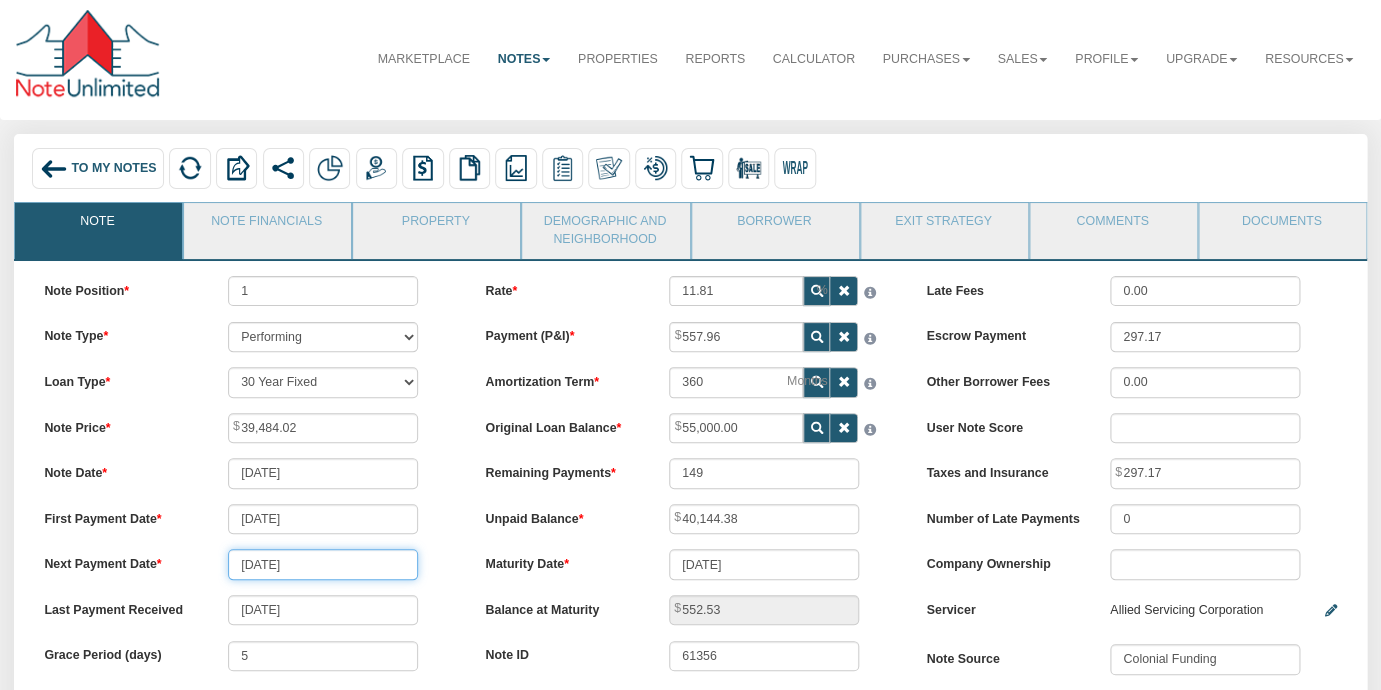 click on "[DATE]" at bounding box center (323, 564) 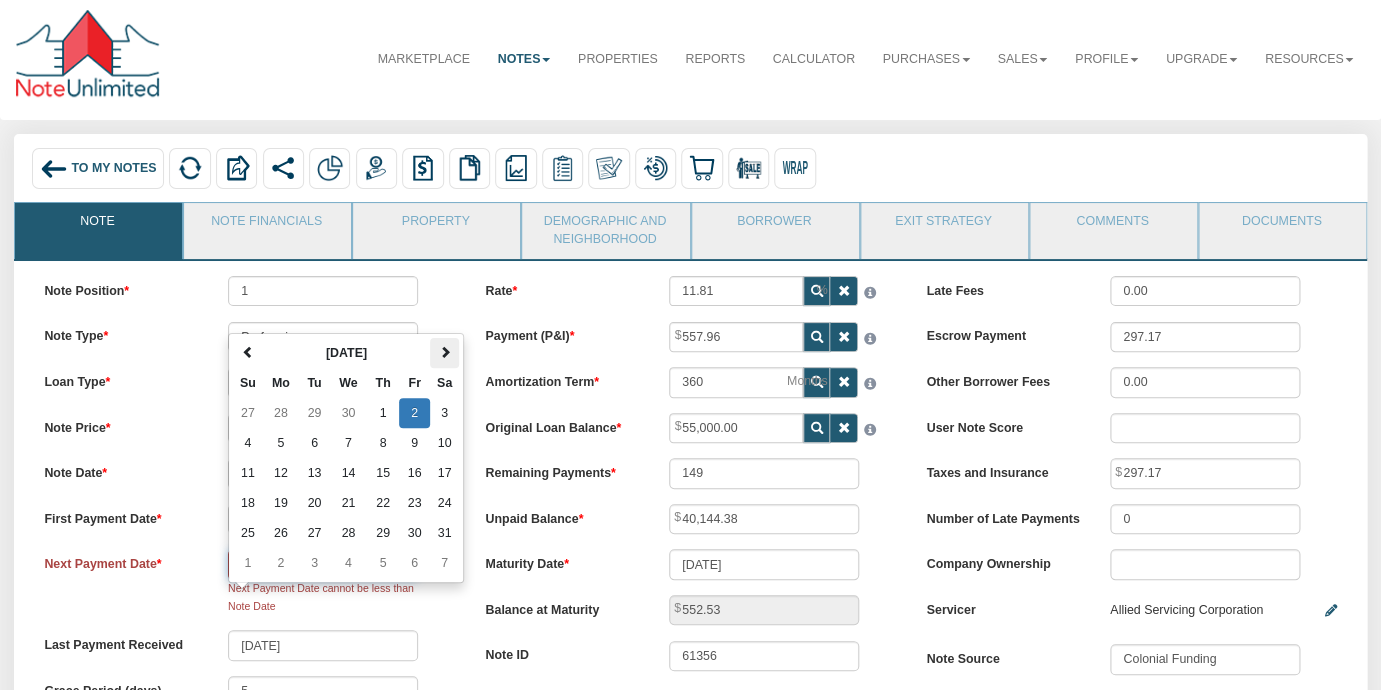 click at bounding box center [445, 352] 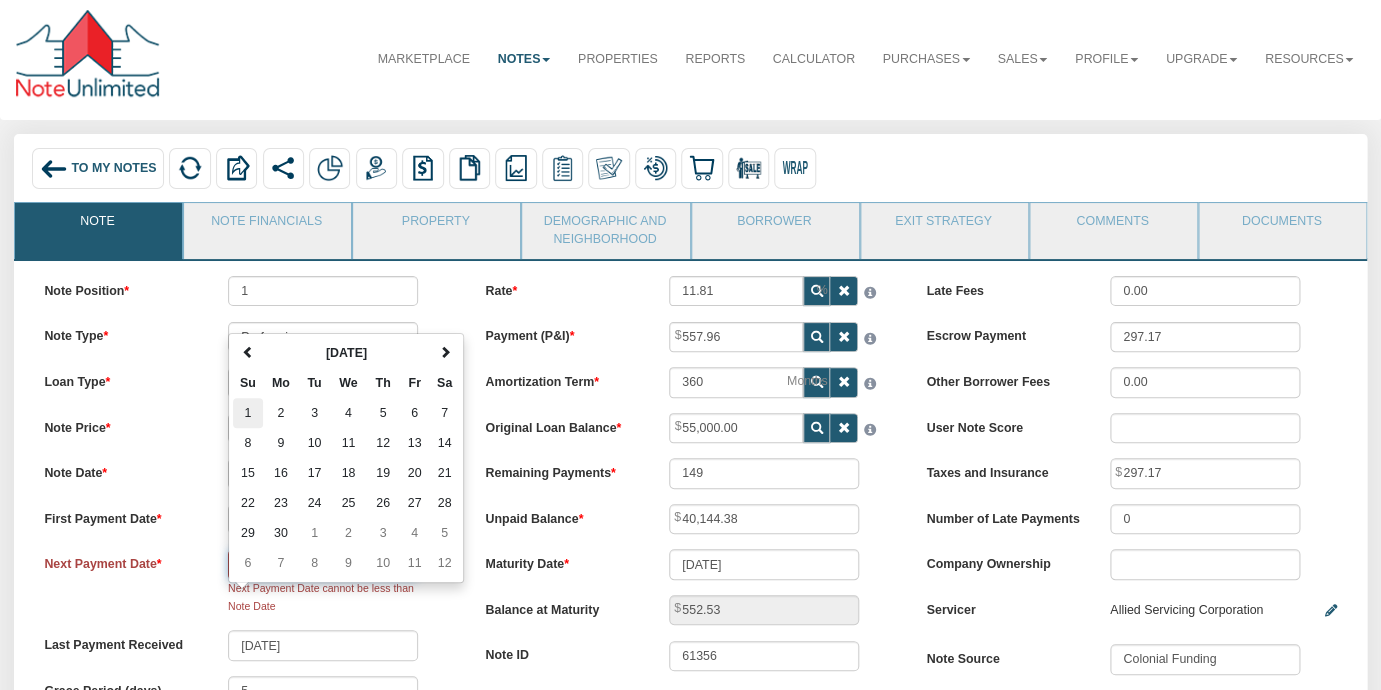 click on "1" at bounding box center [248, 413] 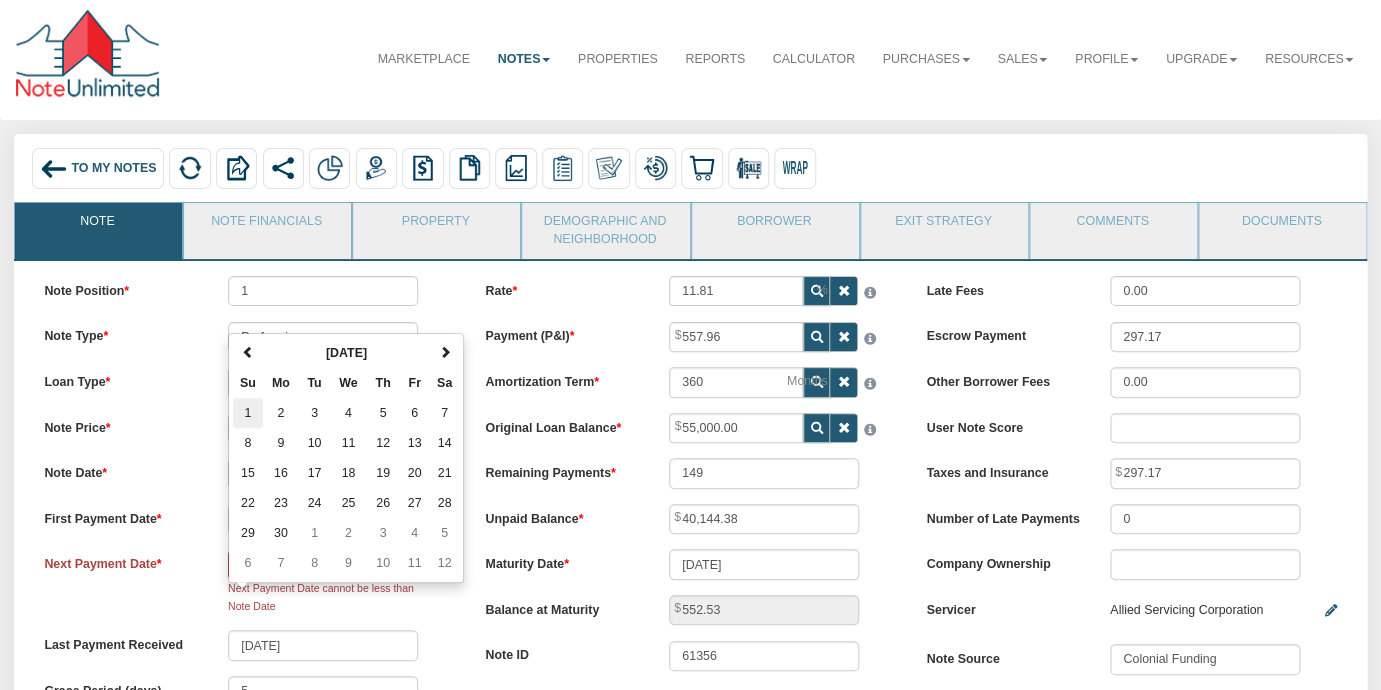 type on "148" 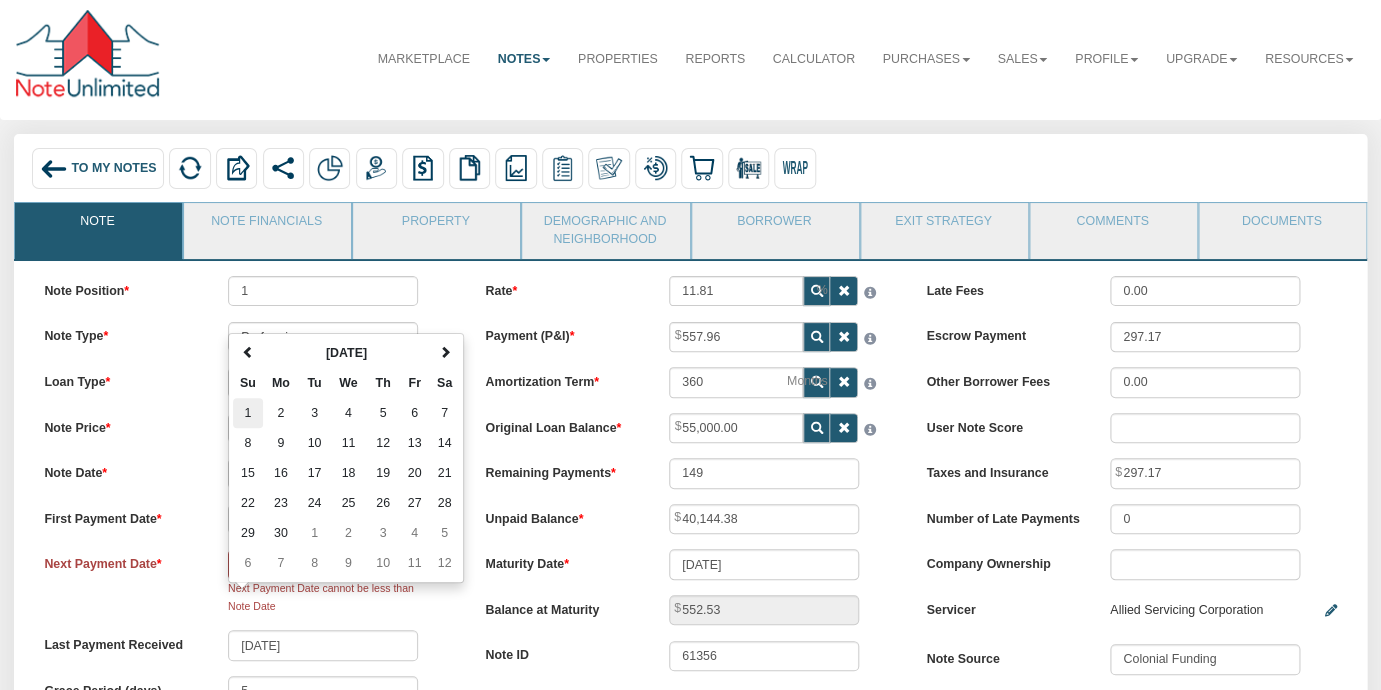 type on "43,387.63" 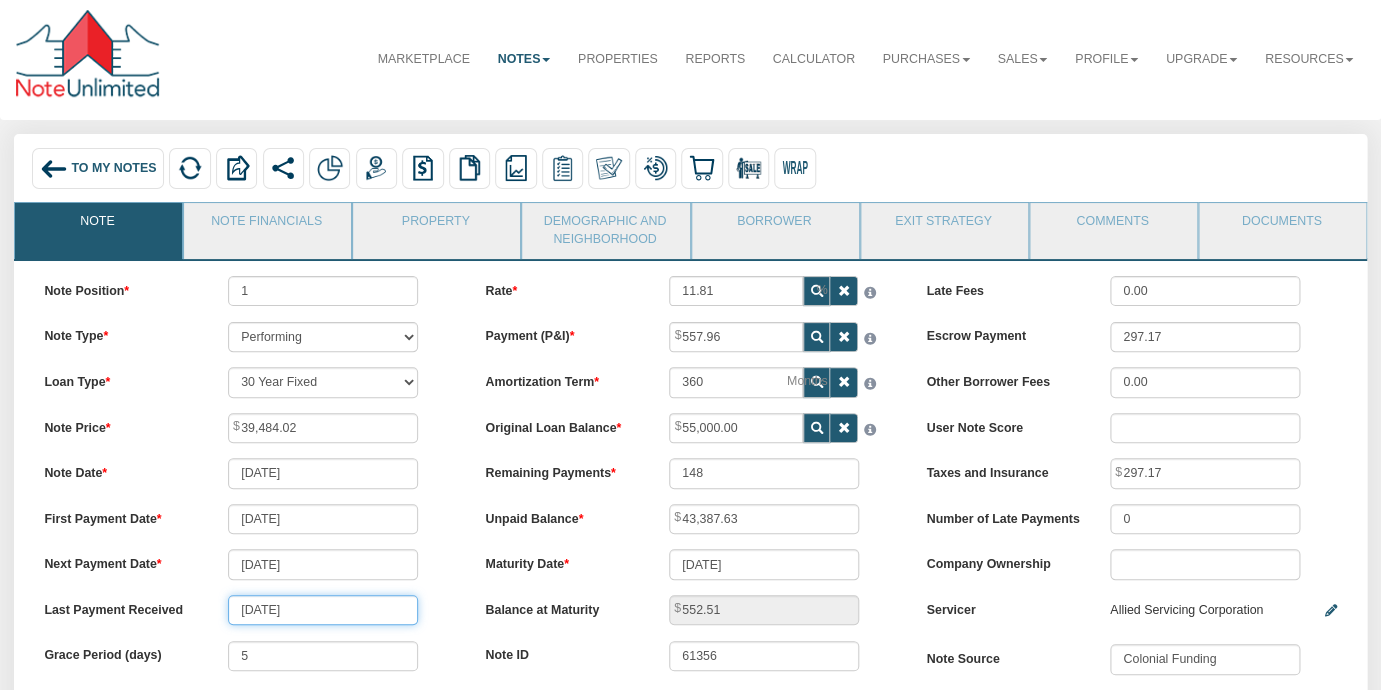 click on "[DATE]" at bounding box center [323, 610] 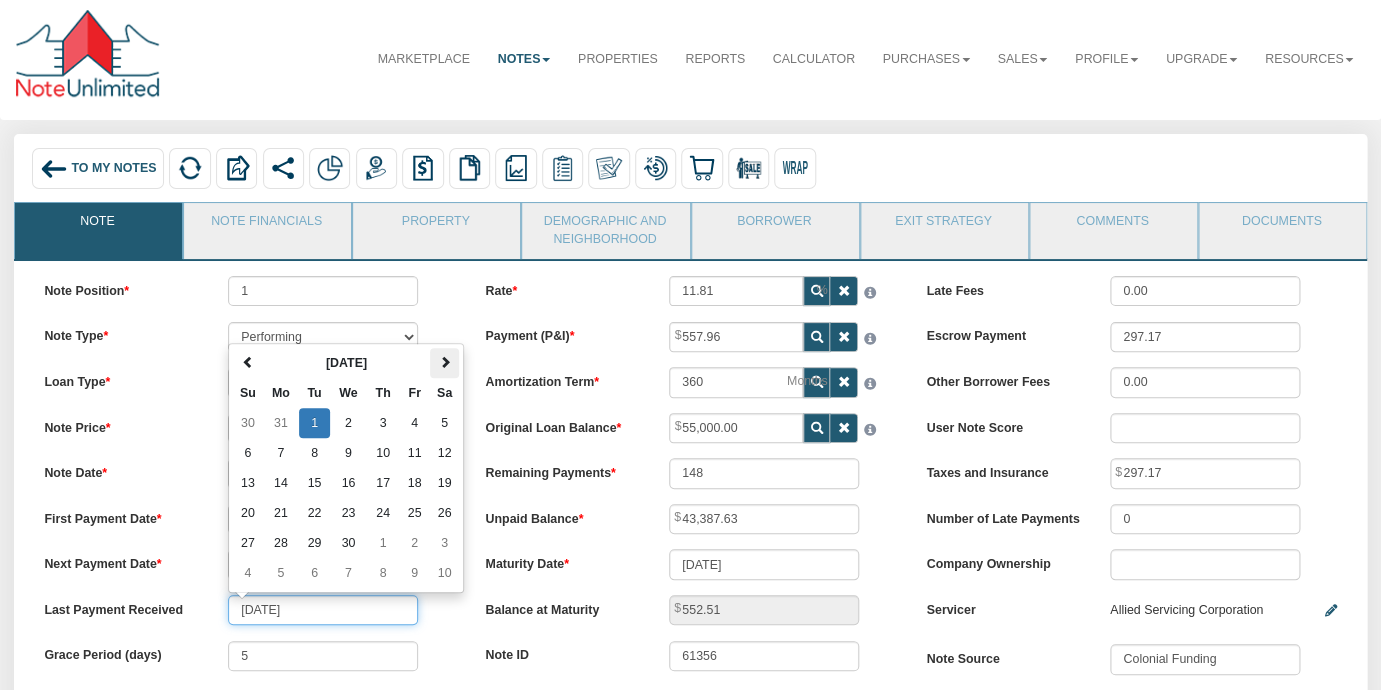 click at bounding box center (445, 362) 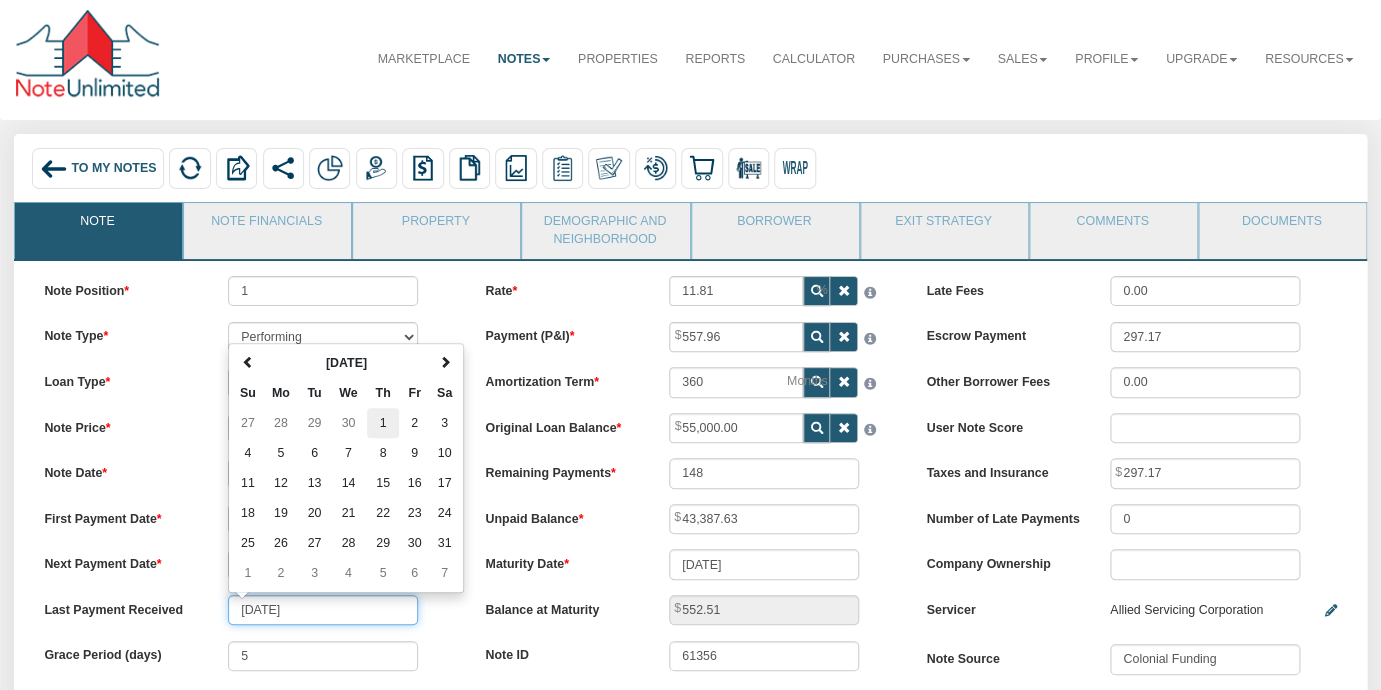 click on "1" at bounding box center [383, 423] 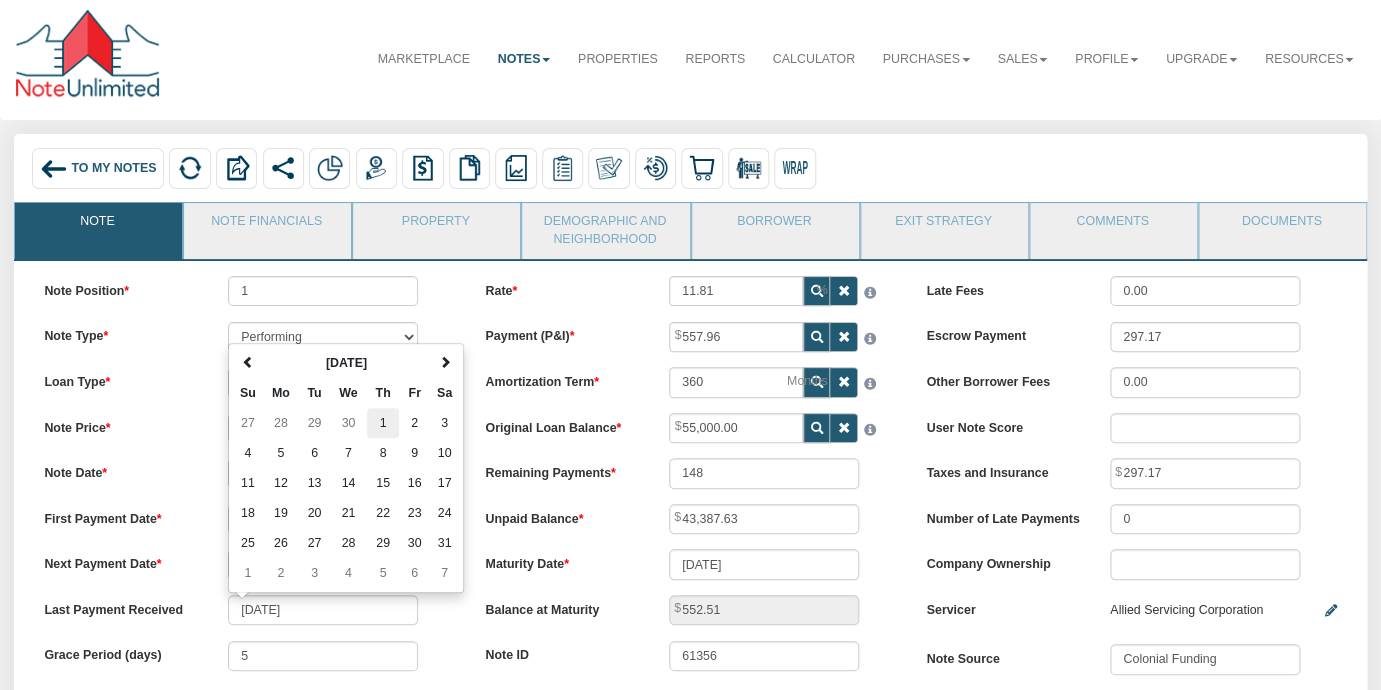 type on "[DATE]" 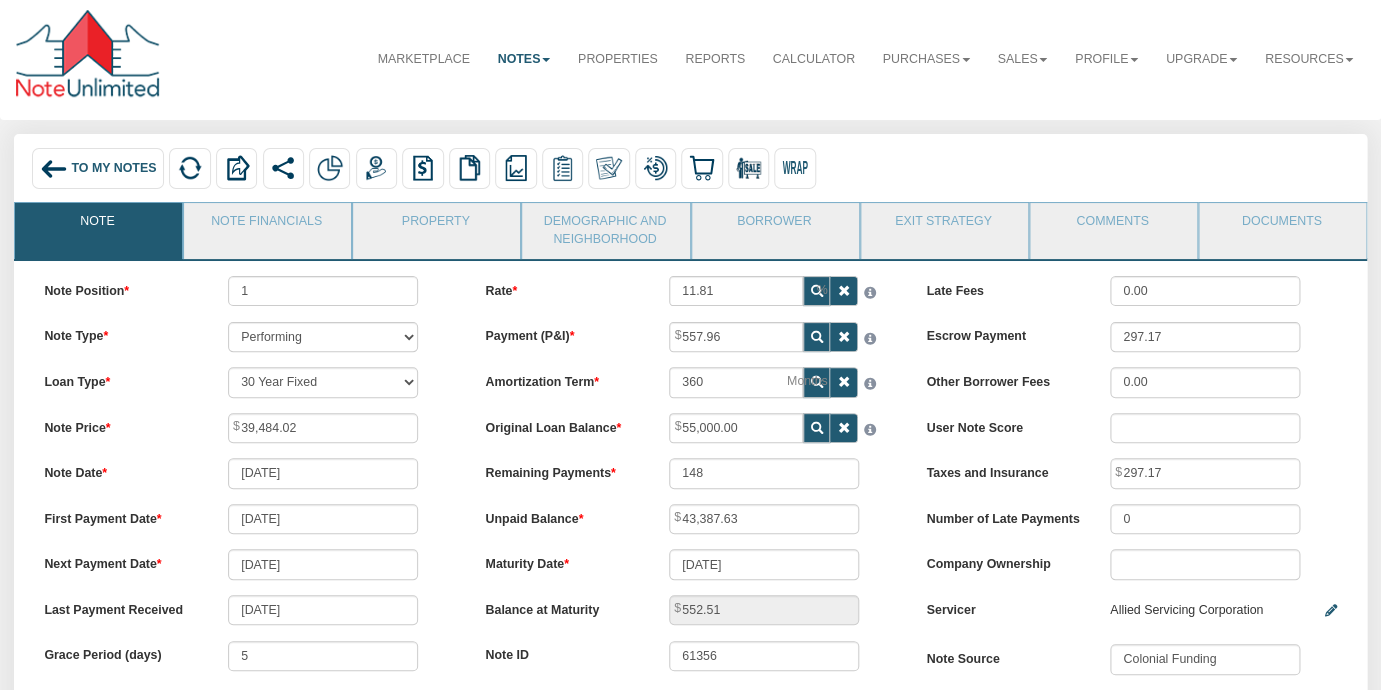 click on "Note Position
1
Note Type
Performing Forthcoming Non-Performing REO Sub-Performing Unknown
Loan Type
30 Year Fixed 15 Year Fixed 20 Year Fixed 40 Year Fixed 5 years balloon loan with 30 years amortization 7 years balloon loan with 30 years amortization Cash payment No loan Custom Fixed Custom loan with balloon
Note Price
39,484.02
Note Date
[DATE]
5 No" at bounding box center [249, 505] 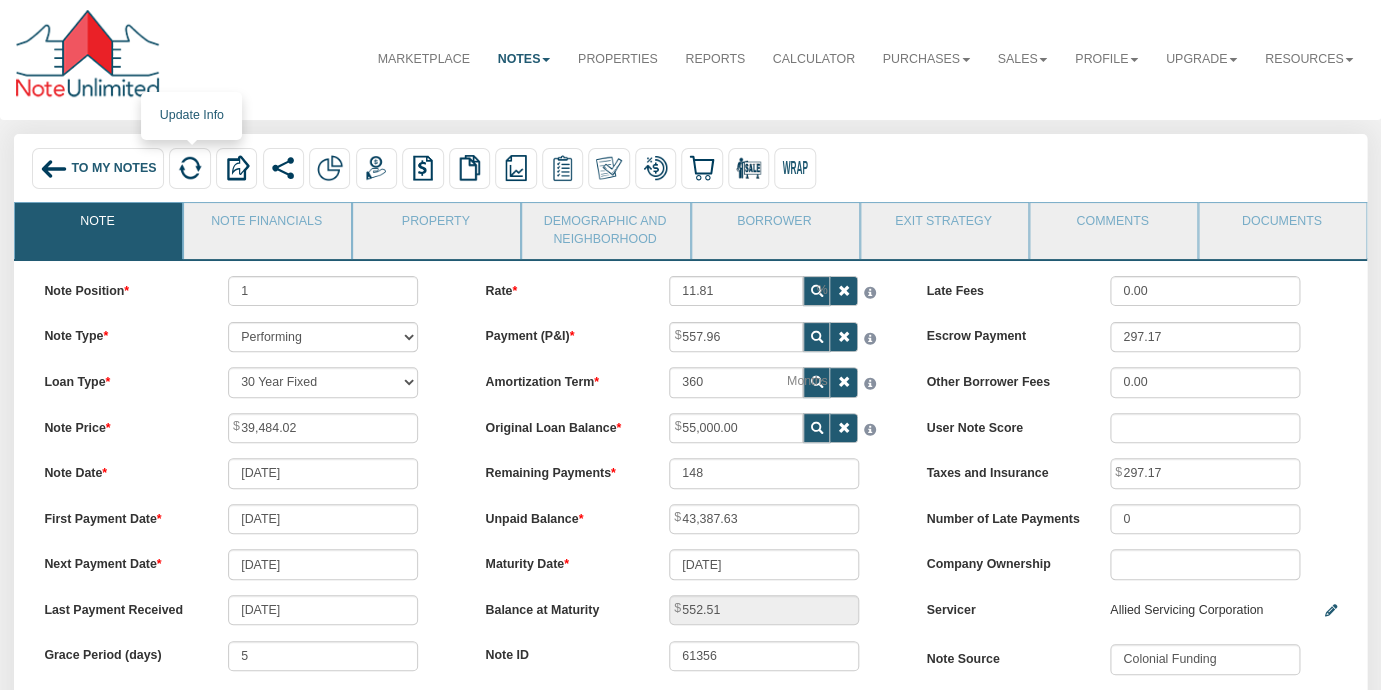 click at bounding box center (190, 168) 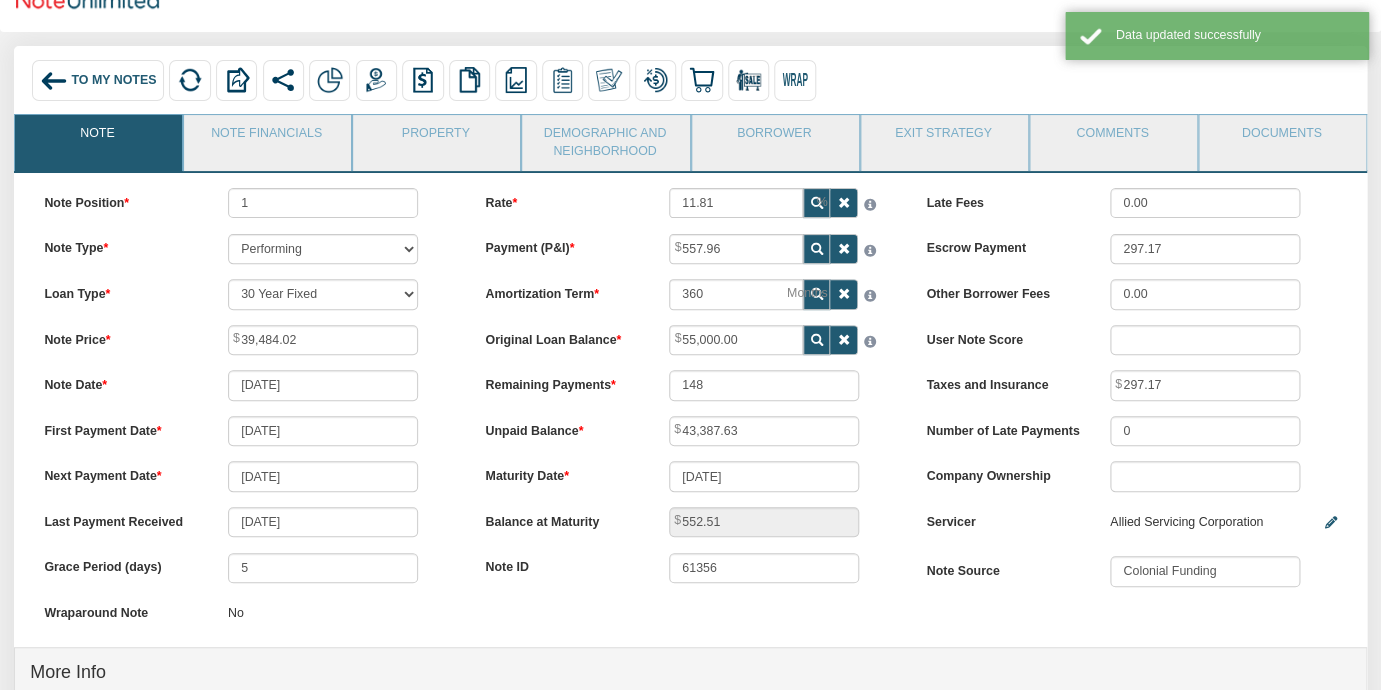 scroll, scrollTop: 93, scrollLeft: 0, axis: vertical 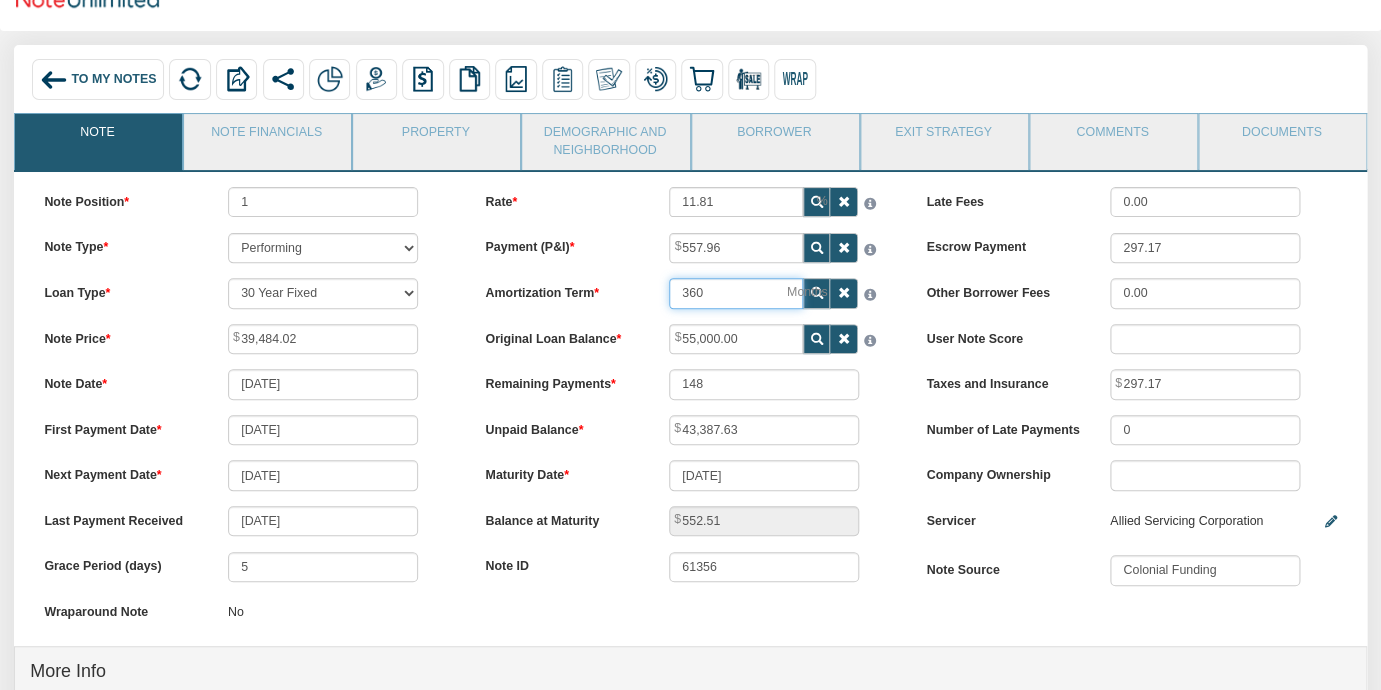 click on "360" at bounding box center [736, 293] 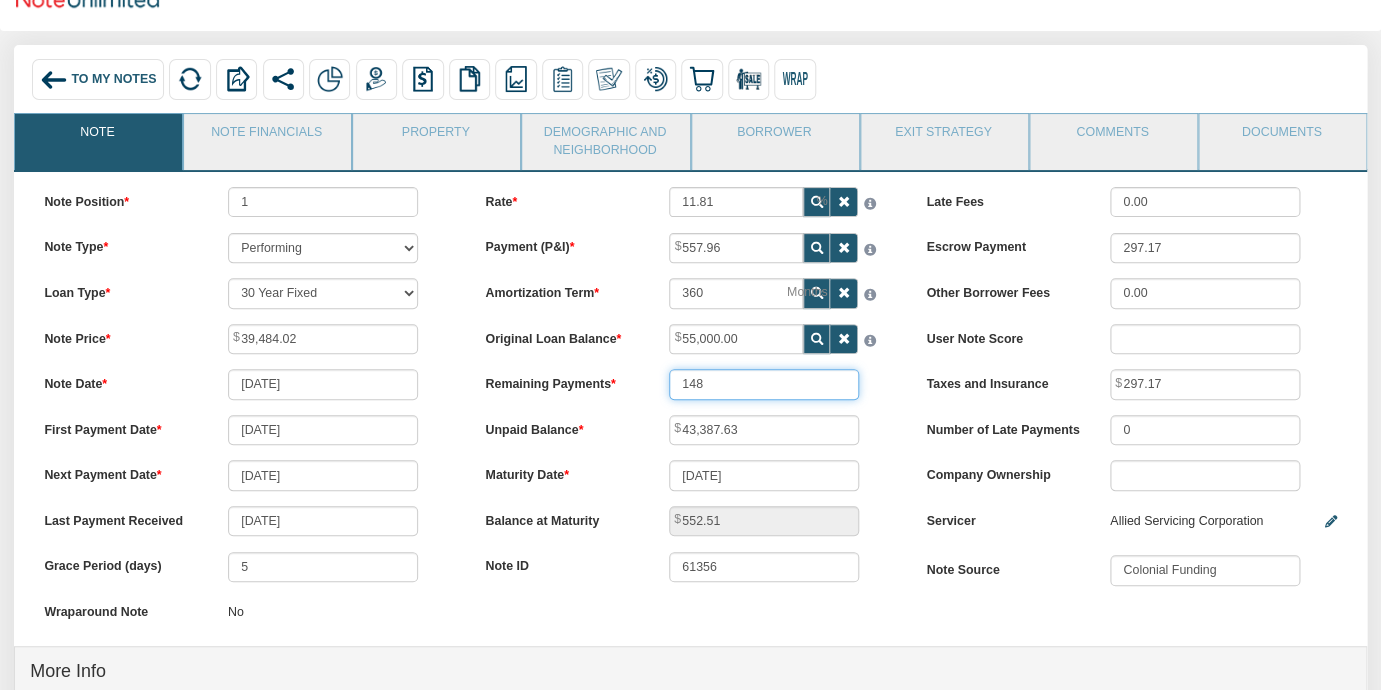 click on "148" at bounding box center [764, 384] 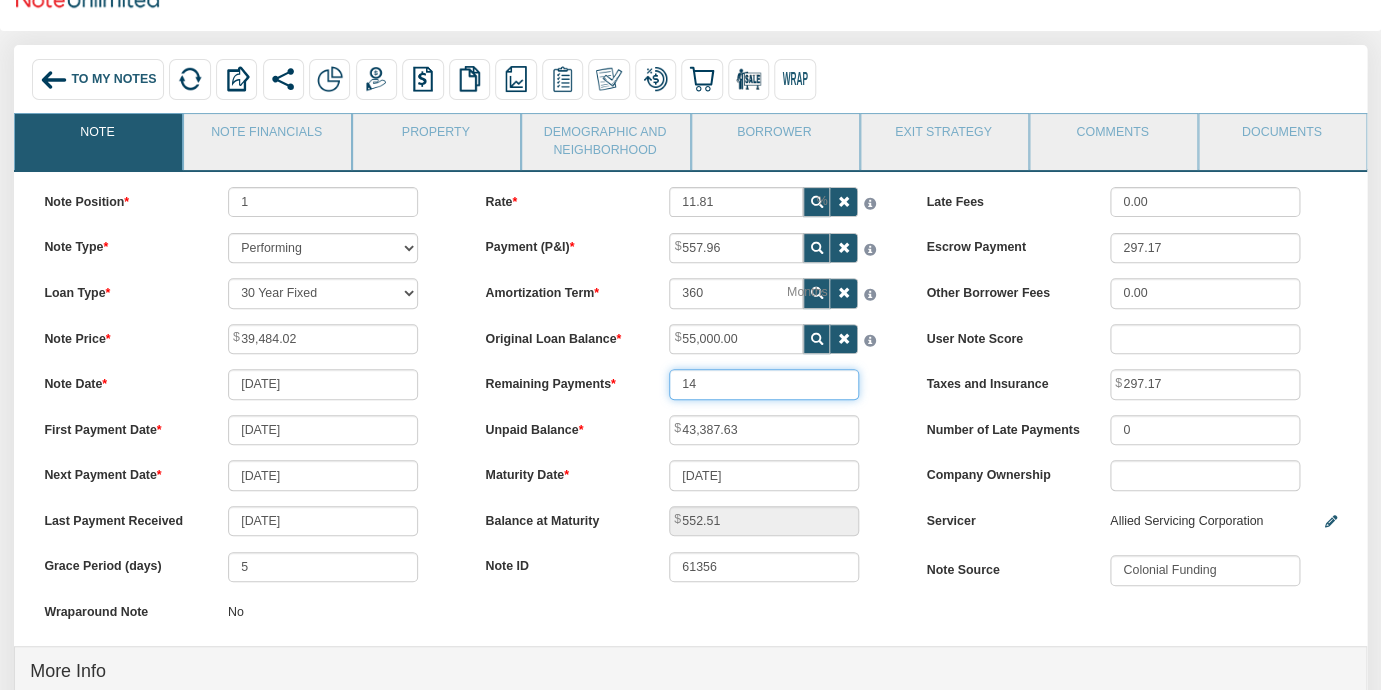 type on "1" 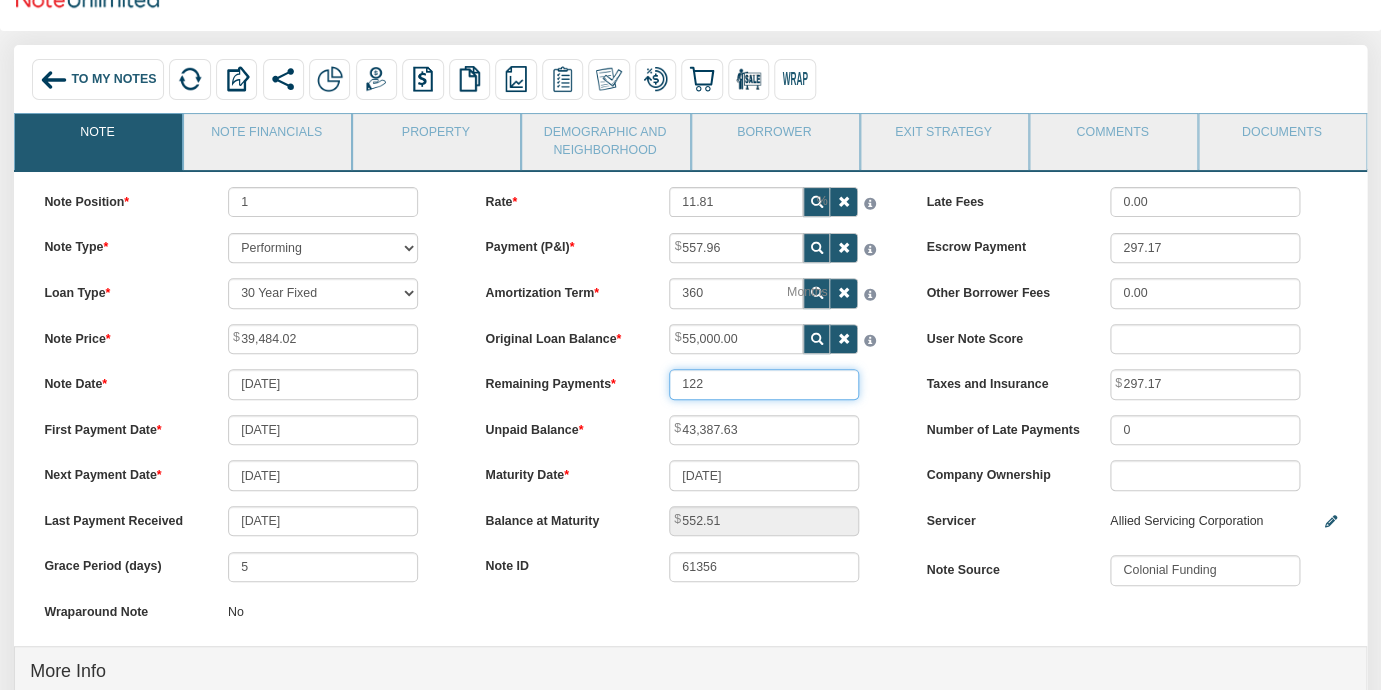 type on "122" 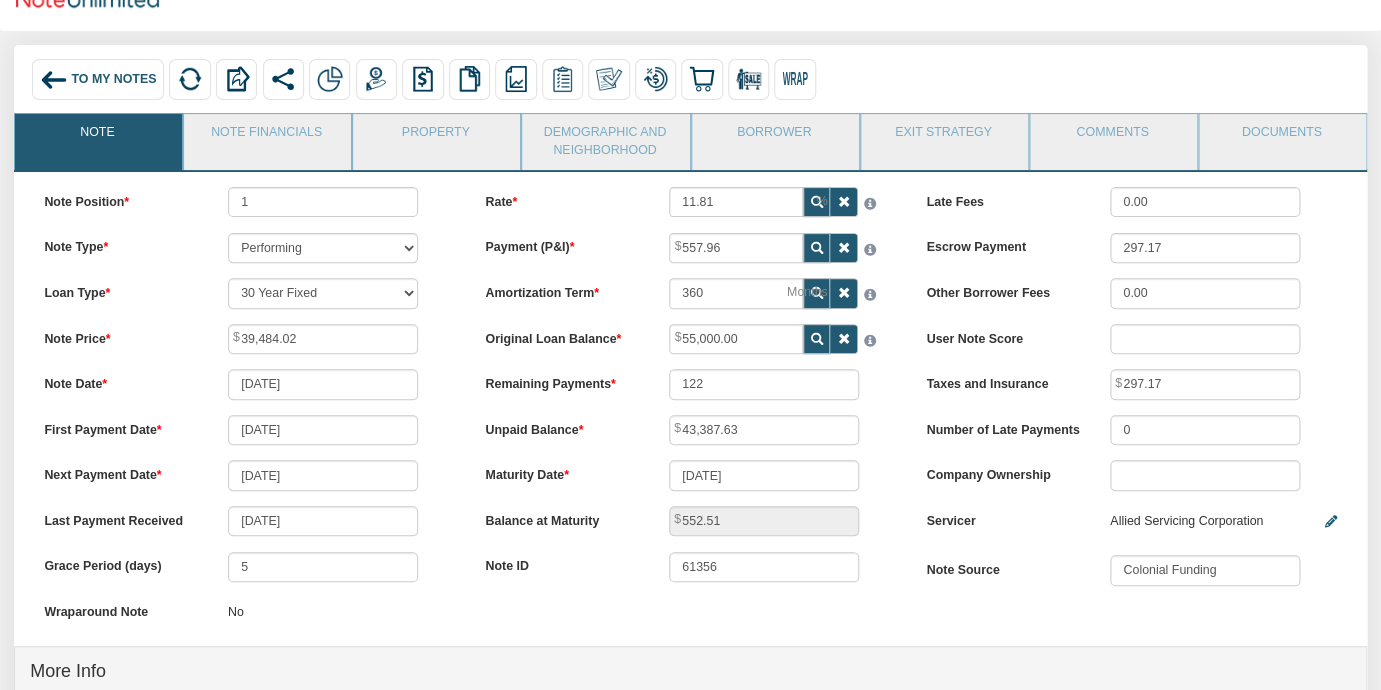 type on "39,529.06" 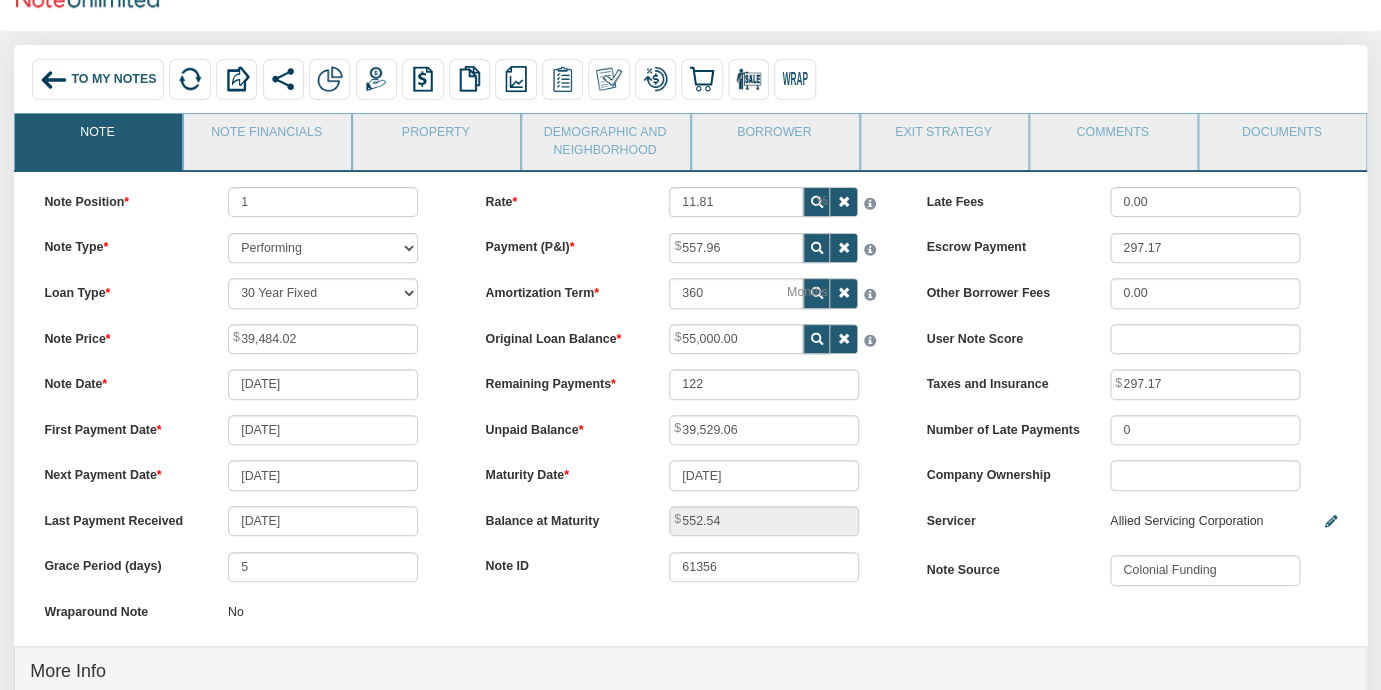 click at bounding box center [816, 293] 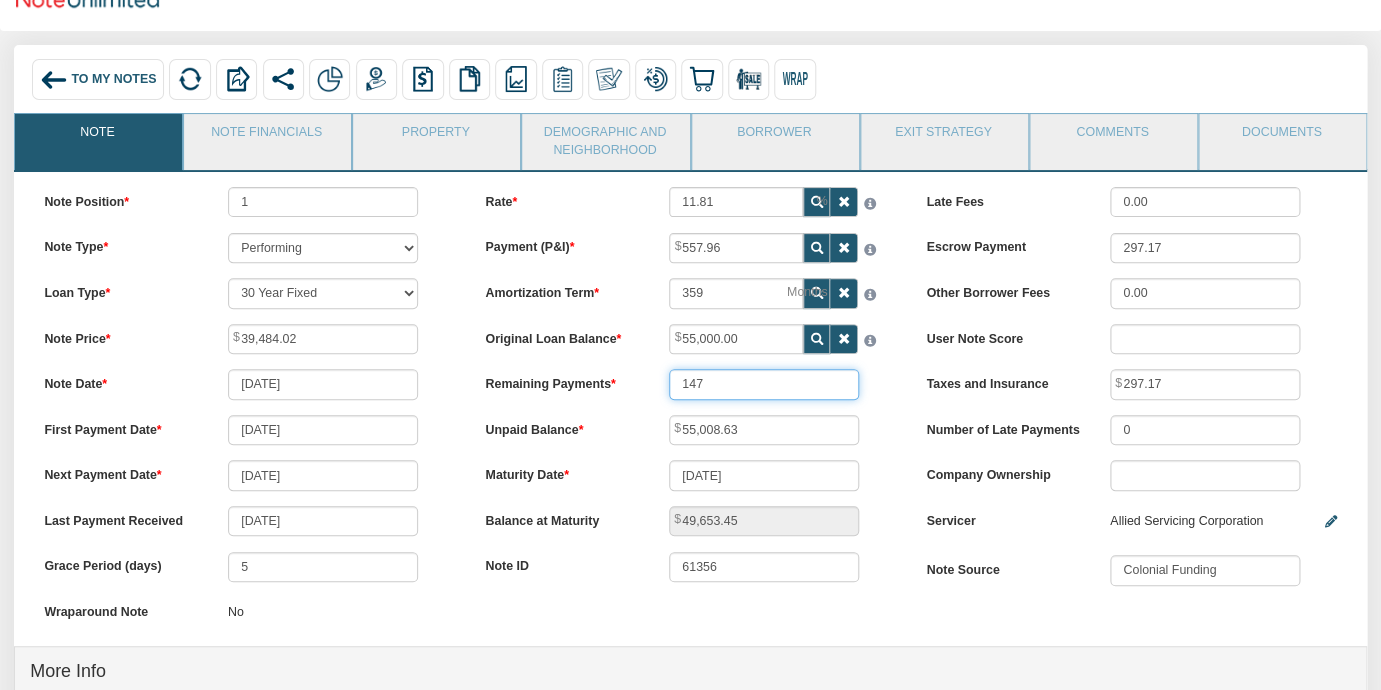 click on "147" at bounding box center [764, 384] 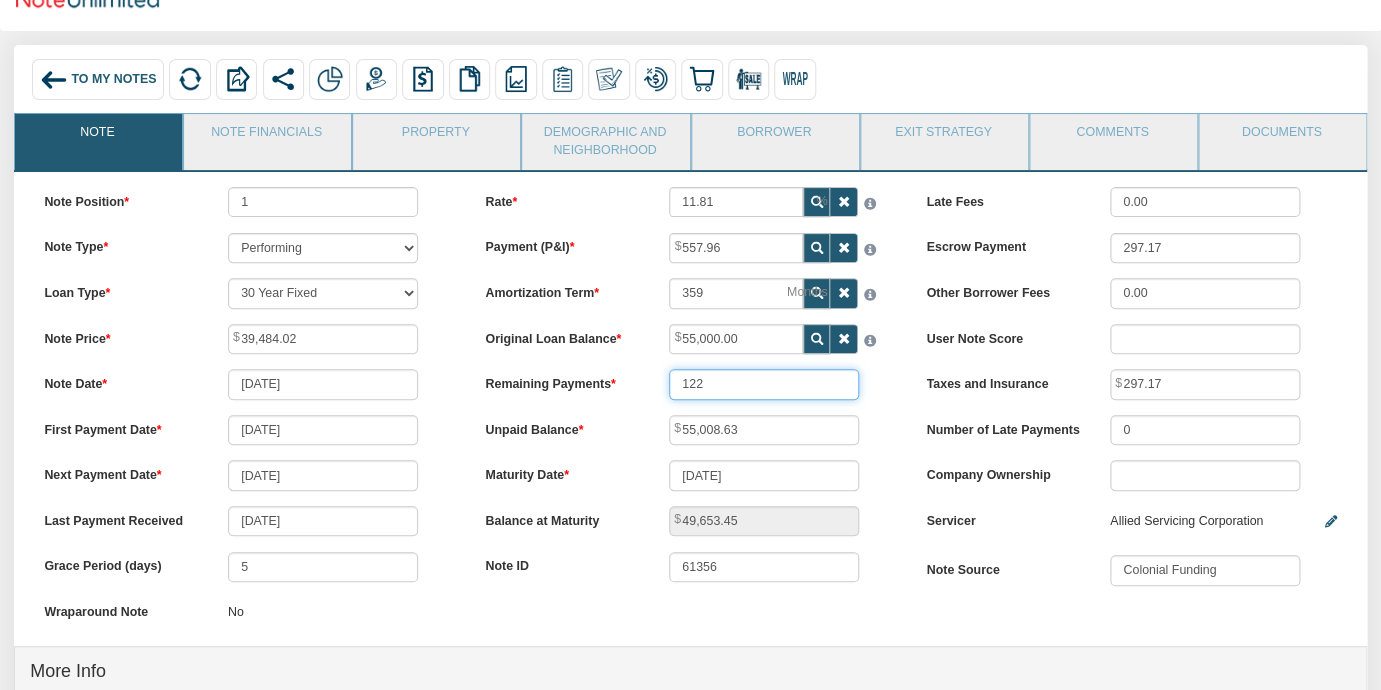 type on "122" 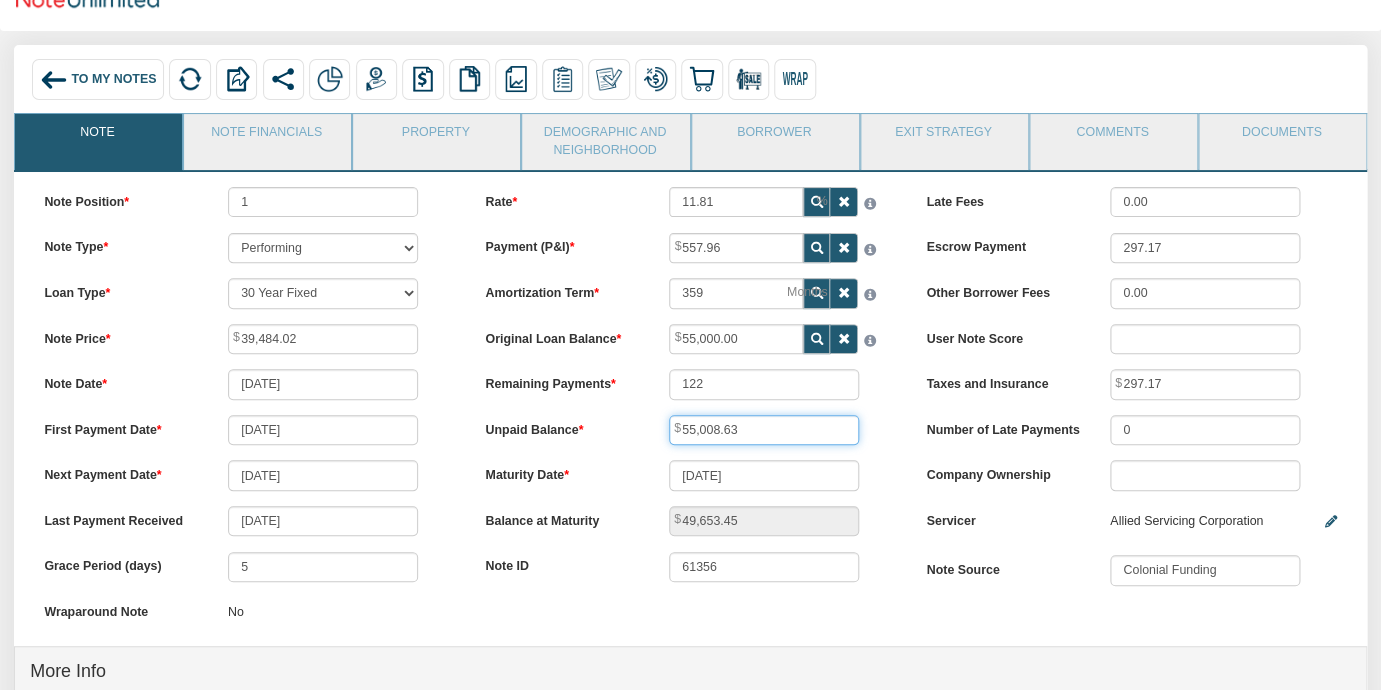 type on "39,529.06" 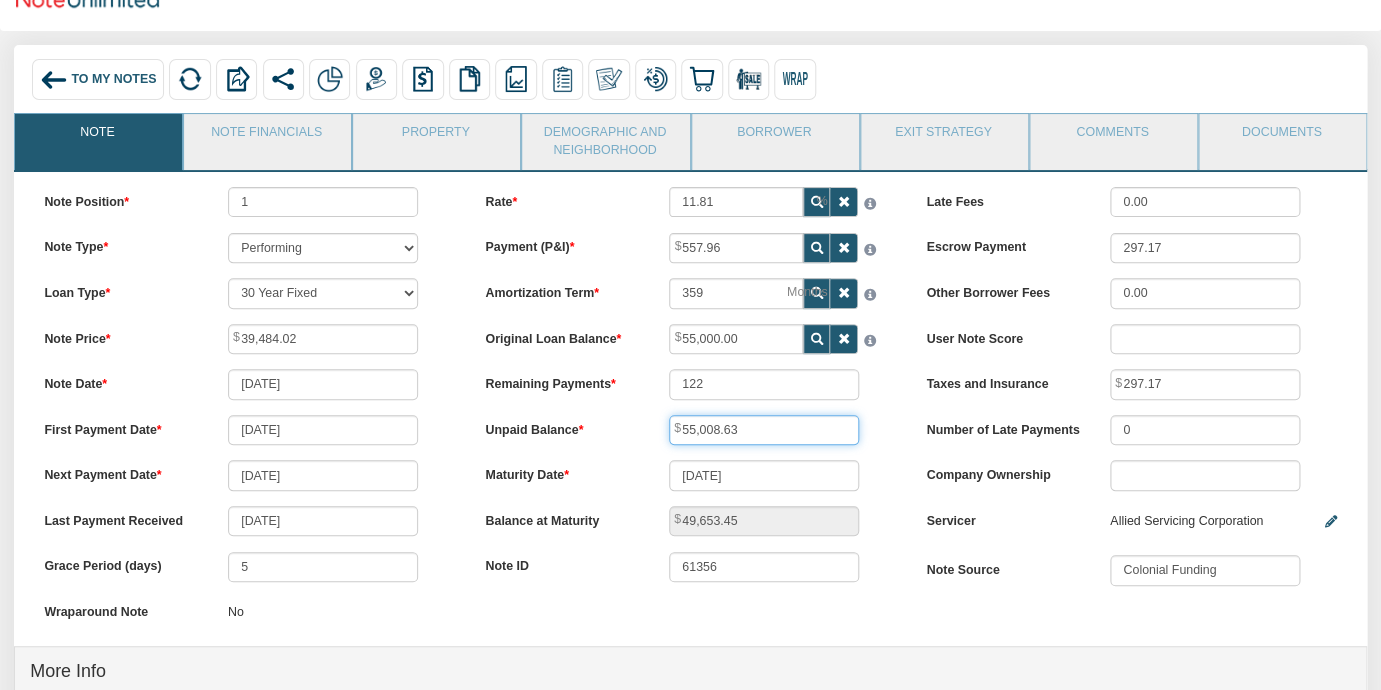 type on "552.54" 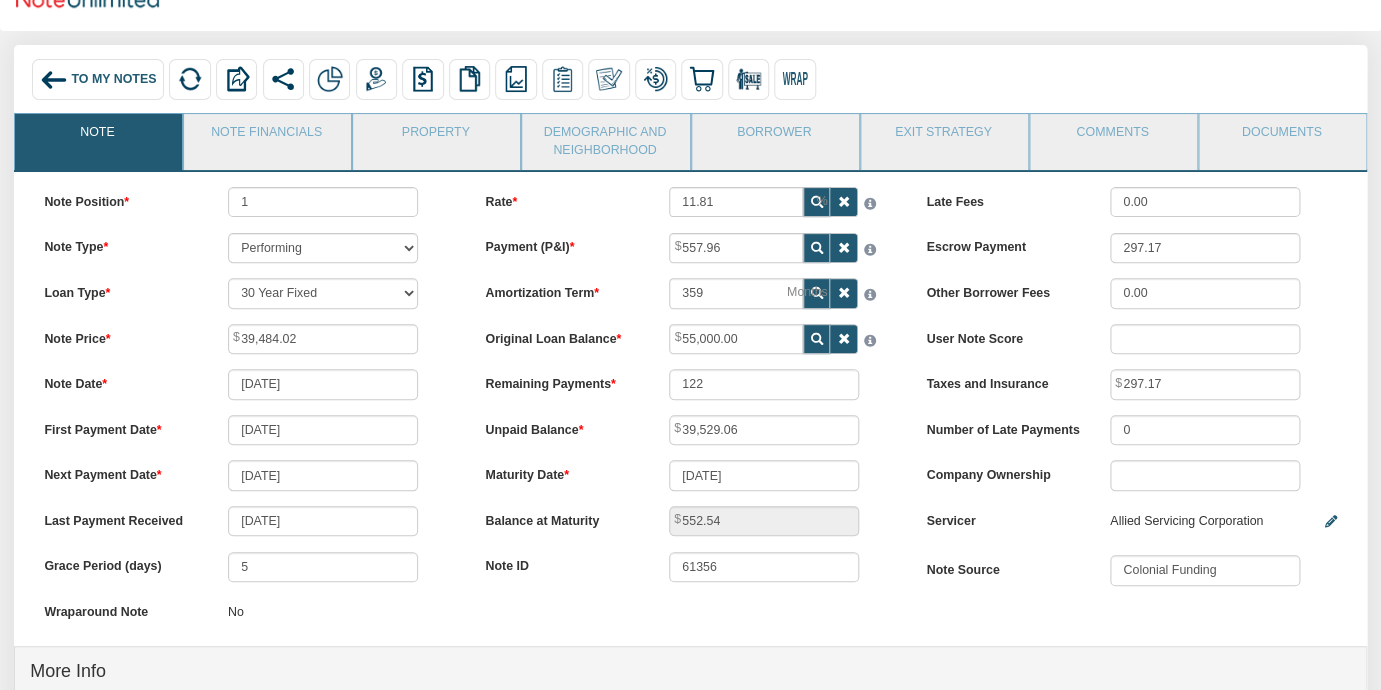 type on "147" 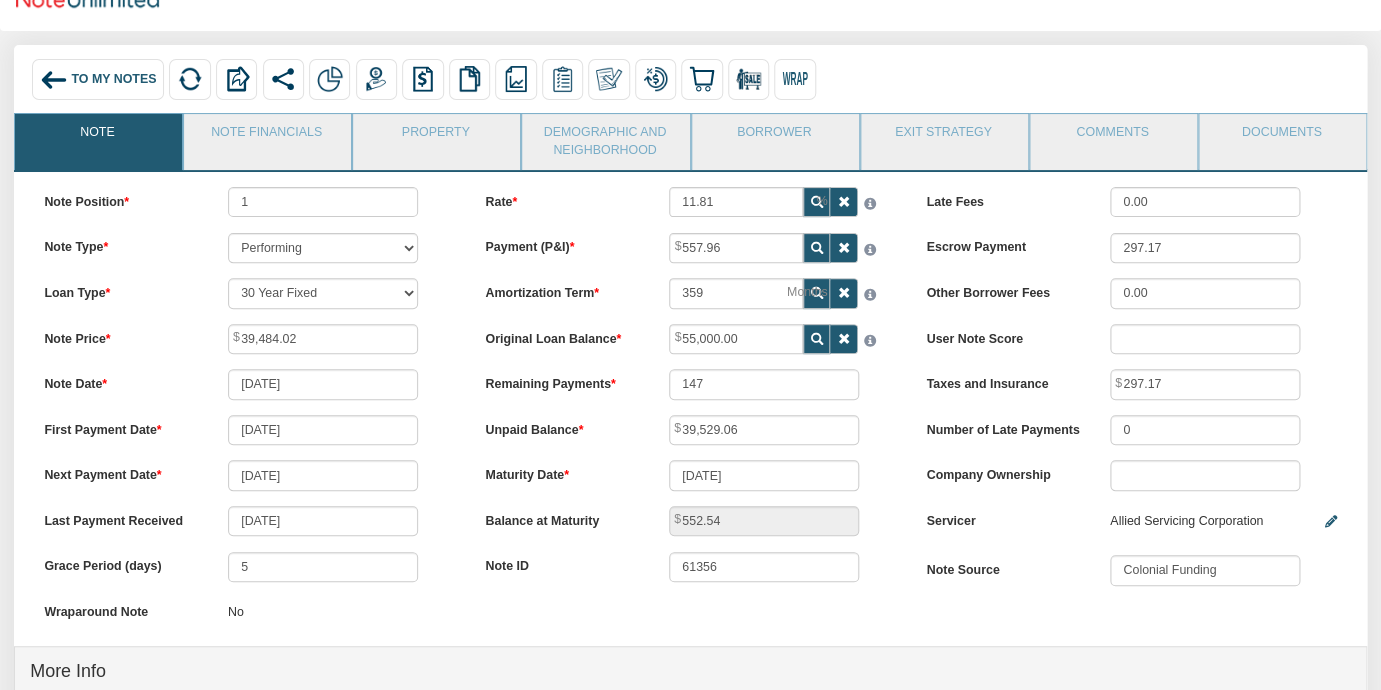 click at bounding box center [816, 293] 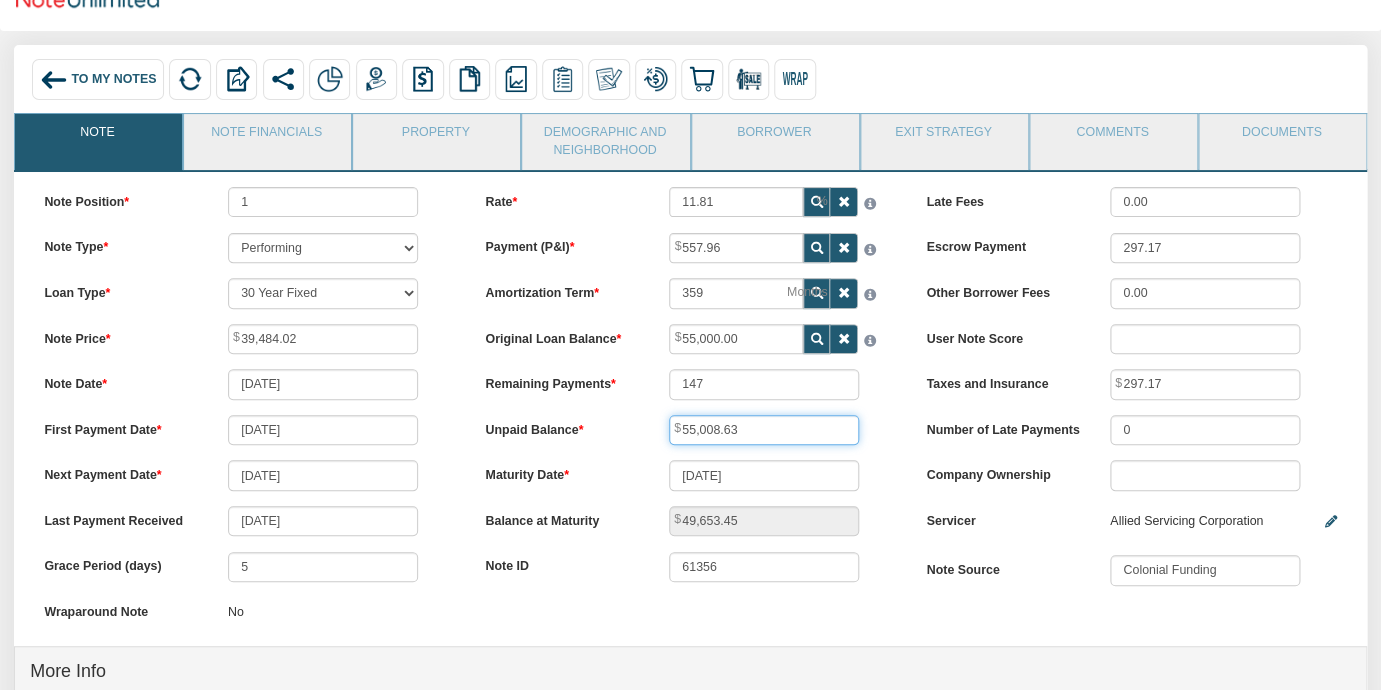 click on "55,008.63" at bounding box center [764, 430] 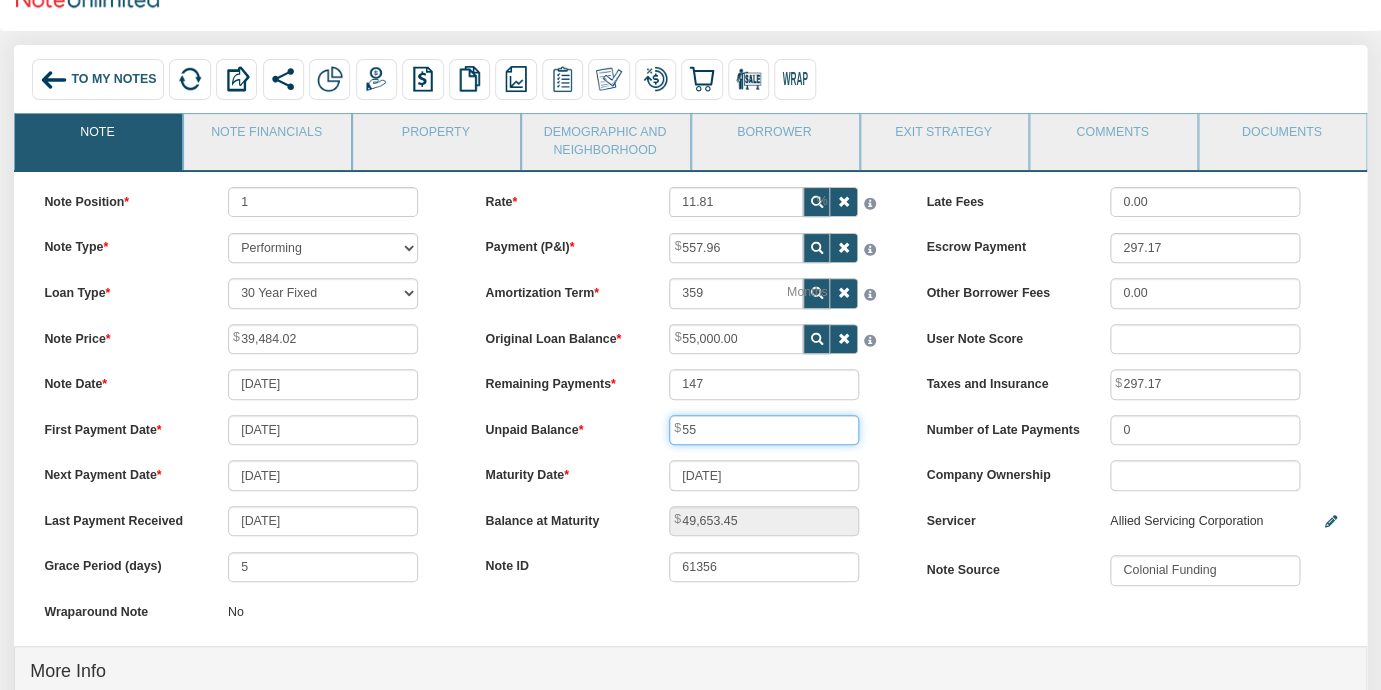type on "5" 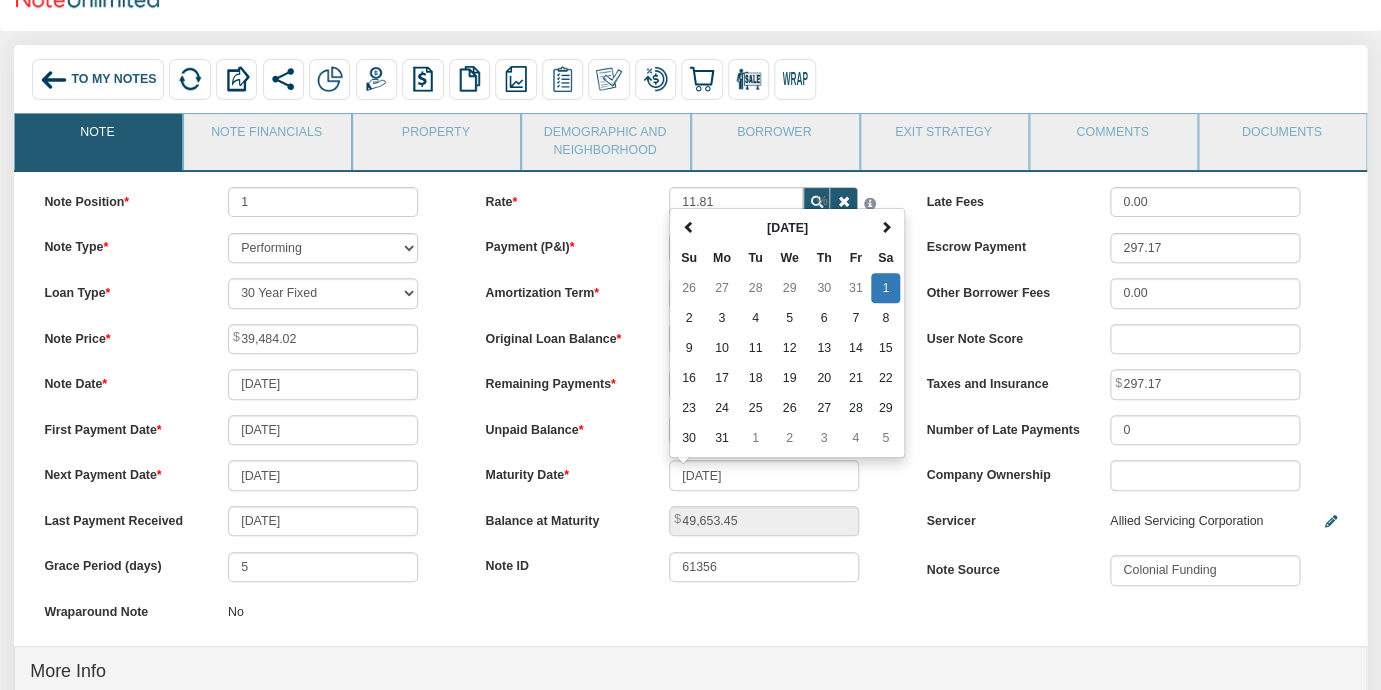 click on "Unpaid Balance
40,144.38" at bounding box center [690, 430] 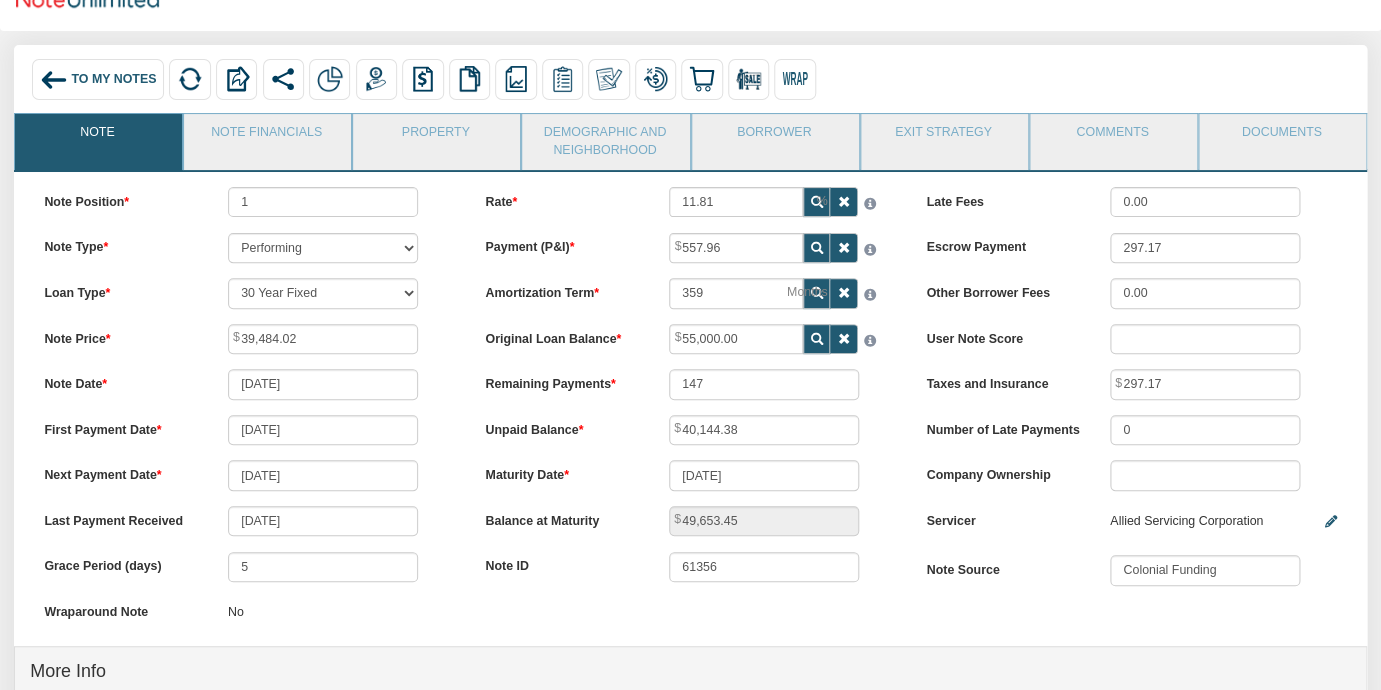 click at bounding box center [816, 293] 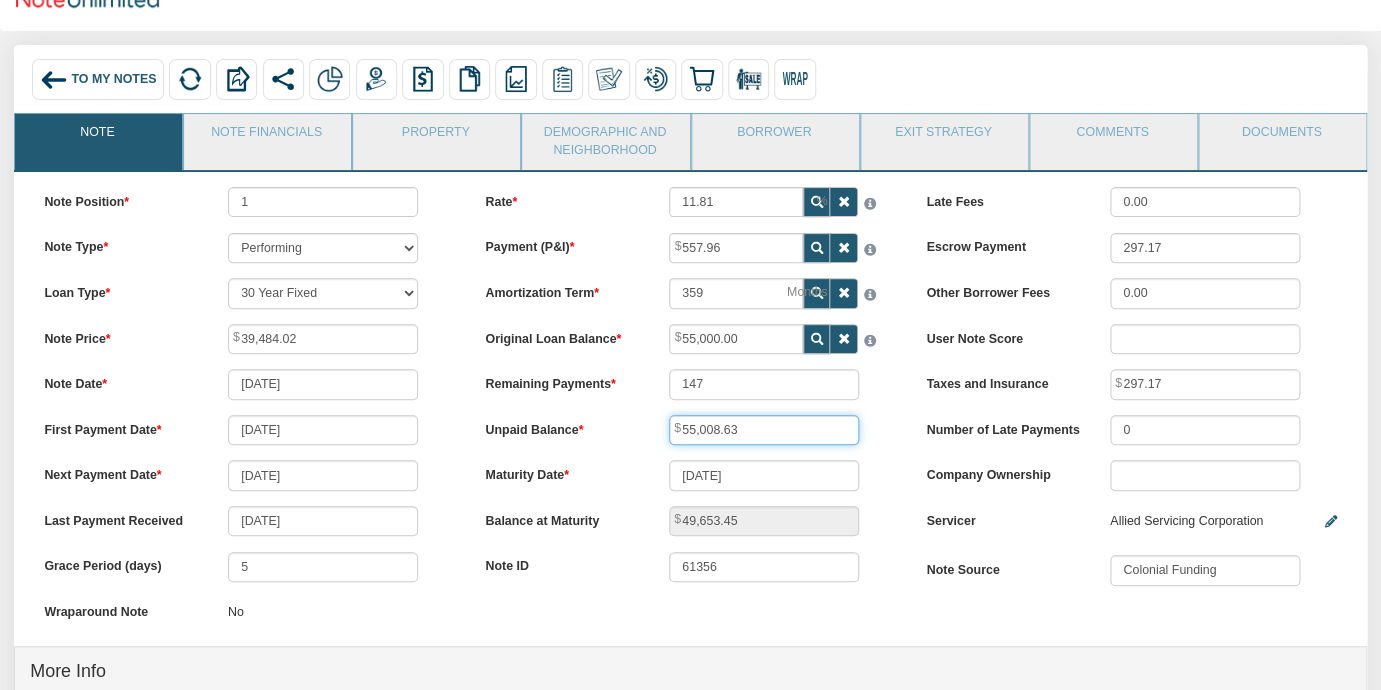 click on "55,008.63" at bounding box center (764, 430) 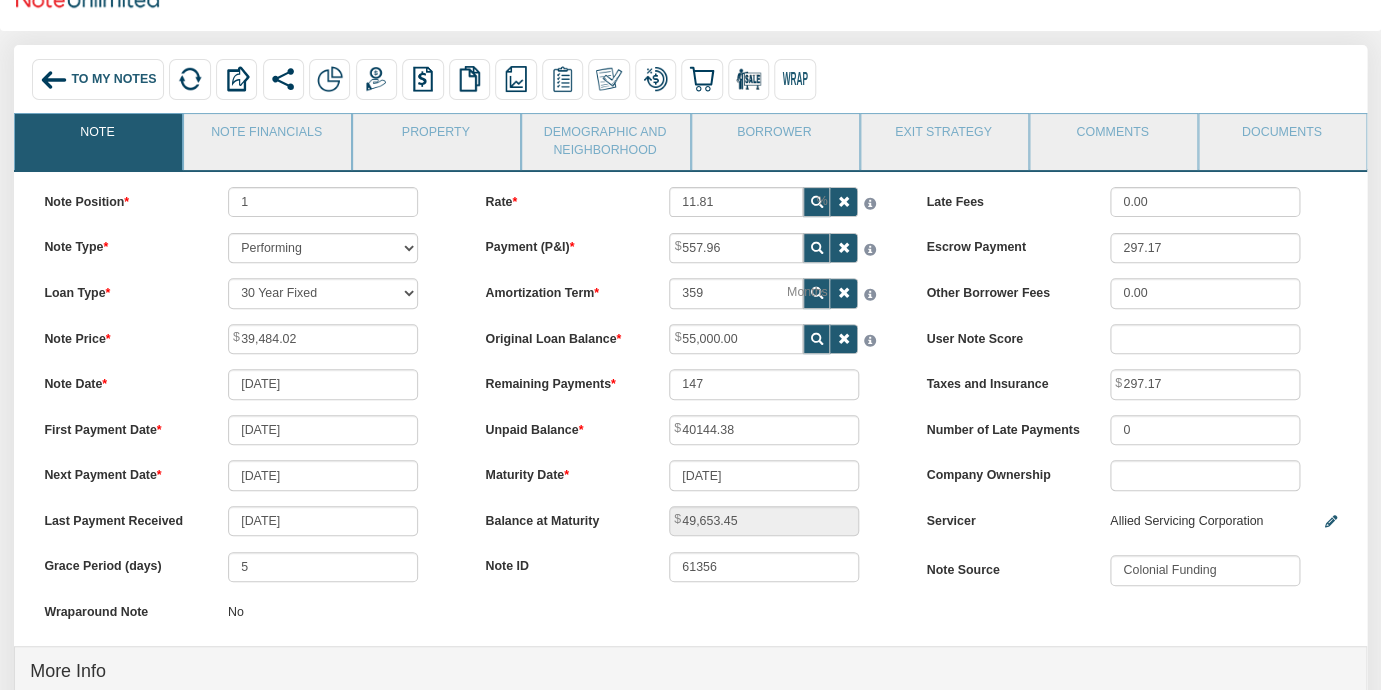 type on "40,144.38" 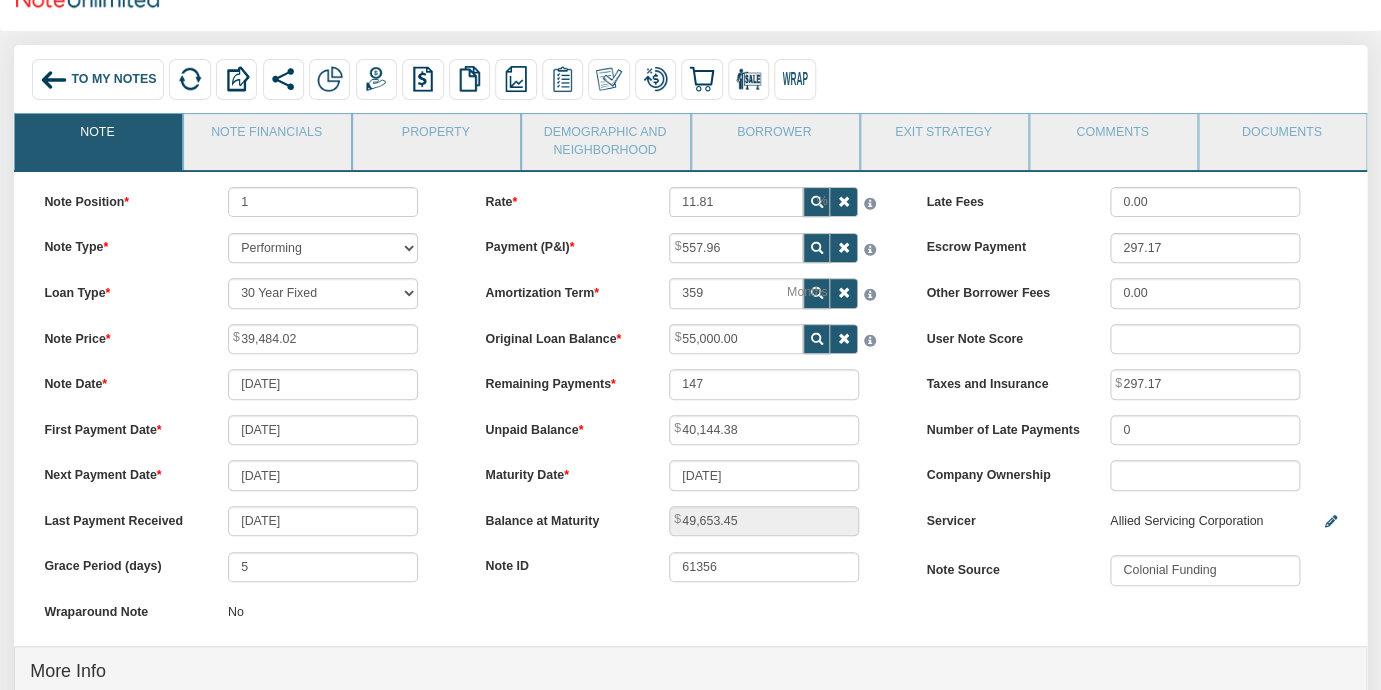 click on "Unpaid Balance
40,144.38" at bounding box center (690, 430) 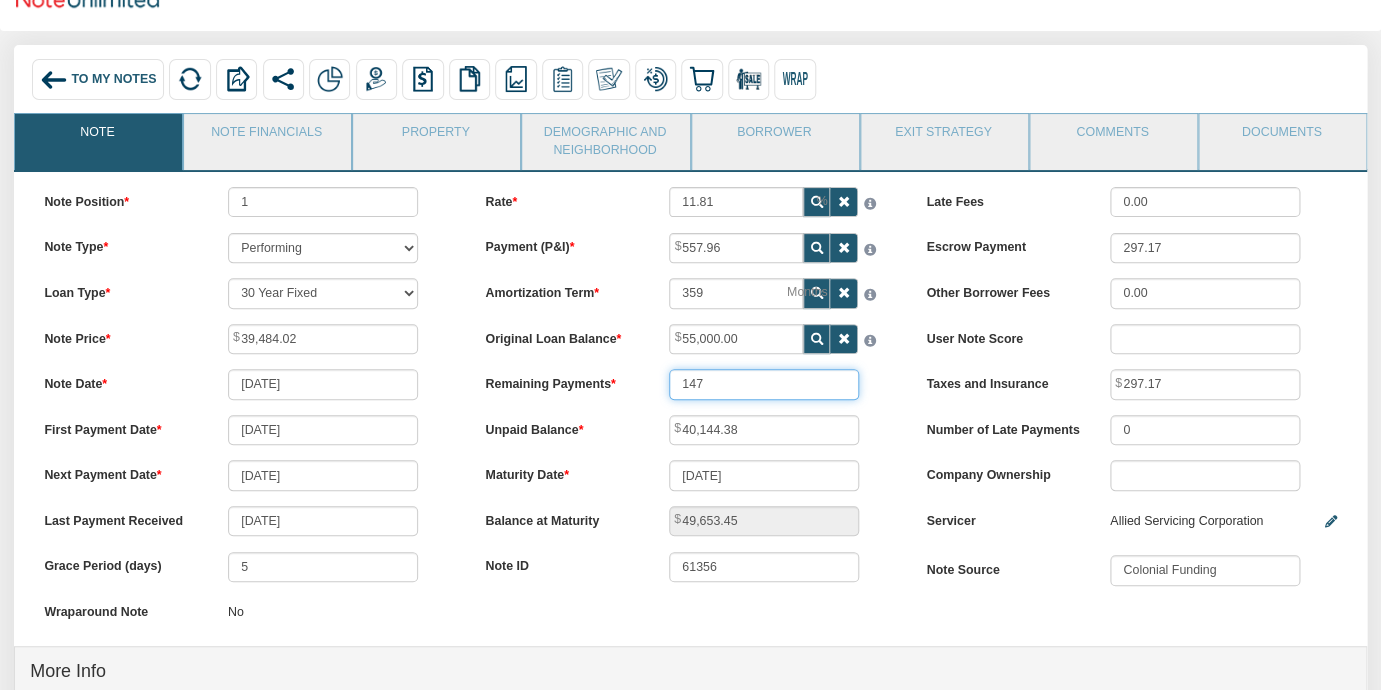 click on "147" at bounding box center [764, 384] 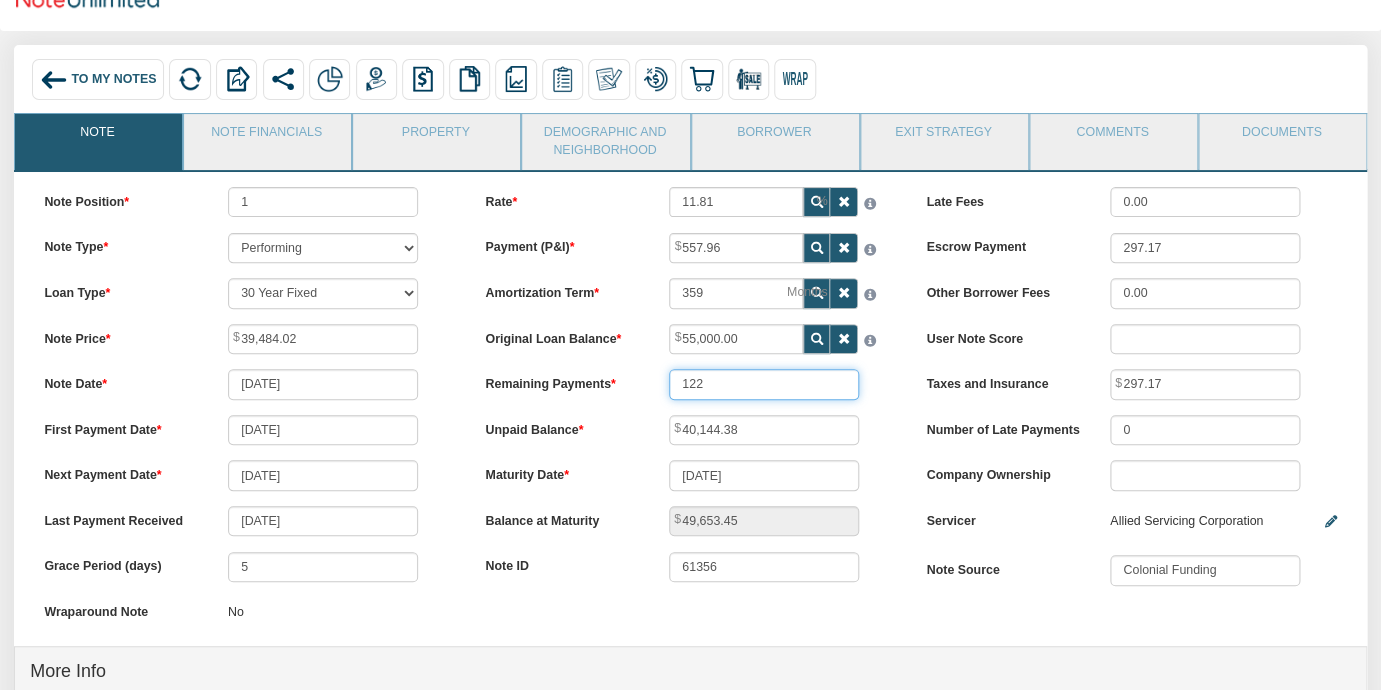 type on "122" 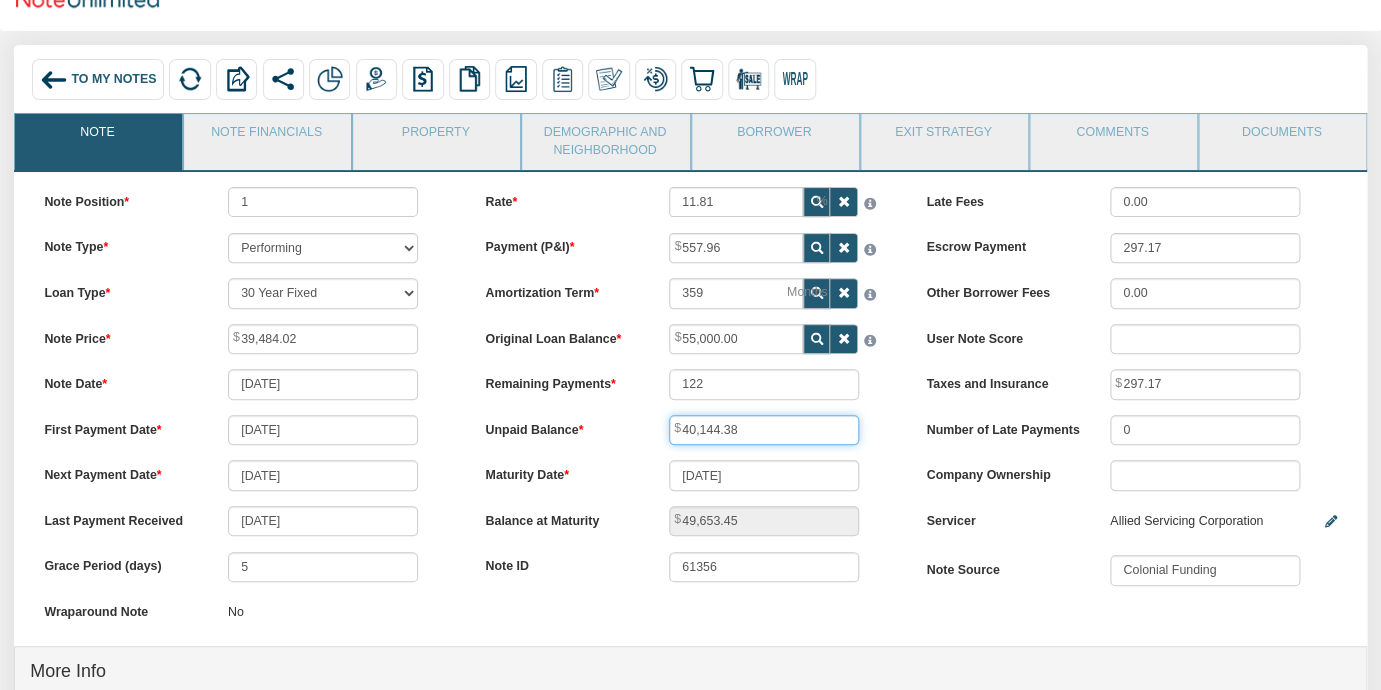 type on "39,529.06" 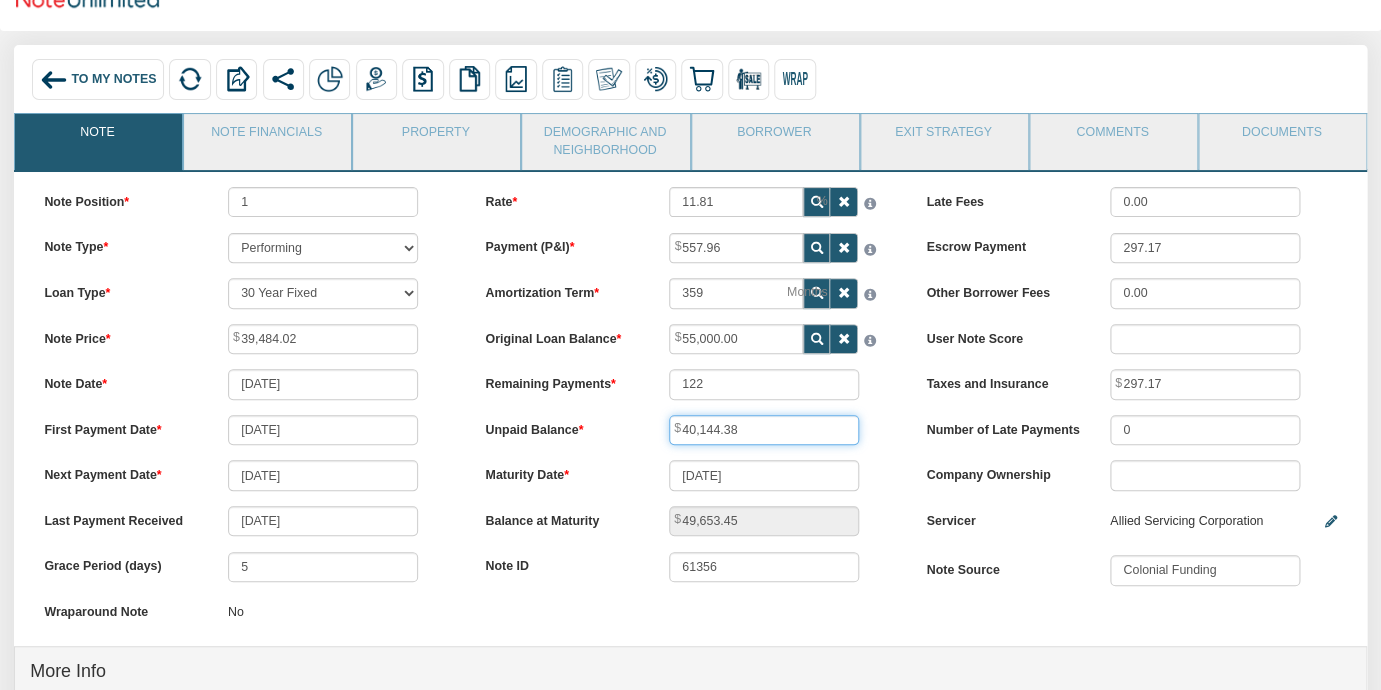 type on "552.54" 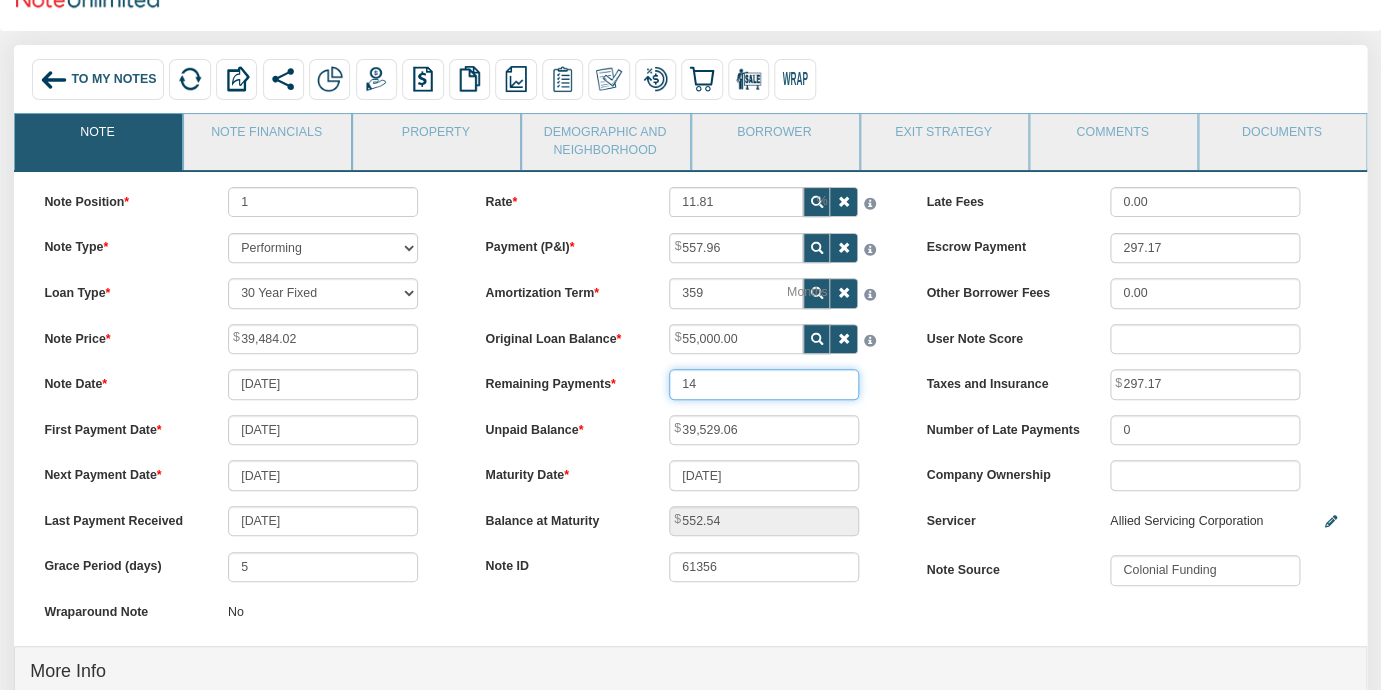 type on "14" 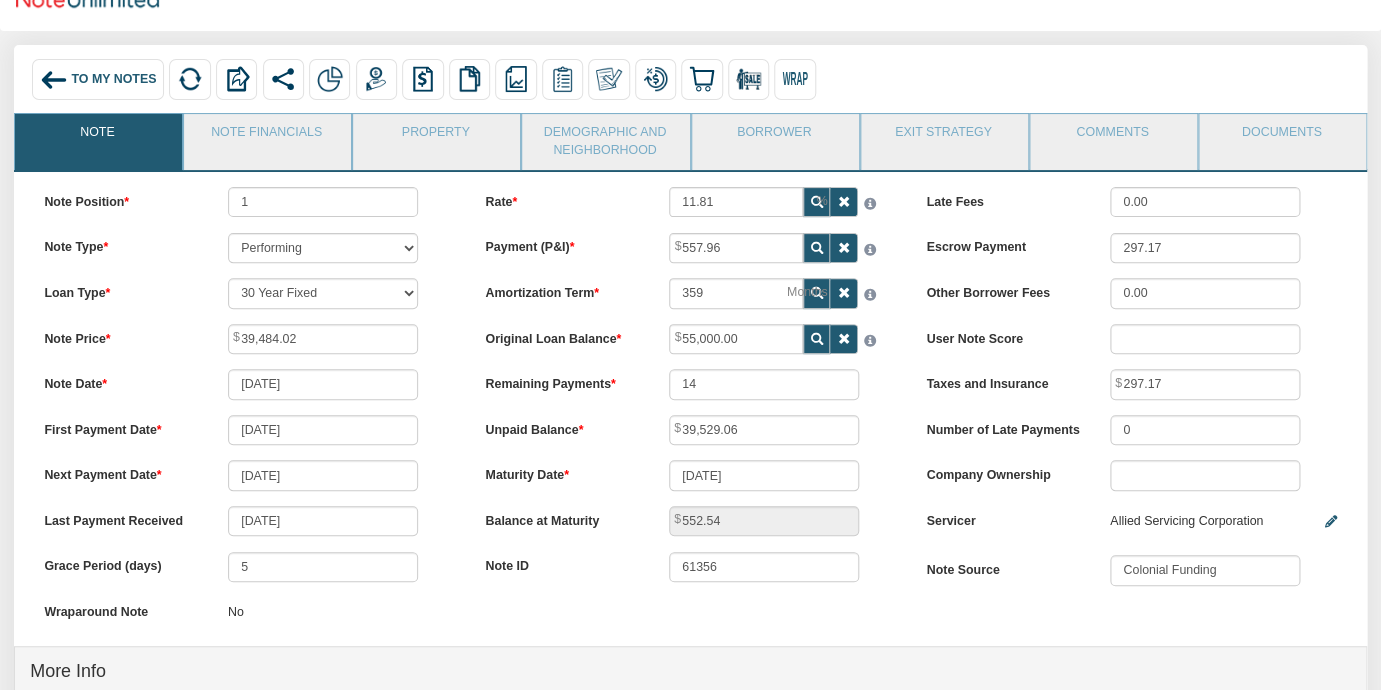 type on "7,263.90" 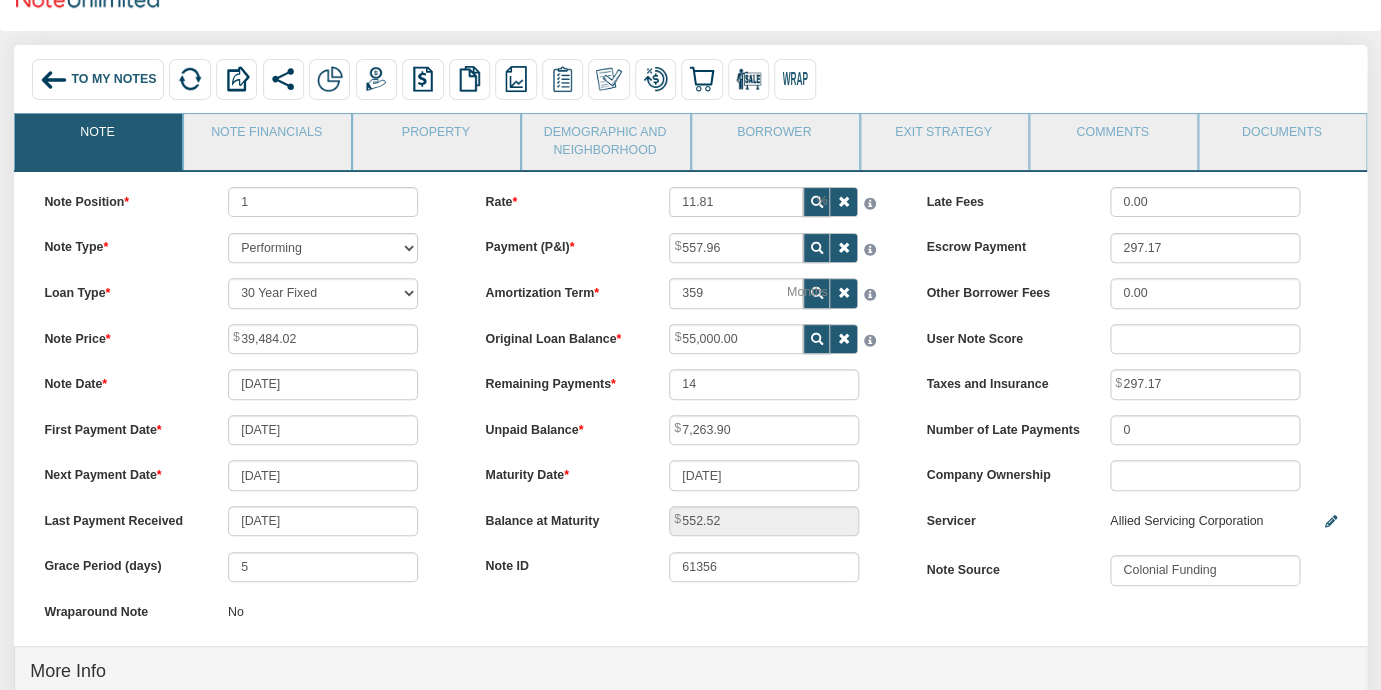 click on "Remaining Payments" at bounding box center [562, 381] 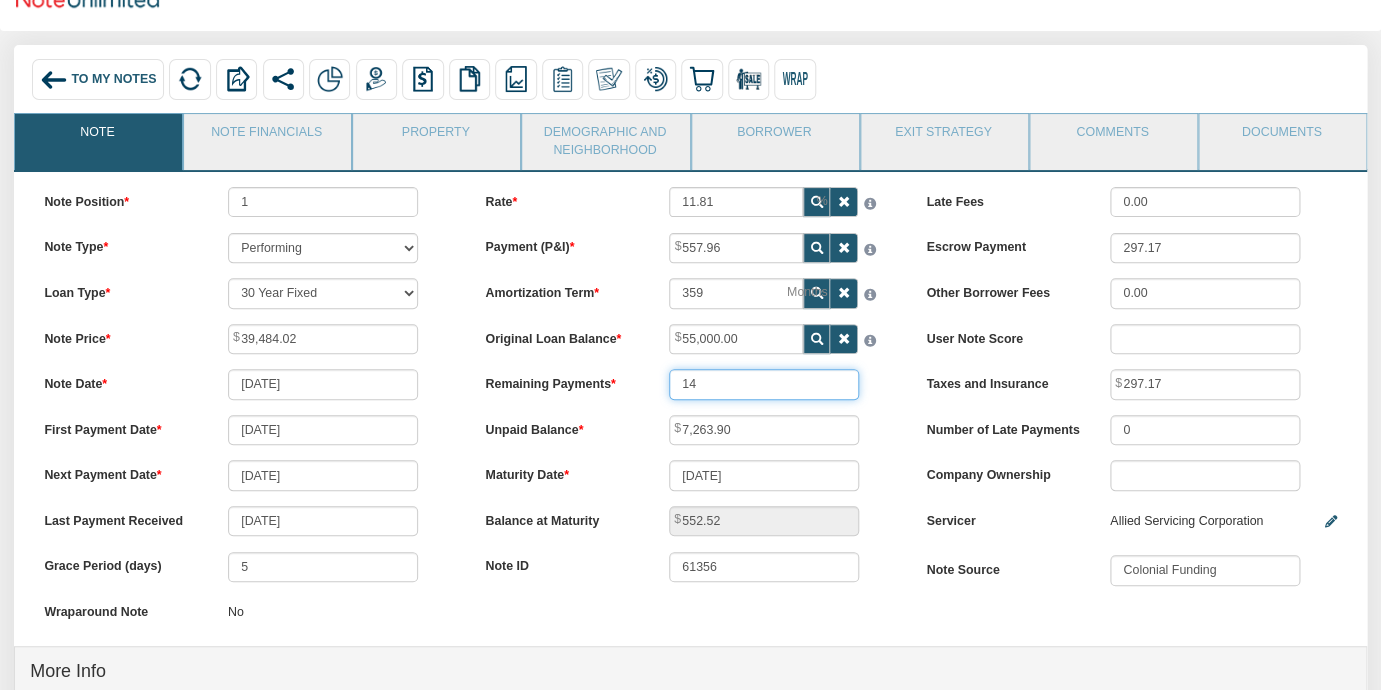 click on "14" at bounding box center (764, 384) 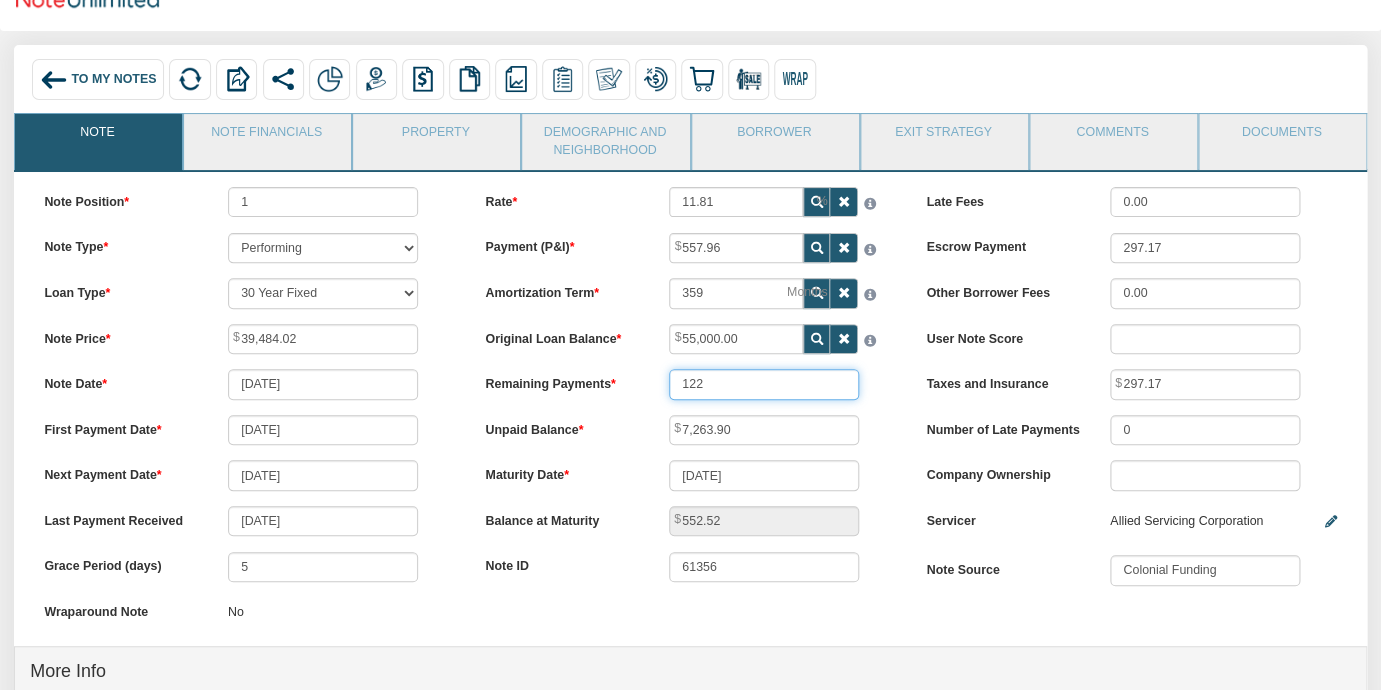type on "122" 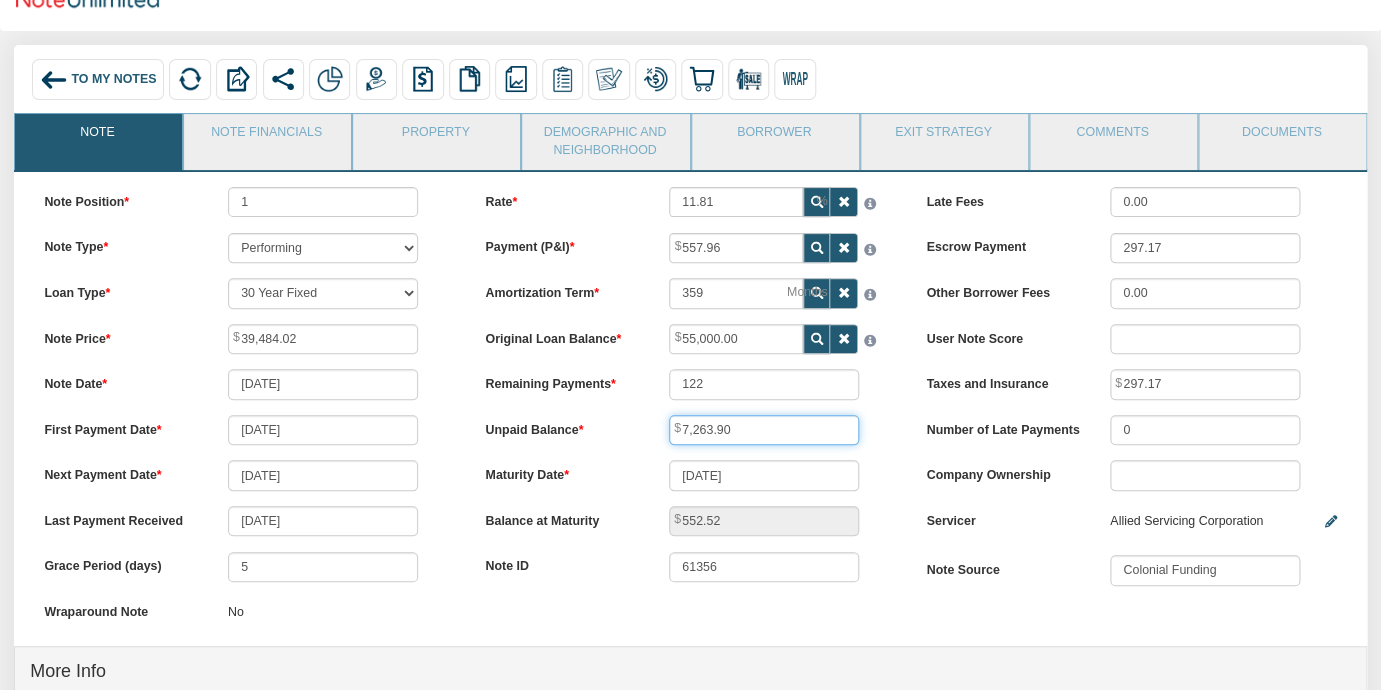 type on "39,529.06" 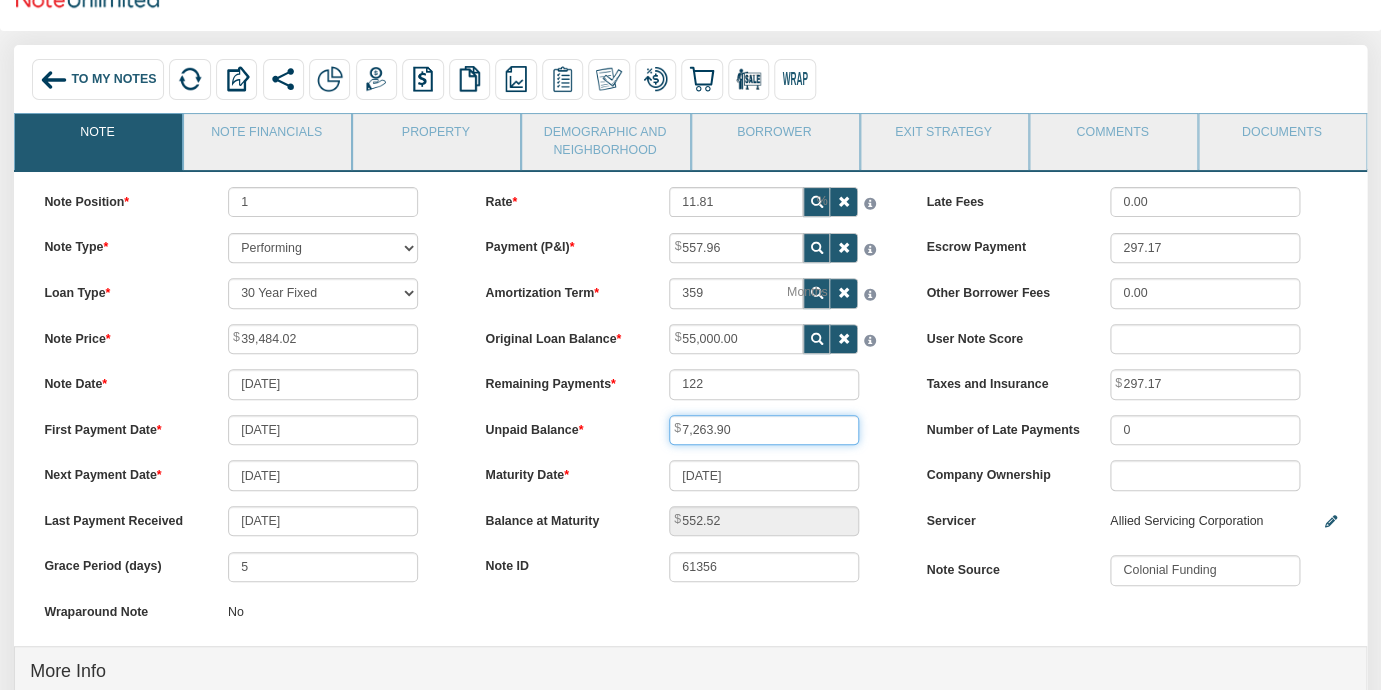 type on "552.54" 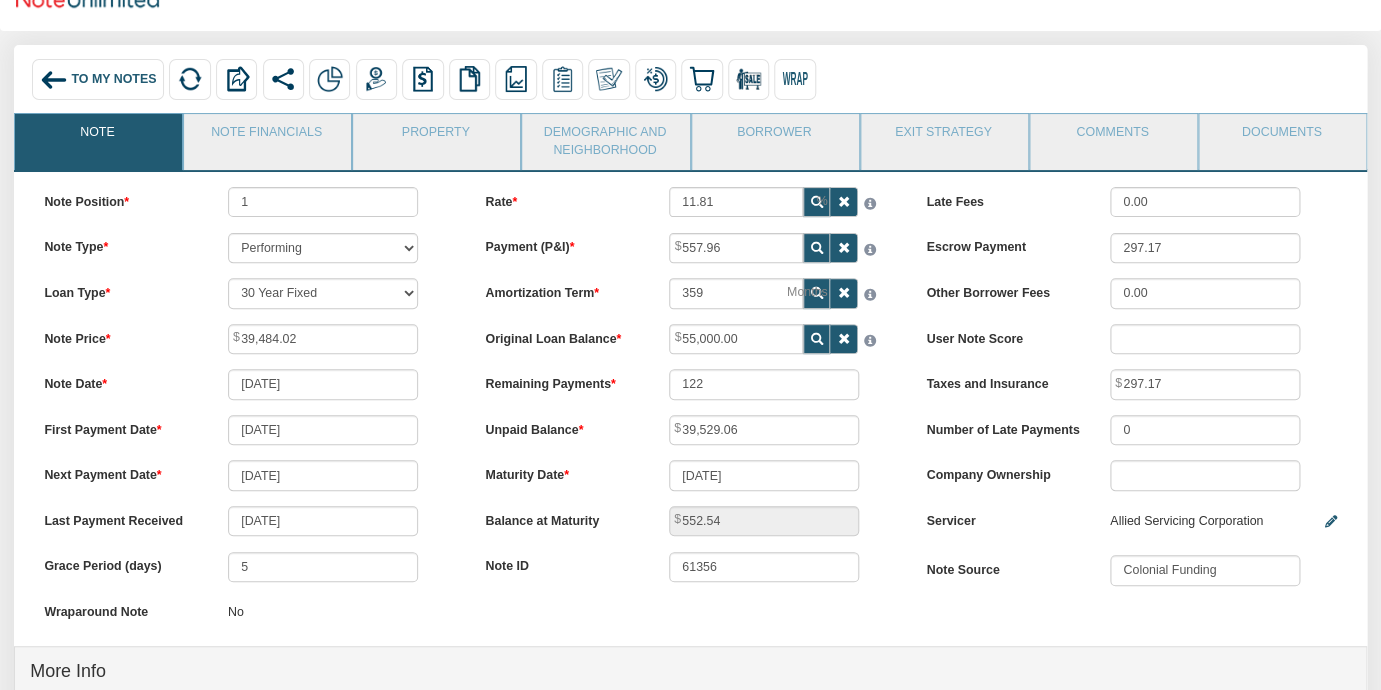 type on "147" 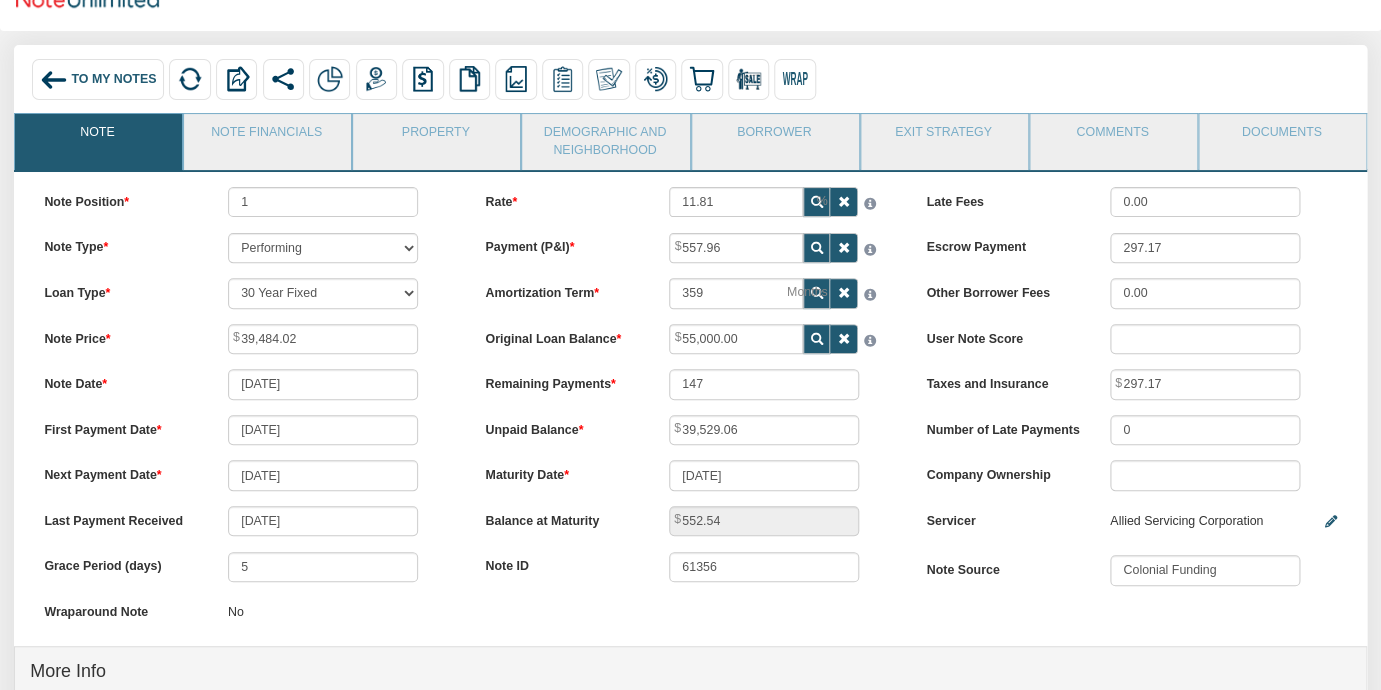 click on "Remaining Payments
147" at bounding box center (690, 384) 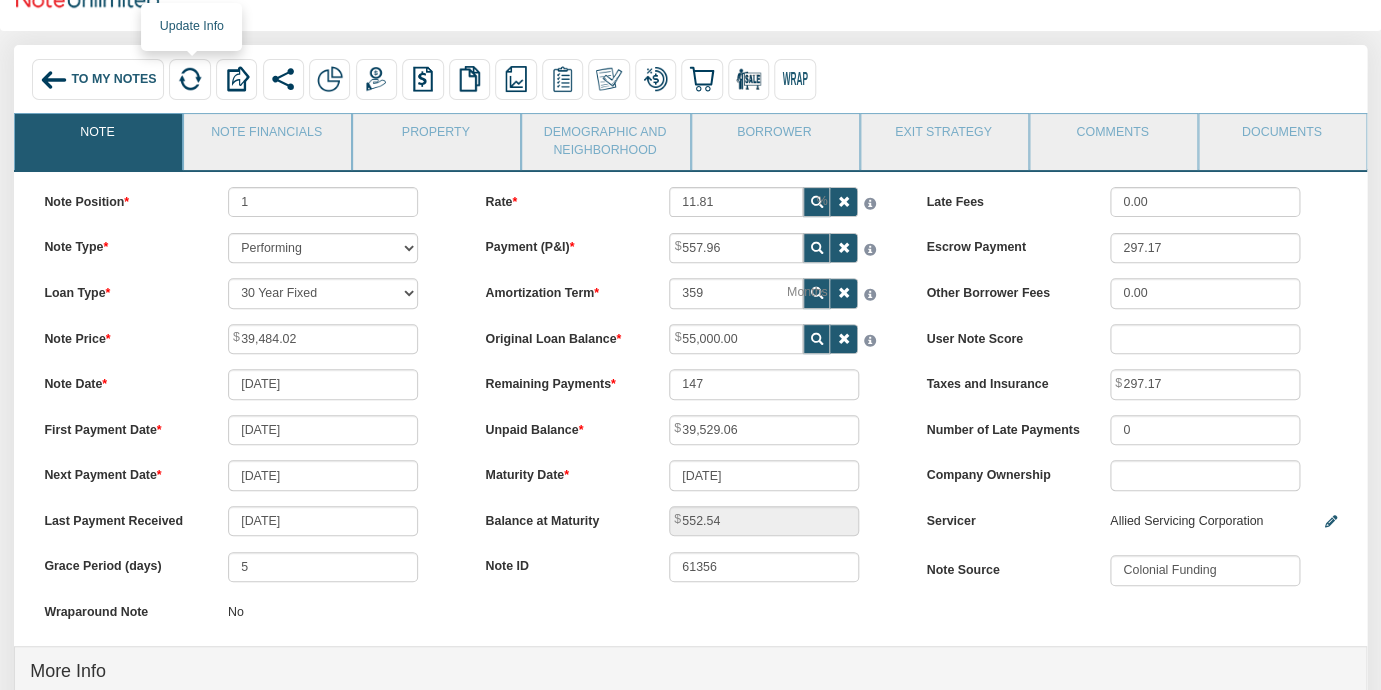 click at bounding box center (190, 79) 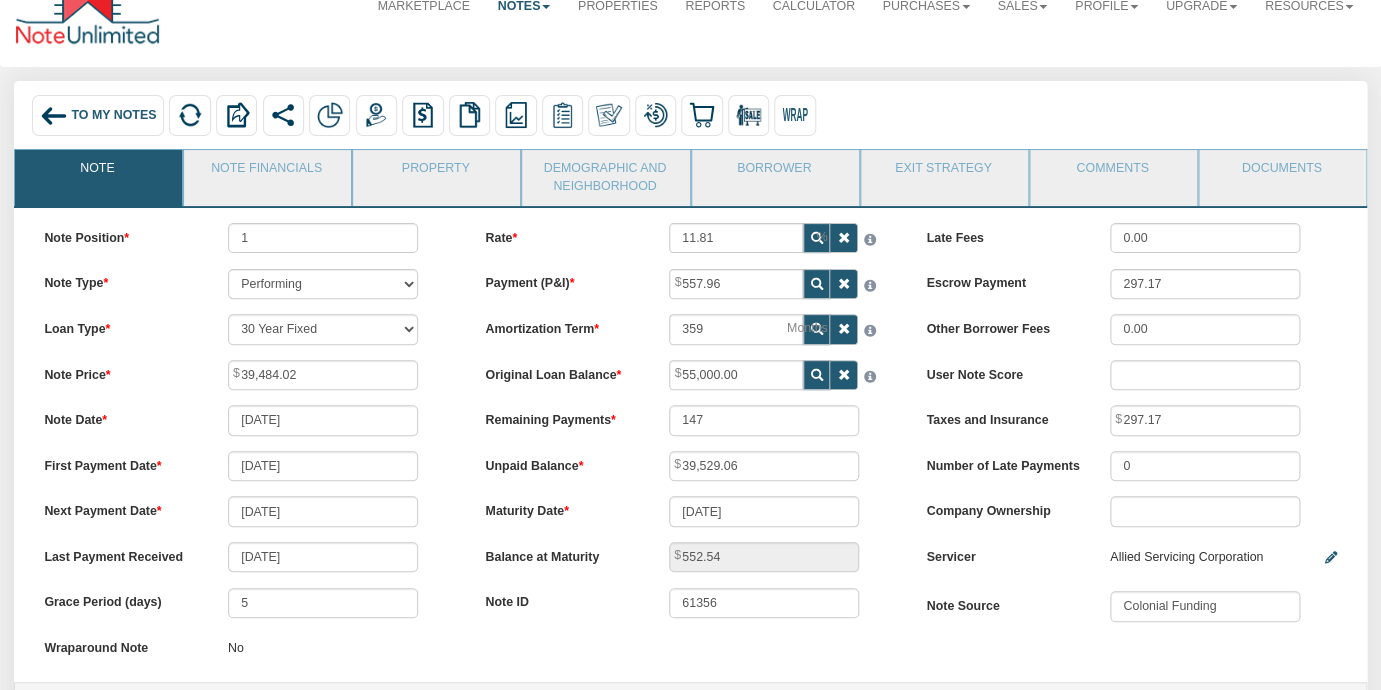 scroll, scrollTop: 0, scrollLeft: 0, axis: both 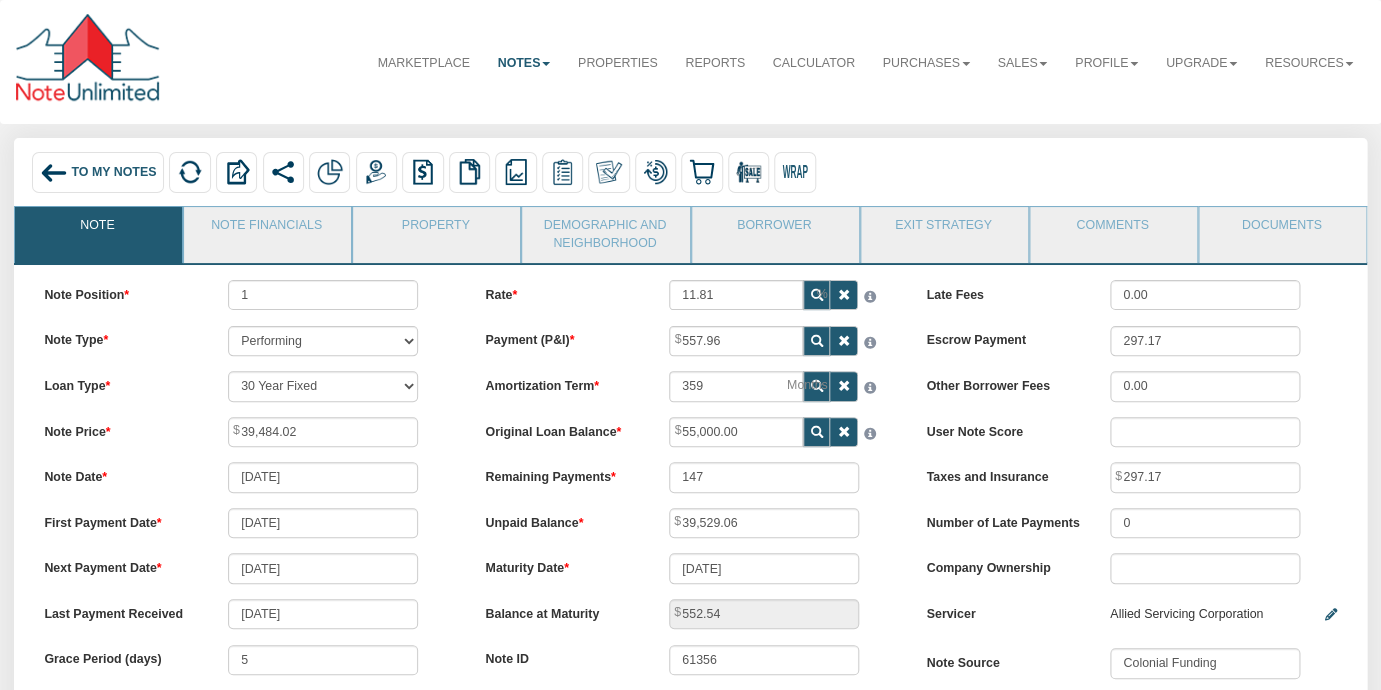 click on "To My Notes" at bounding box center (113, 173) 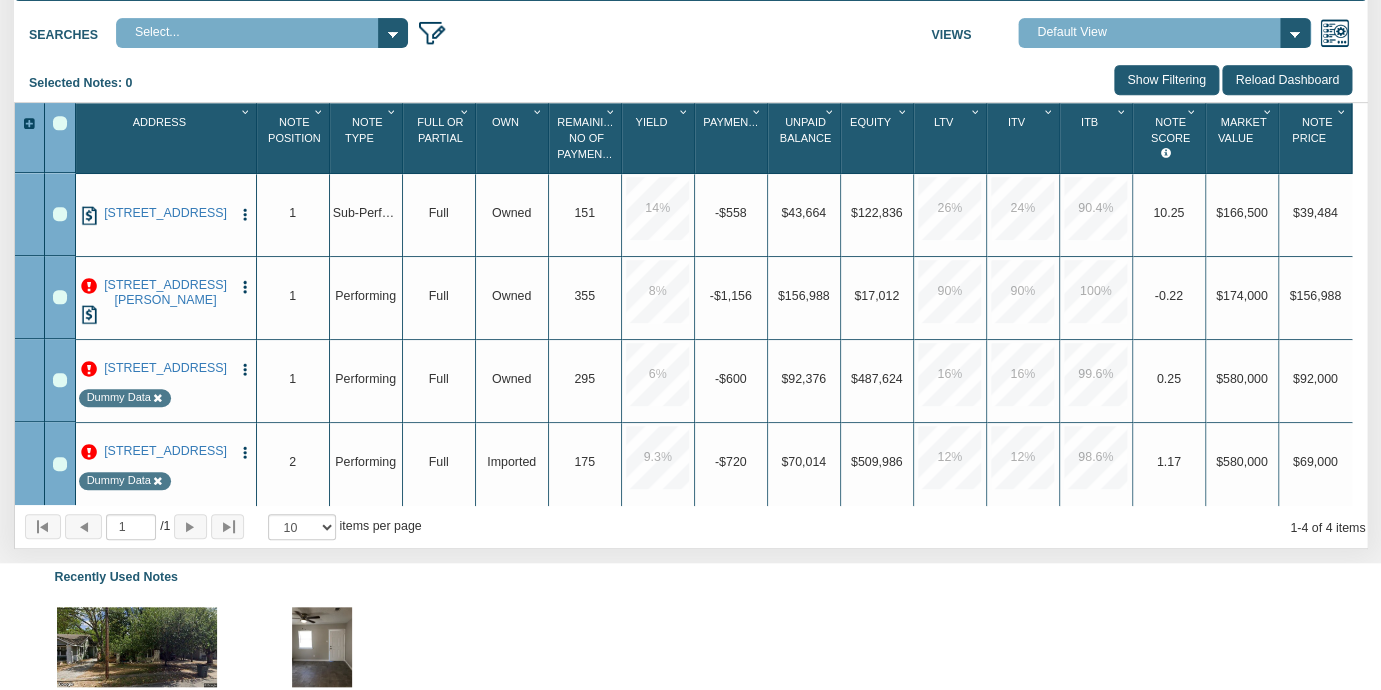 scroll, scrollTop: 284, scrollLeft: 0, axis: vertical 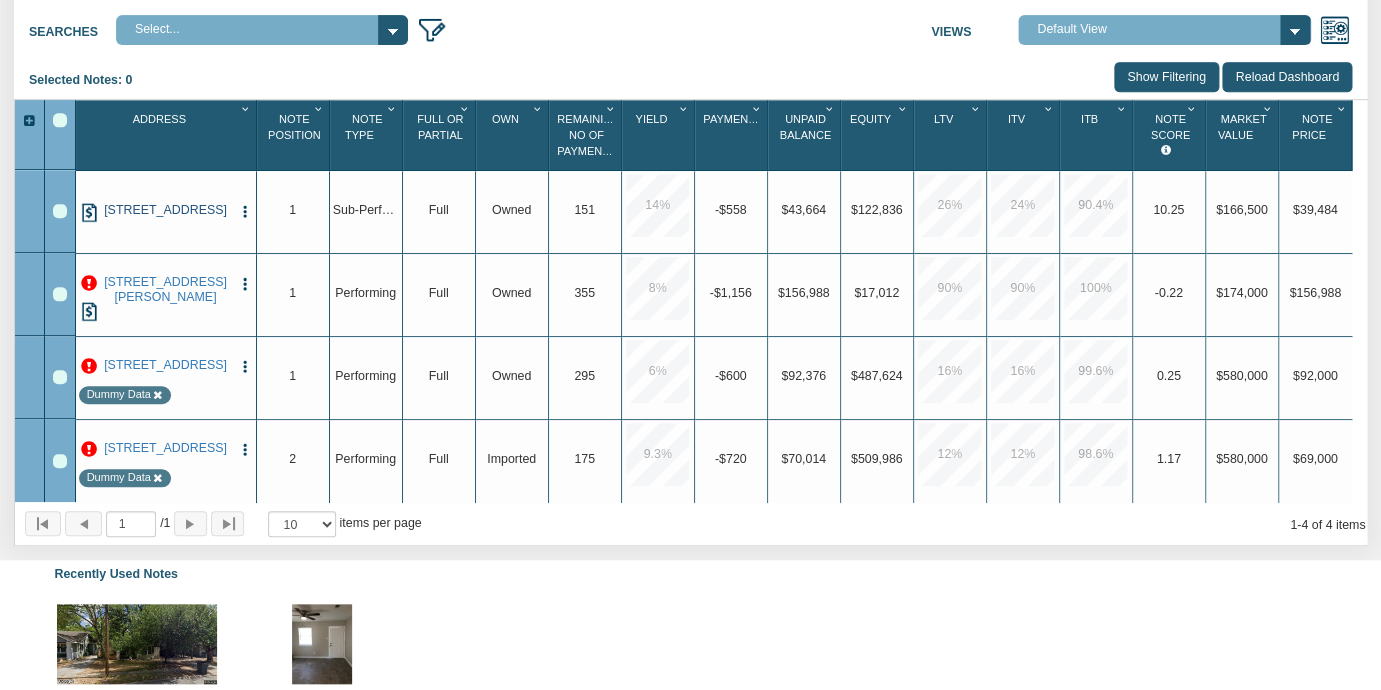 click on "[STREET_ADDRESS]" at bounding box center [165, 210] 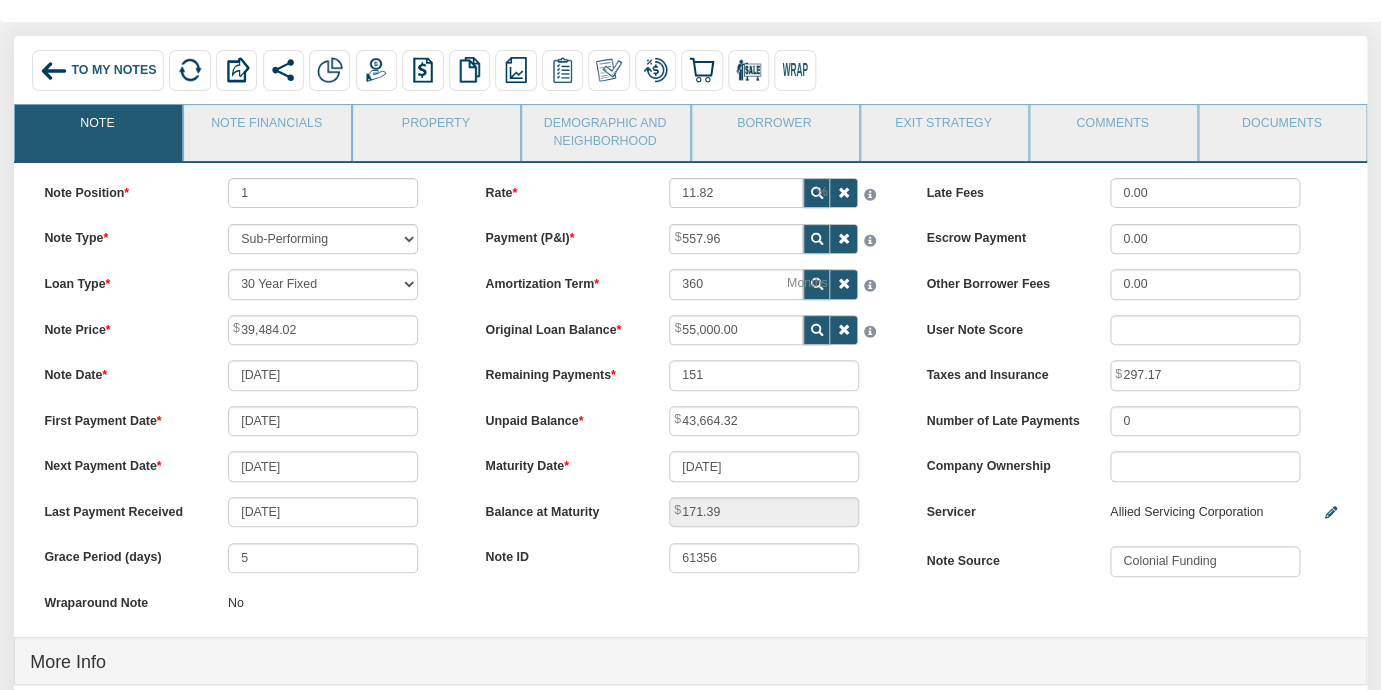 scroll, scrollTop: 101, scrollLeft: 0, axis: vertical 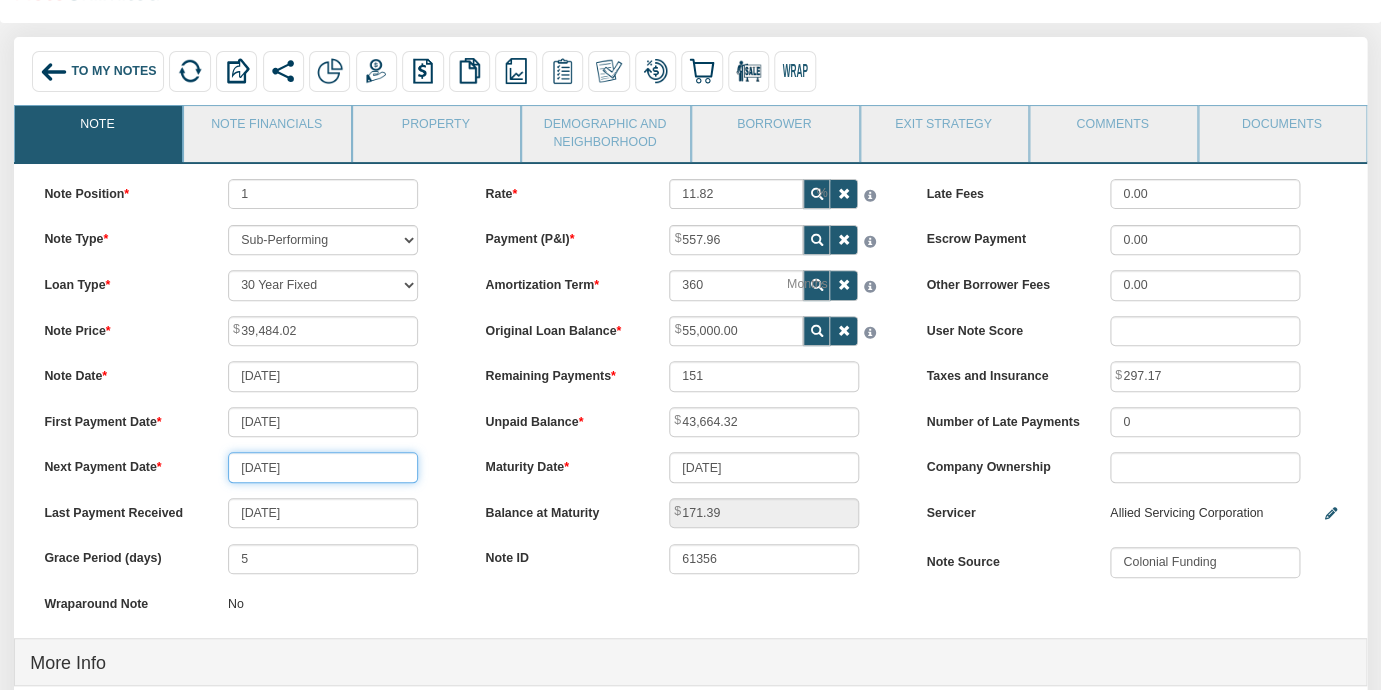 click on "[DATE]" at bounding box center (323, 467) 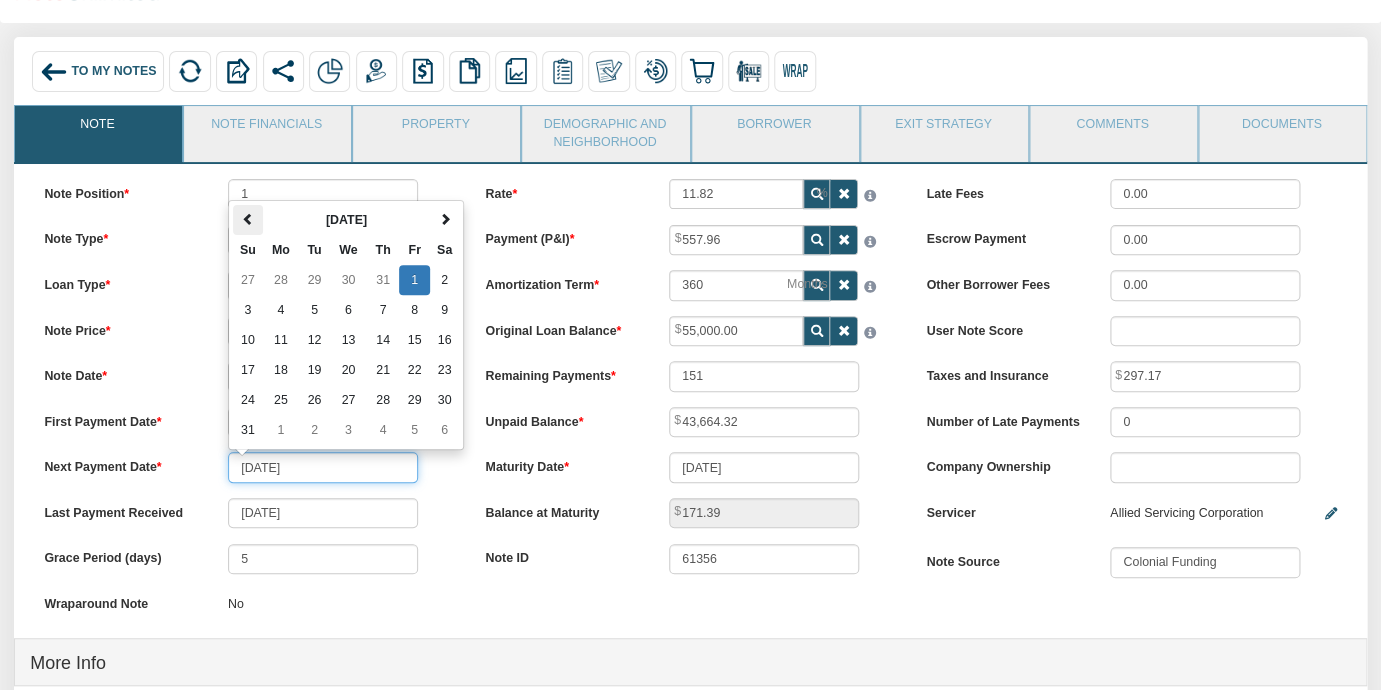 click at bounding box center [248, 219] 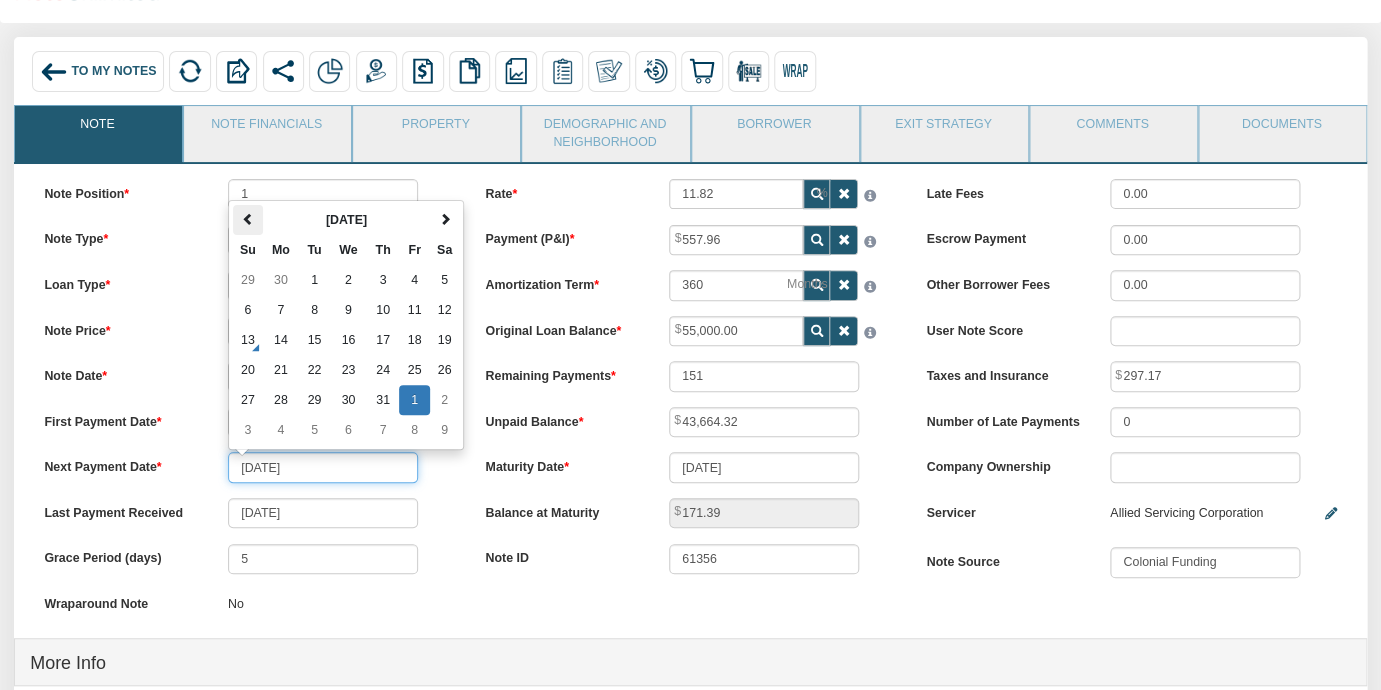 click at bounding box center [248, 219] 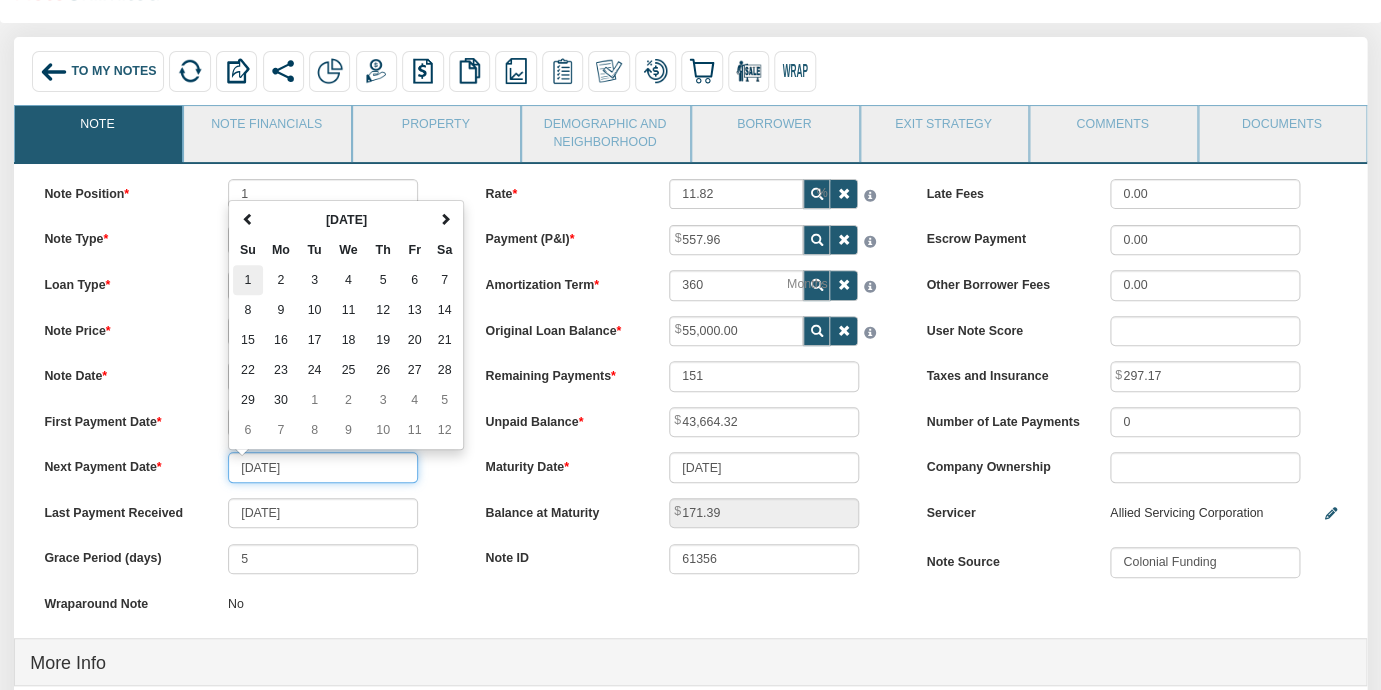 click on "1" at bounding box center [248, 280] 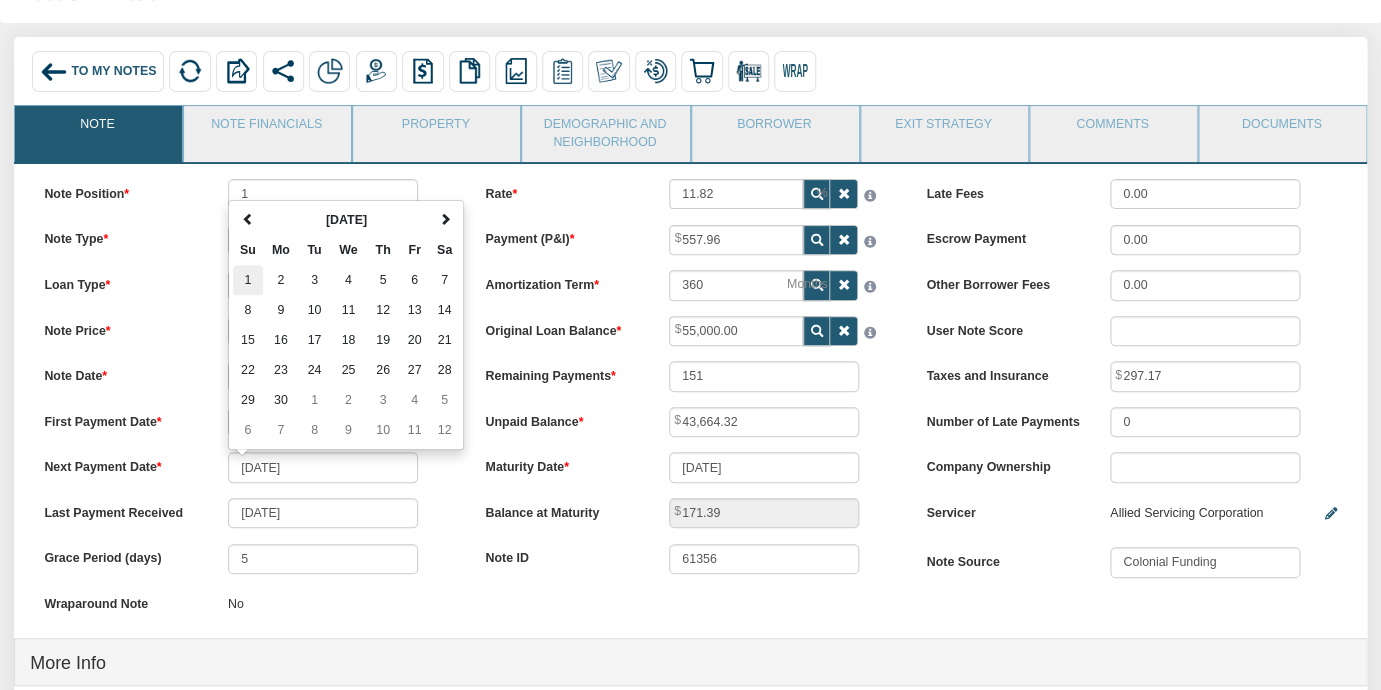 type on "[DATE]" 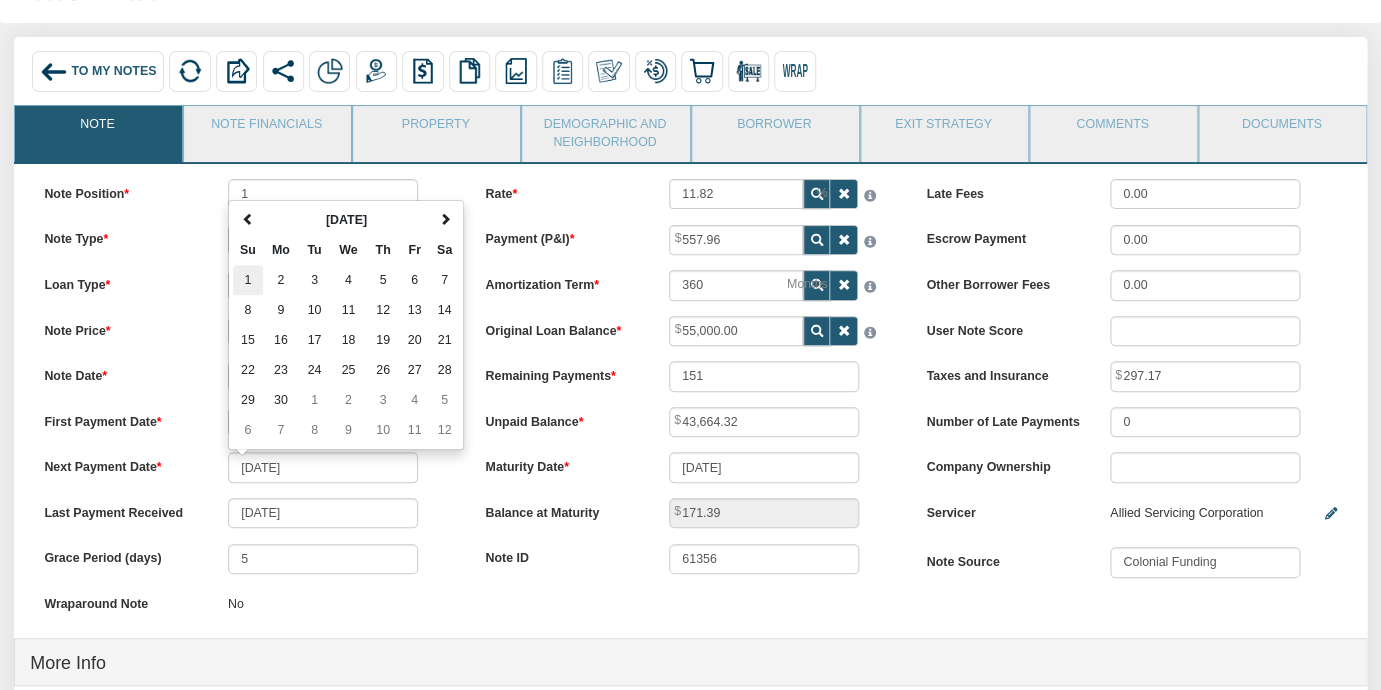 type on "150" 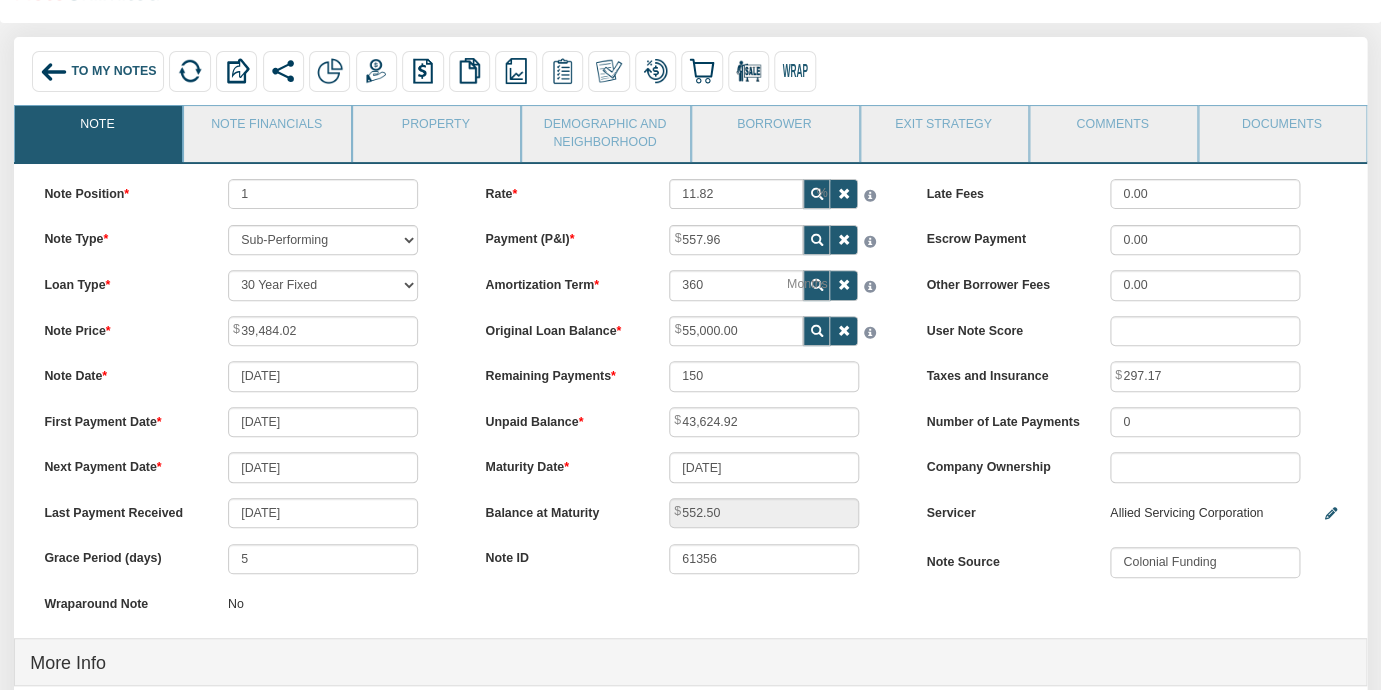 click on "Note Position
1
Note Type
Performing Forthcoming Non-Performing REO Sub-Performing Unknown
Loan Type
30 Year Fixed 15 Year Fixed 20 Year Fixed 40 Year Fixed 5 years balloon loan with 30 years amortization 7 years balloon loan with 30 years amortization Cash payment No loan Custom Fixed Custom loan with balloon
Note Price
39,484.02
Note Date
[DATE]
5 No" at bounding box center [249, 408] 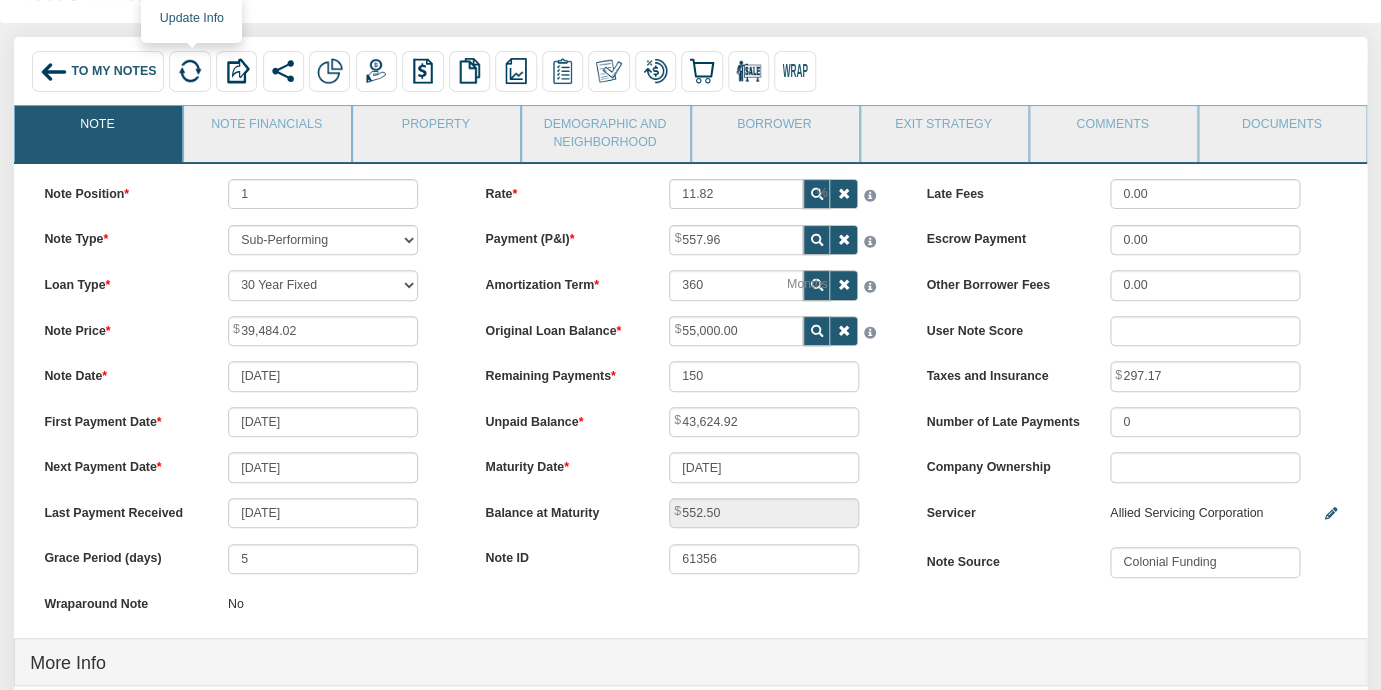 click at bounding box center [190, 71] 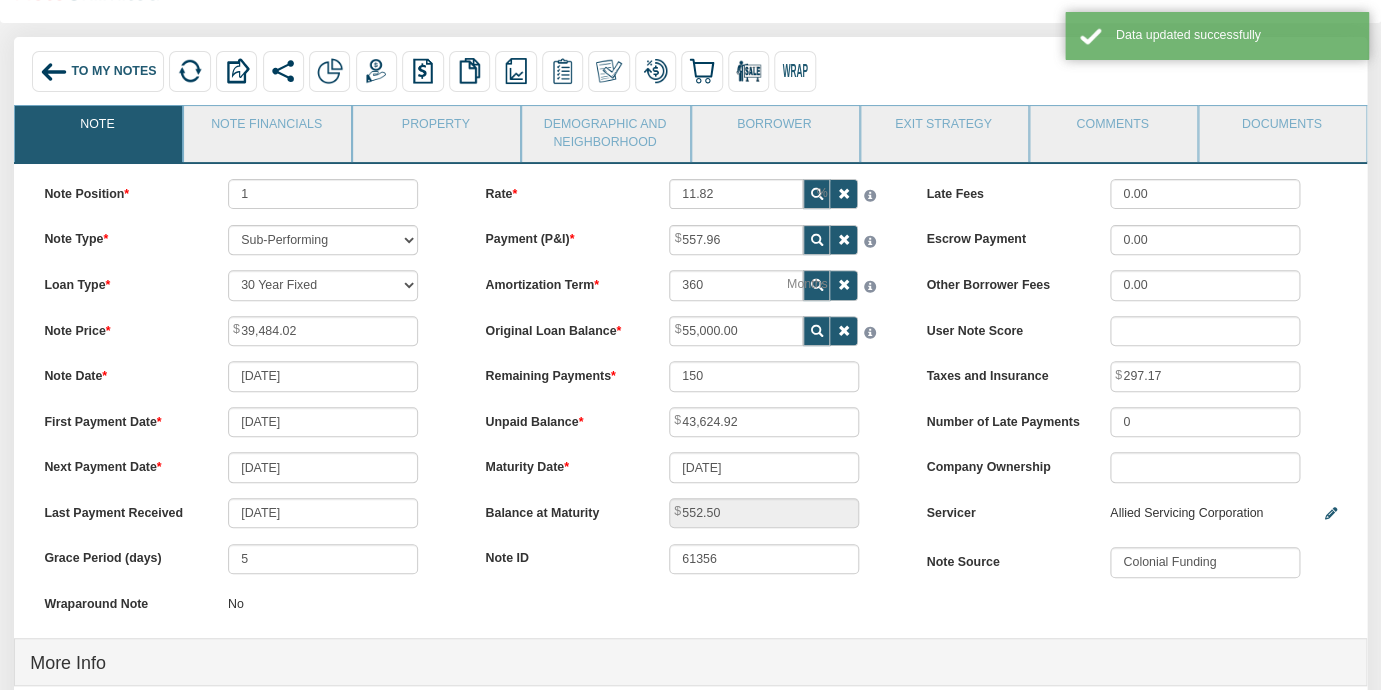 click on "To My Notes" at bounding box center [113, 72] 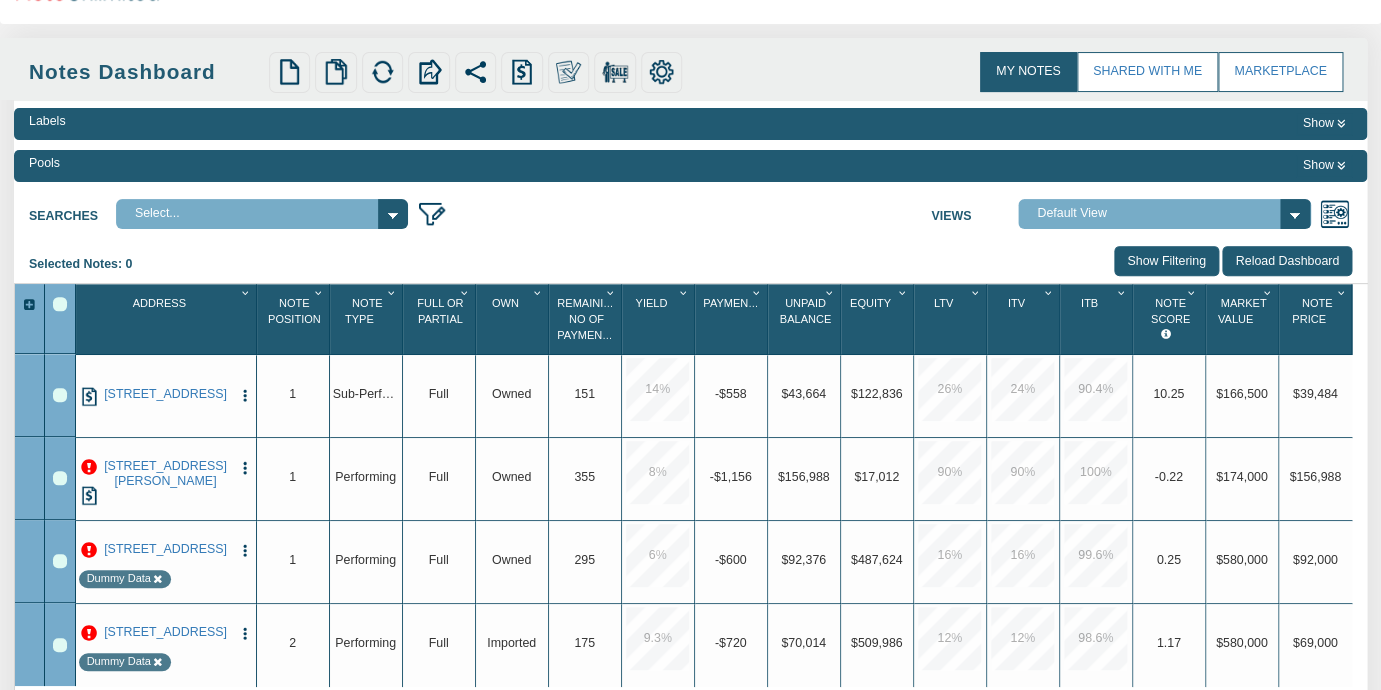 scroll, scrollTop: 108, scrollLeft: 0, axis: vertical 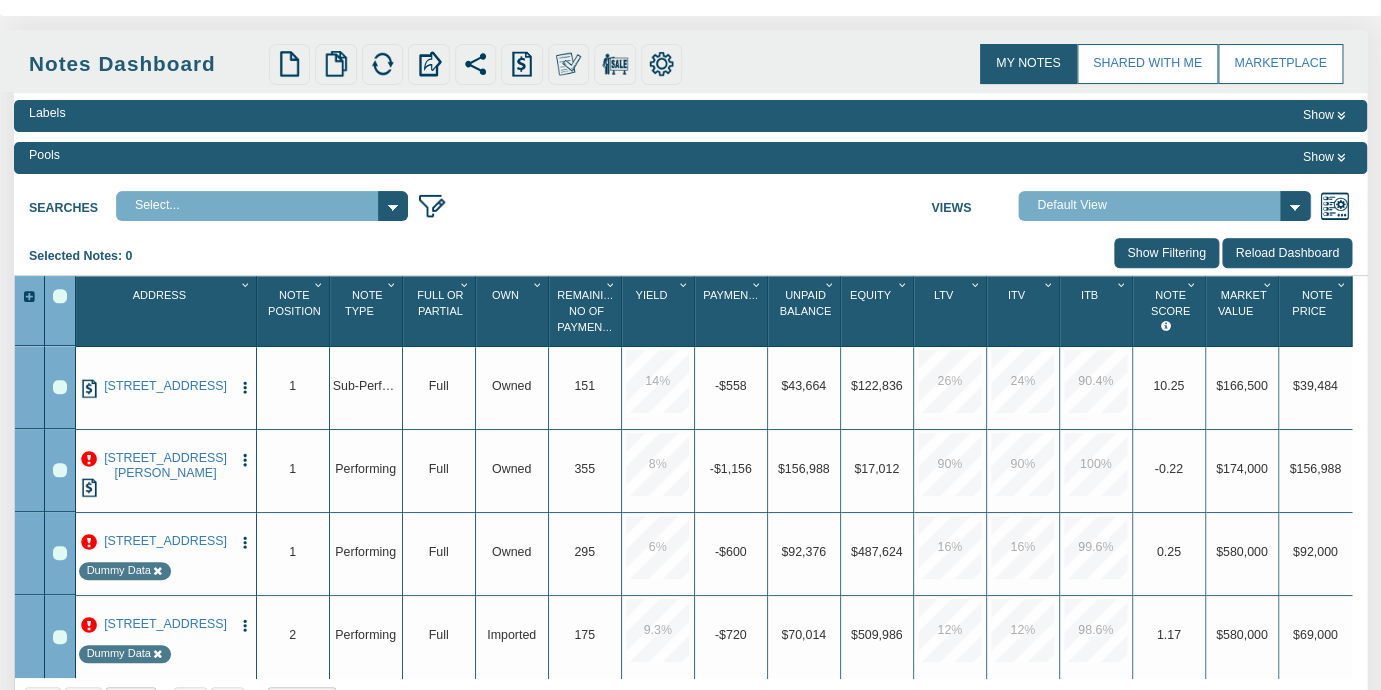 click on "Labels
Show
Pools
Show
Searches
Select...
Views Default View" at bounding box center [690, 407] 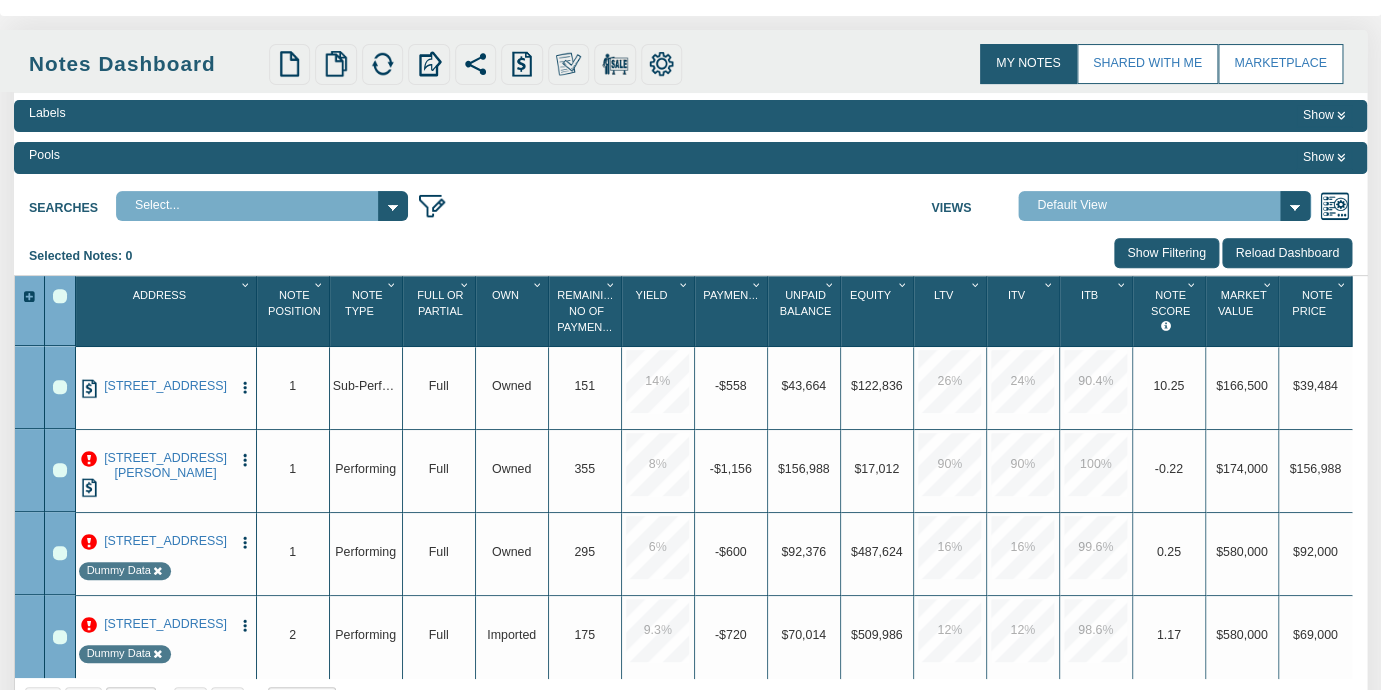 scroll, scrollTop: 0, scrollLeft: 0, axis: both 